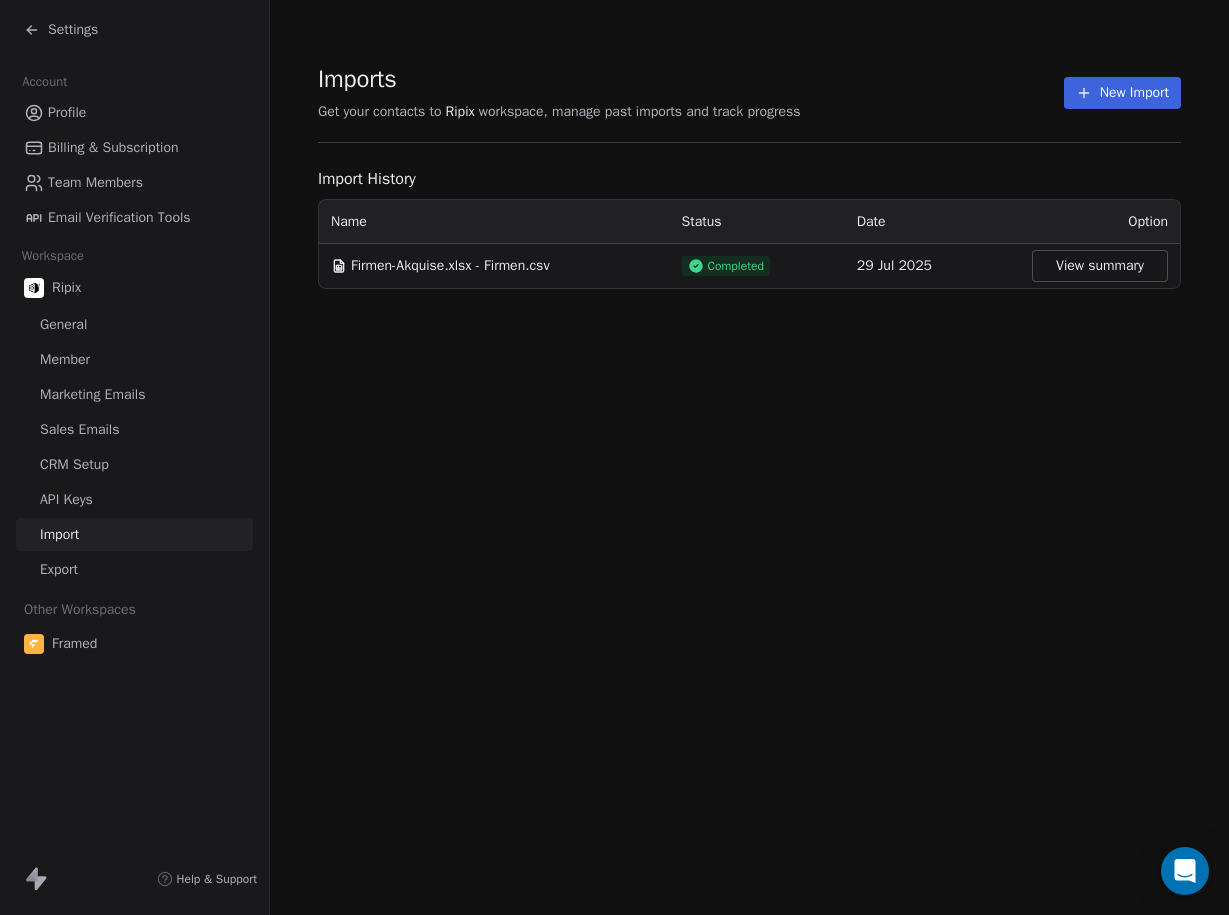 scroll, scrollTop: 0, scrollLeft: 0, axis: both 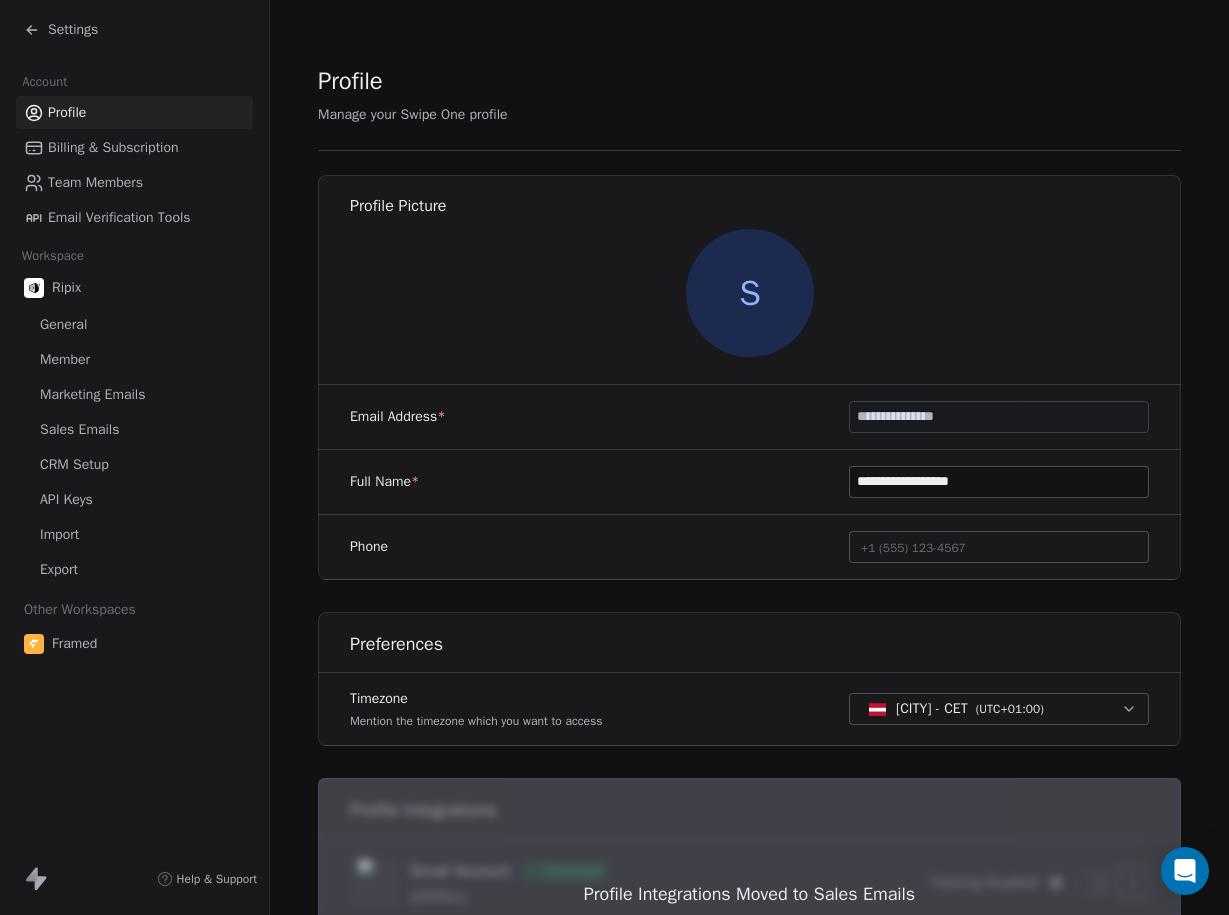 click 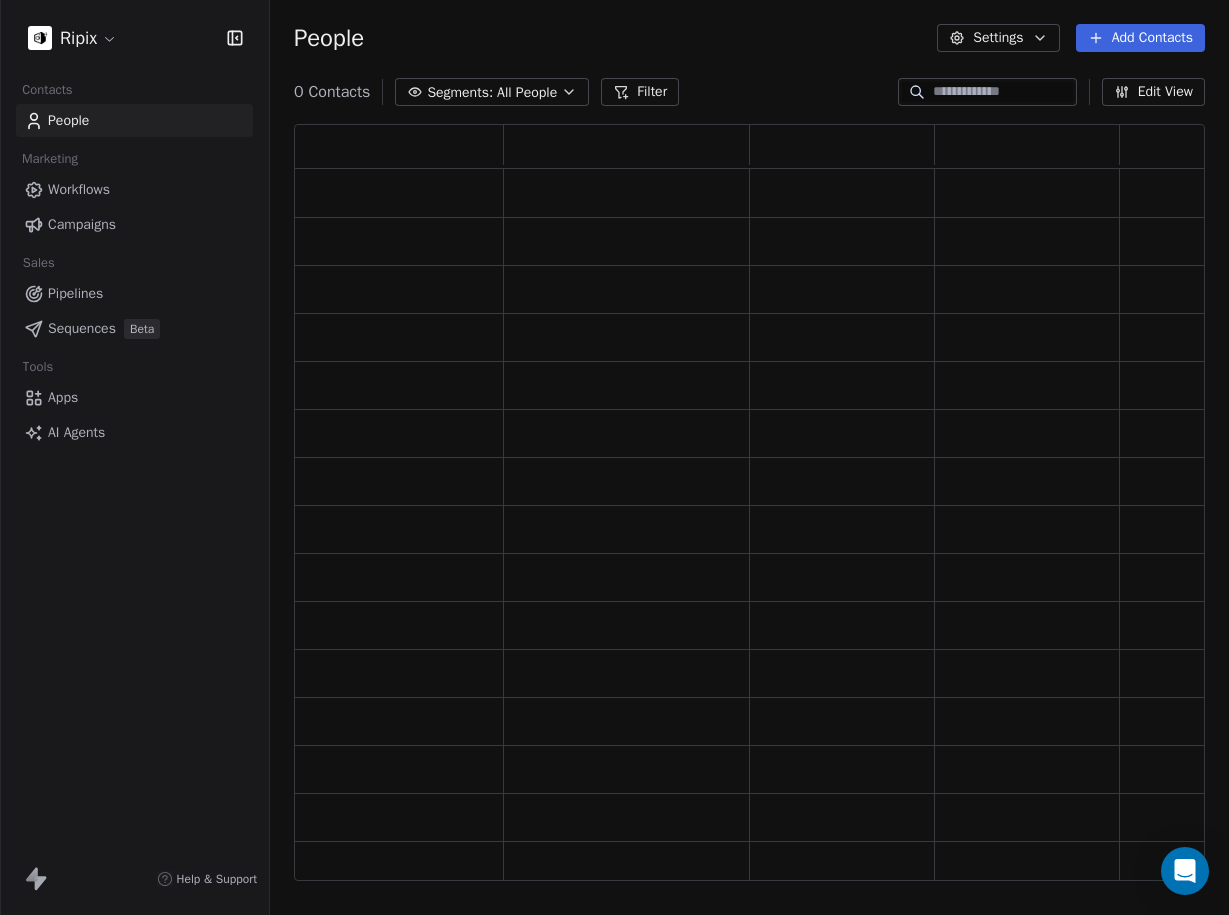 scroll, scrollTop: 1, scrollLeft: 1, axis: both 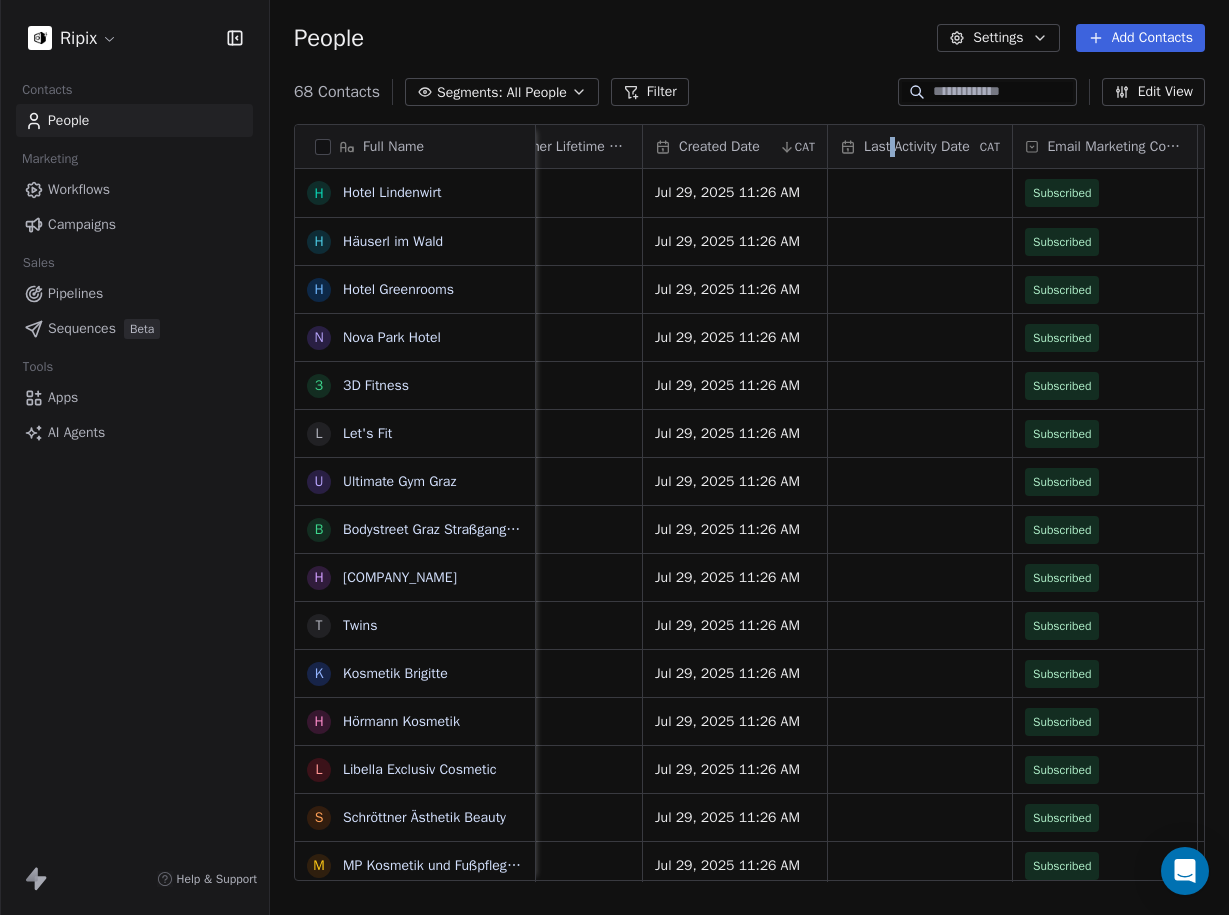 click on "Last Activity Date" at bounding box center (908, 147) 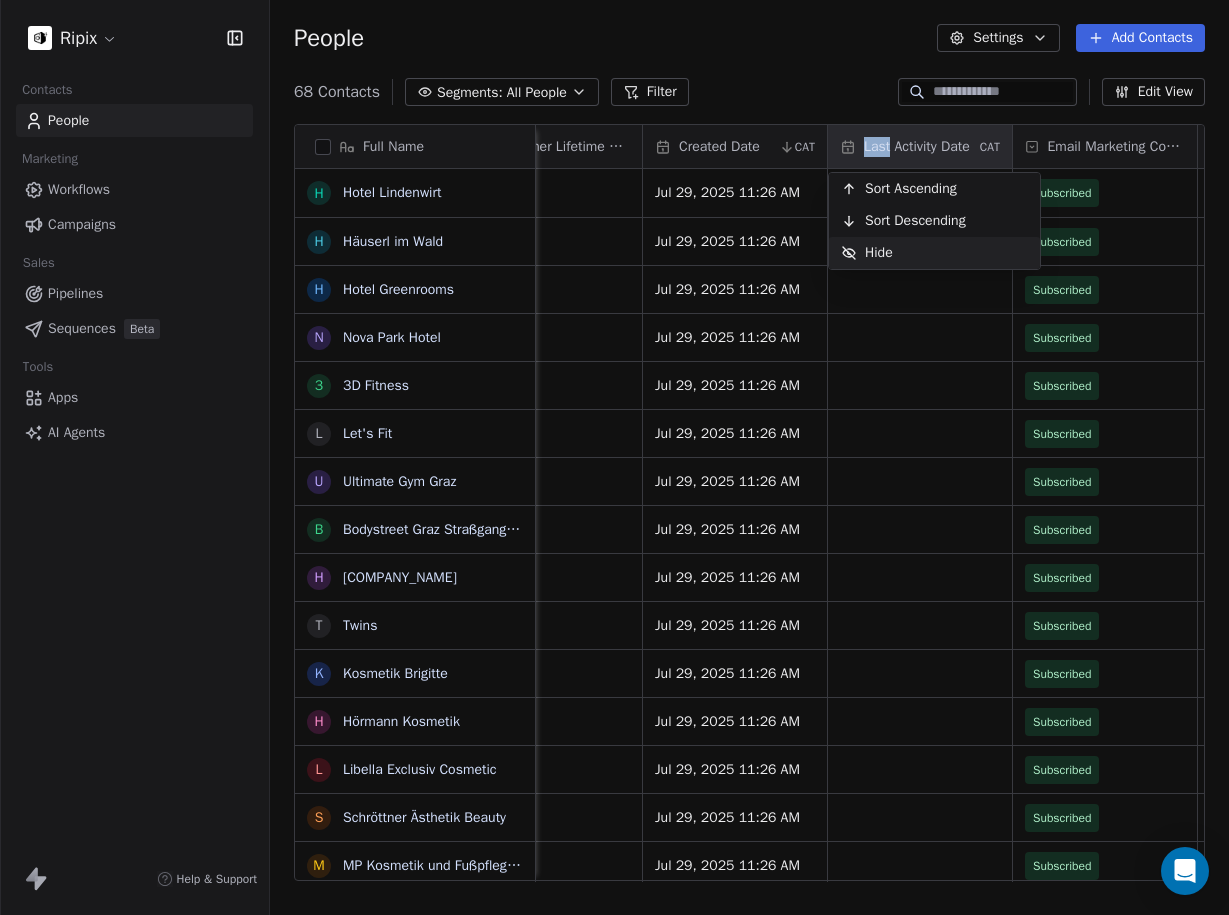 click on "Hide" at bounding box center [867, 253] 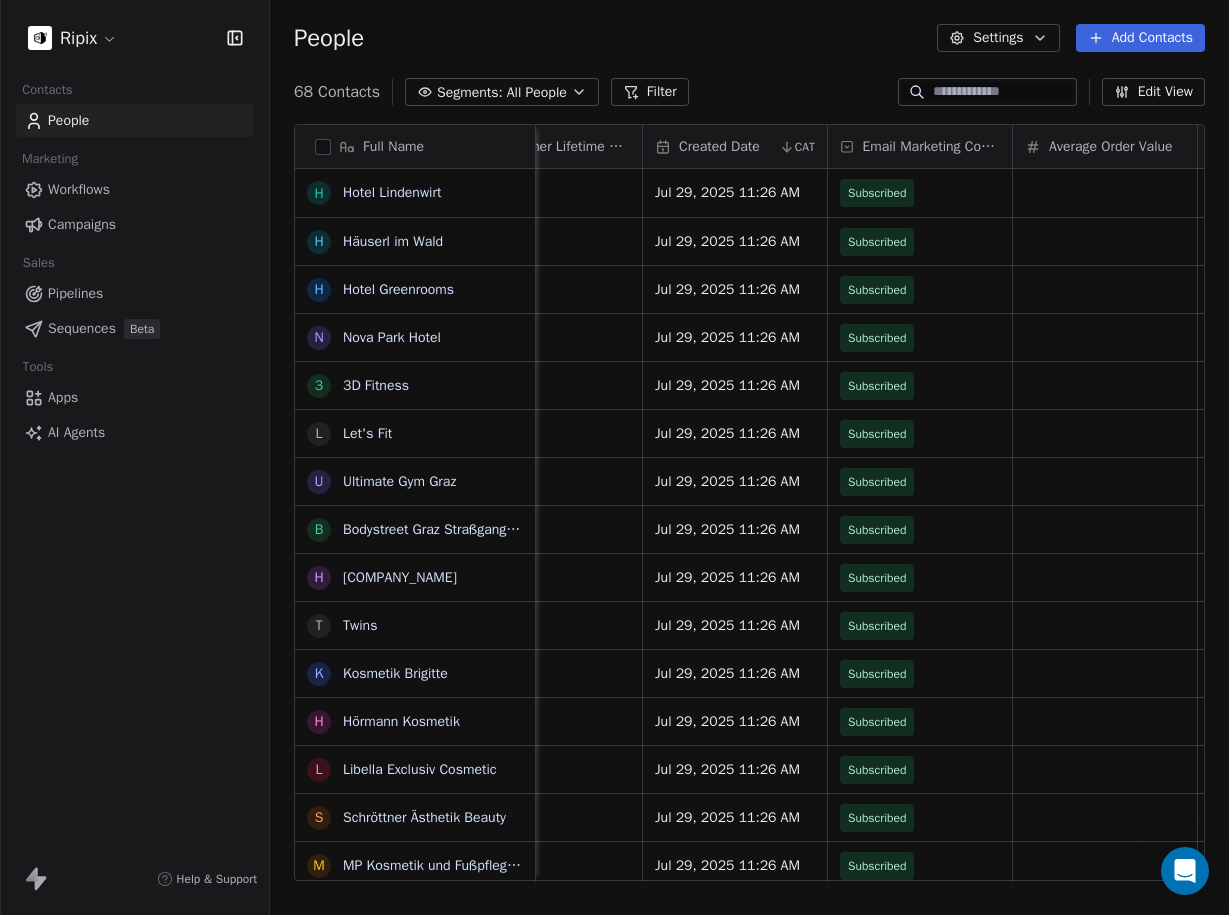 click on "Average Order Value" at bounding box center [1111, 147] 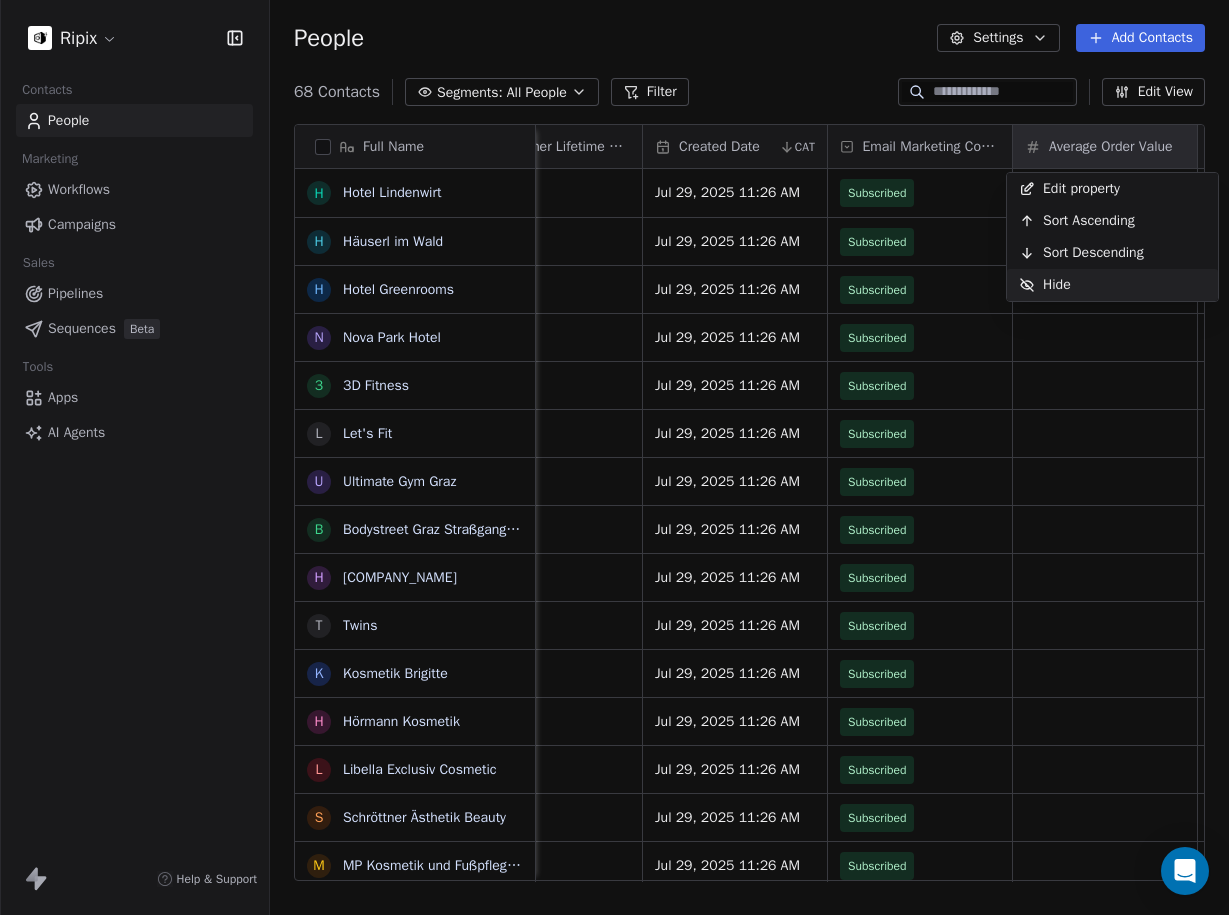 click on "Hide" at bounding box center (1112, 285) 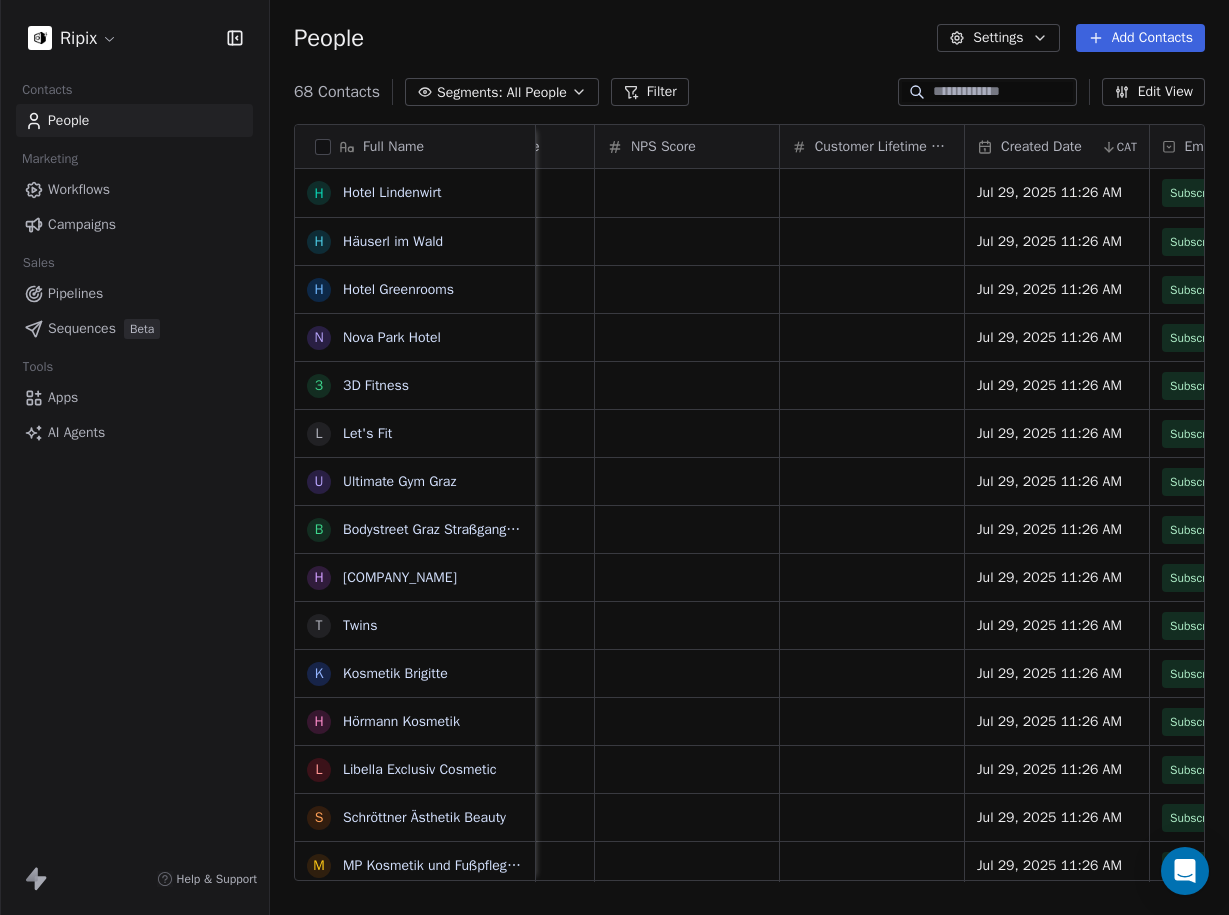 scroll, scrollTop: 0, scrollLeft: 1399, axis: horizontal 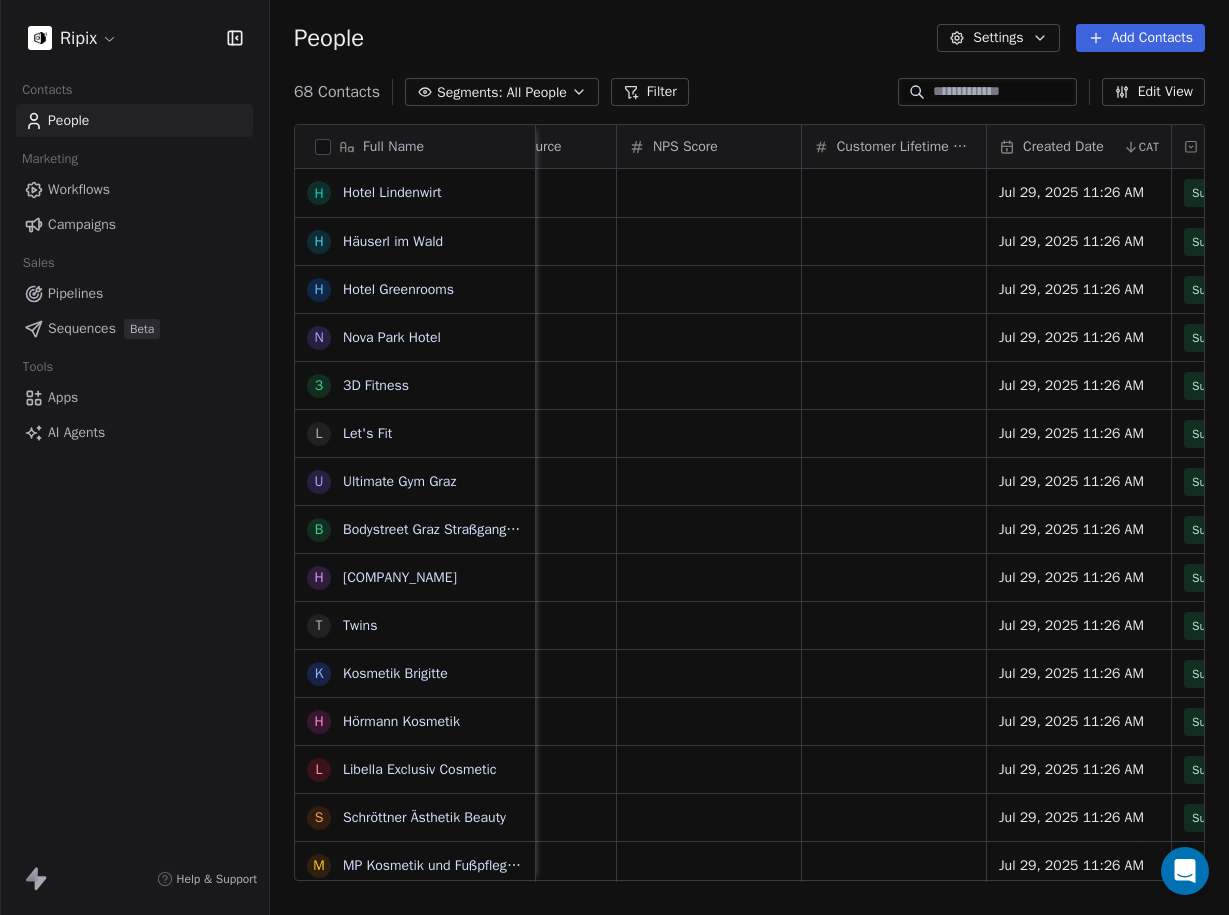click on "Customer Lifetime Value" at bounding box center [905, 147] 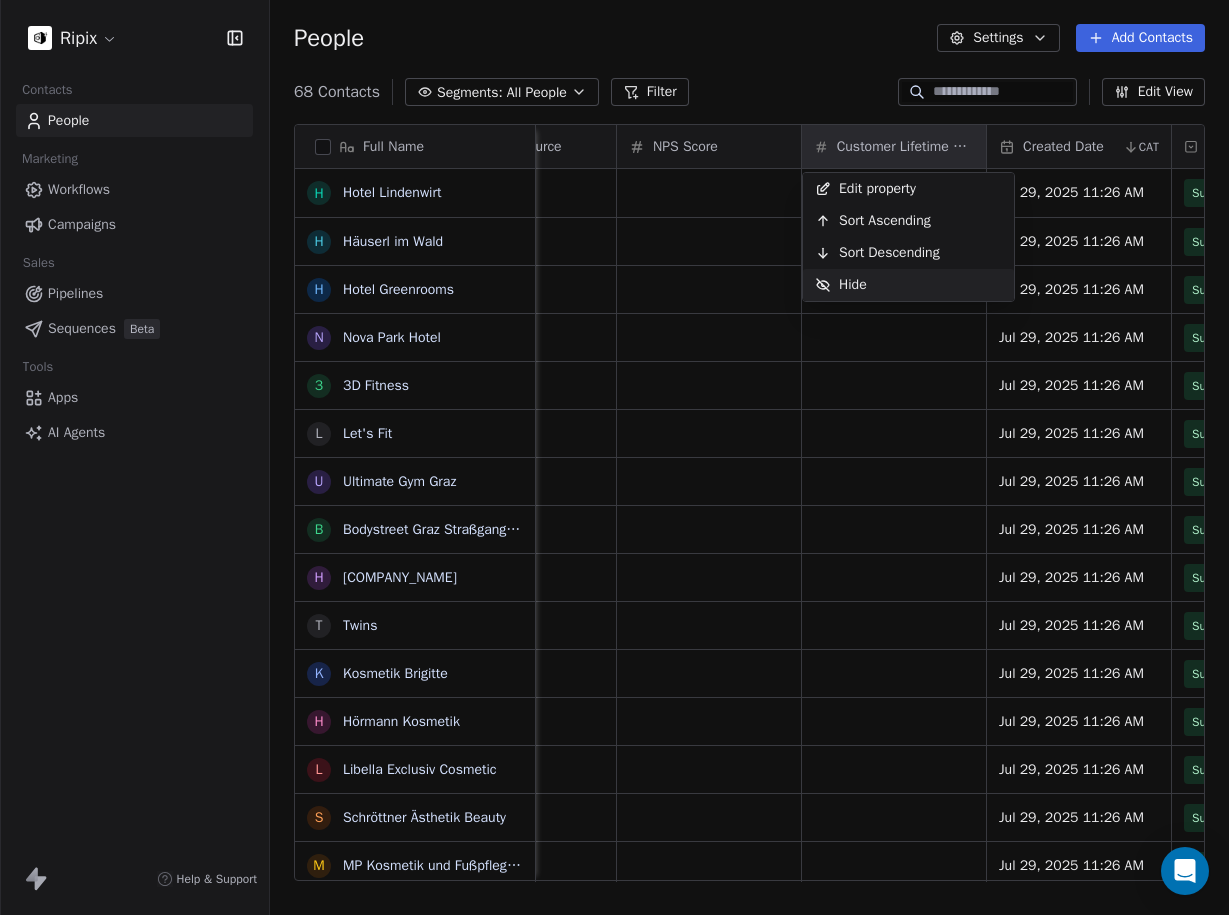 click on "Hide" at bounding box center (853, 285) 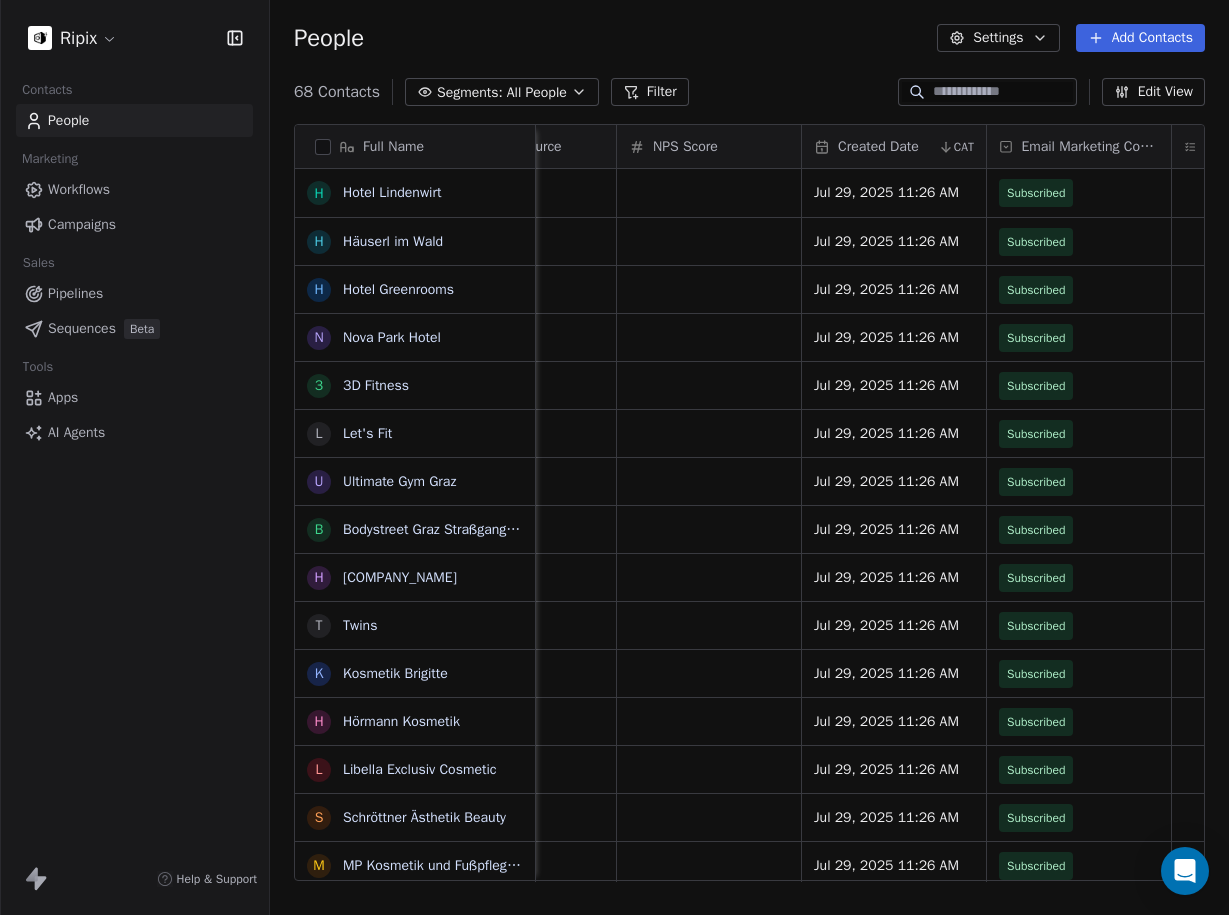 click on "NPS Score" at bounding box center [685, 147] 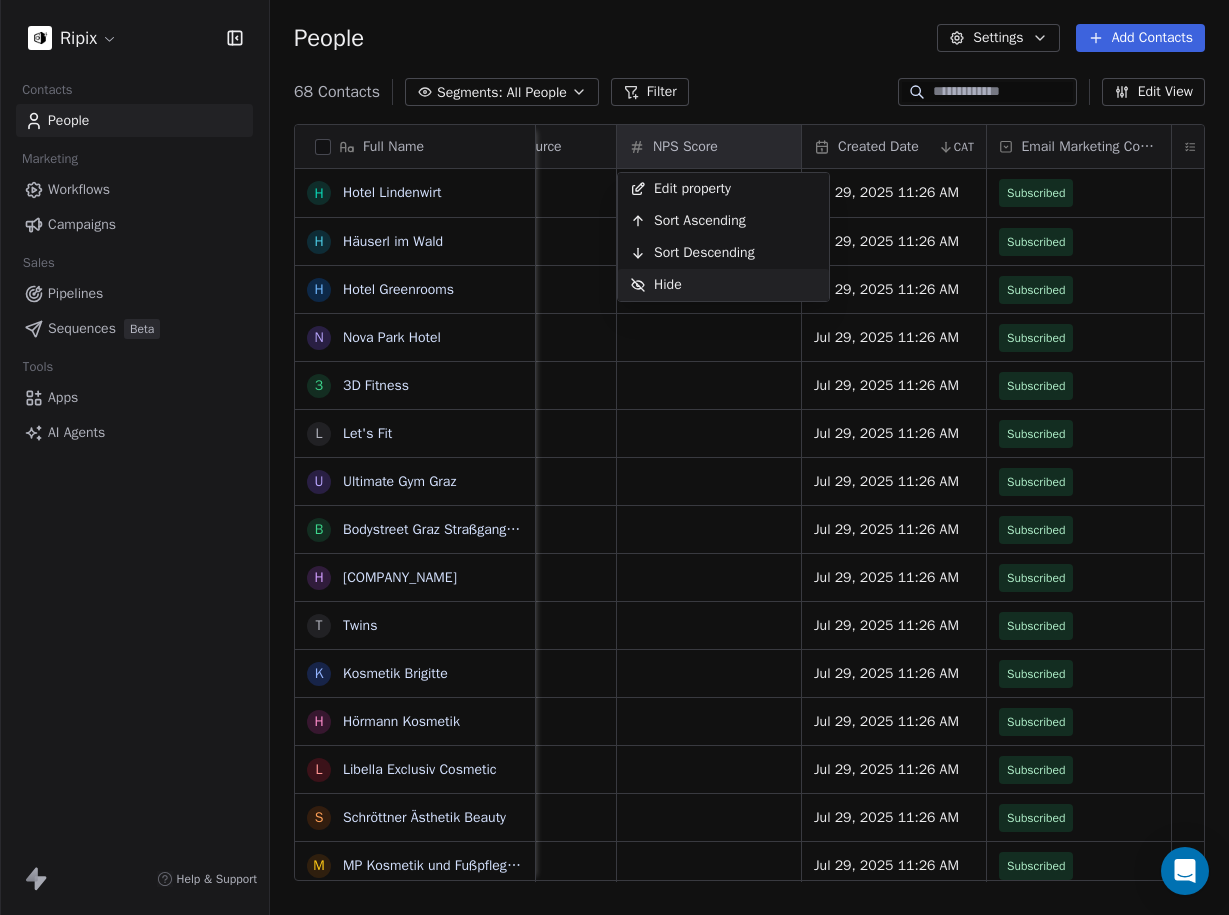 drag, startPoint x: 748, startPoint y: 278, endPoint x: 702, endPoint y: 239, distance: 60.307545 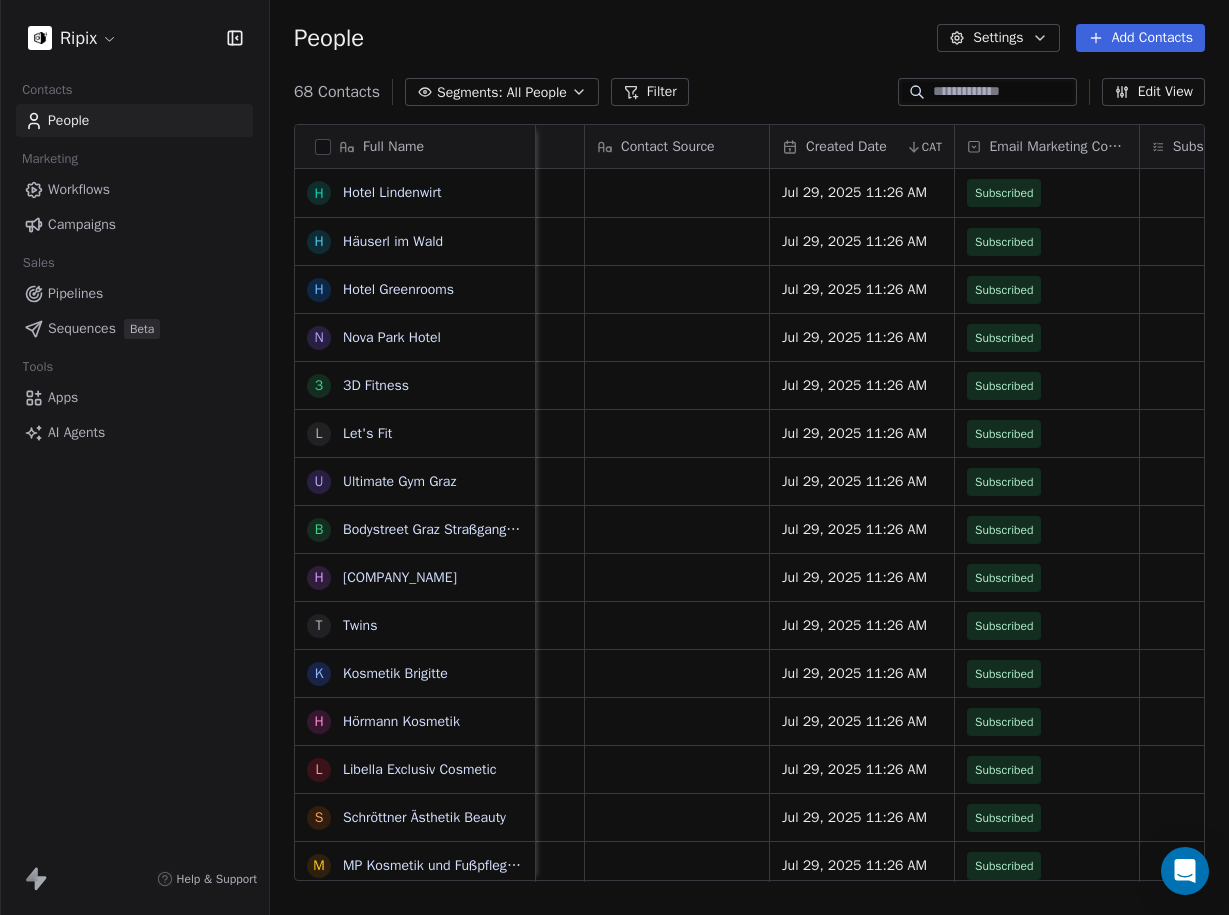 scroll, scrollTop: 0, scrollLeft: 1234, axis: horizontal 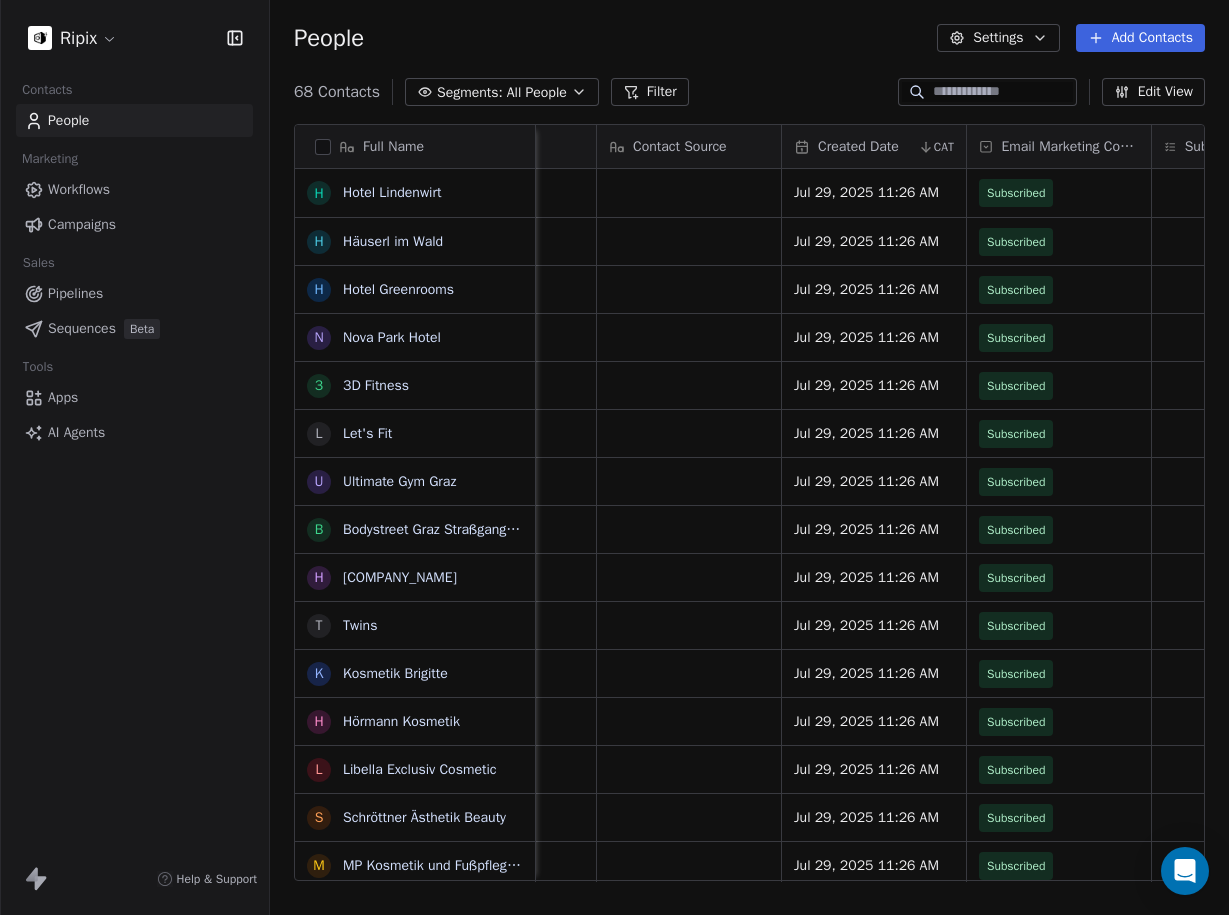 click on "Contact Source" at bounding box center [680, 147] 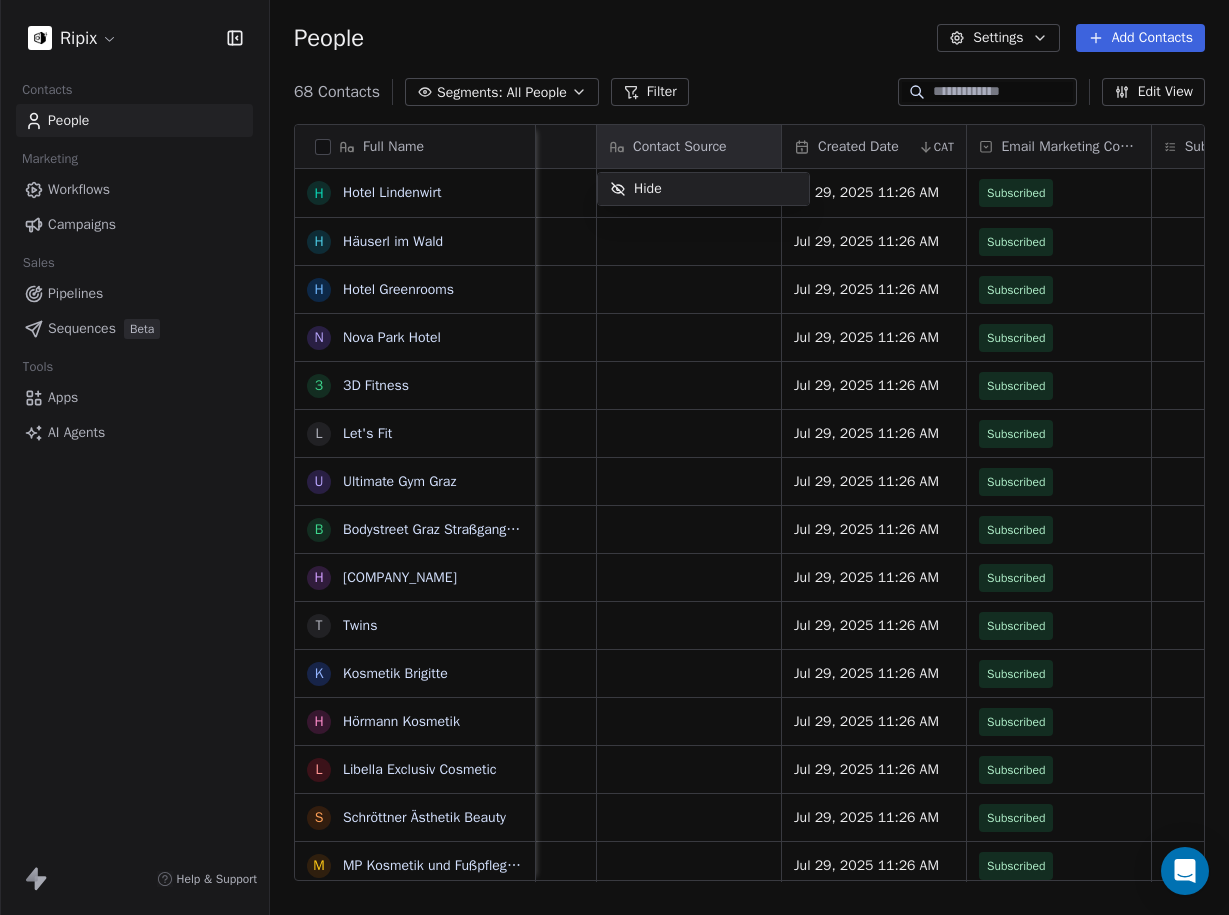click on "Ripix Contacts People Marketing Workflows Campaigns Sales Pipelines Sequences Beta Tools Apps AI Agents Help & Support People Settings Add Contacts 68 Contacts Segments: All People Filter Edit View Tag Add to Sequence Export Full Name H Hotel Lindenwirt H Häuserl im Wald H Hotel Greenrooms N Nova Park Hotel 3 3D Fitness L Let's Fit U Ultimate Gym Graz B Bodystreet Graz Straßgangerstraße H Hautbild bei Rosemarie Wilfling T Twins K Kosmetik Brigitte H Hörmann Kosmetik L Libella Exclusiv Cosmetic S Schröttner Ästhetik Beauty M MP Kosmetik und Fußpflege Permanent Makeup T Time4Beauty E Eleganza Kosmetik H Hautvision R Ralu Kosmetik Graz F Fachstudio LasKoNa F Franz Pirker KFZ-Handels GmbH S Schlacher KFZ GmbH J Josef Martin Schlacher F Fredy Binder H Heimo Pöchtrager KFZ - Verwertung H Herk GmbH C Christian Kohlbacher (KFZ & Zweirad Kohlbacher) S Stückelschwaiger OEG E EBC Bremsen Österreich Haindl Vertriebs GmbH S Sandro Bruxmeier e.U. B Bernhard Eisendle Künstler K KFZ - PLETZ Meisterbetrieb GmbH" at bounding box center [614, 457] 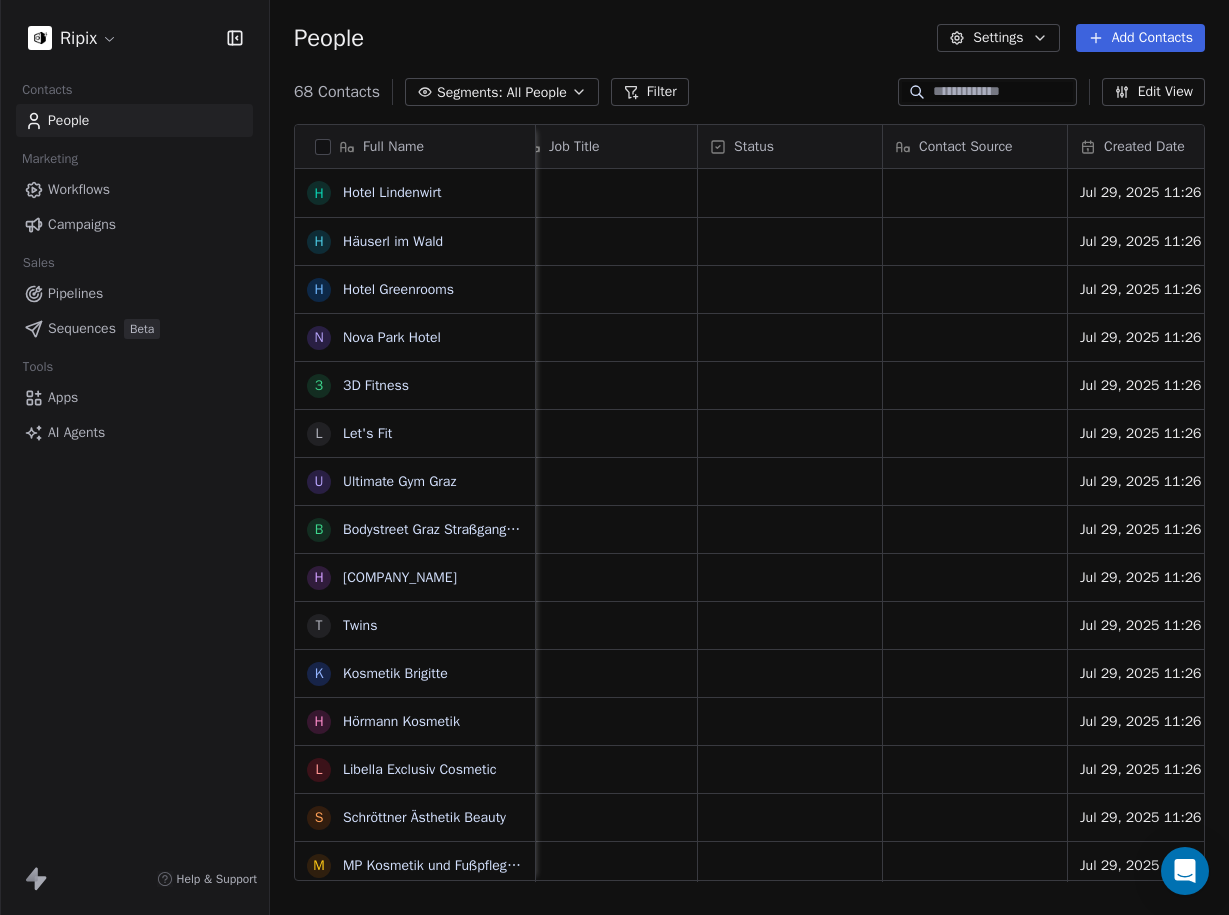 scroll, scrollTop: 0, scrollLeft: 873, axis: horizontal 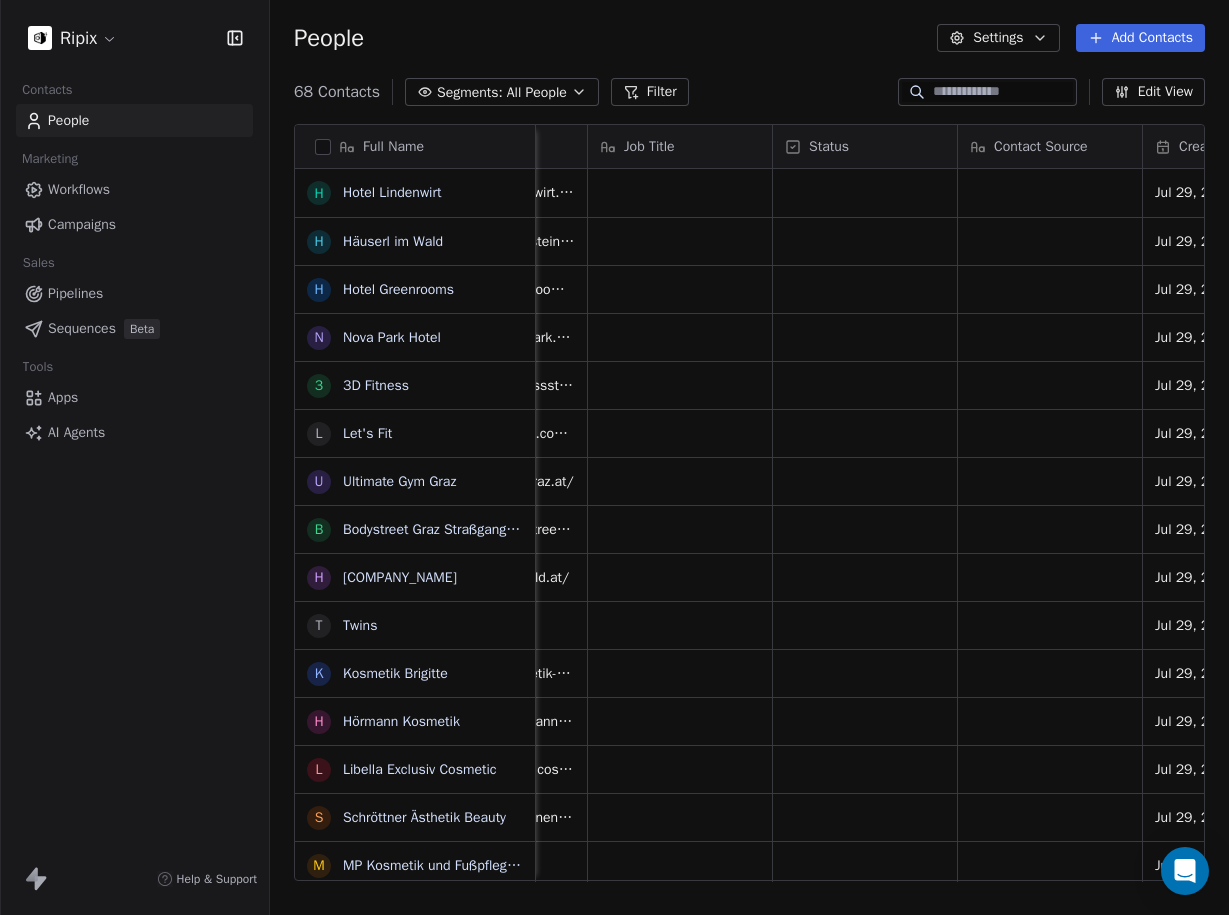 click on "Job Title" at bounding box center (678, 147) 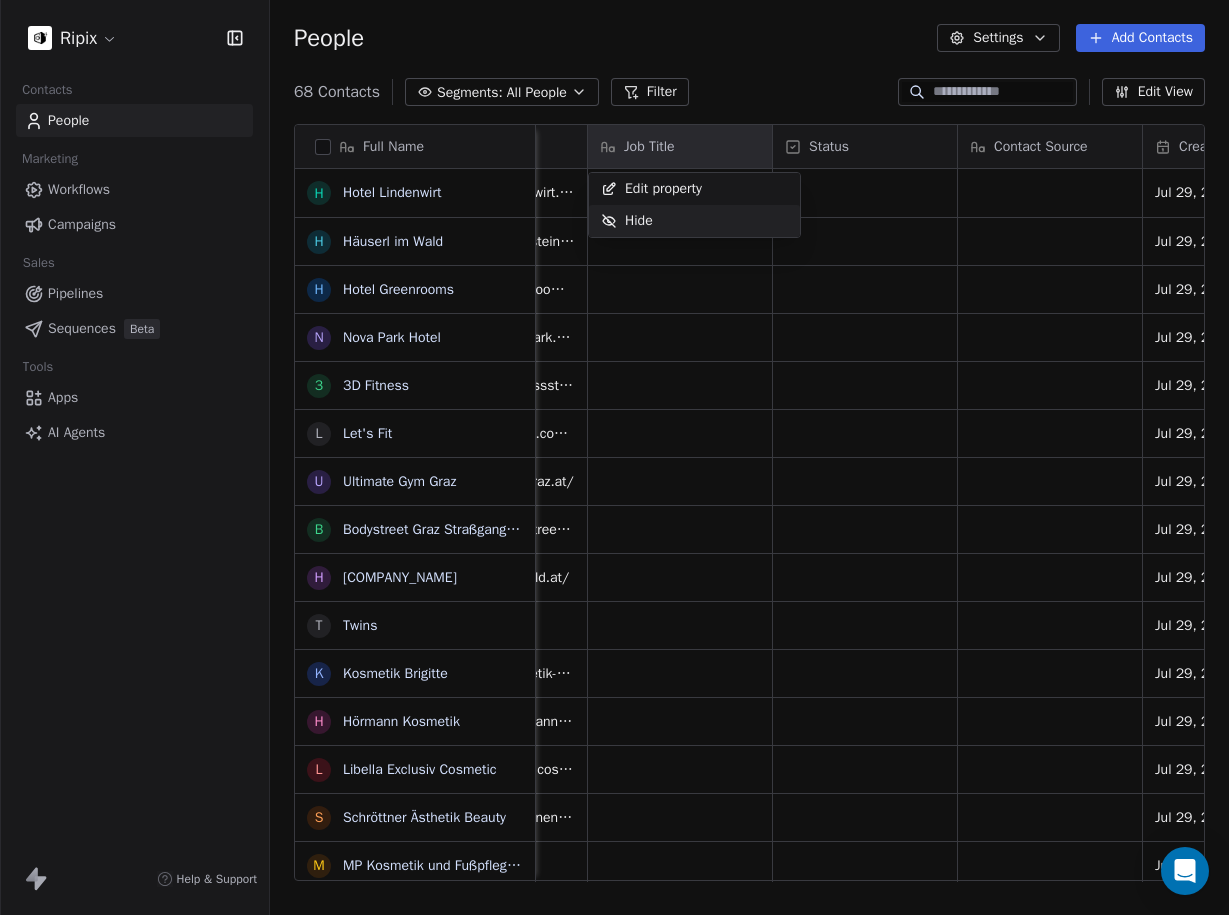 click on "Hide" at bounding box center (694, 221) 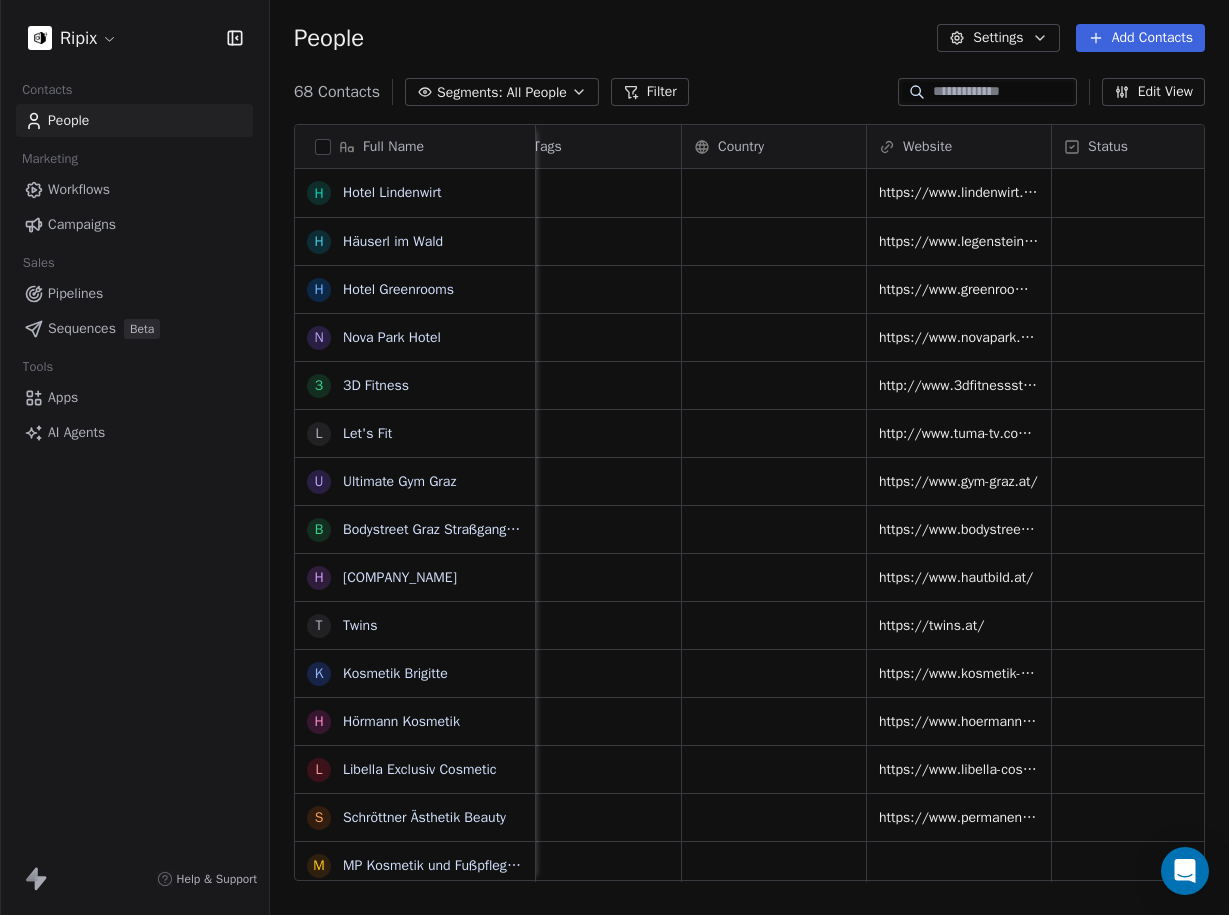 scroll, scrollTop: 0, scrollLeft: 408, axis: horizontal 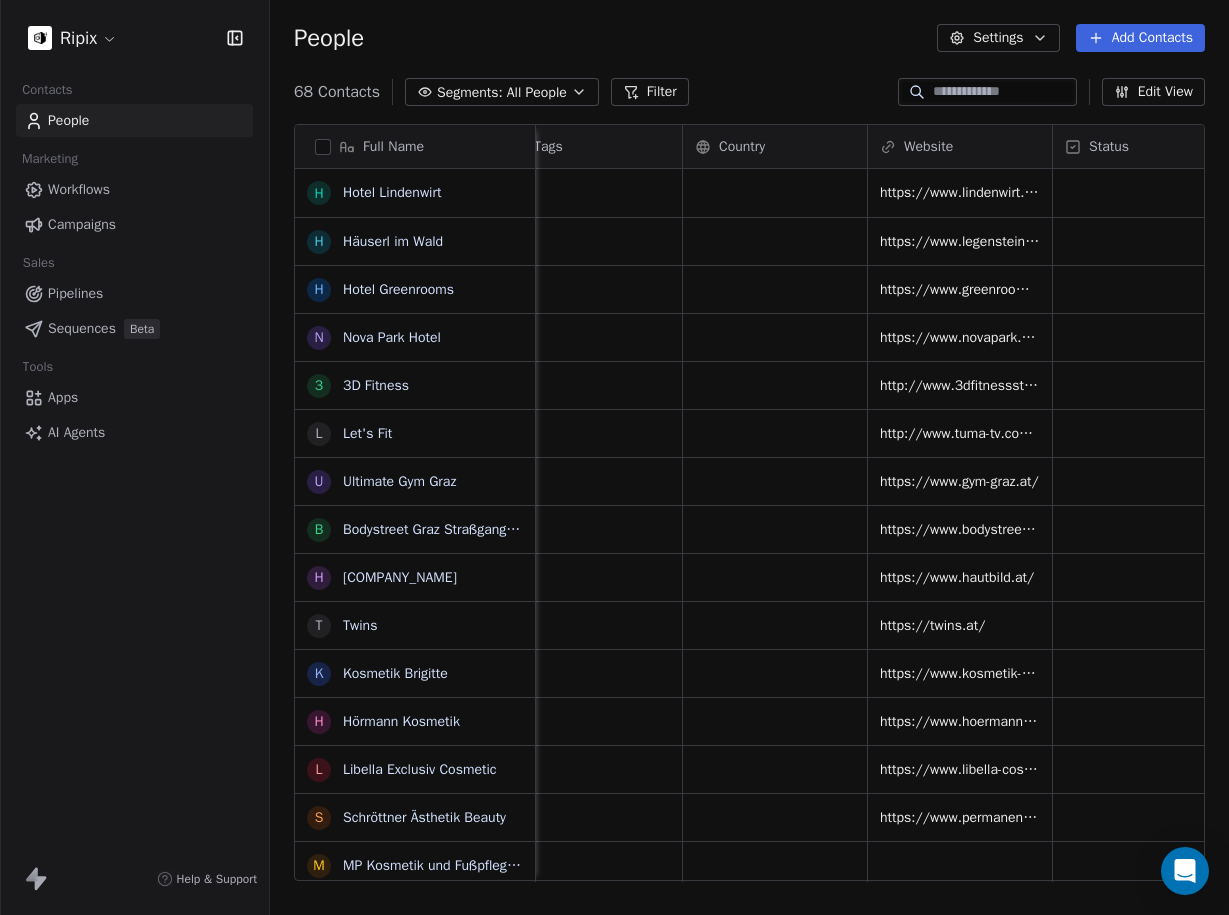 click on "Country" at bounding box center (775, 146) 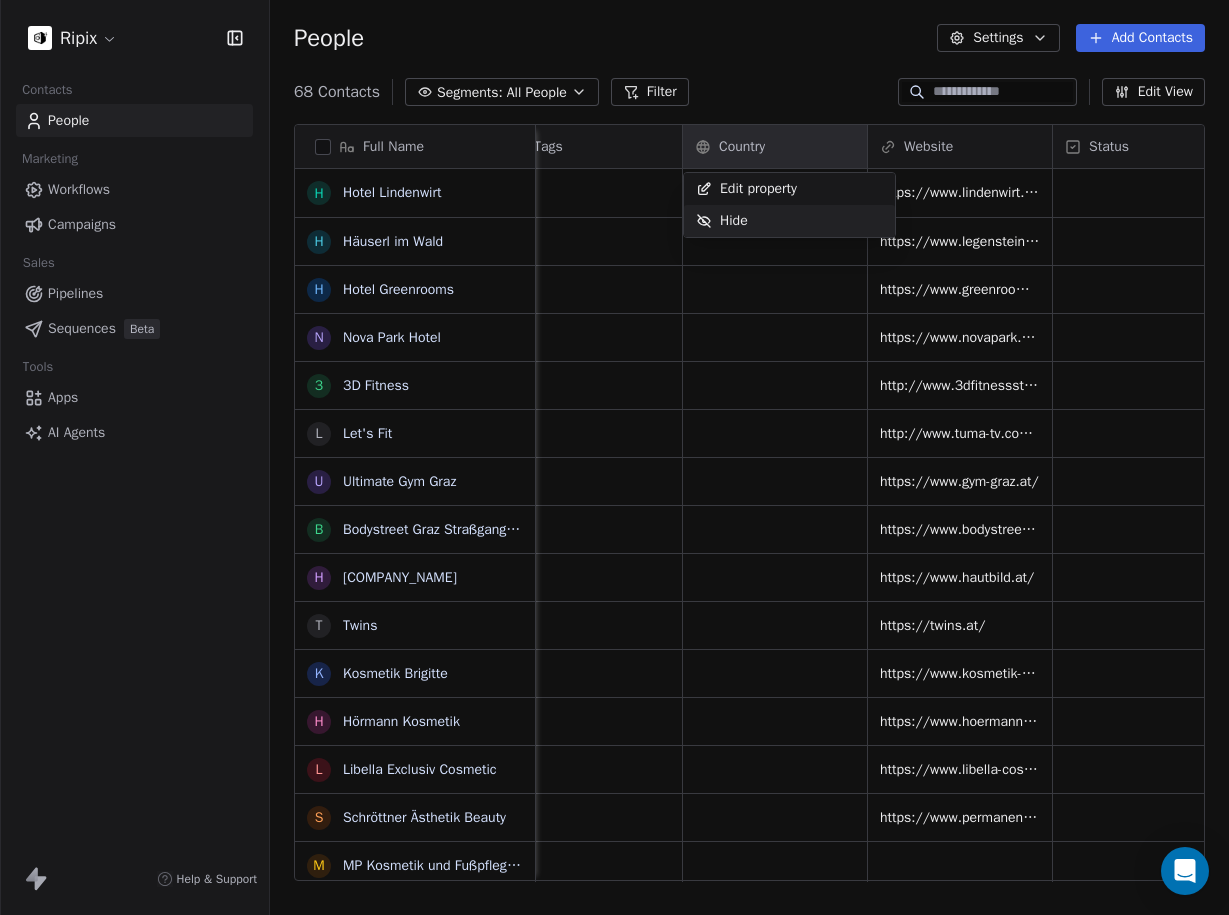click on "Hide" at bounding box center (734, 221) 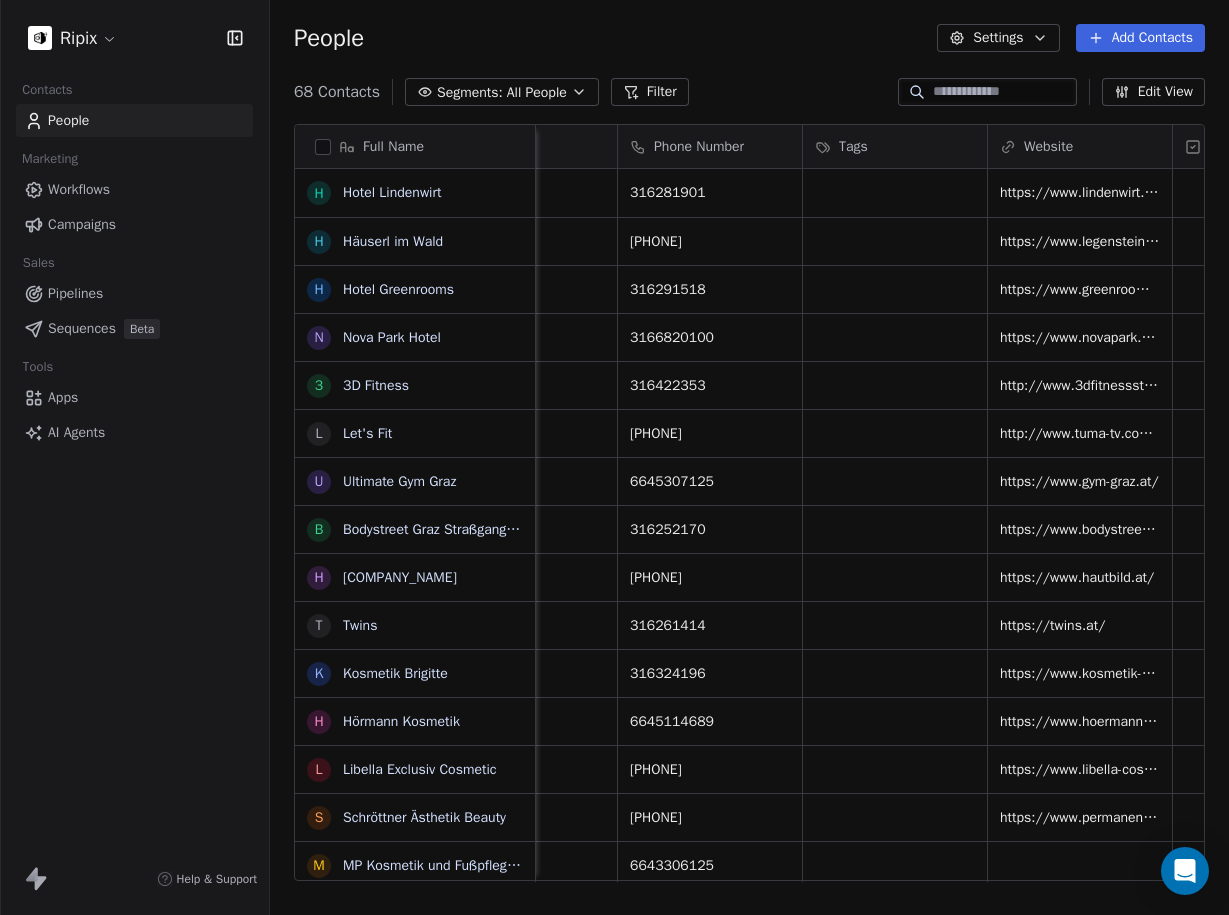 scroll, scrollTop: 0, scrollLeft: 96, axis: horizontal 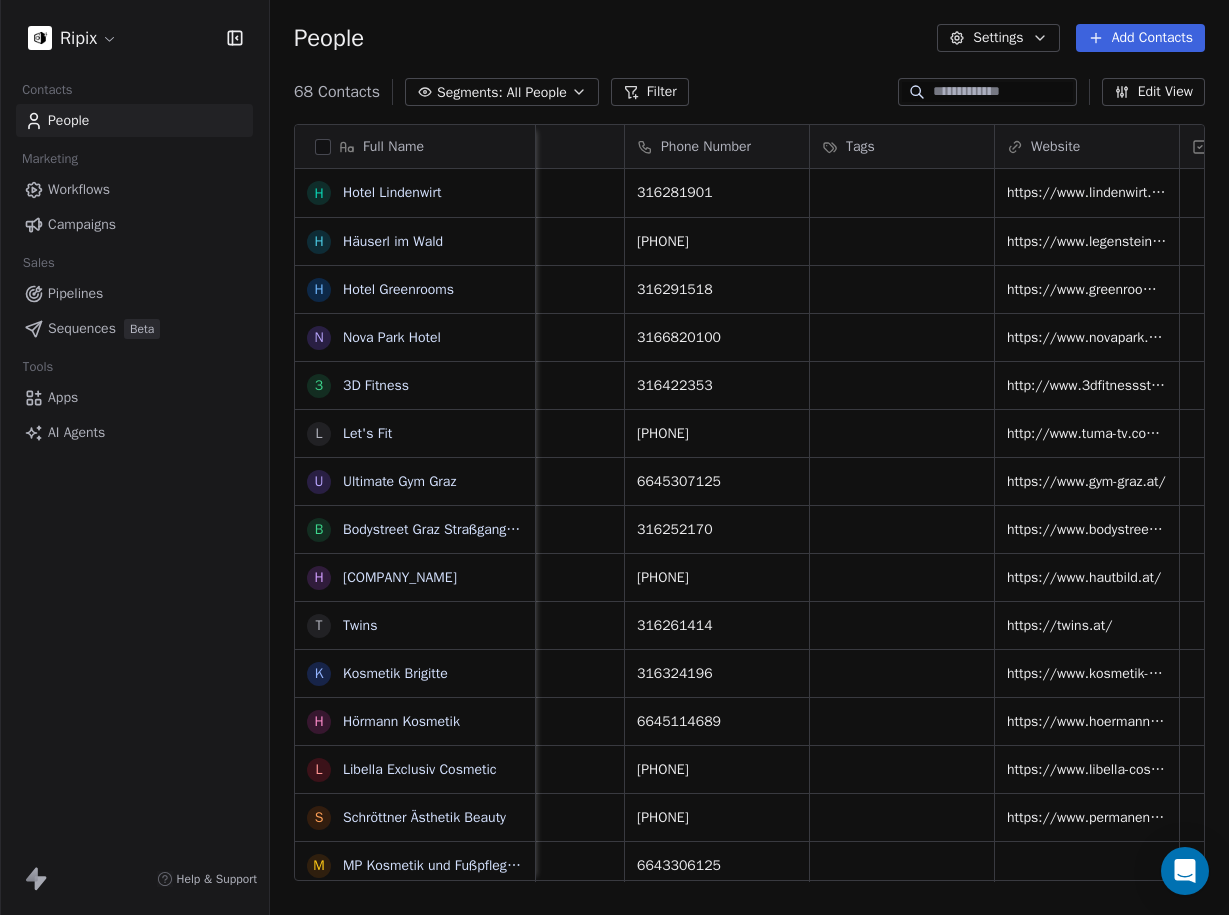 click on "Tags" at bounding box center [900, 147] 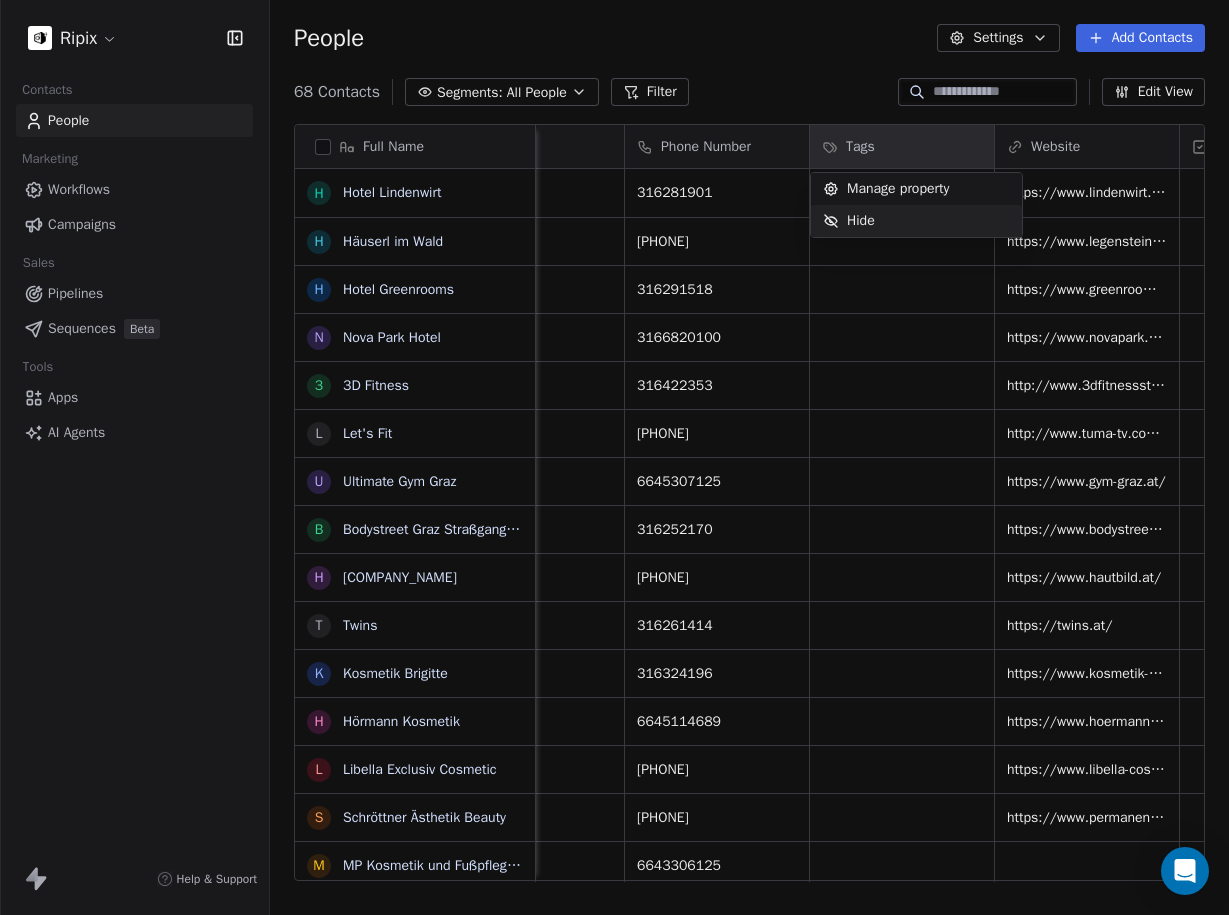 click on "Hide" at bounding box center (916, 221) 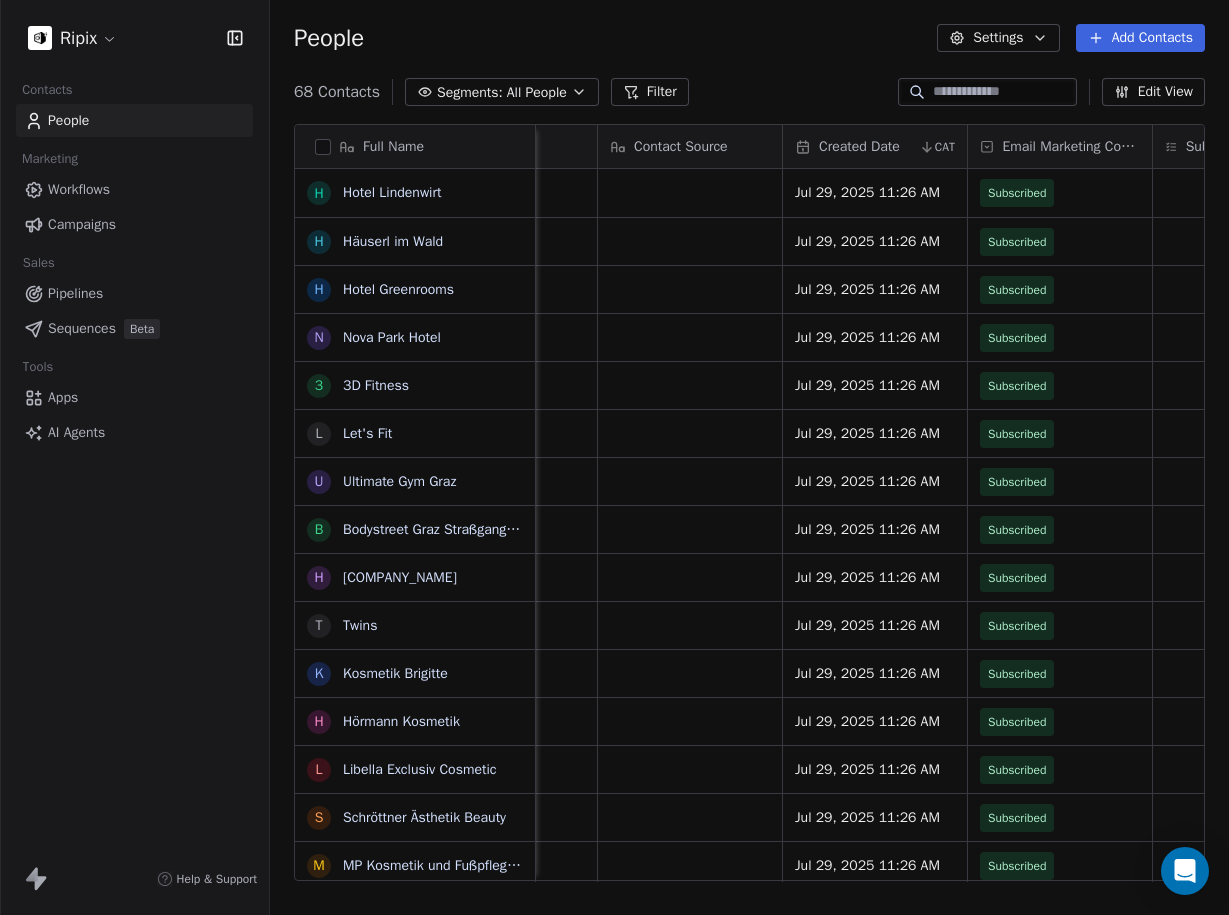 scroll, scrollTop: 0, scrollLeft: 860, axis: horizontal 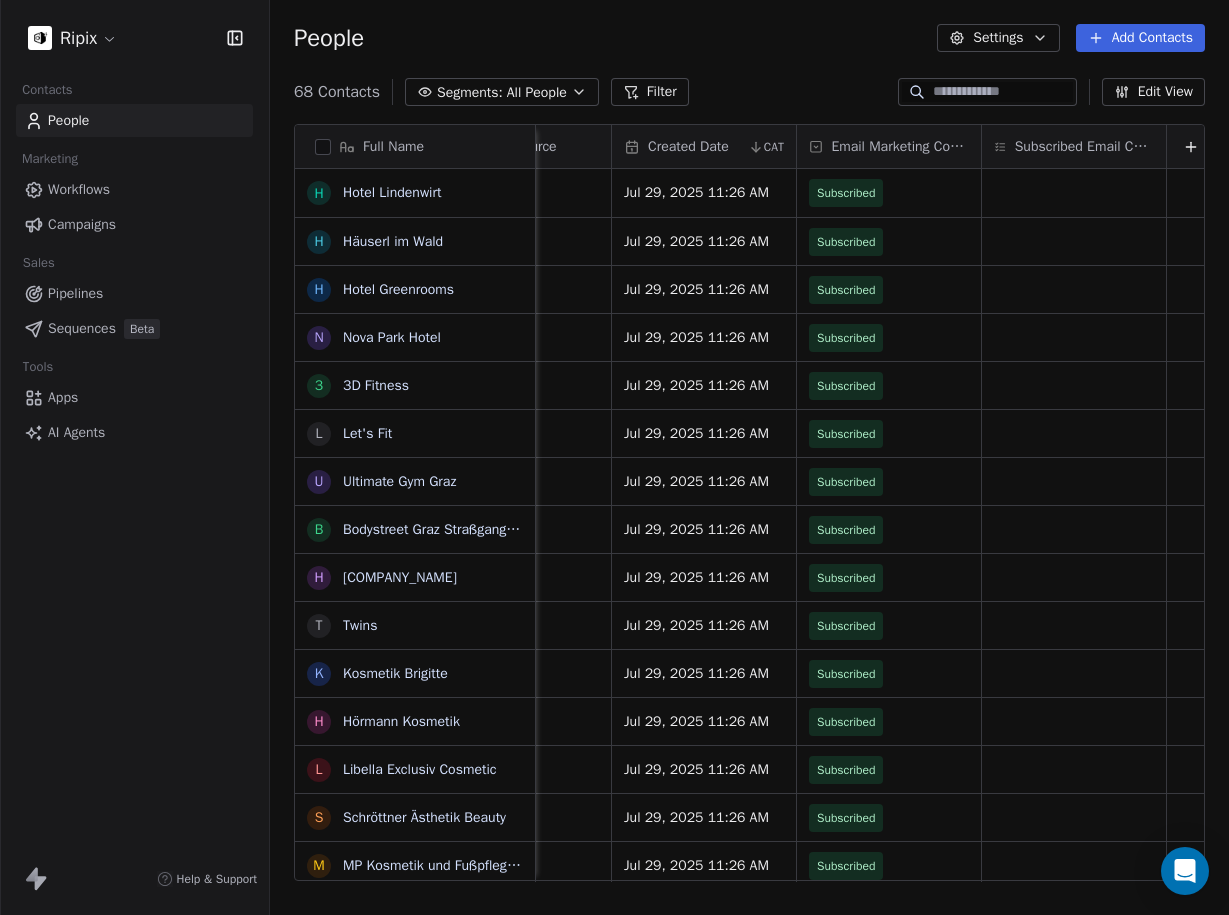 click on "Subscribed Email Categories" at bounding box center (1084, 147) 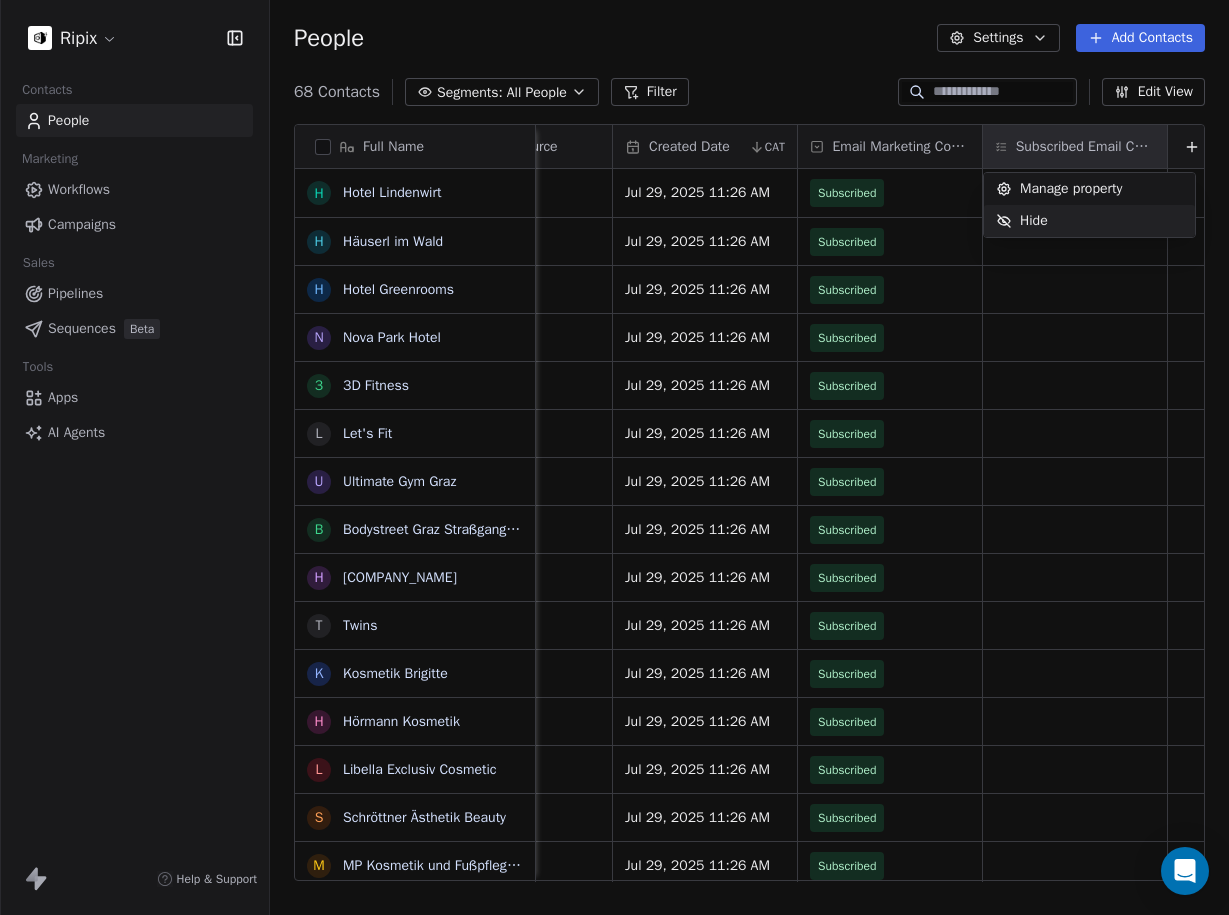 click on "Hide" at bounding box center [1089, 221] 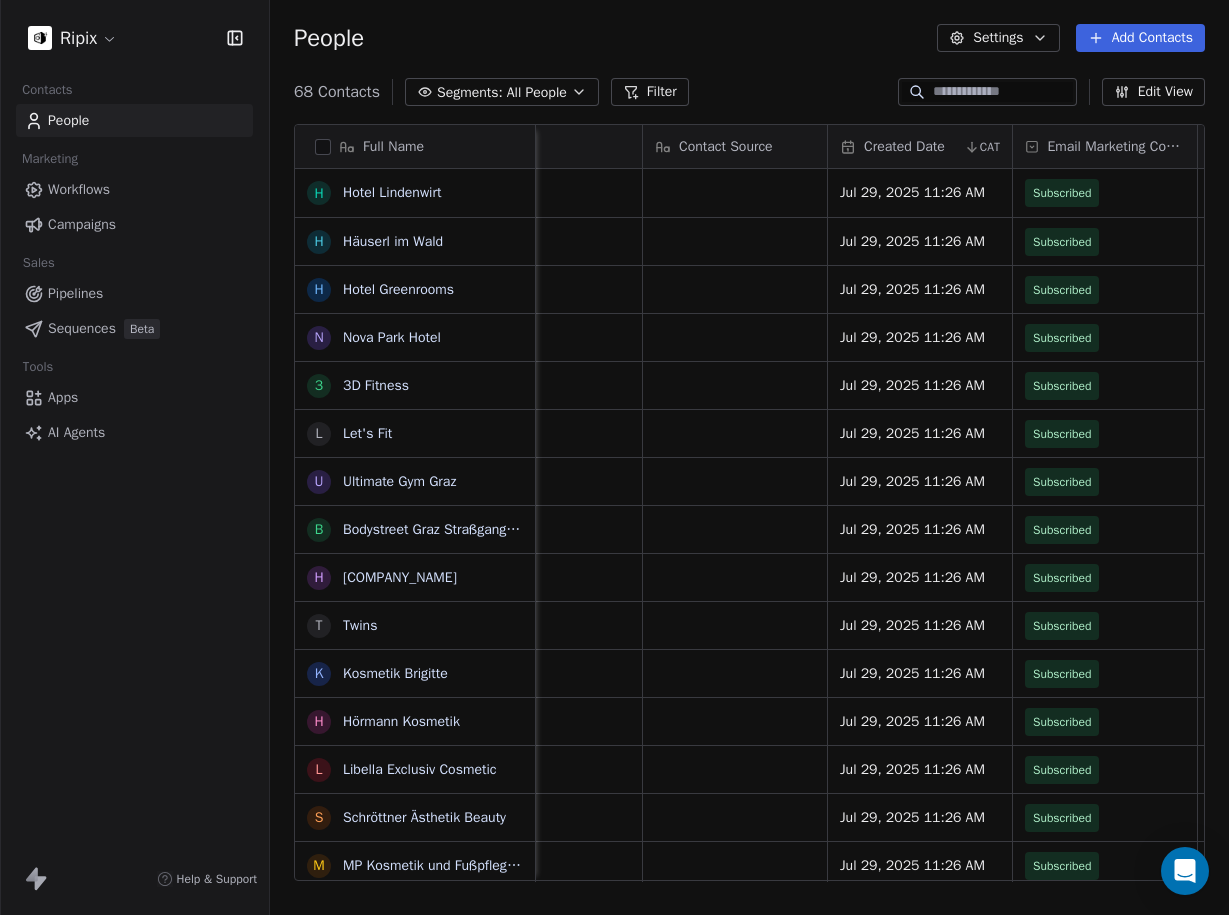 scroll, scrollTop: 0, scrollLeft: 675, axis: horizontal 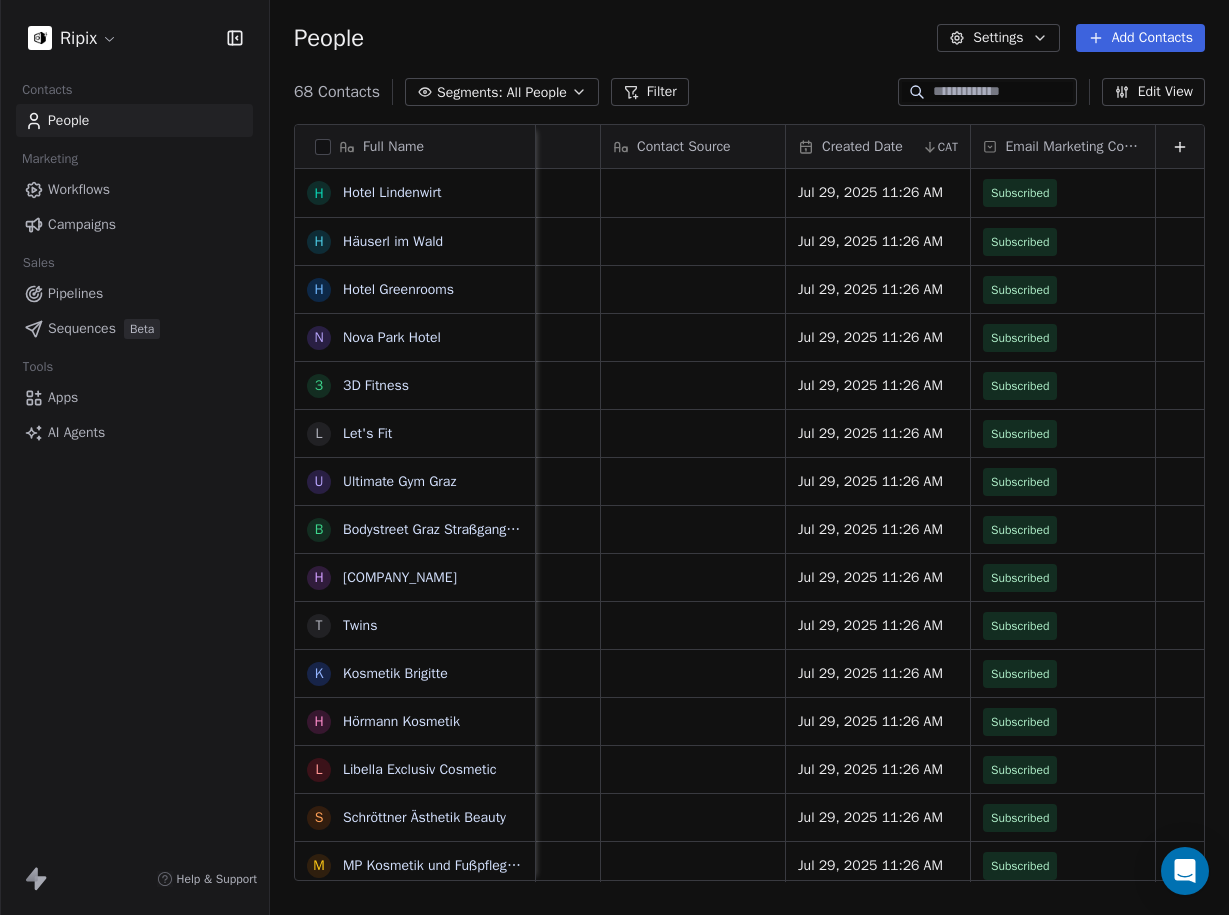 click on "Email Marketing Consent" at bounding box center (1074, 147) 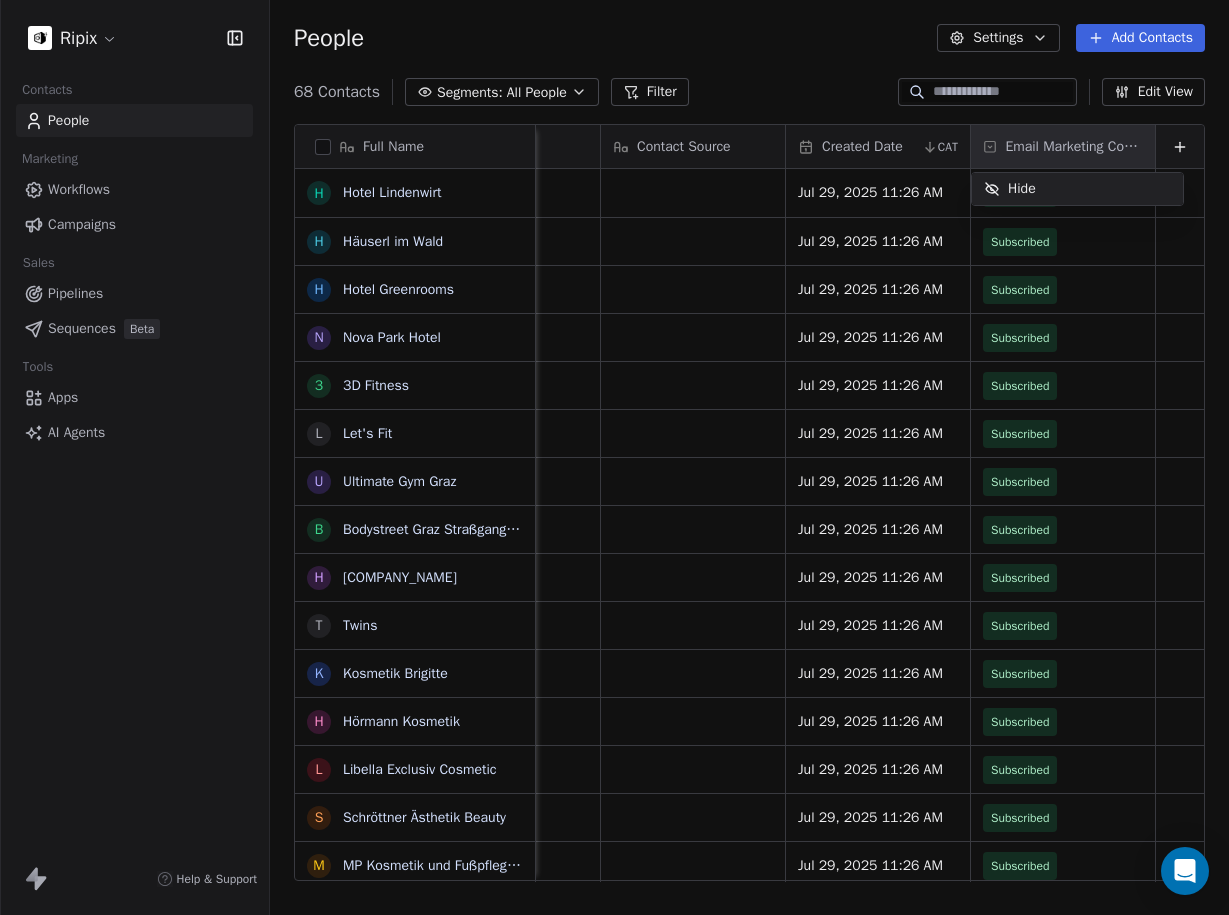 click on "Hide" at bounding box center (1077, 189) 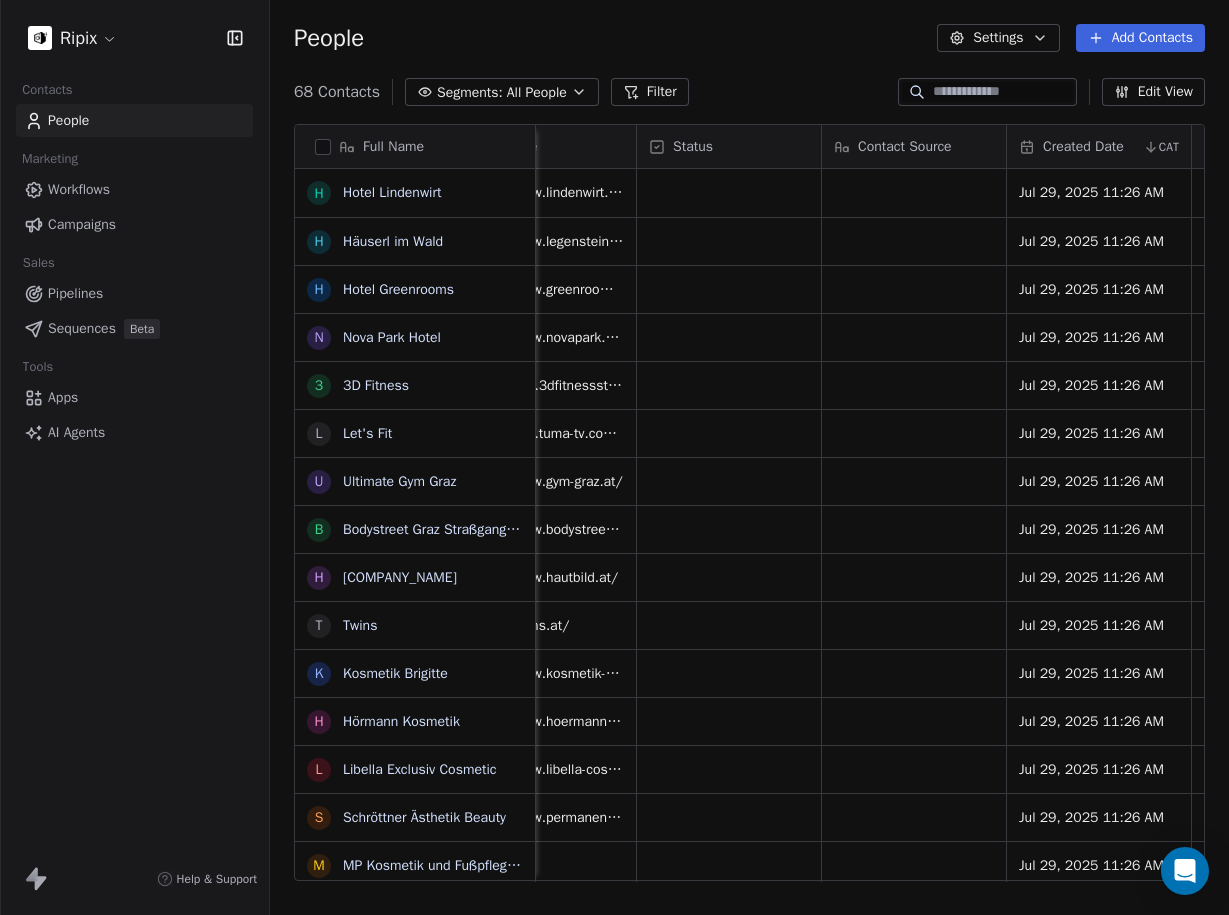 scroll, scrollTop: 0, scrollLeft: 490, axis: horizontal 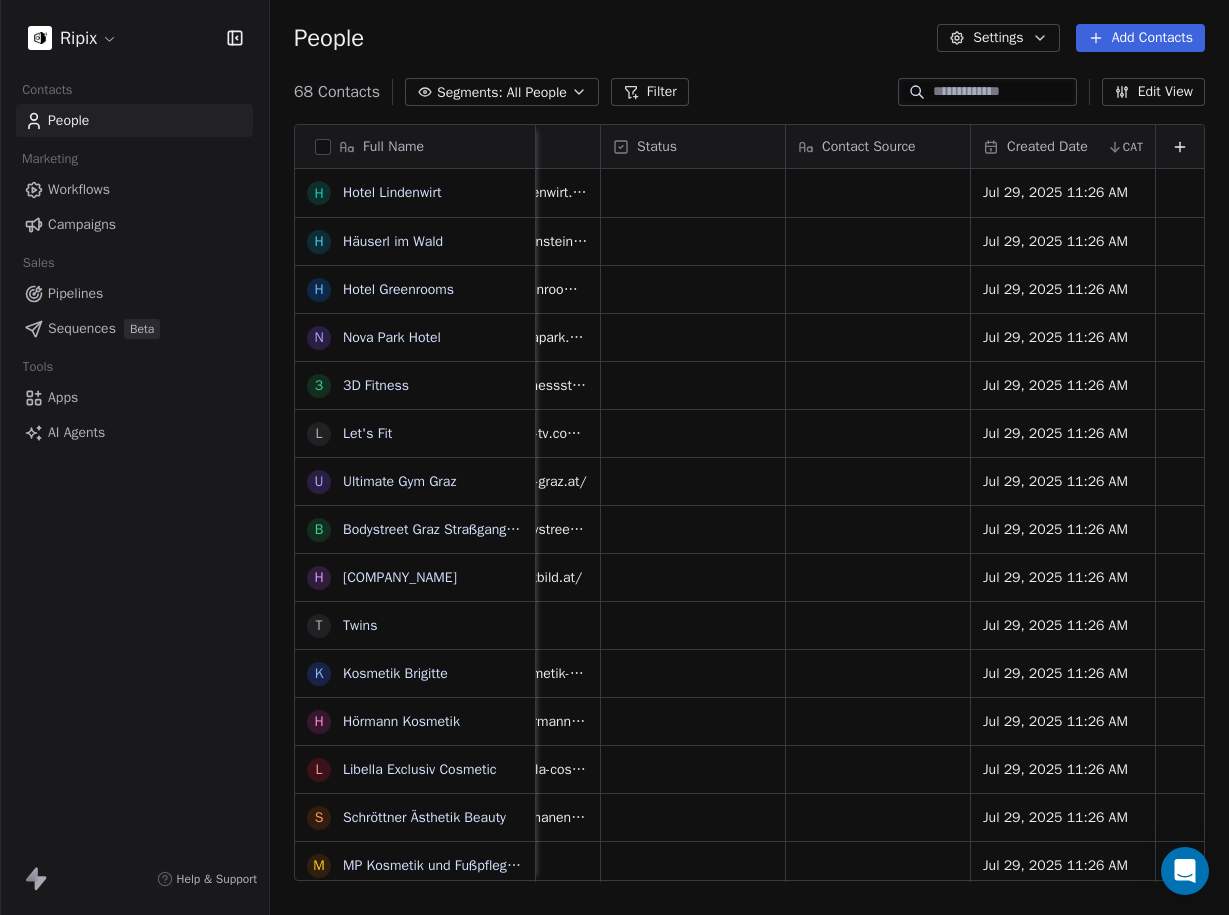 click 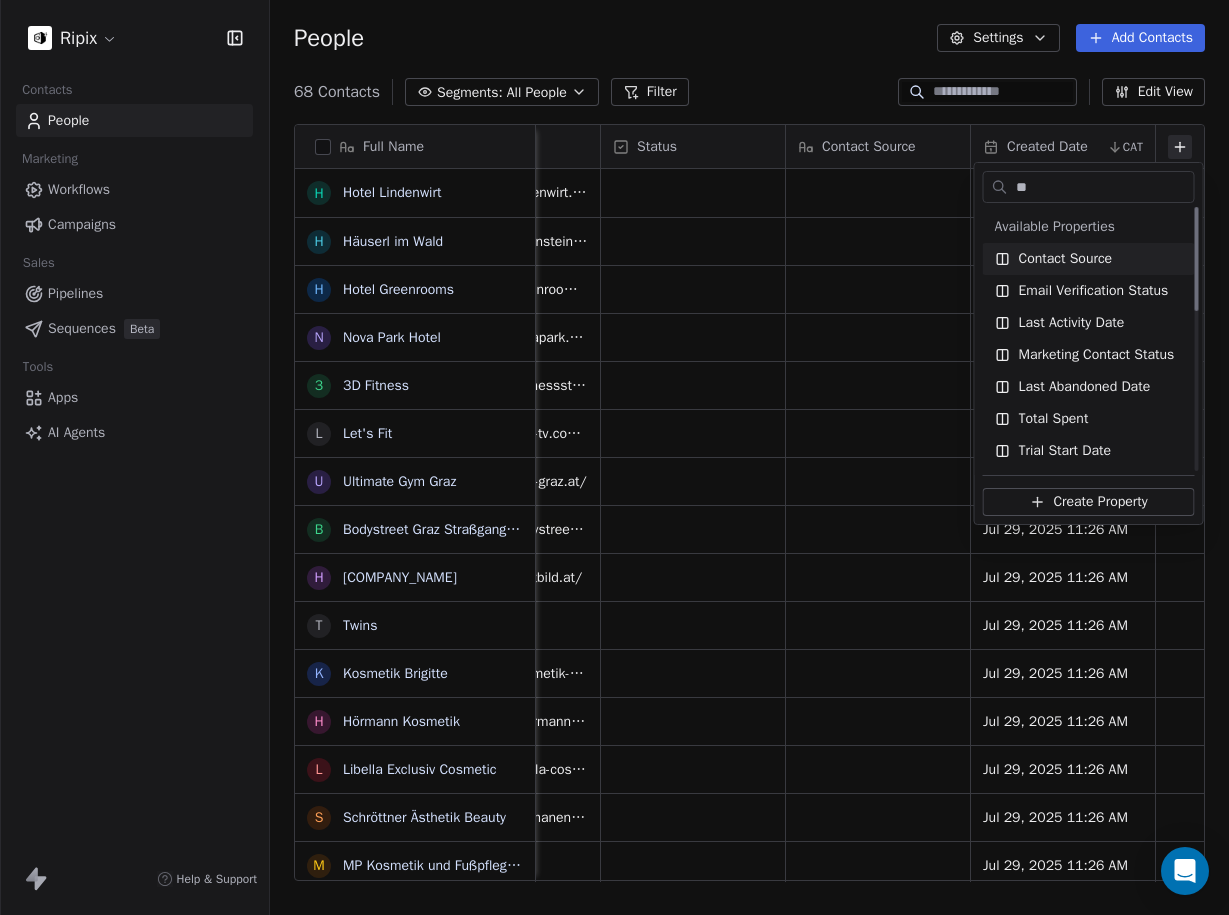 scroll, scrollTop: 0, scrollLeft: 0, axis: both 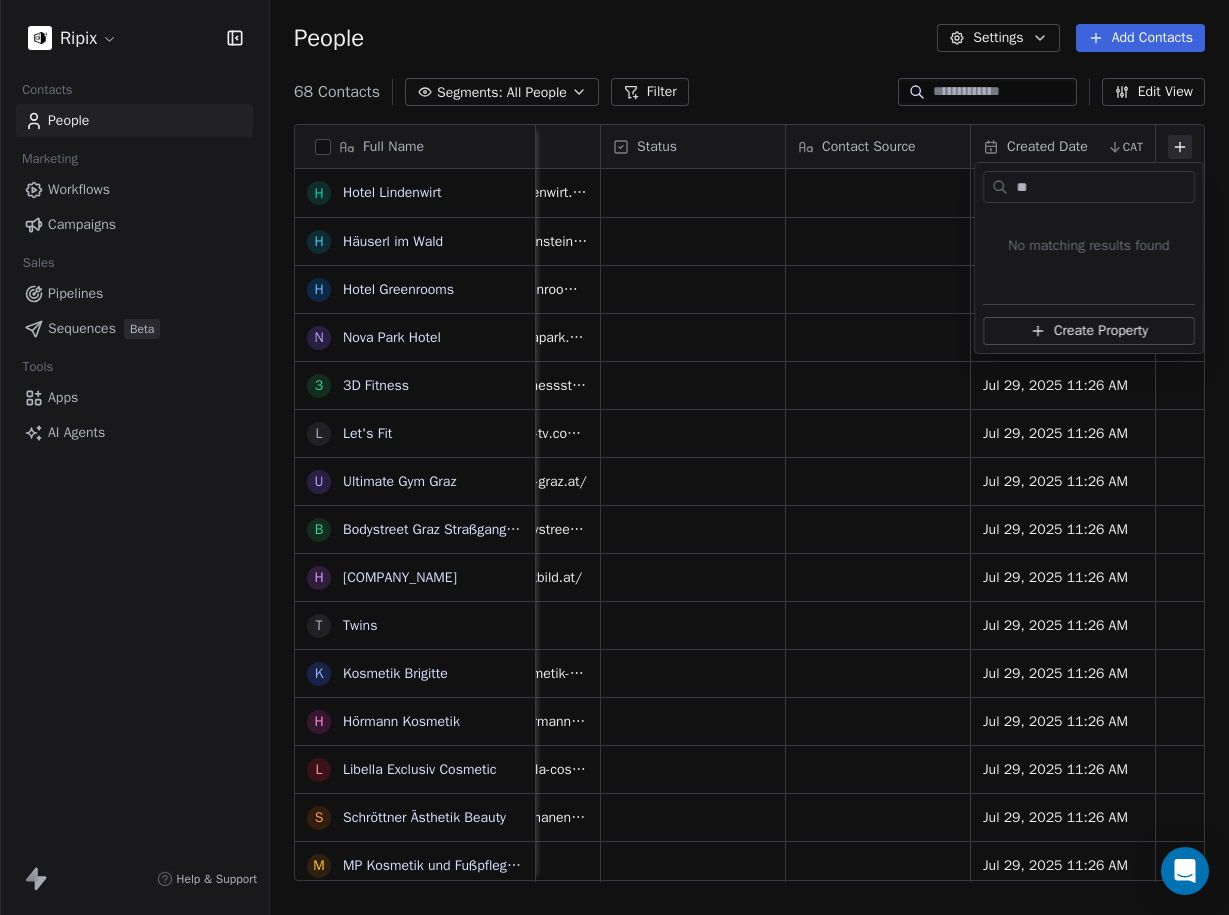 type on "*" 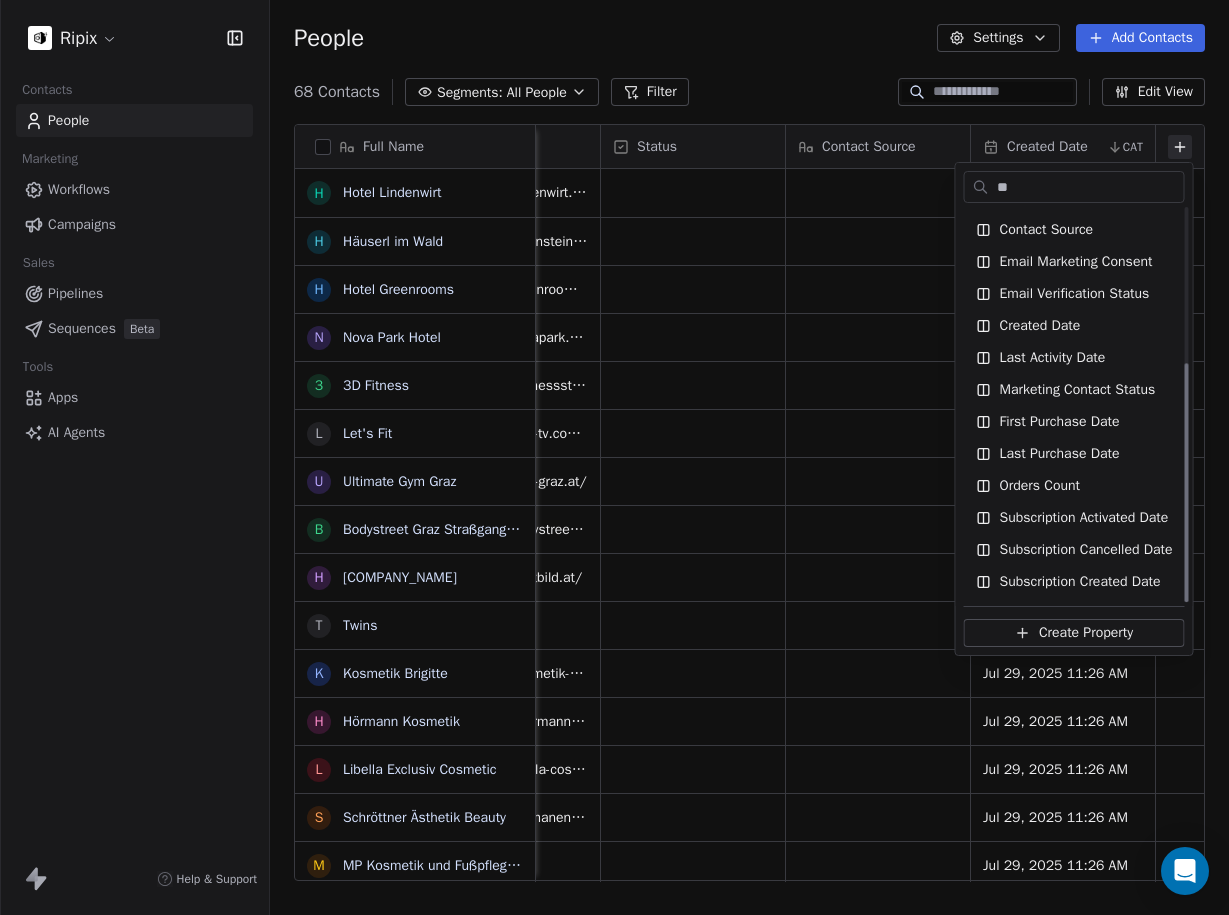 scroll, scrollTop: 0, scrollLeft: 0, axis: both 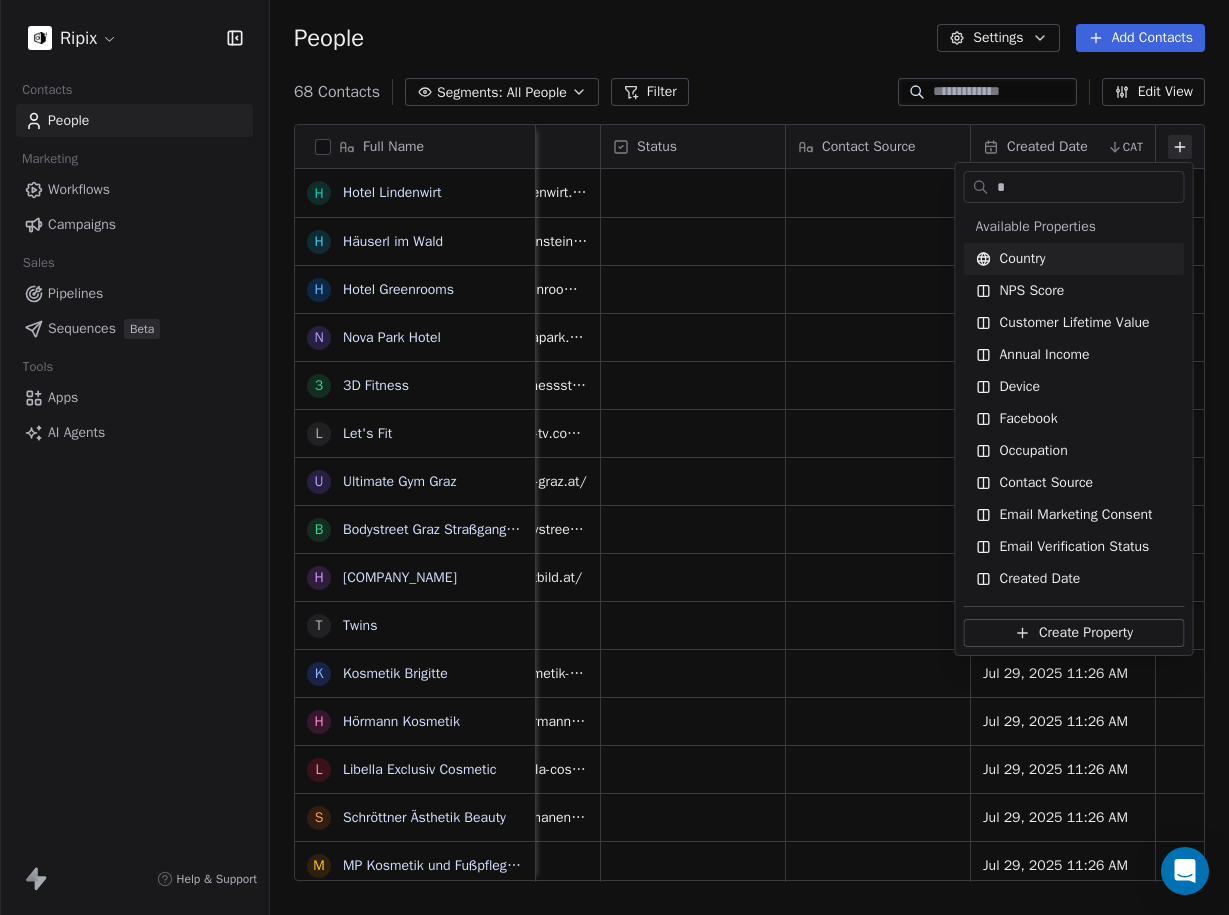 type on "*" 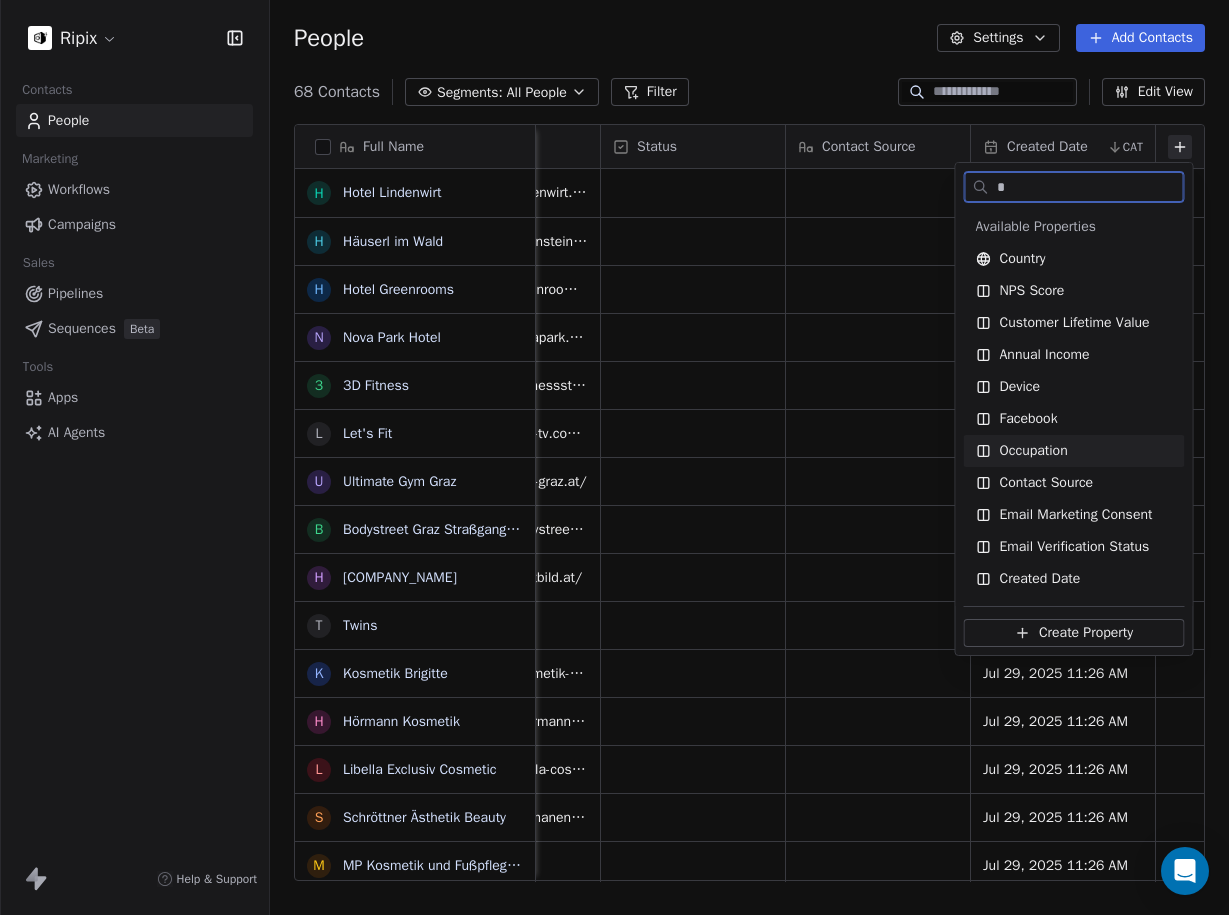 click on "Occupation" at bounding box center (1034, 451) 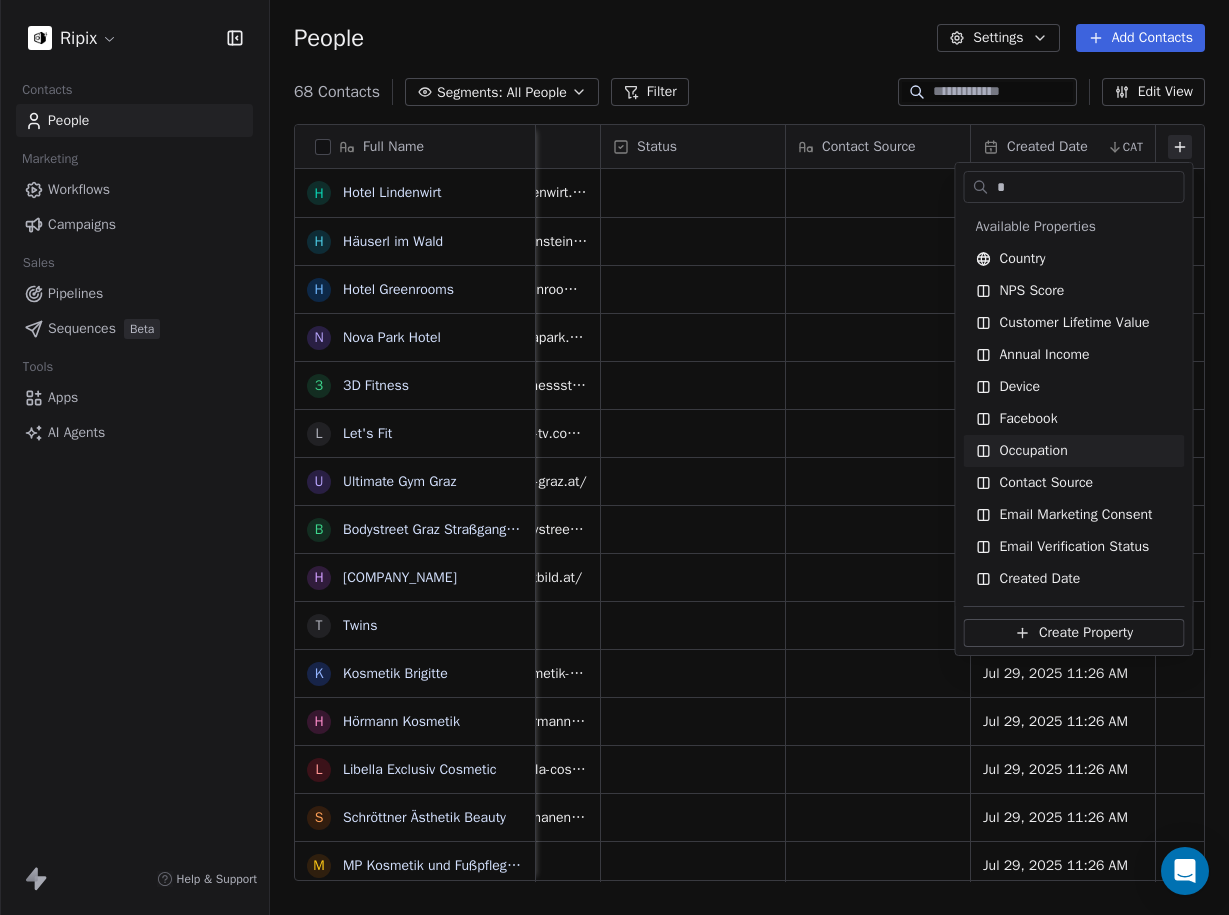 scroll, scrollTop: 0, scrollLeft: 675, axis: horizontal 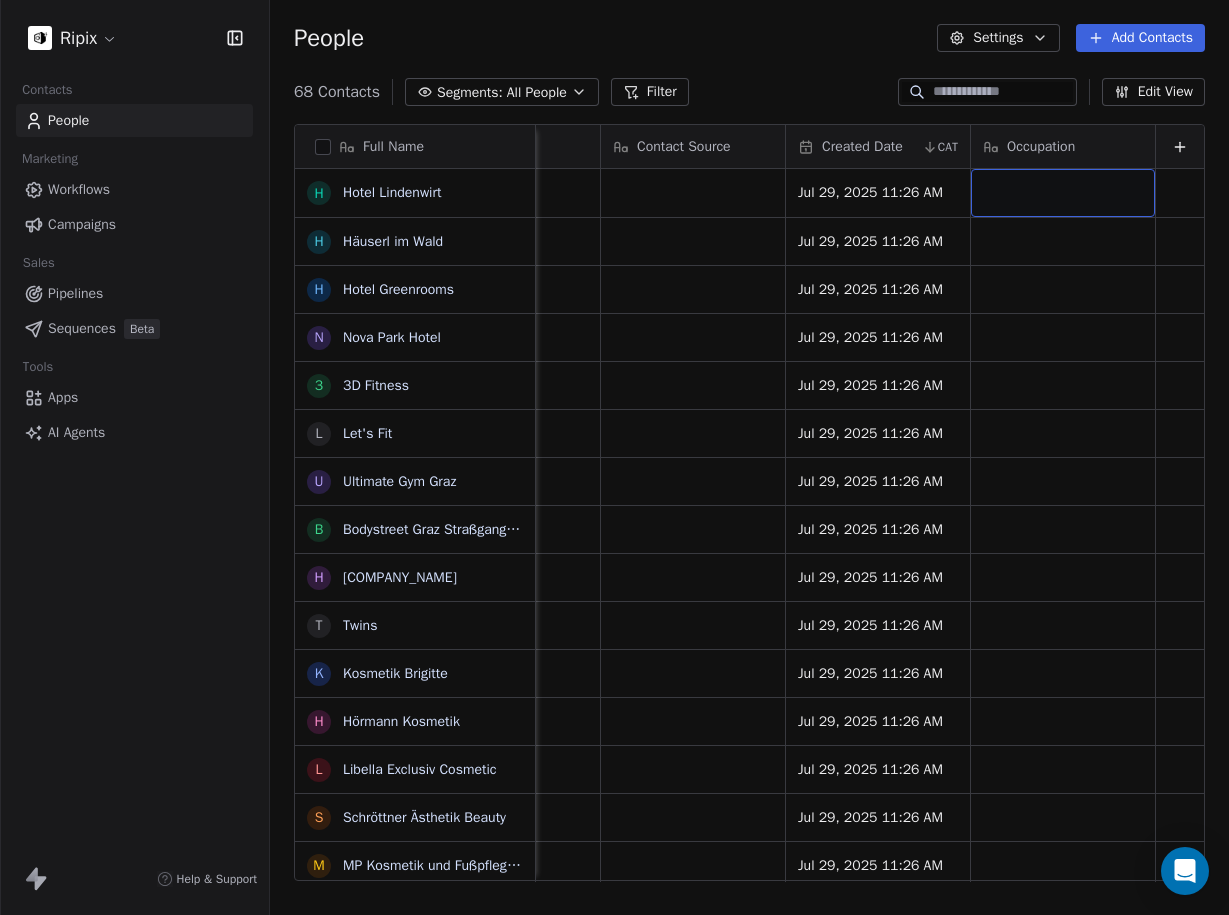 click at bounding box center [1063, 193] 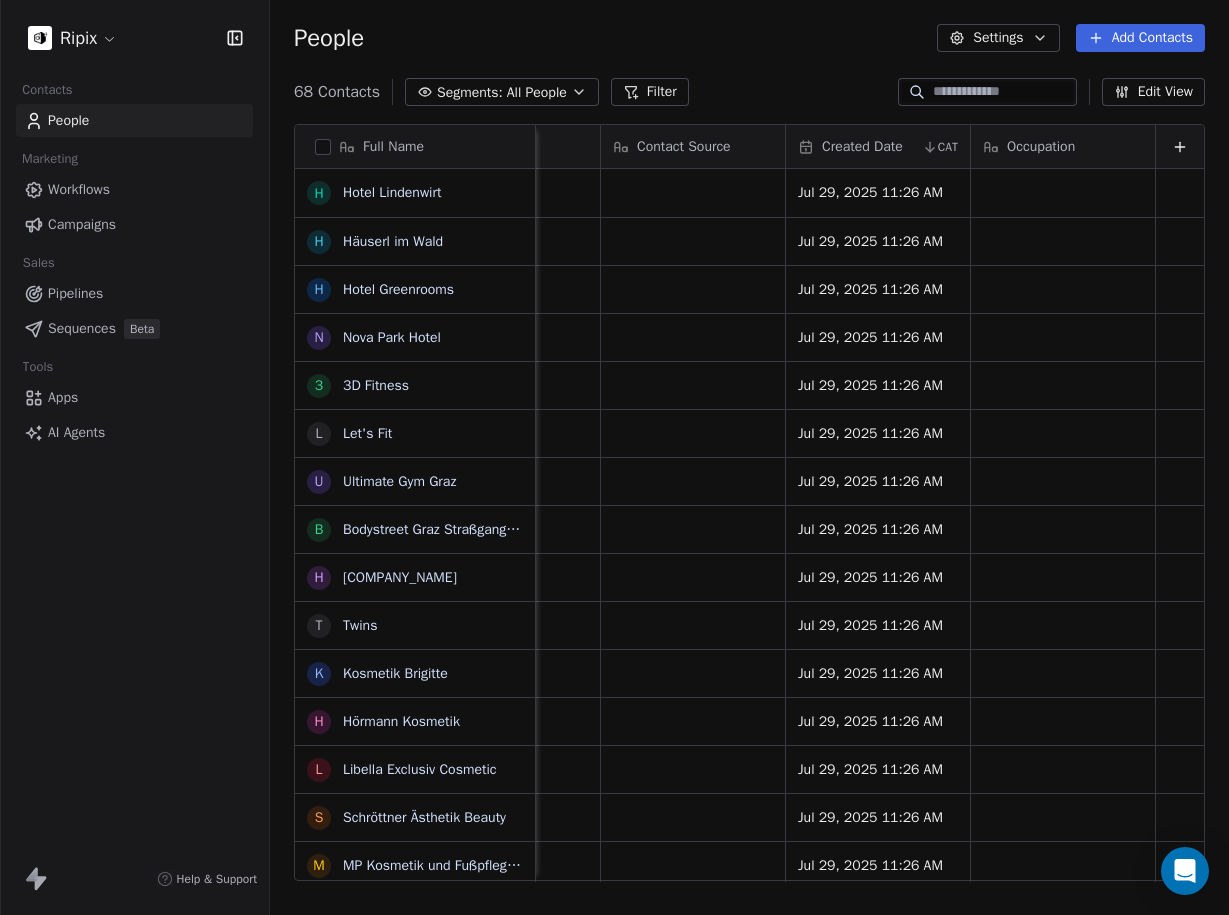 click on "Ripix Contacts People Marketing Workflows Campaigns Sales Pipelines Sequences Beta Tools Apps AI Agents Help & Support People Settings Add Contacts 68 Contacts Segments: All People Filter Edit View Tag Add to Sequence Export Full Name H Hotel Lindenwirt H Häuserl im Wald H Hotel Greenrooms N Nova Park Hotel 3 3D Fitness L Let's Fit U Ultimate Gym Graz B Bodystreet Graz Straßgangerstraße H Hautbild bei Rosemarie Wilfling T Twins K Kosmetik Brigitte H Hörmann Kosmetik L Libella Exclusiv Cosmetic S Schröttner Ästhetik Beauty M MP Kosmetik und Fußpflege Permanent Makeup T Time4Beauty E Eleganza Kosmetik H Hautvision R Ralu Kosmetik Graz F Fachstudio LasKoNa F Franz Pirker KFZ-Handels GmbH S Schlacher KFZ GmbH J Josef Martin Schlacher F Fredy Binder H Heimo Pöchtrager KFZ - Verwertung H Herk GmbH C Christian Kohlbacher (KFZ & Zweirad Kohlbacher) S Stückelschwaiger OEG E EBC Bremsen Österreich Haindl Vertriebs GmbH S Sandro Bruxmeier e.U. B Bernhard Eisendle Künstler K KFZ - PLETZ Meisterbetrieb GmbH" at bounding box center [614, 457] 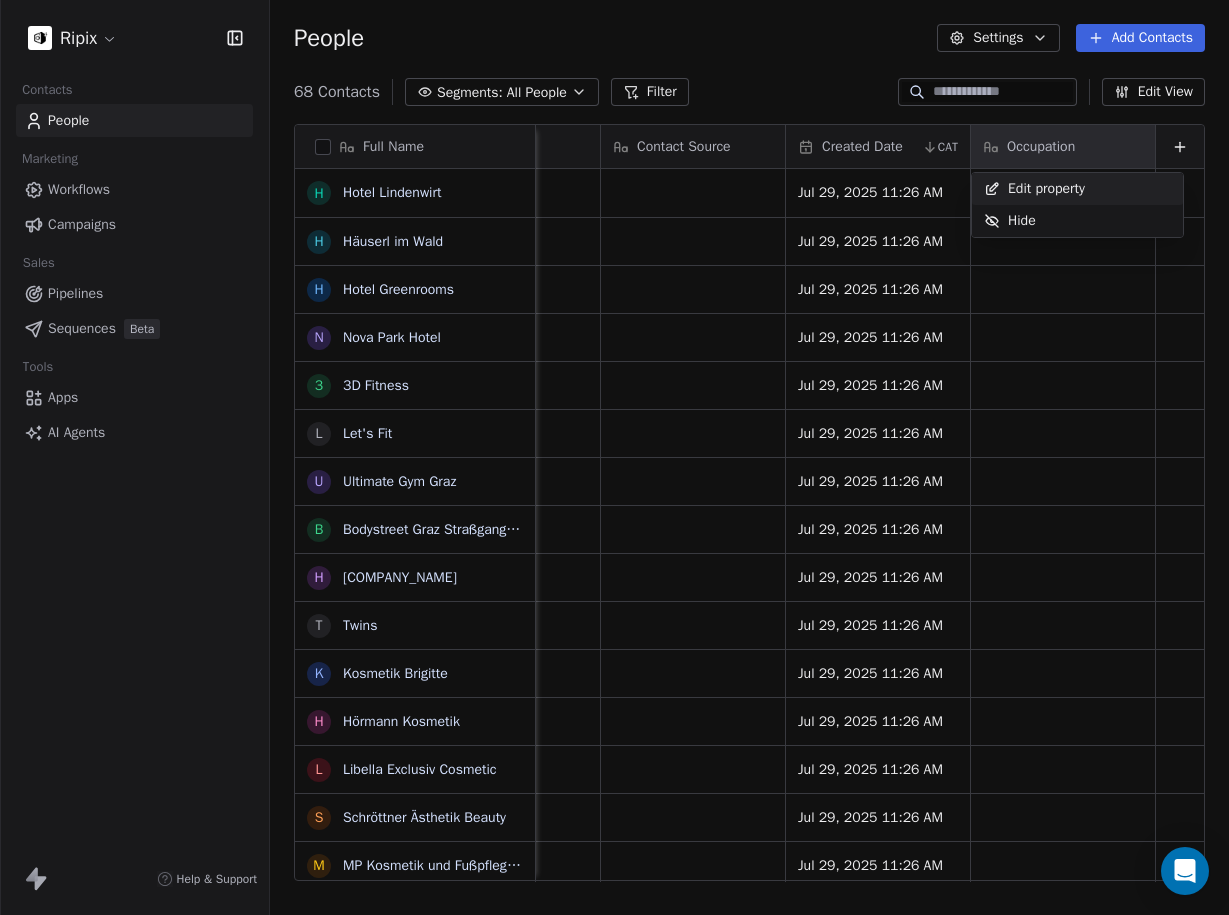click on "Edit property" at bounding box center (1046, 189) 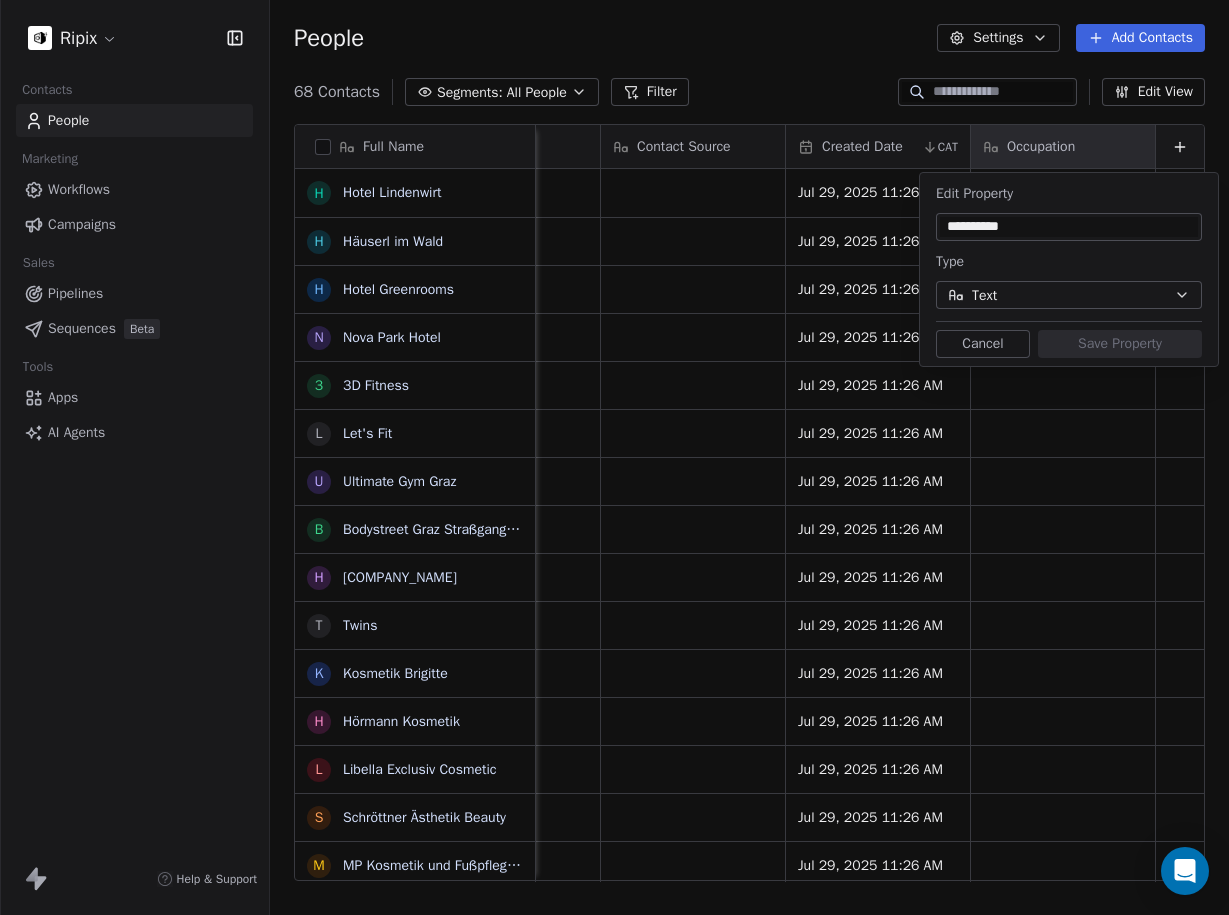 click on "Text" at bounding box center [1069, 295] 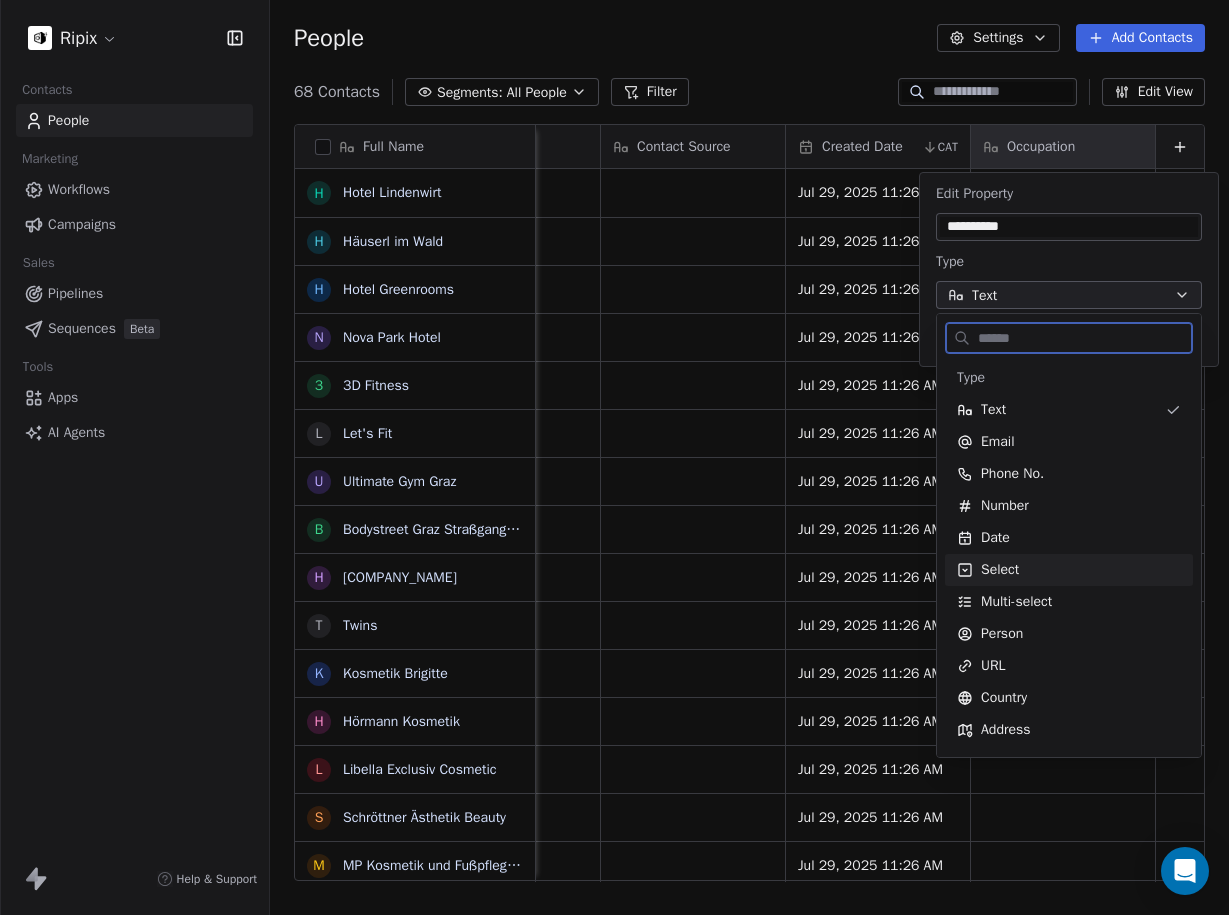click on "Select" at bounding box center (1069, 570) 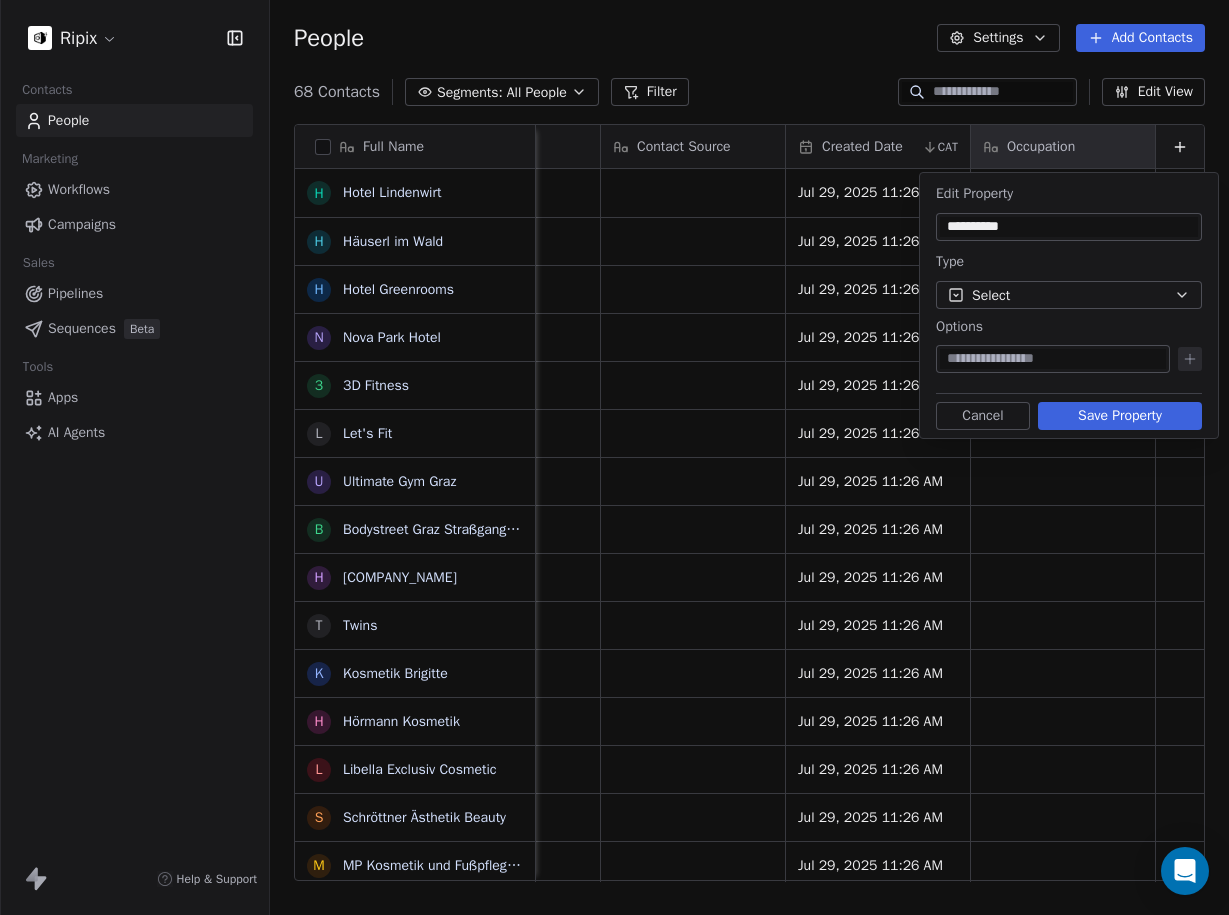 click at bounding box center (1053, 359) 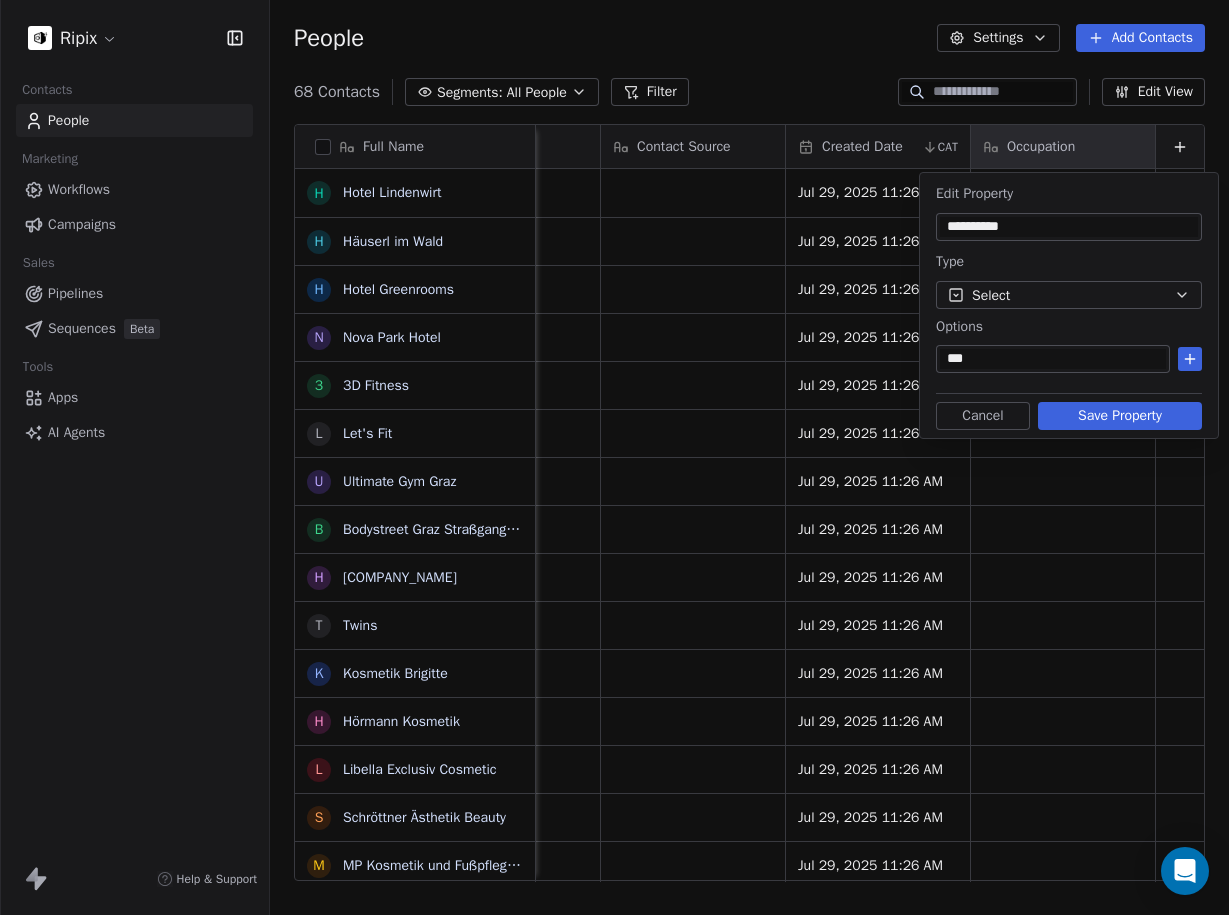 type on "***" 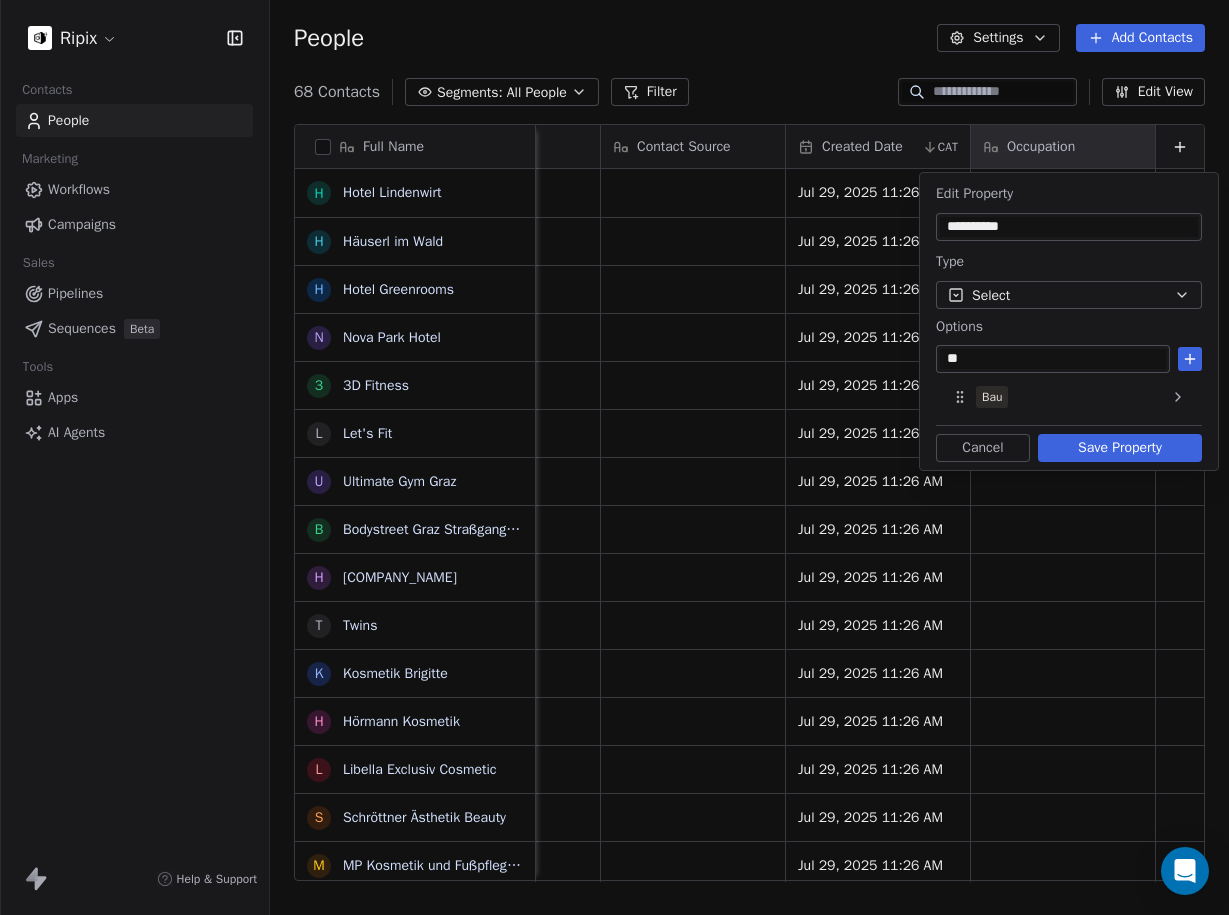 type on "**" 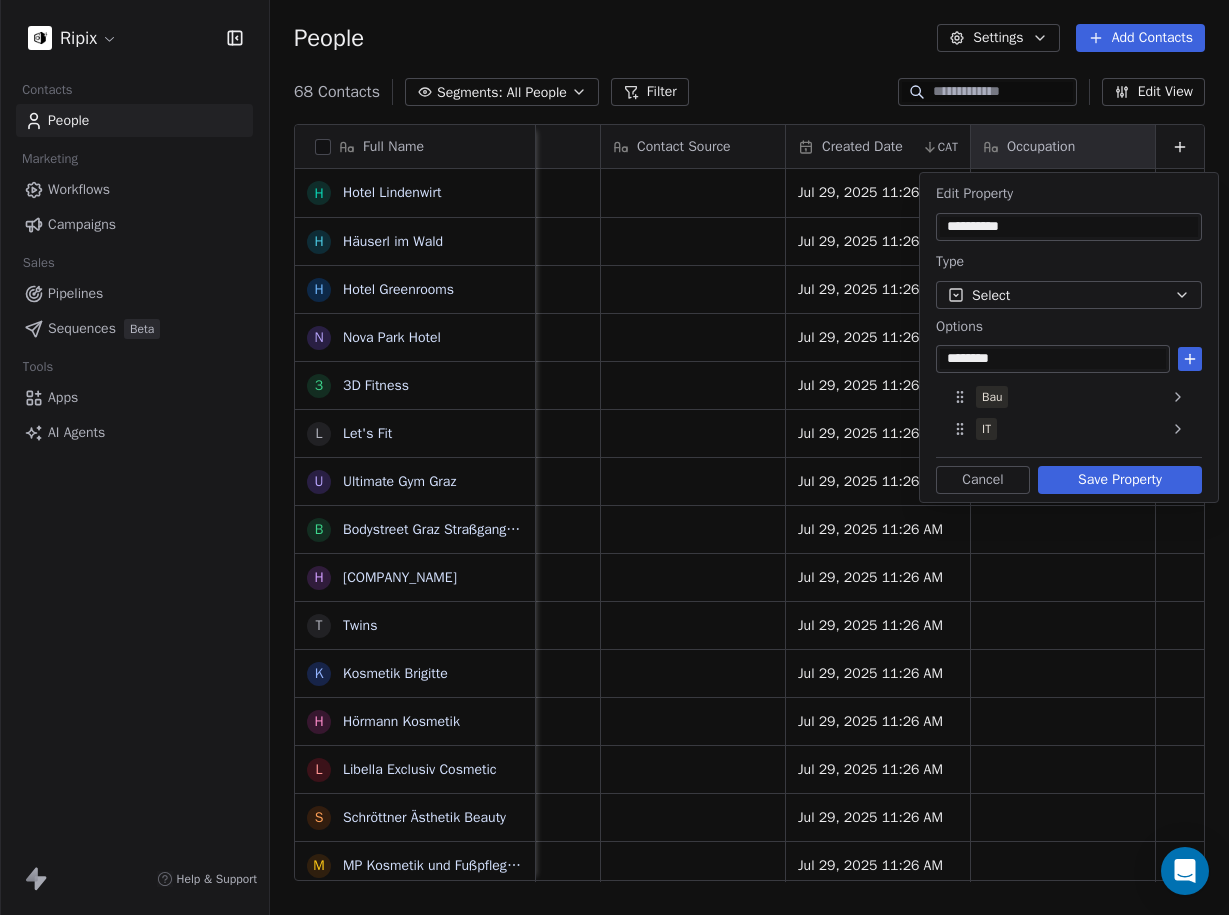 type on "********" 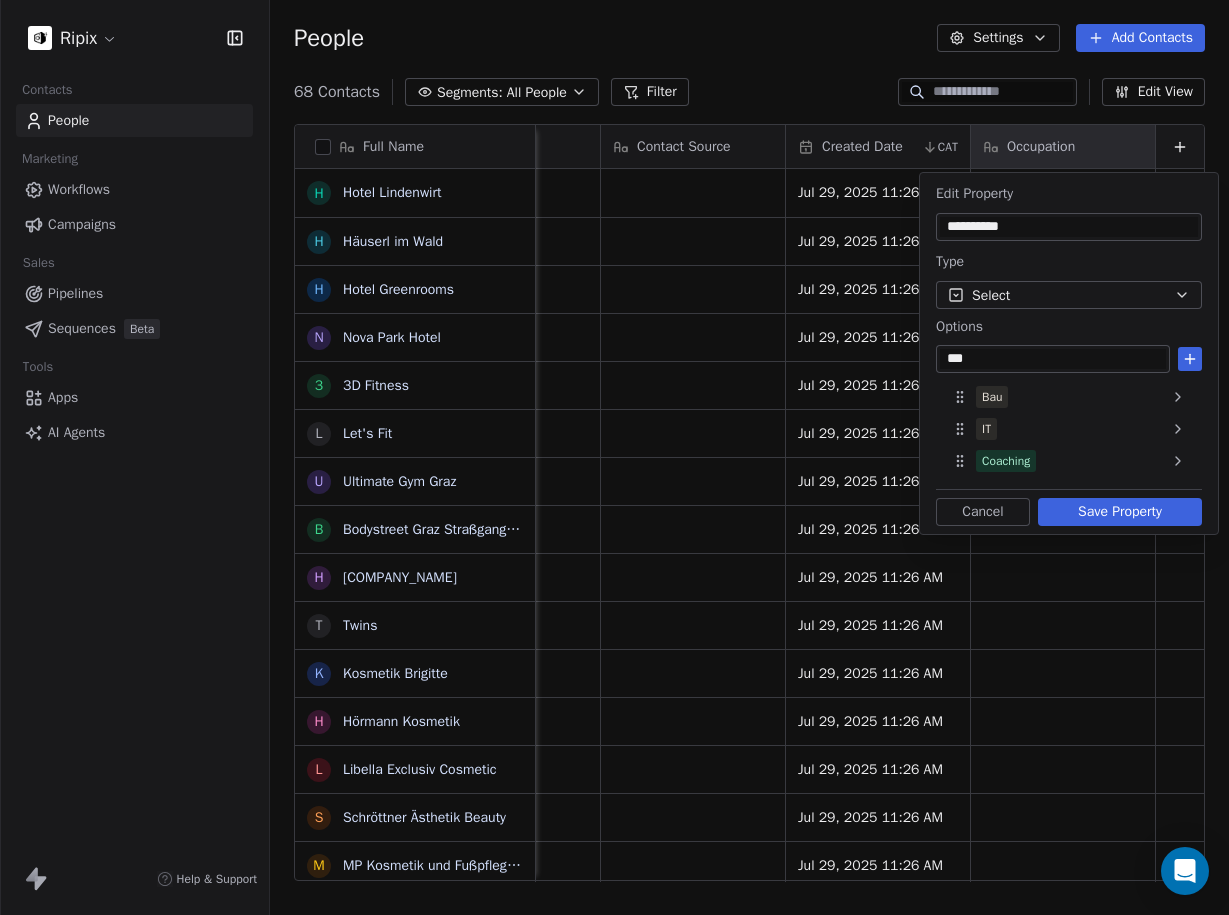 type on "***" 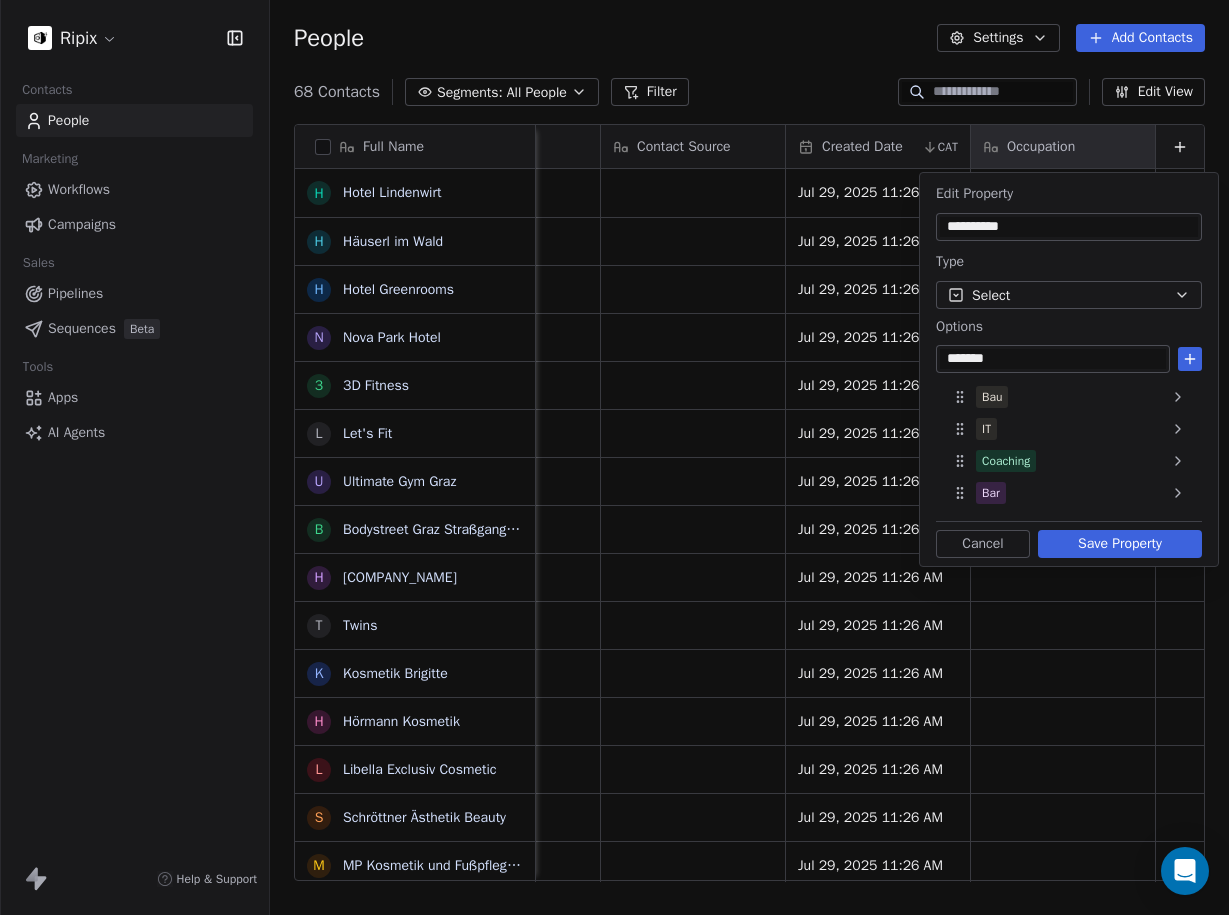 type on "*******" 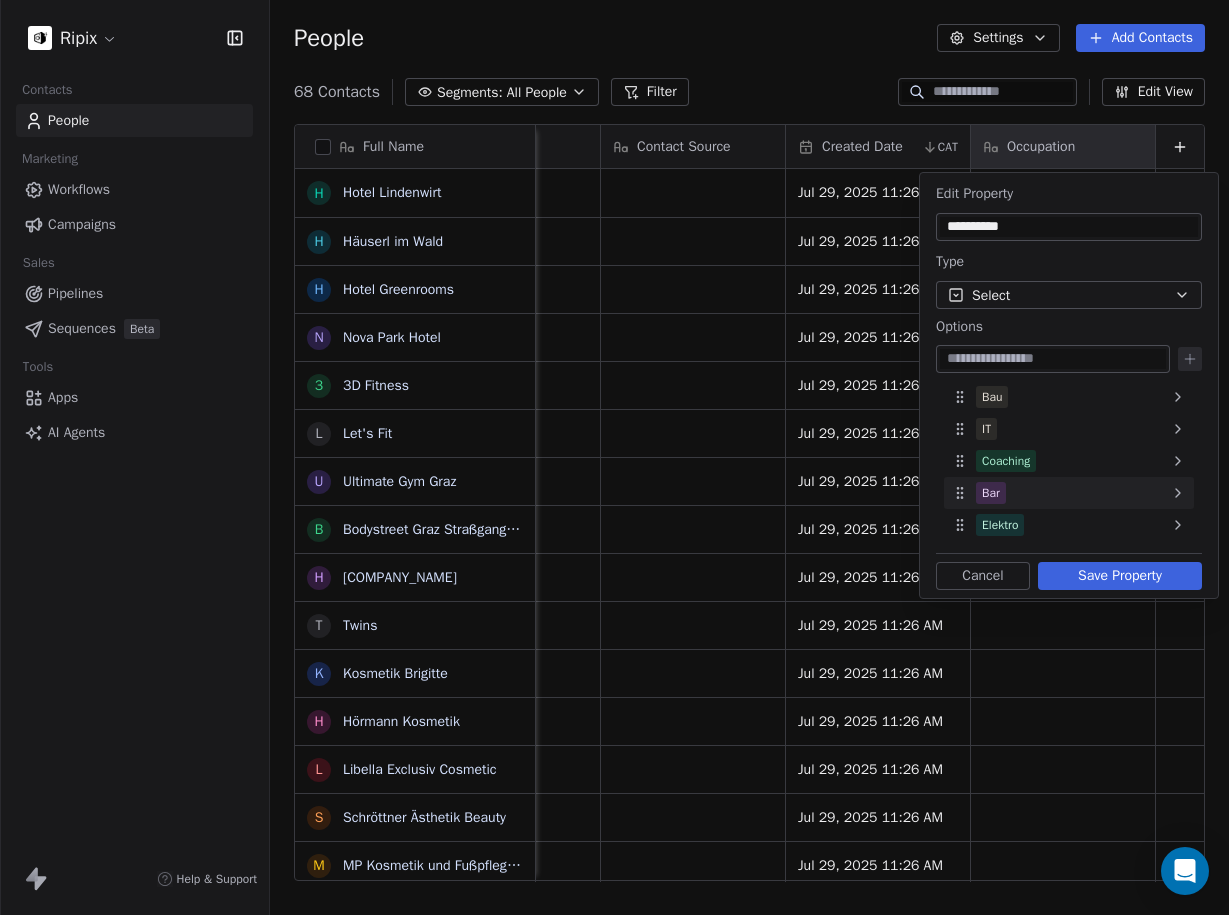 click on "Bar" at bounding box center [1069, 493] 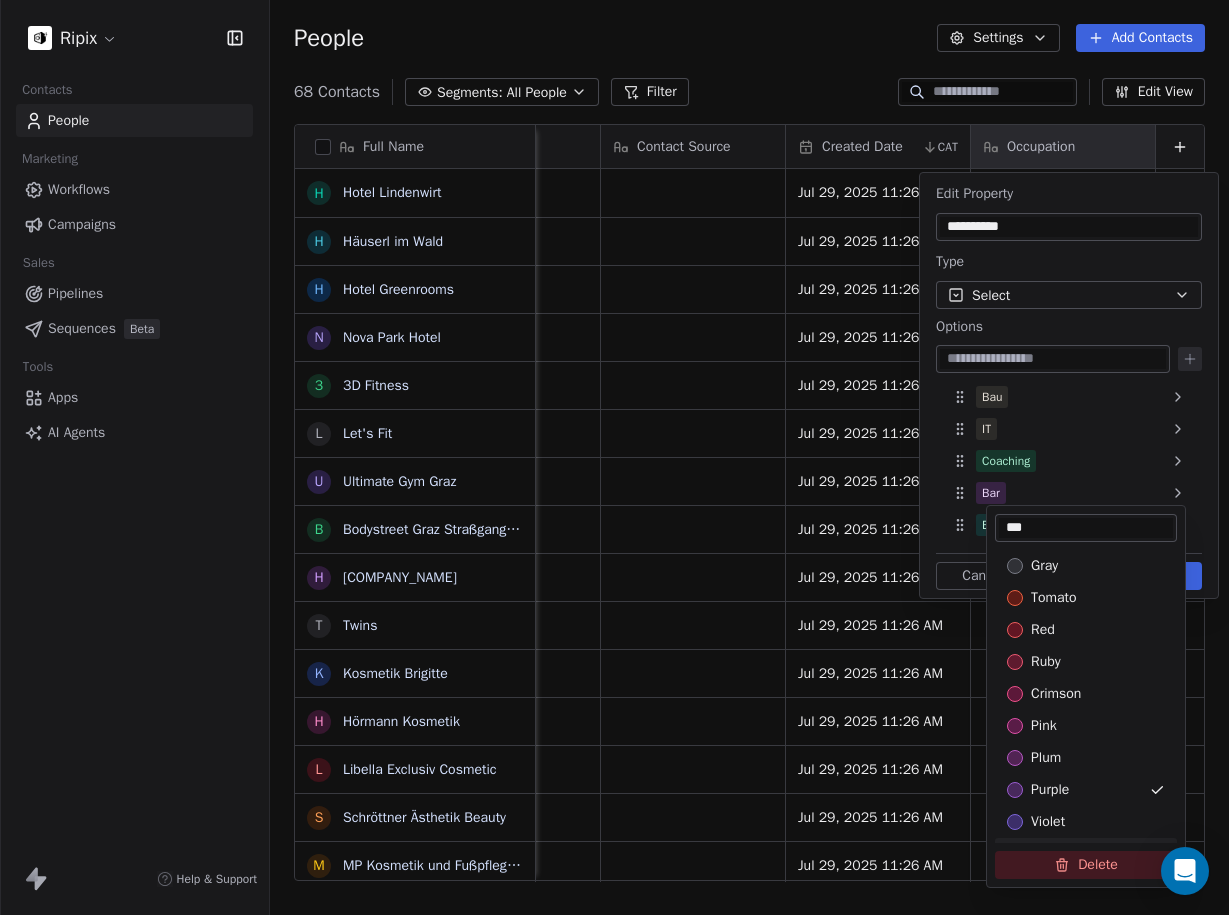 click on "Delete" at bounding box center [1086, 865] 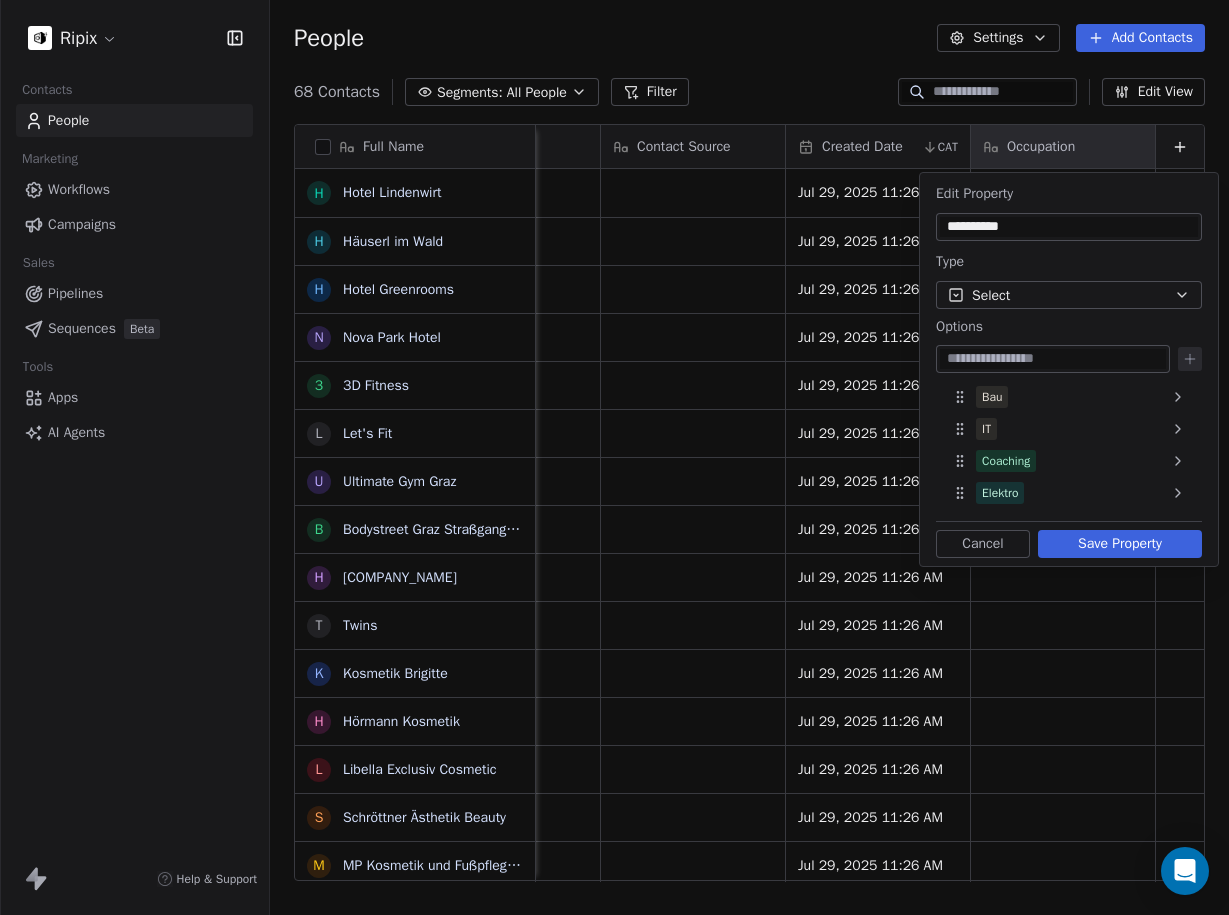 click at bounding box center [1053, 359] 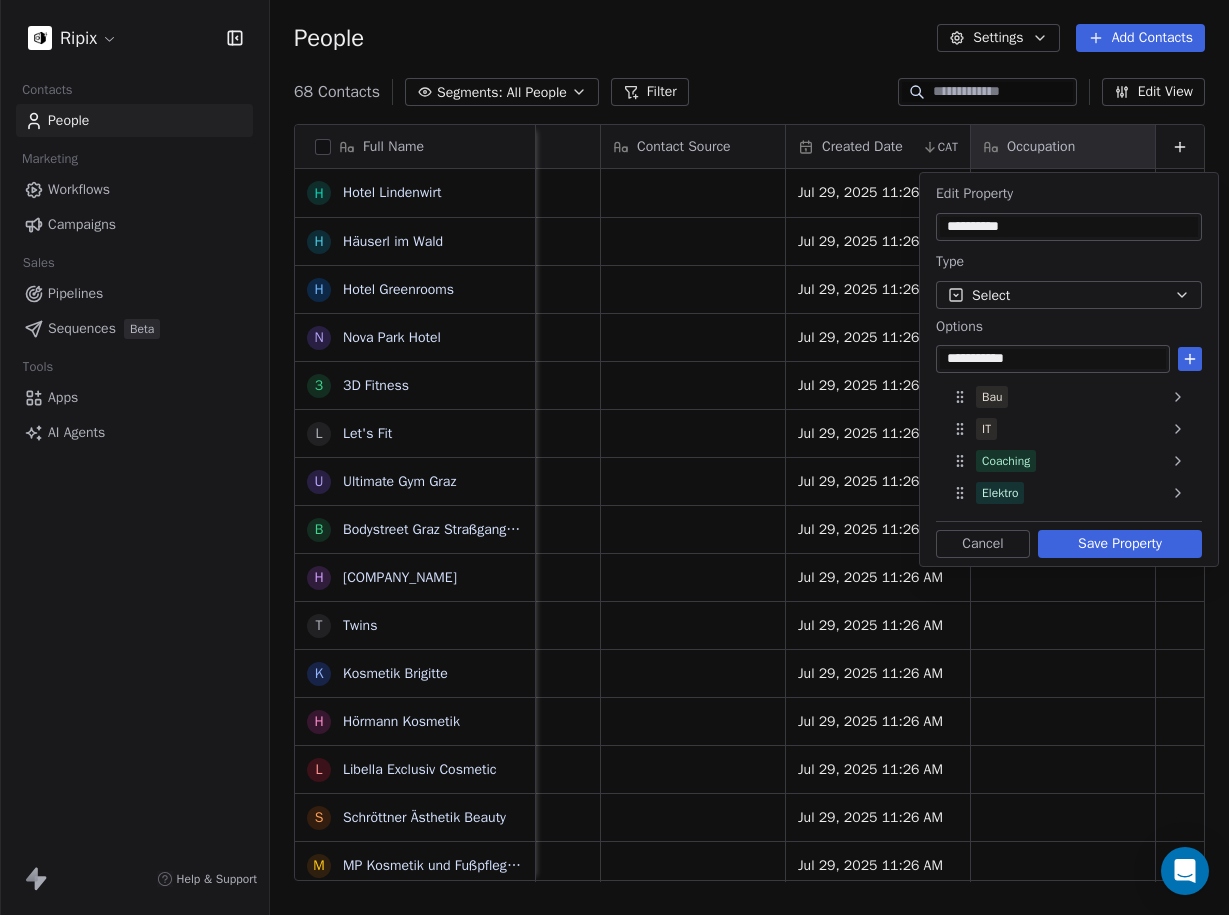 type on "**********" 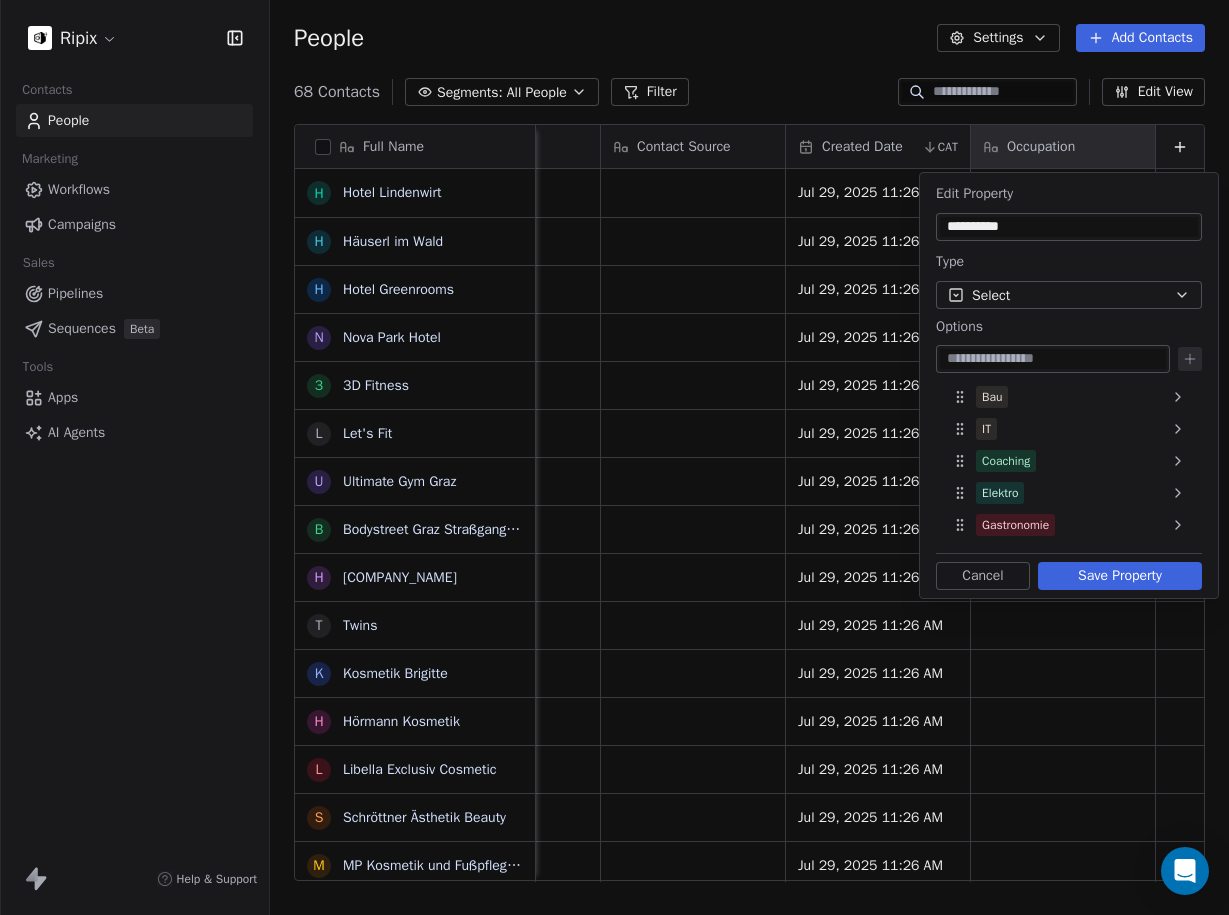 type on "*" 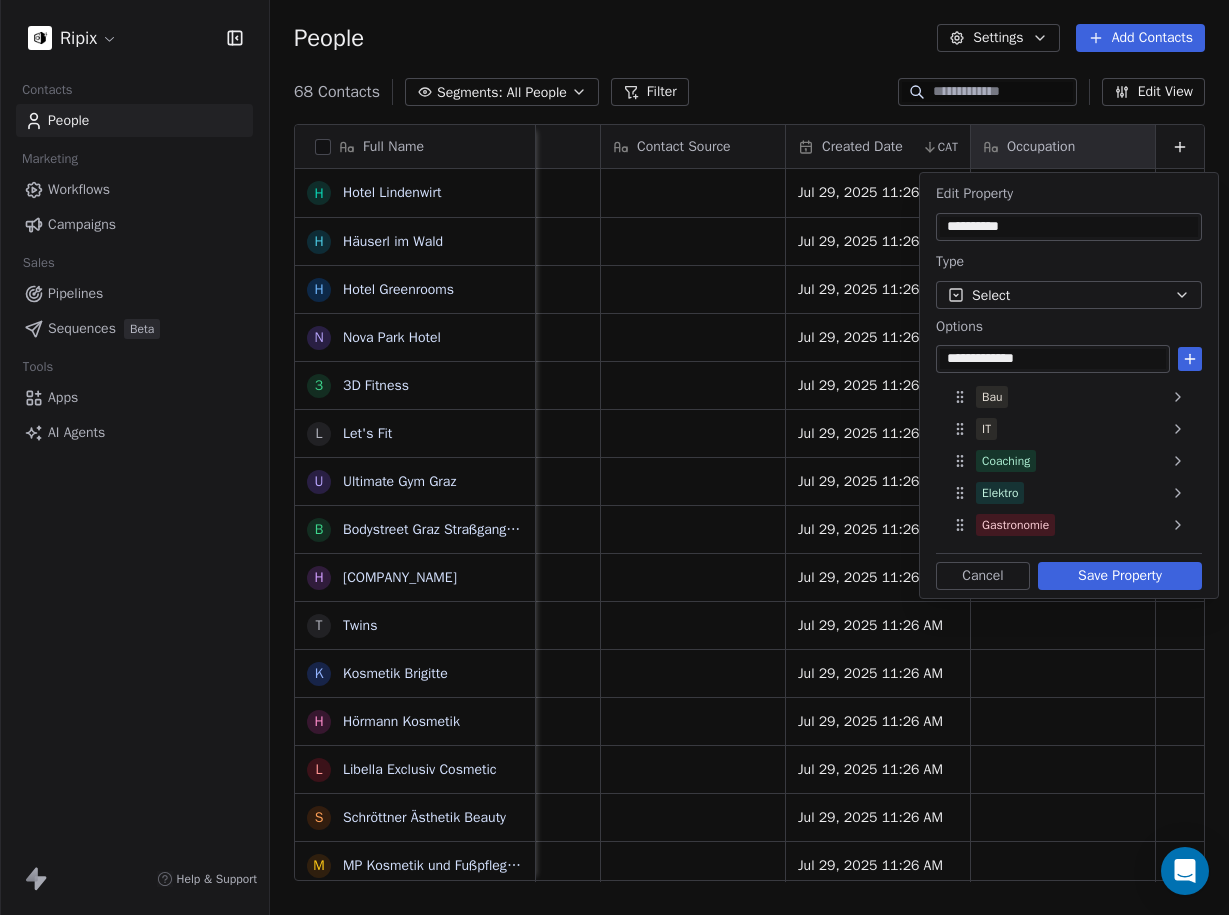 type on "**********" 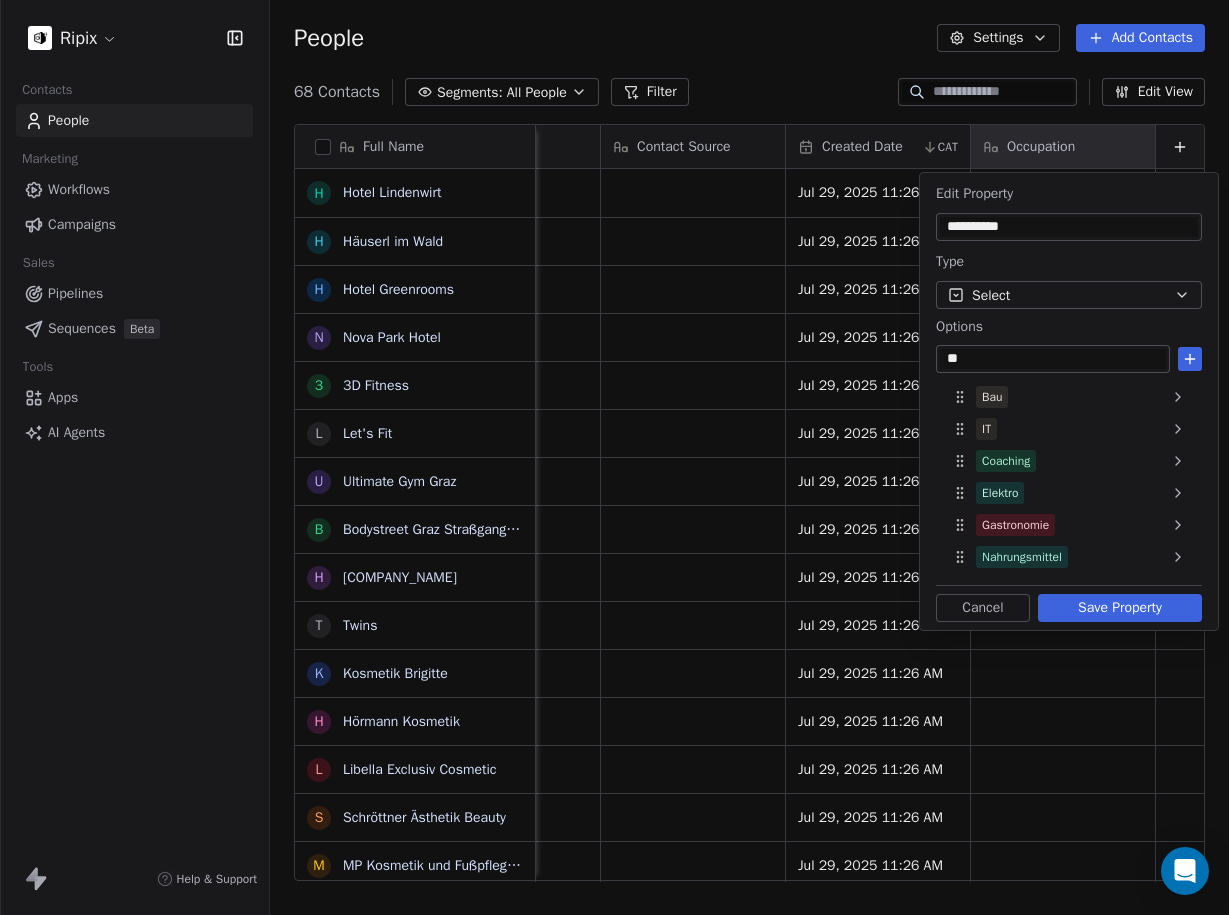 type on "*" 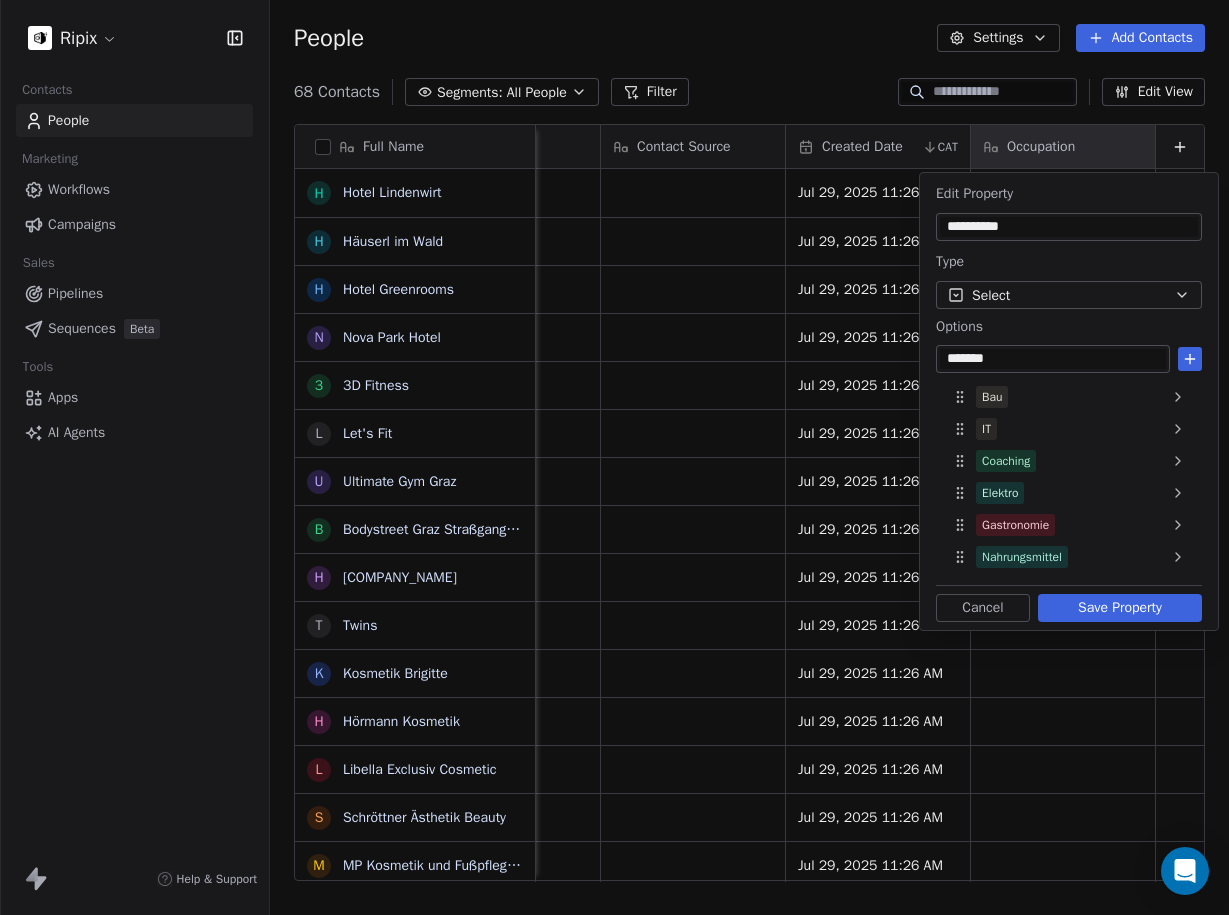 type on "********" 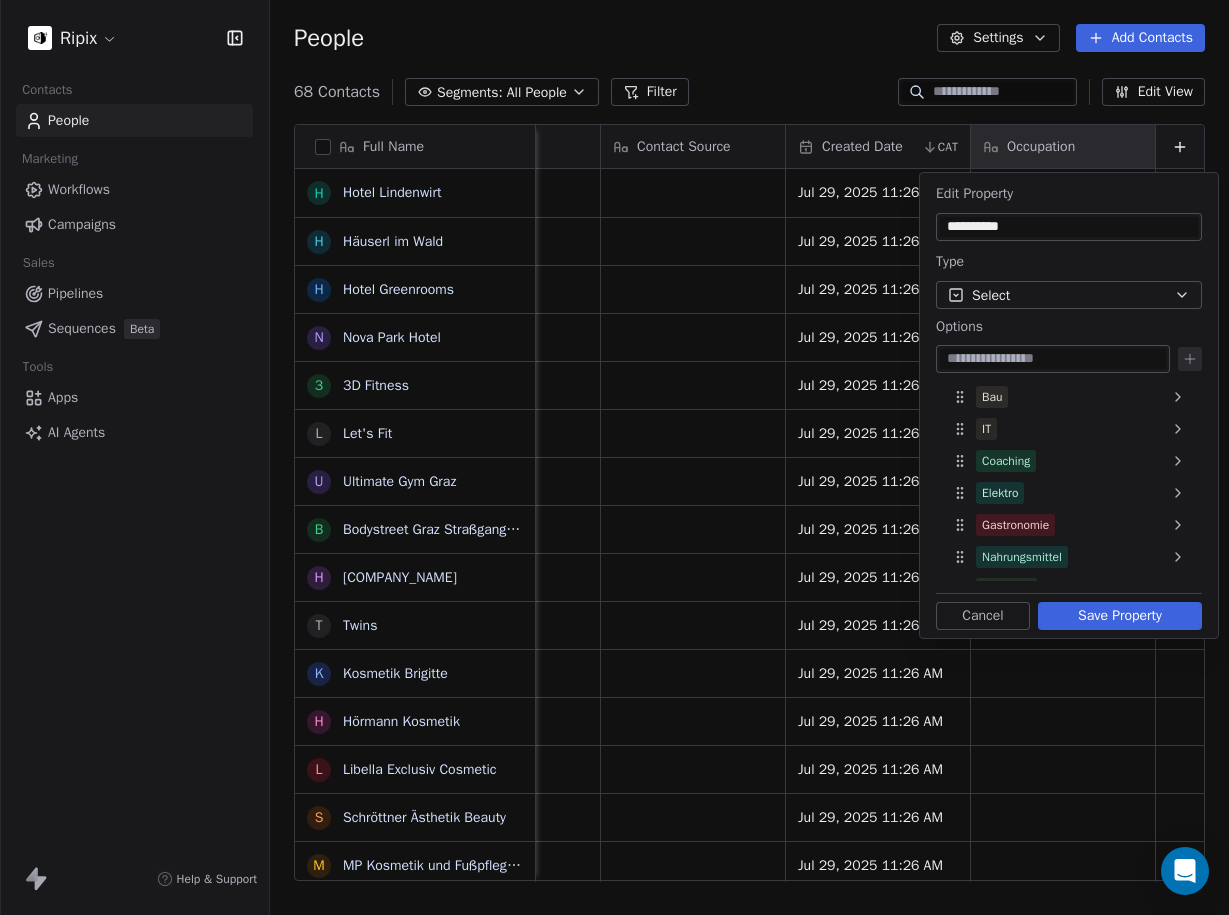 type on "*" 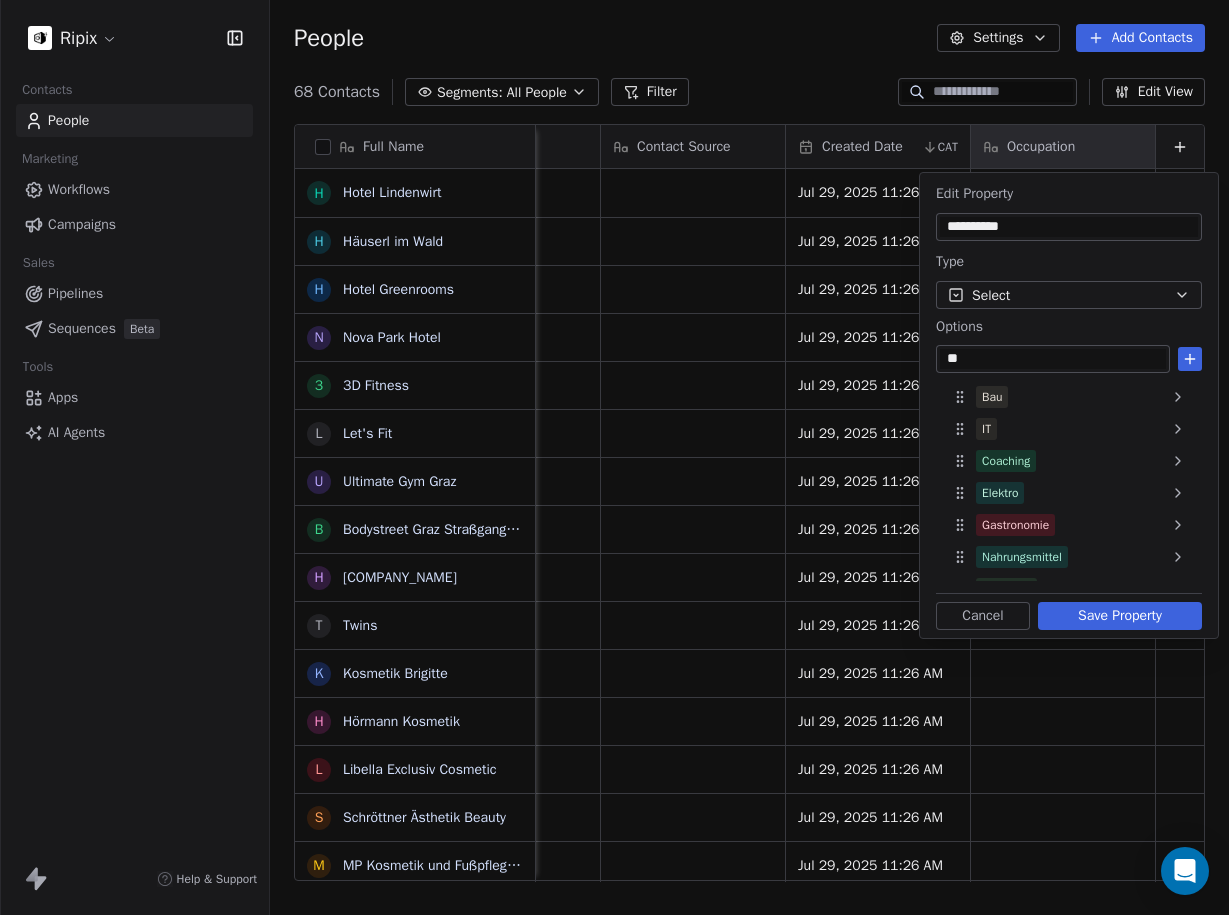 type on "*" 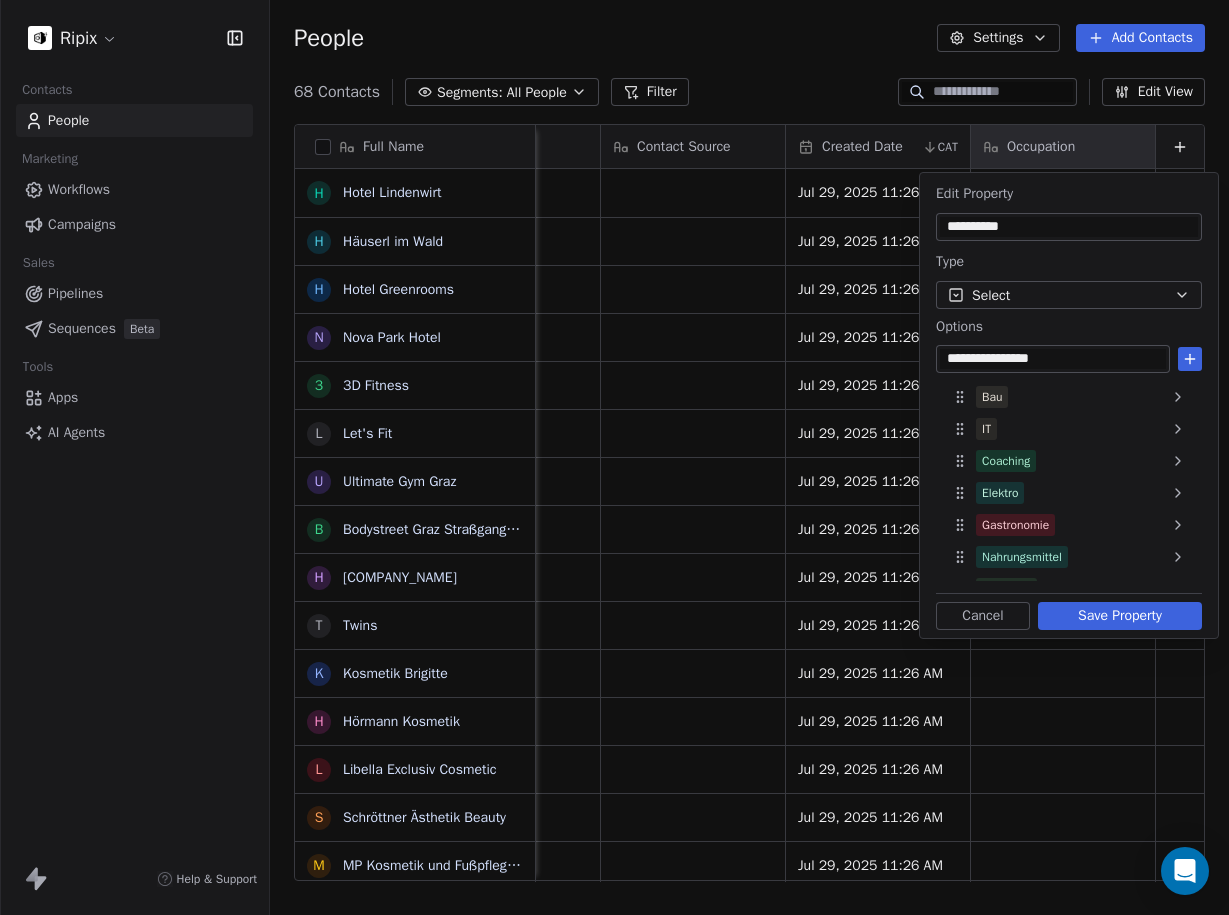 type on "**********" 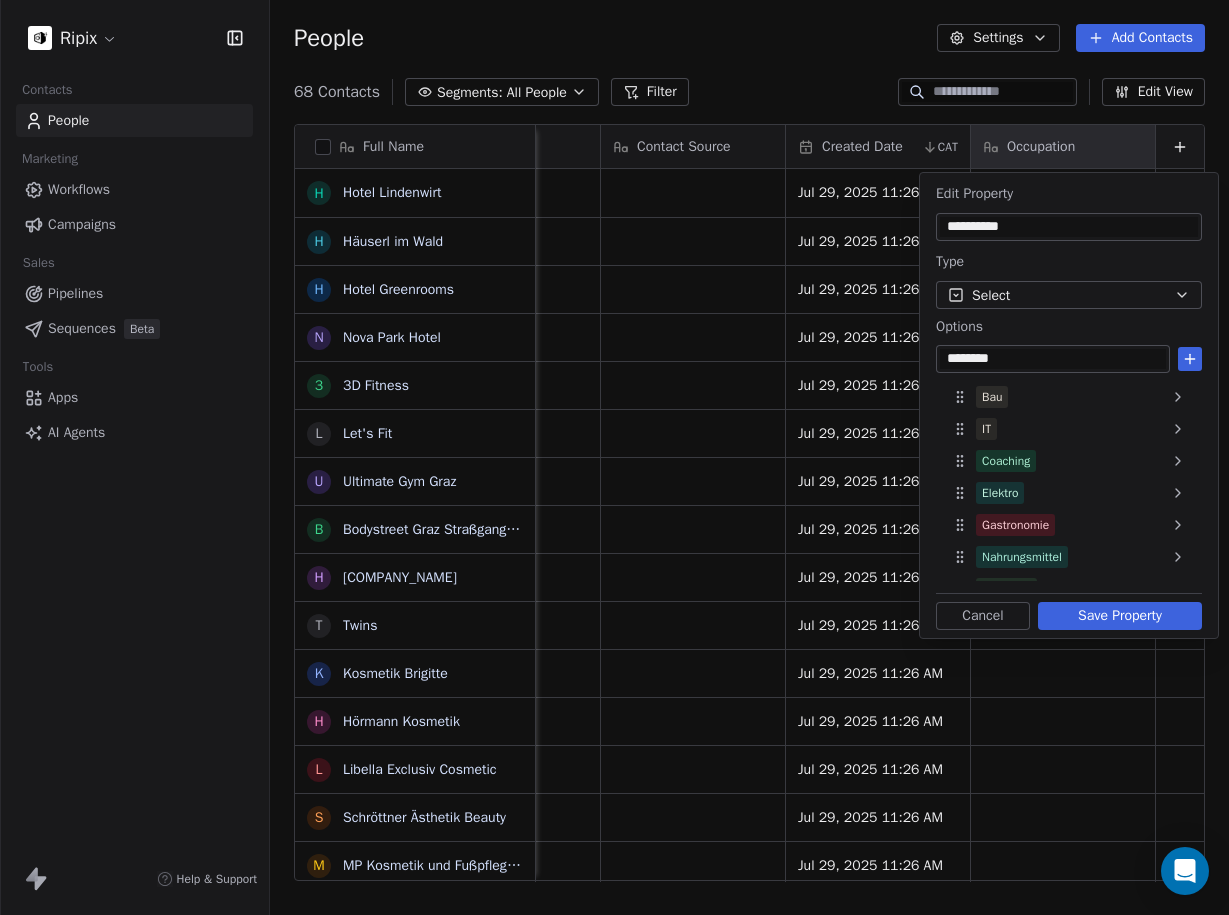 type on "********" 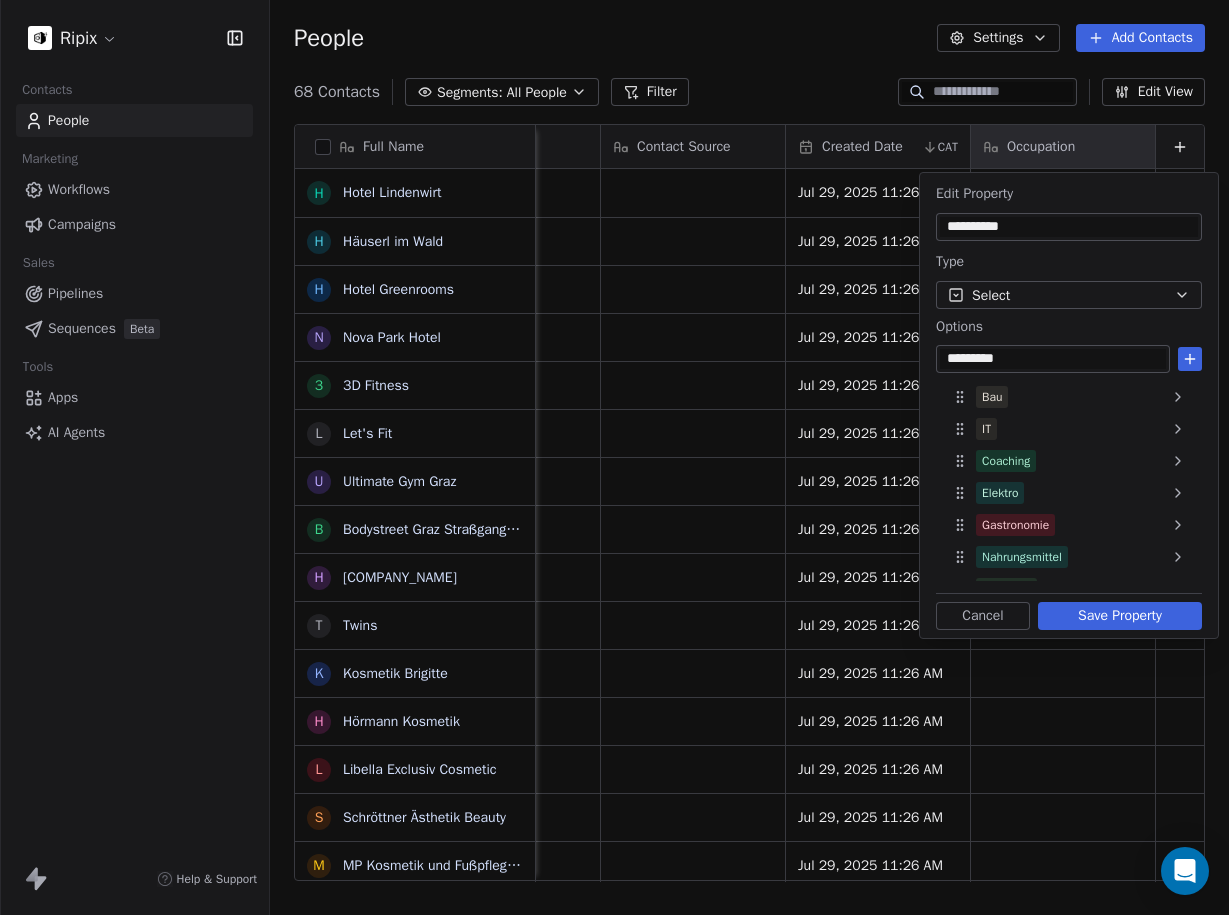 type on "*********" 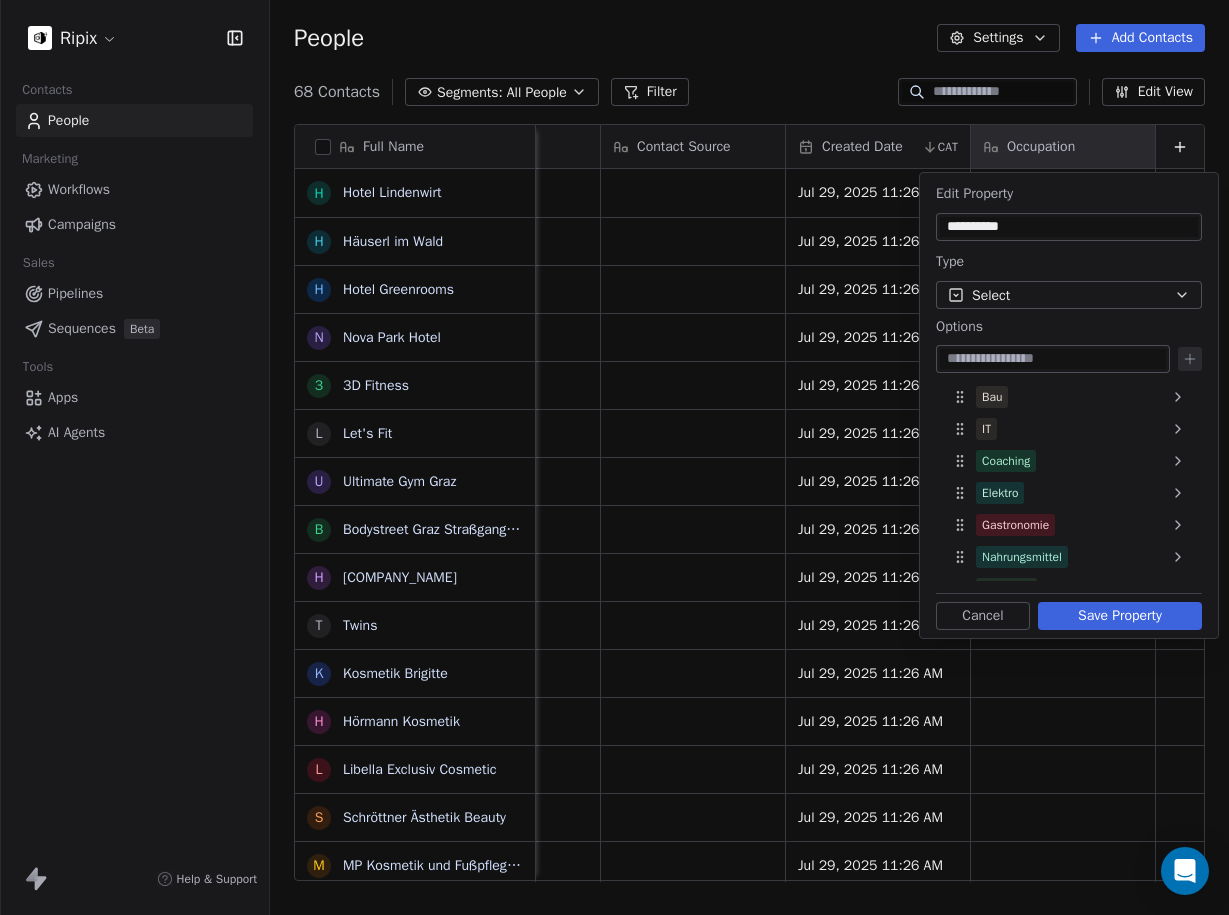 click at bounding box center (1053, 359) 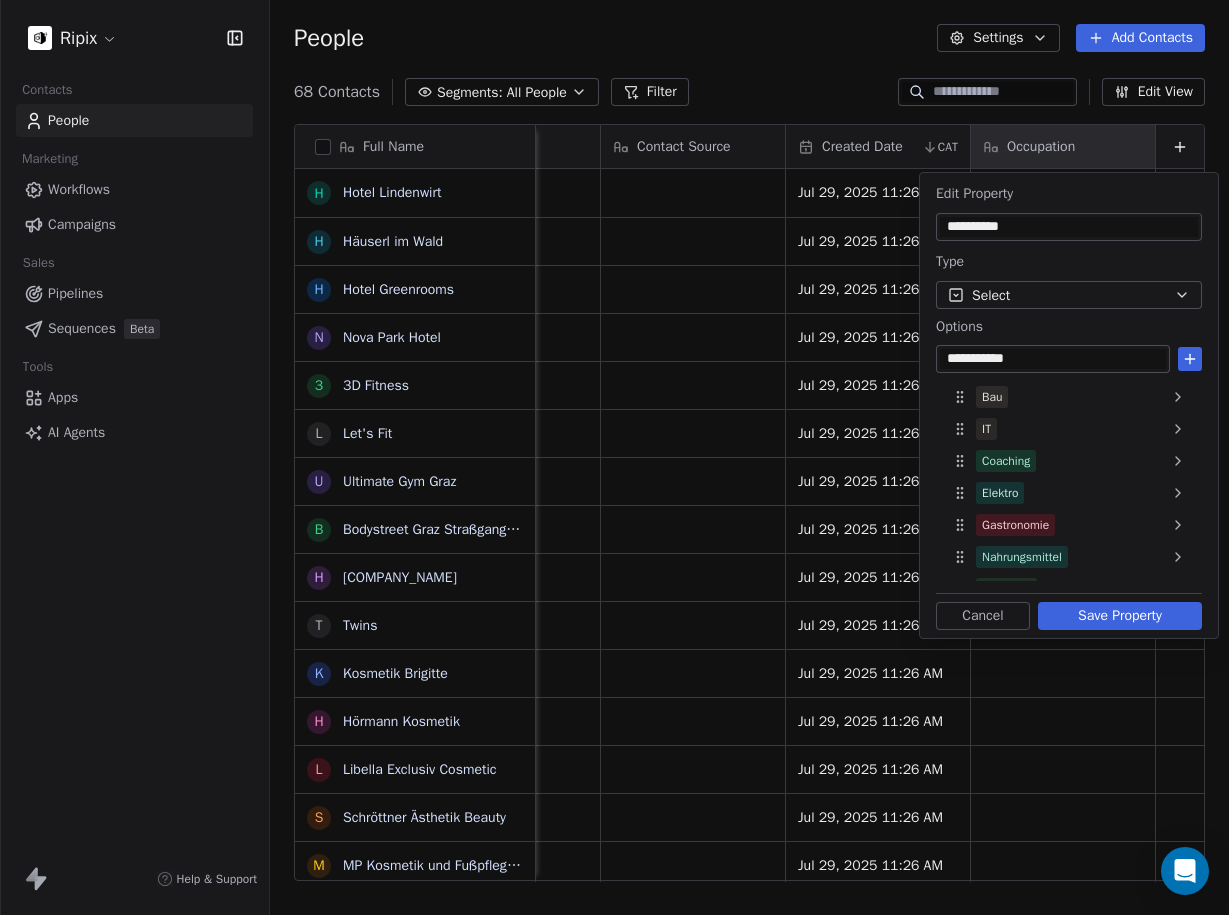 type on "**********" 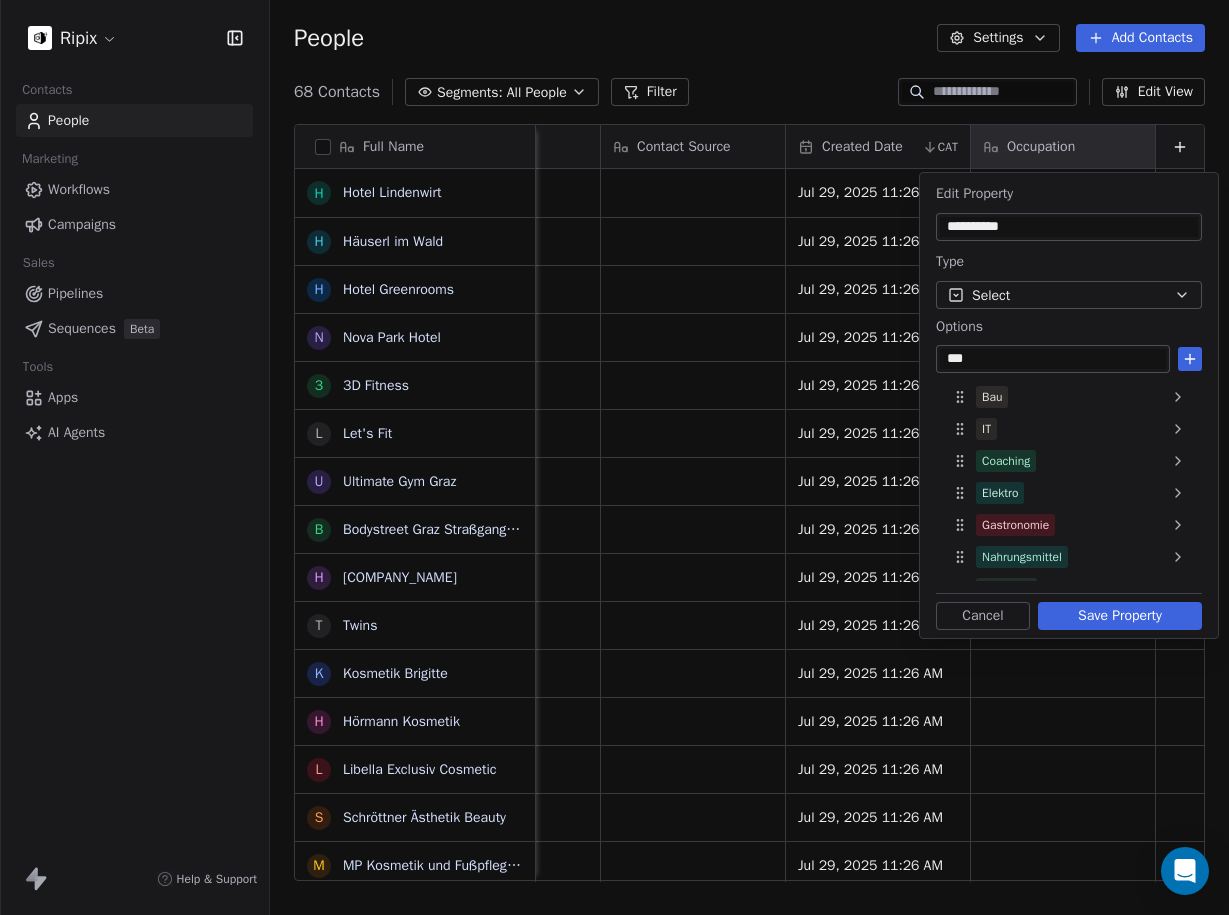 type on "***" 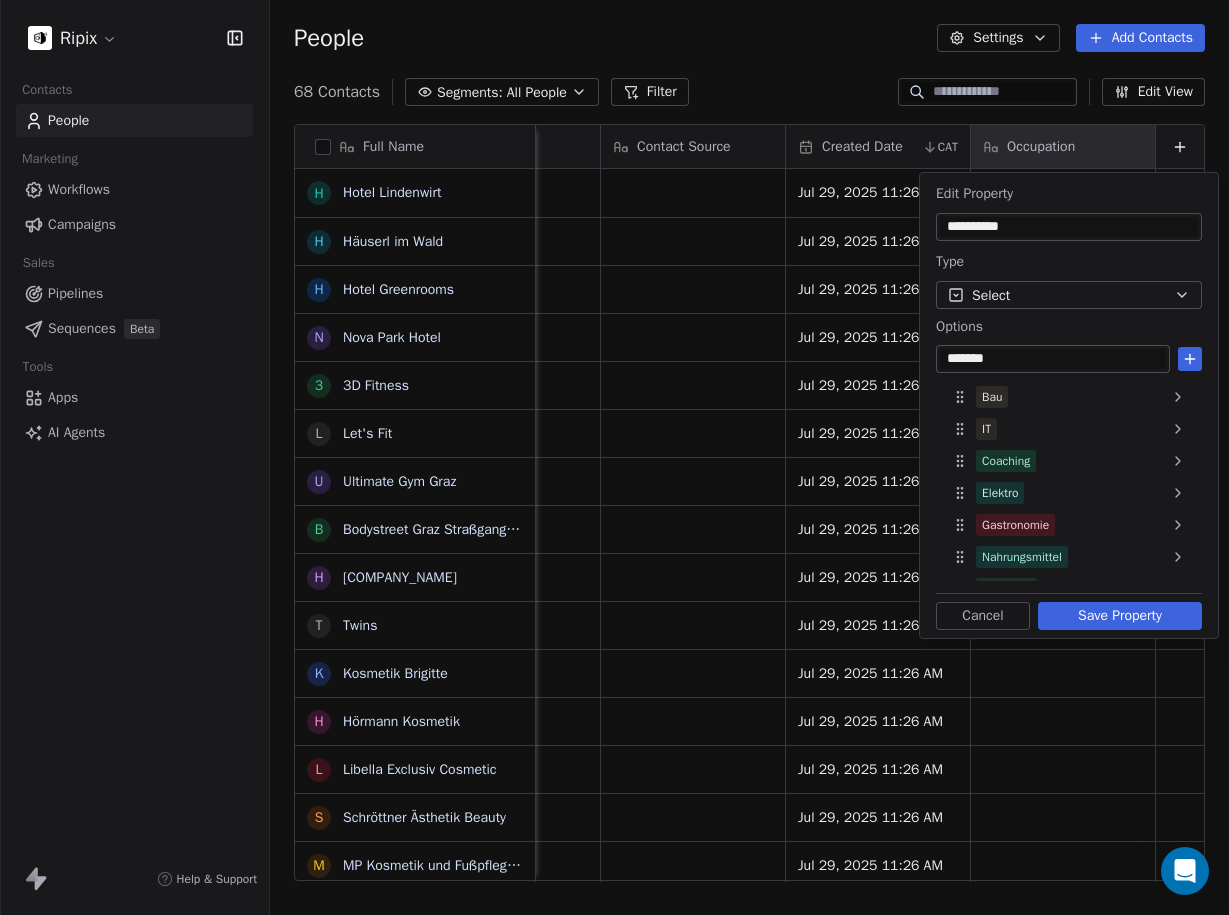 type on "*******" 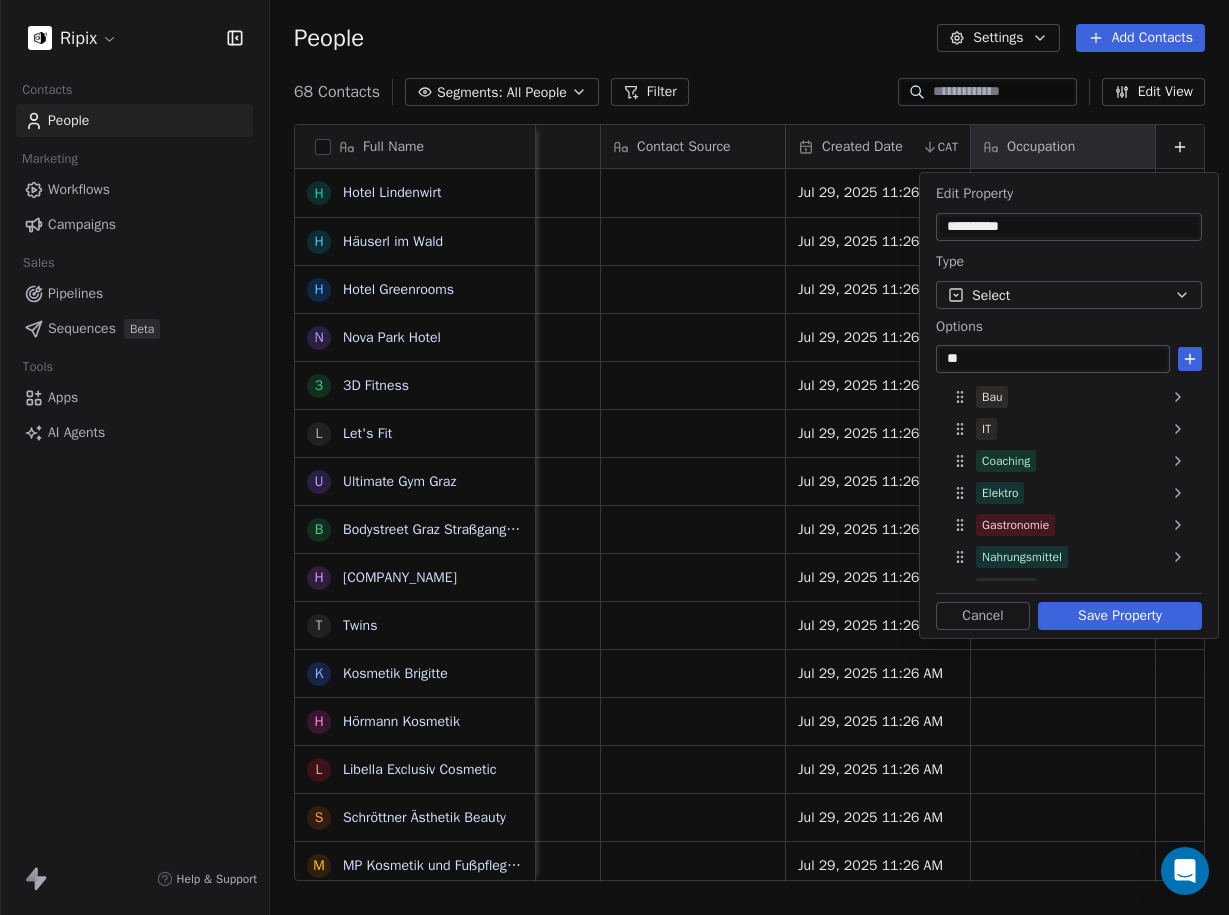 type on "*" 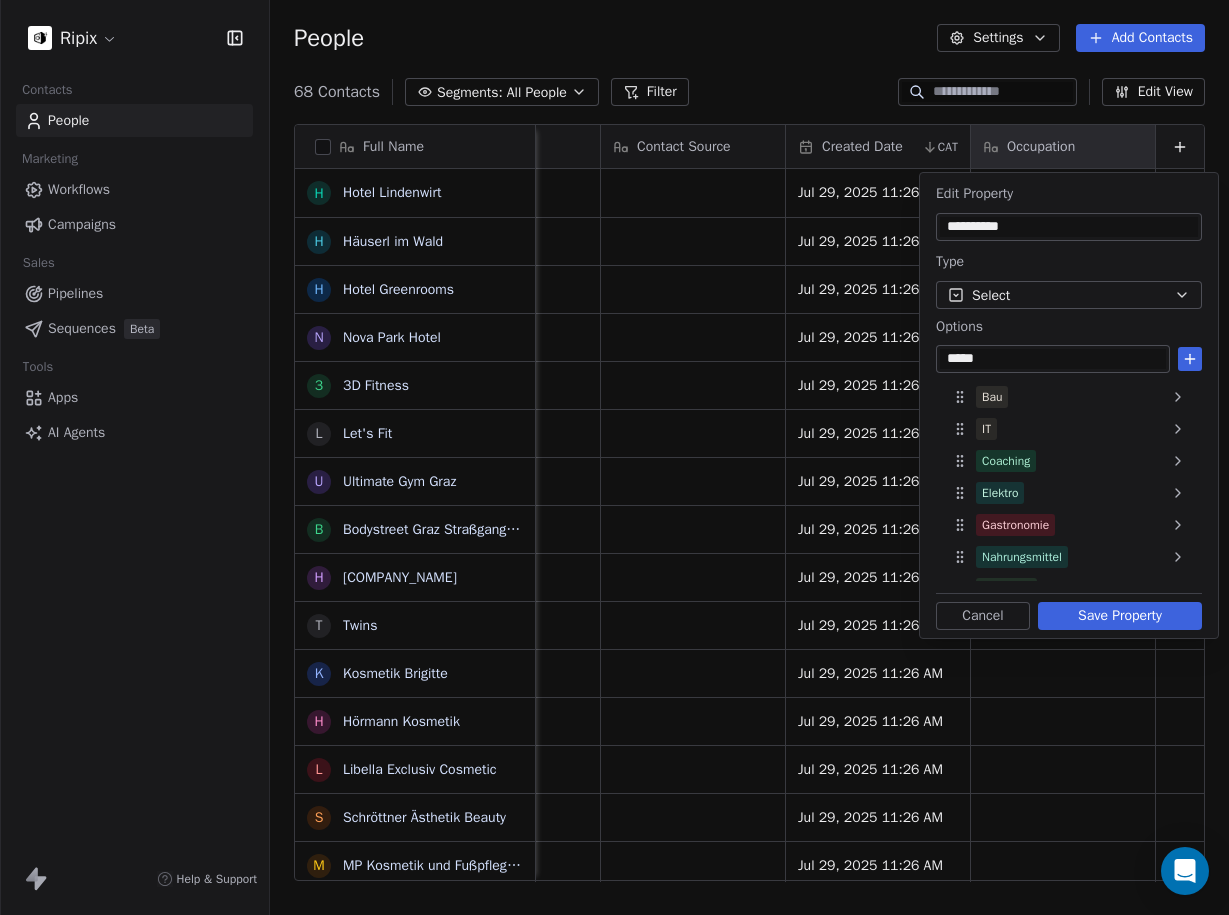 type on "*****" 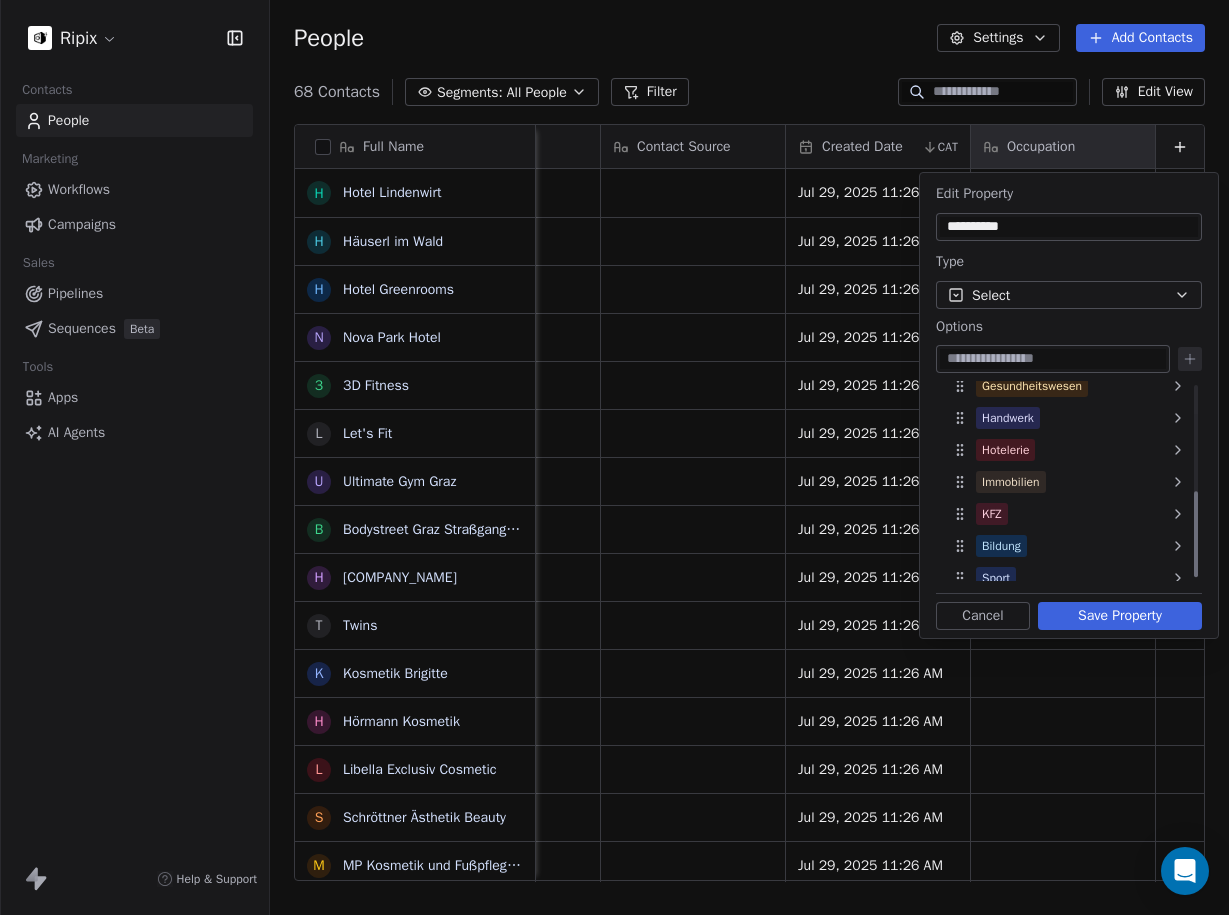 scroll, scrollTop: 248, scrollLeft: 0, axis: vertical 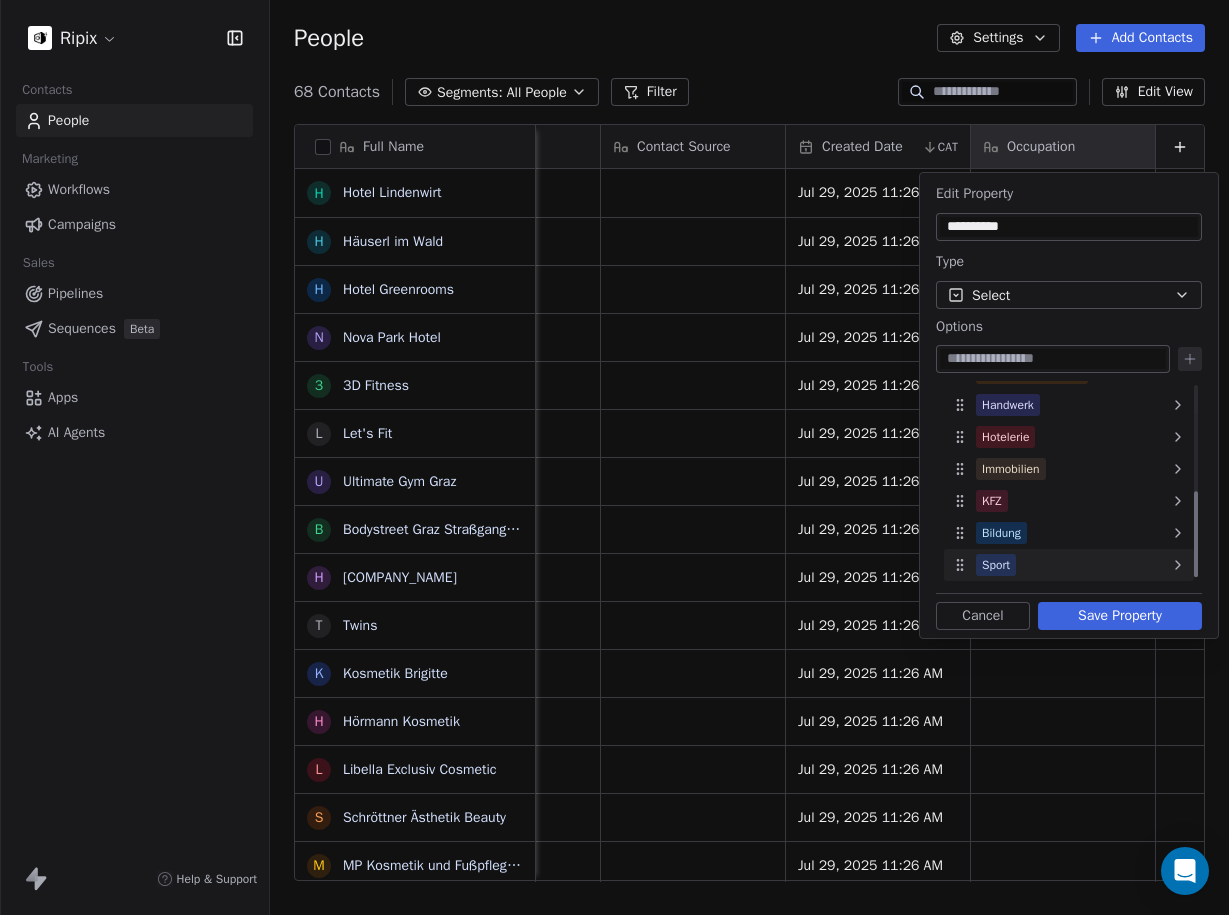 click on "Sport" at bounding box center [1069, 565] 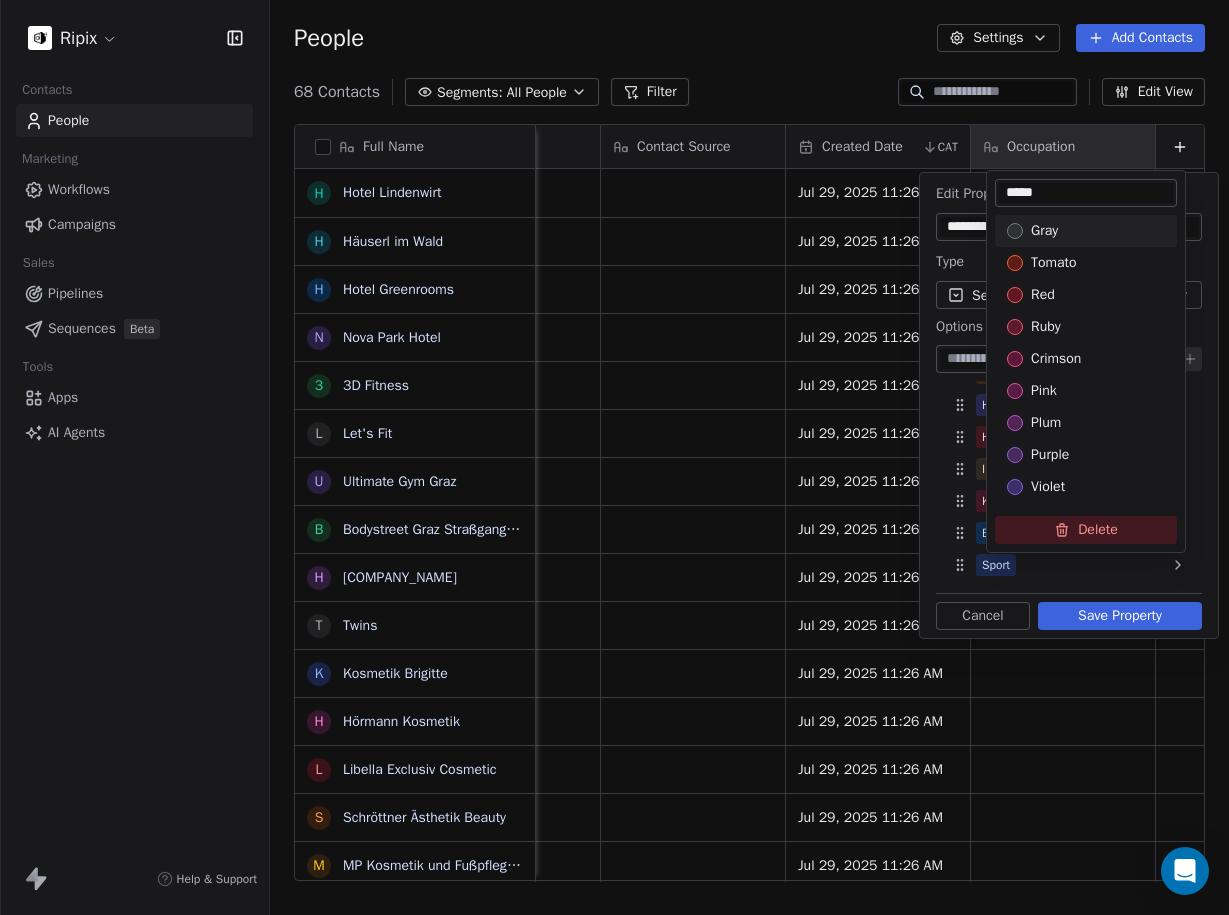 click on "Ripix Contacts People Marketing Workflows Campaigns Sales Pipelines Sequences Beta Tools Apps AI Agents Help & Support People Settings Add Contacts 68 Contacts Segments: All People Filter Edit View Tag Add to Sequence Export Full Name H Hotel Lindenwirt H Häuserl im Wald H Hotel Greenrooms N Nova Park Hotel 3 3D Fitness L Let's Fit U Ultimate Gym Graz B Bodystreet Graz Straßgangerstraße H Hautbild bei Rosemarie Wilfling T Twins K Kosmetik Brigitte H Hörmann Kosmetik L Libella Exclusiv Cosmetic S Schröttner Ästhetik Beauty M MP Kosmetik und Fußpflege Permanent Makeup T Time4Beauty E Eleganza Kosmetik H Hautvision R Ralu Kosmetik Graz F Fachstudio LasKoNa F Franz Pirker KFZ-Handels GmbH S Schlacher KFZ GmbH J Josef Martin Schlacher F Fredy Binder H Heimo Pöchtrager KFZ - Verwertung H Herk GmbH C Christian Kohlbacher (KFZ & Zweirad Kohlbacher) S Stückelschwaiger OEG E EBC Bremsen Österreich Haindl Vertriebs GmbH S Sandro Bruxmeier e.U. B Bernhard Eisendle Künstler K KFZ - PLETZ Meisterbetrieb GmbH" at bounding box center (614, 457) 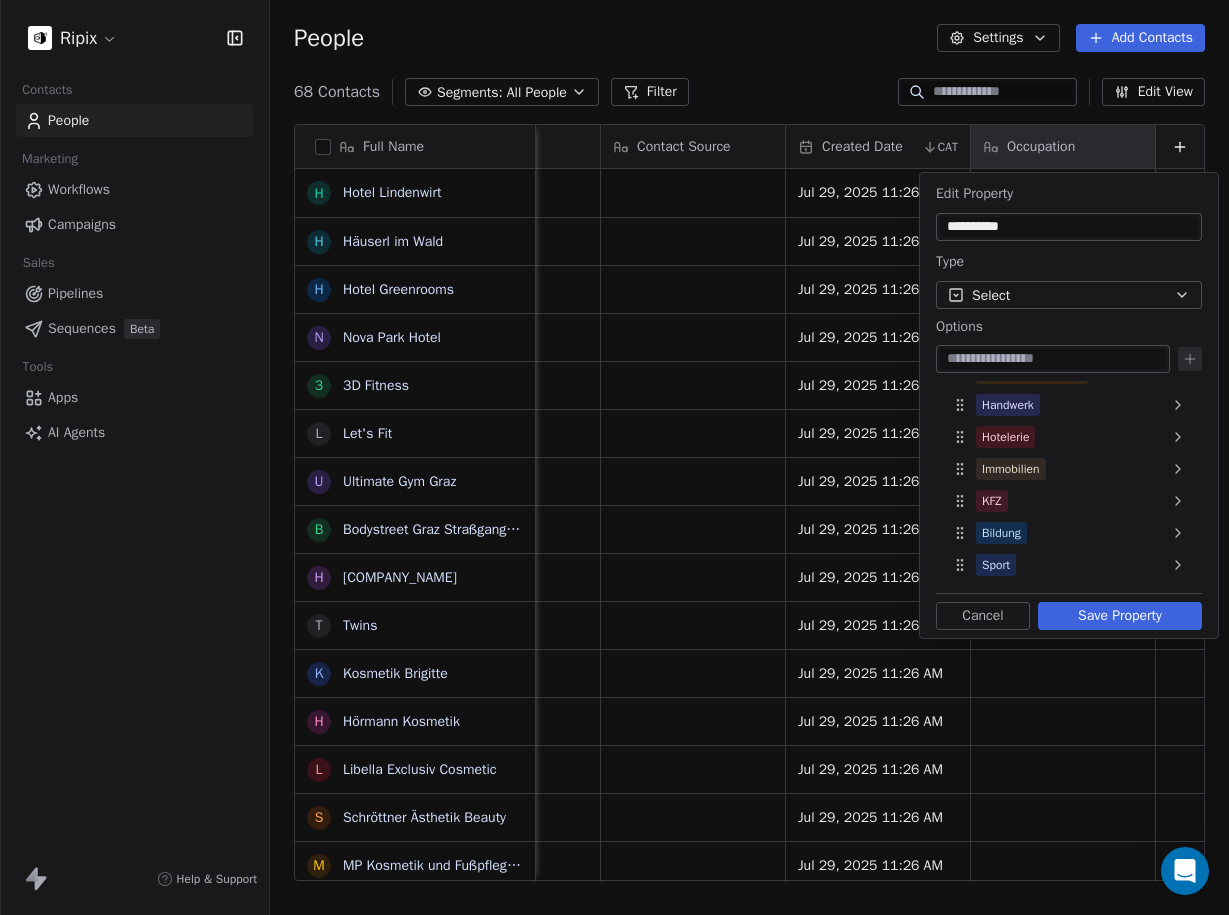 click on "Save Property" at bounding box center [1120, 616] 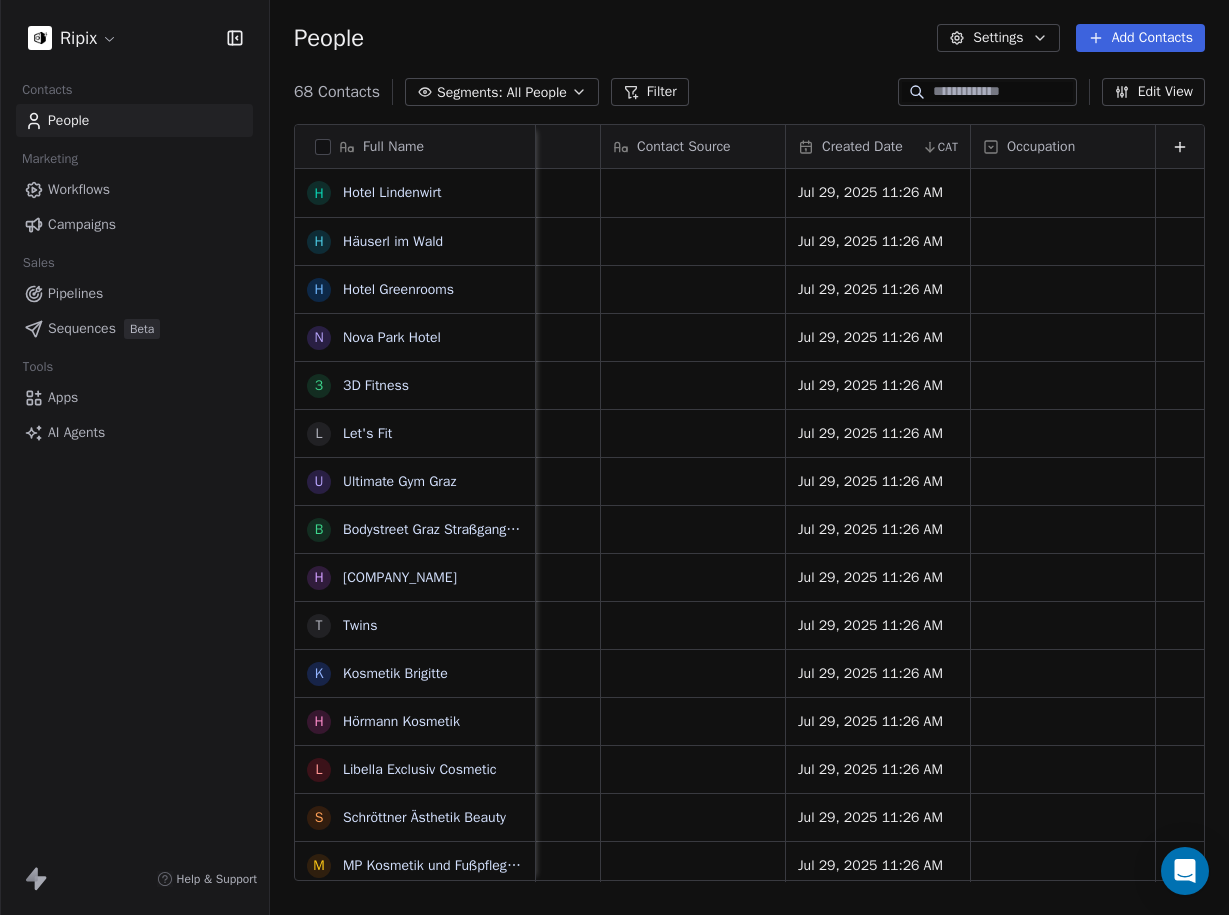 click on "Created Date" at bounding box center (862, 147) 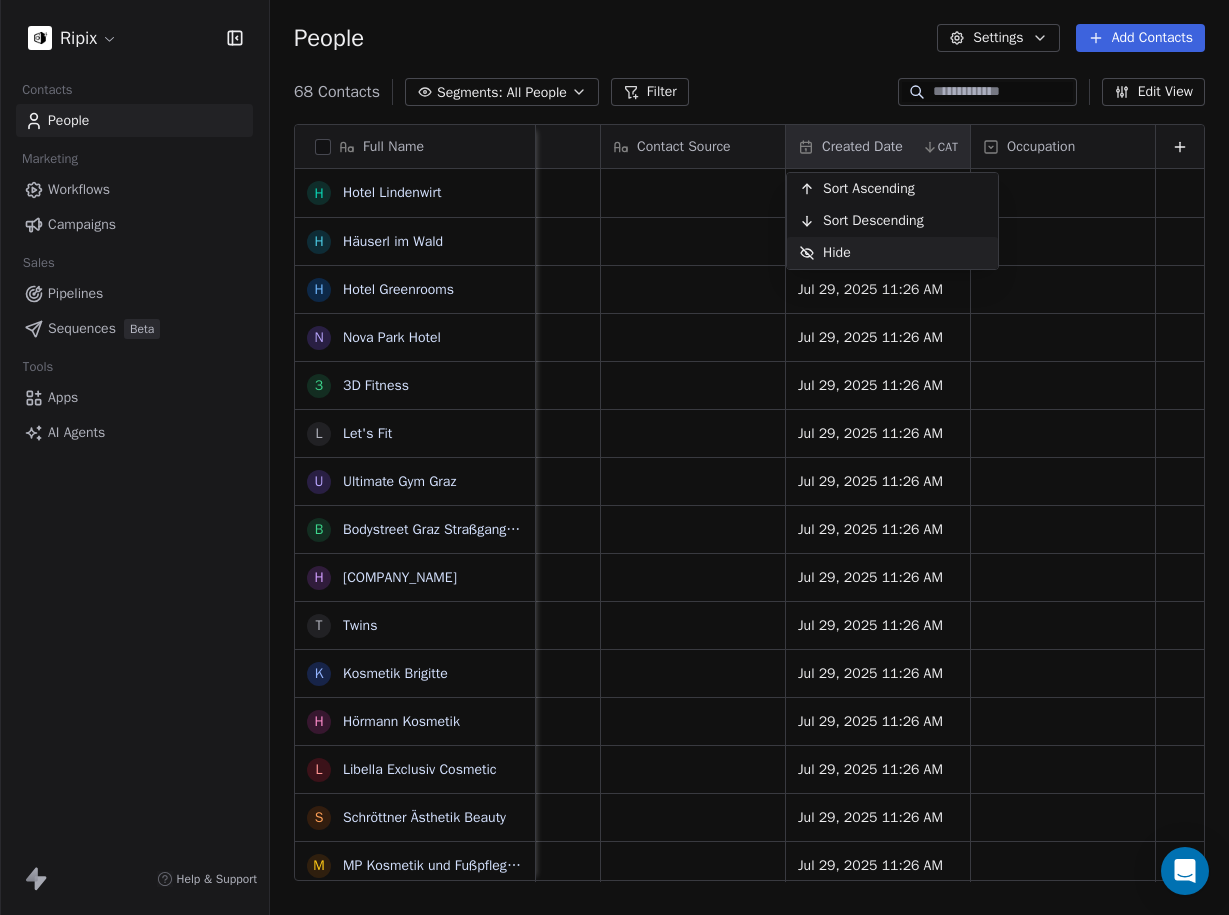 click on "Hide" at bounding box center (825, 253) 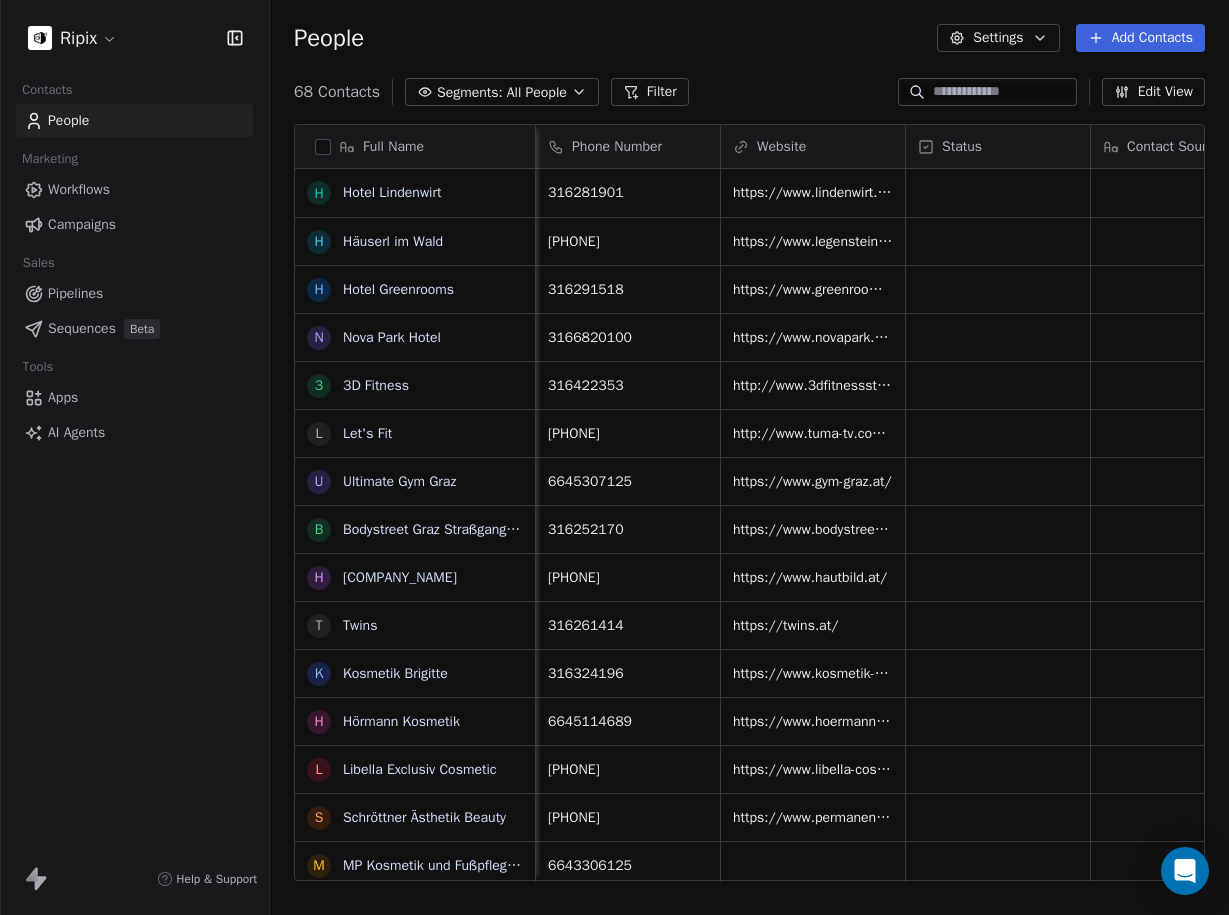 scroll, scrollTop: 0, scrollLeft: 490, axis: horizontal 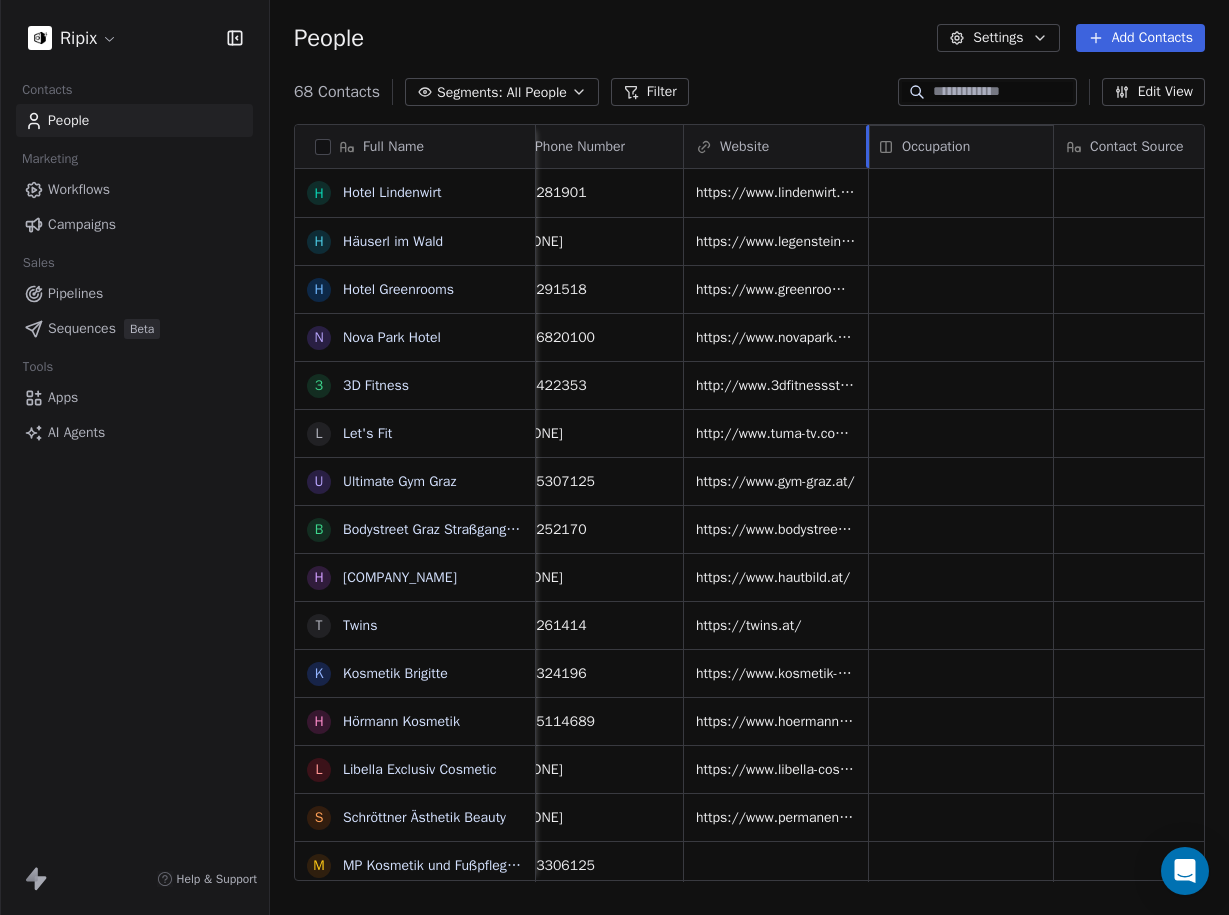 drag, startPoint x: 1092, startPoint y: 129, endPoint x: 993, endPoint y: 135, distance: 99.18165 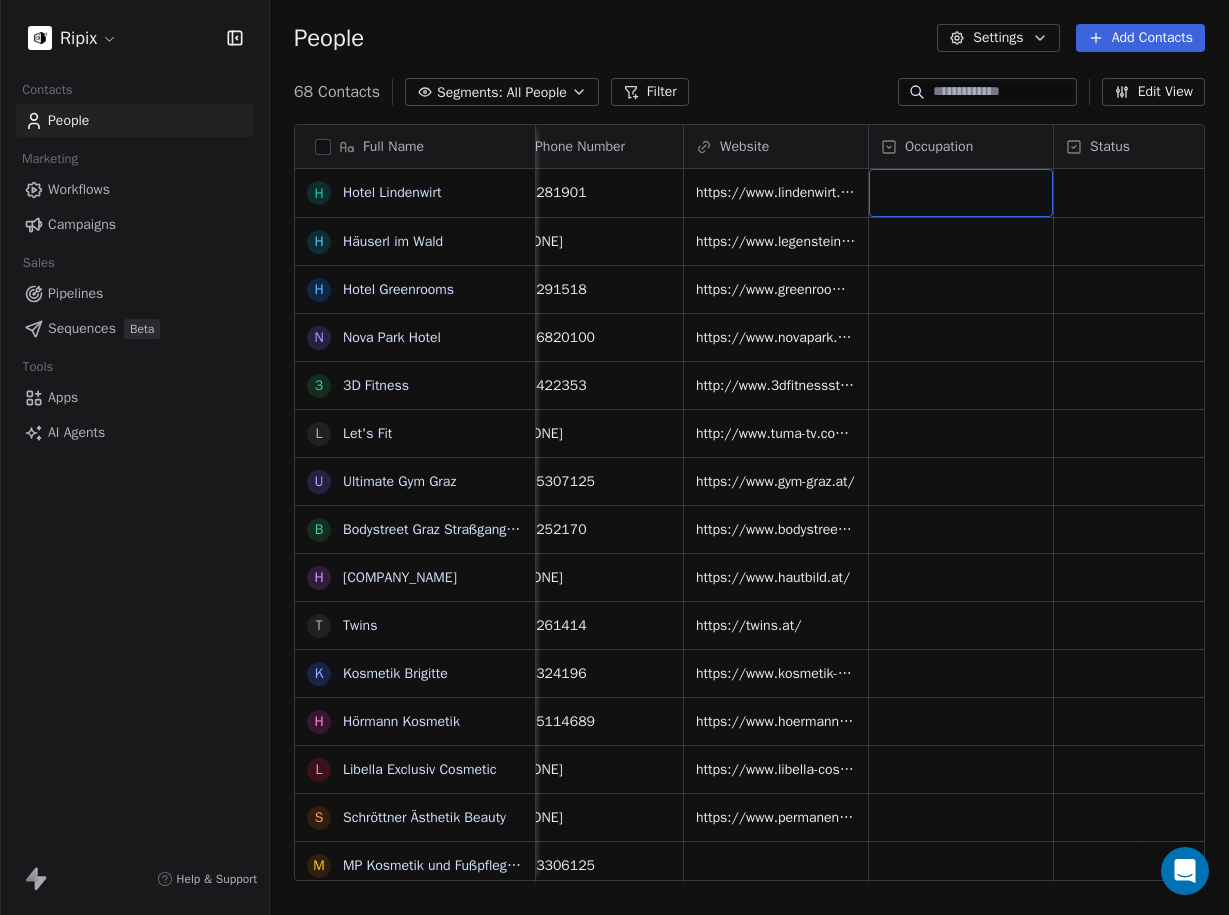 click at bounding box center [961, 193] 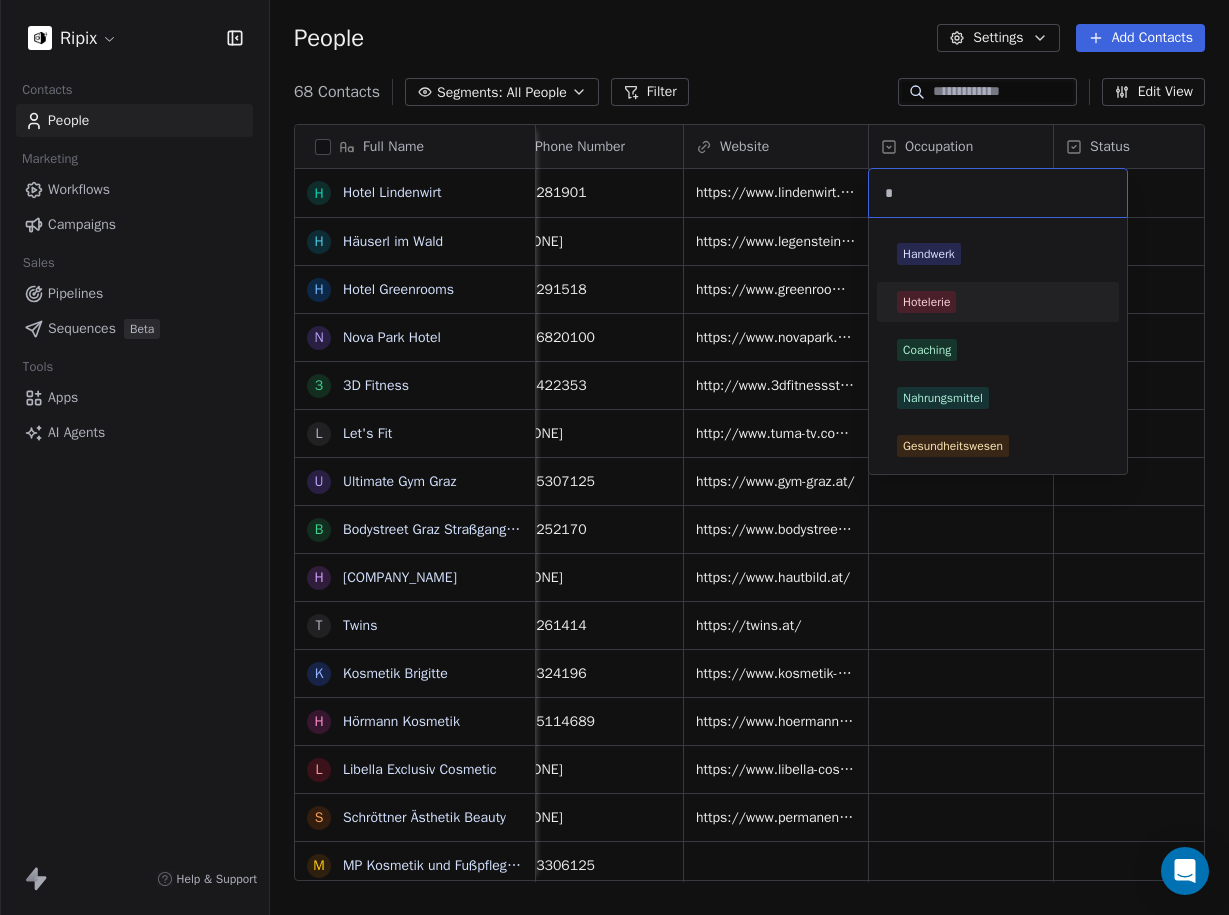 type on "*" 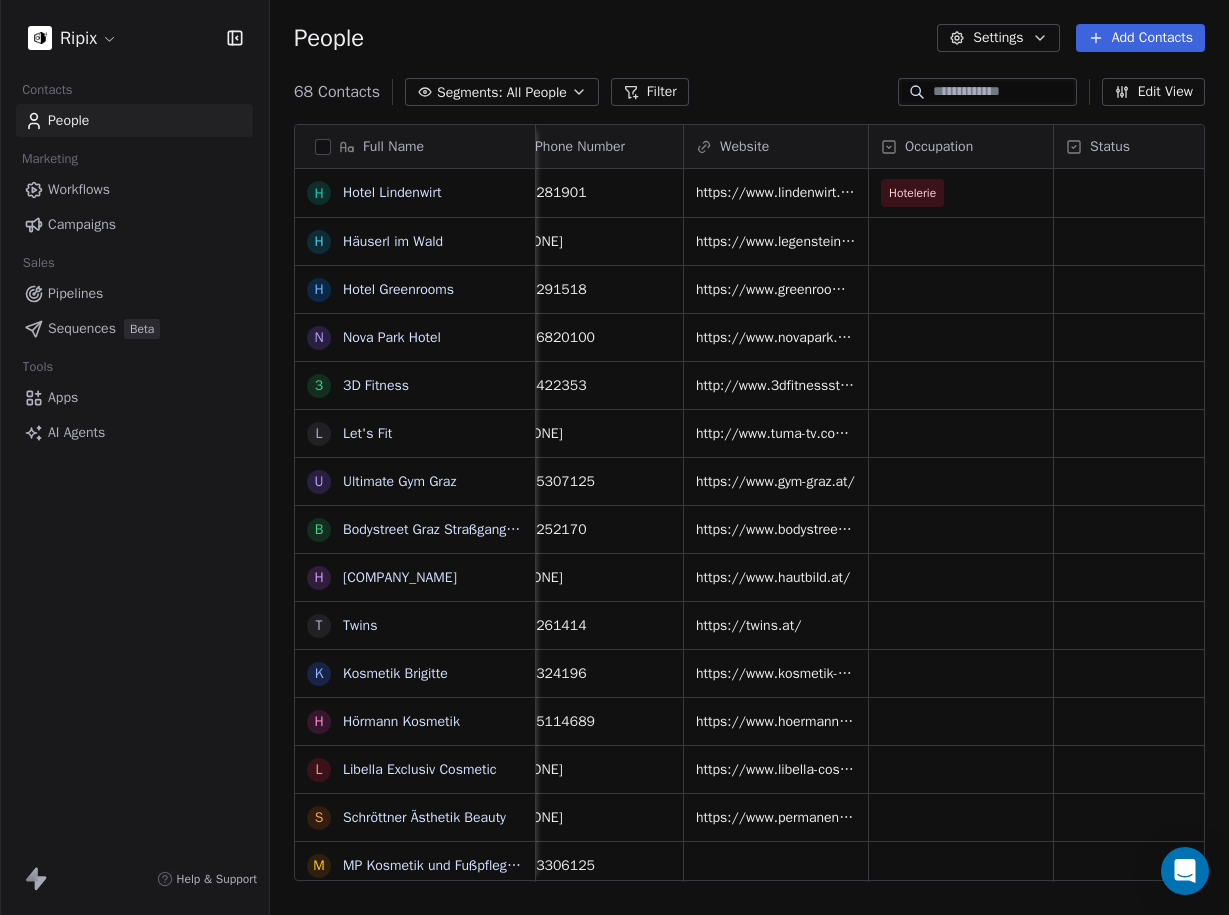click on "Full Name" at bounding box center (413, 147) 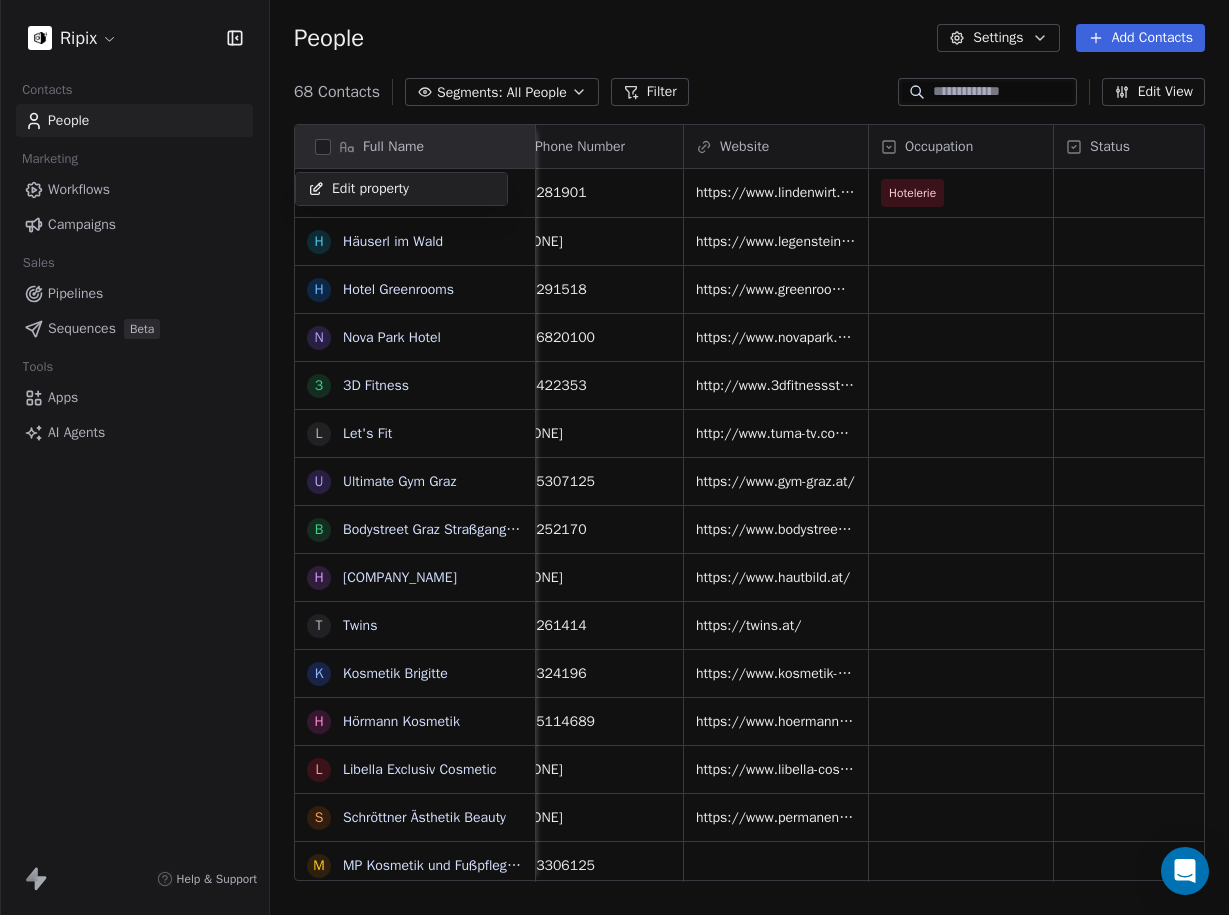 click on "Edit property" at bounding box center (370, 189) 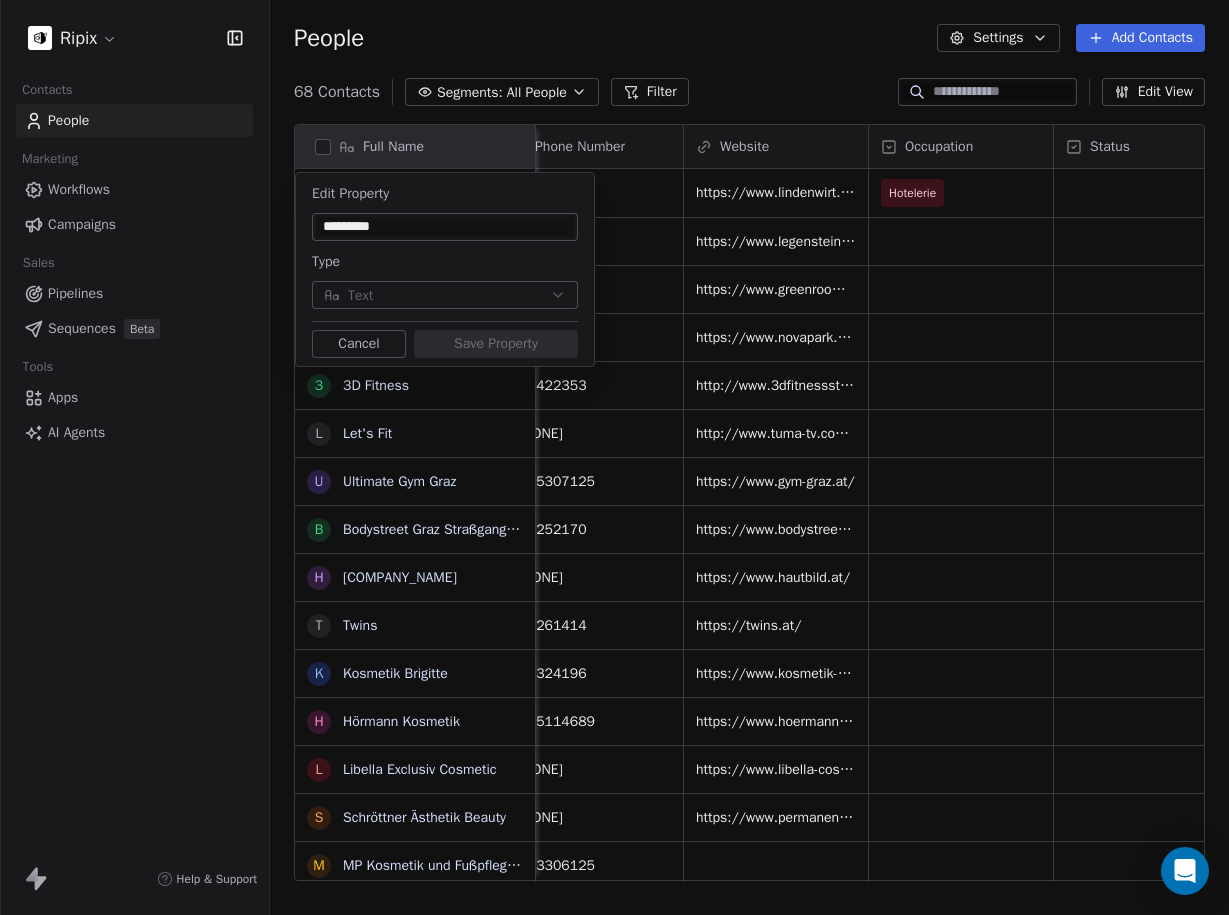 click on "Ripix Contacts People Marketing Workflows Campaigns Sales Pipelines Sequences Beta Tools Apps AI Agents Help & Support People Settings Add Contacts 68 Contacts Segments: All People Filter Edit View Tag Add to Sequence Export Full Name H Hotel Lindenwirt H Häuserl im Wald H Hotel Greenrooms N Nova Park Hotel 3 3D Fitness L Let's Fit U Ultimate Gym Graz B Bodystreet Graz Straßgangerstraße H Hautbild bei Rosemarie Wilfling T Twins K Kosmetik Brigitte H Hörmann Kosmetik L Libella Exclusiv Cosmetic S Schröttner Ästhetik Beauty M MP Kosmetik und Fußpflege Permanent Makeup T Time4Beauty E Eleganza Kosmetik H Hautvision R Ralu Kosmetik Graz F Fachstudio LasKoNa F Franz Pirker KFZ-Handels GmbH S Schlacher KFZ GmbH J Josef Martin Schlacher F Fredy Binder H Heimo Pöchtrager KFZ - Verwertung H Herk GmbH C Christian Kohlbacher (KFZ & Zweirad Kohlbacher) S Stückelschwaiger OEG E EBC Bremsen Österreich Haindl Vertriebs GmbH S Sandro Bruxmeier e.U. B Bernhard Eisendle Künstler K KFZ - PLETZ Meisterbetrieb GmbH" at bounding box center (614, 457) 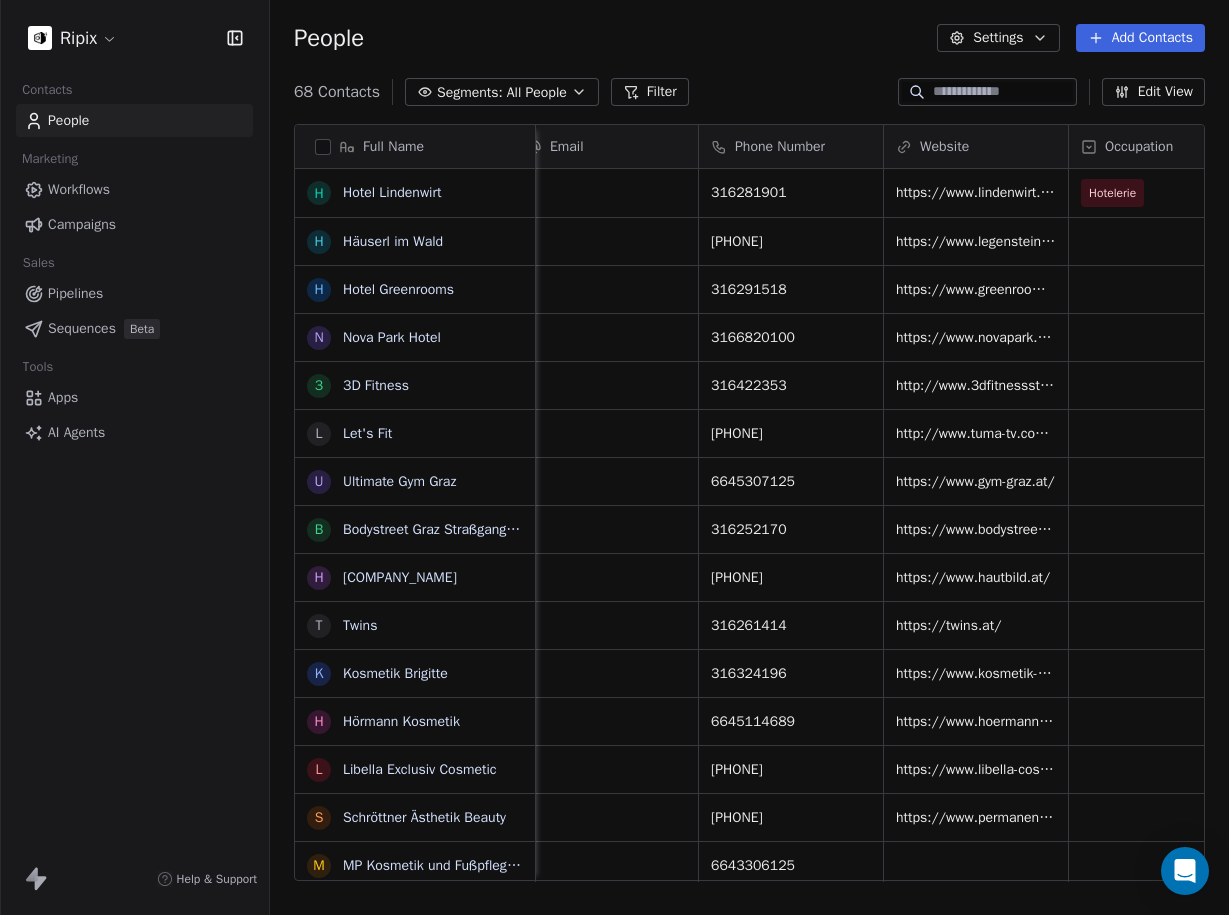 scroll, scrollTop: 0, scrollLeft: 0, axis: both 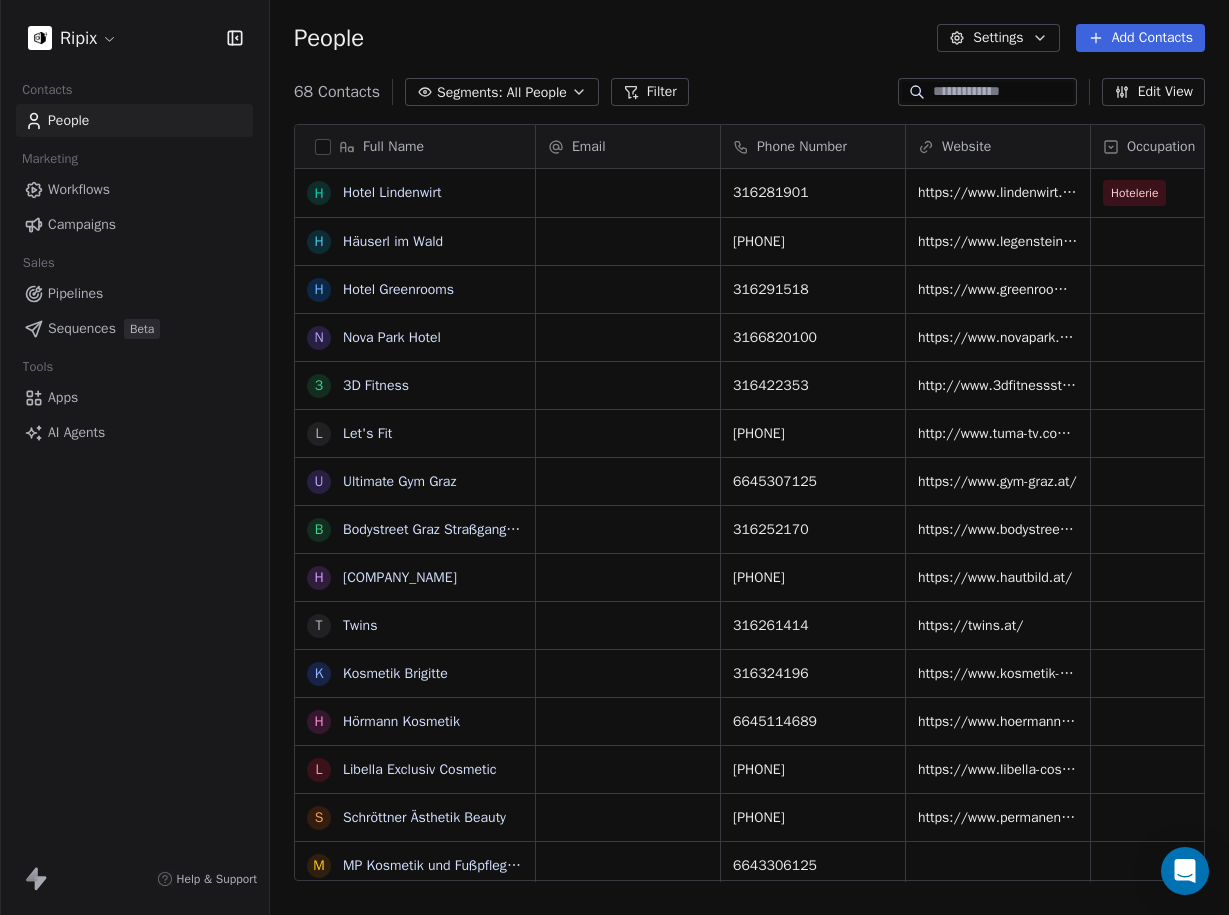click on "Edit View" at bounding box center [1153, 92] 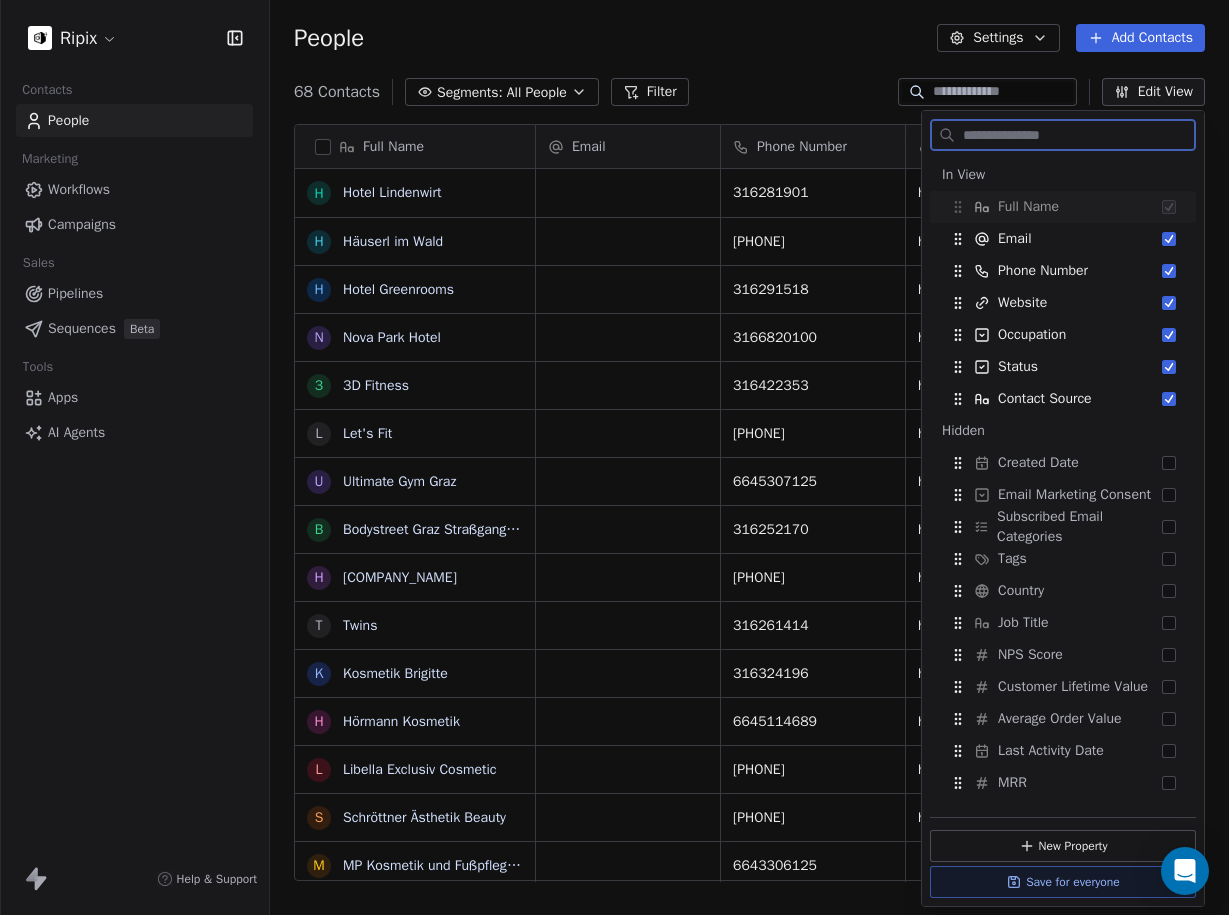 click on "Full Name" at bounding box center [1063, 207] 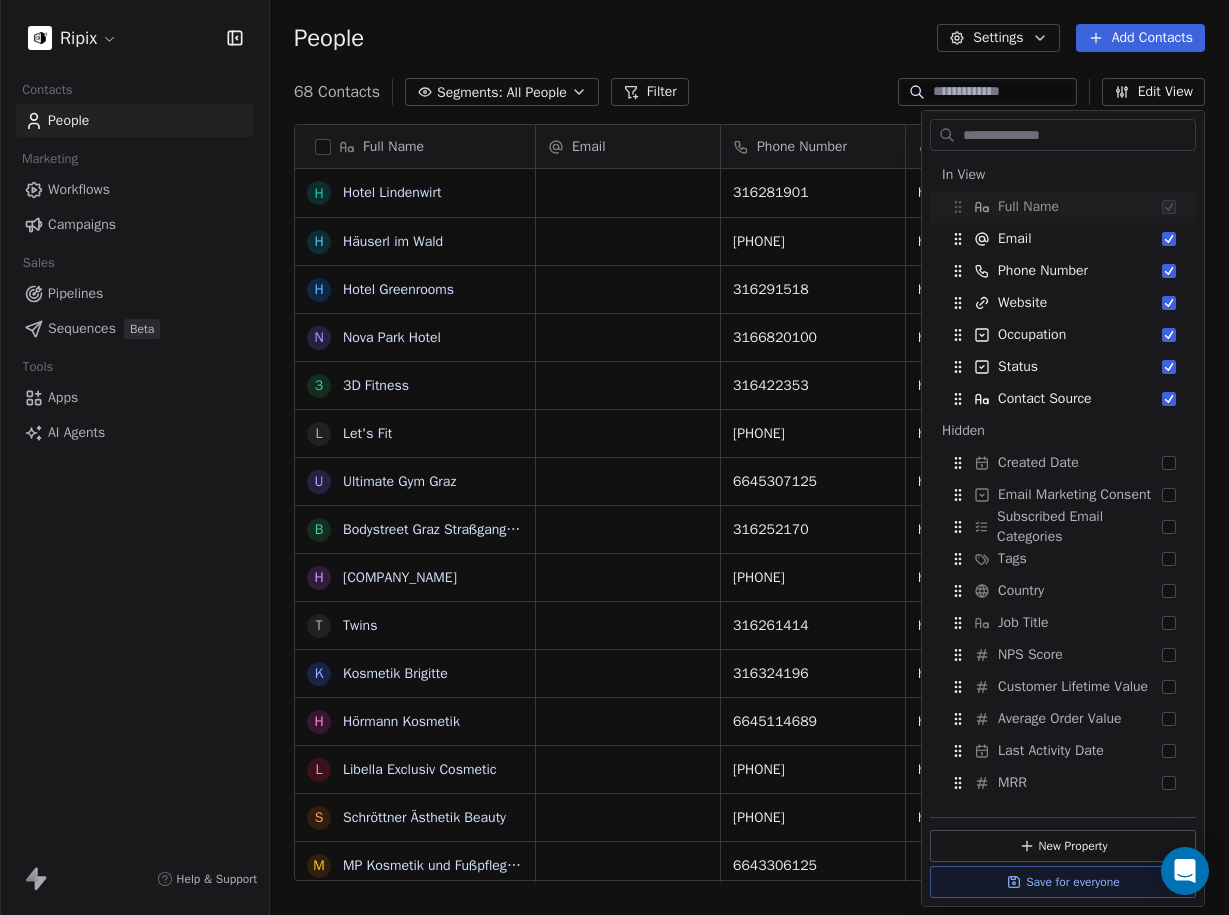 click on "68 Contacts Segments: All People Filter  Edit View" at bounding box center (749, 92) 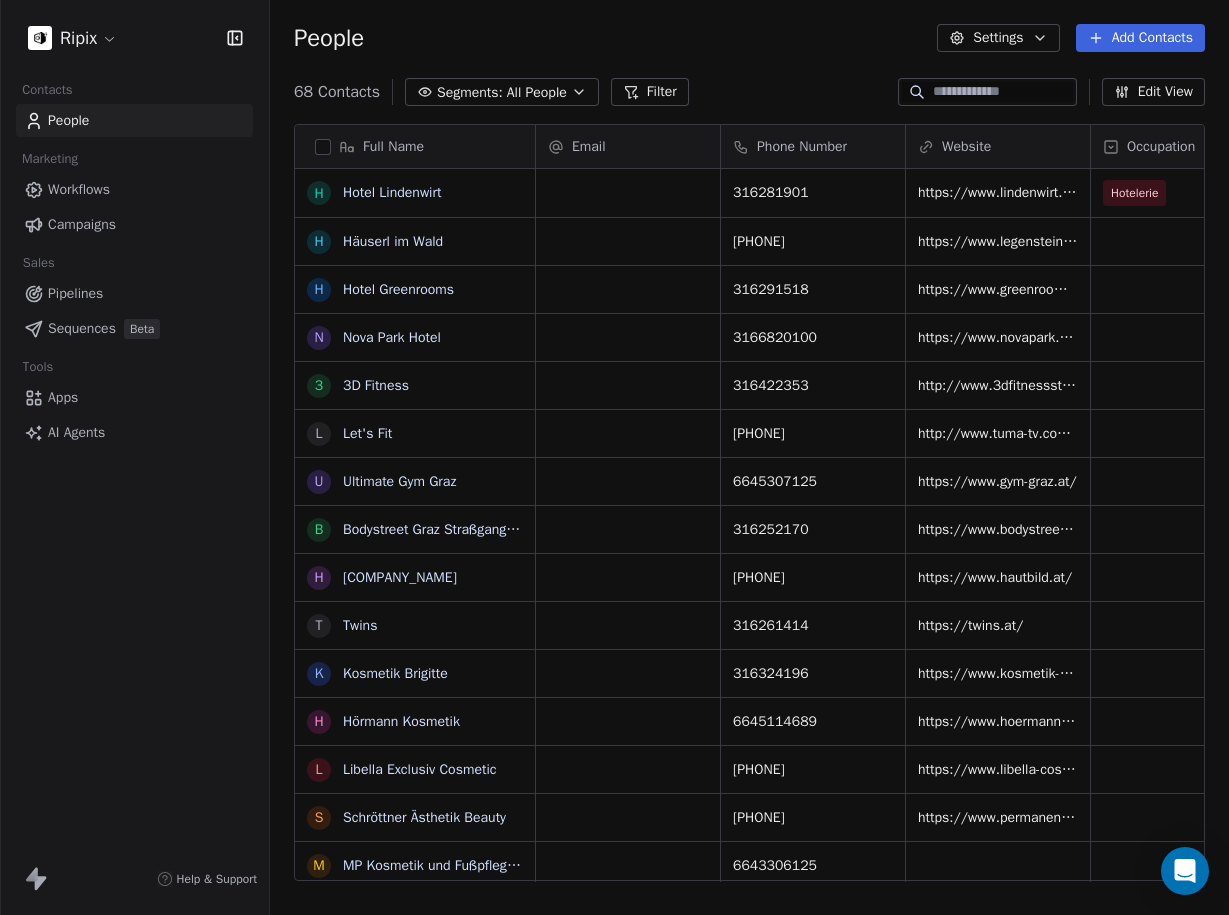 click on "Settings" at bounding box center [998, 38] 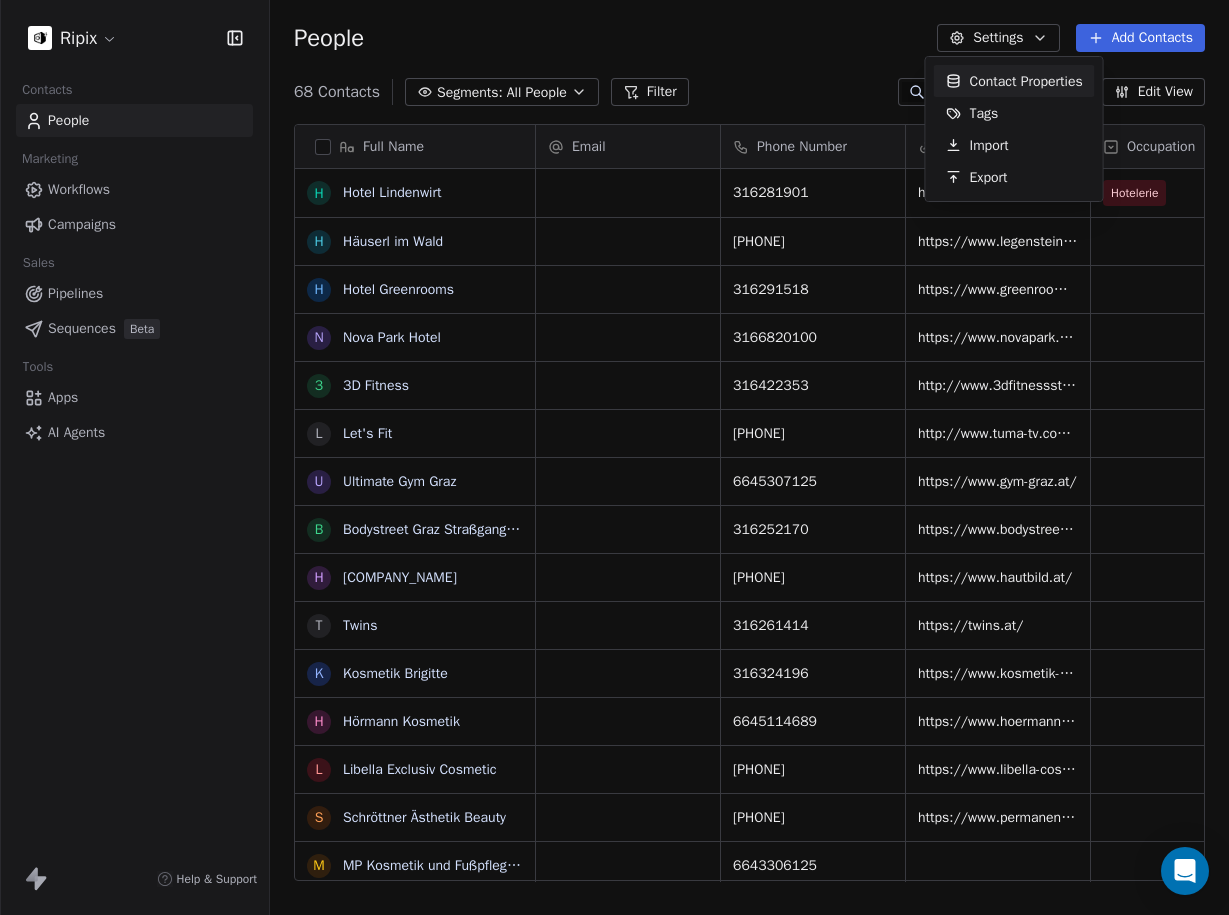 click on "Ripix Contacts People Marketing Workflows Campaigns Sales Pipelines Sequences Beta Tools Apps AI Agents Help & Support People Settings Add Contacts 68 Contacts Segments: All People Filter Edit View Tag Add to Sequence Export Full Name H Hotel Lindenwirt H Häuserl im Wald H Hotel Greenrooms N Nova Park Hotel 3 3D Fitness L Let's Fit U Ultimate Gym Graz B Bodystreet Graz Straßgangerstraße H Hautbild bei Rosemarie Wilfling T Twins K Kosmetik Brigitte H Hörmann Kosmetik L Libella Exclusiv Cosmetic S Schröttner Ästhetik Beauty M MP Kosmetik und Fußpflege Permanent Makeup T Time4Beauty E Eleganza Kosmetik H Hautvision R Ralu Kosmetik Graz F Fachstudio LasKoNa F Franz Pirker KFZ-Handels GmbH S Schlacher KFZ GmbH J Josef Martin Schlacher F Fredy Binder H Heimo Pöchtrager KFZ - Verwertung H Herk GmbH C Christian Kohlbacher (KFZ & Zweirad Kohlbacher) S Stückelschwaiger OEG E EBC Bremsen Österreich Haindl Vertriebs GmbH S Sandro Bruxmeier e.U. B Bernhard Eisendle Künstler K KFZ - PLETZ Meisterbetrieb GmbH" at bounding box center [614, 457] 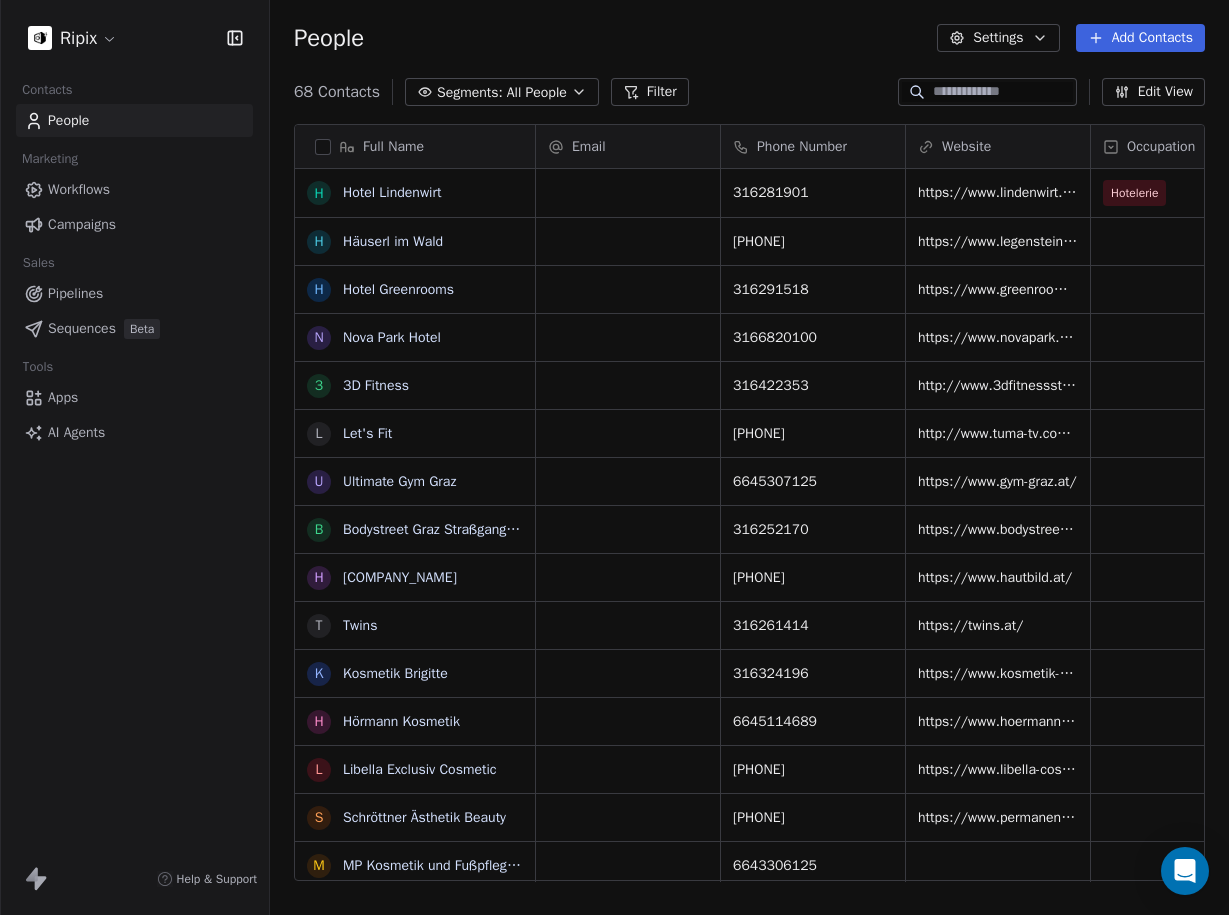 click on "All People" at bounding box center (537, 92) 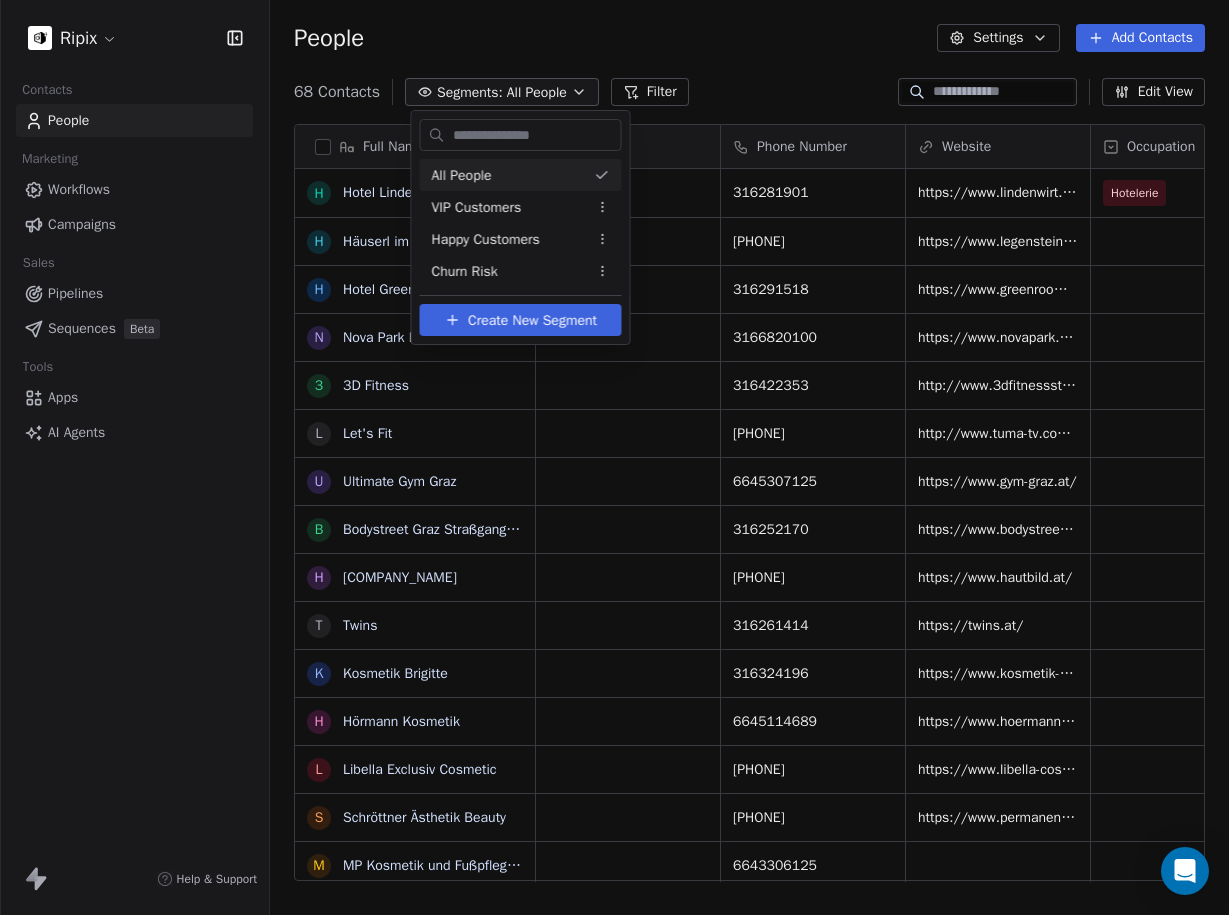 click on "All People" at bounding box center [521, 175] 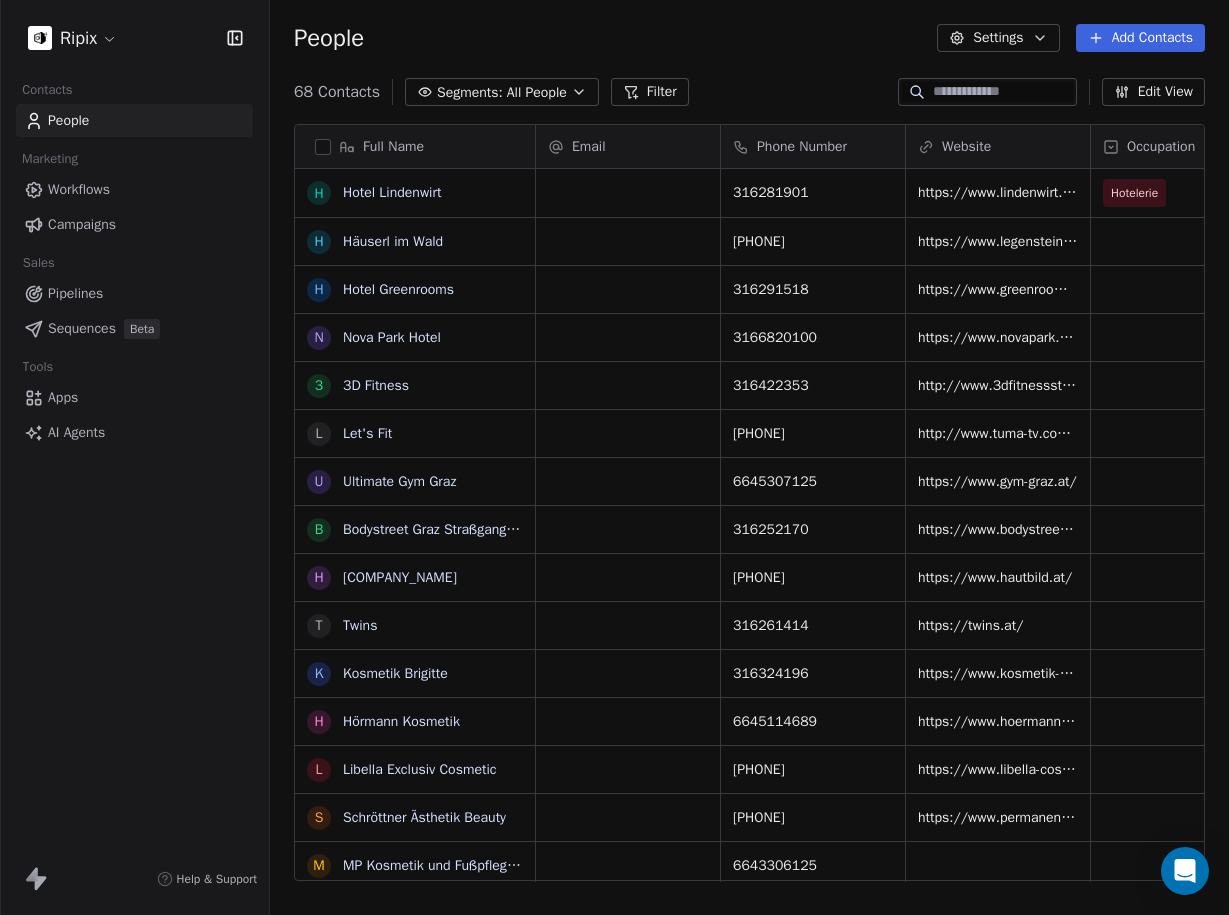 click on "Filter" at bounding box center [650, 92] 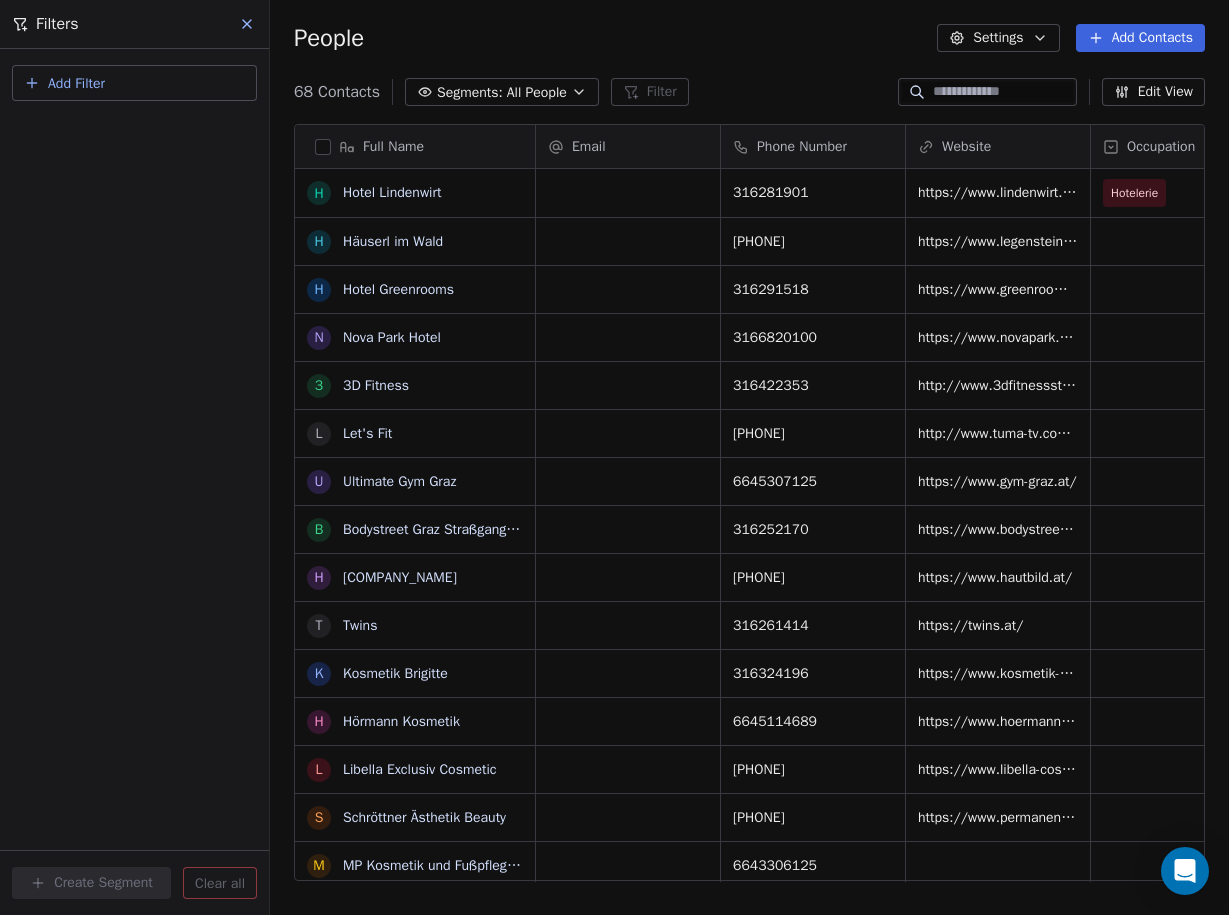 click 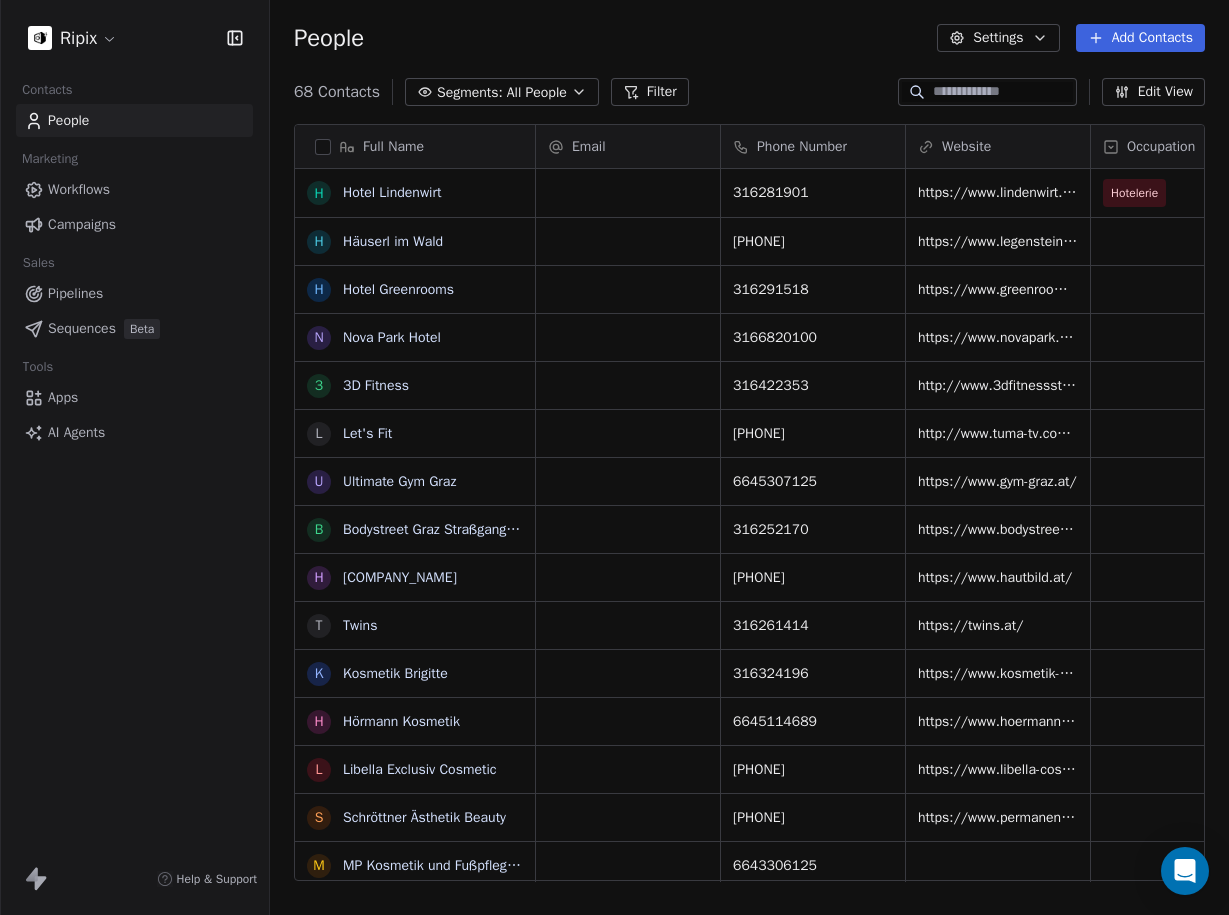 click at bounding box center (1003, 92) 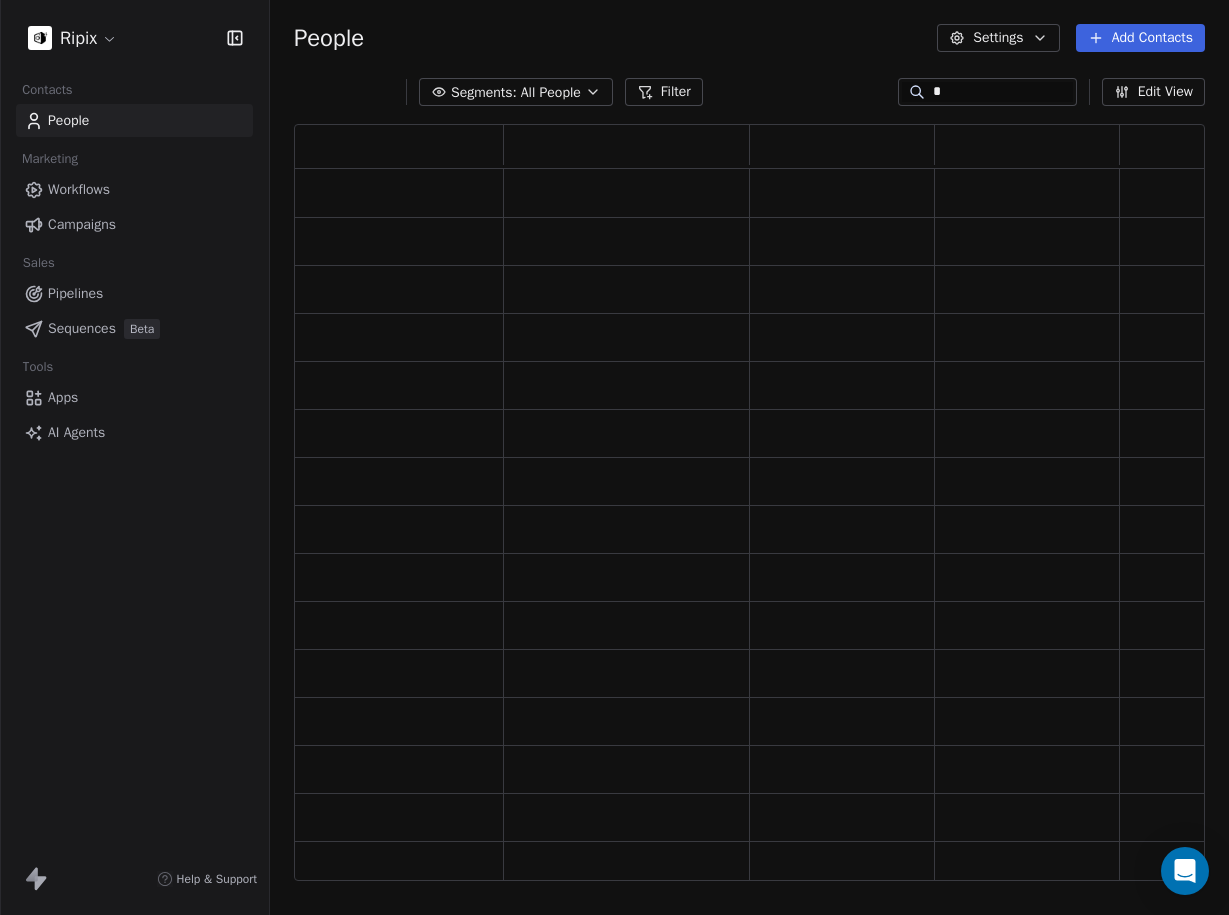 scroll, scrollTop: 0, scrollLeft: 0, axis: both 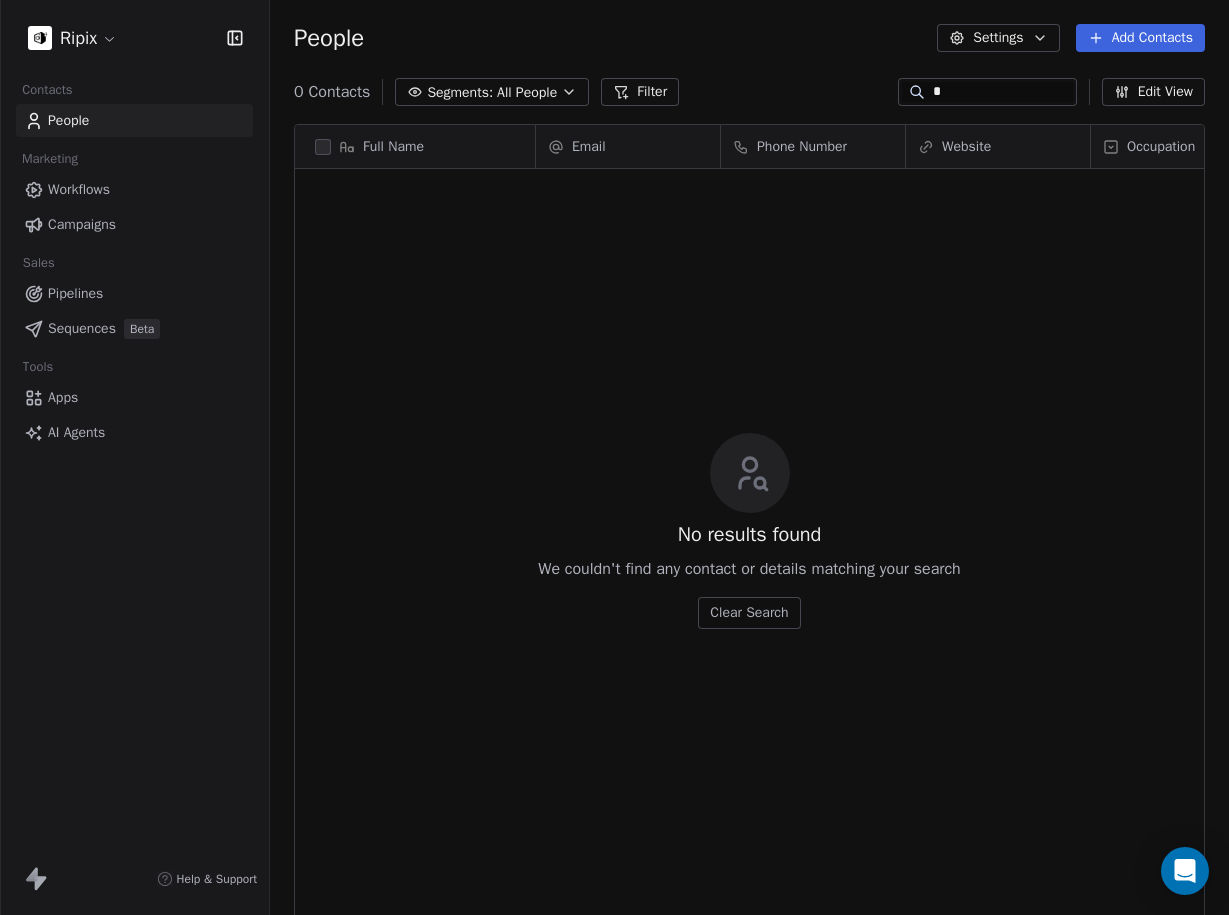 type 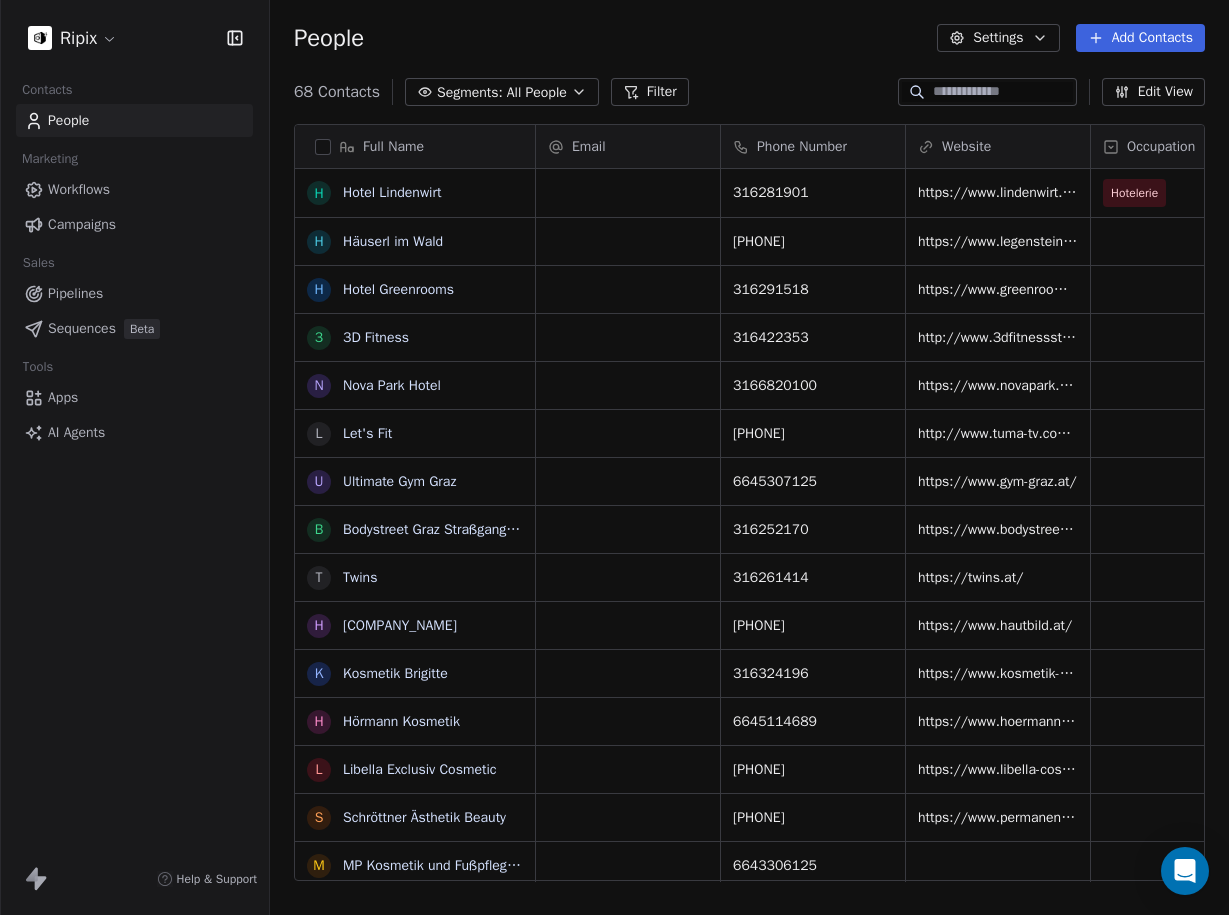 scroll 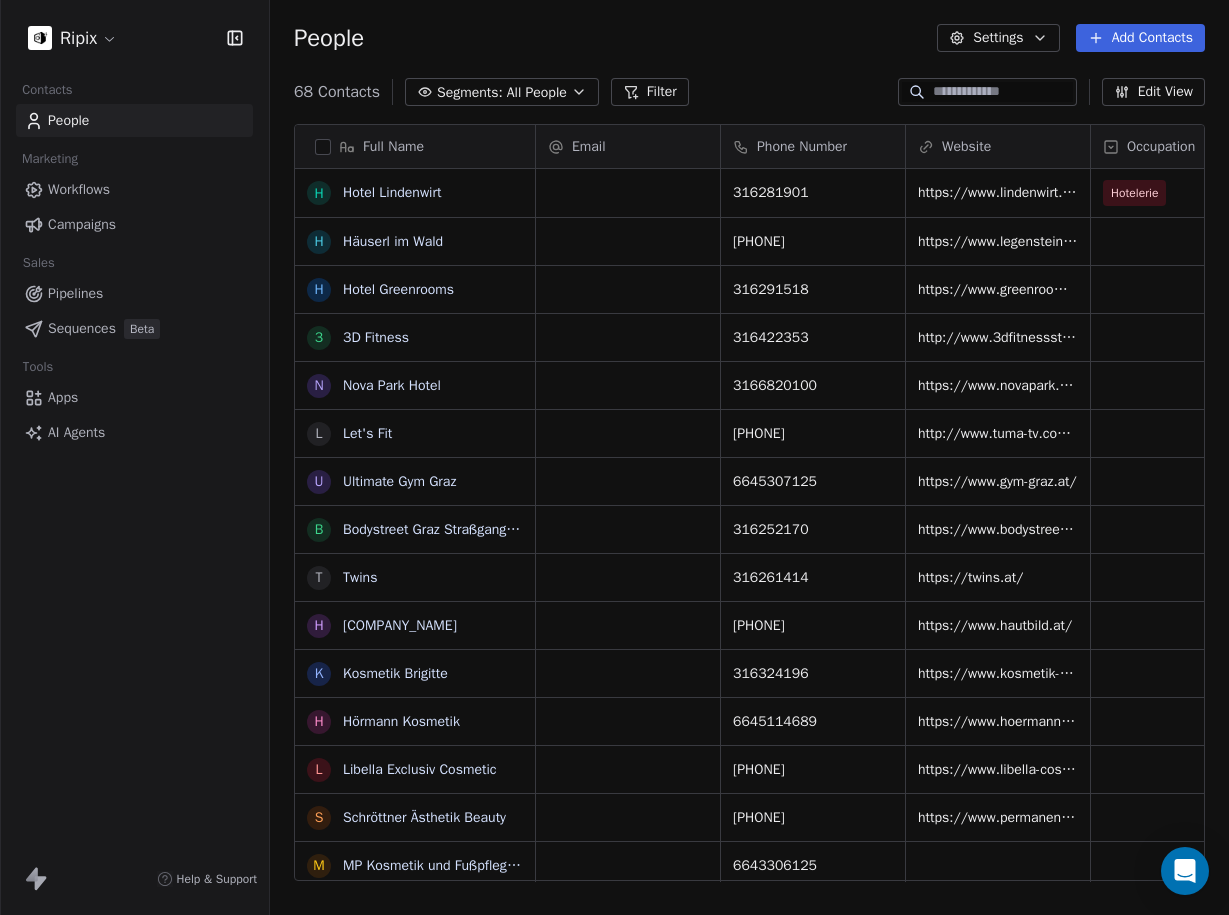 click at bounding box center [1183, 337] 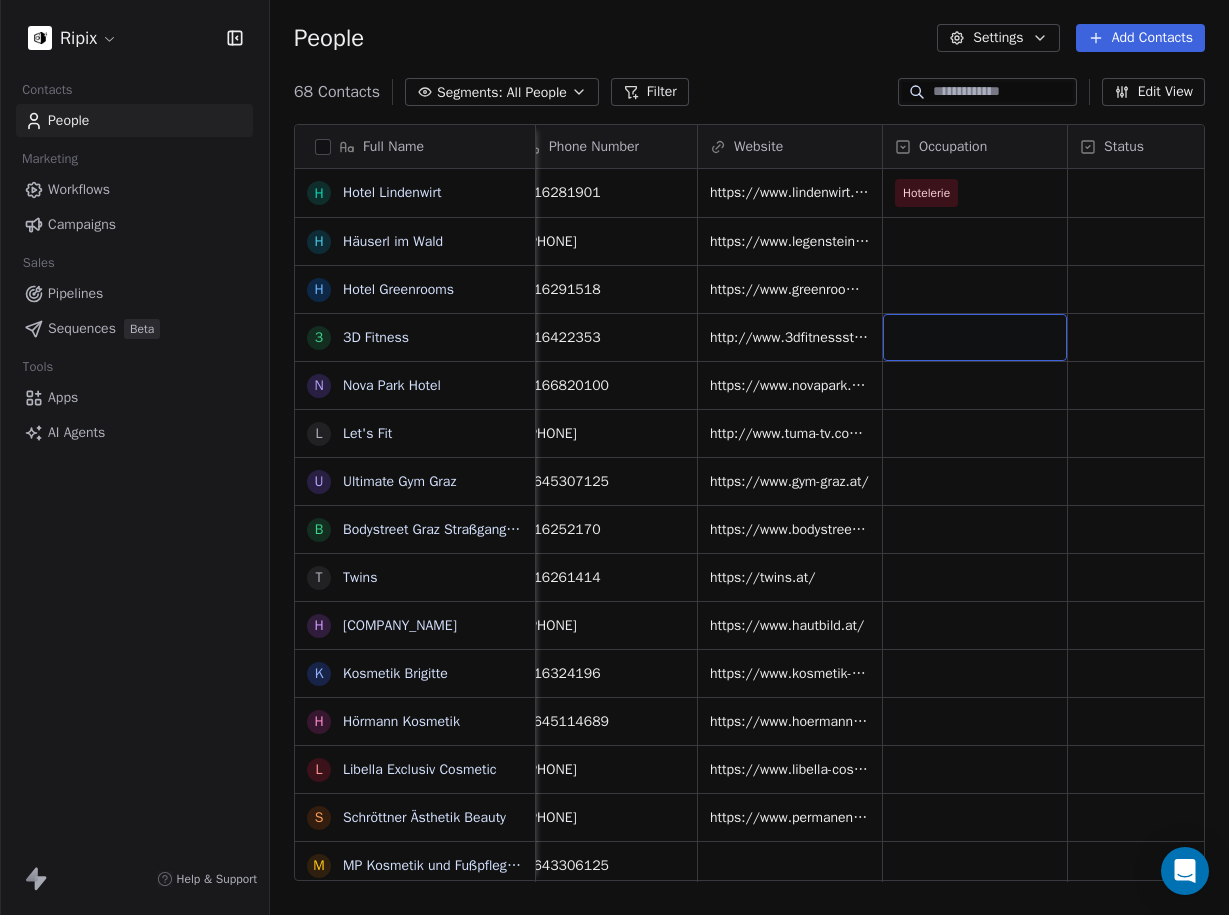 click at bounding box center (975, 337) 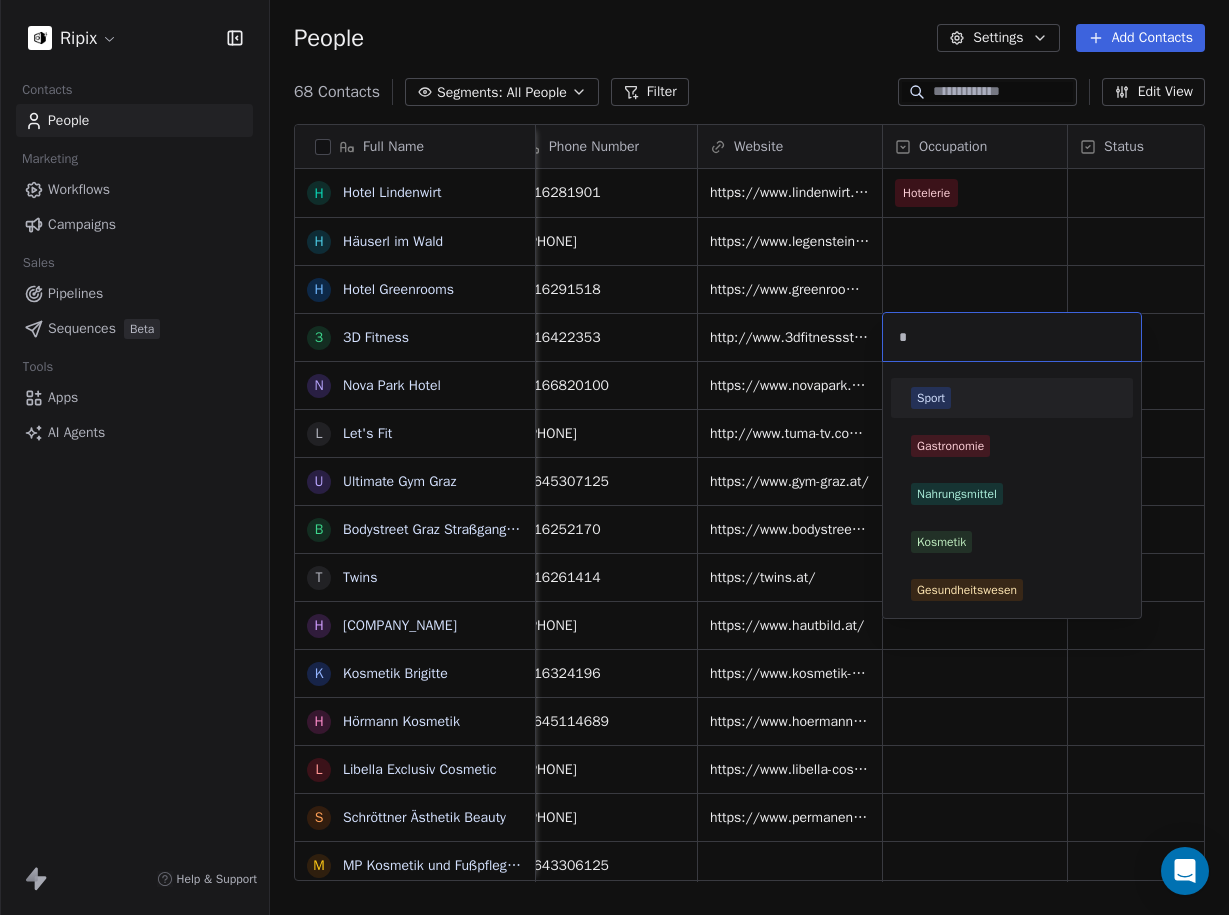 type on "*" 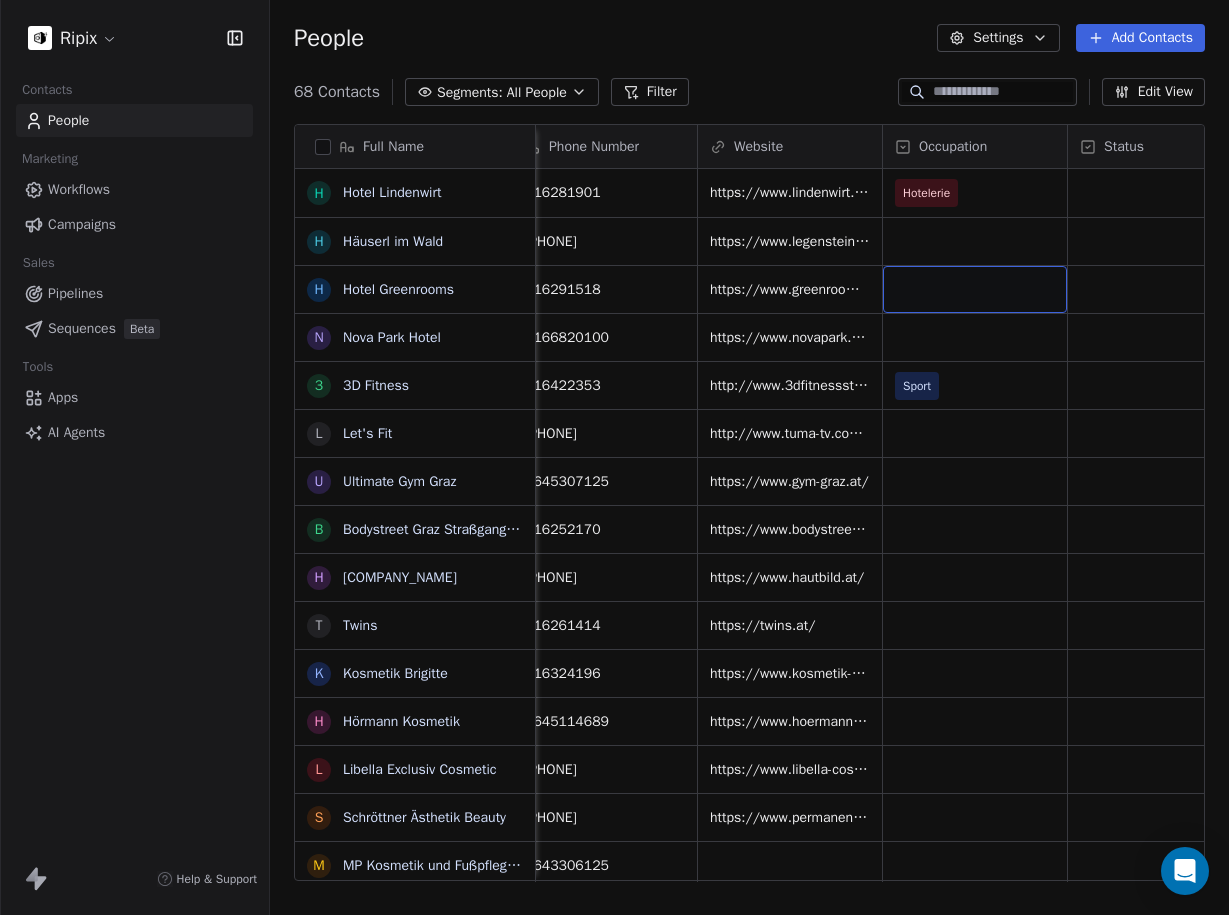 click at bounding box center [975, 289] 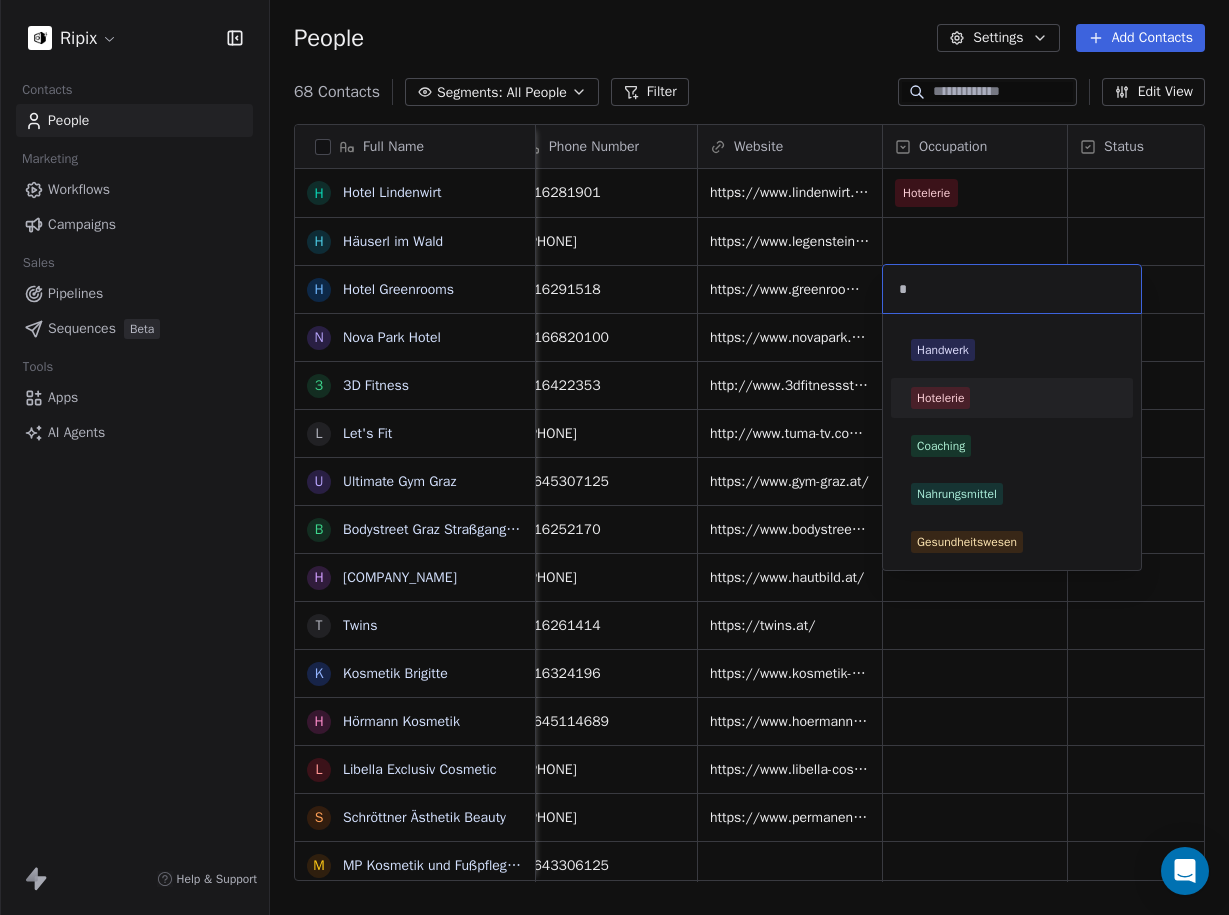 type on "*" 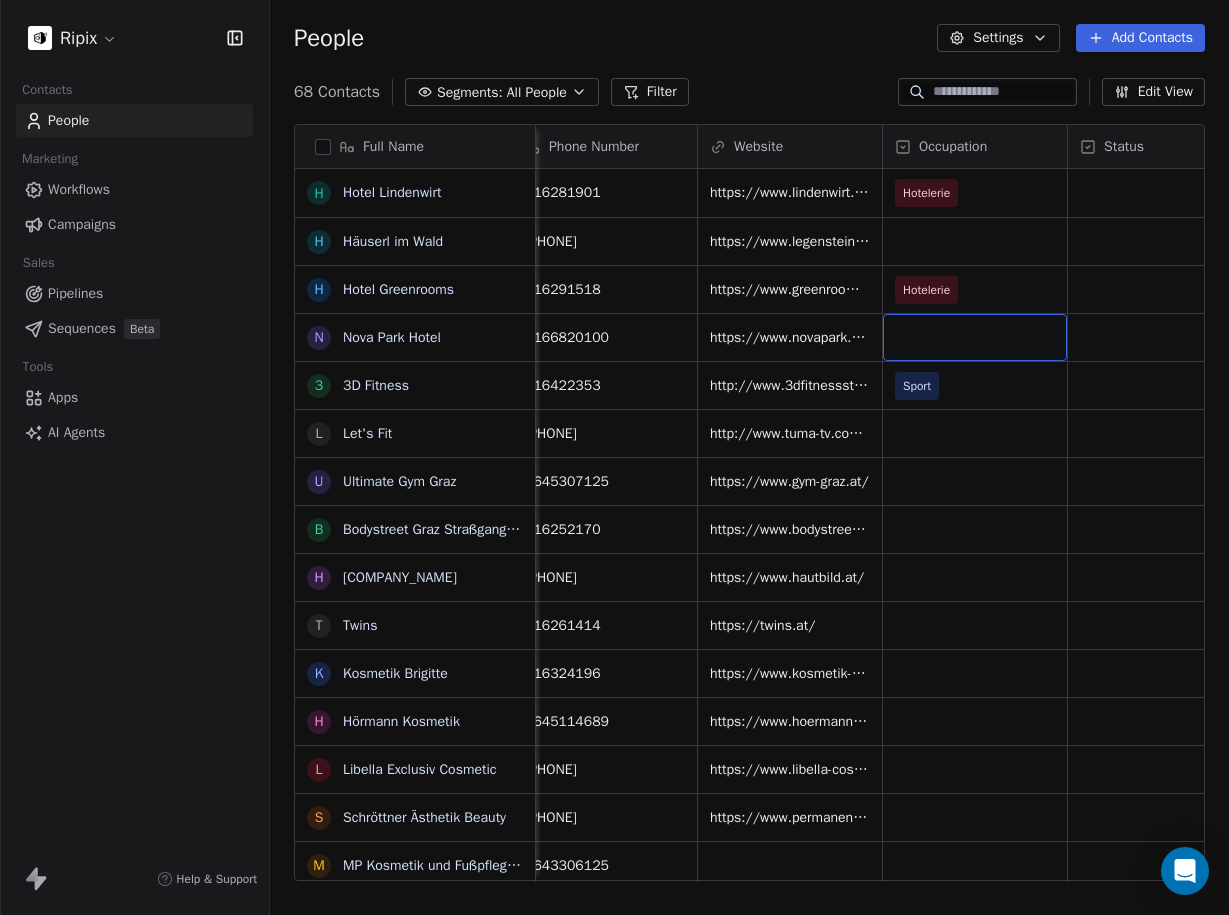 click at bounding box center (975, 337) 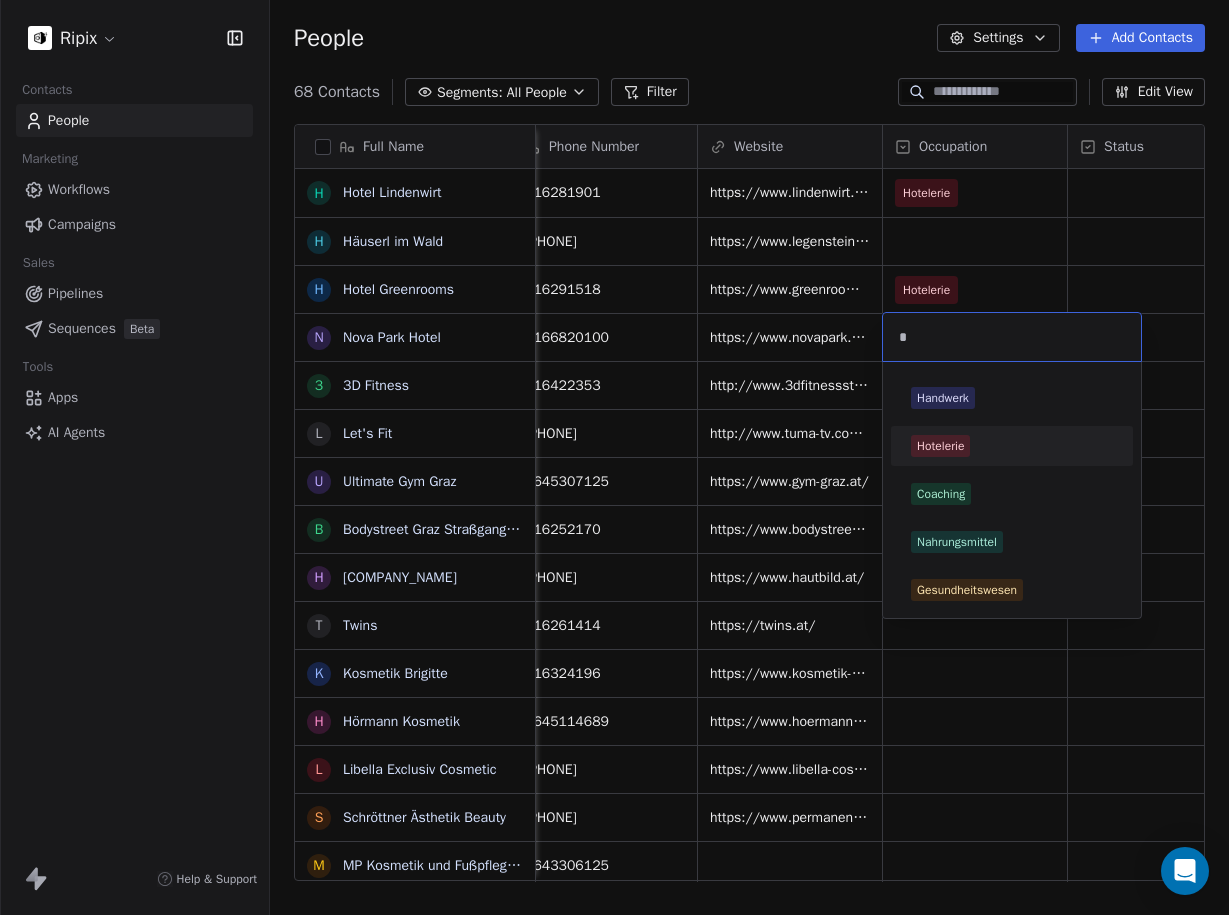 type on "*" 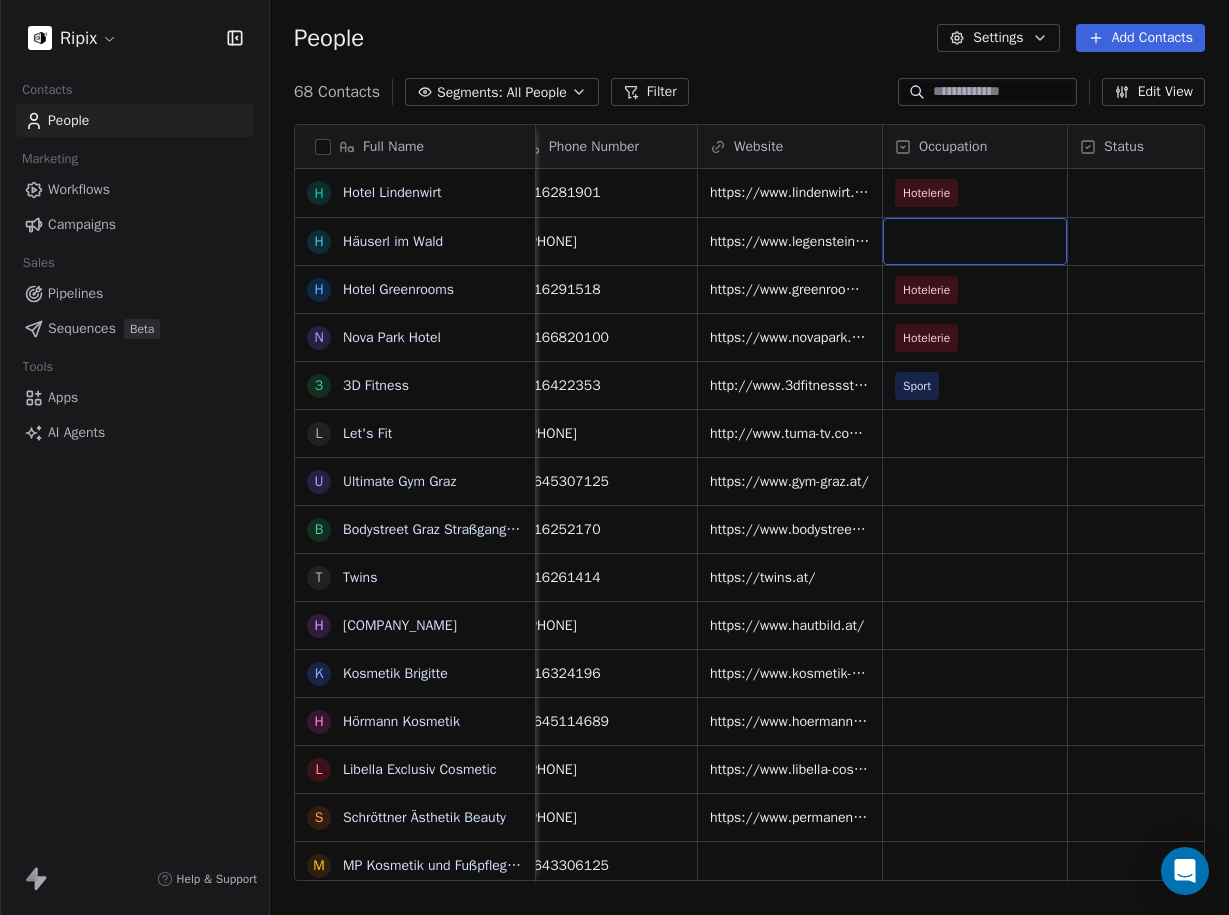 click at bounding box center [975, 241] 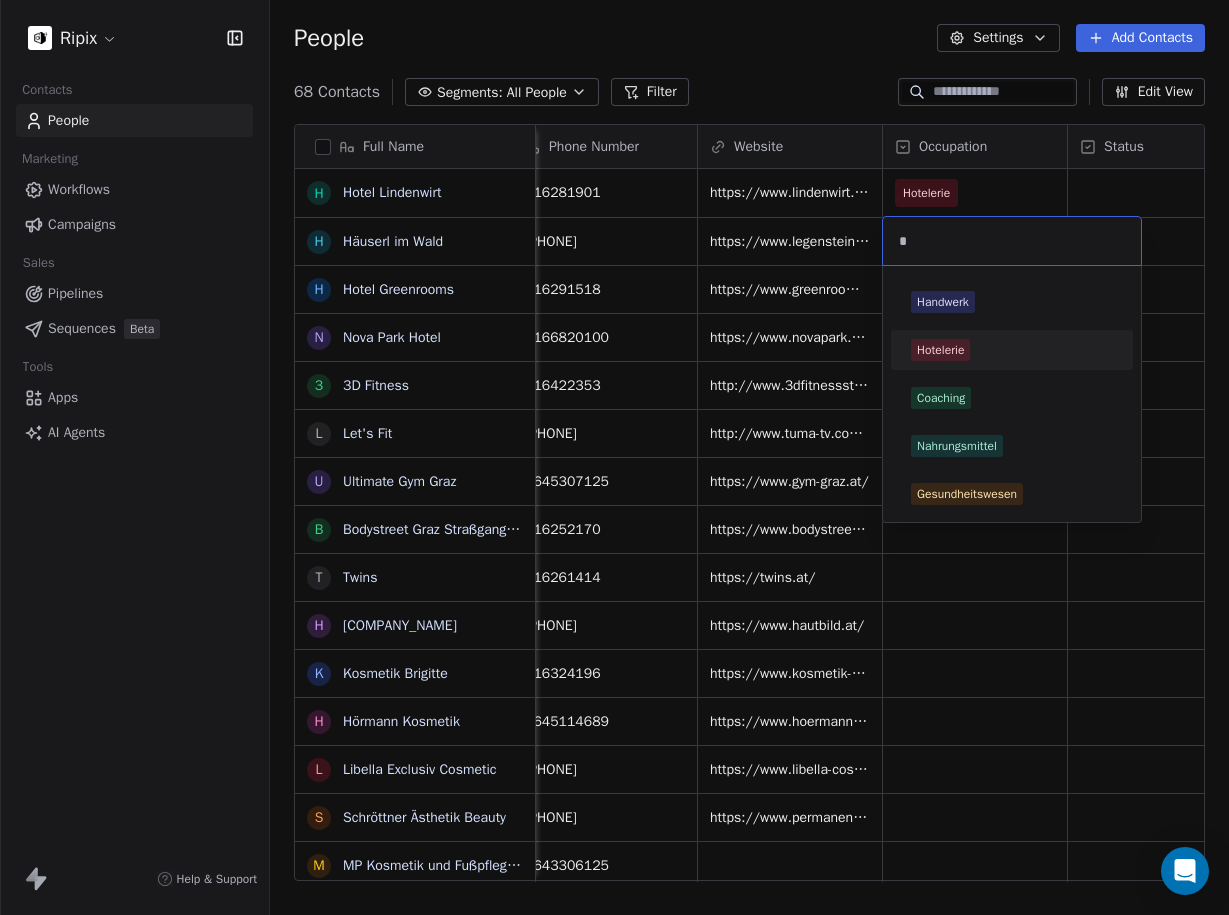 type on "*" 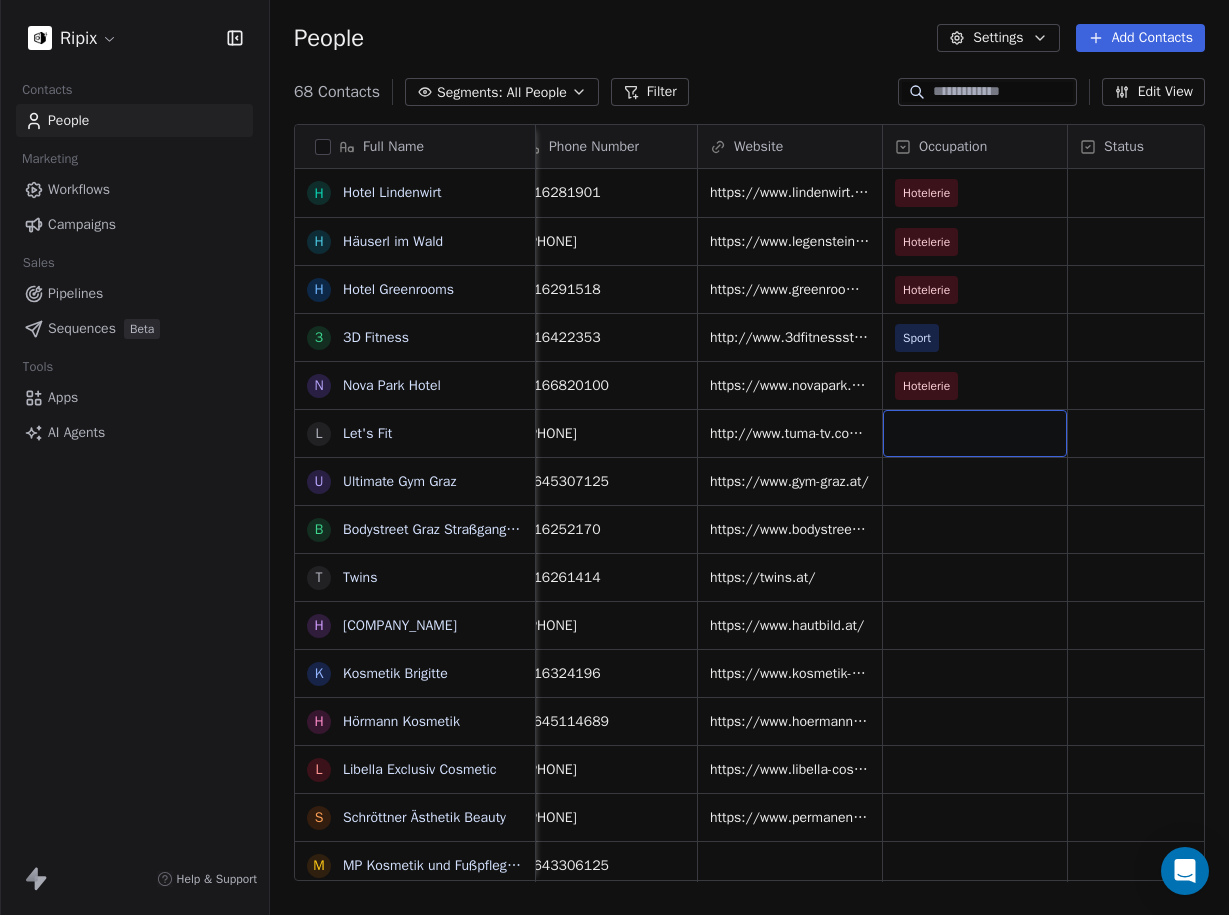 click at bounding box center (975, 433) 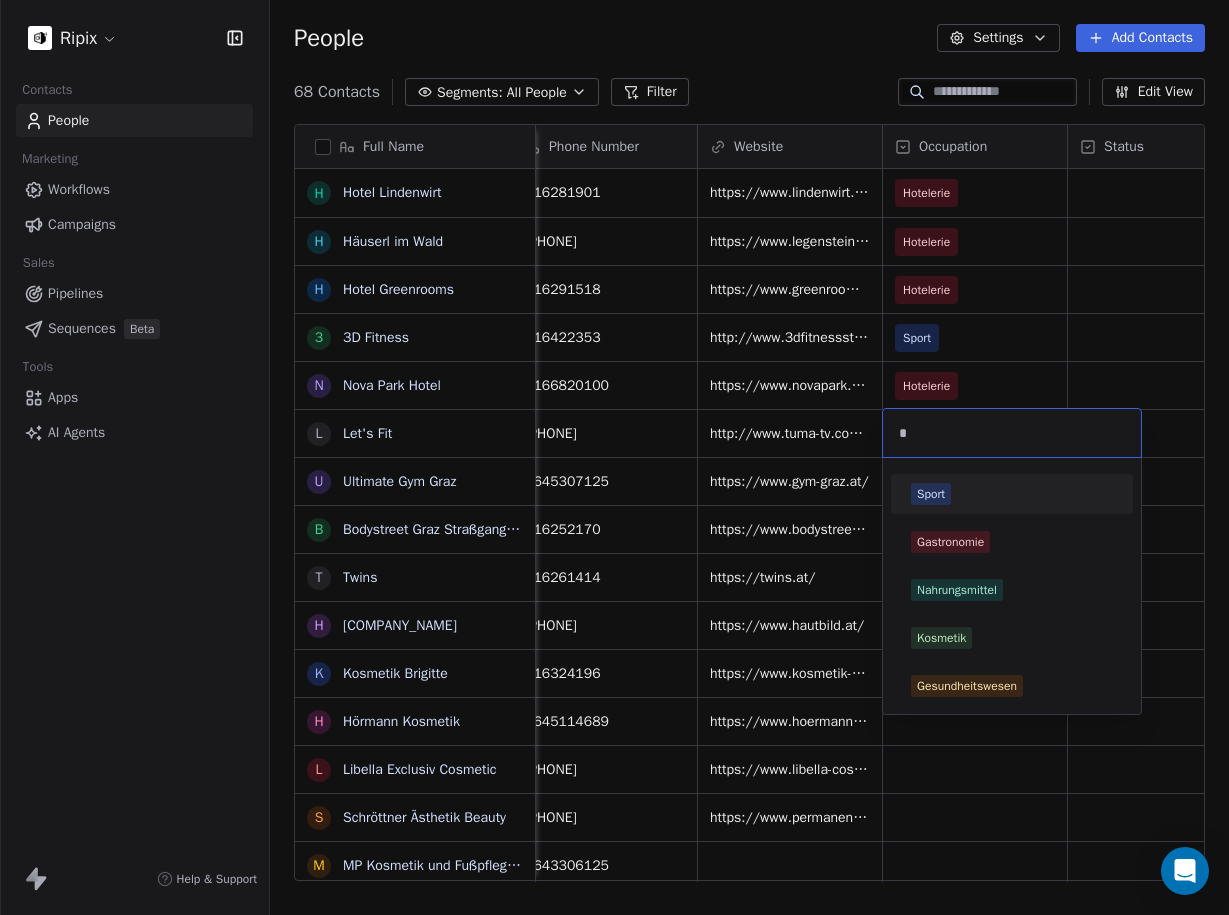 type on "*" 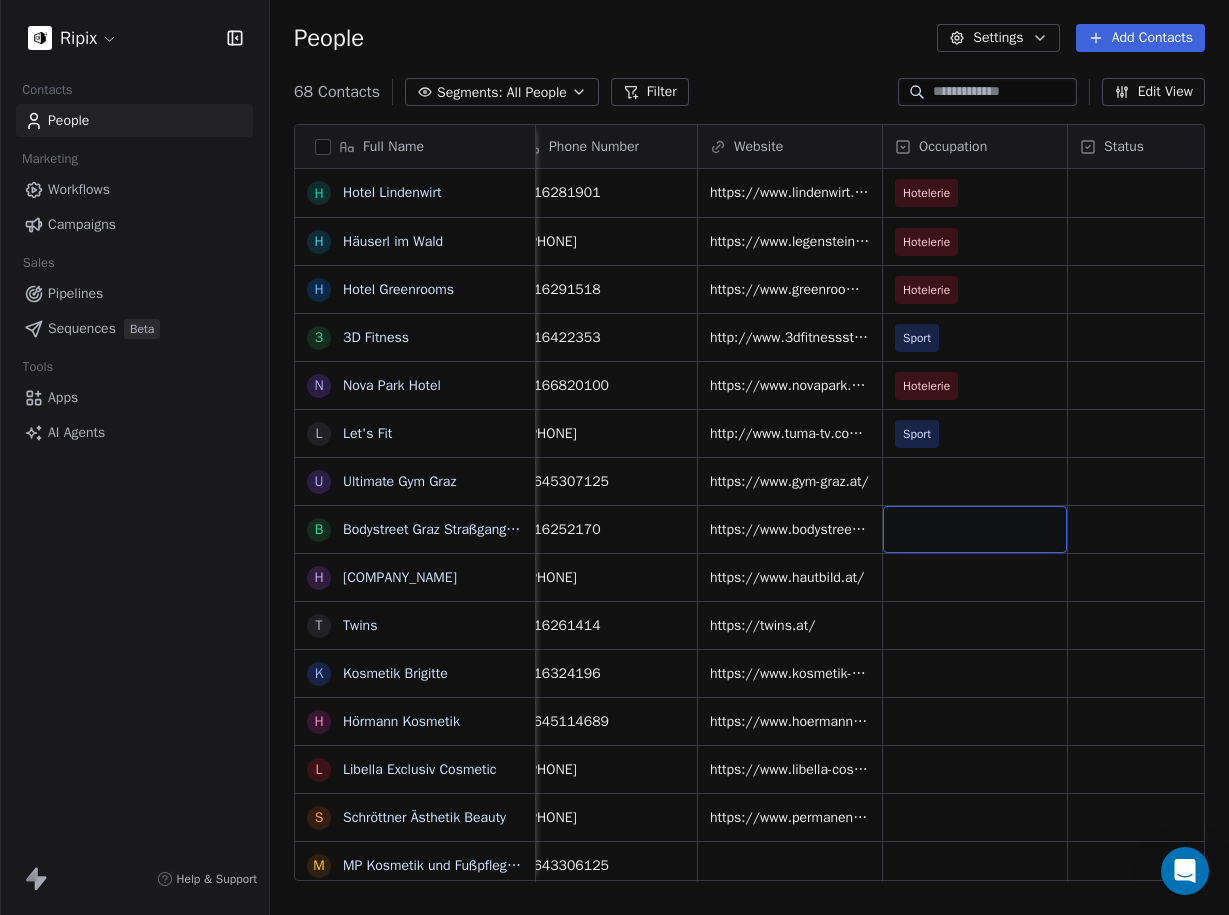 click at bounding box center [975, 529] 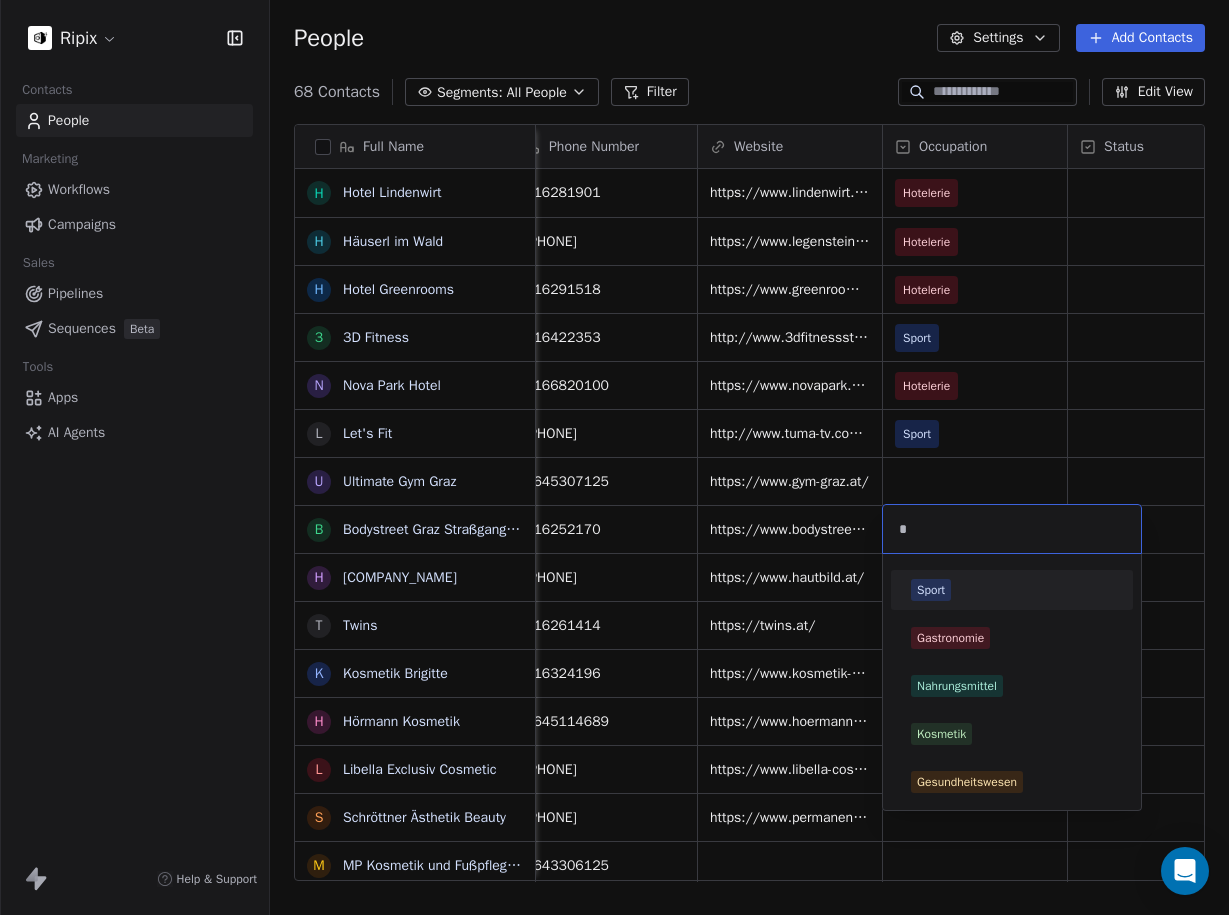 type on "*" 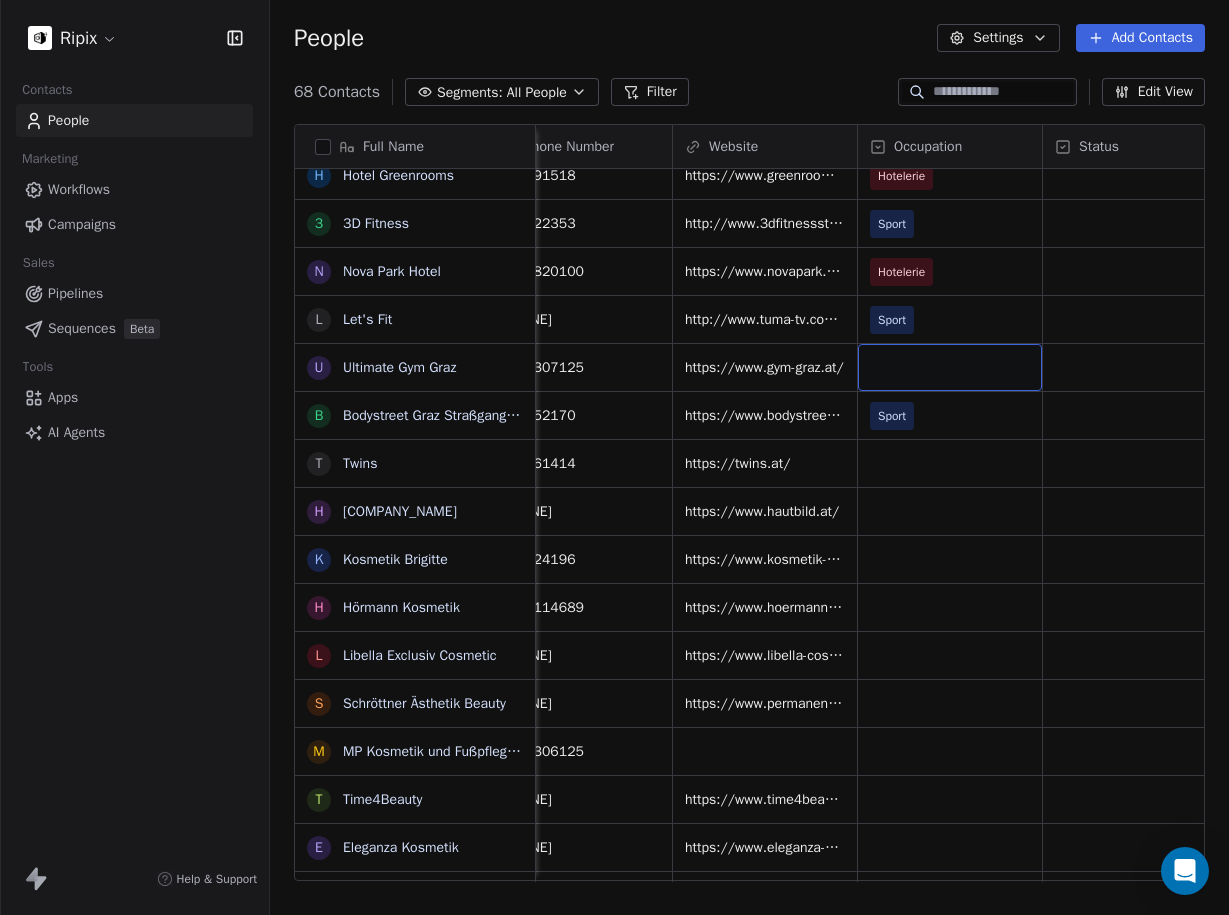click at bounding box center (950, 367) 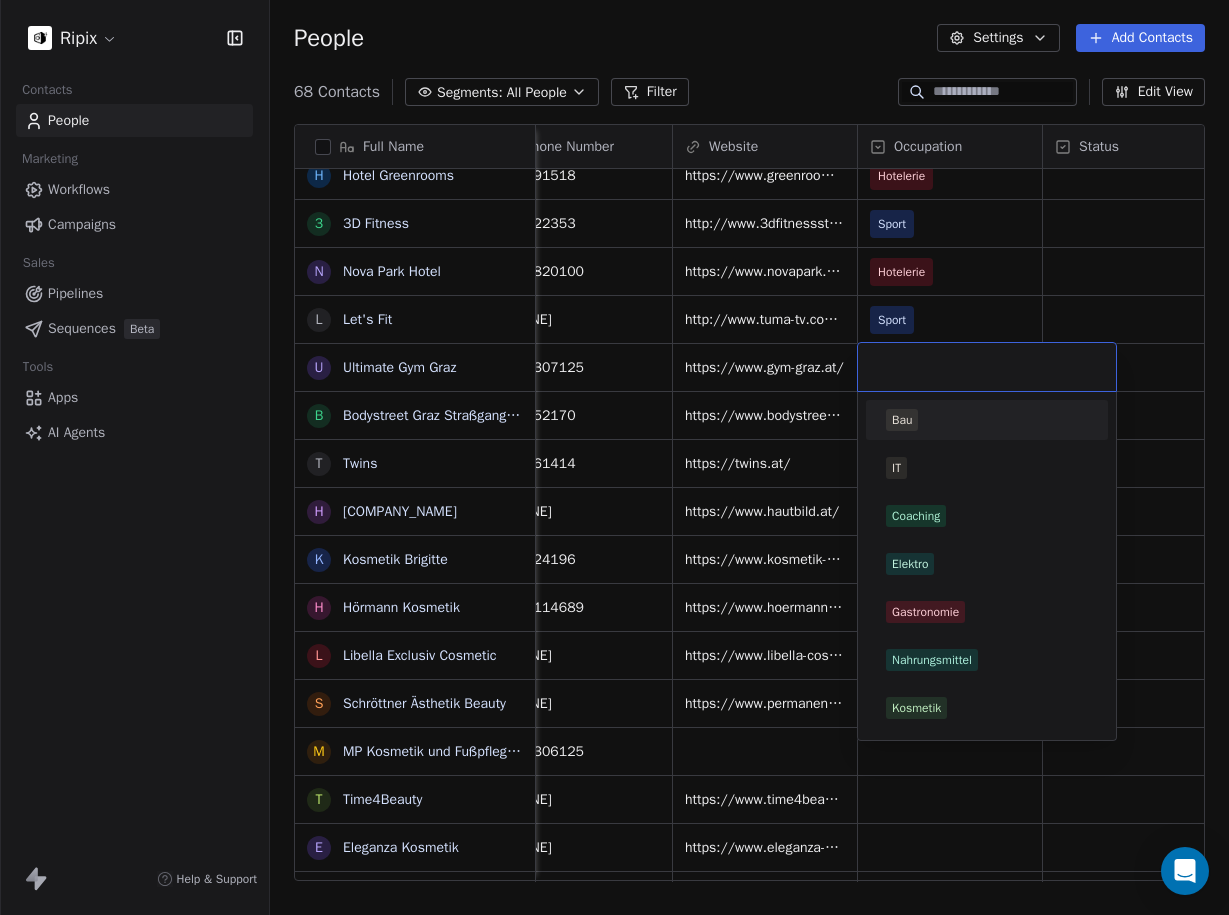 type on "*" 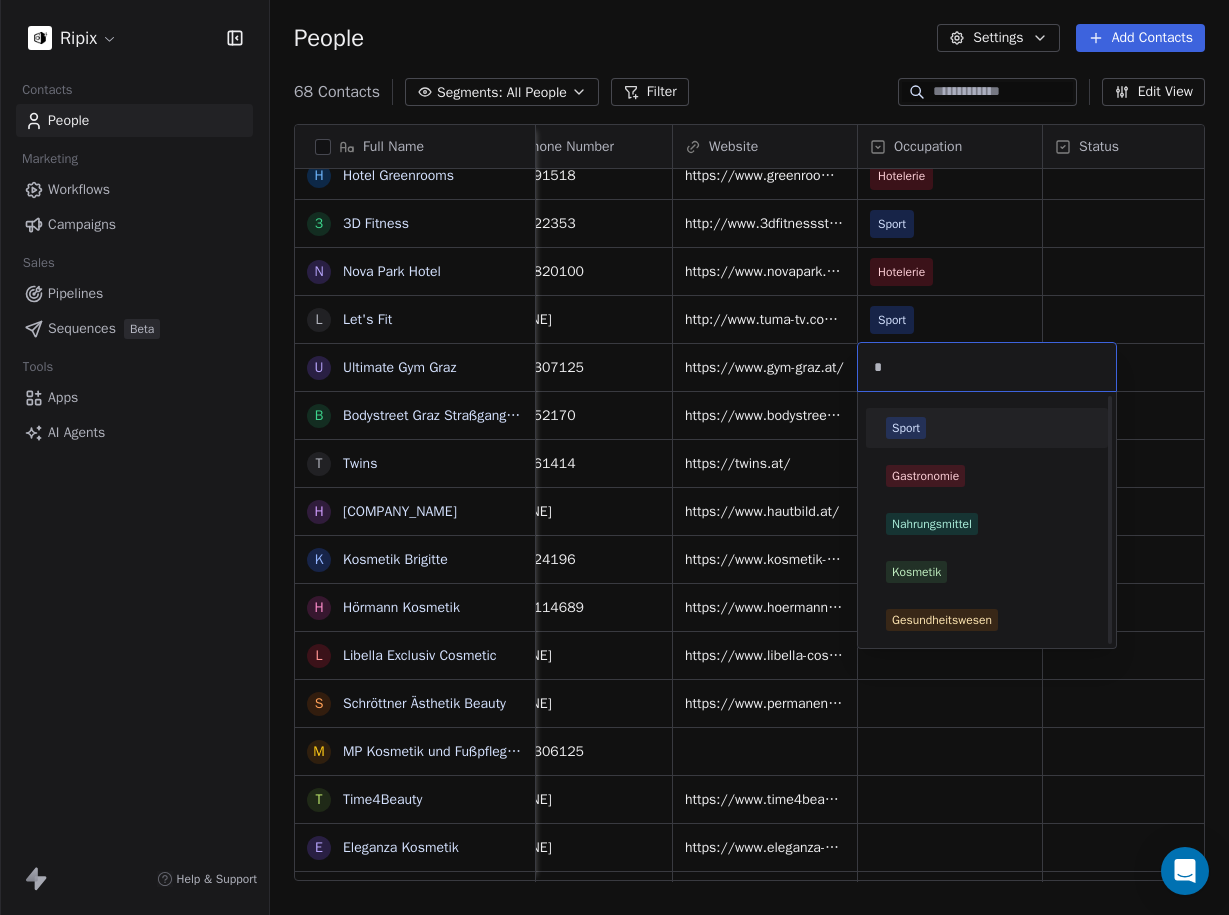 type on "*" 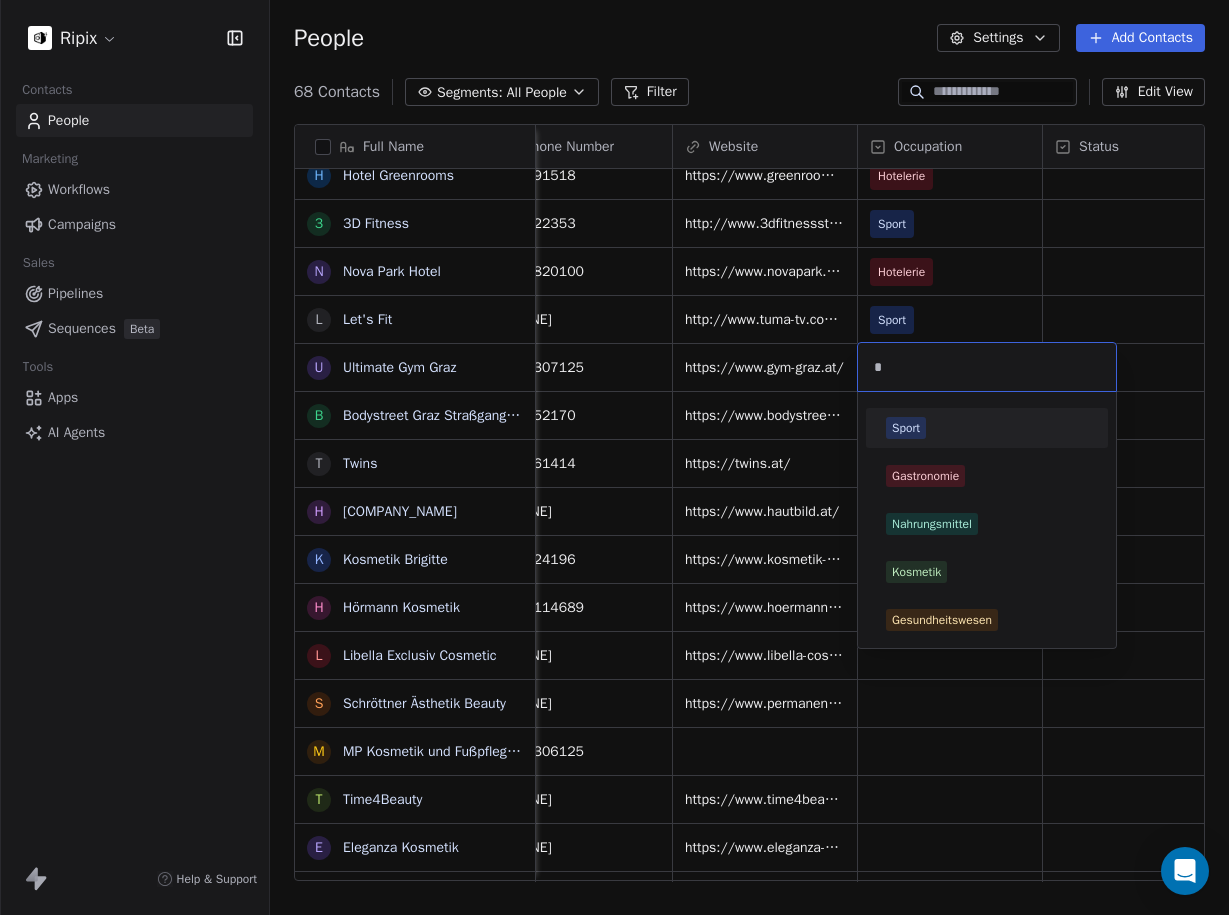 click on "Sport" at bounding box center (906, 428) 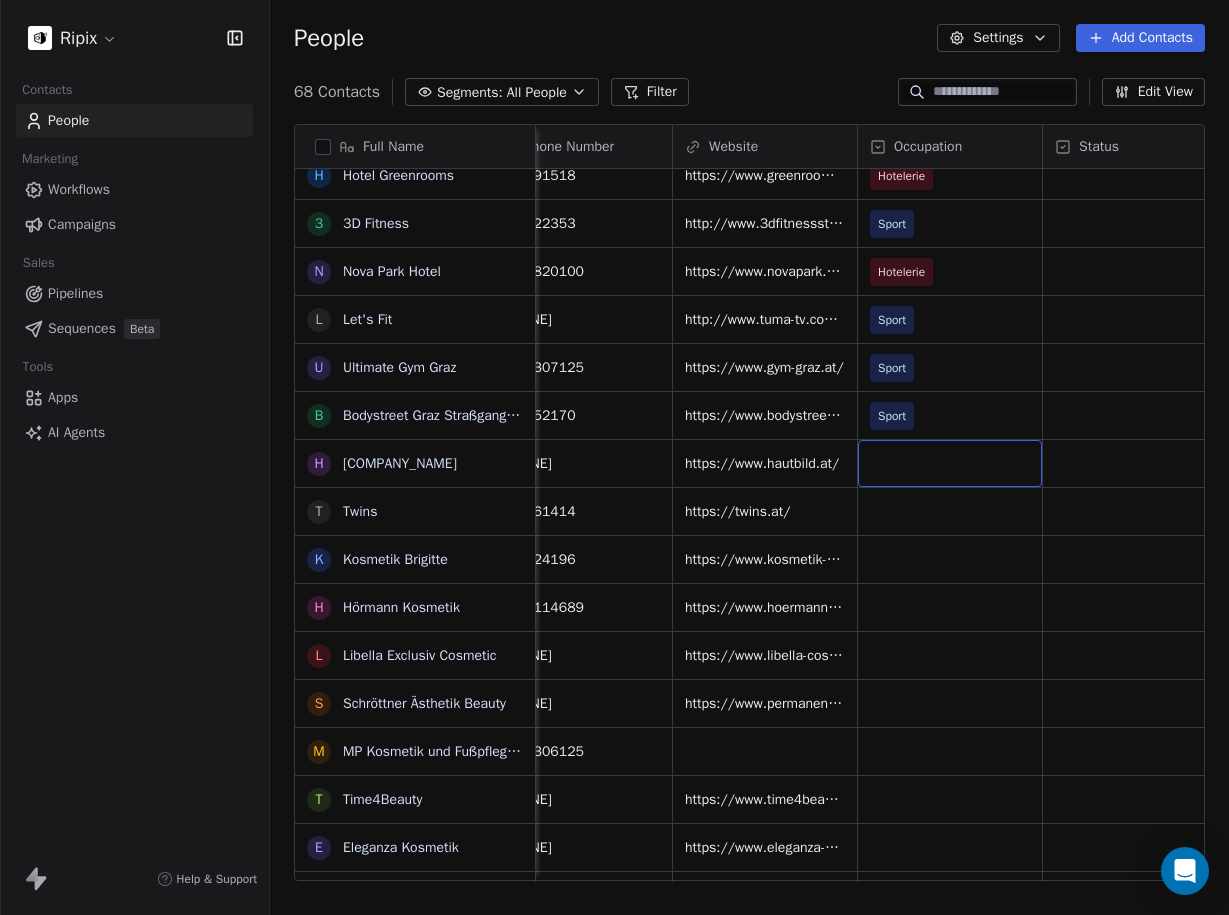 click at bounding box center (950, 463) 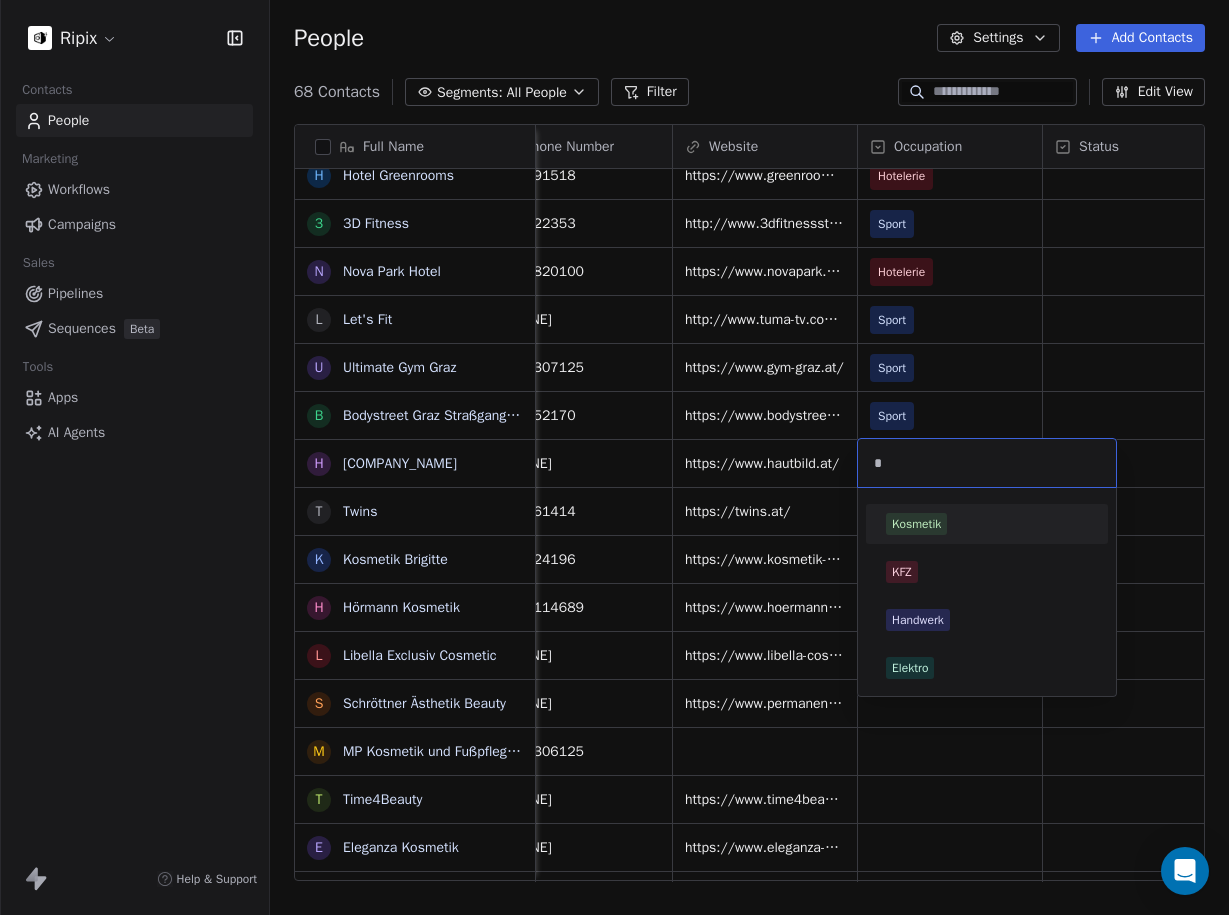 type on "*" 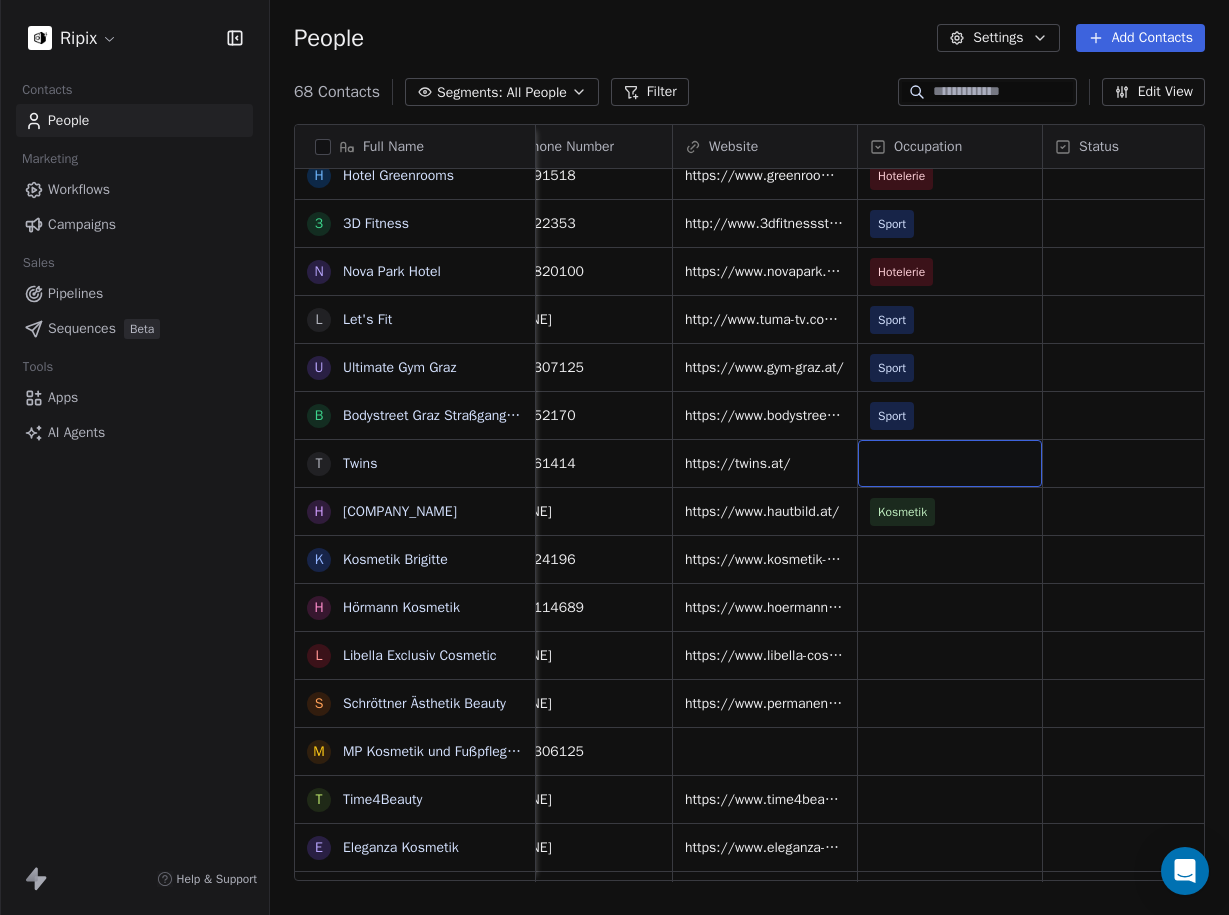 click at bounding box center (950, 463) 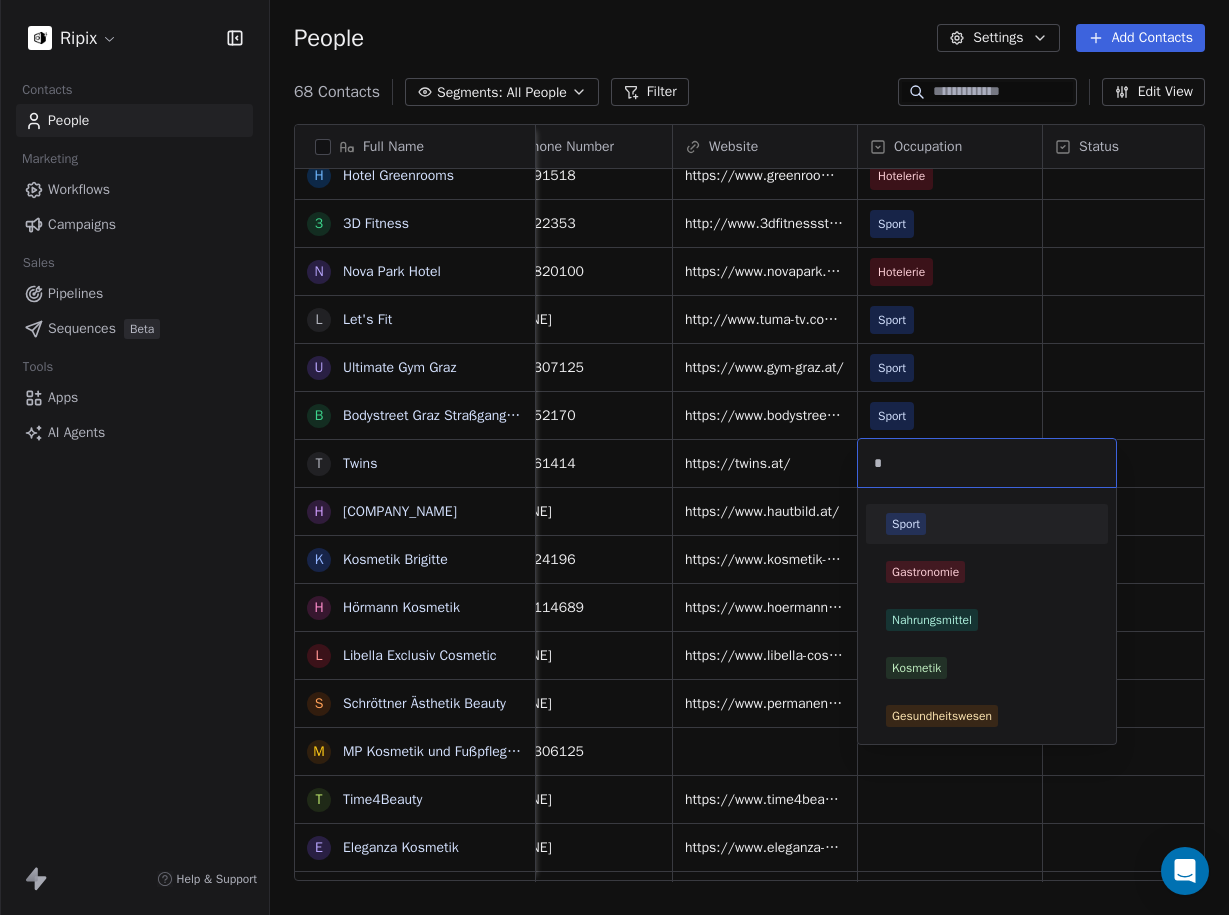 type on "*" 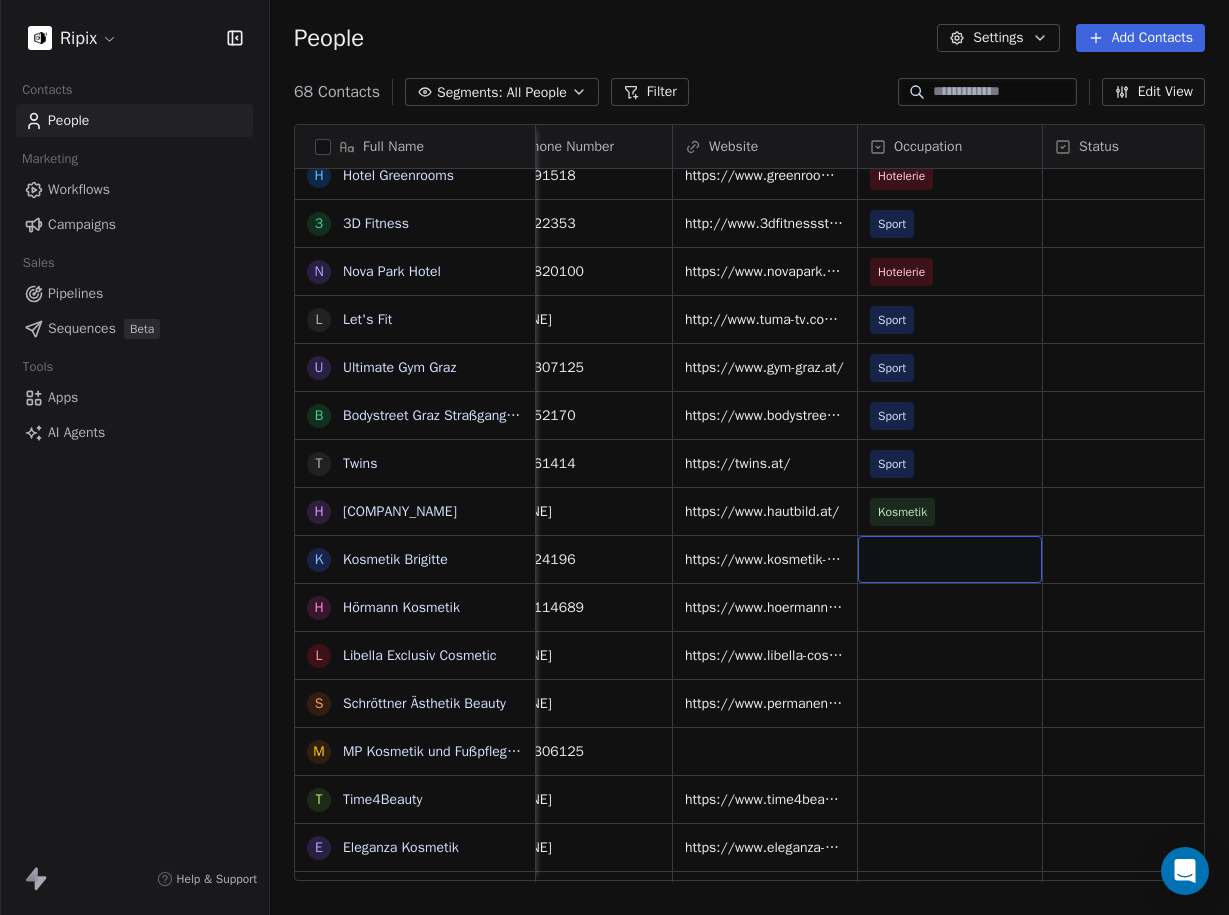 click at bounding box center (950, 559) 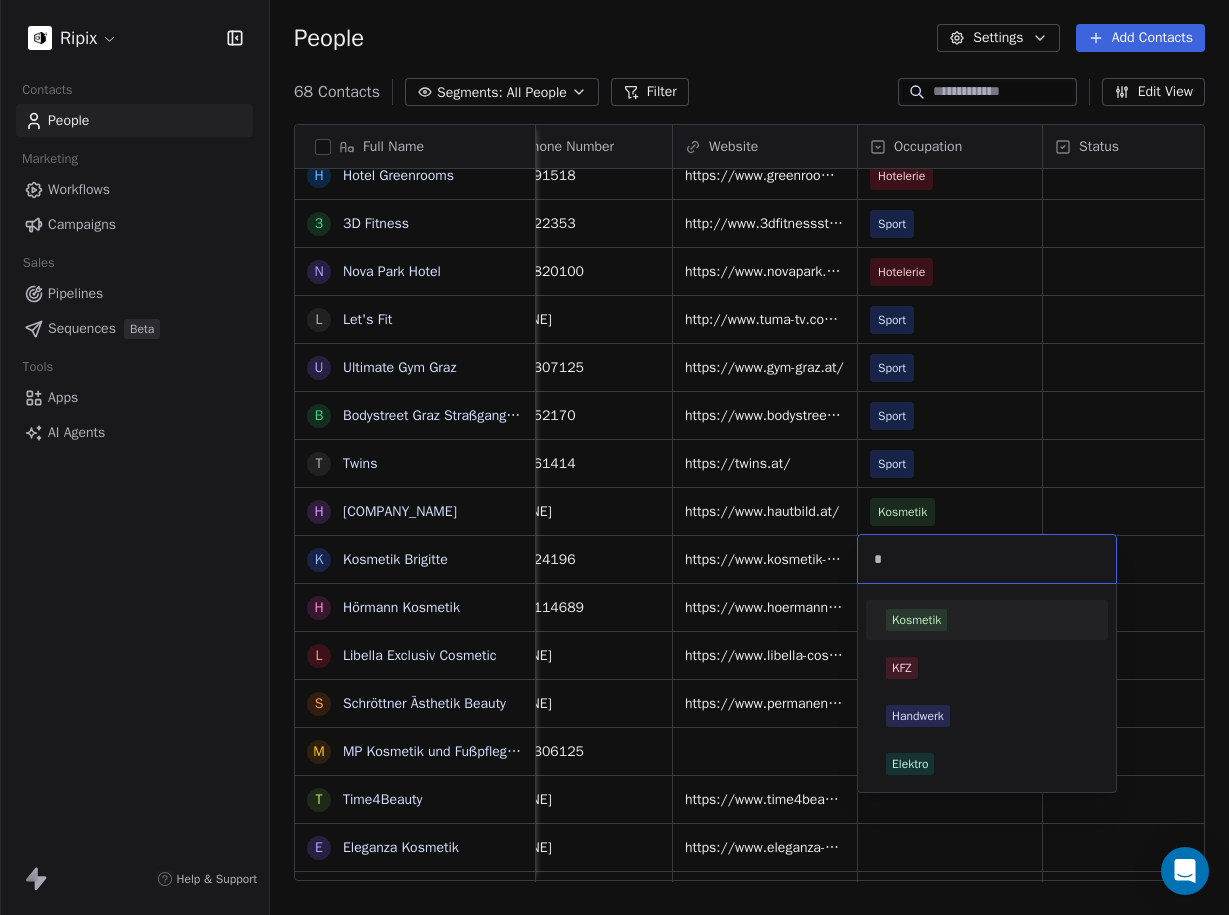 type on "*" 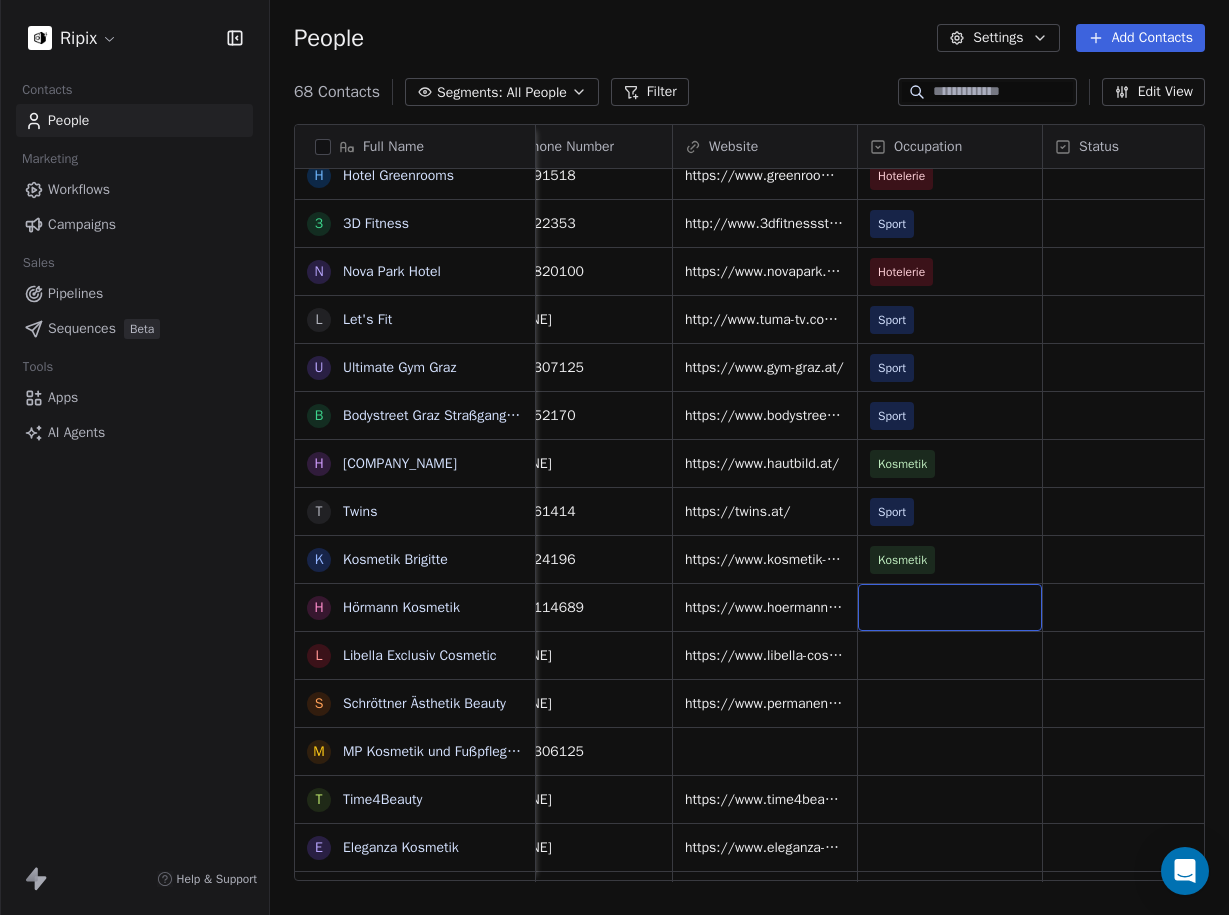 click at bounding box center (950, 607) 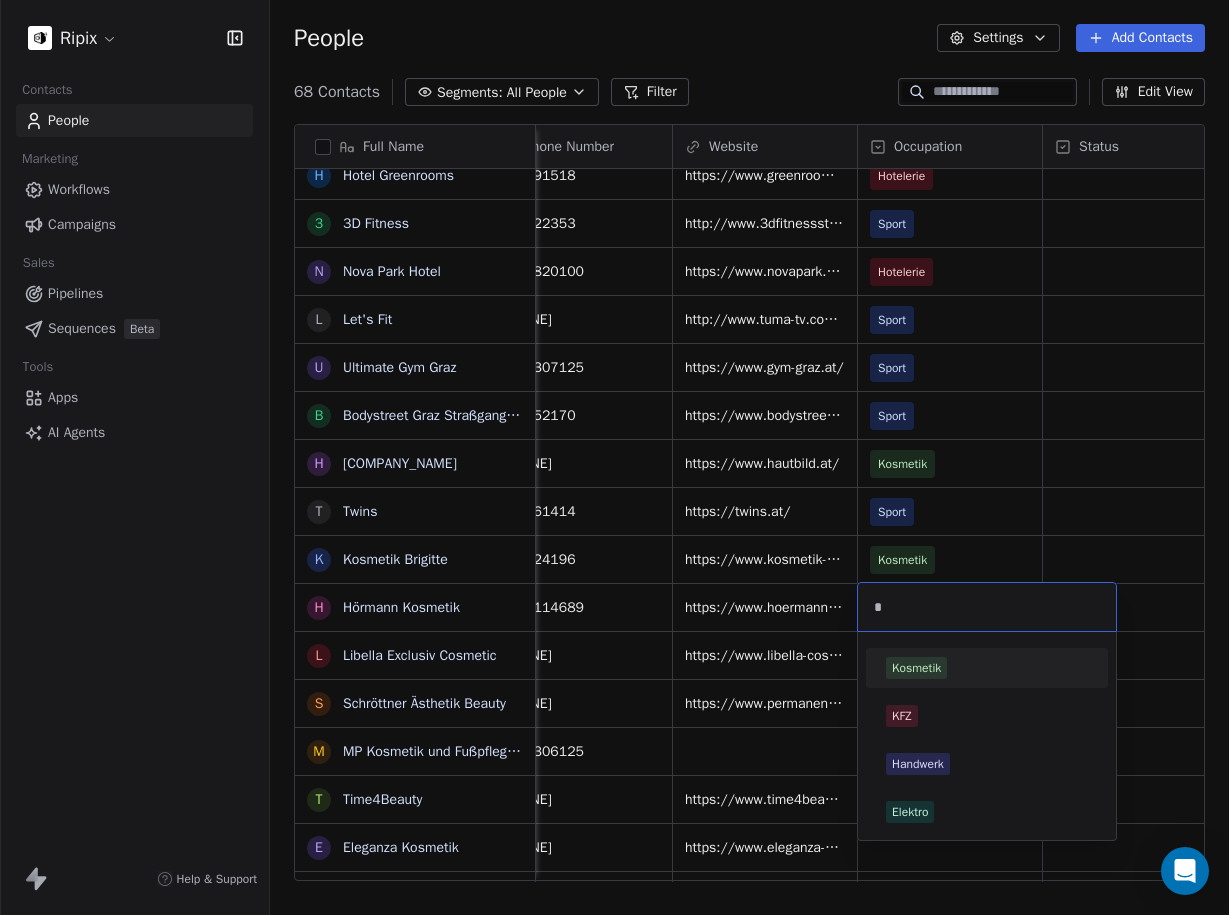 type on "*" 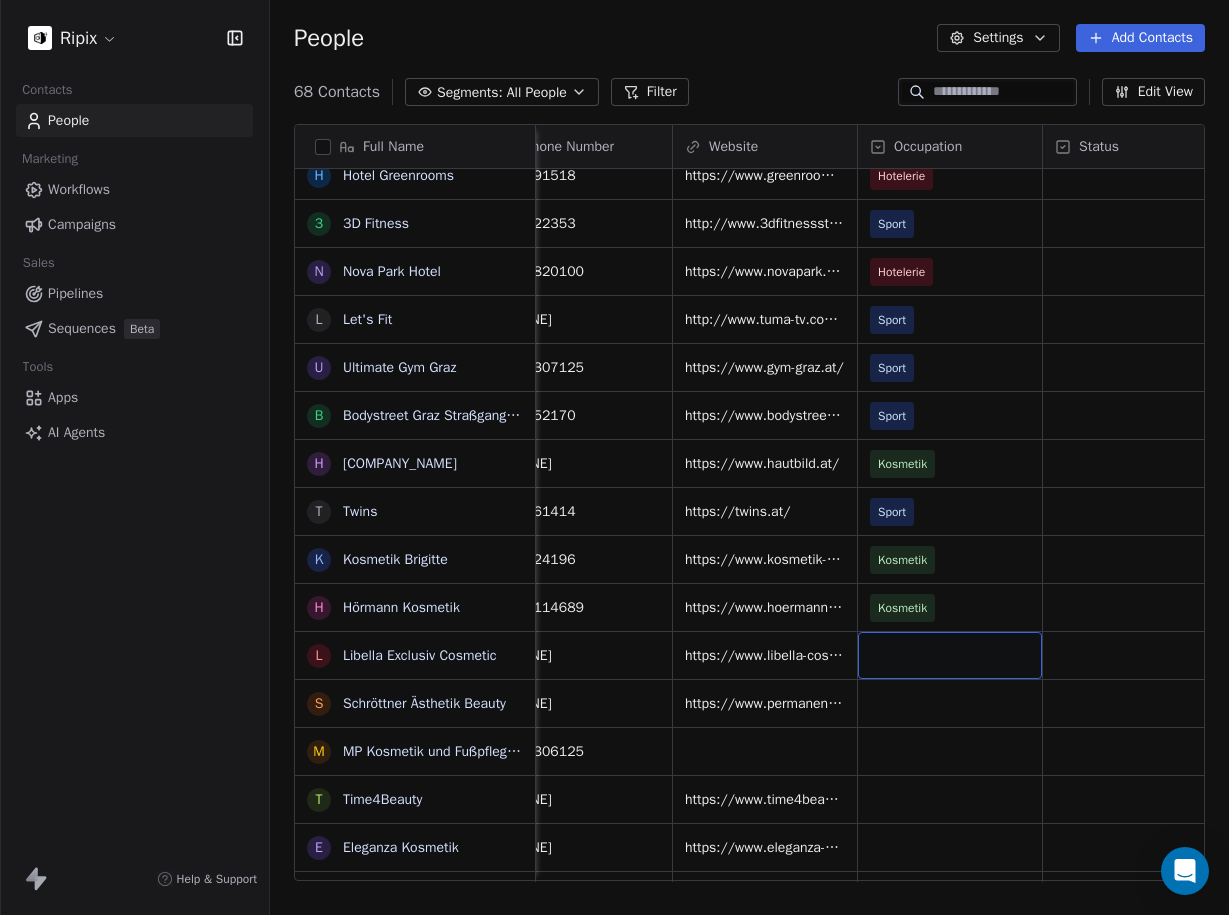 click at bounding box center [950, 655] 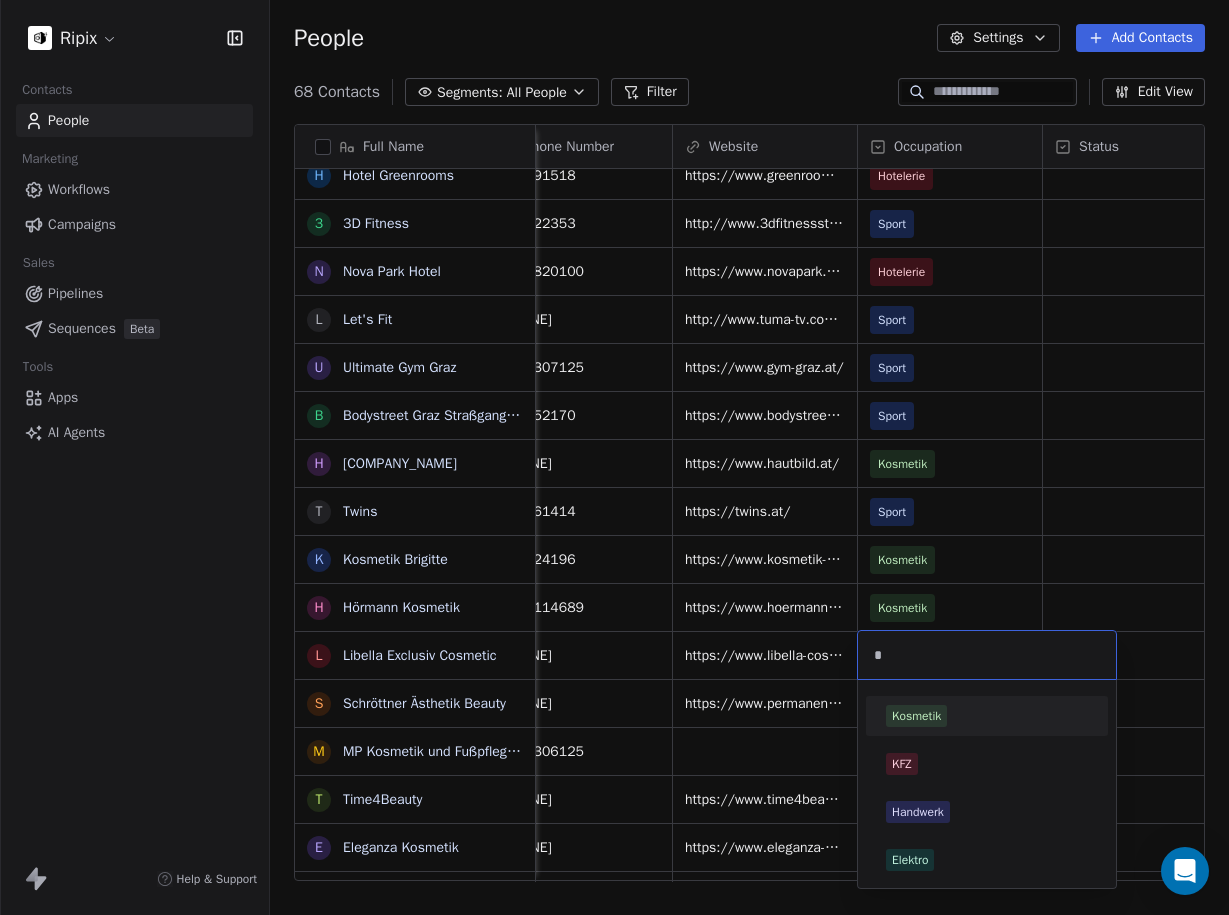 type on "*" 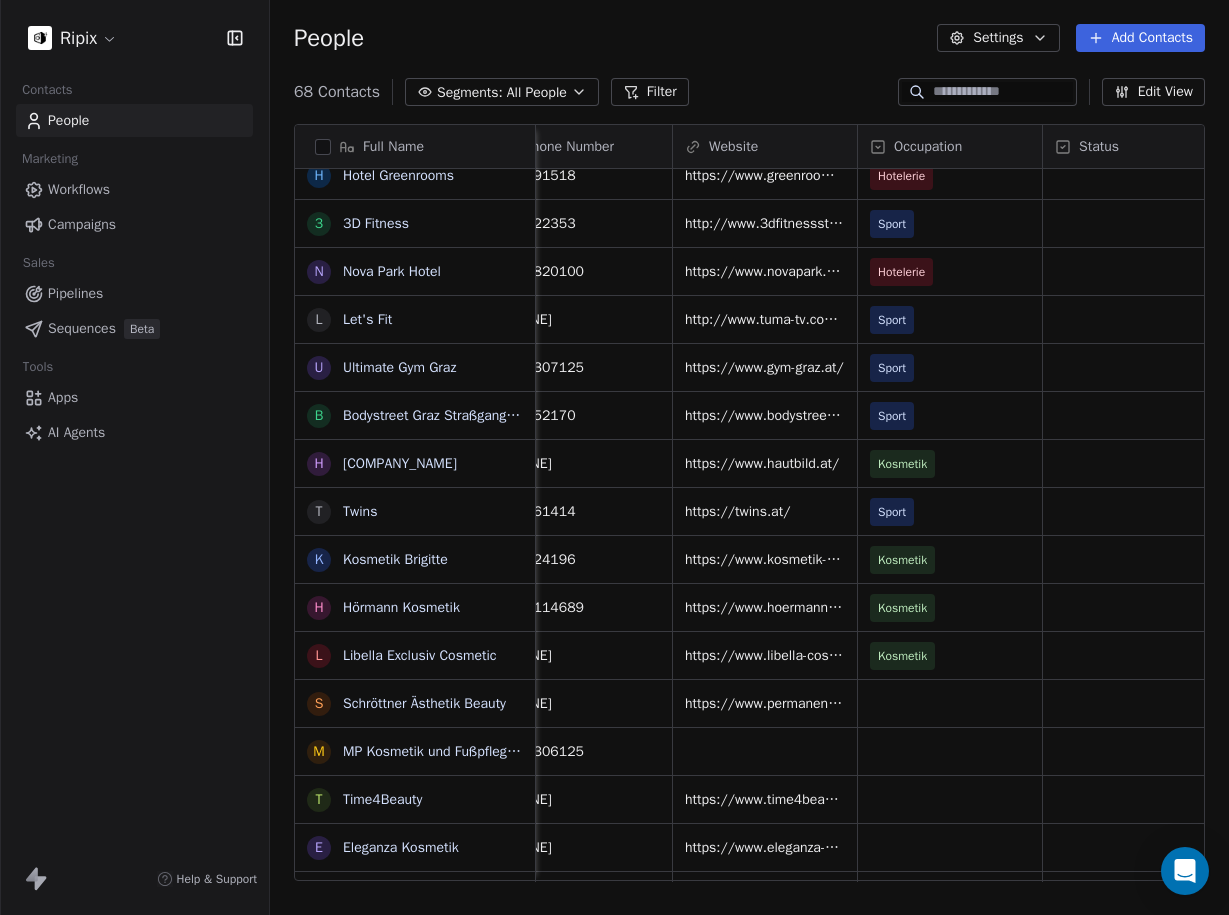 scroll, scrollTop: 178, scrollLeft: 0, axis: vertical 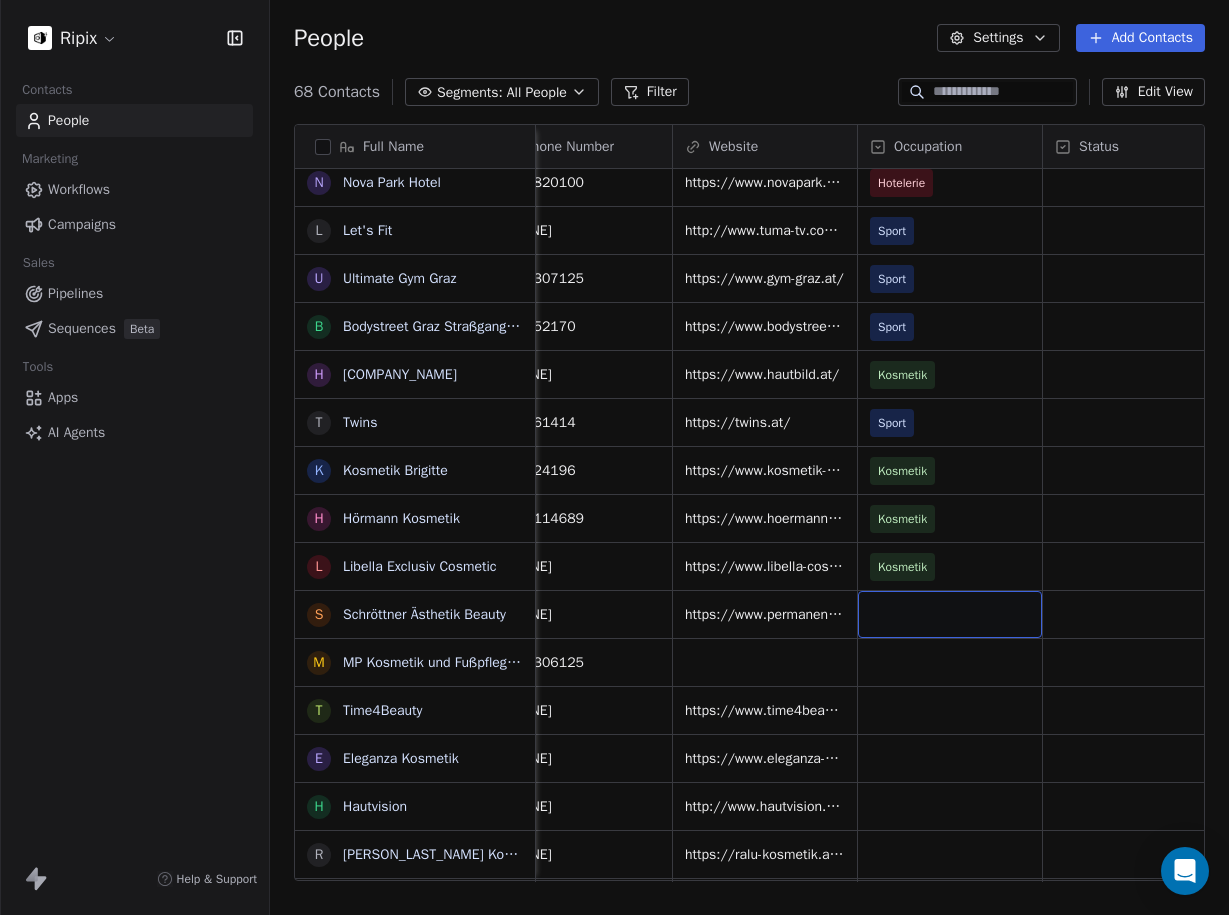 click at bounding box center (950, 614) 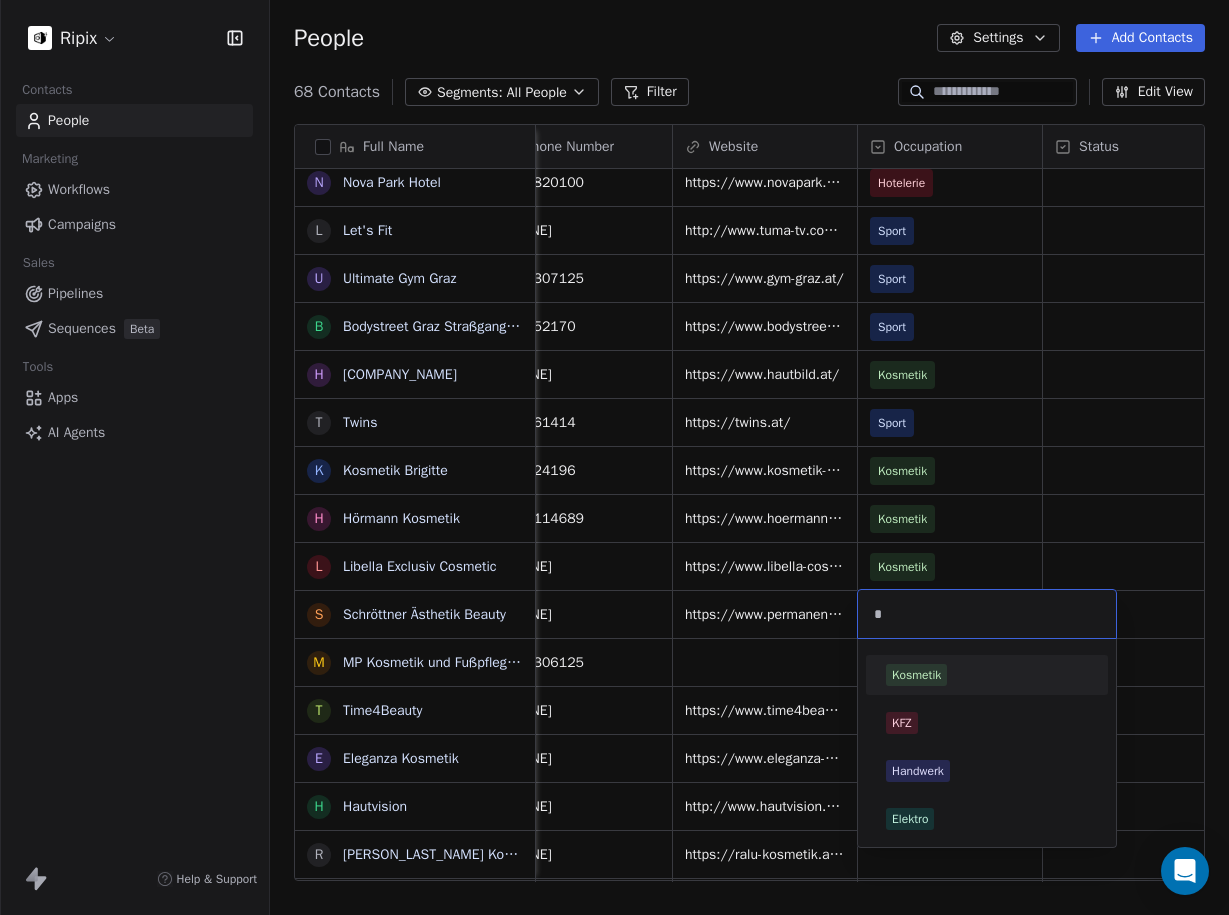 type on "*" 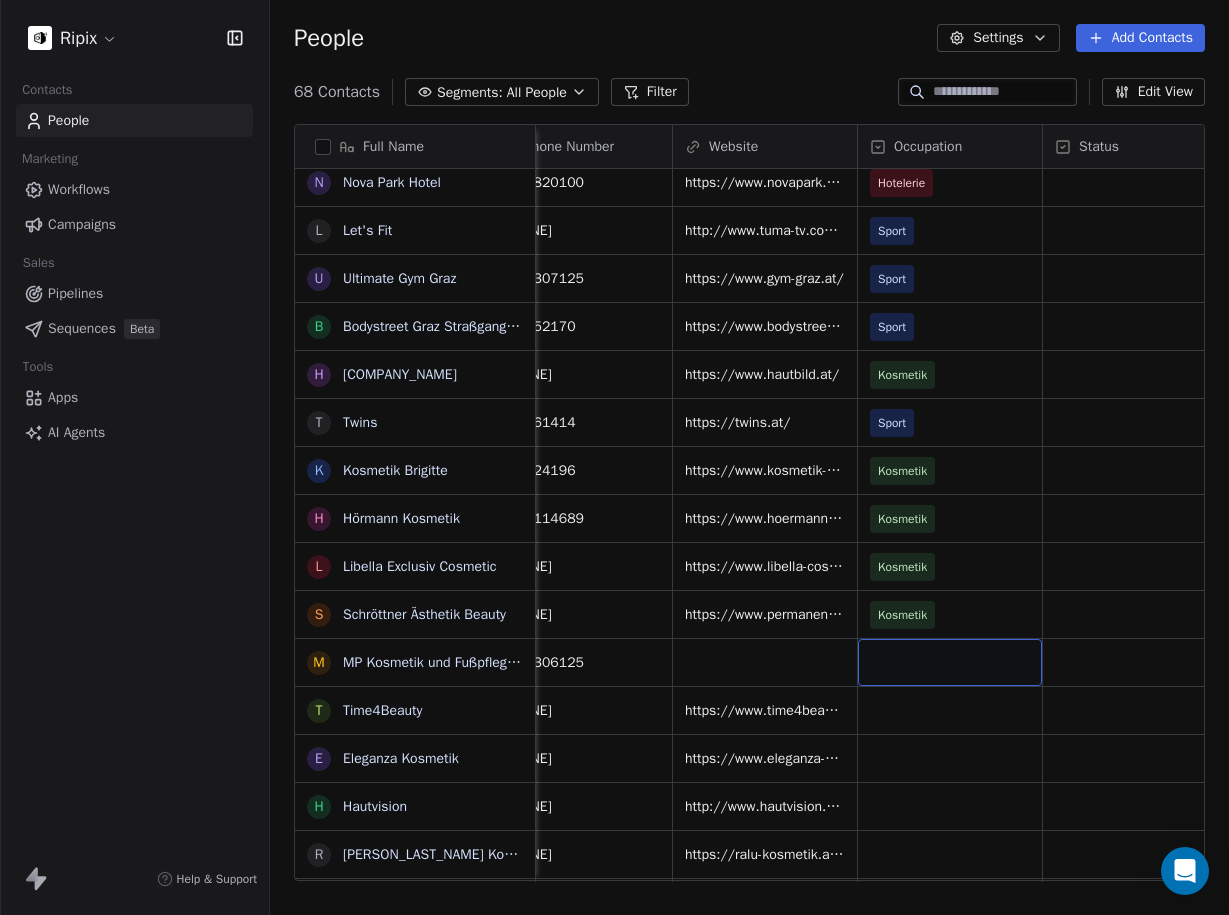 click at bounding box center (950, 662) 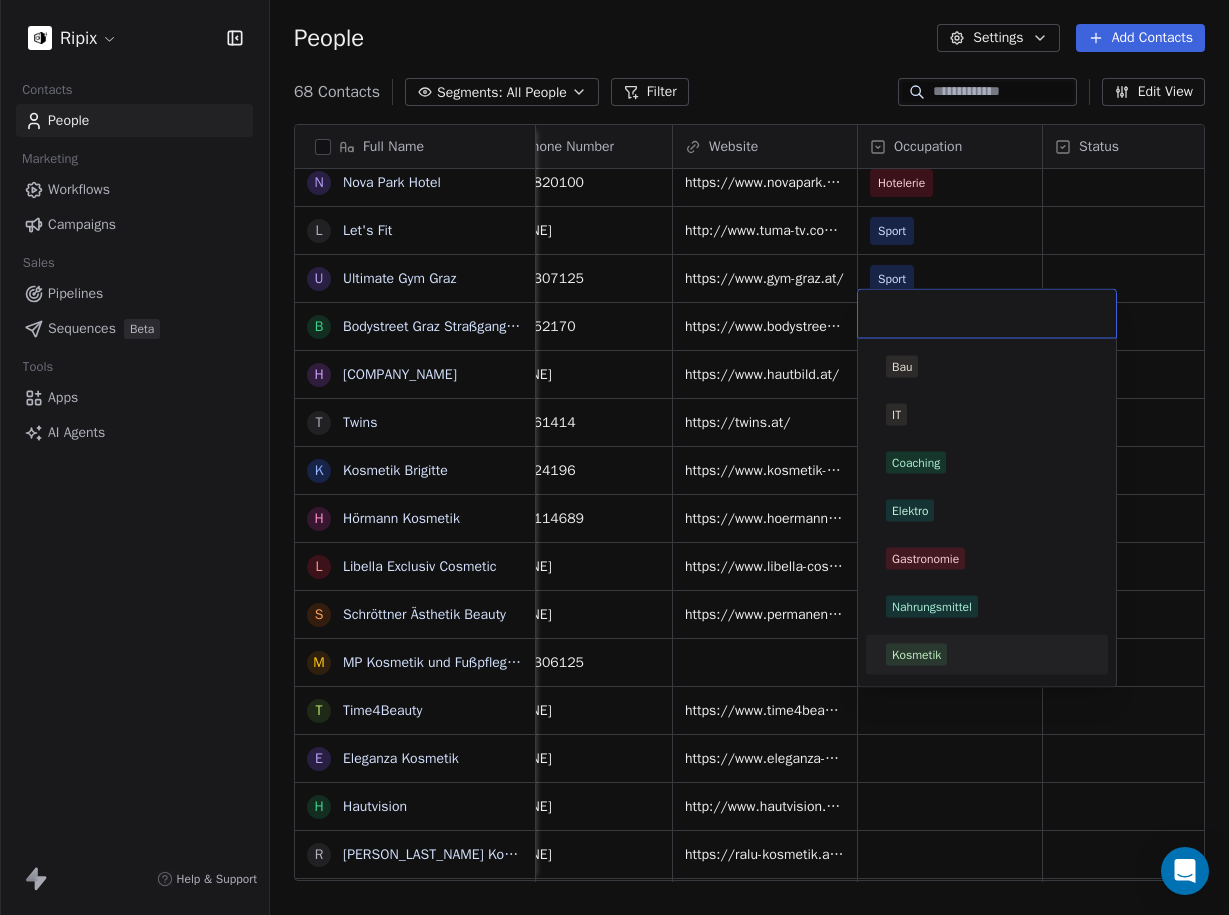 click on "Kosmetik" at bounding box center (916, 655) 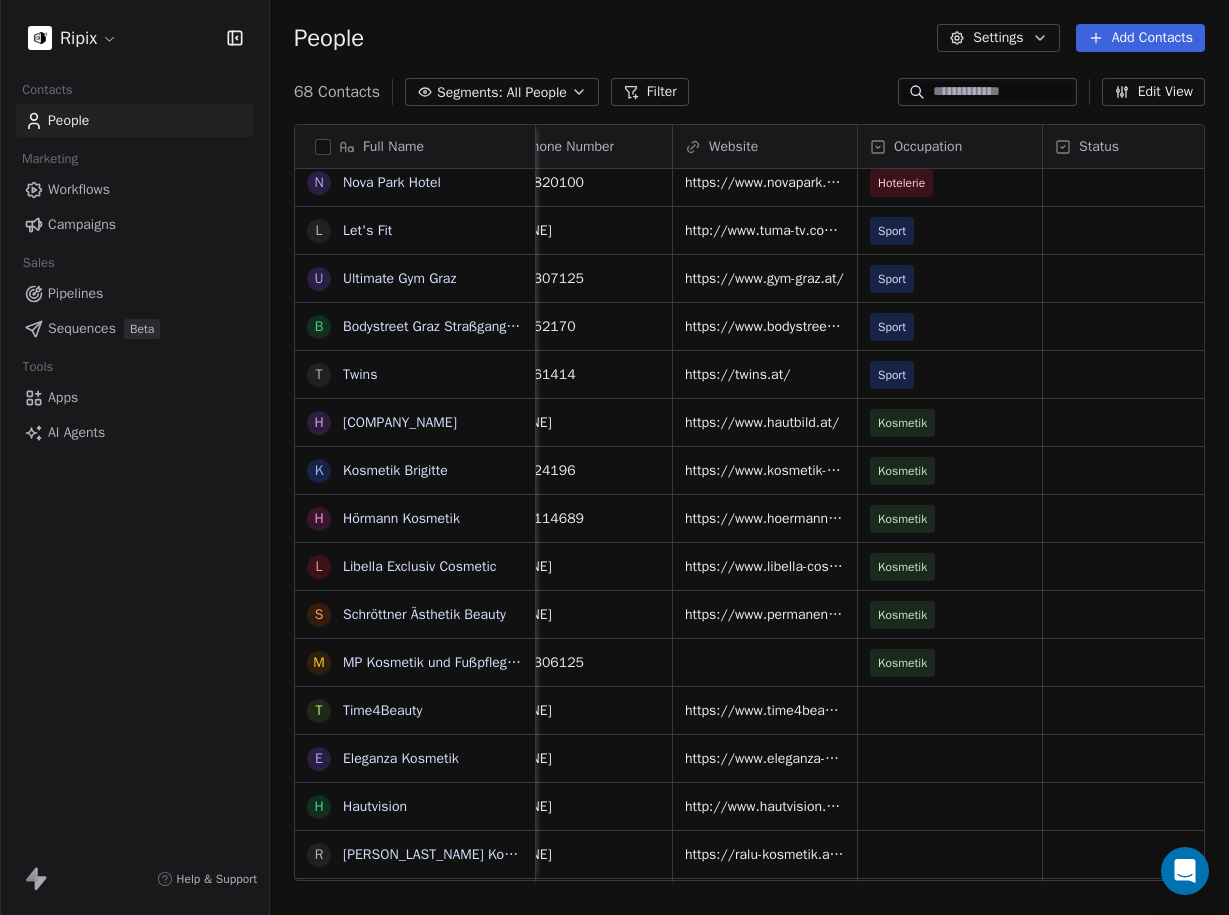 scroll, scrollTop: 265, scrollLeft: 0, axis: vertical 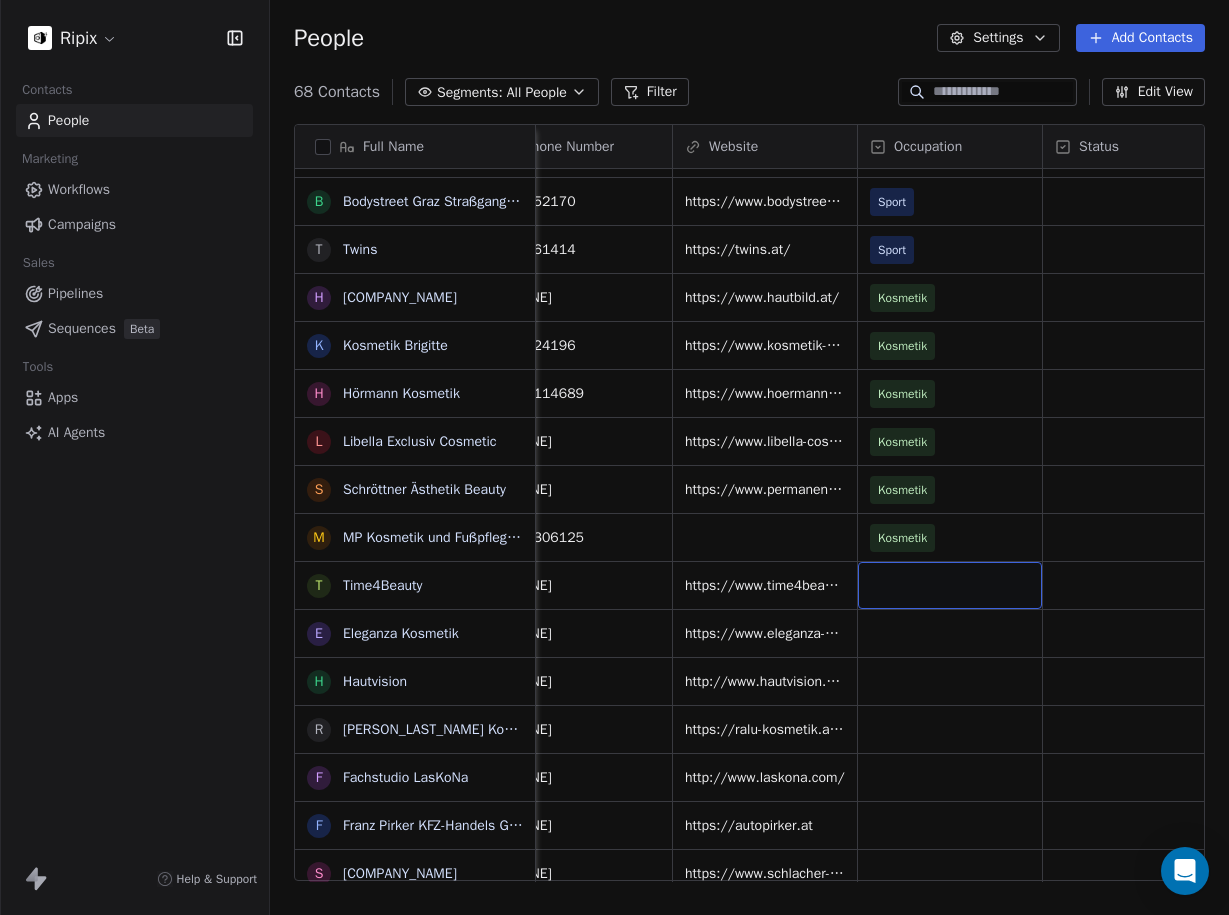 click at bounding box center [950, 585] 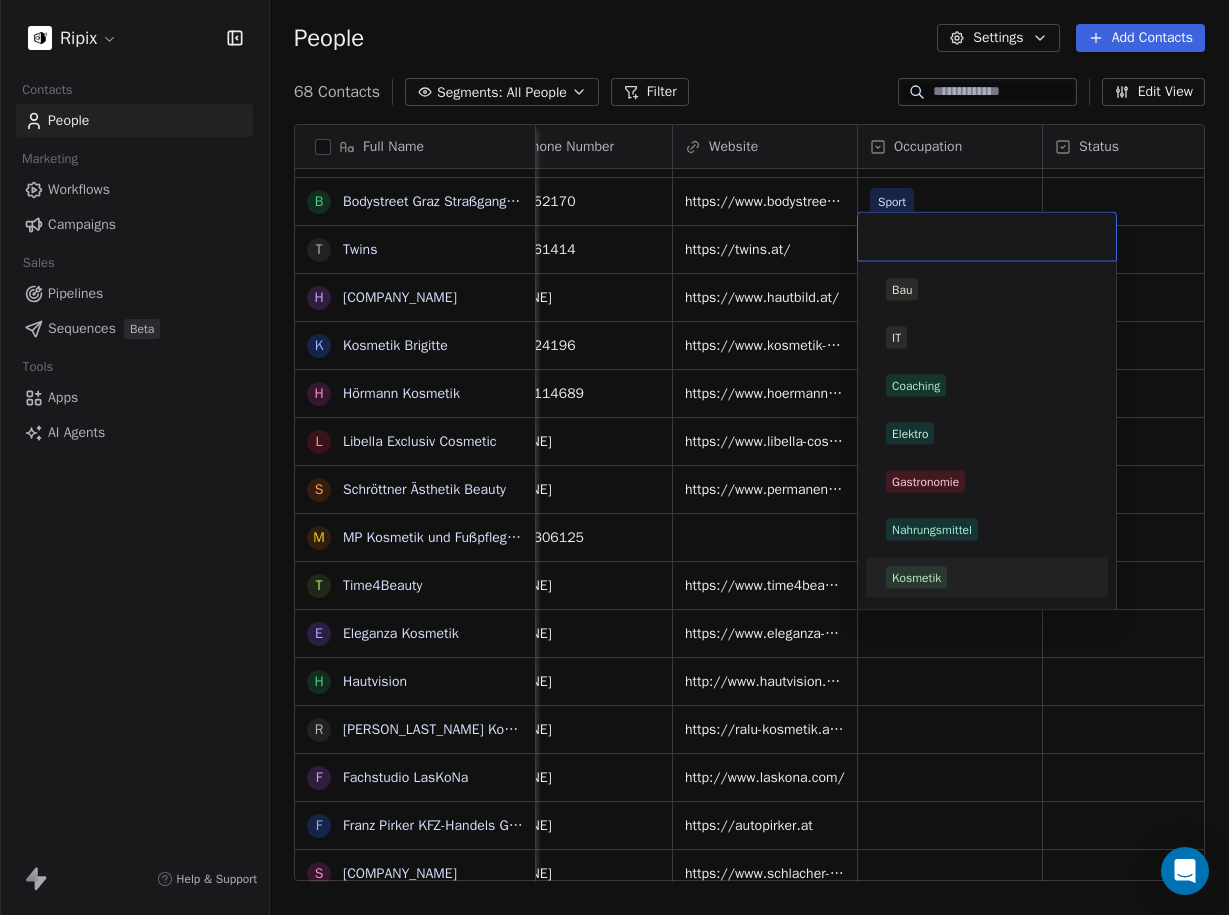click on "Kosmetik" at bounding box center (916, 578) 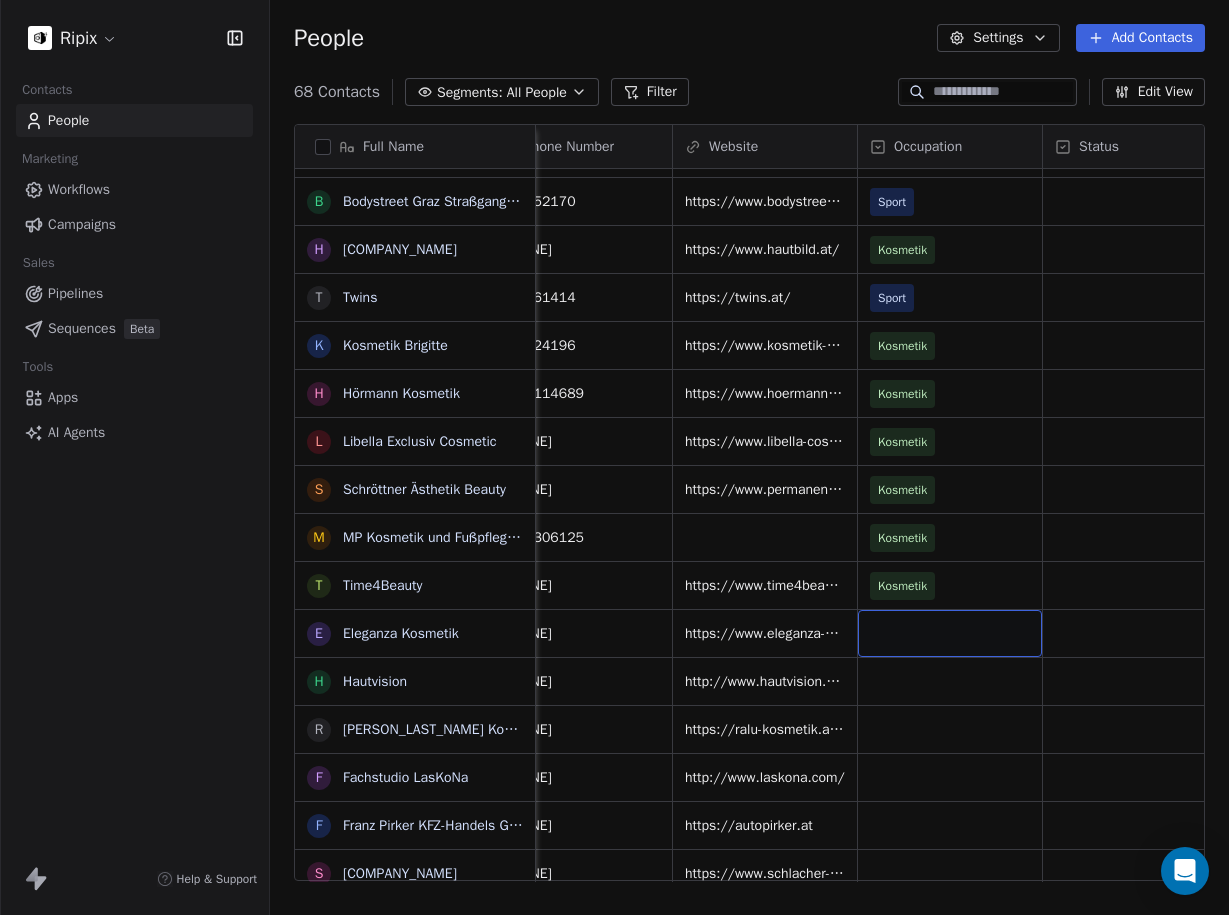 click at bounding box center [950, 633] 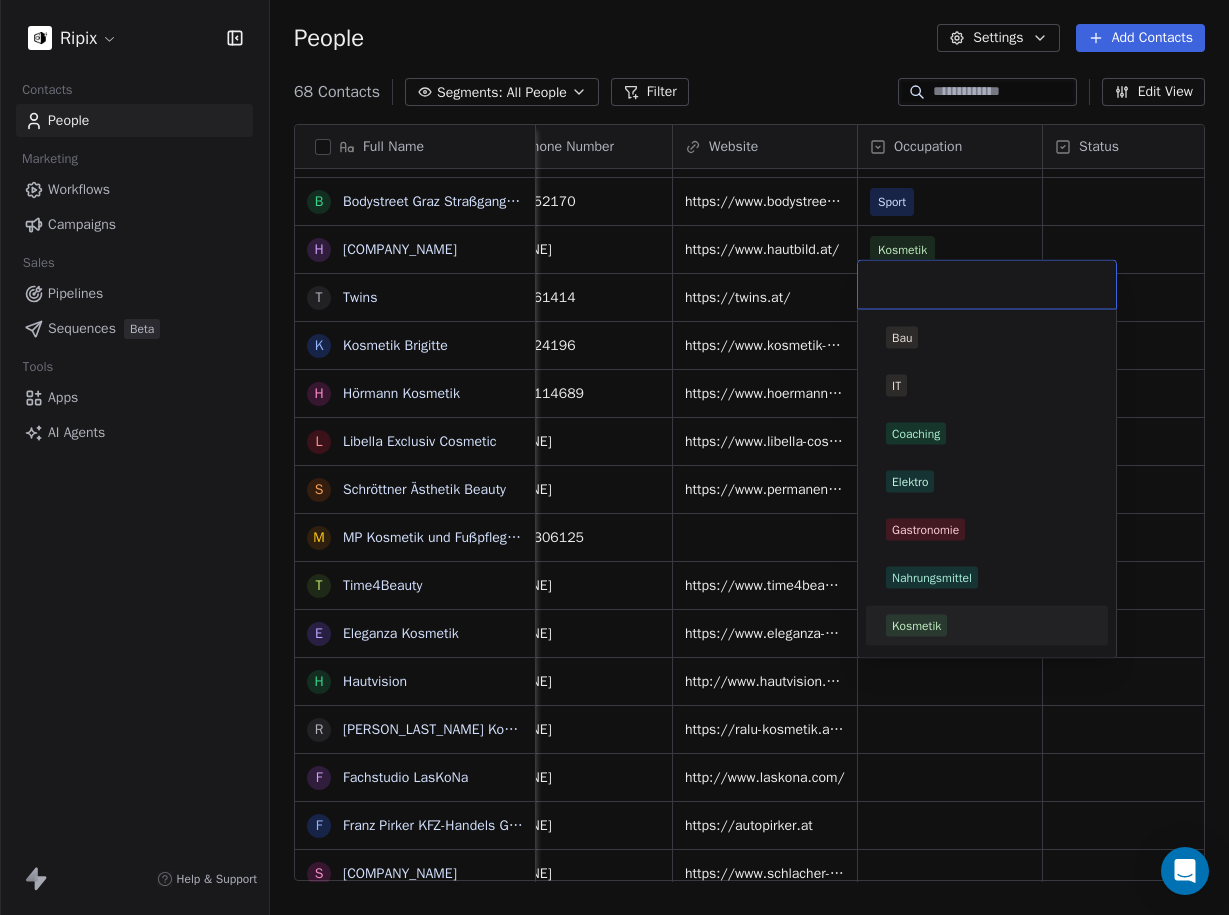 click on "Kosmetik" at bounding box center [916, 626] 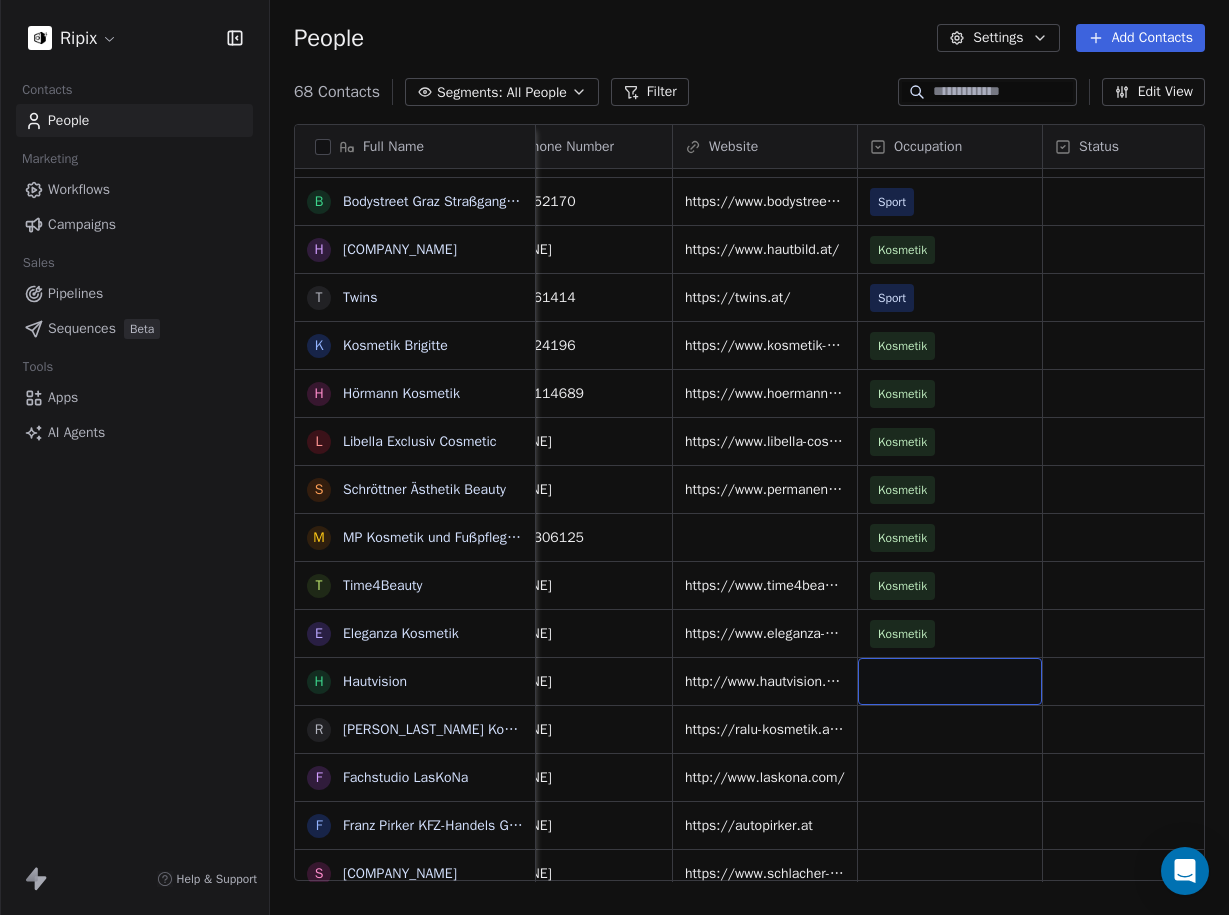 click at bounding box center [950, 681] 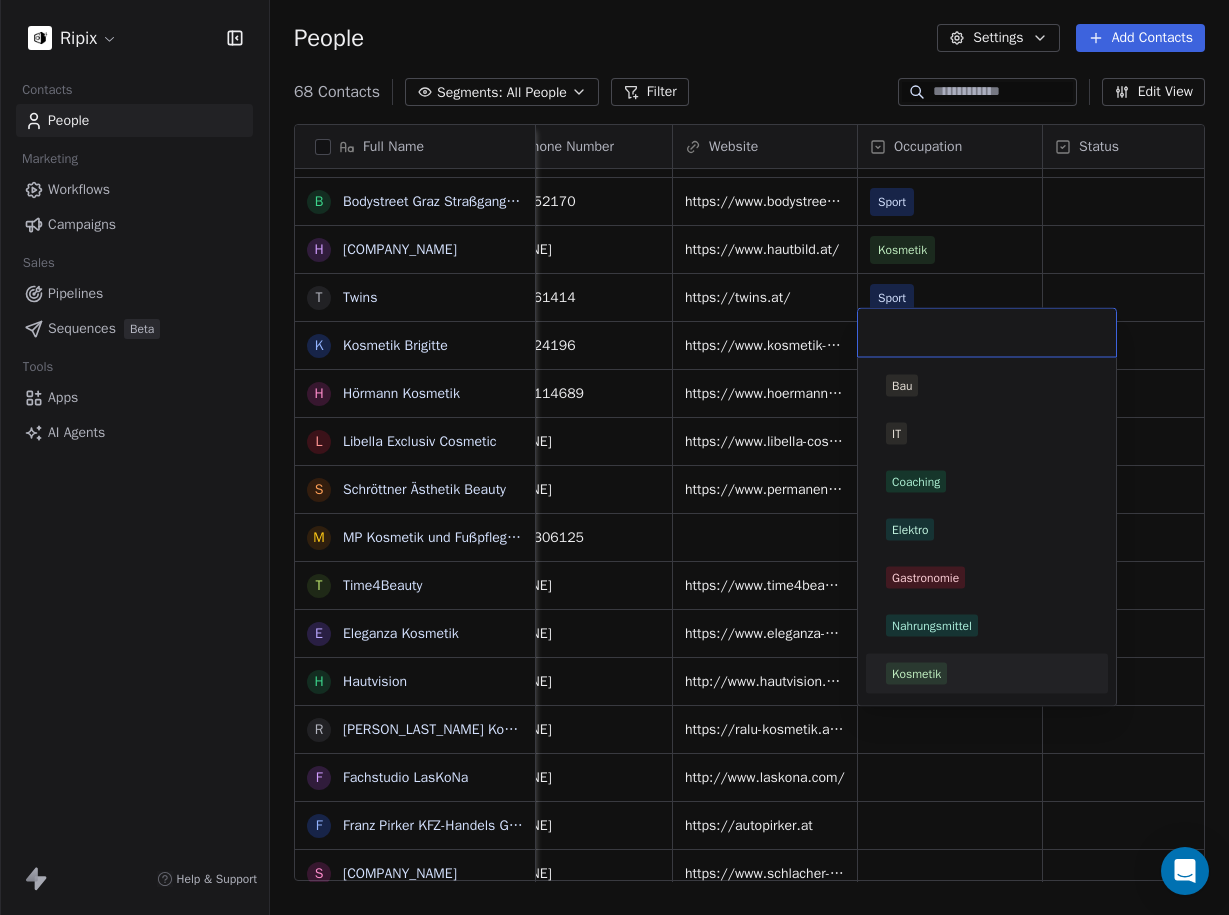 click on "Kosmetik" at bounding box center [916, 674] 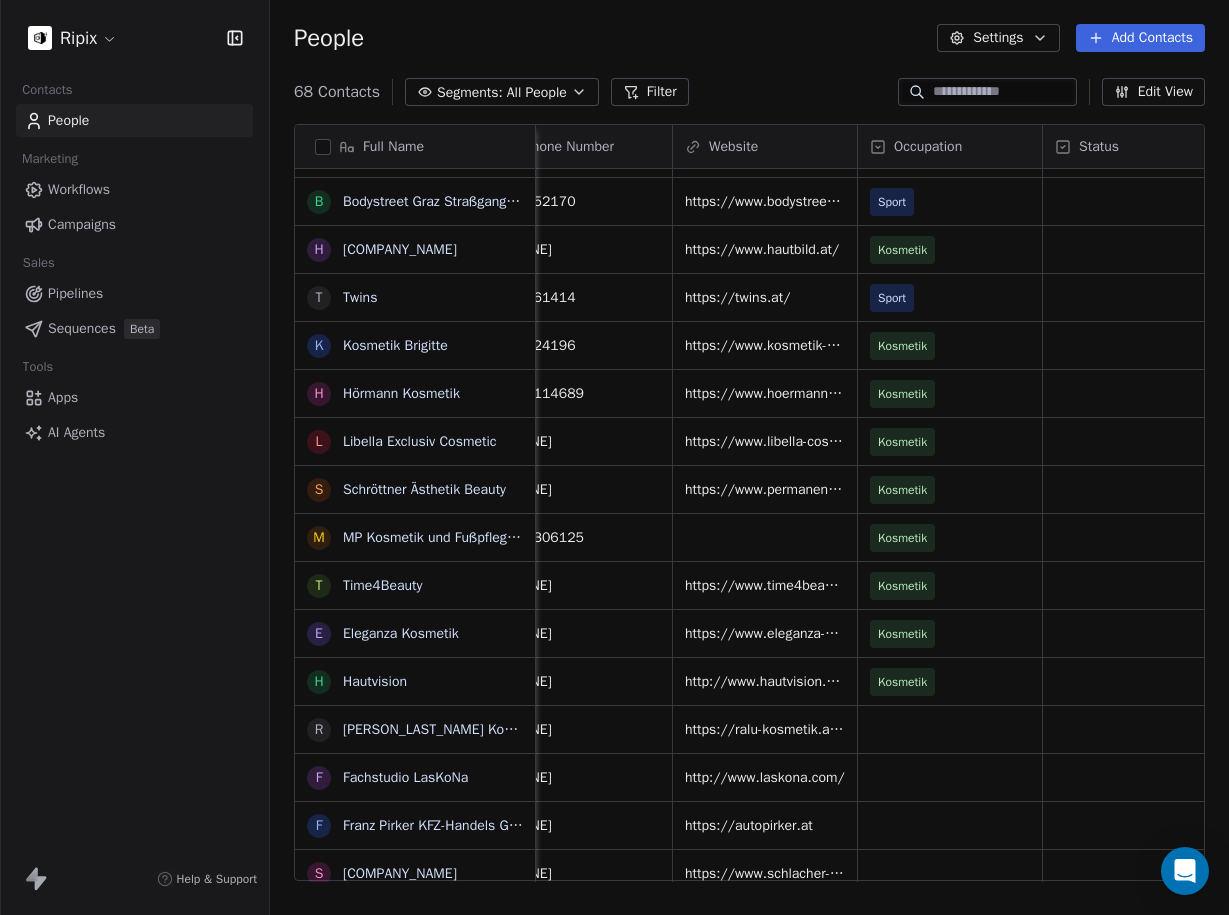 scroll, scrollTop: 428, scrollLeft: 0, axis: vertical 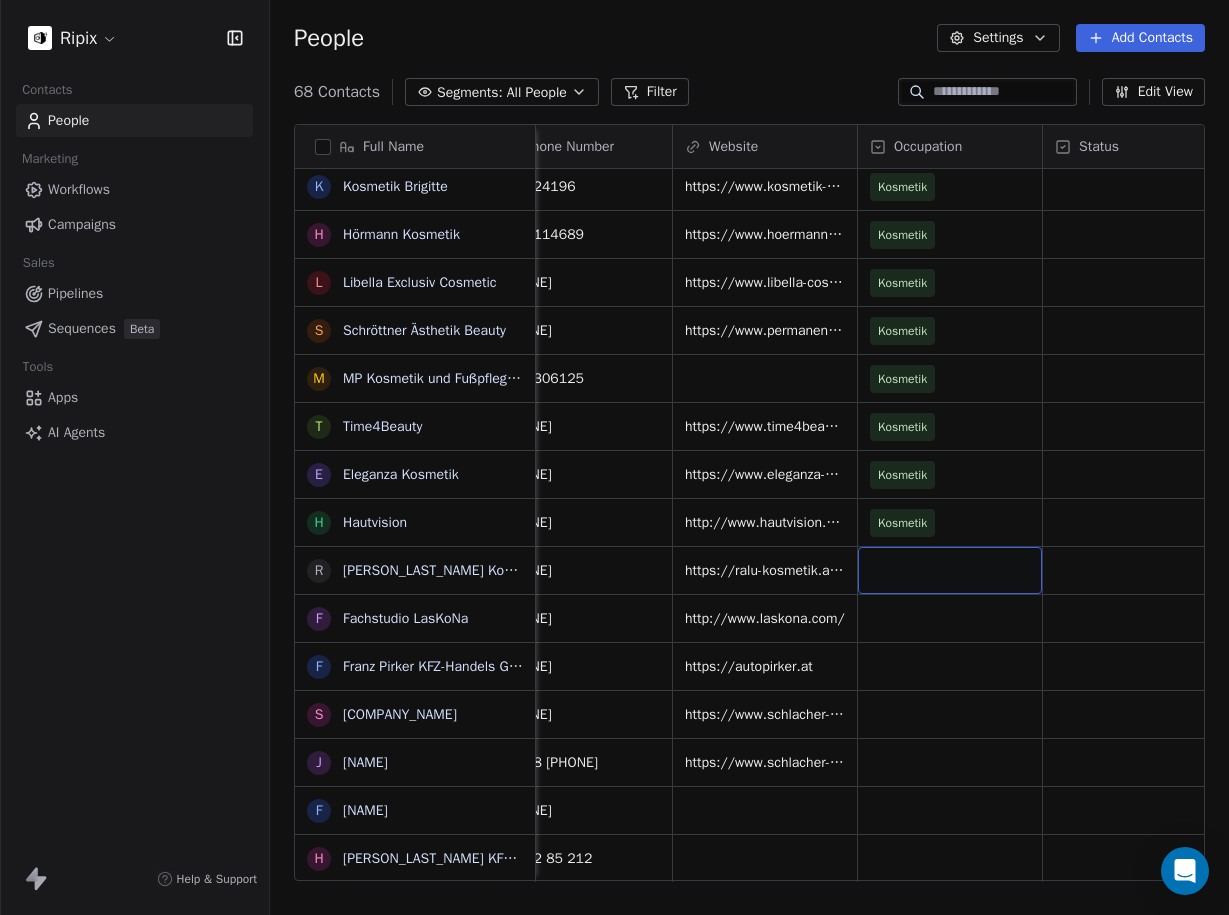 click at bounding box center [950, 570] 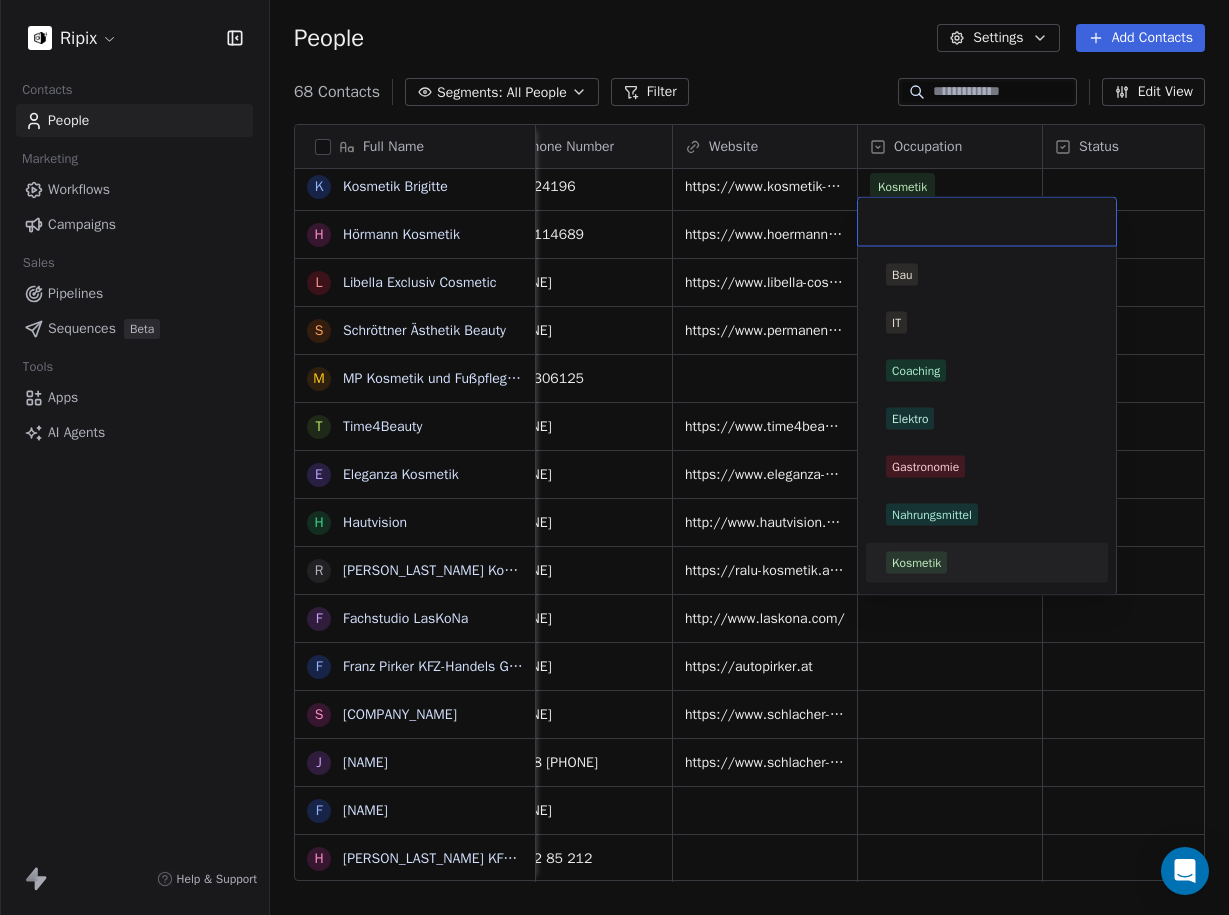 click on "Kosmetik" at bounding box center [916, 563] 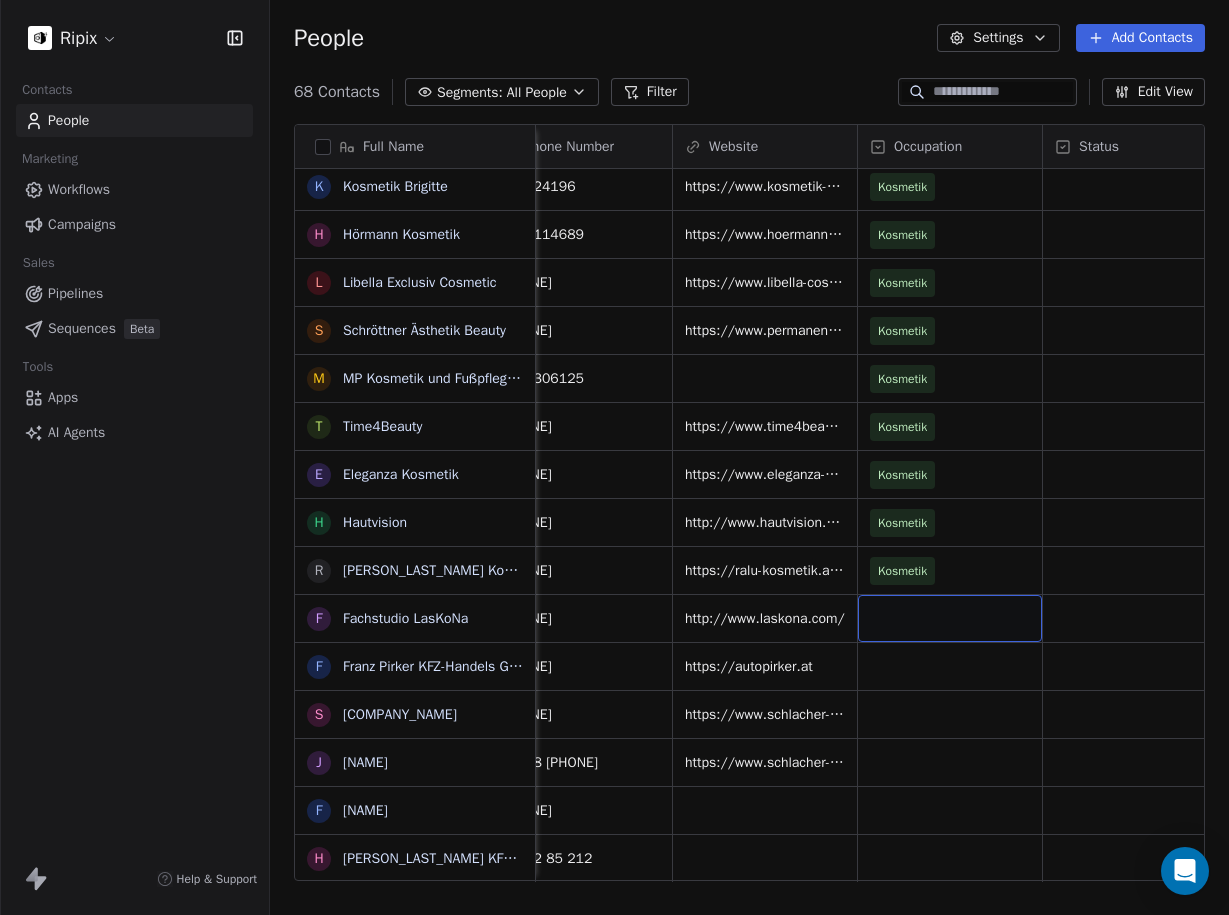click at bounding box center (950, 618) 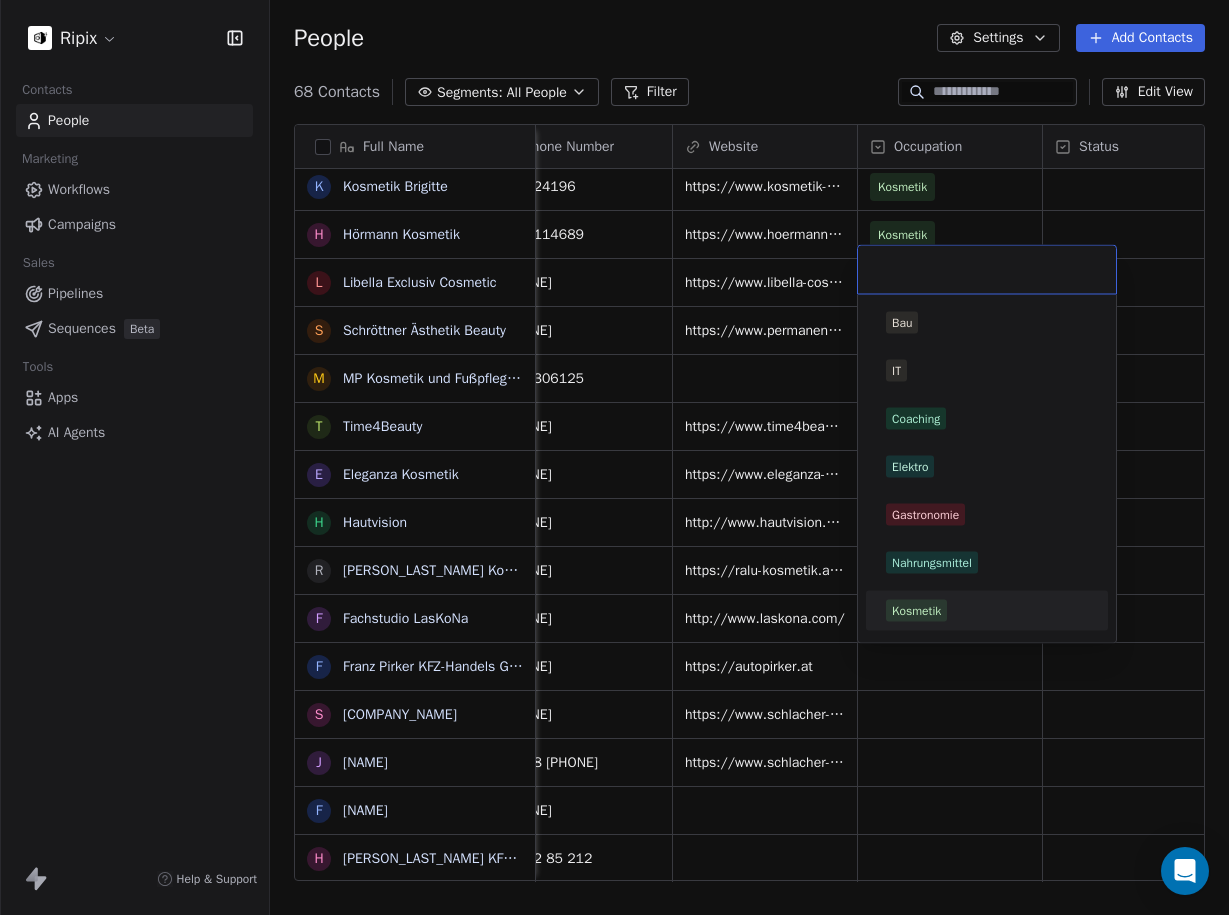 click on "Kosmetik" at bounding box center (916, 611) 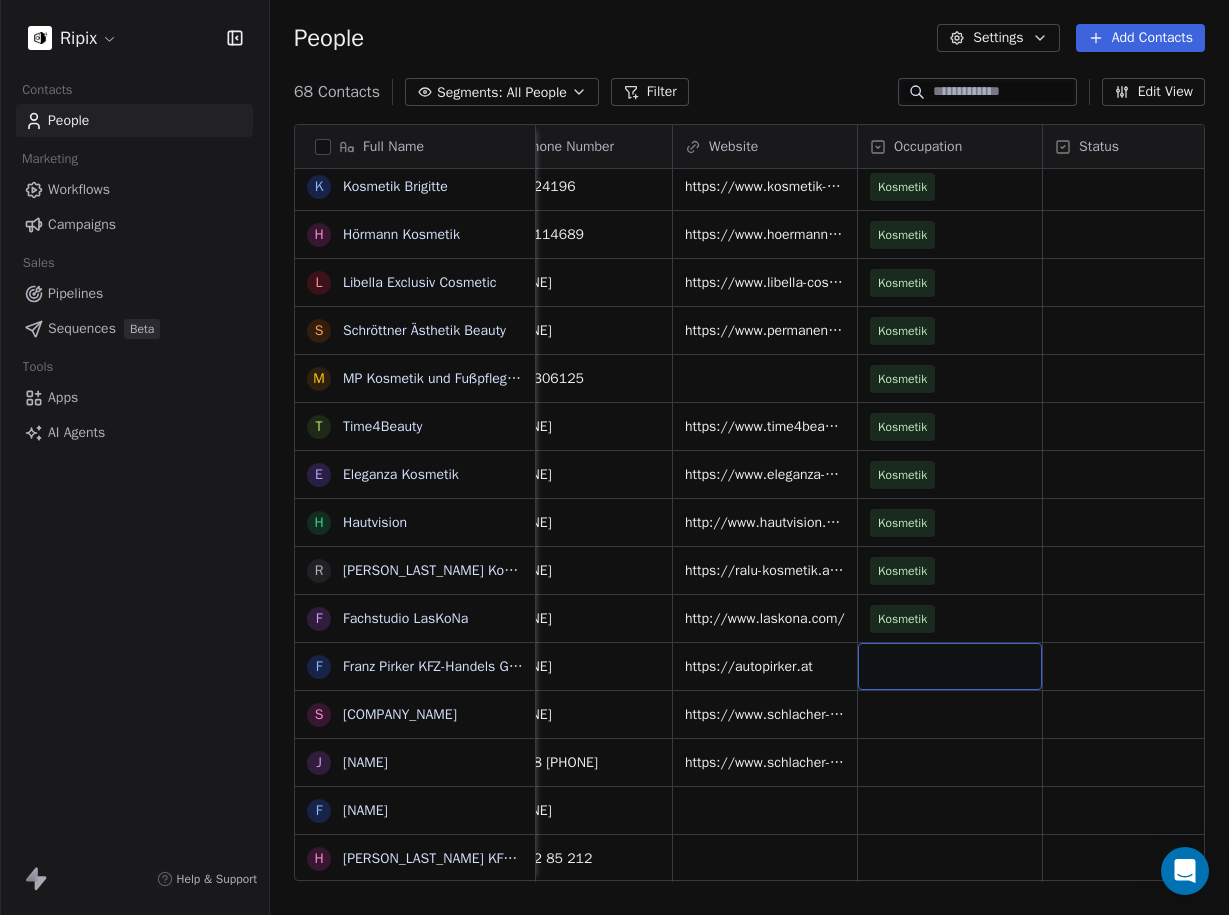 click at bounding box center [950, 666] 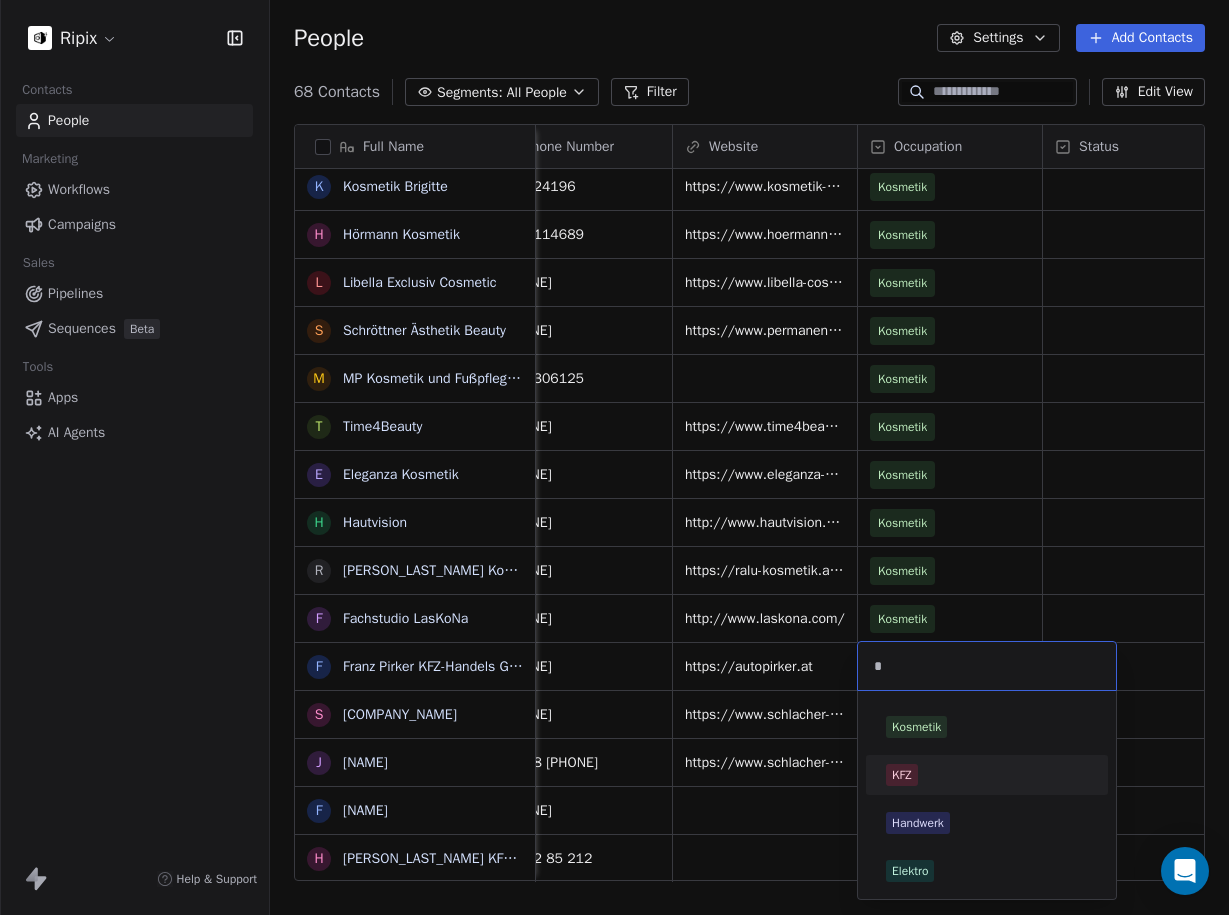 type on "*" 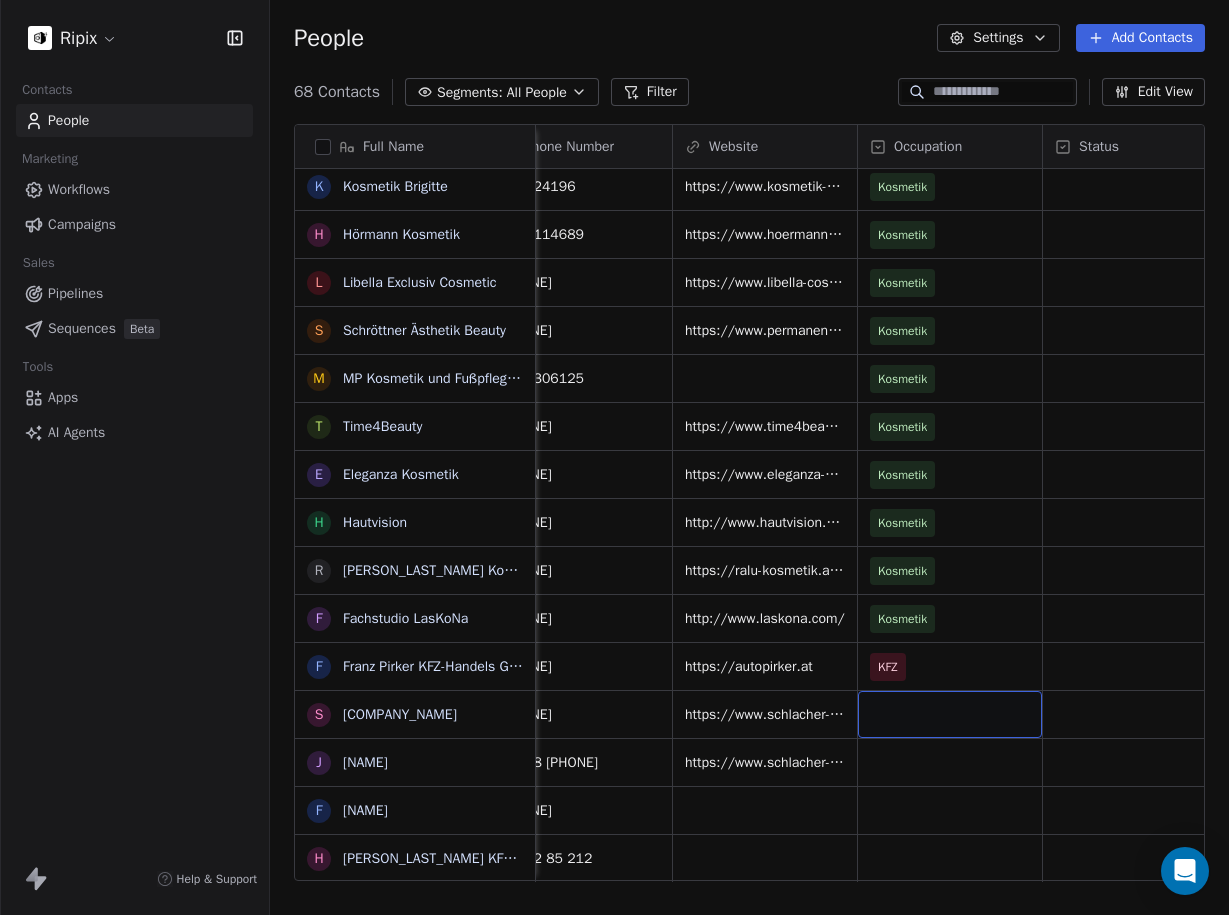 click at bounding box center (950, 714) 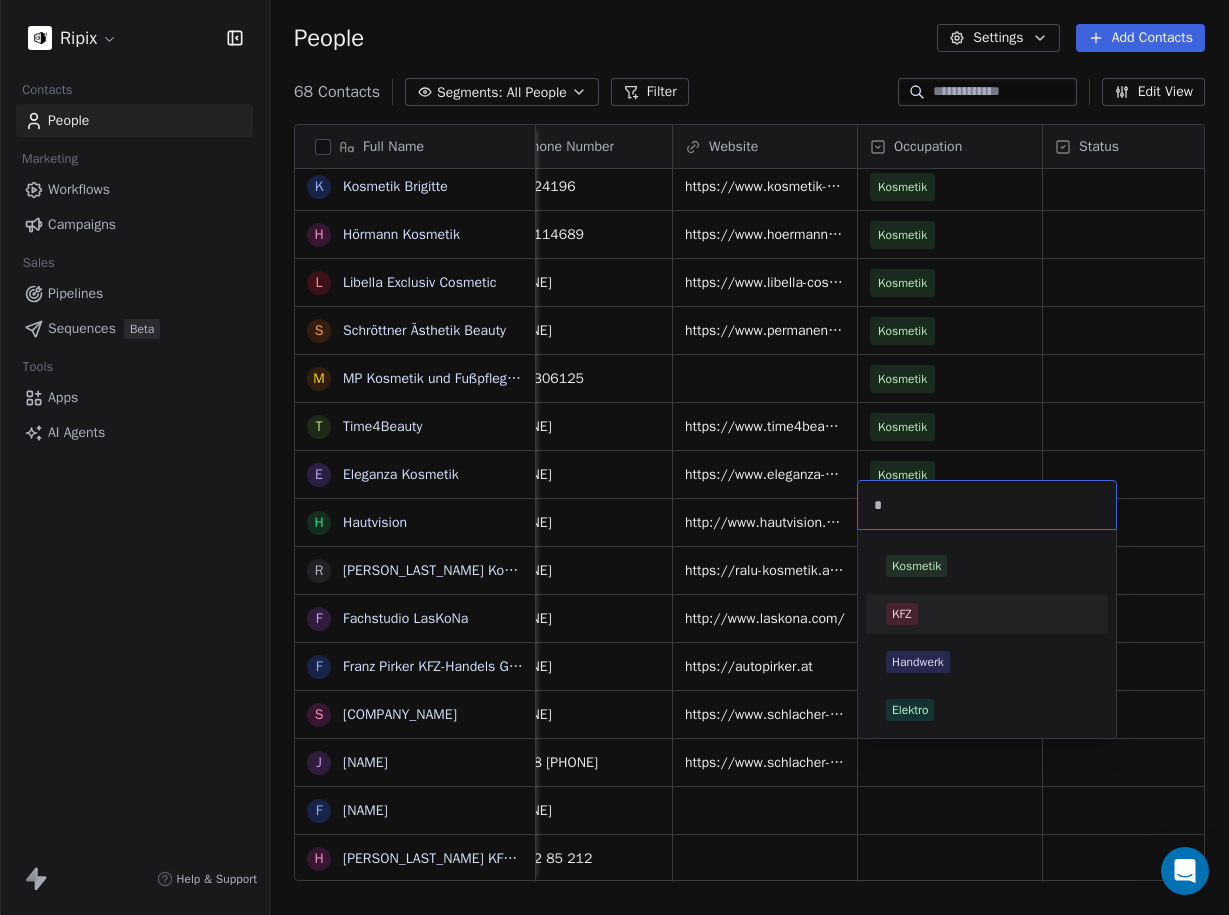 type on "*" 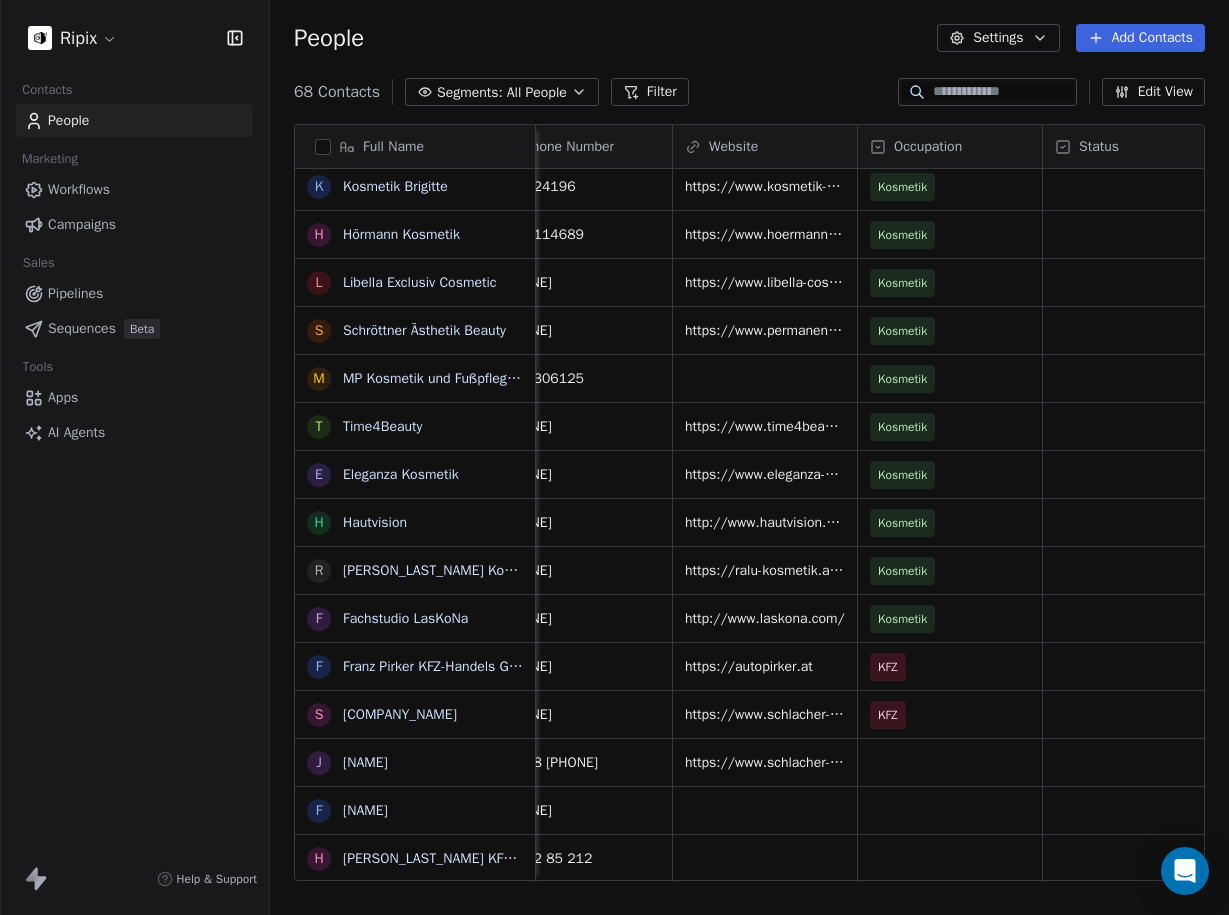 scroll, scrollTop: 655, scrollLeft: 0, axis: vertical 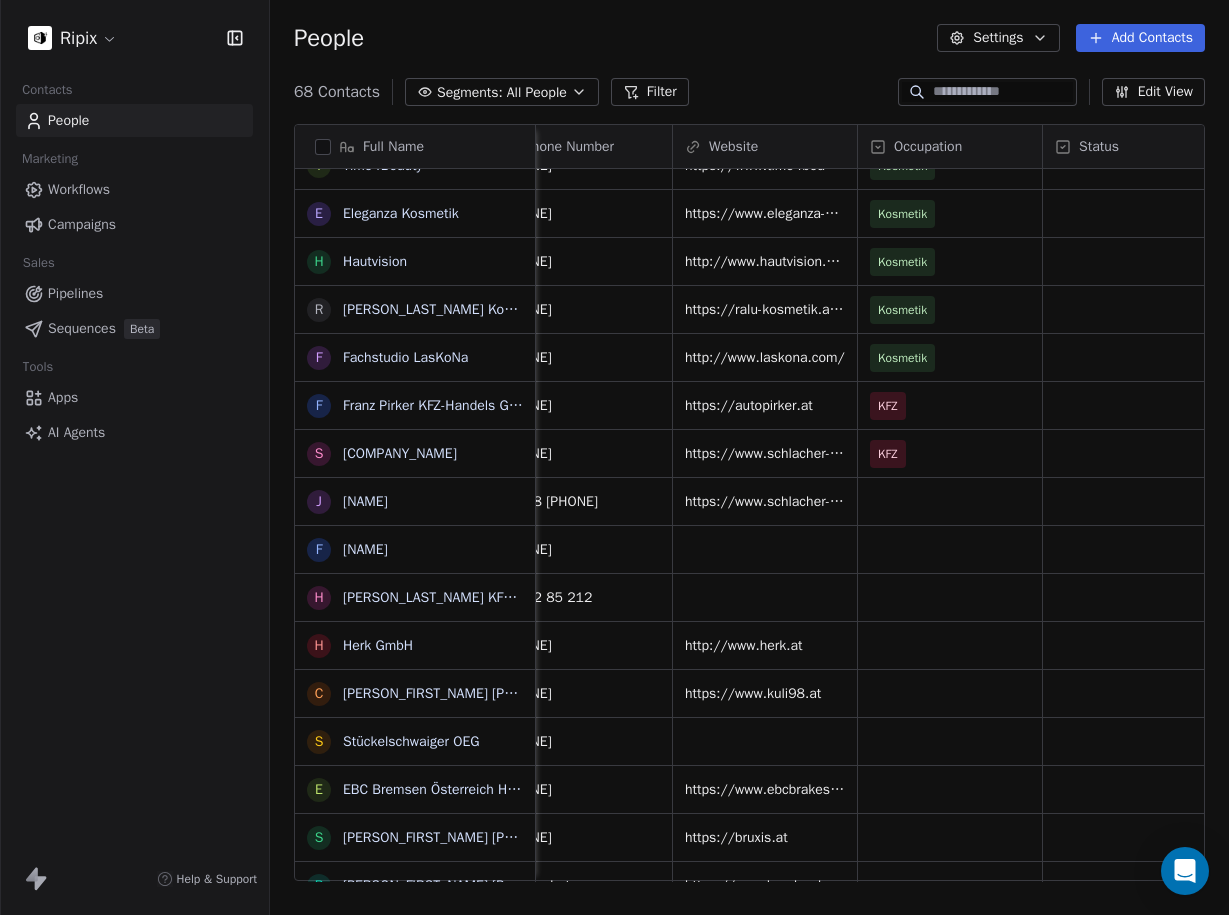 click on "Occupation" at bounding box center [928, 147] 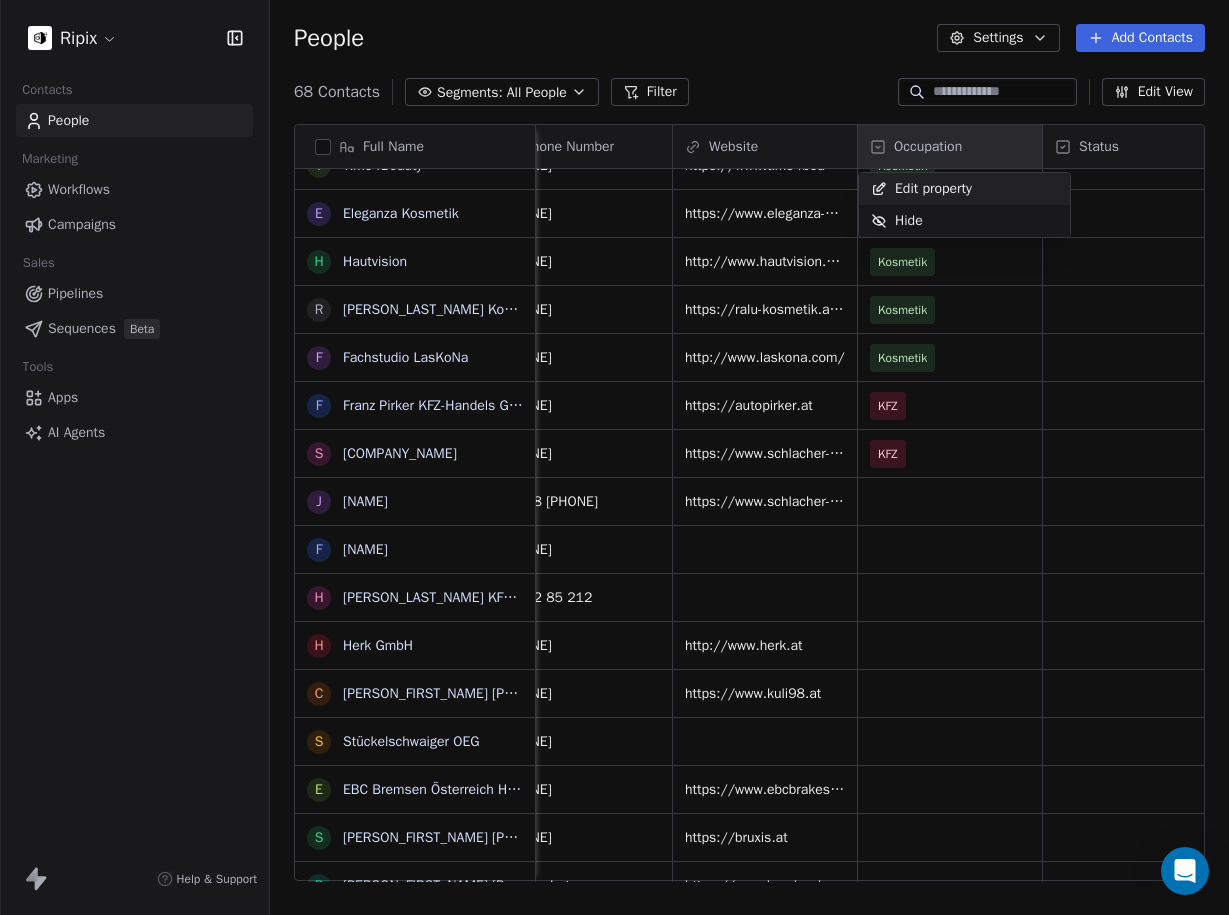 click on "Edit property" at bounding box center [933, 189] 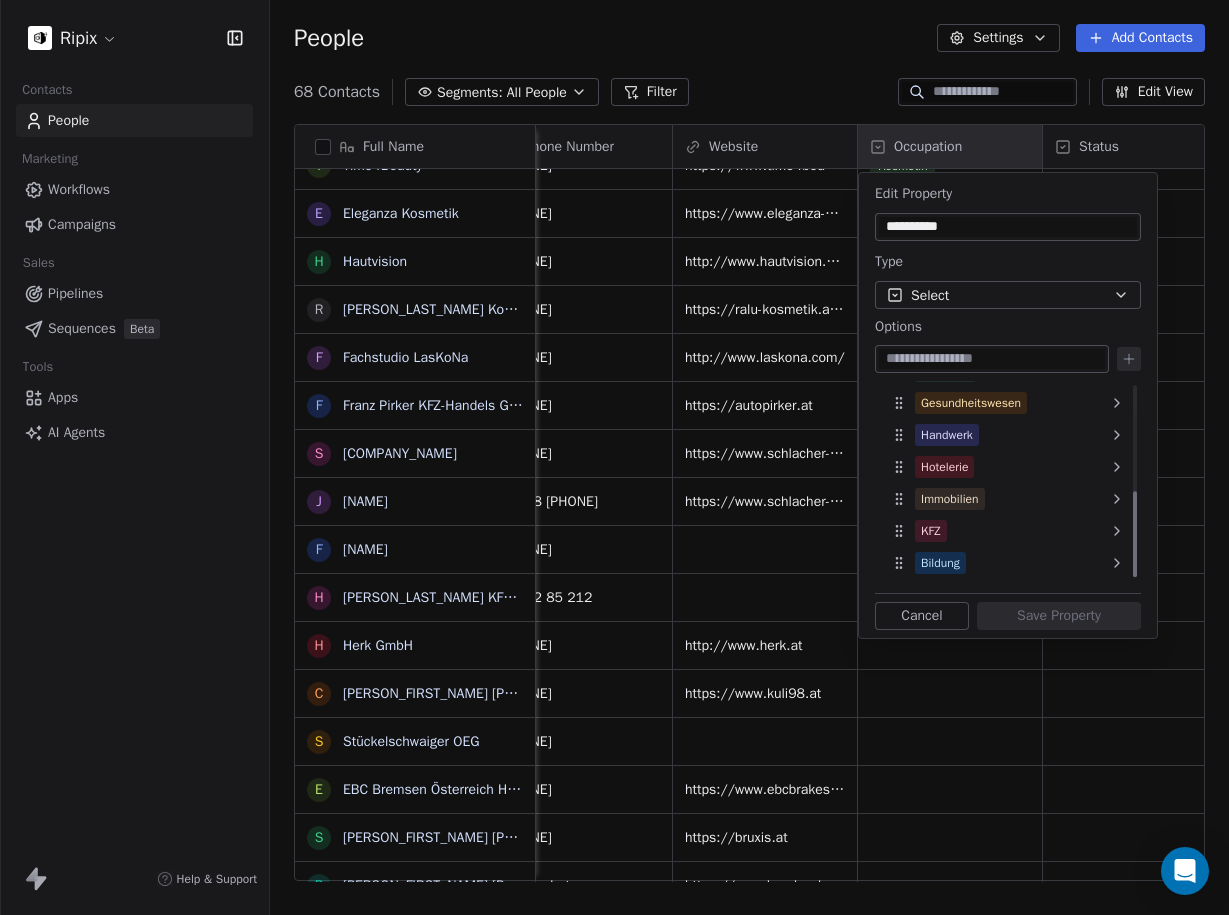 scroll, scrollTop: 248, scrollLeft: 0, axis: vertical 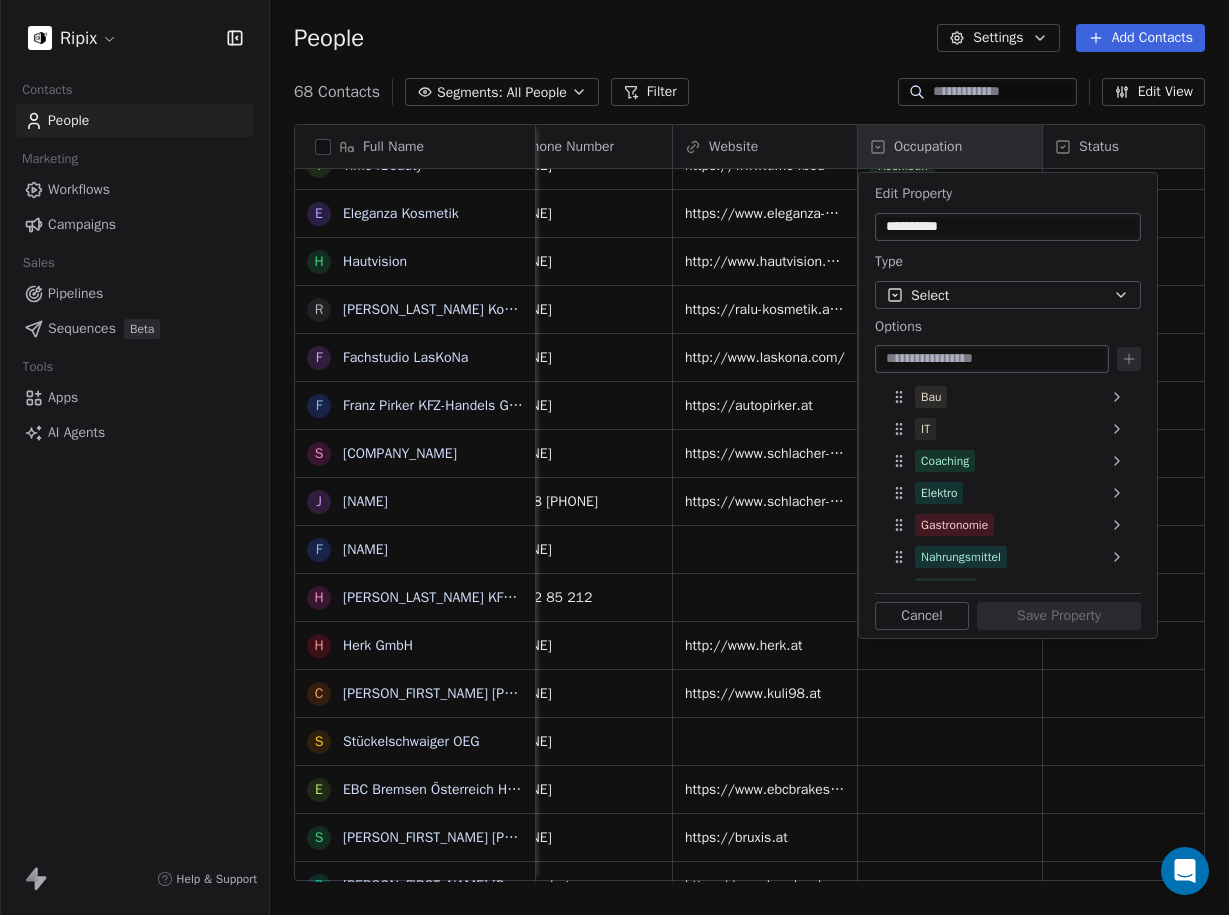 click on "Ripix Contacts People Marketing Workflows Campaigns Sales Pipelines Sequences Beta Tools Apps AI Agents Help & Support People Settings Add Contacts 68 Contacts Segments: All People Filter Edit View Tag Add to Sequence Export Full Name H Hotel Lindenwirt H Häuserl im Wald H Hotel Greenrooms 3 3D Fitness N Nova Park Hotel L Let's Fit U Ultimate Gym Graz B Bodystreet Graz Straßgangerstraße H Hautbild bei Rosemarie Wilfling T Twins K Kosmetik Brigitte H Hörmann Kosmetik L Libella Exclusiv Cosmetic S Schröttner Ästhetik Beauty M MP Kosmetik und Fußpflege Permanent Makeup T Time4Beauty E Eleganza Kosmetik H Hautvision R Ralu Kosmetik Graz F Fachstudio LasKoNa F Franz Pirker KFZ-Handels GmbH S Schlacher KFZ GmbH J Josef Martin Schlacher F Fredy Binder H Heimo Pöchtrager KFZ - Verwertung H Herk GmbH C Christian Kohlbacher (KFZ & Zweirad Kohlbacher) S Stückelschwaiger OEG E EBC Bremsen Österreich Haindl Vertriebs GmbH S Sandro Bruxmeier e.U. B Bernhard Eisendle Künstler K KFZ - PLETZ Meisterbetrieb GmbH" at bounding box center (614, 457) 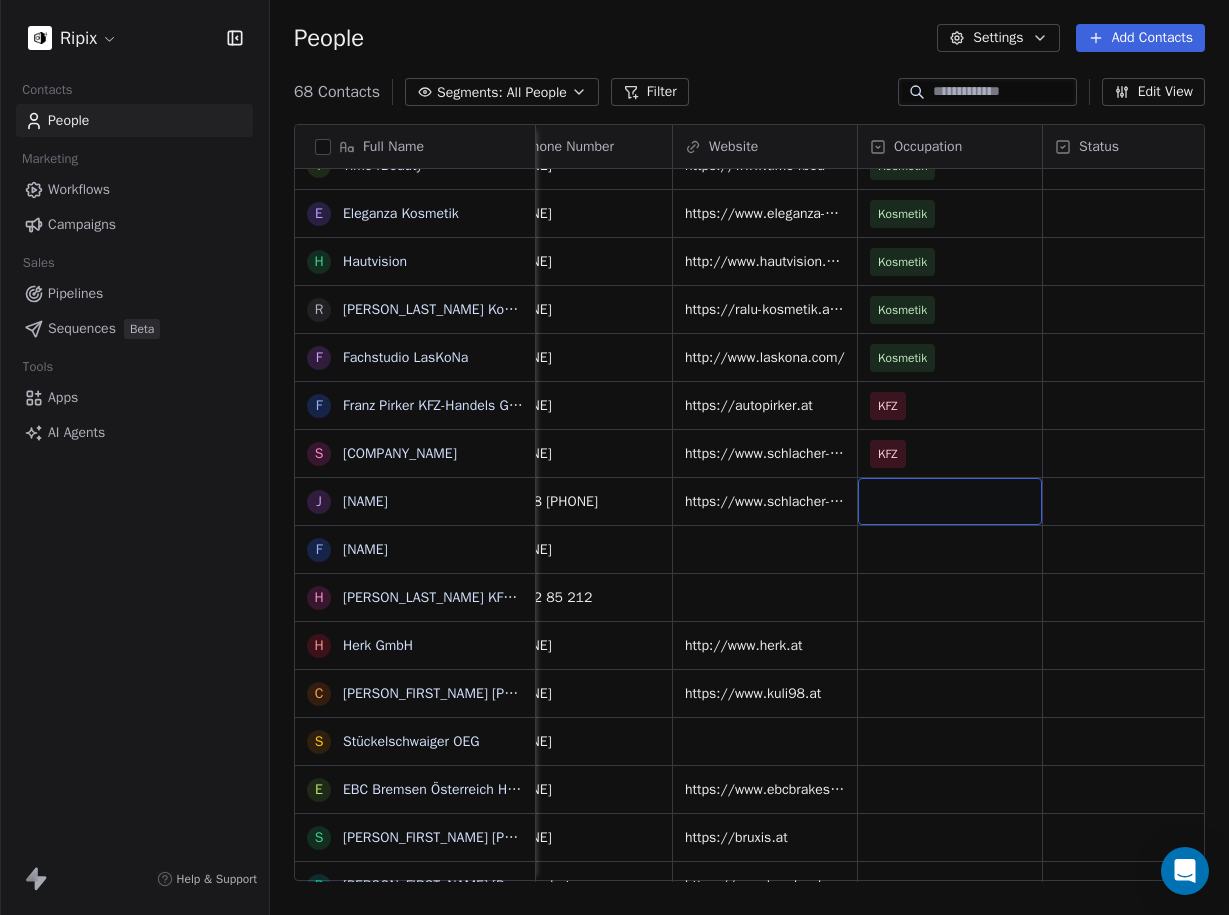 click at bounding box center [950, 501] 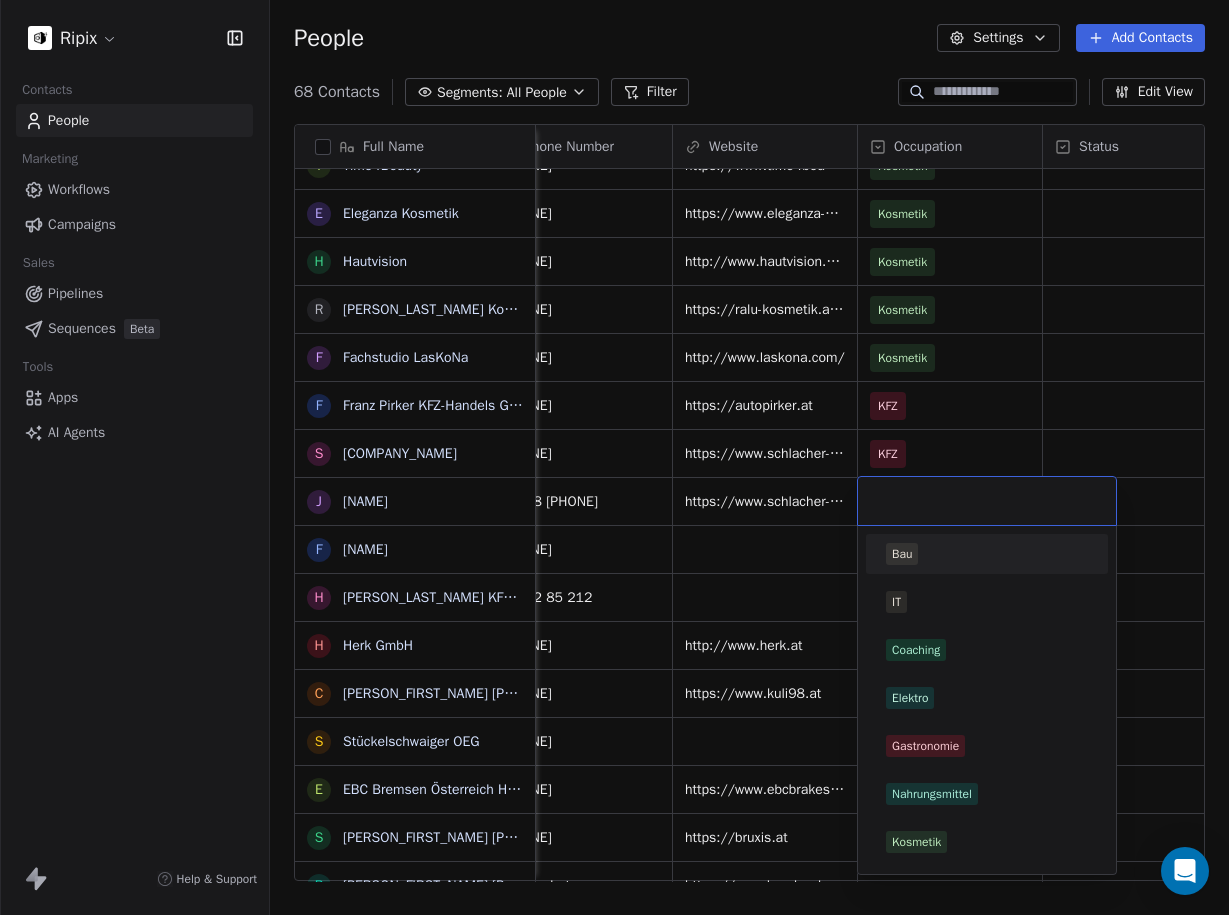 click on "Bau" at bounding box center (987, 554) 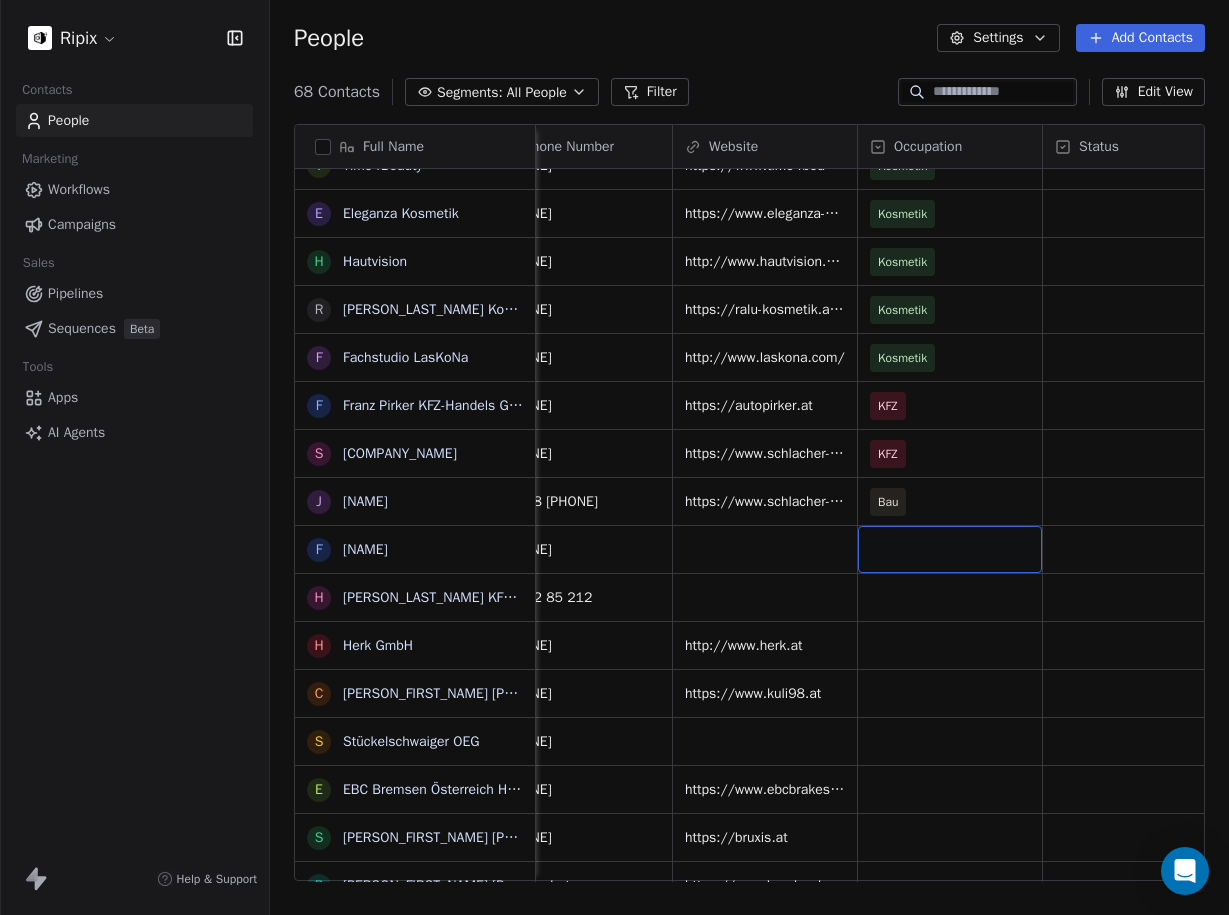 click at bounding box center (950, 549) 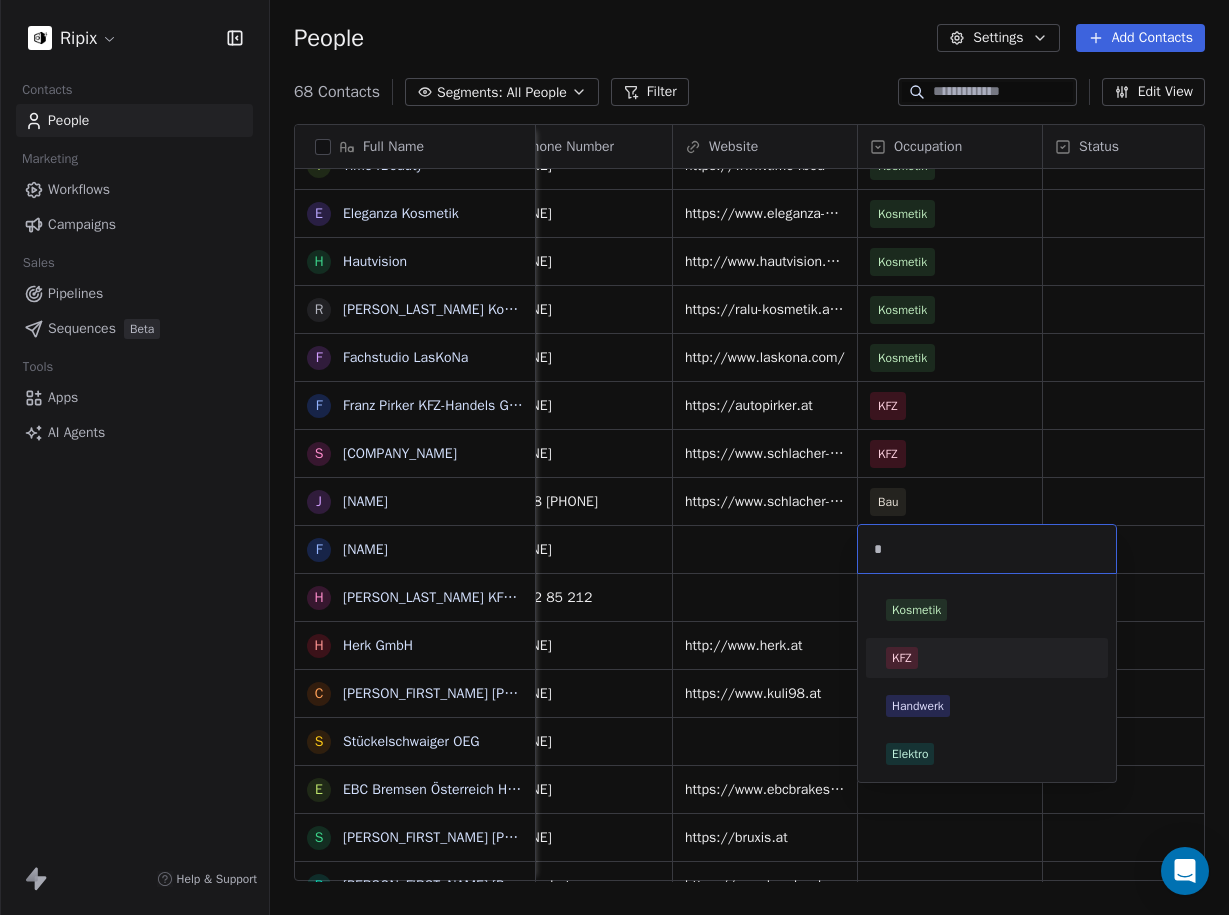 type on "*" 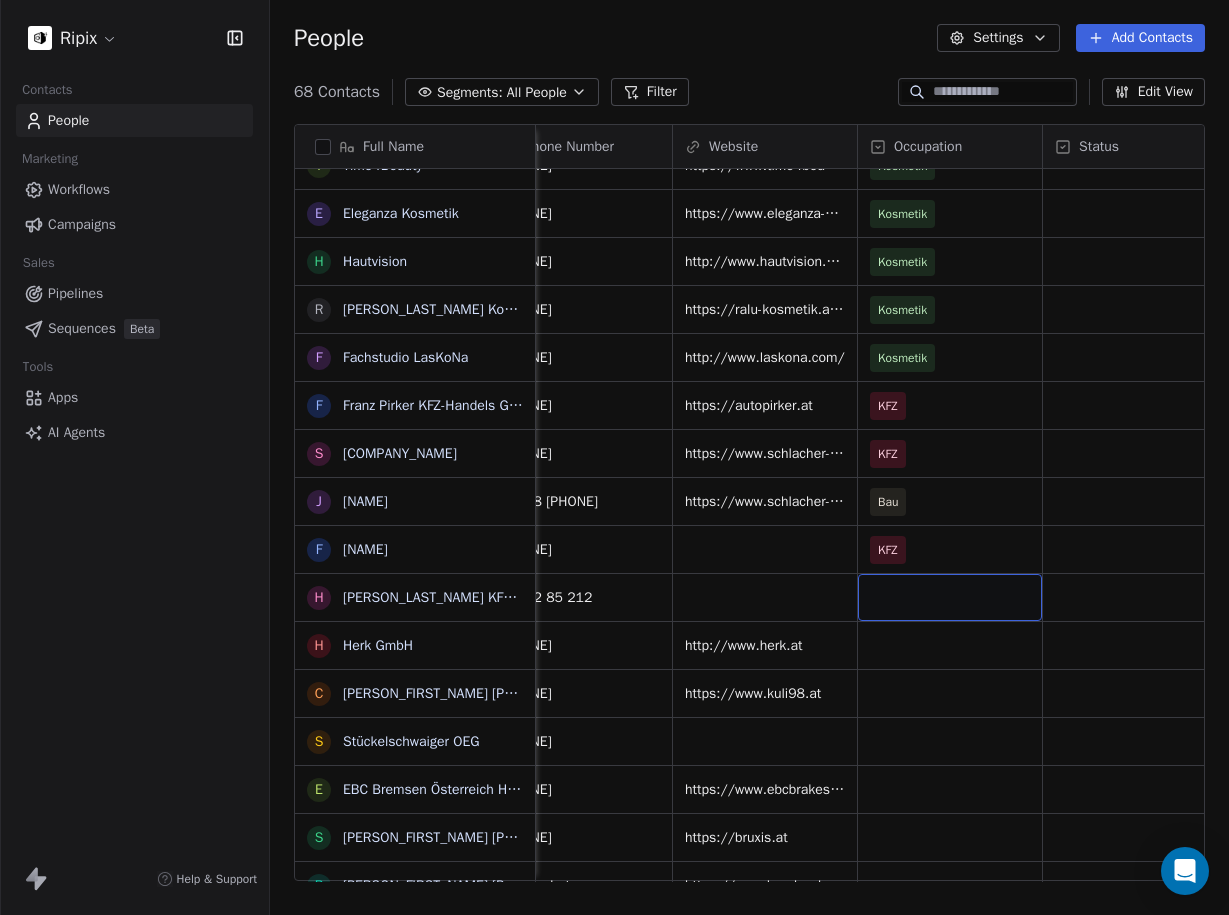 click at bounding box center (950, 597) 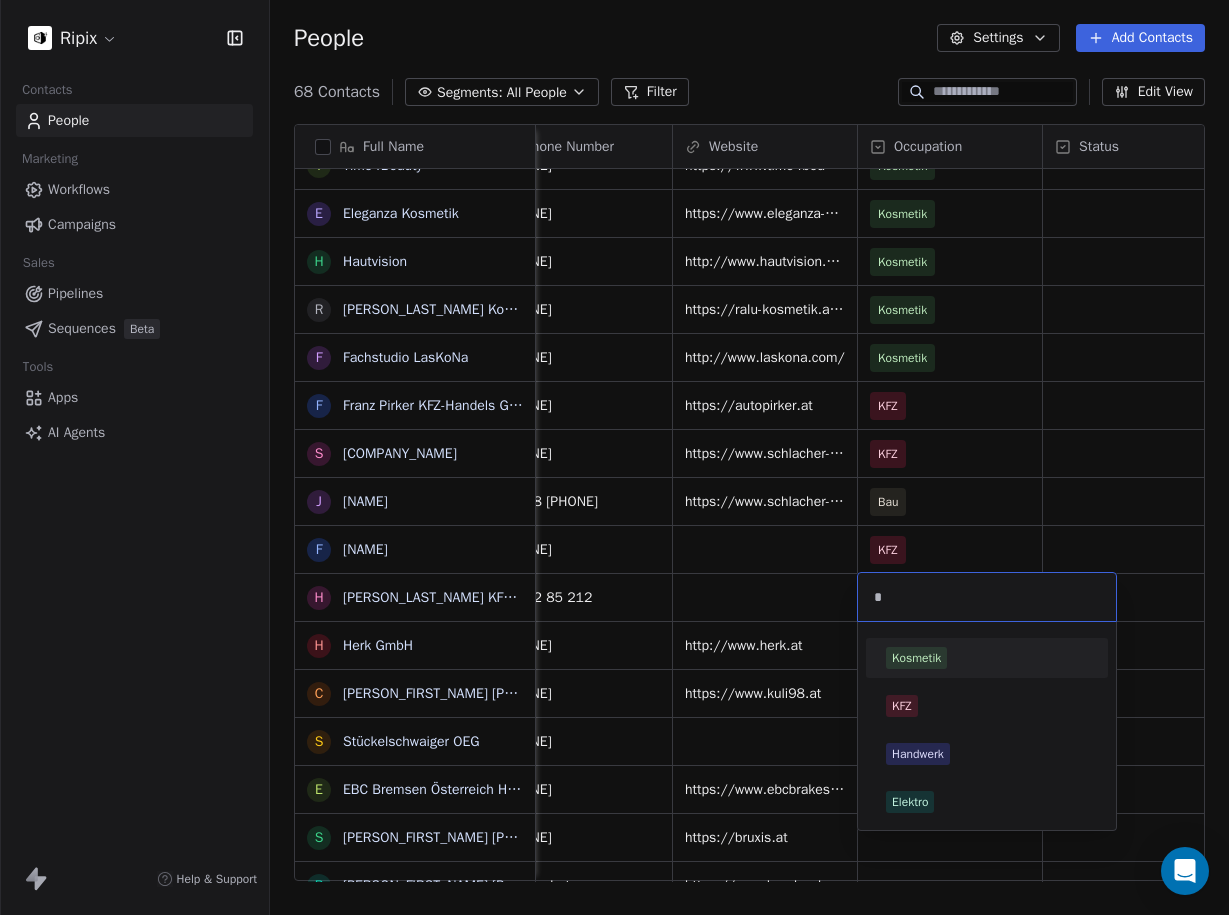 type on "*" 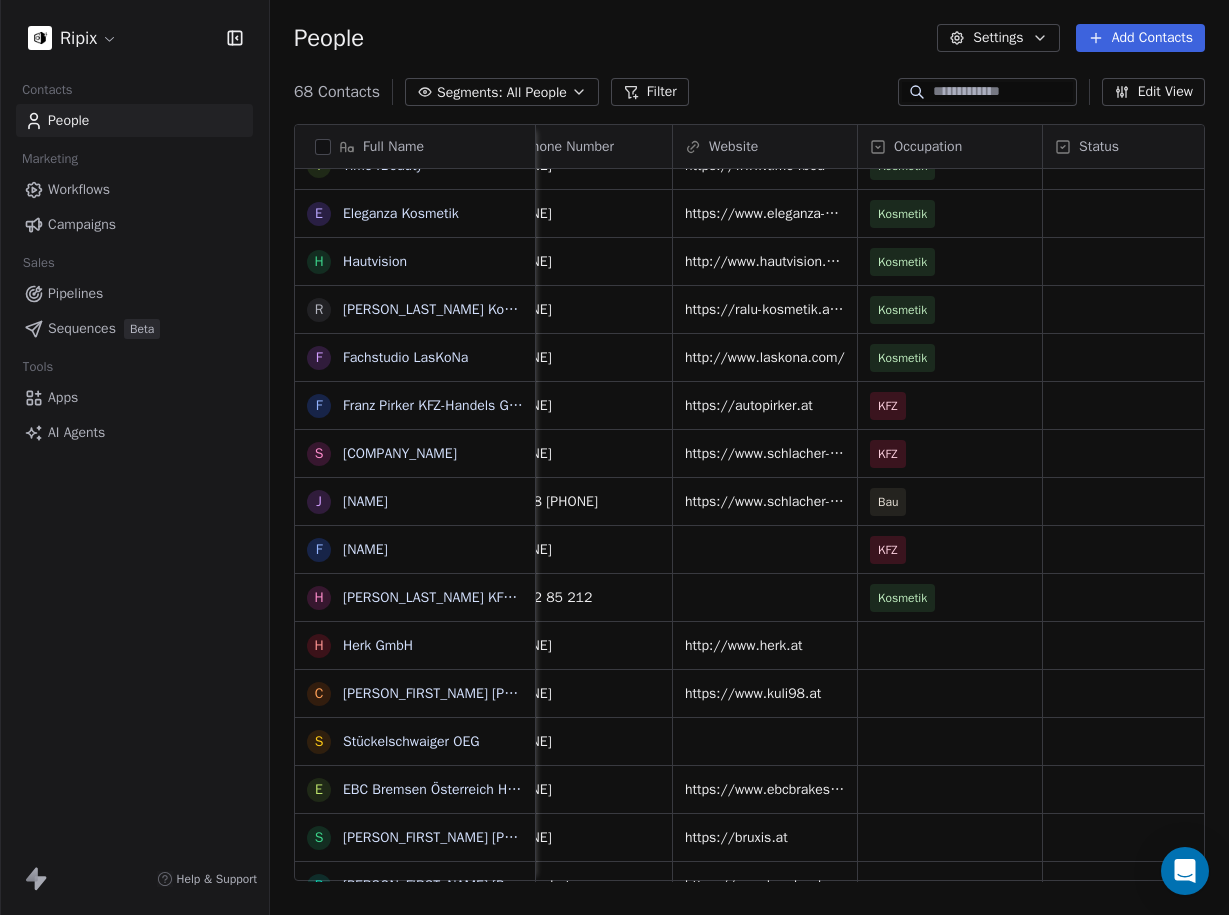 scroll, scrollTop: 755, scrollLeft: 0, axis: vertical 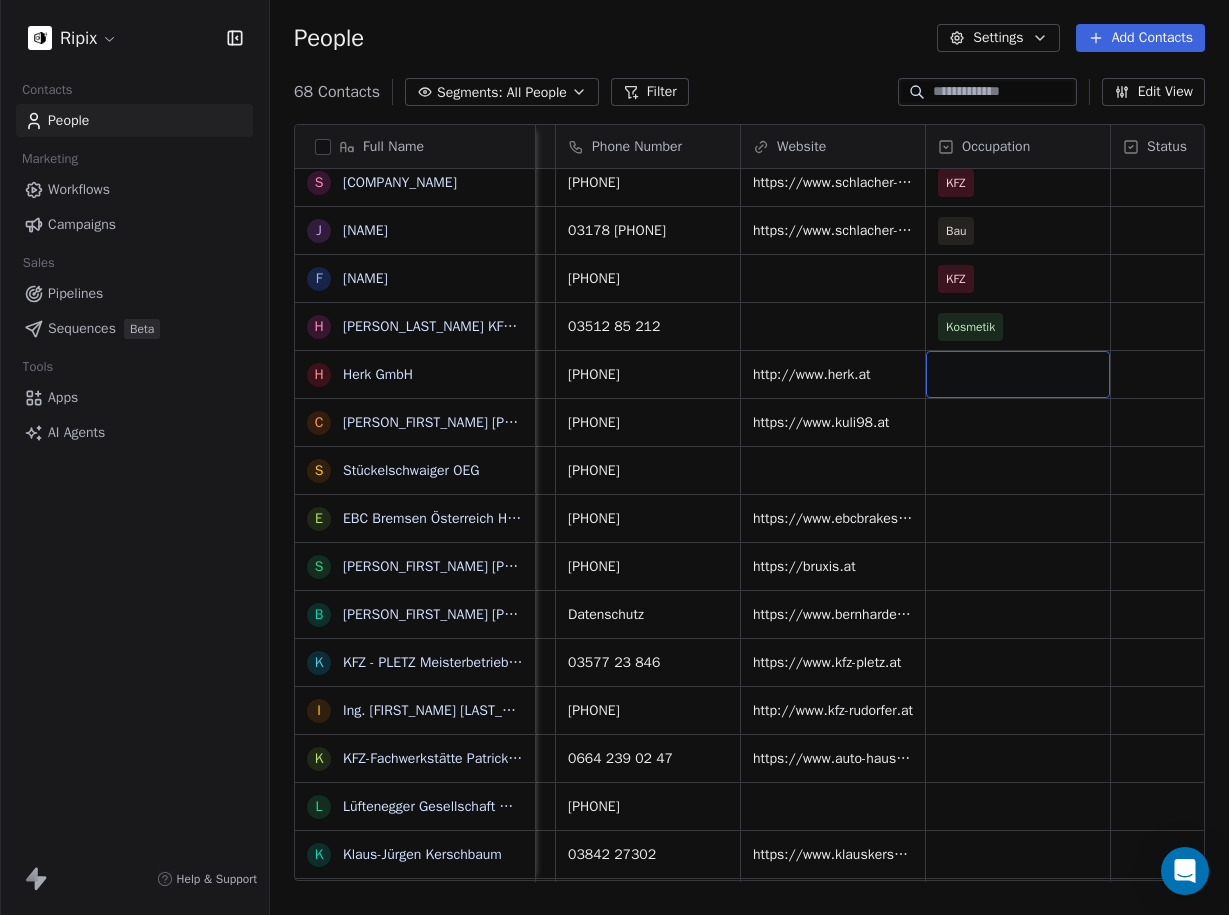click at bounding box center [1018, 374] 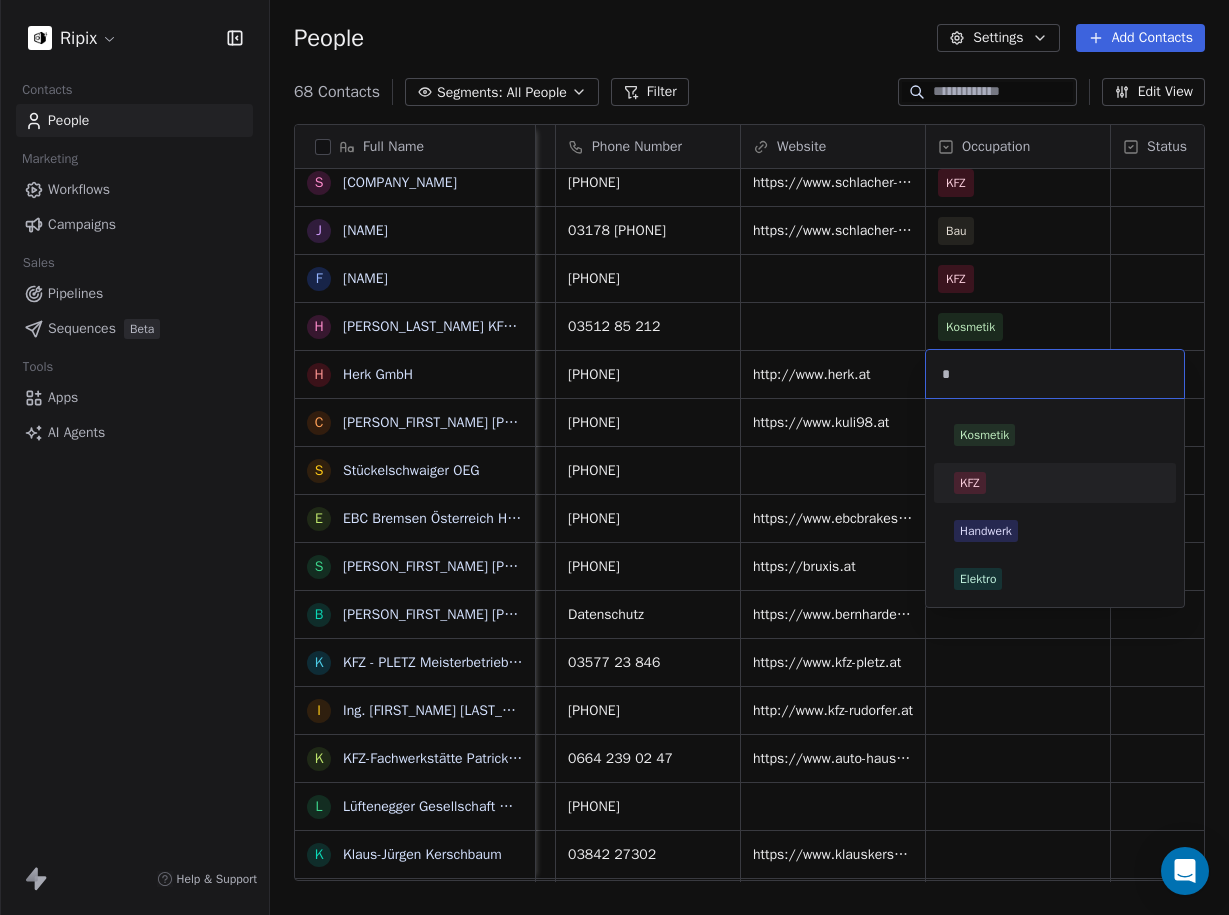 type on "*" 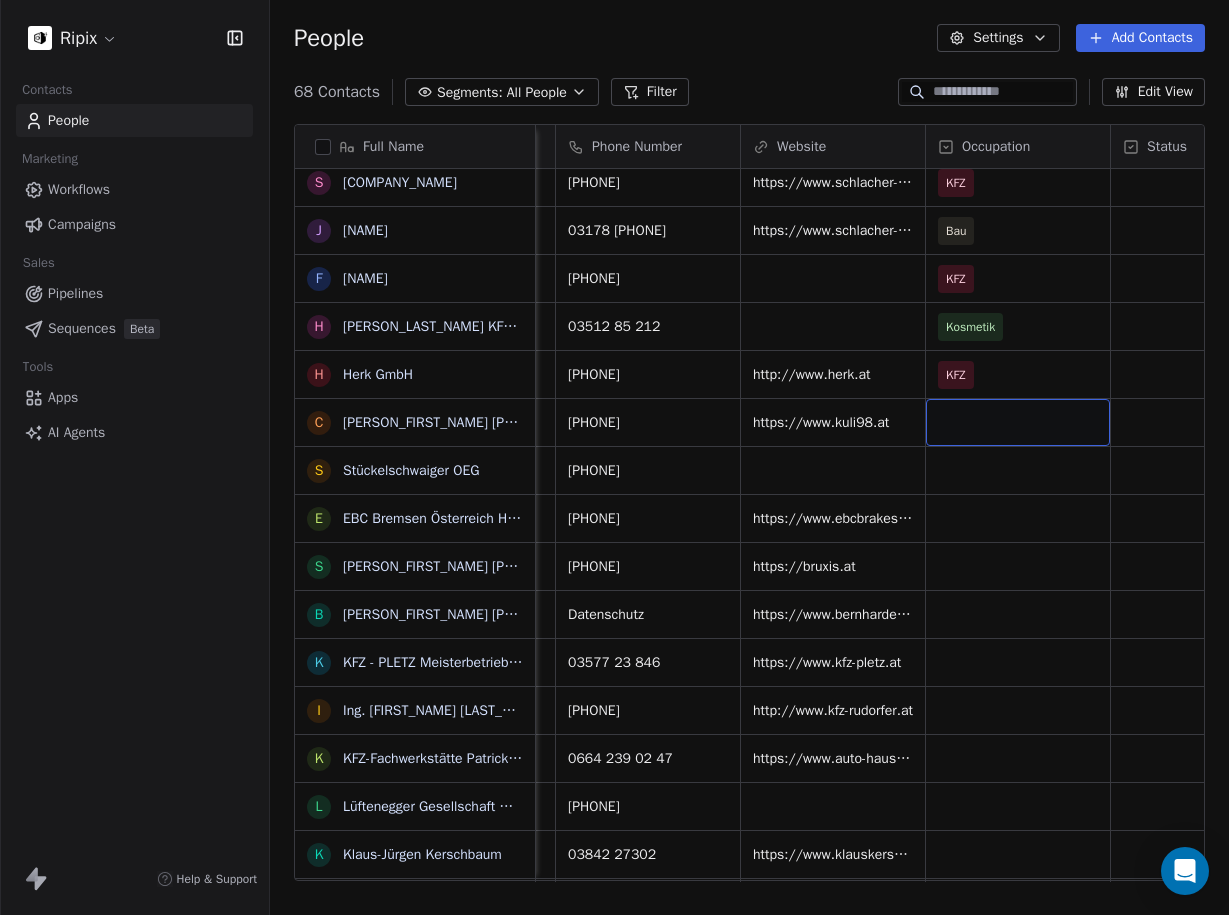 click at bounding box center [1018, 422] 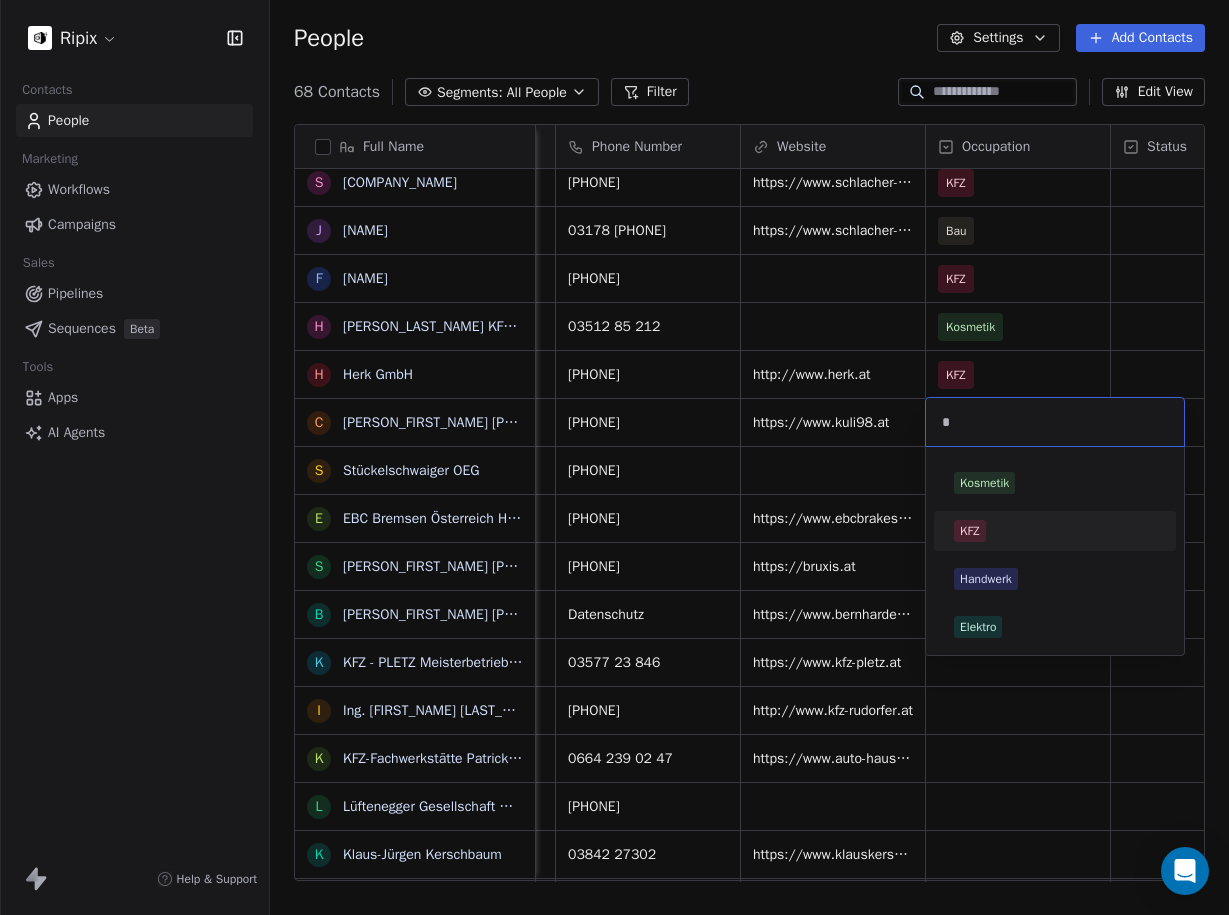 type on "*" 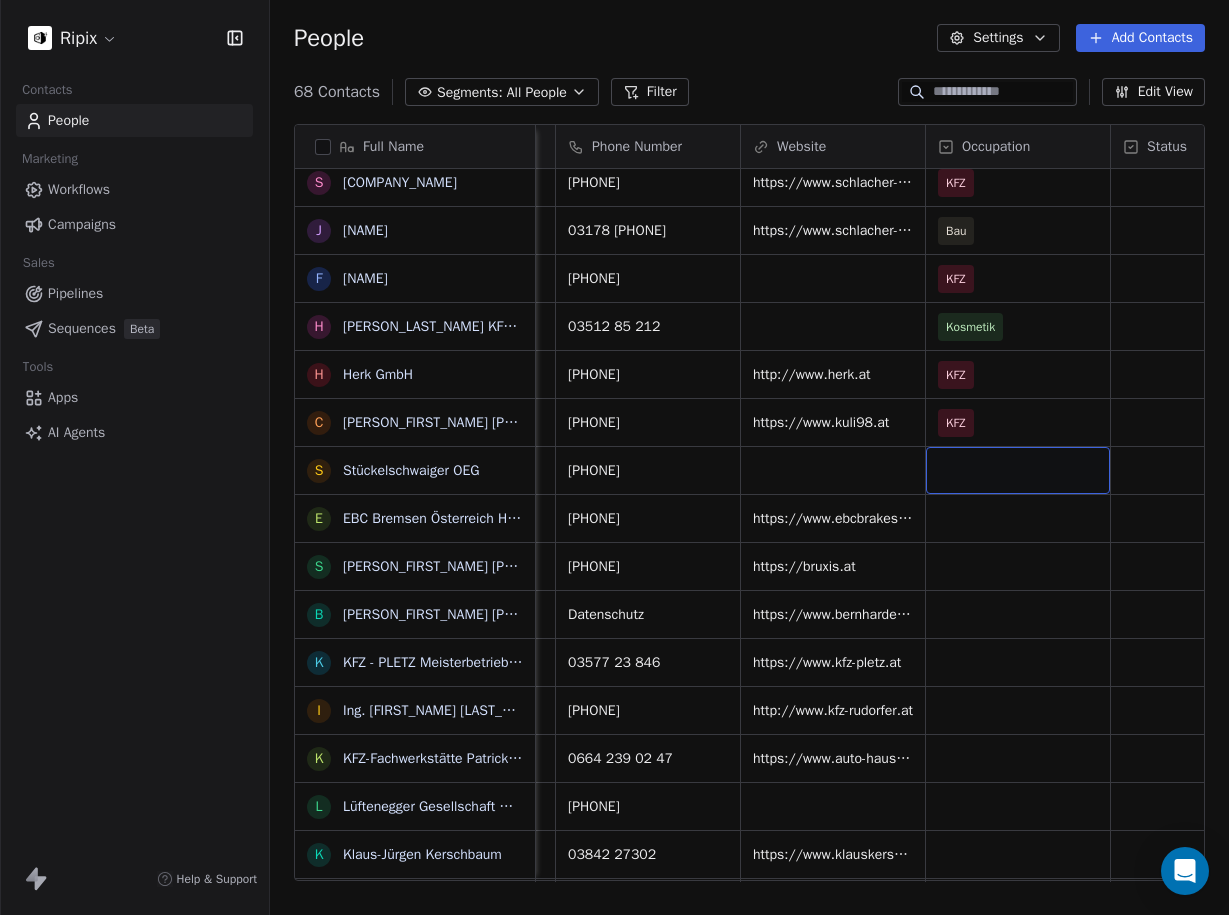 click at bounding box center (1018, 470) 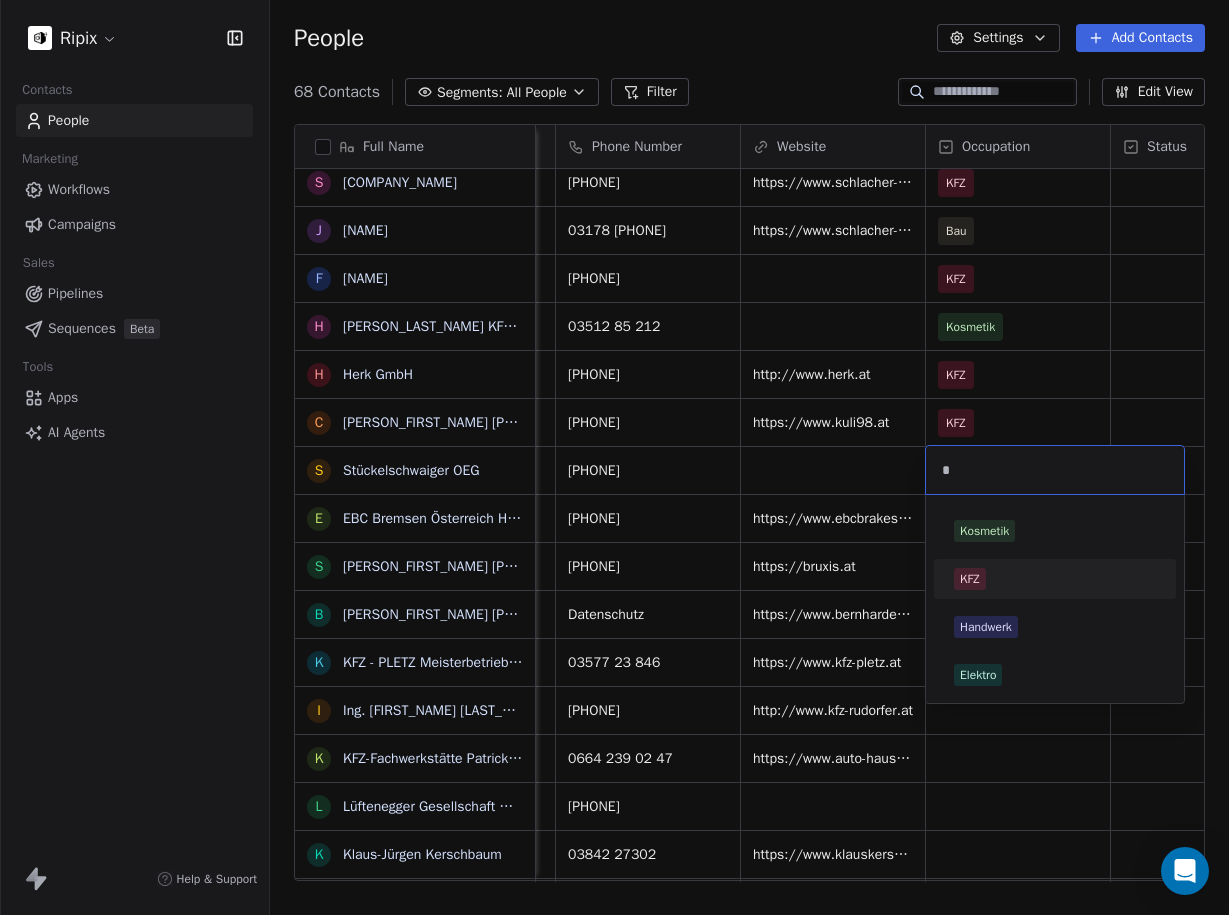 type on "*" 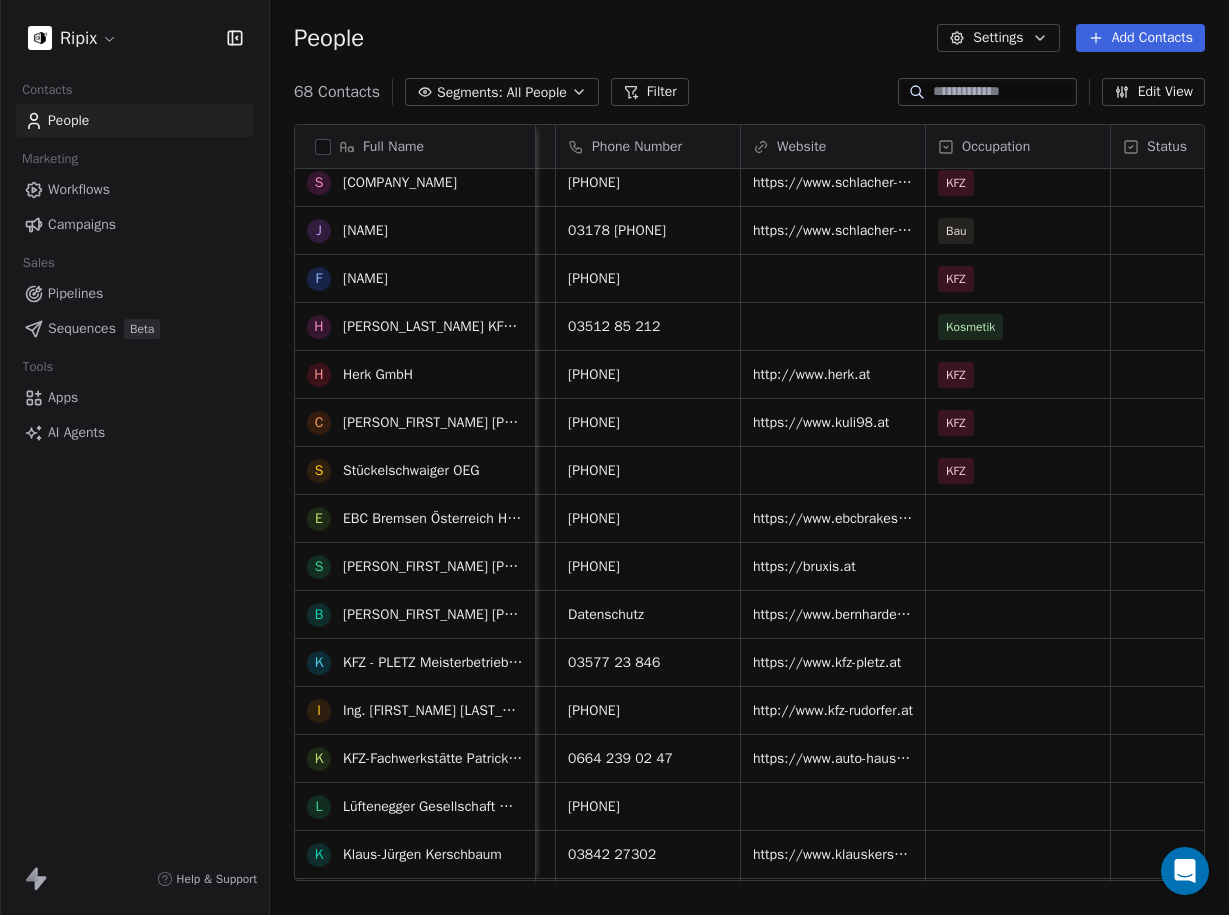 scroll, scrollTop: 1018, scrollLeft: 0, axis: vertical 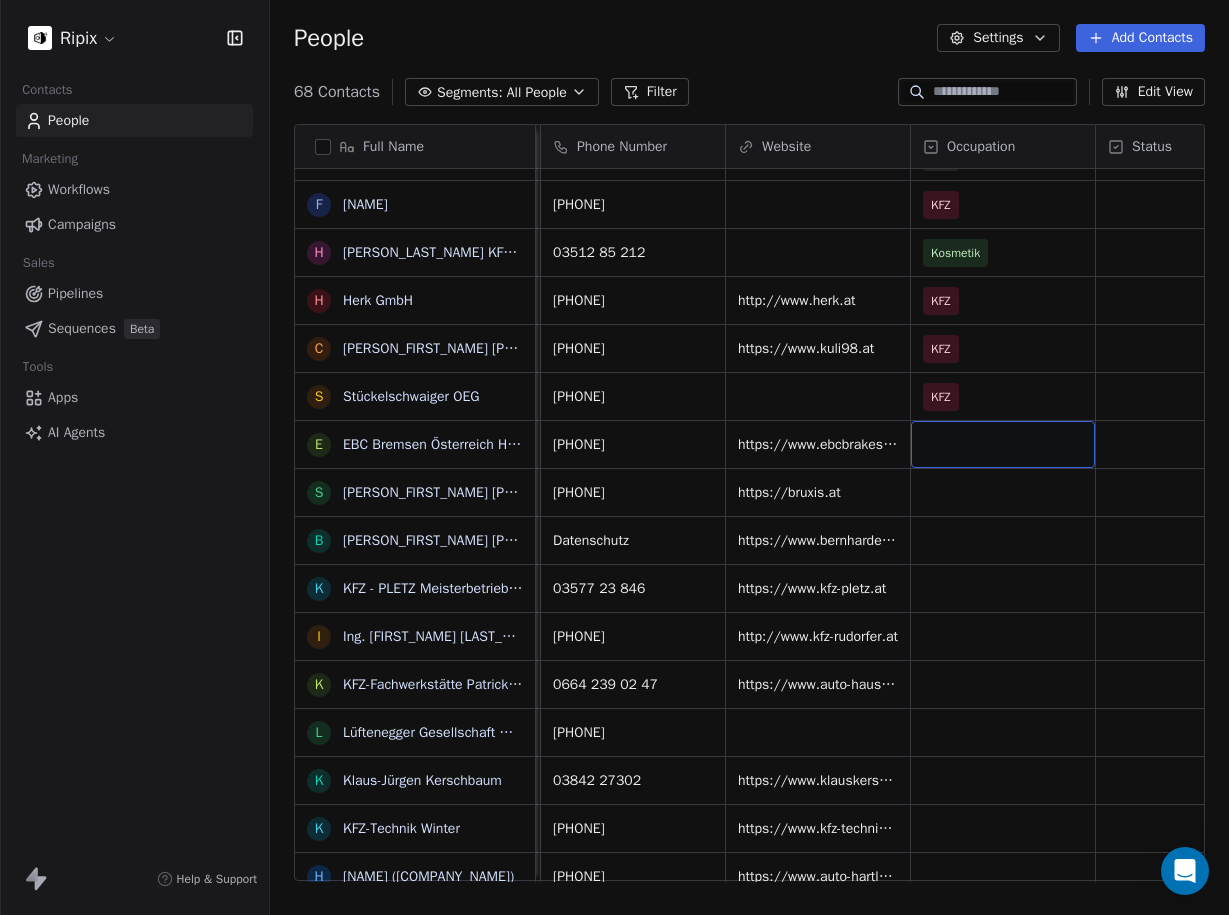 click at bounding box center (1003, 444) 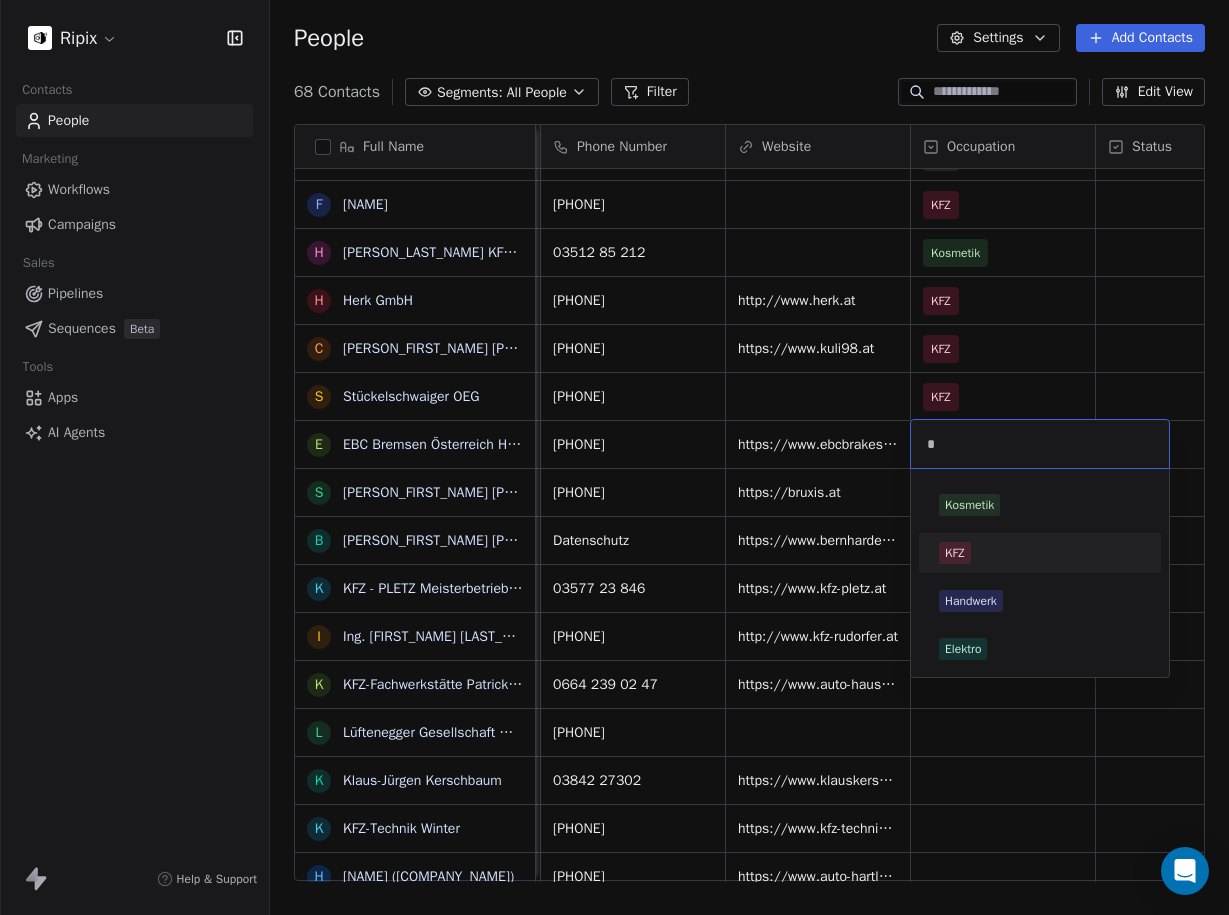 type on "*" 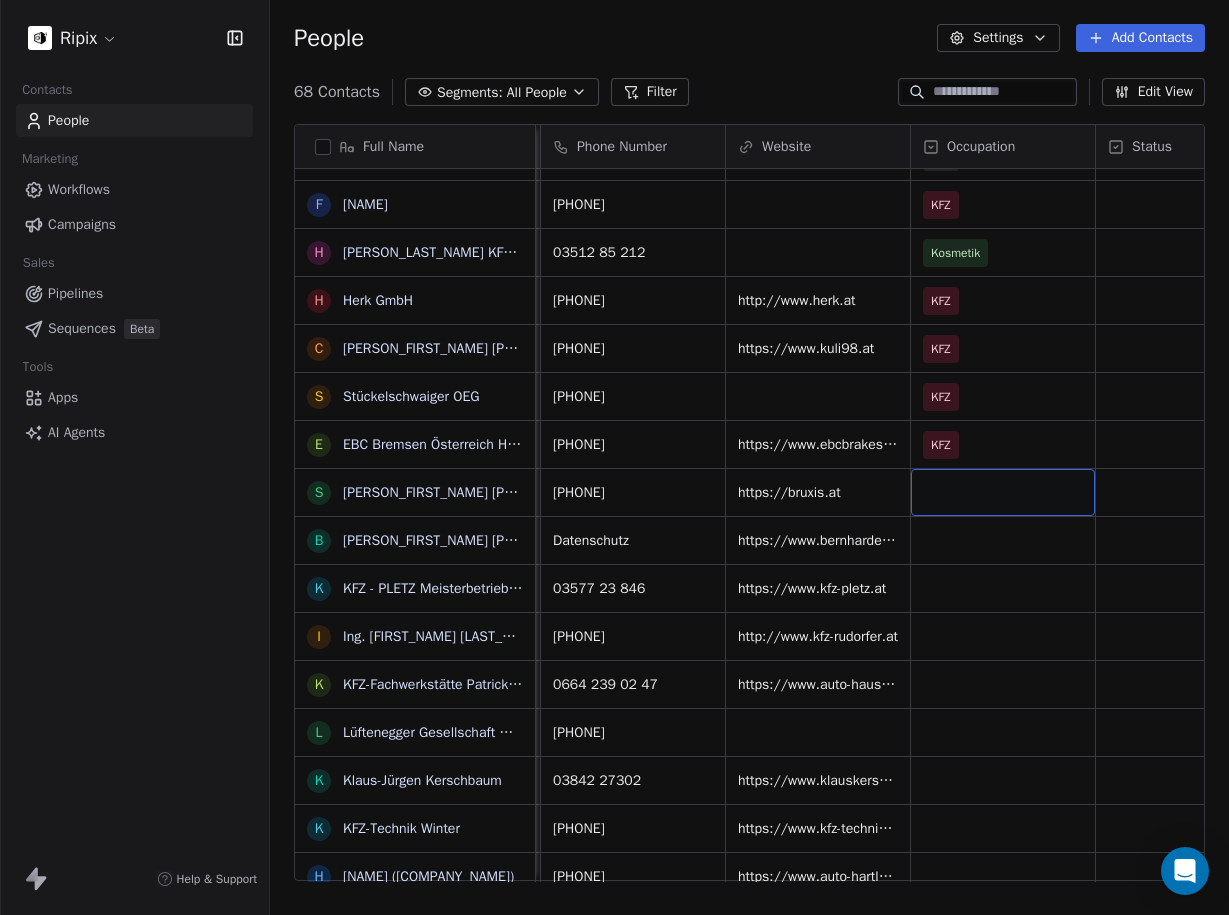 click at bounding box center [1003, 492] 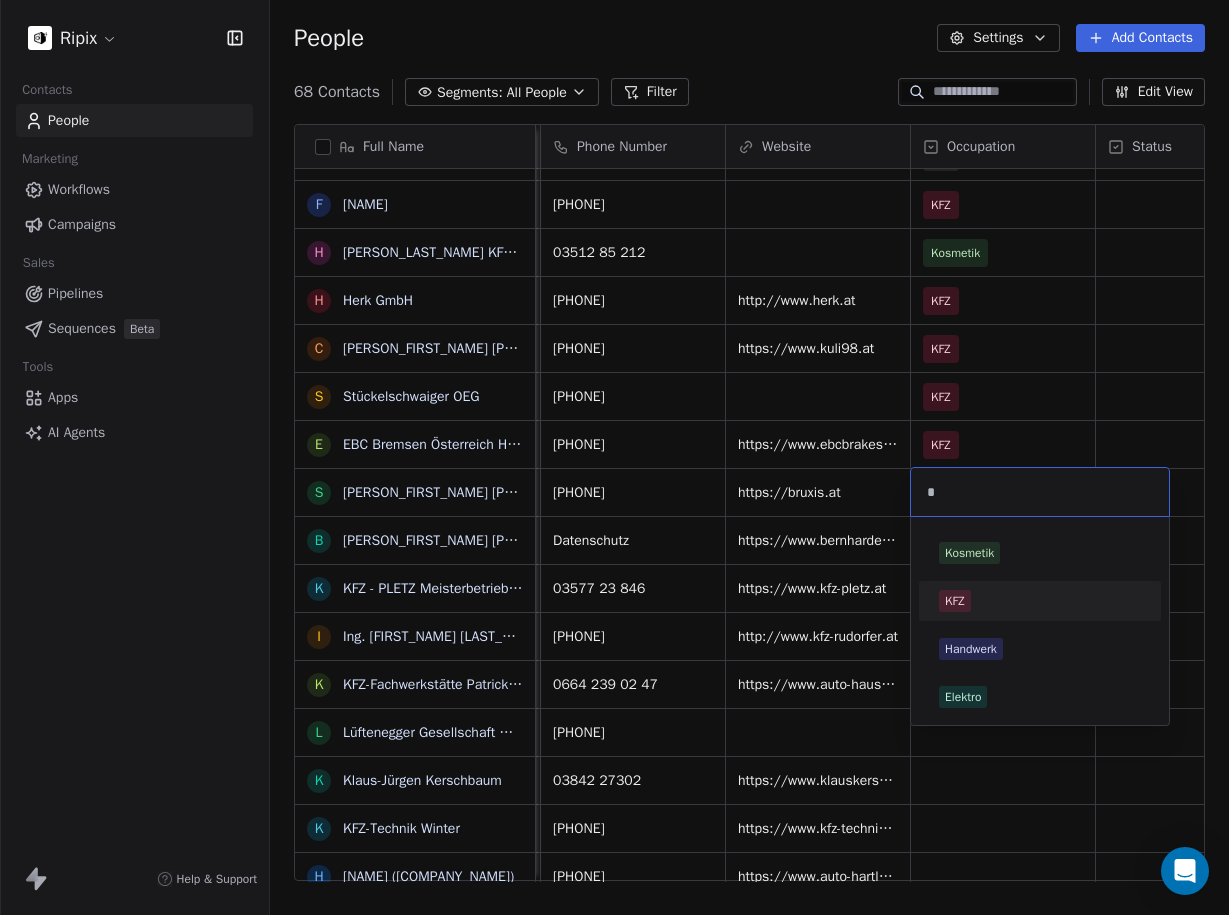 type on "*" 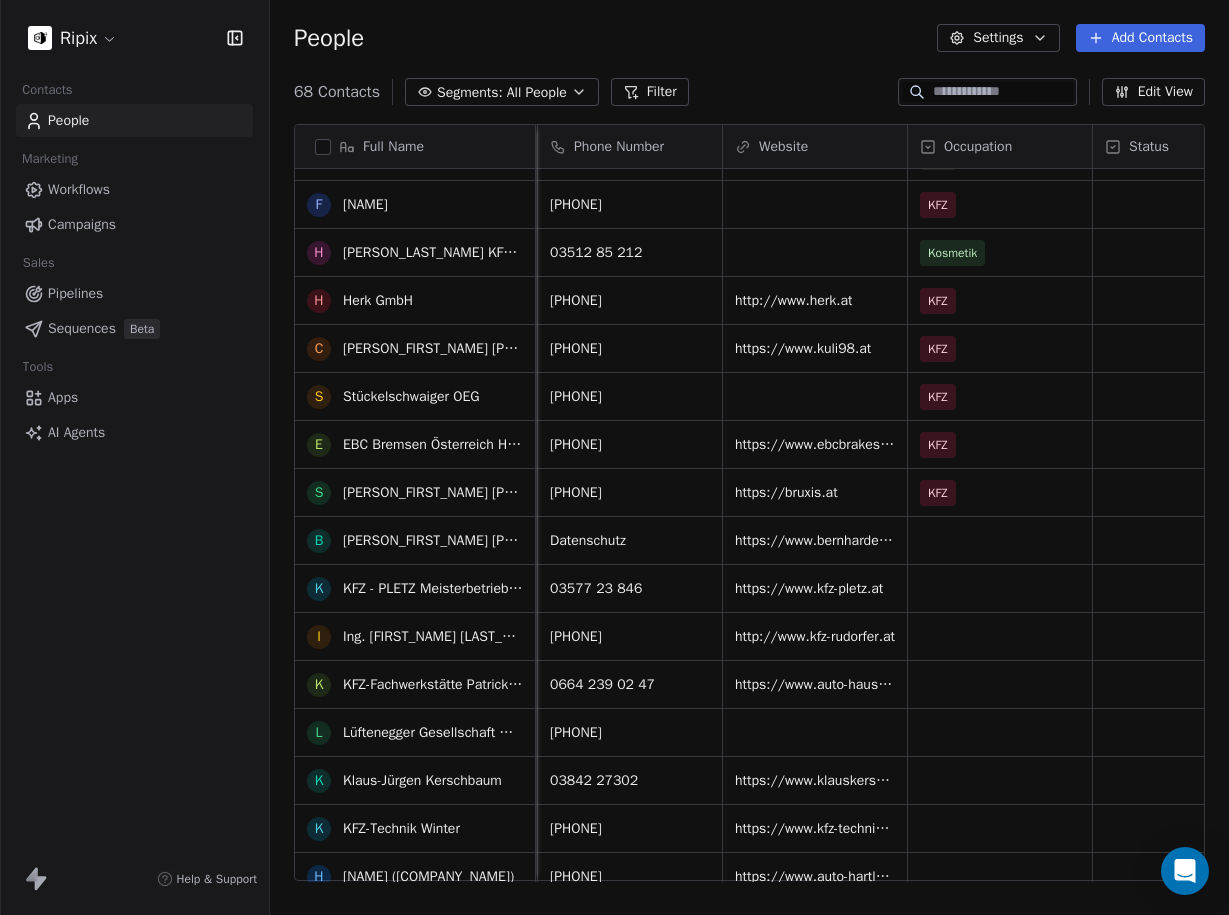 scroll, scrollTop: 0, scrollLeft: 188, axis: horizontal 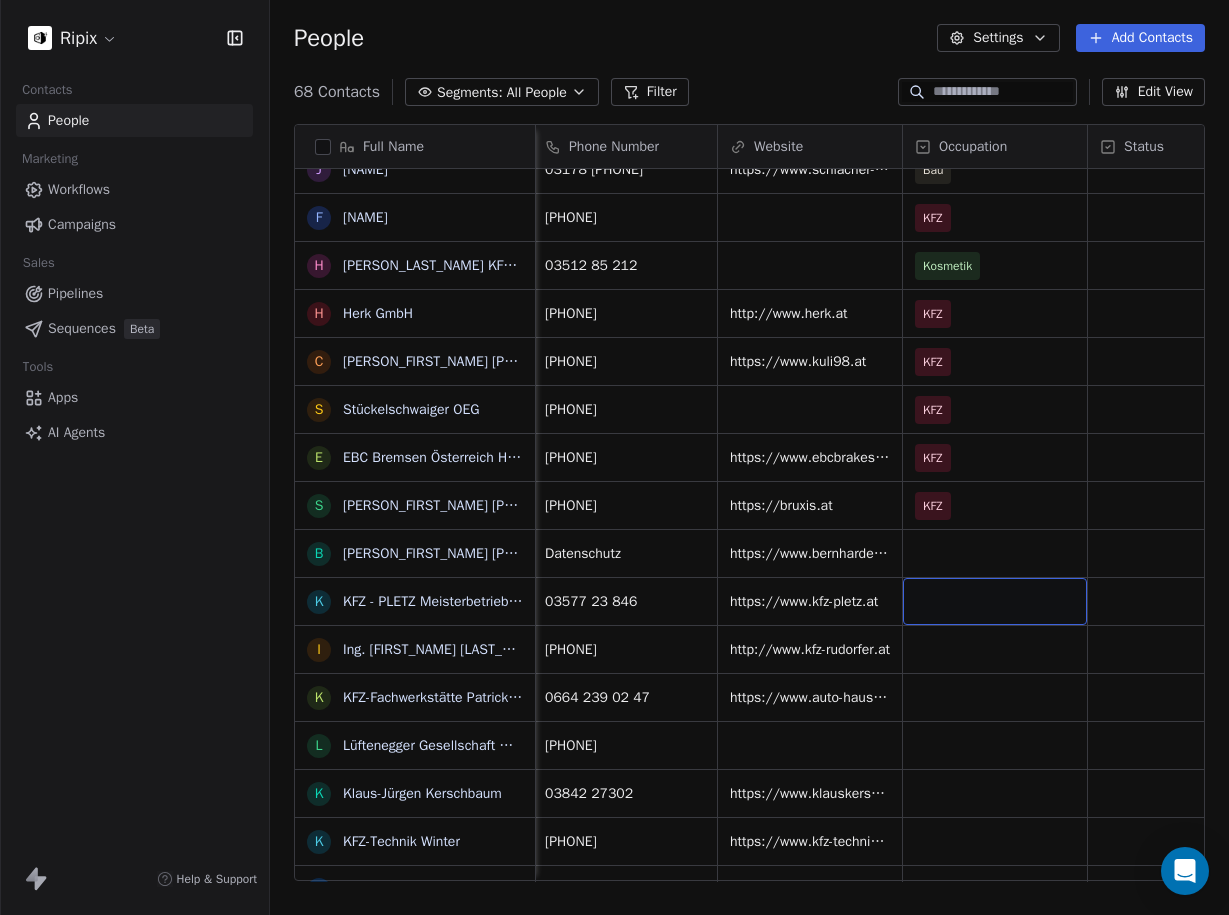 click at bounding box center (995, 601) 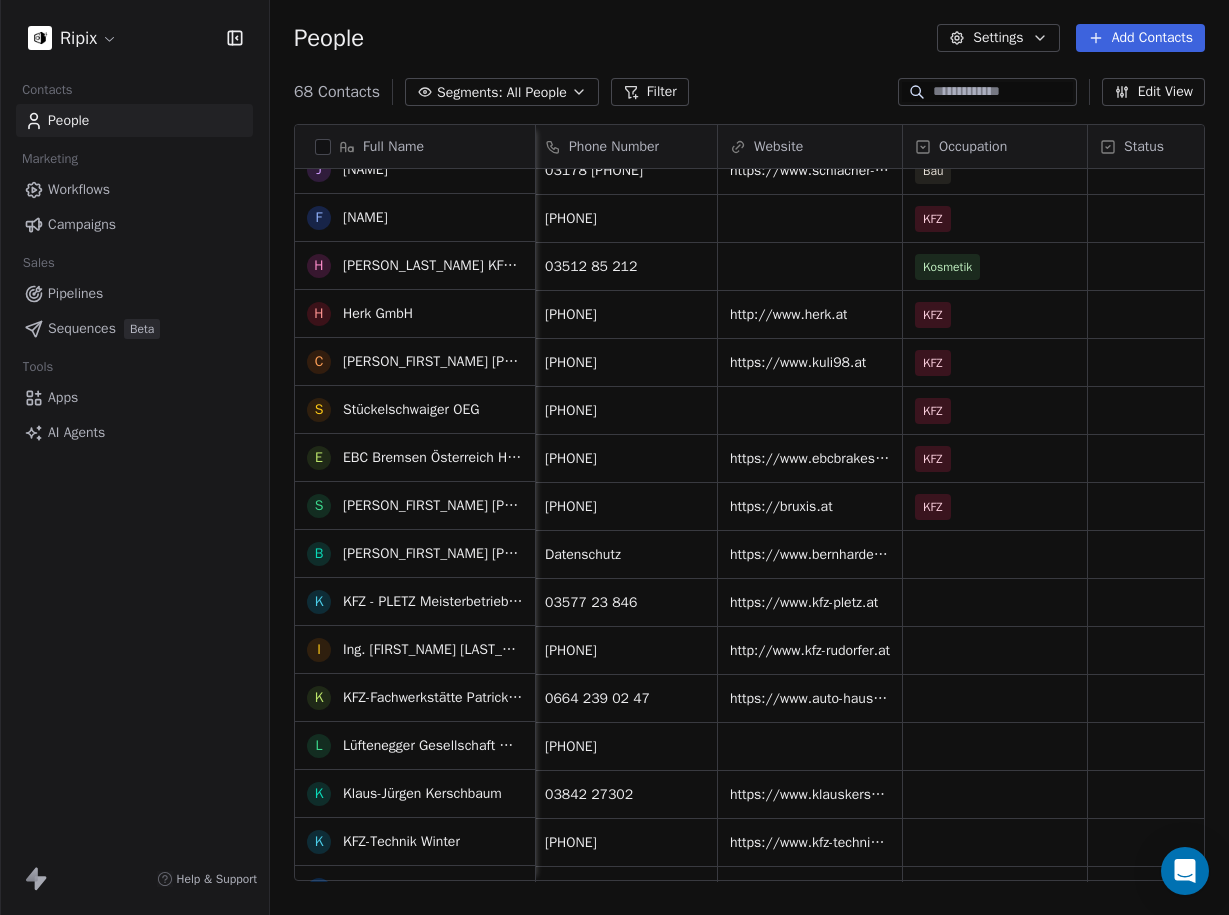 scroll, scrollTop: 1079, scrollLeft: 0, axis: vertical 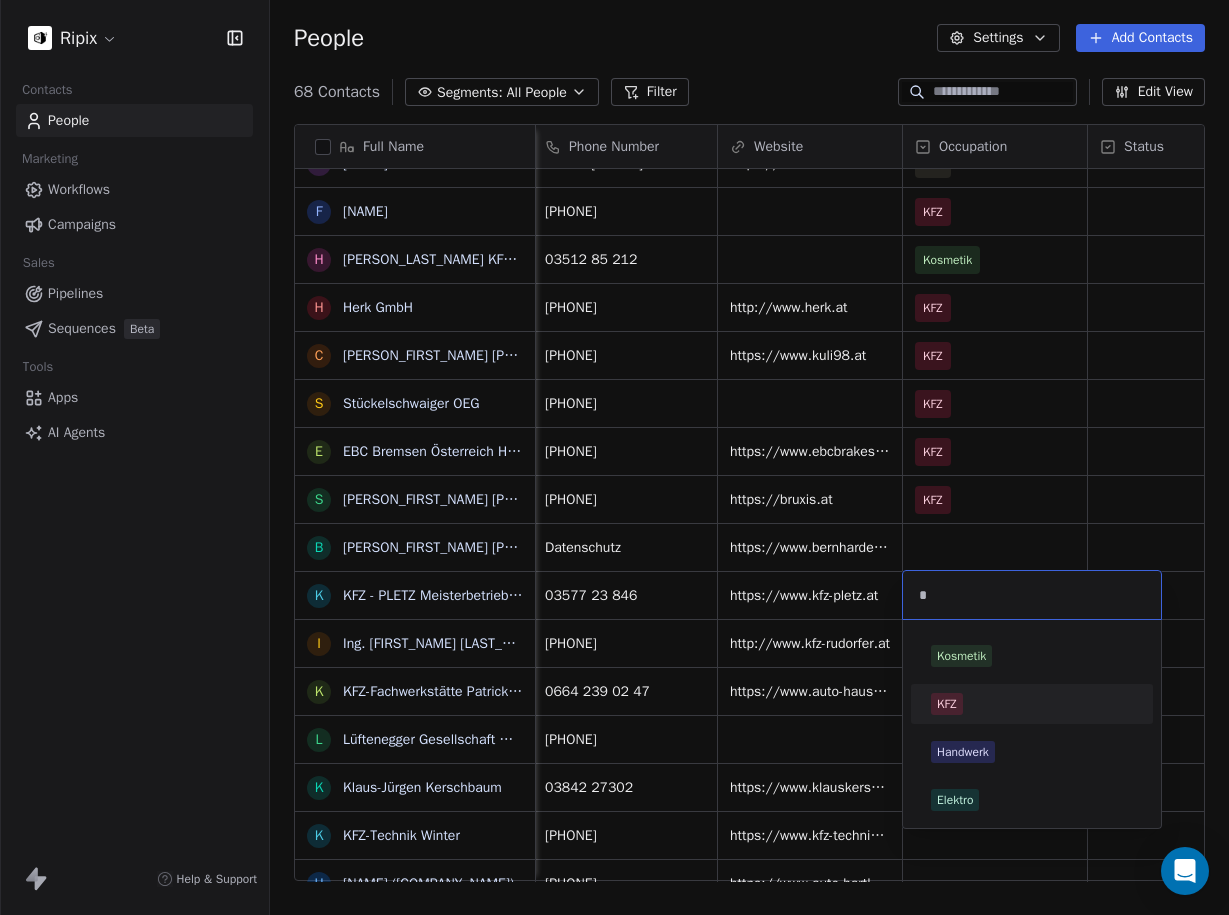 type on "*" 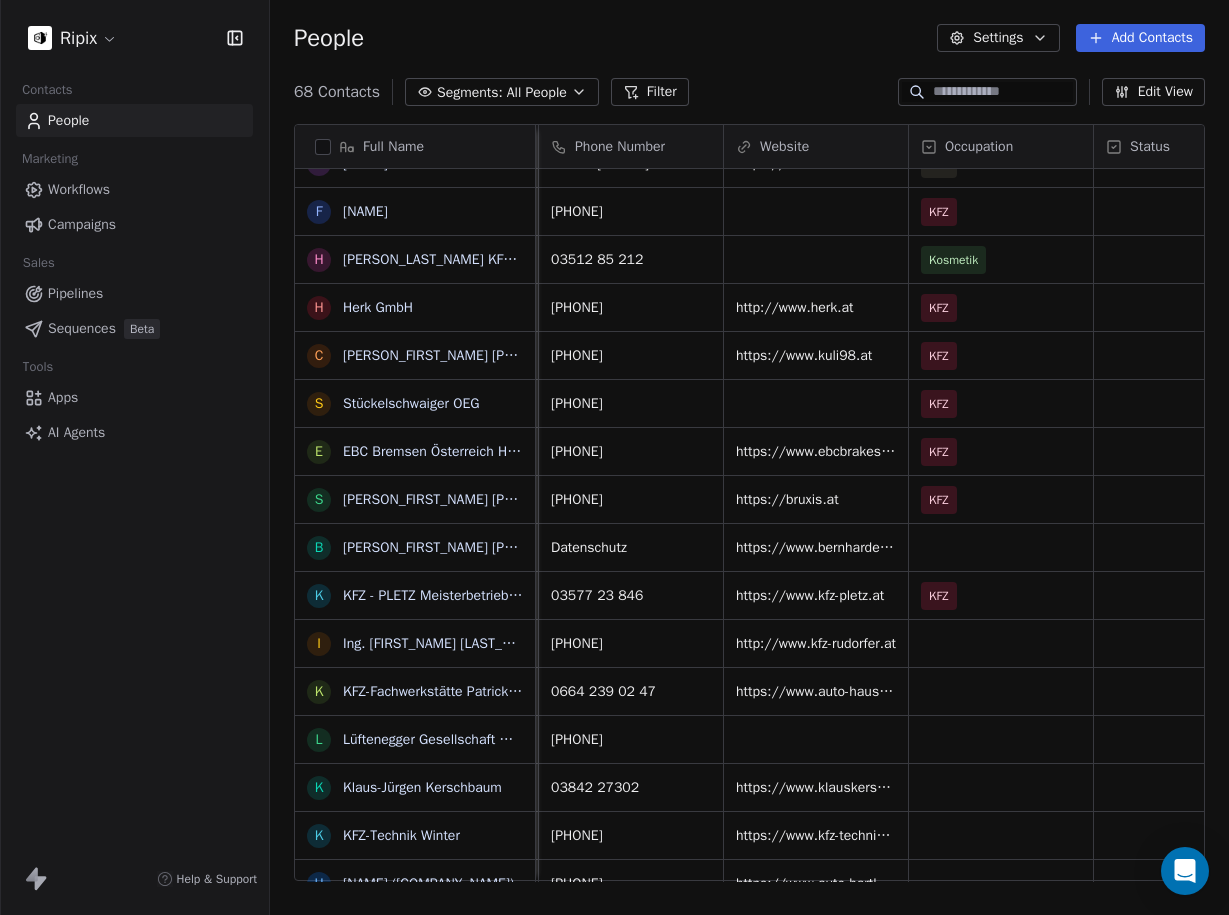 scroll, scrollTop: 0, scrollLeft: 178, axis: horizontal 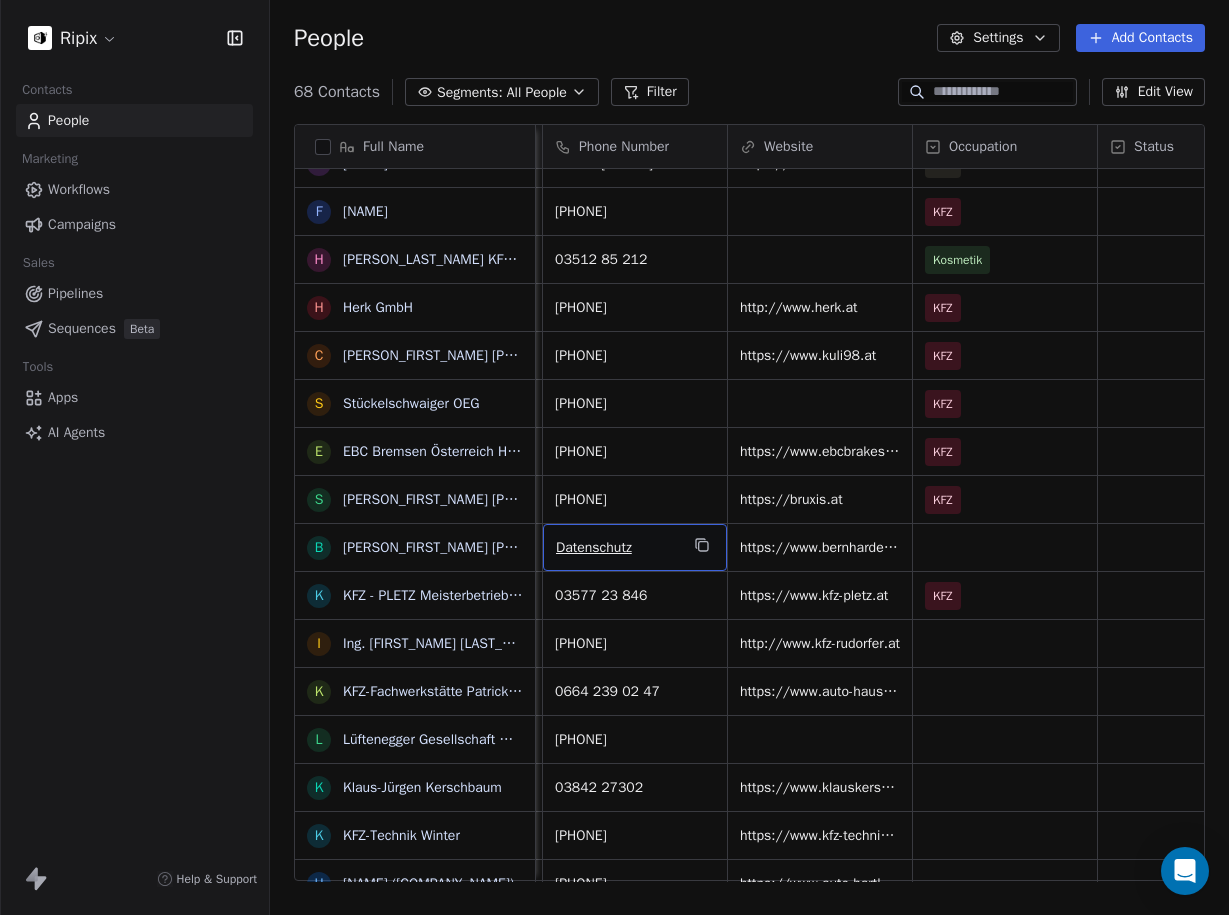 click on "Datenschutz" at bounding box center [617, 548] 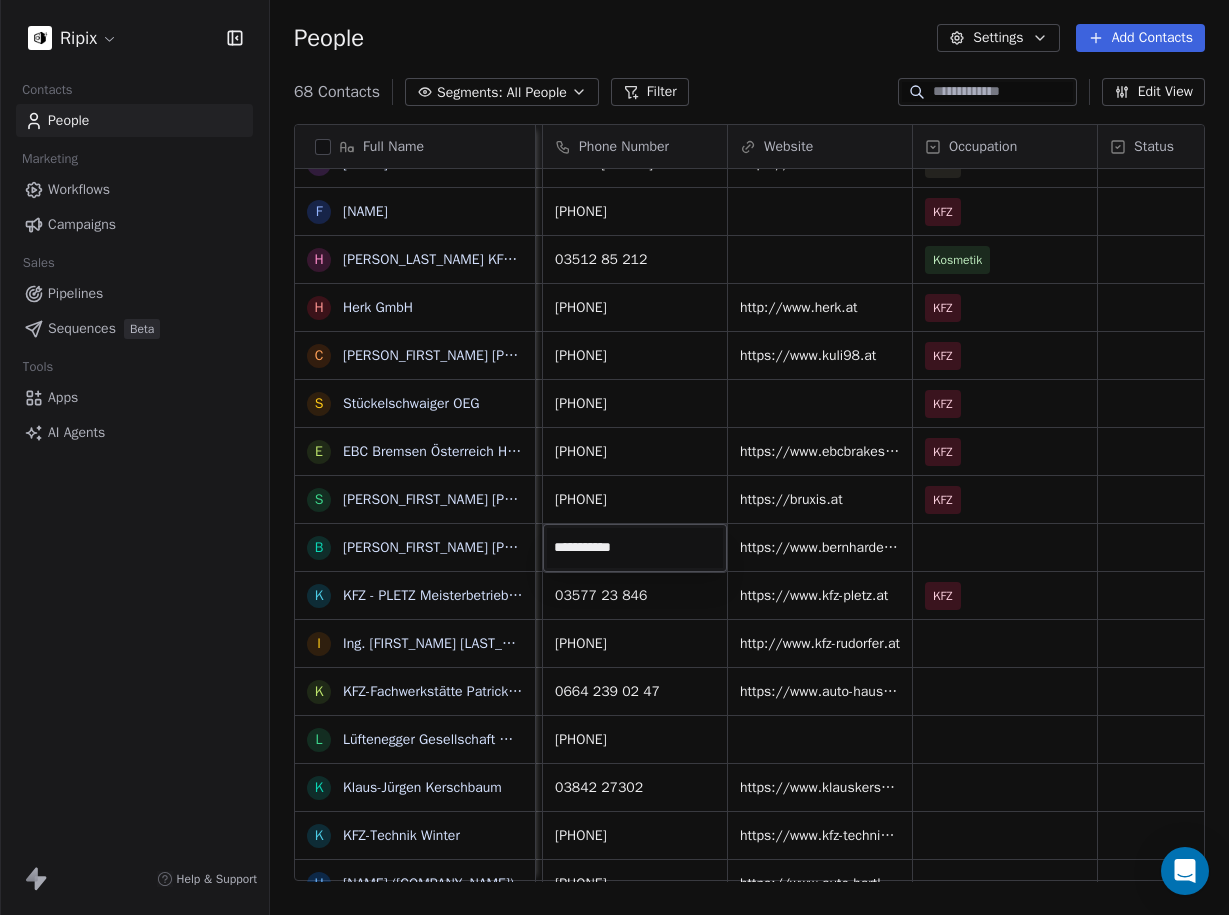 drag, startPoint x: 642, startPoint y: 547, endPoint x: 543, endPoint y: 542, distance: 99.12618 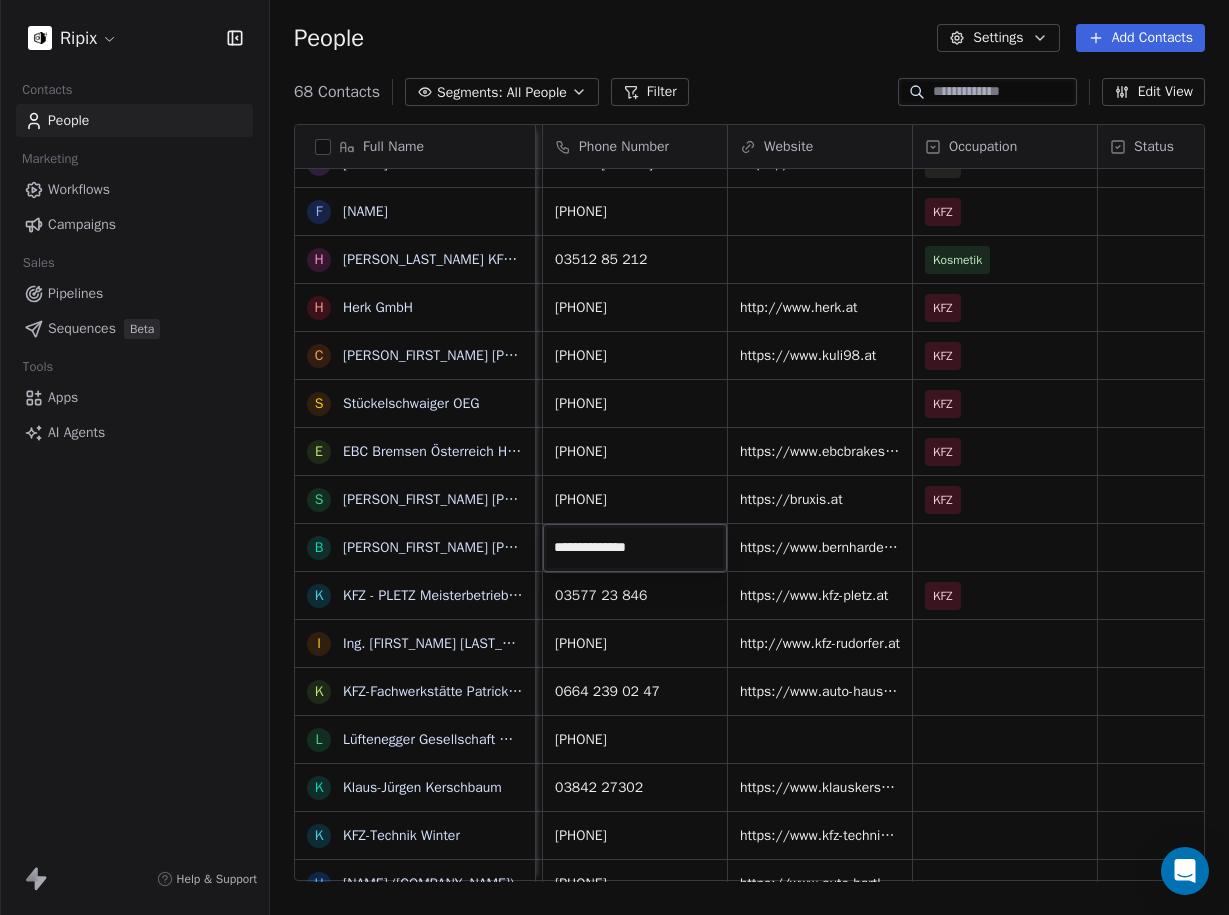 click on "Ripix Contacts People Marketing Workflows Campaigns Sales Pipelines Sequences Beta Tools Apps AI Agents Help & Support People Settings Add Contacts 68 Contacts Segments: All People Filter Edit View Tag Add to Sequence Export Full Name H Hotel Greenrooms 3 3D Fitness N Nova Park Hotel L Let's Fit U Ultimate Gym Graz B Bodystreet Graz Straßgangerstraße H Hautbild bei [PERSON_FIRST_NAME] [PERSON_LAST_NAME] T Twins K Kosmetik Brigitte H Hörmann Kosmetik L Libella Exclusiv Cosmetic S Schröttner Ästhetik Beauty M MP Kosmetik und Fußpflege Permanent Makeup T Time4Beauty E Eleganza Kosmetik H Hautvision R Ralu Kosmetik Graz F Fachstudio LasKoNa F [PERSON_FIRST_NAME] [PERSON_LAST_NAME] KFZ-Handels GmbH S Schlacher KFZ GmbH J [PERSON_FIRST_NAME] [PERSON_LAST_NAME] Schlacher F [PERSON_FIRST_NAME] [PERSON_LAST_NAME] Binder H [PERSON_FIRST_NAME] [PERSON_LAST_NAME] KFZ - Verwertung H Herk GmbH C [PERSON_FIRST_NAME] [PERSON_LAST_NAME] (KFZ & Zweirad Kohlbacher) S Stückelschwaiger OEG E EBC Bremsen Österreich Haindl Vertriebs GmbH S [PERSON_FIRST_NAME] [PERSON_LAST_NAME] e.U. B [PERSON_FIRST_NAME] [PERSON_LAST_NAME] Künstler K KFZ - PLETZ Meisterbetrieb GmbH I K L K [PERSON_FIRST_NAME]-[PERSON_LAST_NAME] K H" at bounding box center [614, 457] 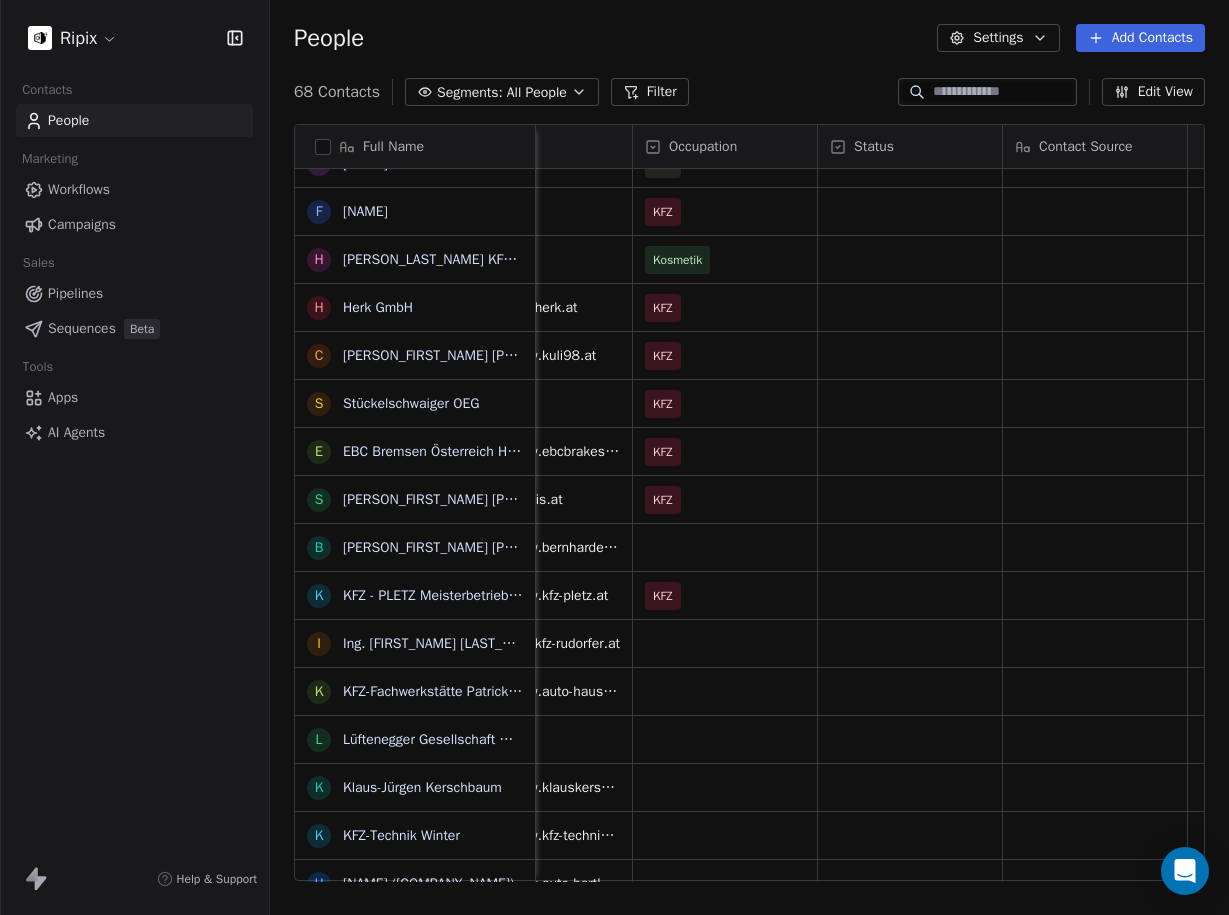 scroll, scrollTop: 0, scrollLeft: 490, axis: horizontal 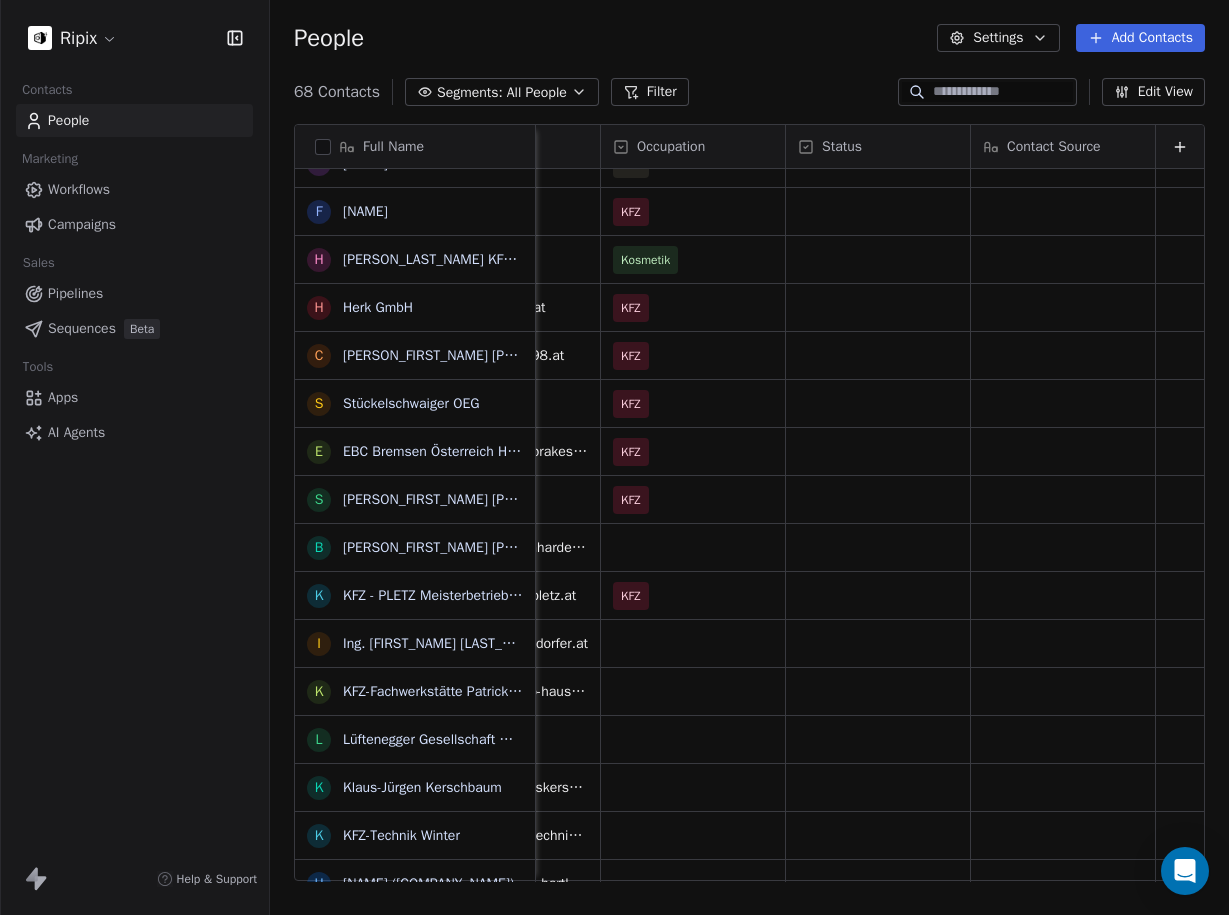 click 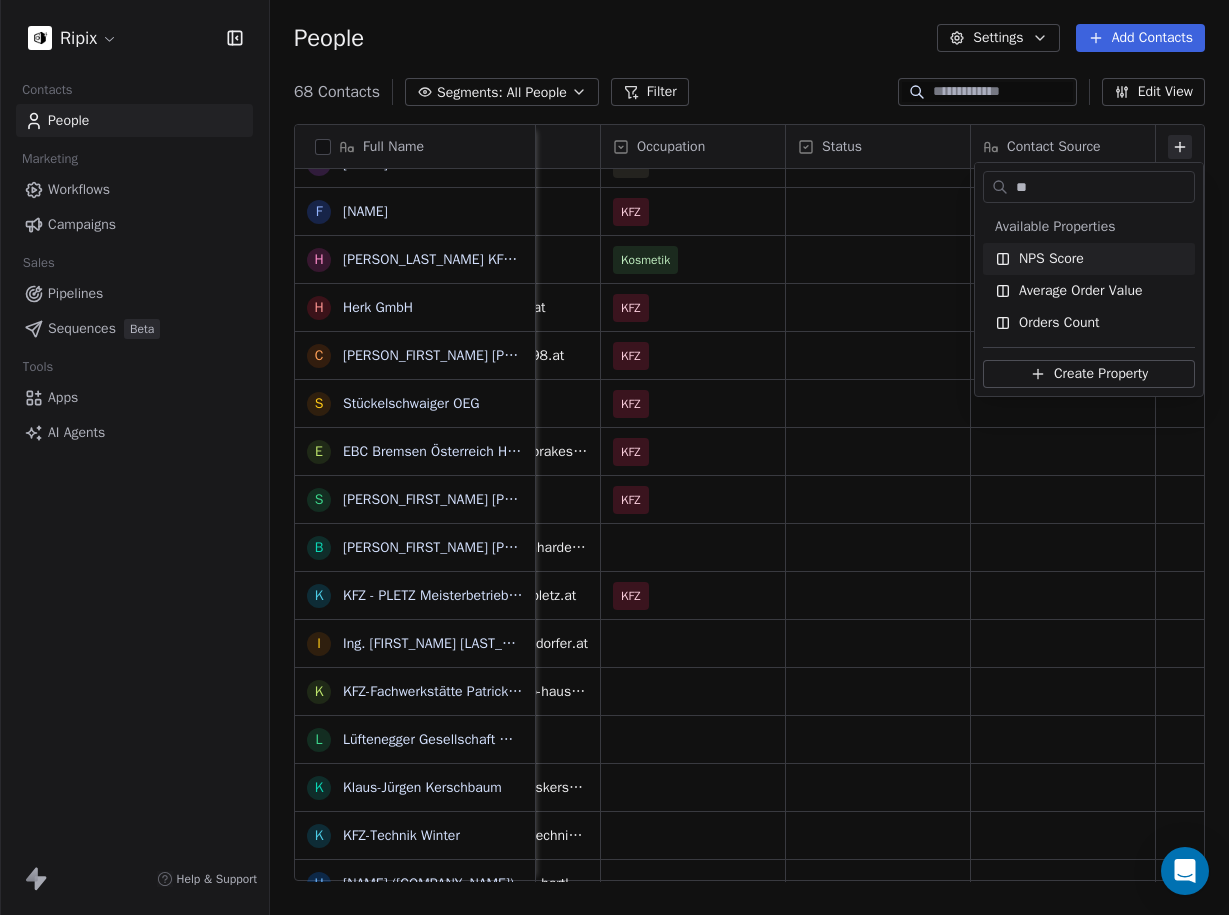 type on "*" 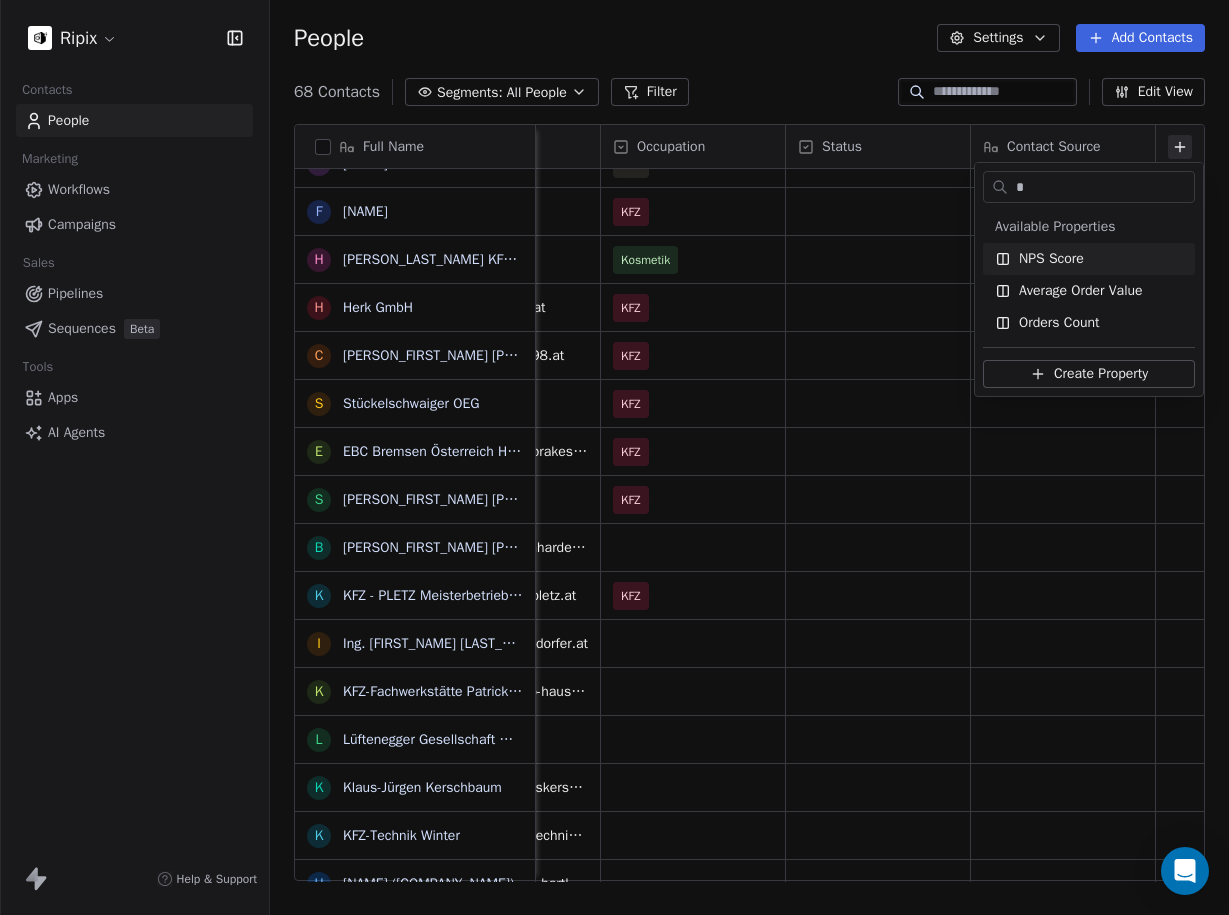 scroll, scrollTop: 29, scrollLeft: 0, axis: vertical 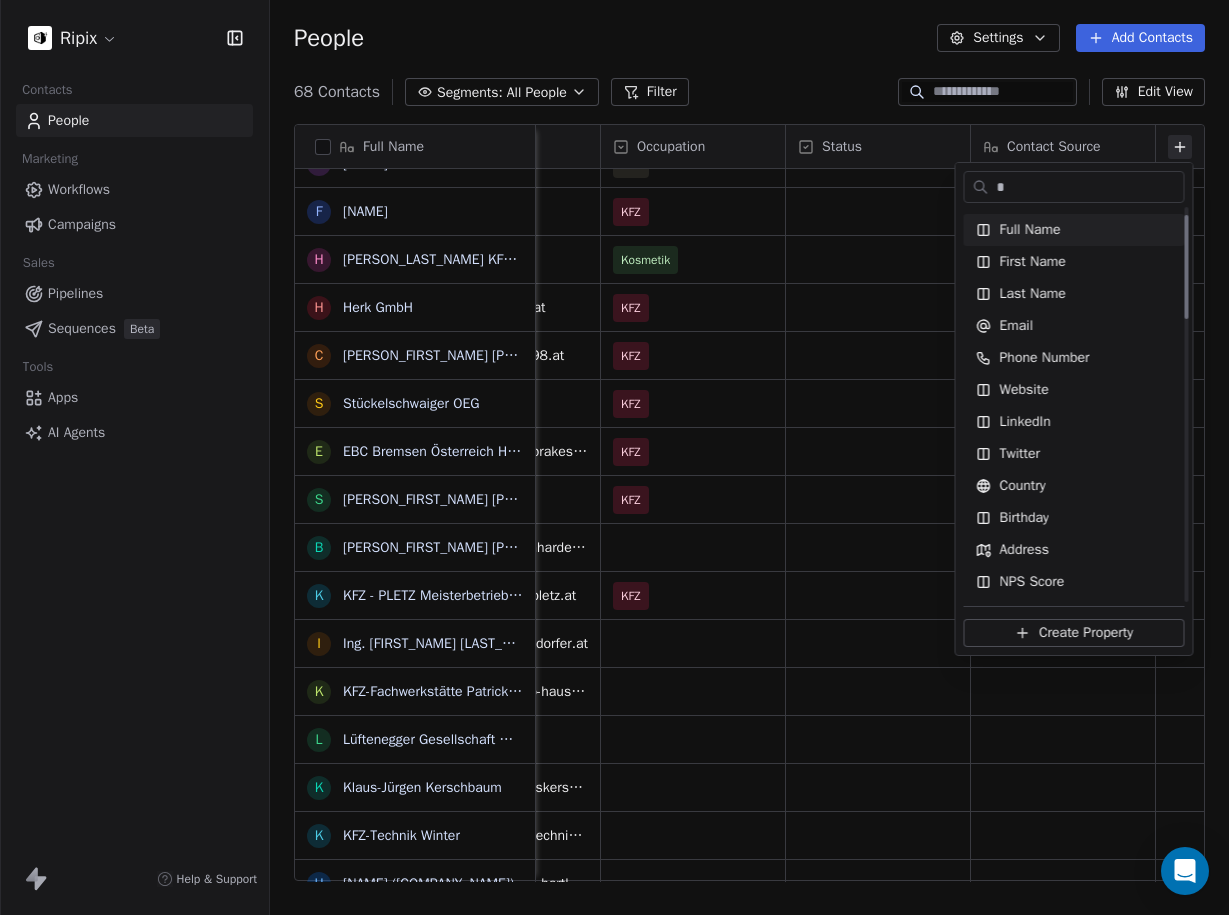 type 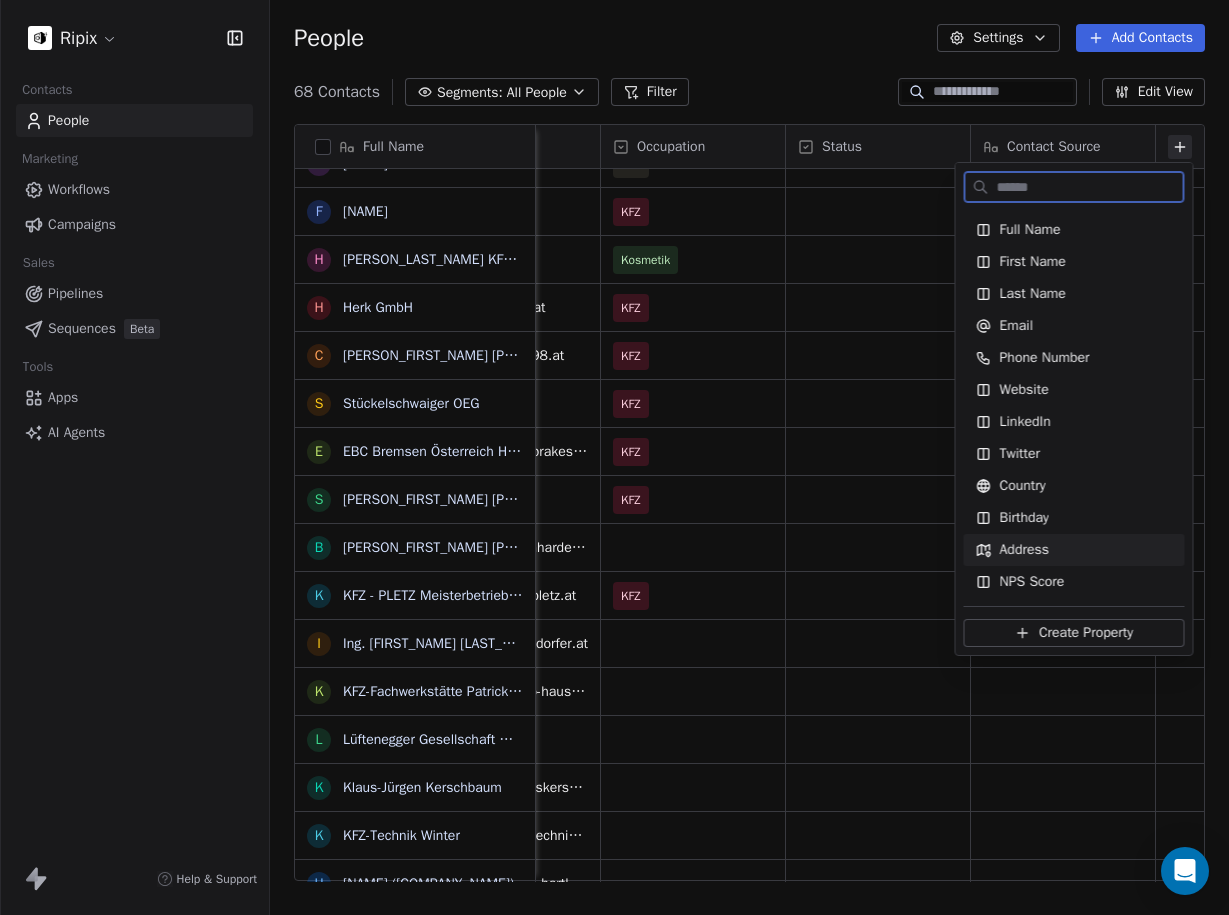 click on "Address" at bounding box center (1025, 550) 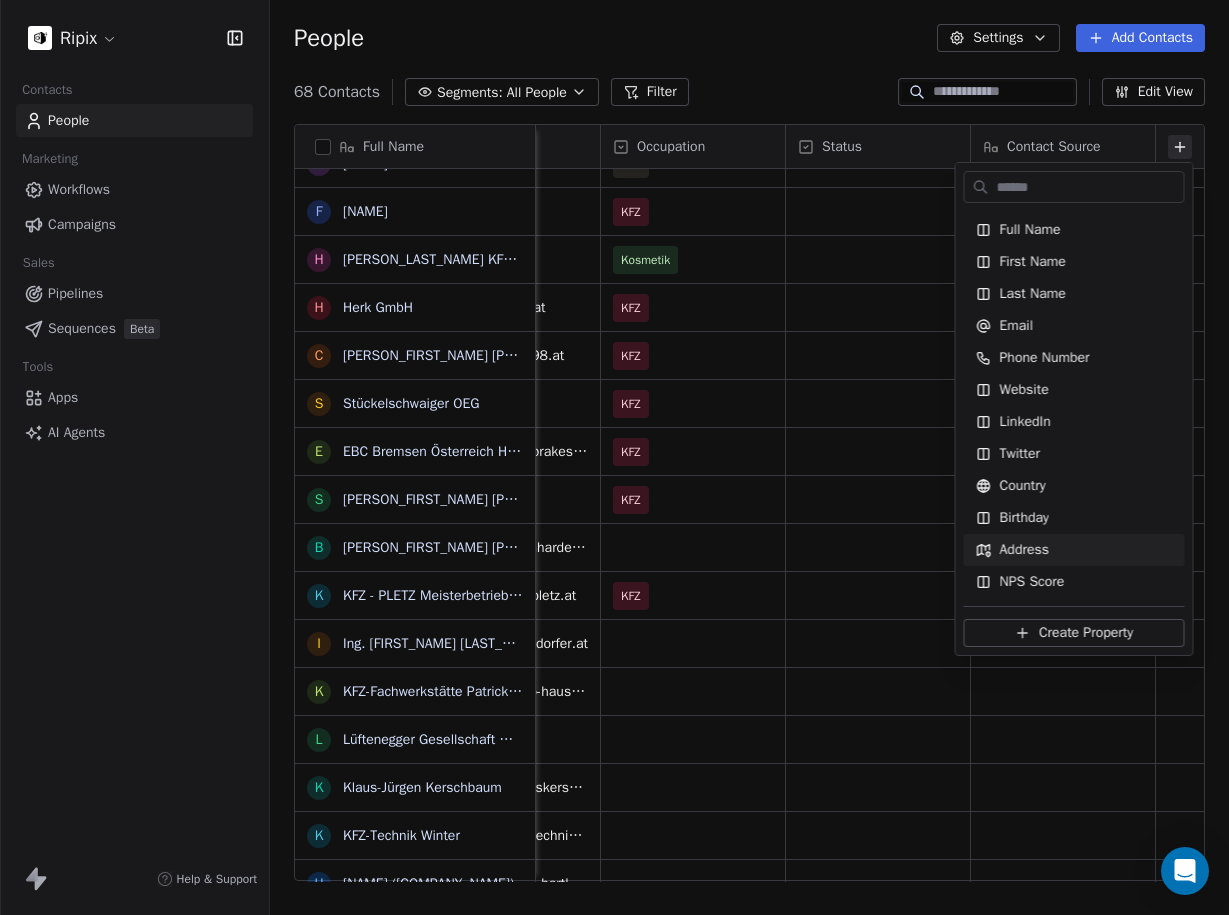 scroll, scrollTop: 0, scrollLeft: 675, axis: horizontal 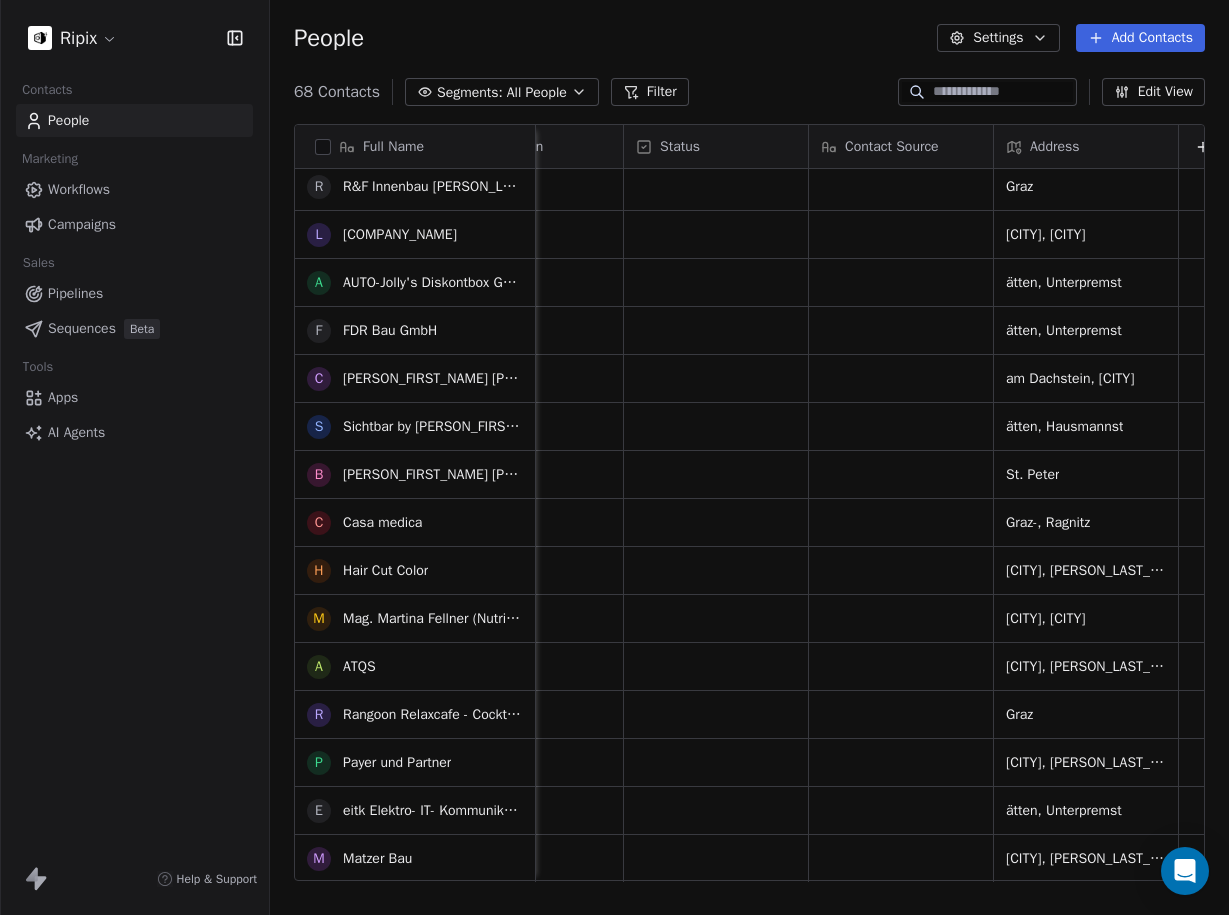 click on "ätten, Unterpremst" at bounding box center (1064, 811) 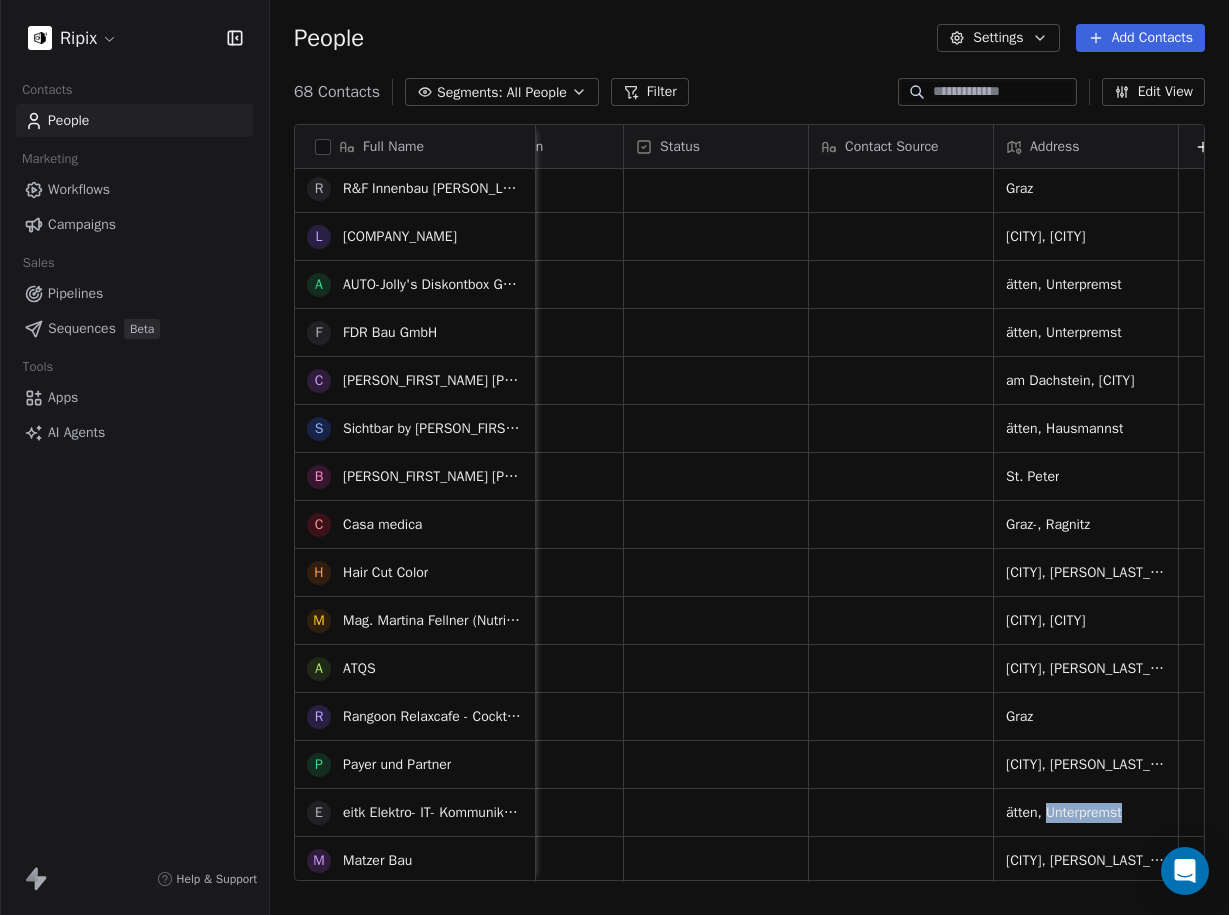 click on "ätten, Unterpremst" at bounding box center [1064, 813] 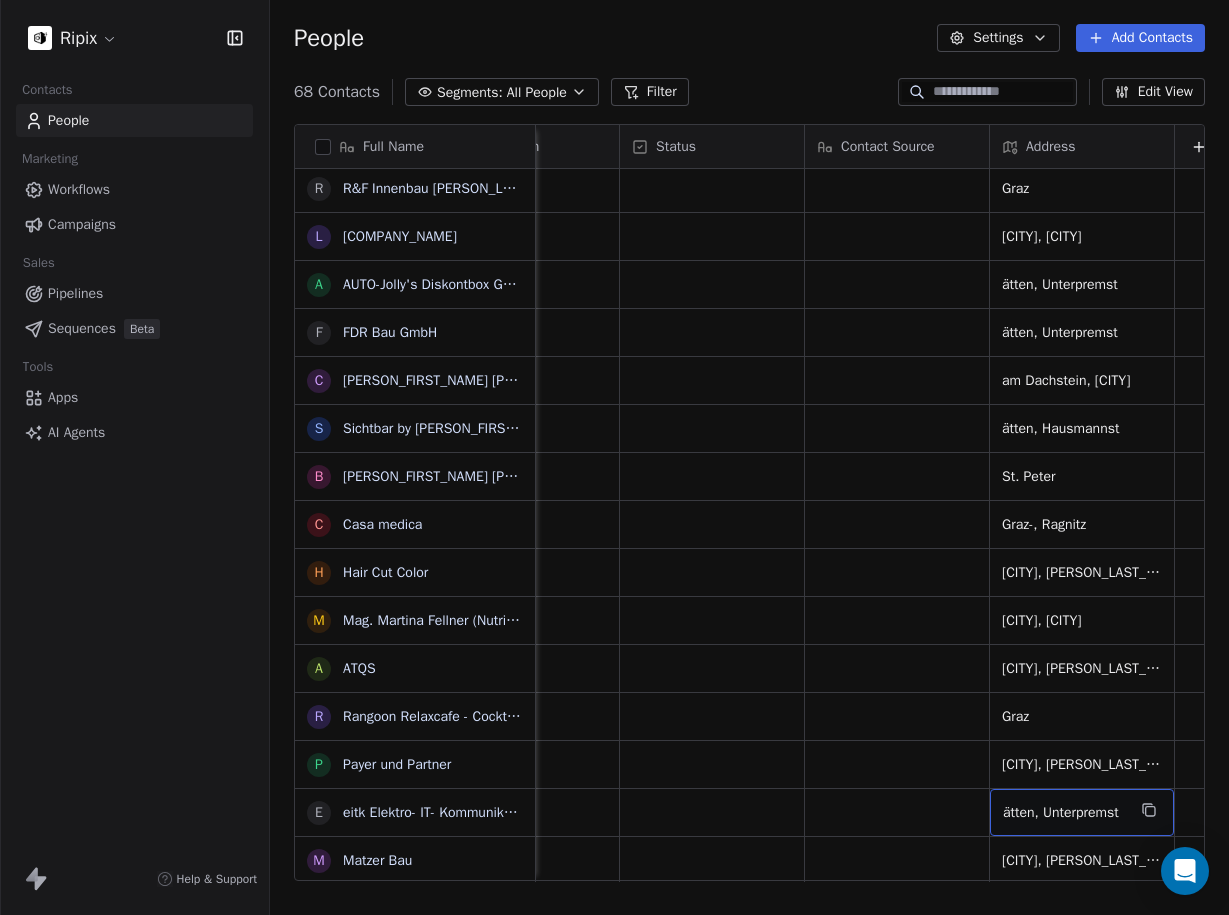 drag, startPoint x: 1050, startPoint y: 812, endPoint x: 984, endPoint y: 812, distance: 66 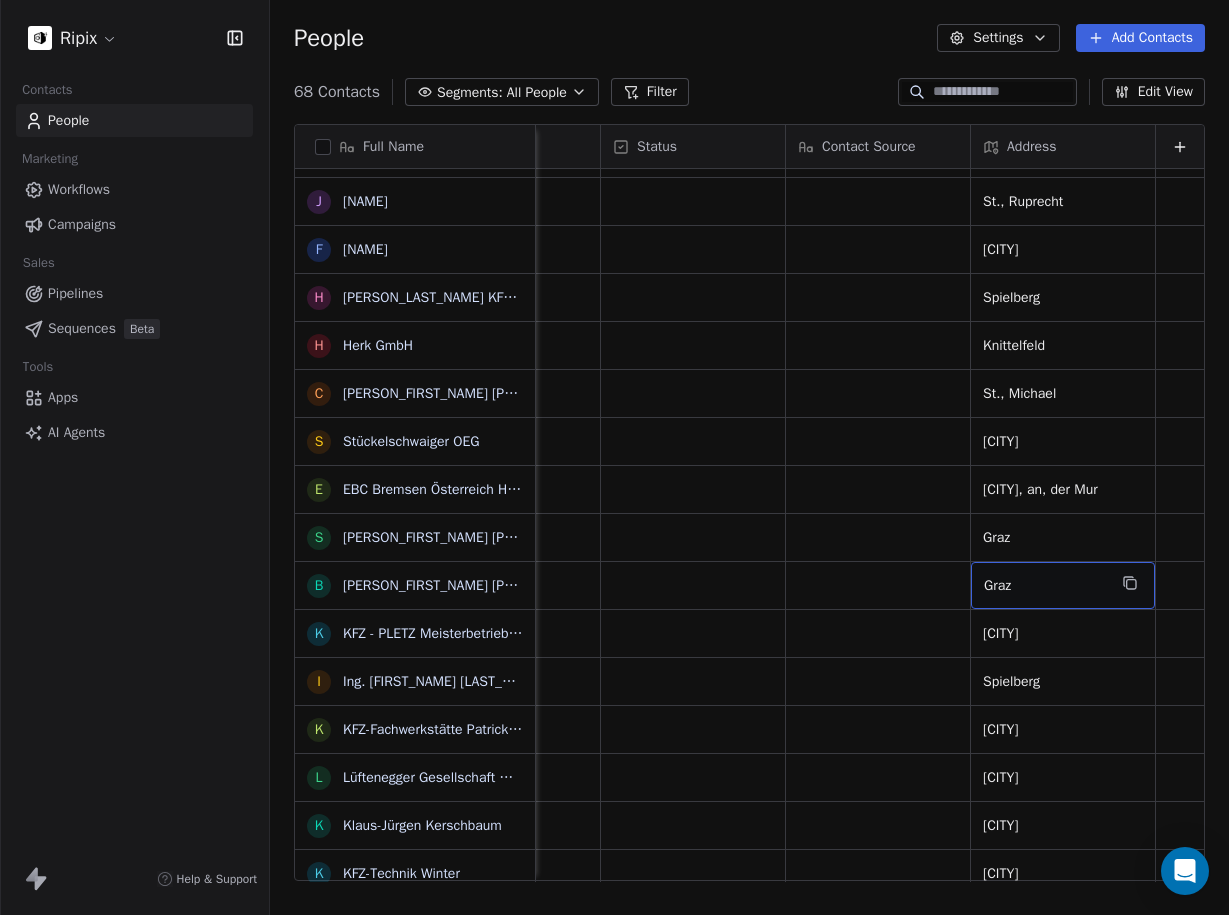 click on "Graz" at bounding box center [1045, 586] 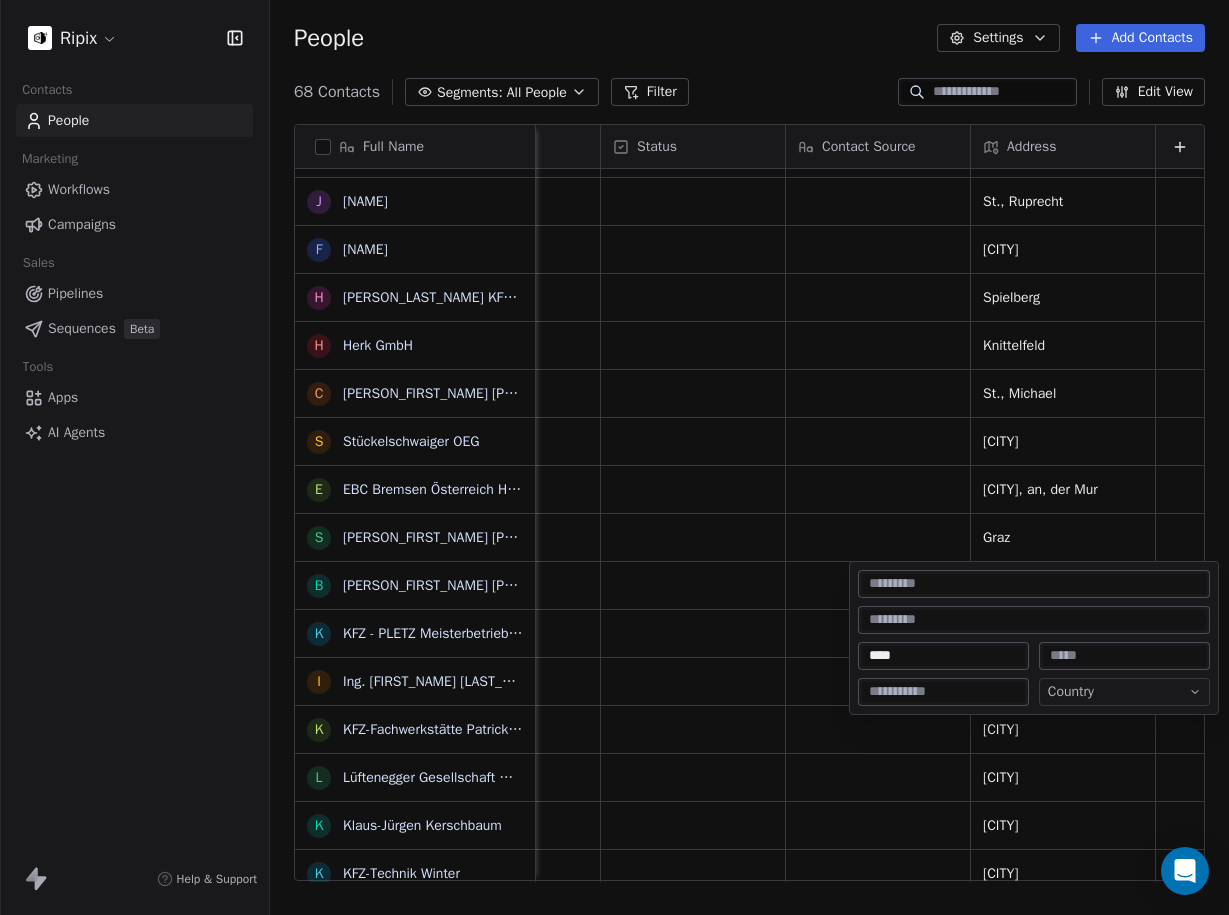 click at bounding box center (1034, 584) 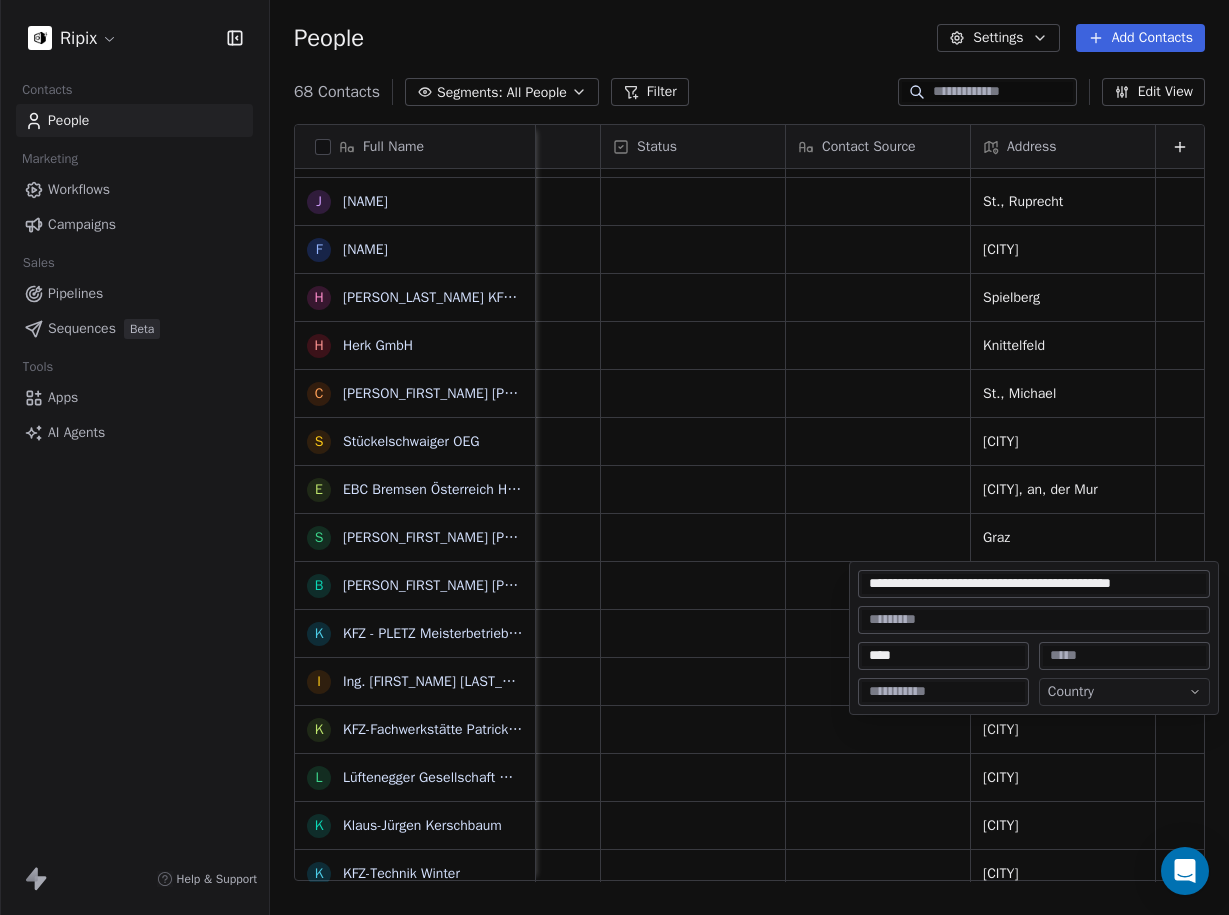 drag, startPoint x: 1034, startPoint y: 584, endPoint x: 1209, endPoint y: 594, distance: 175.28548 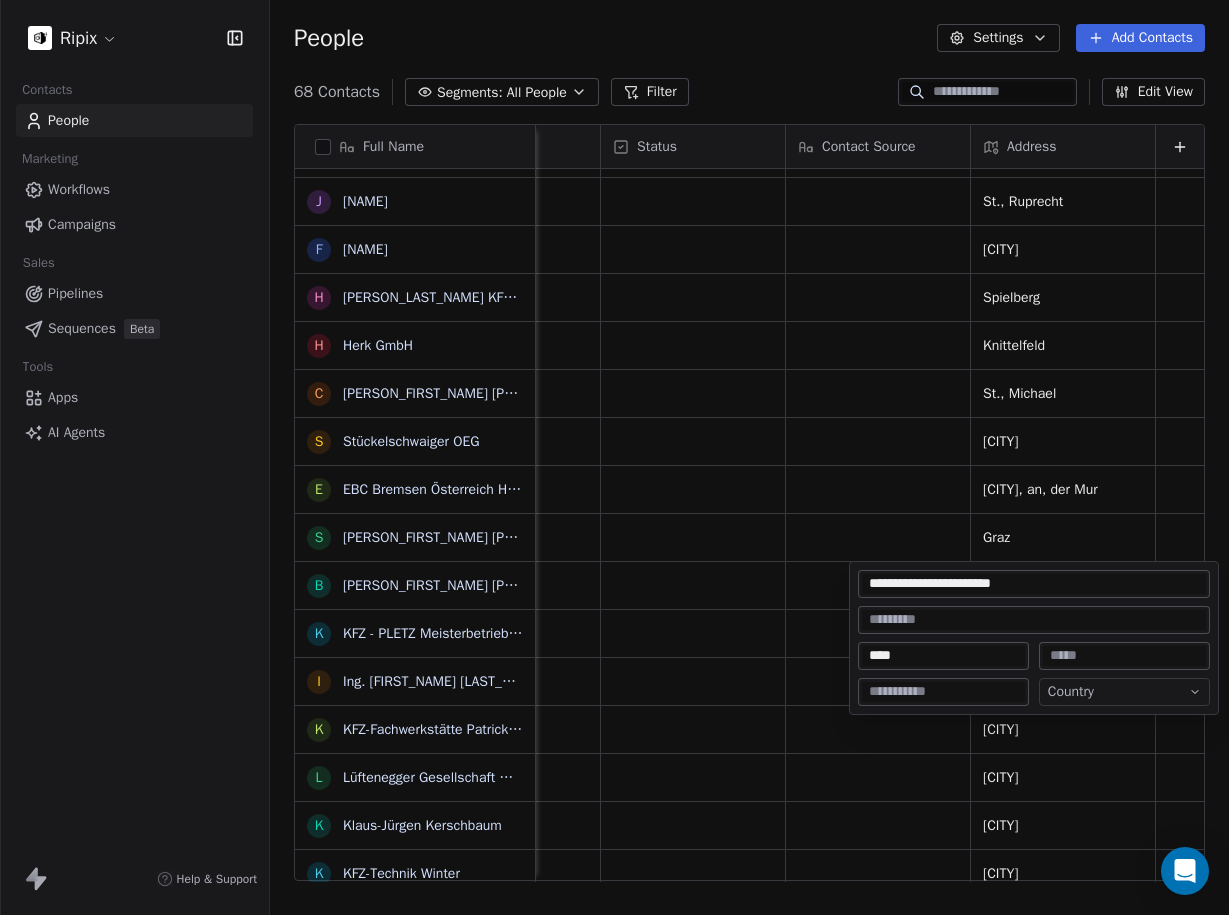 type on "**********" 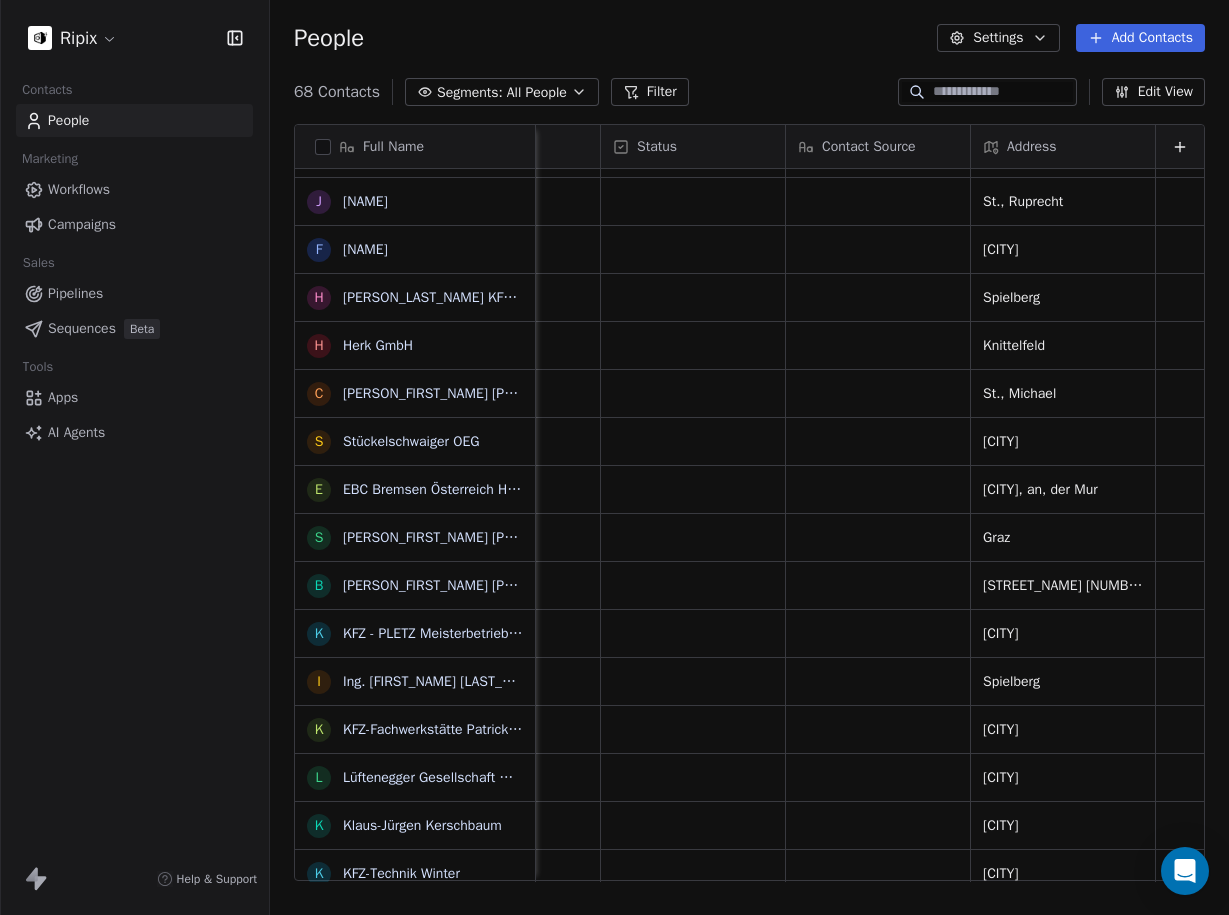 click on "Ripix Contacts People Marketing Workflows Campaigns Sales Pipelines Sequences Beta Tools Apps AI Agents Help & Support People Settings Add Contacts 68 Contacts Segments: All People Filter Edit View Tag Add to Sequence Export Full Name H Häuserl im Wald H Hotel Greenrooms 3 3D Fitness N Nova Park Hotel L Let's Fit U Ultimate Gym Graz B Bodystreet Graz Straßgangerstraße T Twins H Hautbild bei Rosemarie Wilfling K Kosmetik Brigitte H Hörmann Kosmetik L Libella Exclusiv Cosmetic S Schröttner Ästhetik Beauty M MP Kosmetik und Fußpflege Permanent Makeup T Time4Beauty E Eleganza Kosmetik H Hautvision R Ralu Kosmetik Graz F Fachstudio LasKoNa F Franz Pirker KFZ-Handels GmbH S Schlacher KFZ GmbH J Josef Martin Schlacher F Fredy Binder H Heimo Pöchtrager KFZ - Verwertung H Herk GmbH C Christian Kohlbacher (KFZ & Zweirad Kohlbacher) S Stückelschwaiger OEG E EBC Bremsen Österreich Haindl Vertriebs GmbH S Sandro Bruxmeier e.U. B Bernhard Eisendle Künstler K KFZ - PLETZ Meisterbetrieb GmbH I K L K K H A G e" at bounding box center (614, 457) 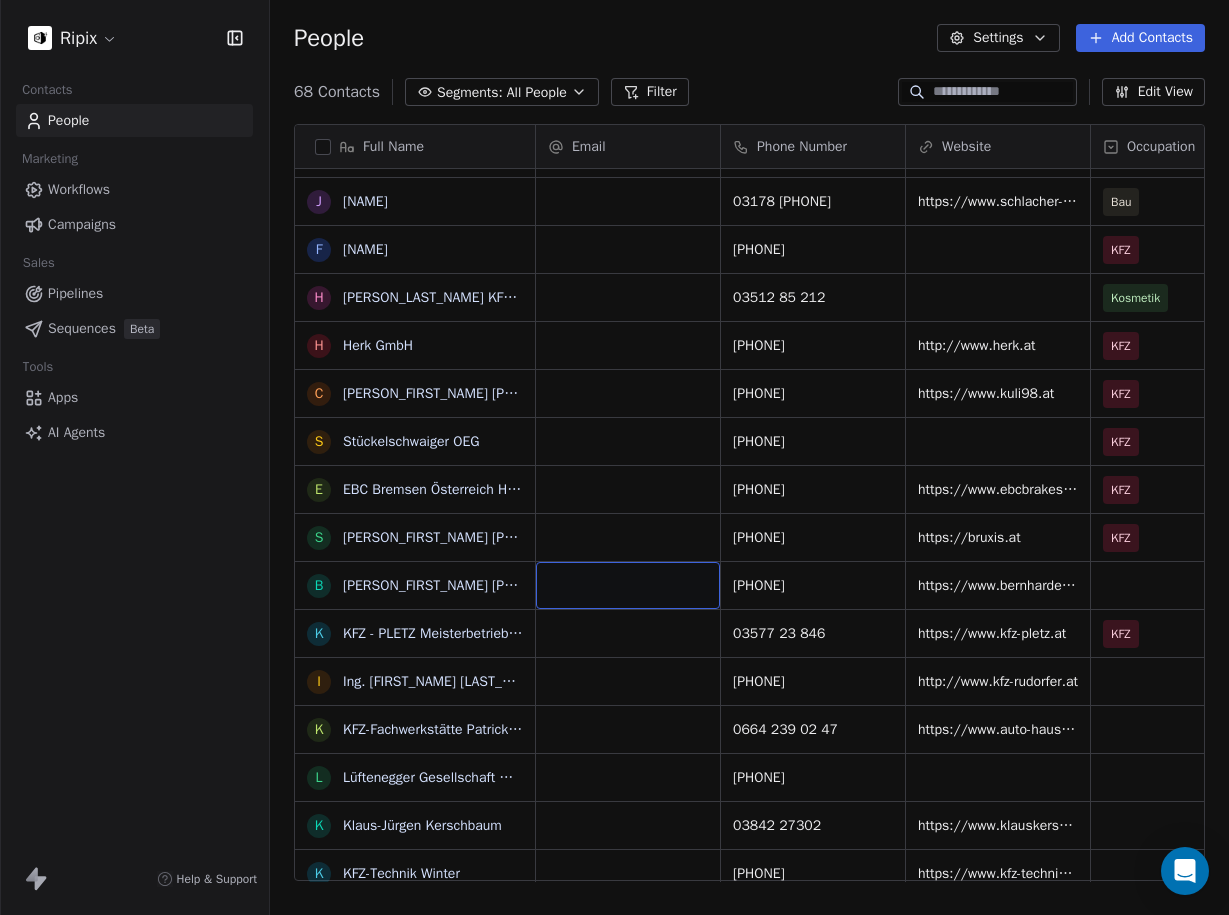 click at bounding box center [628, 585] 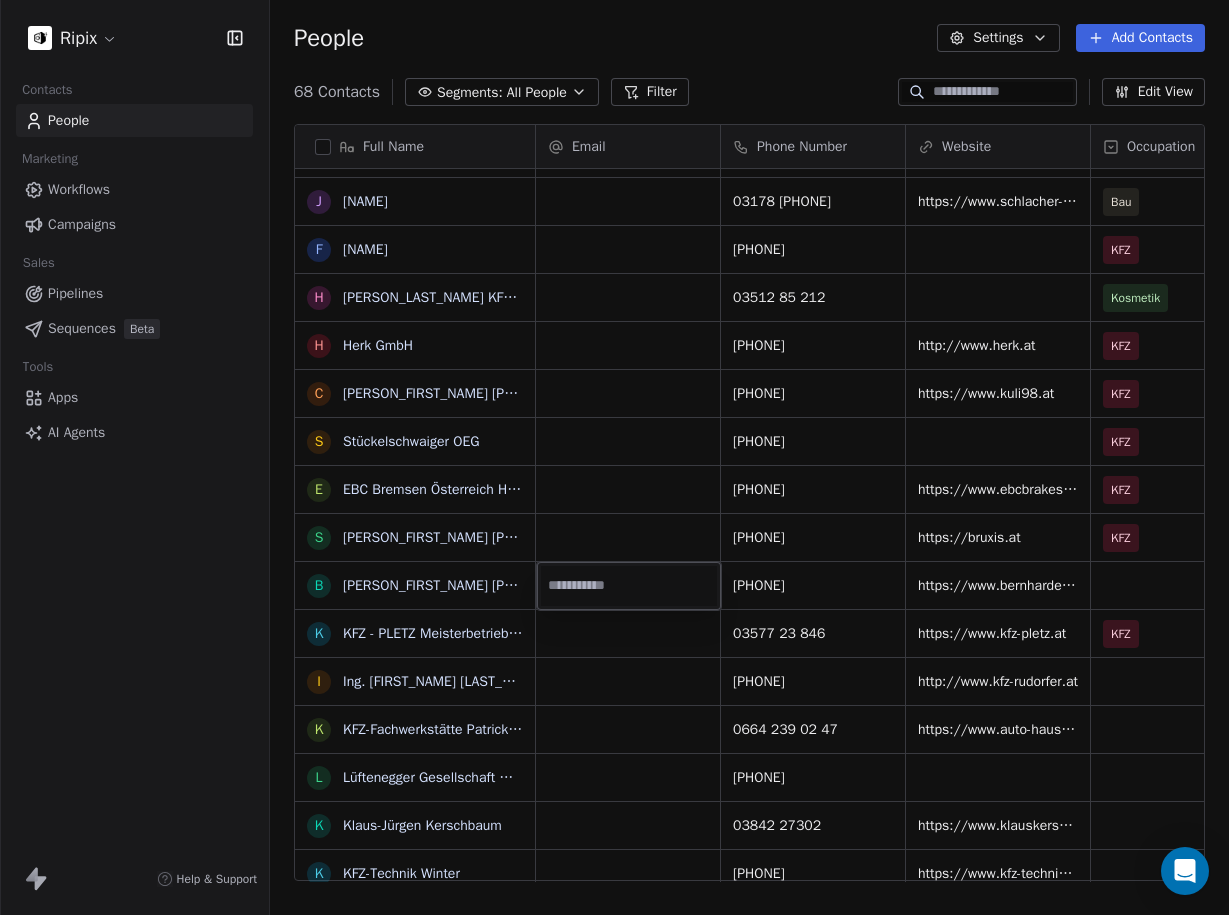 type on "**********" 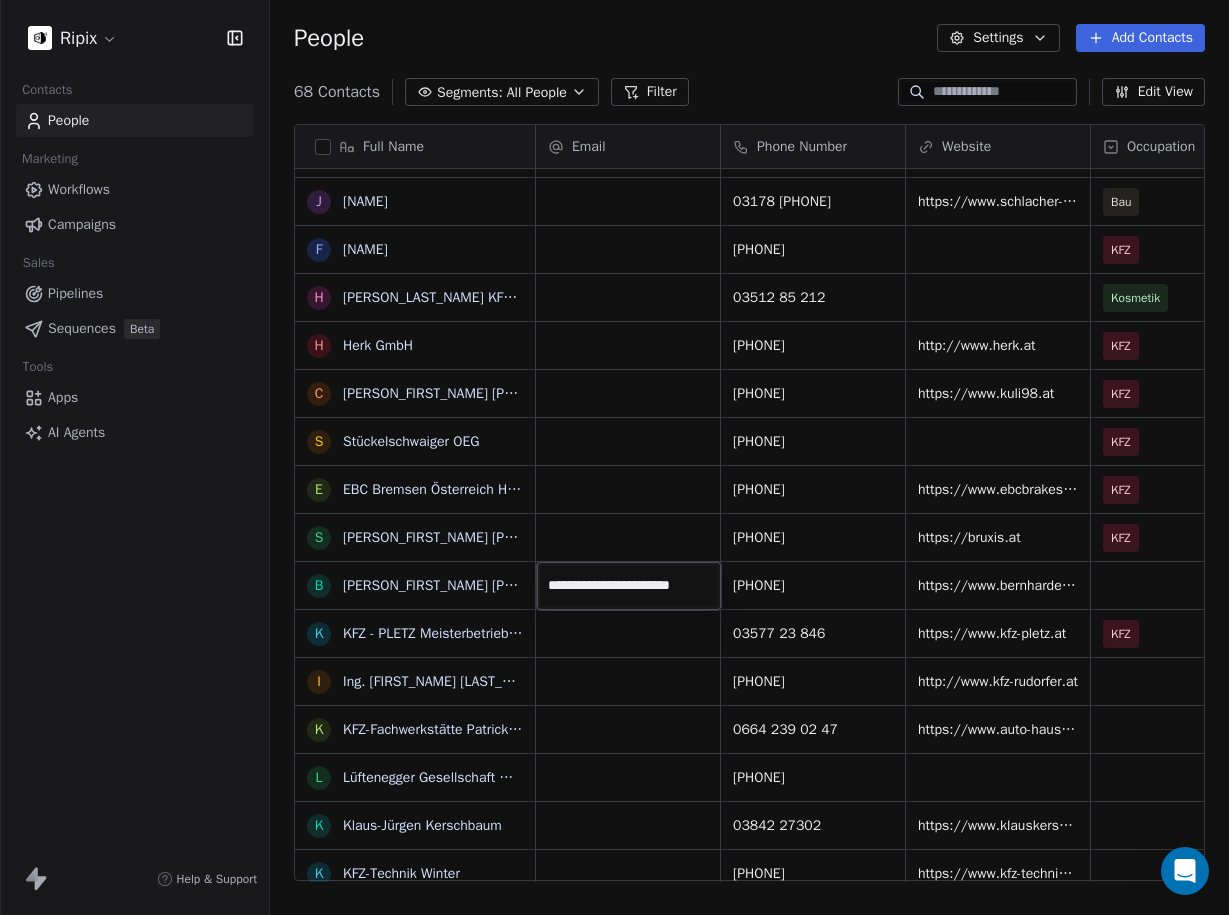 click on "Ripix Contacts People Marketing Workflows Campaigns Sales Pipelines Sequences Beta Tools Apps AI Agents Help & Support People Settings Add Contacts 68 Contacts Segments: All People Filter Edit View Tag Add to Sequence Export Full Name H Häuserl im Wald H Hotel Greenrooms 3 3D Fitness N Nova Park Hotel L Let's Fit U Ultimate Gym Graz B Bodystreet Graz Straßgangerstraße T Twins H Hautbild bei Rosemarie Wilfling K Kosmetik Brigitte H Hörmann Kosmetik L Libella Exclusiv Cosmetic S Schröttner Ästhetik Beauty M MP Kosmetik und Fußpflege Permanent Makeup T Time4Beauty E Eleganza Kosmetik H Hautvision R Ralu Kosmetik Graz F Fachstudio LasKoNa F Franz Pirker KFZ-Handels GmbH S Schlacher KFZ GmbH J Josef Martin Schlacher F Fredy Binder H Heimo Pöchtrager KFZ - Verwertung H Herk GmbH C Christian Kohlbacher (KFZ & Zweirad Kohlbacher) S Stückelschwaiger OEG E EBC Bremsen Österreich Haindl Vertriebs GmbH S Sandro Bruxmeier e.U. B Bernhard Eisendle Künstler K KFZ - PLETZ Meisterbetrieb GmbH I K L K K H A G e" at bounding box center (614, 457) 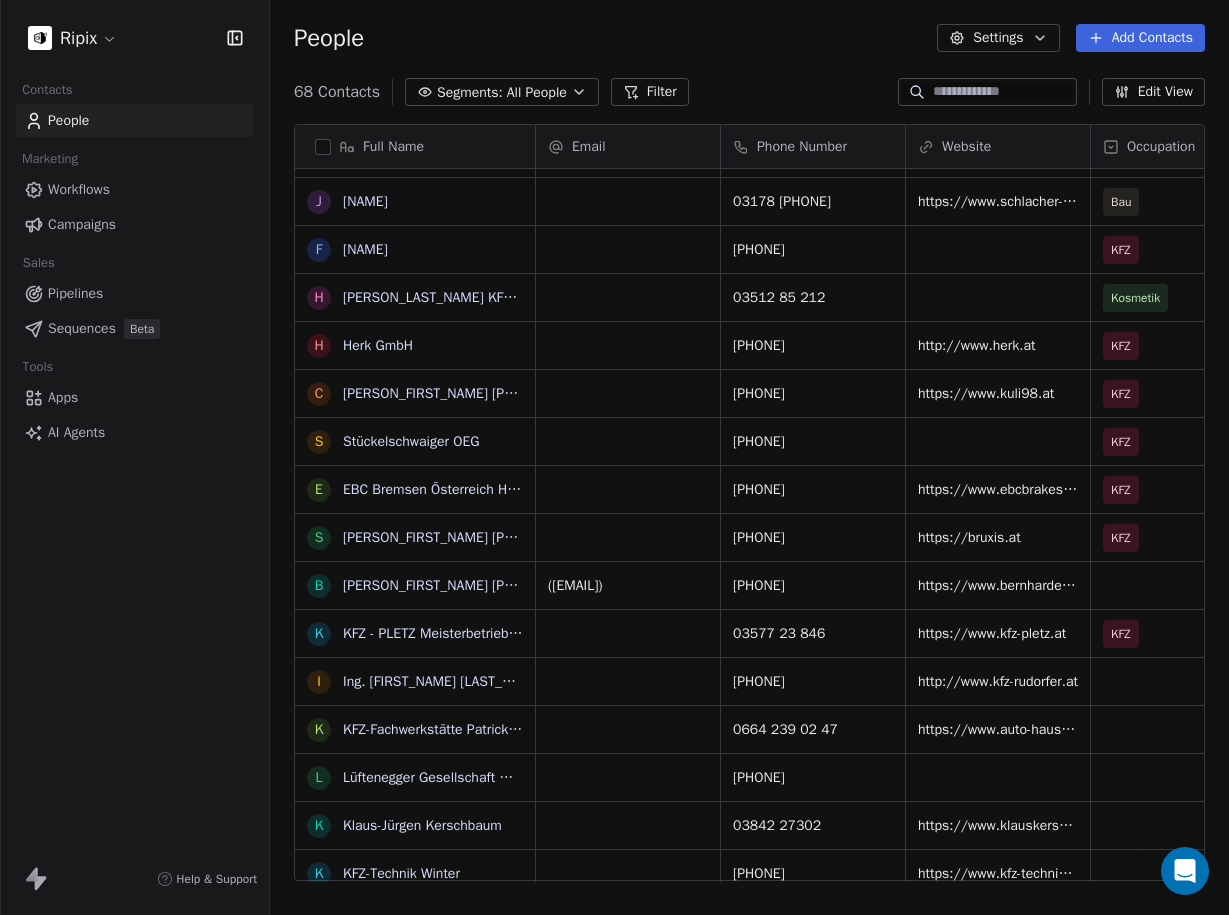 scroll, scrollTop: 1172, scrollLeft: 0, axis: vertical 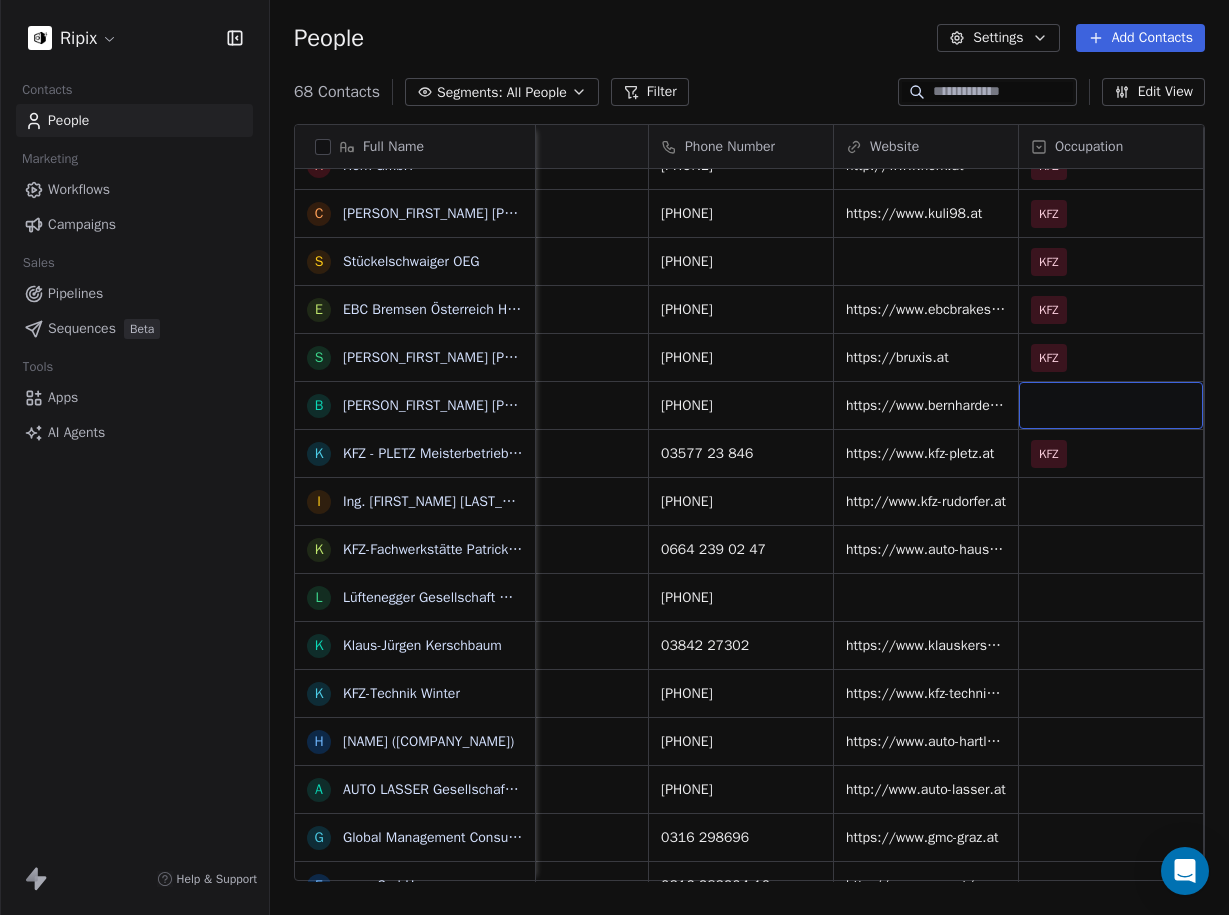 click at bounding box center (1111, 405) 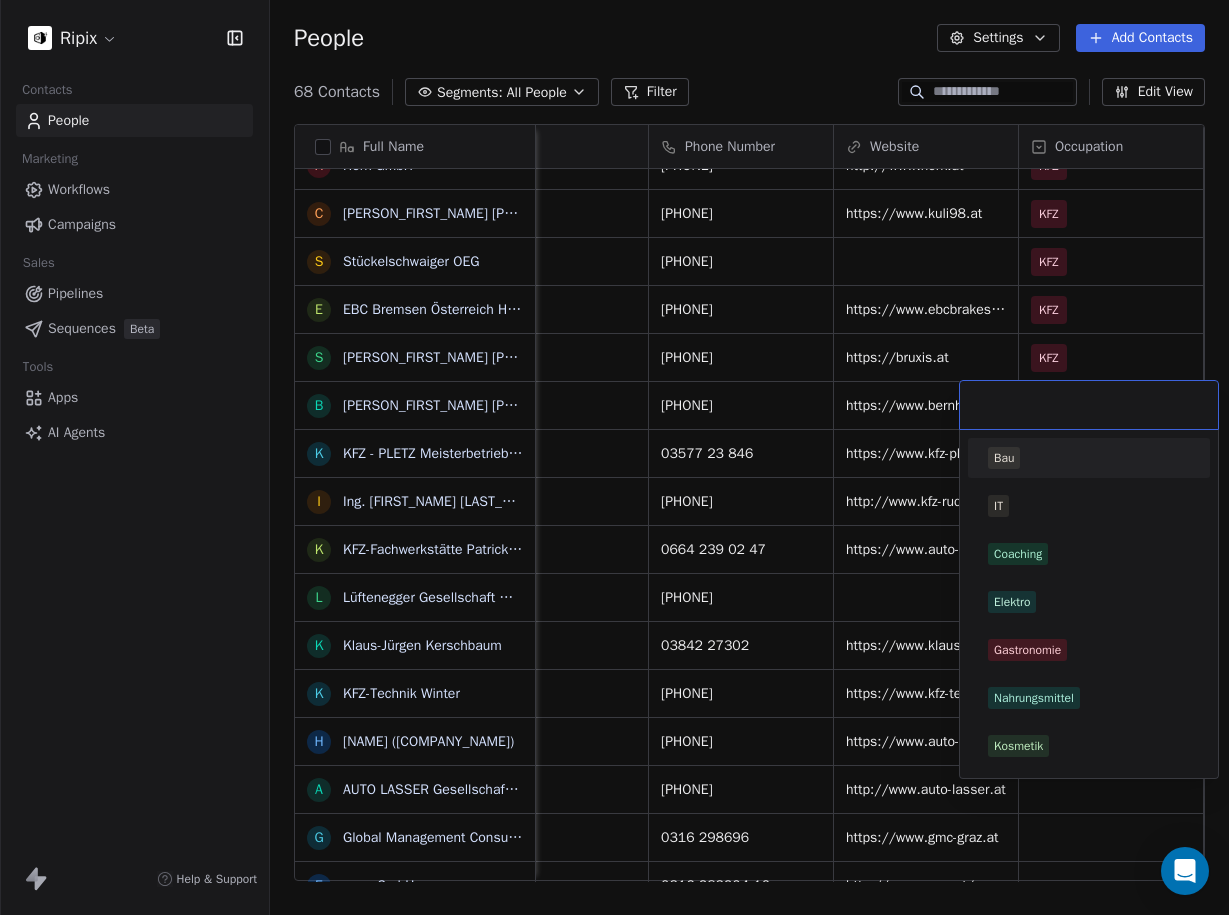 click at bounding box center [1089, 405] 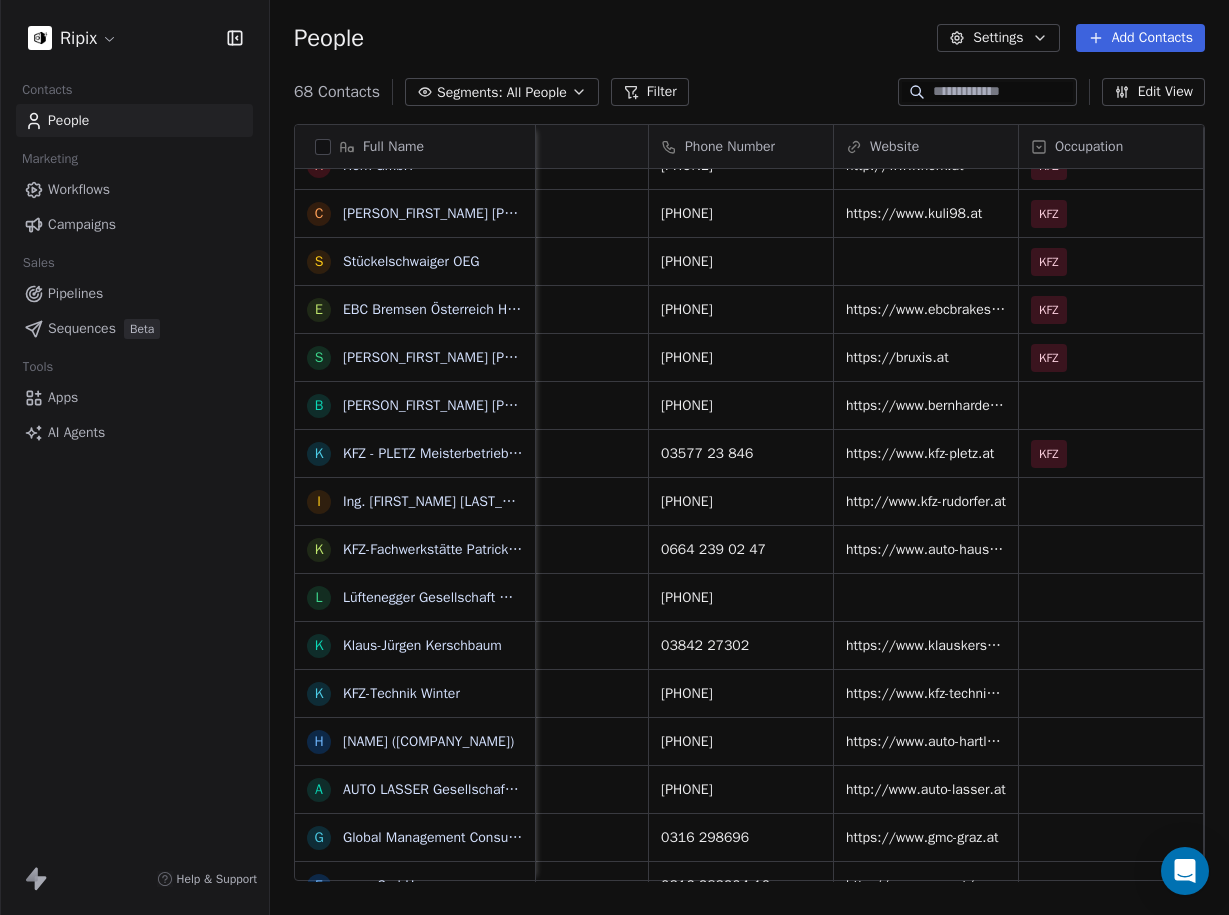 click on "Ripix Contacts People Marketing Workflows Campaigns Sales Pipelines Sequences Beta Tools Apps AI Agents Help & Support People Settings Add Contacts 68 Contacts Segments: All People Filter Edit View Tag Add to Sequence Export Full Name L Let's Fit U Ultimate Gym Graz B Bodystreet Graz Straßgangerstraße T Twins H Hautbild bei Rosemarie Wilfling K Kosmetik Brigitte H Hörmann Kosmetik L Libella Exclusiv Cosmetic S Schröttner Ästhetik Beauty M MP Kosmetik und Fußpflege Permanent Makeup T Time4Beauty E Eleganza Kosmetik H Hautvision R Ralu Kosmetik Graz F Fachstudio LasKoNa F Franz Pirker KFZ-Handels GmbH S Schlacher KFZ GmbH J Josef Martin Schlacher F Fredy Binder H Heimo Pöchtrager KFZ - Verwertung H Herk GmbH C Christian Kohlbacher (KFZ & Zweirad Kohlbacher) S Stückelschwaiger OEG E EBC Bremsen Österreich Haindl Vertriebs GmbH S Sandro Bruxmeier e.U. B Bernhard Eisendle Künstler K KFZ - PLETZ Meisterbetrieb GmbH I Ing. Manfred Rudorfer (KFZ-Rudorfer) K KFZ-Fachwerkstätte Patrick Hausberger L K K H" at bounding box center [614, 457] 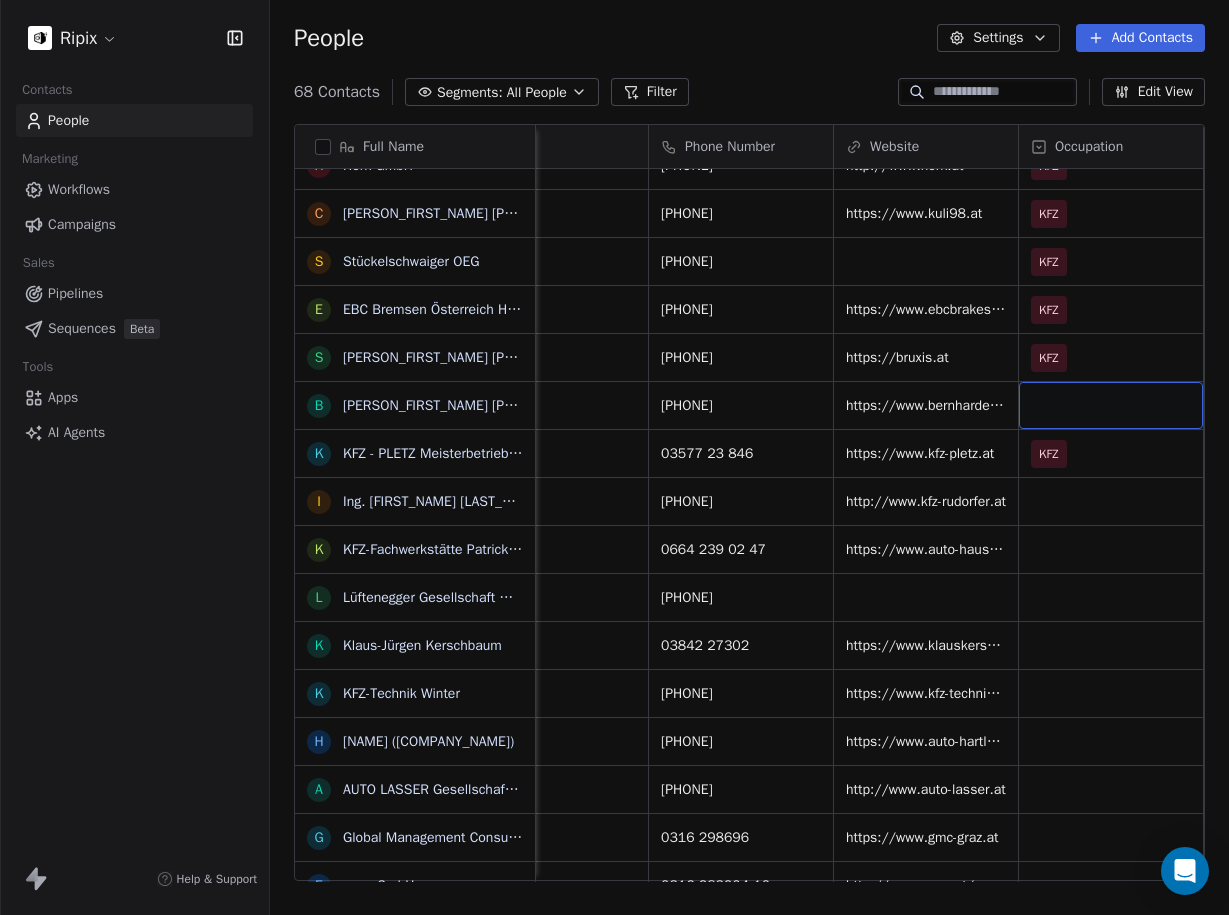 click on "Occupation" at bounding box center (1089, 147) 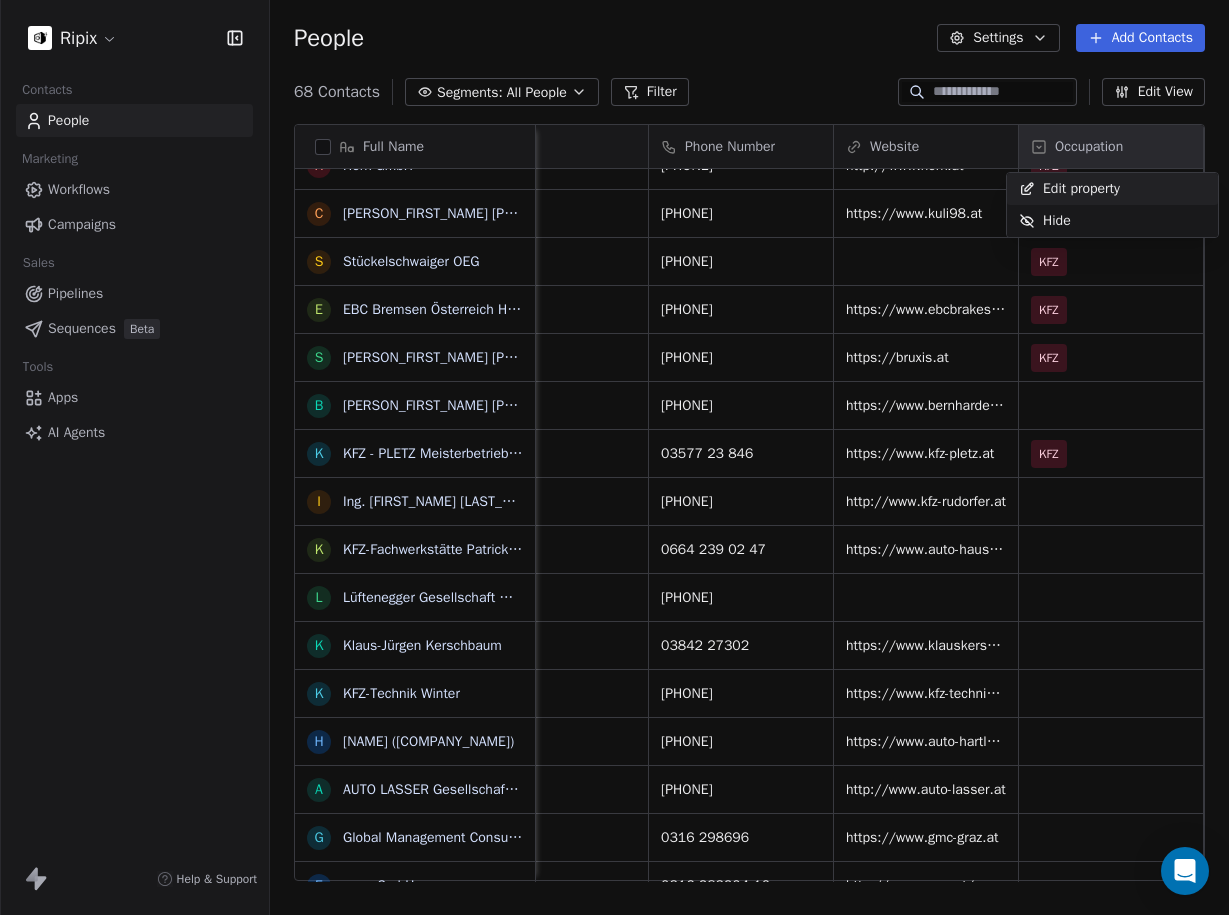 click on "Edit property" at bounding box center [1069, 189] 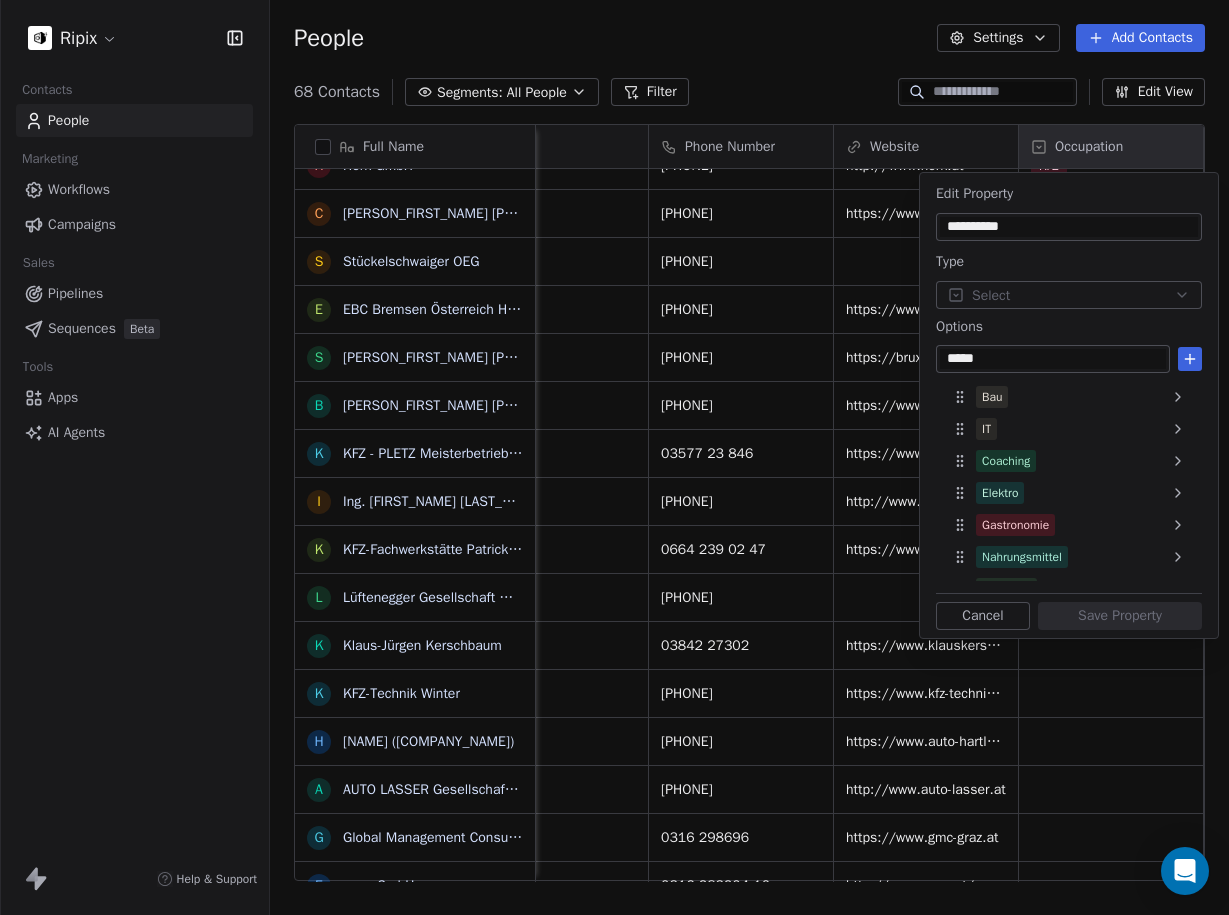 type on "*****" 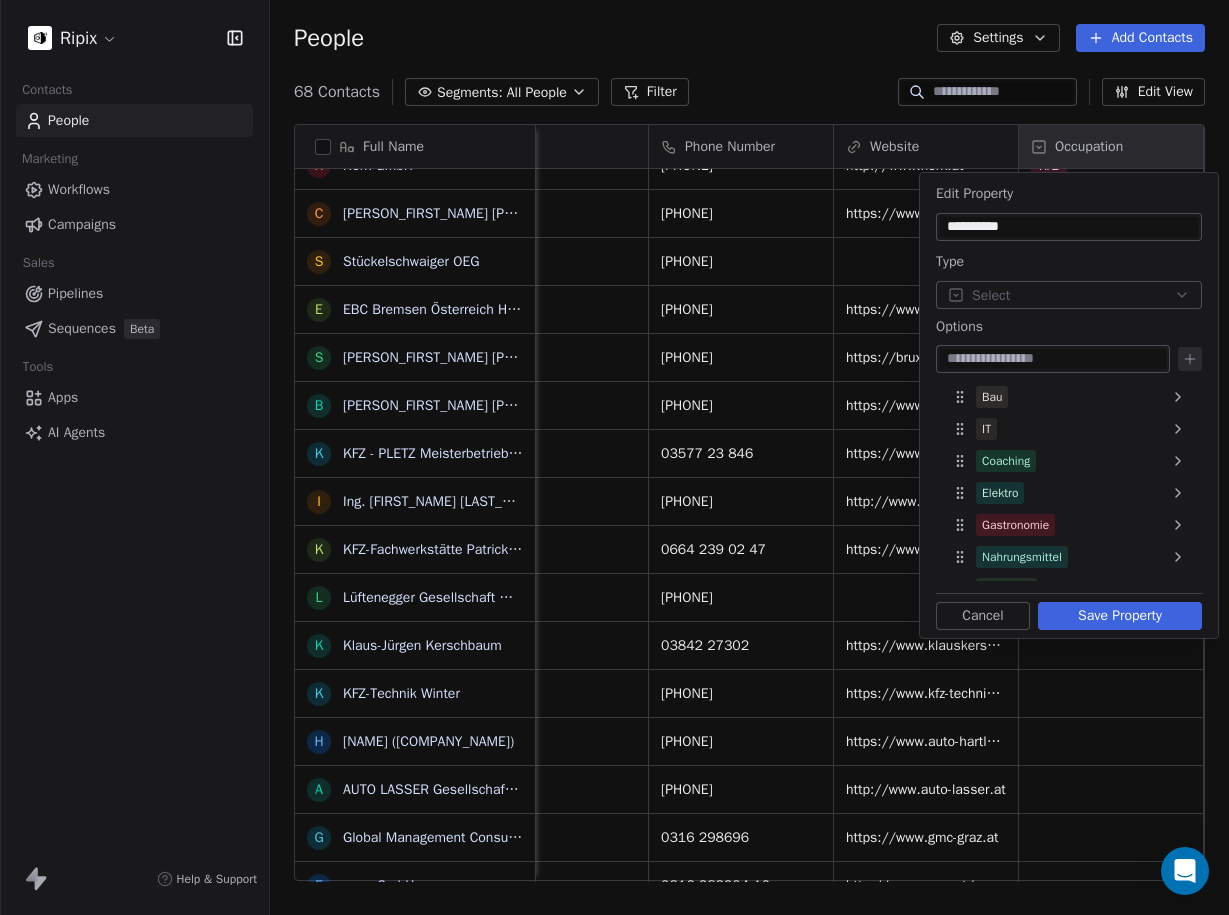 click on "Save Property" at bounding box center [1120, 616] 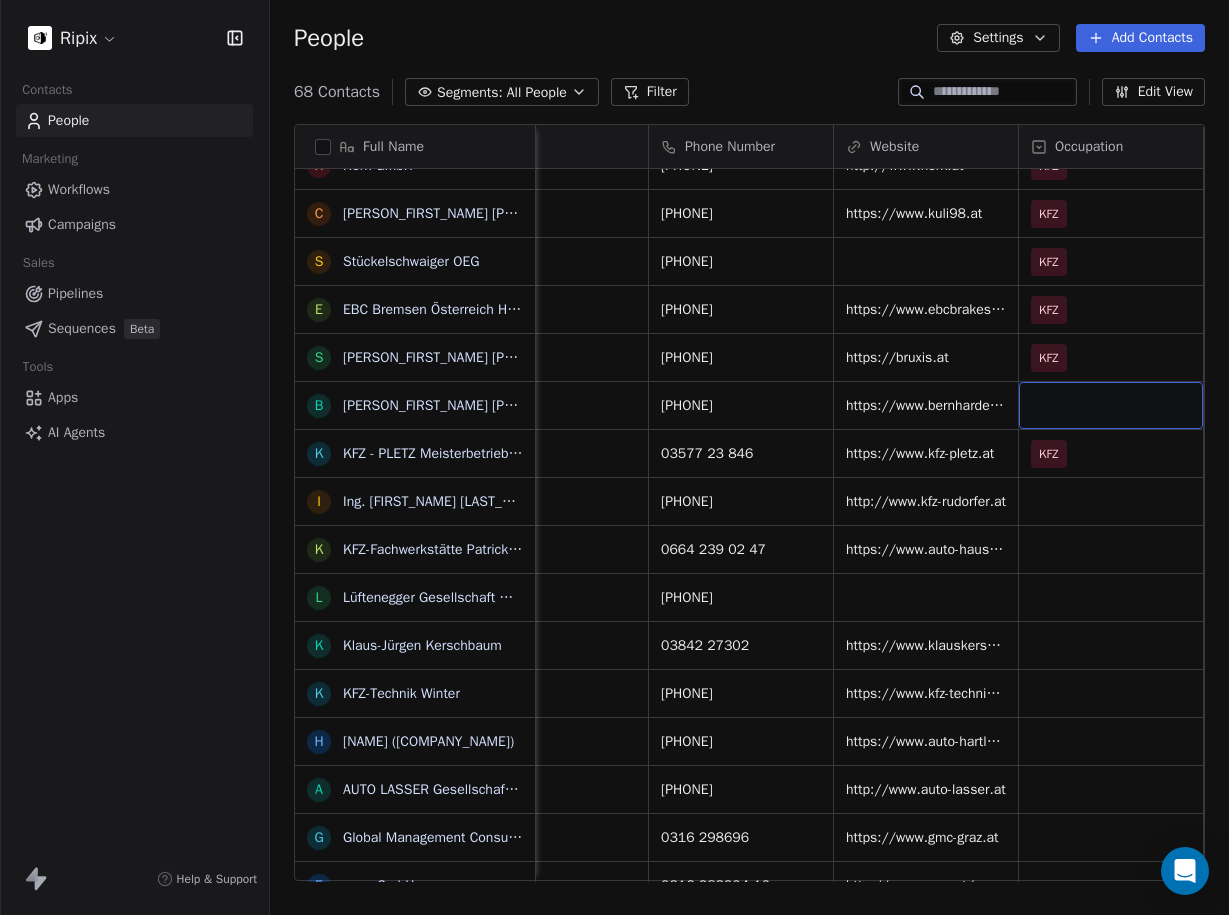 click at bounding box center (1111, 405) 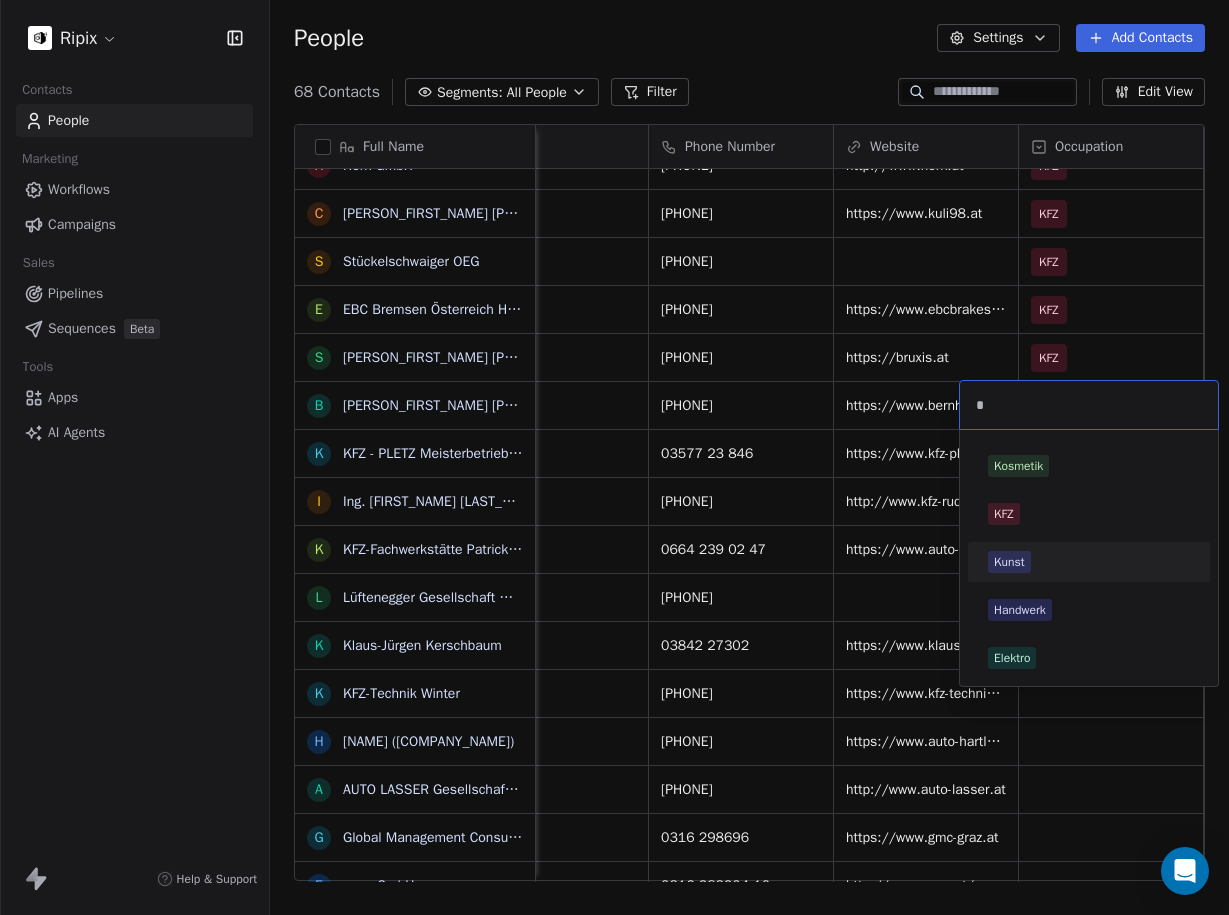 type on "*" 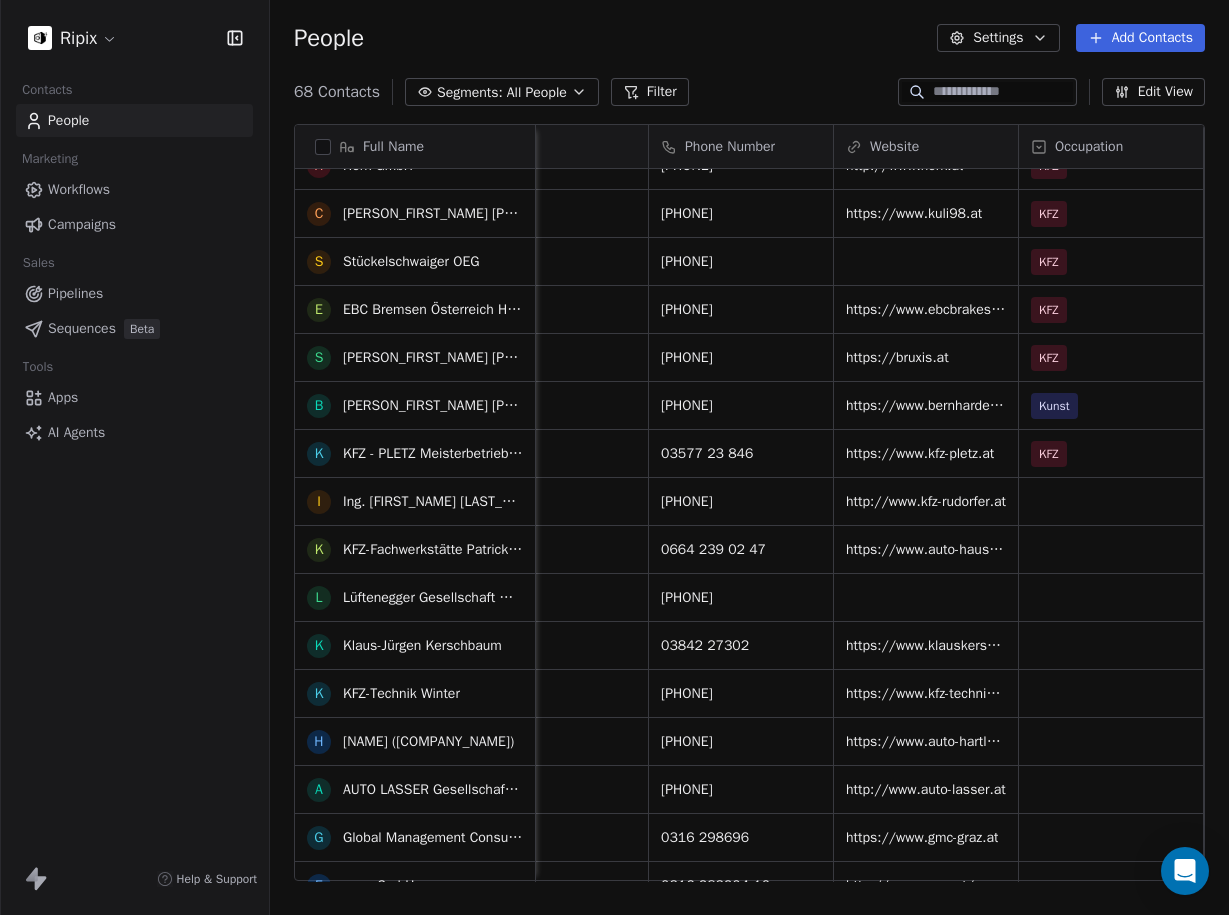 scroll, scrollTop: 1208, scrollLeft: 0, axis: vertical 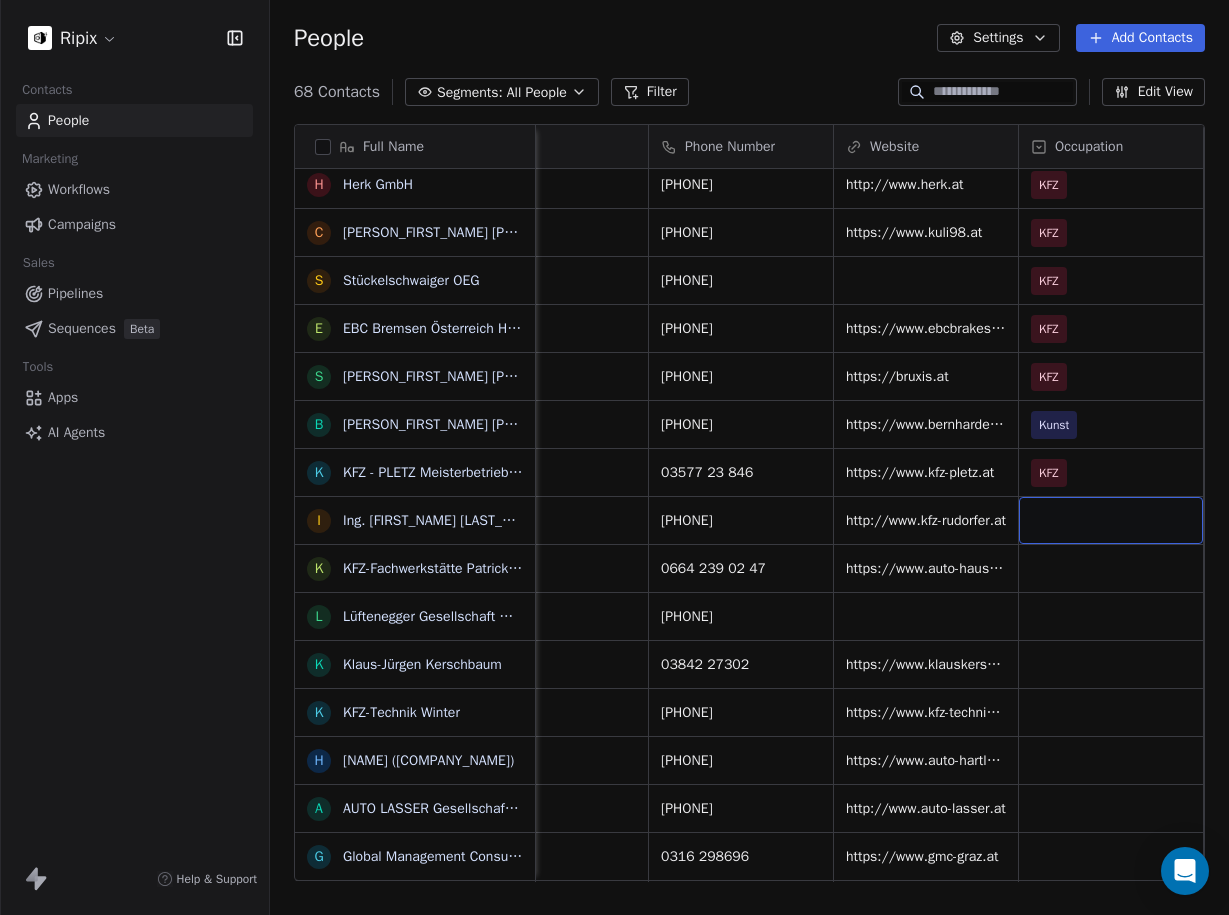 click at bounding box center (1111, 520) 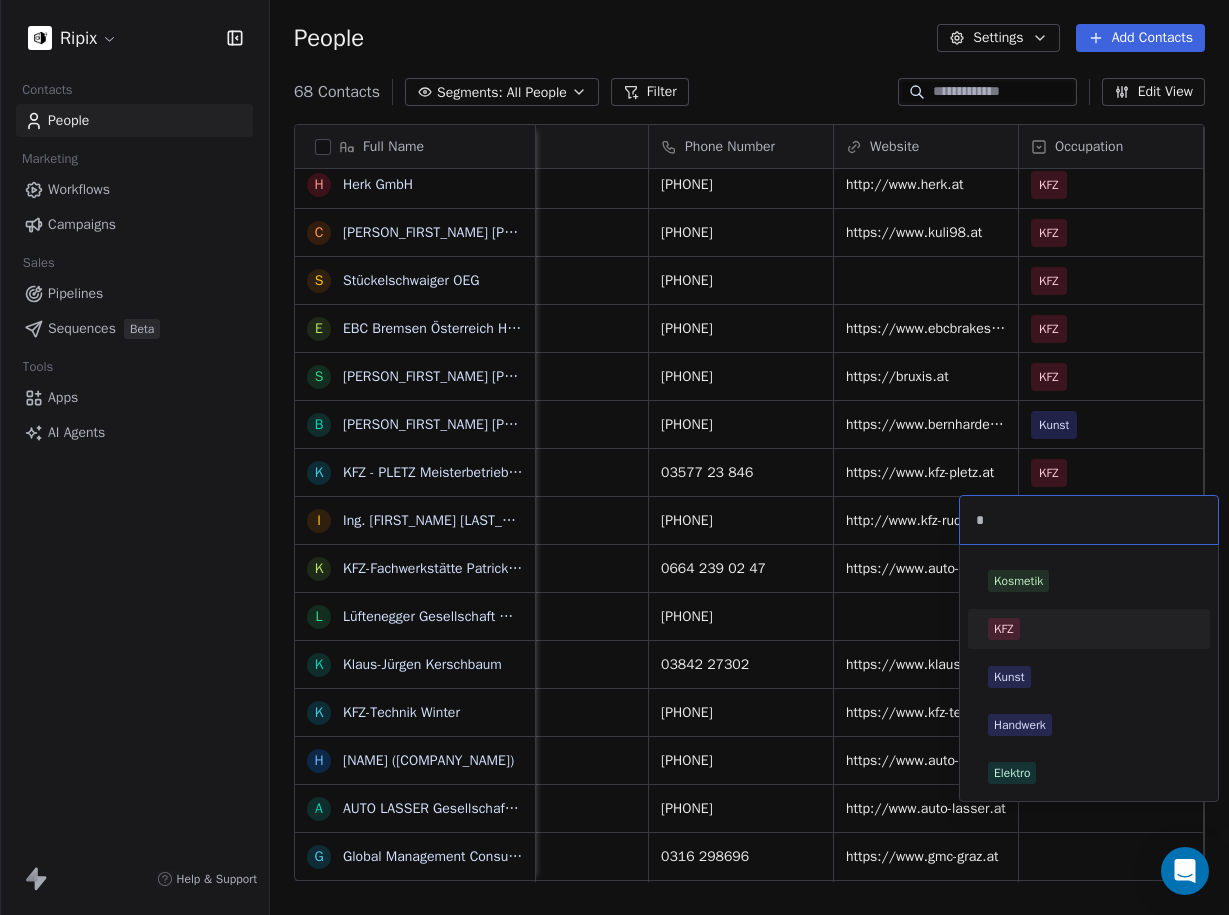 type on "*" 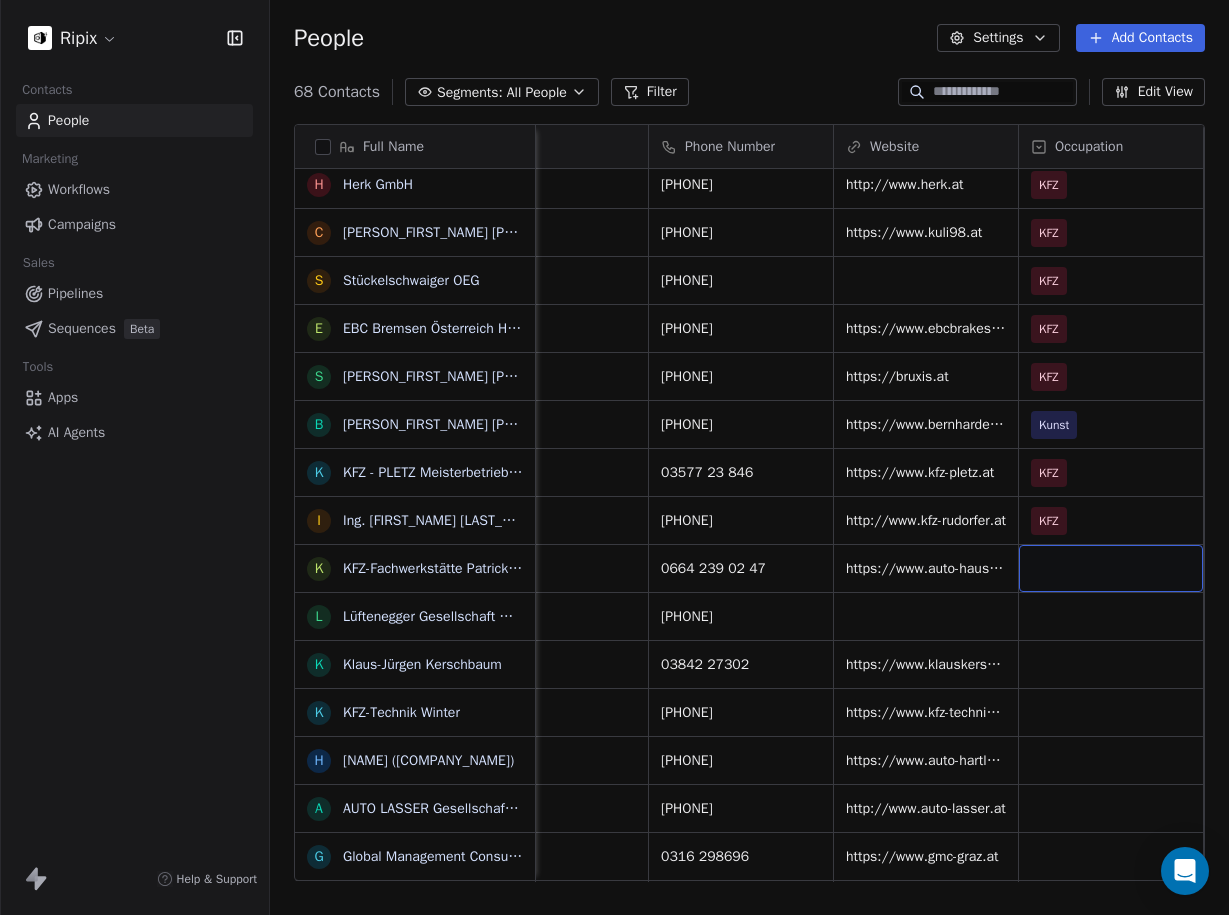 click at bounding box center [1111, 568] 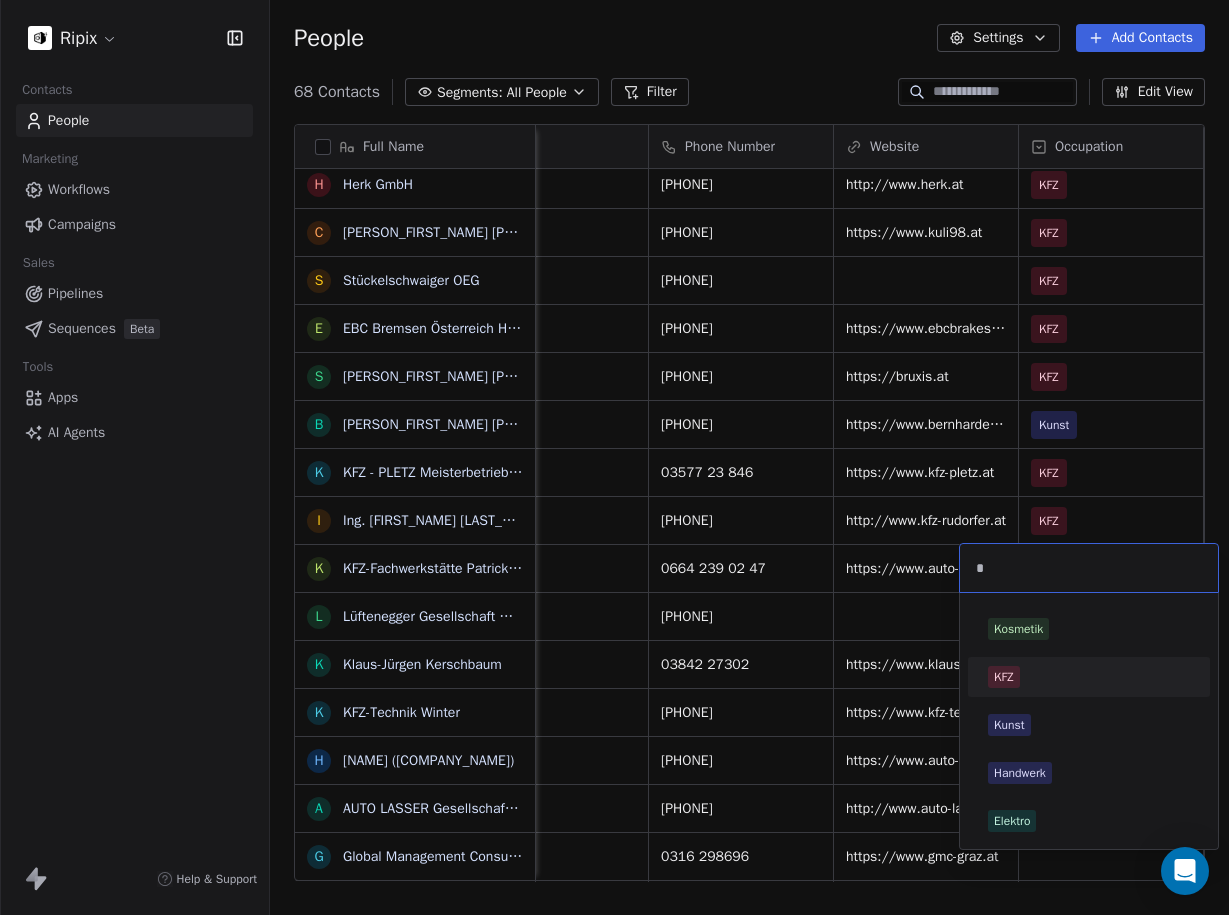 type on "*" 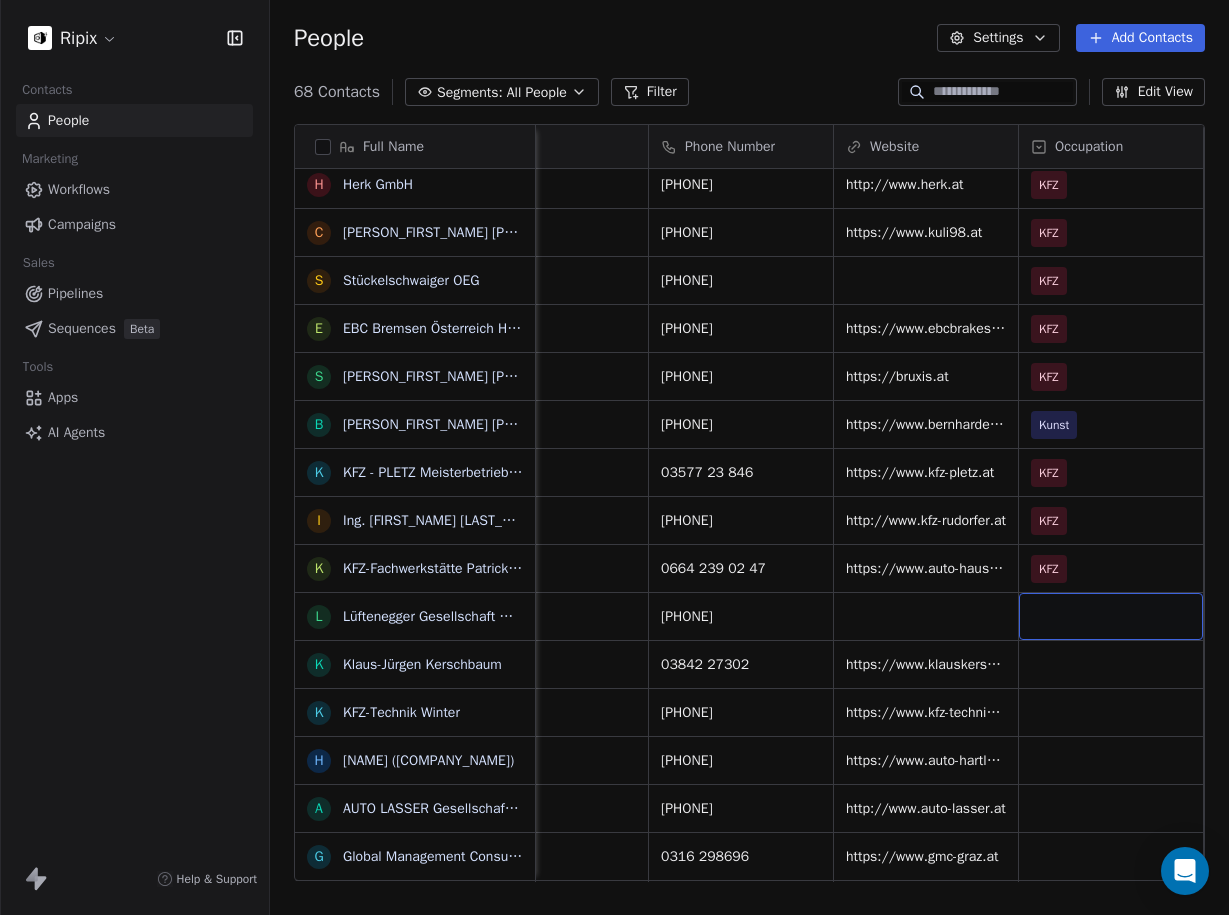 click at bounding box center [1111, 616] 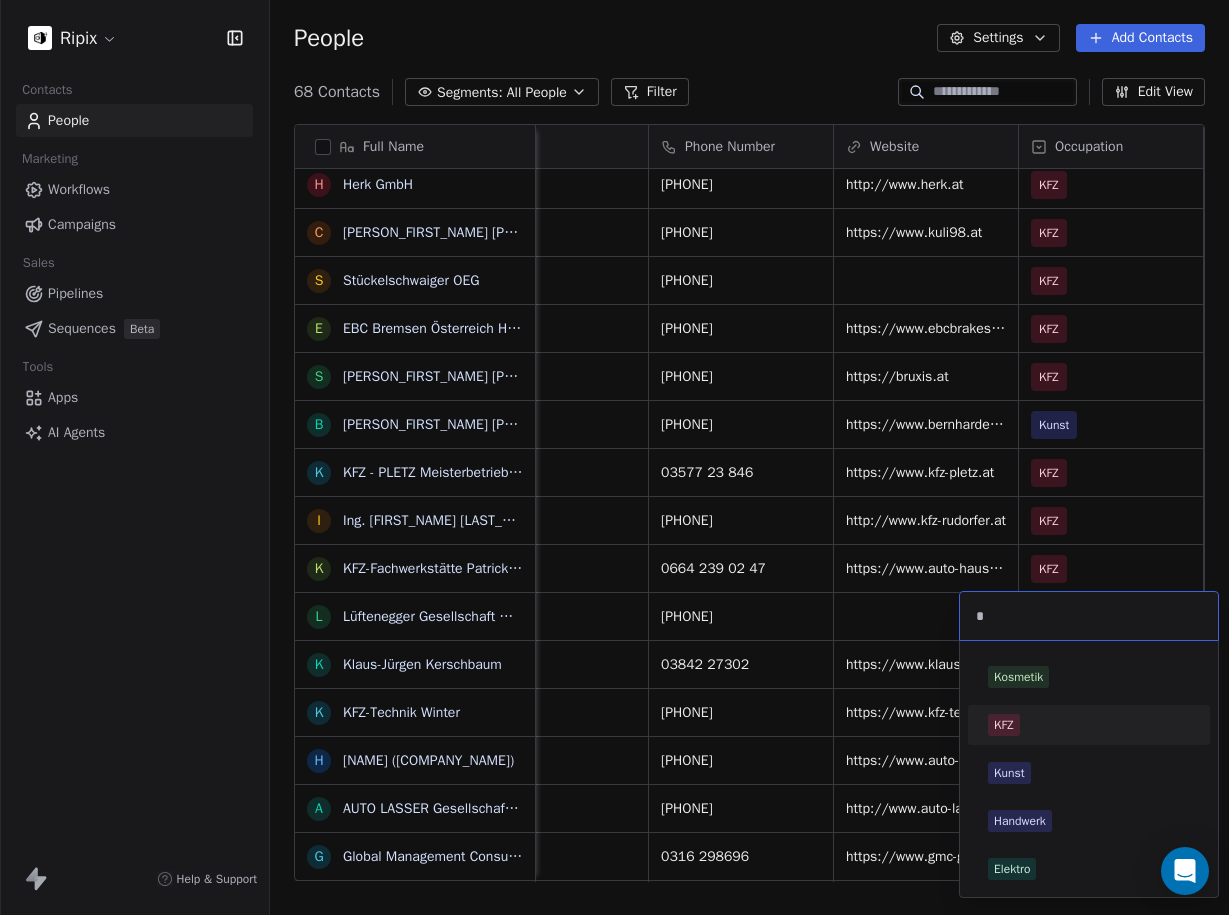 type on "*" 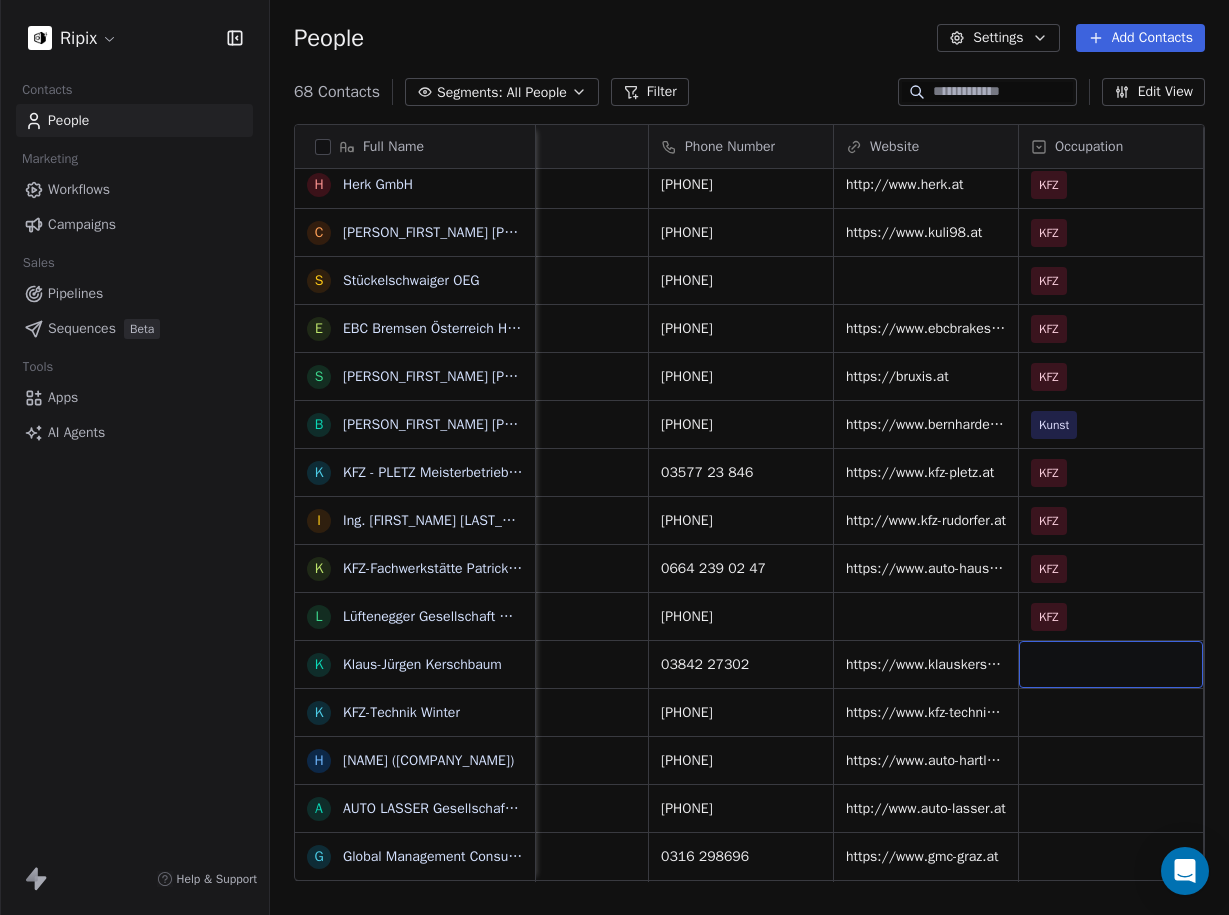 click at bounding box center (1111, 664) 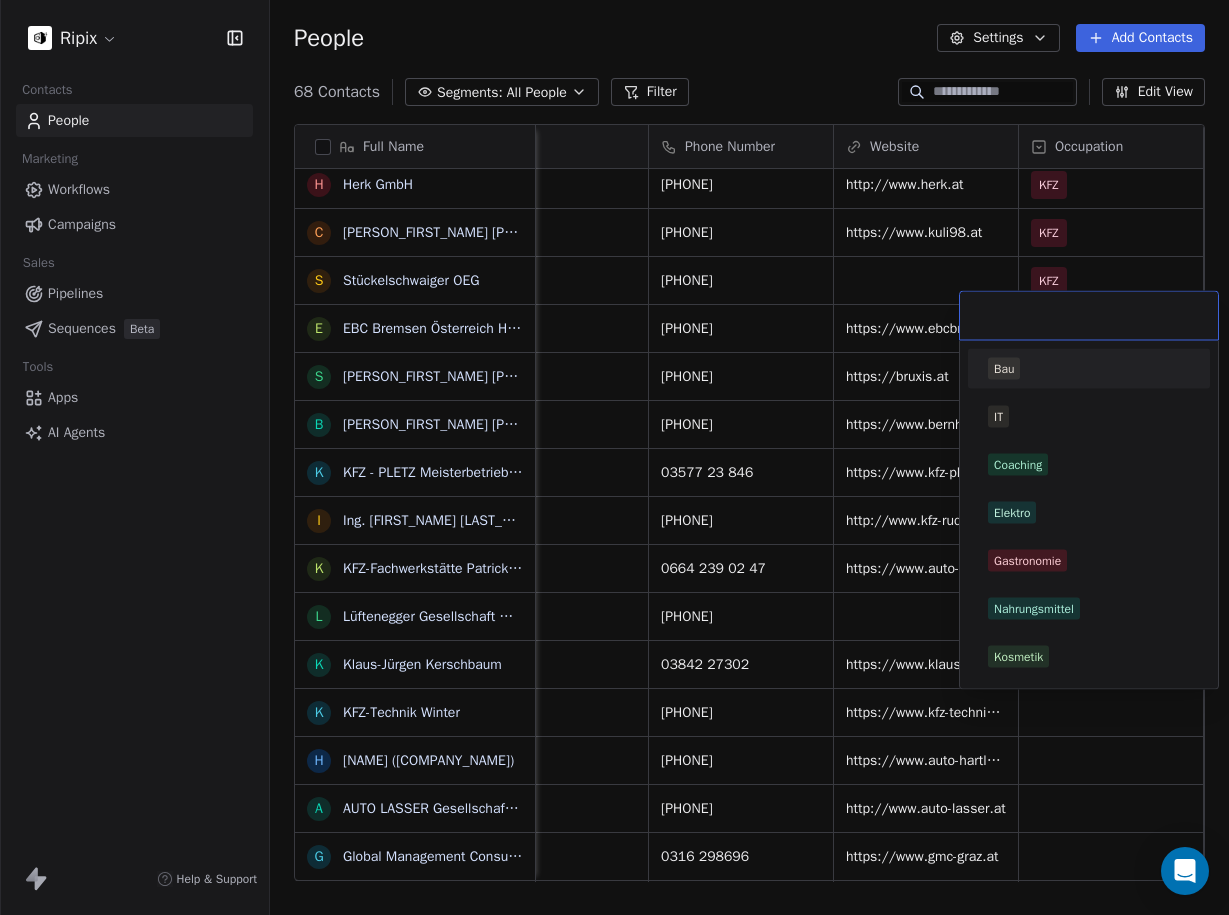 click on "Bau" at bounding box center (1089, 369) 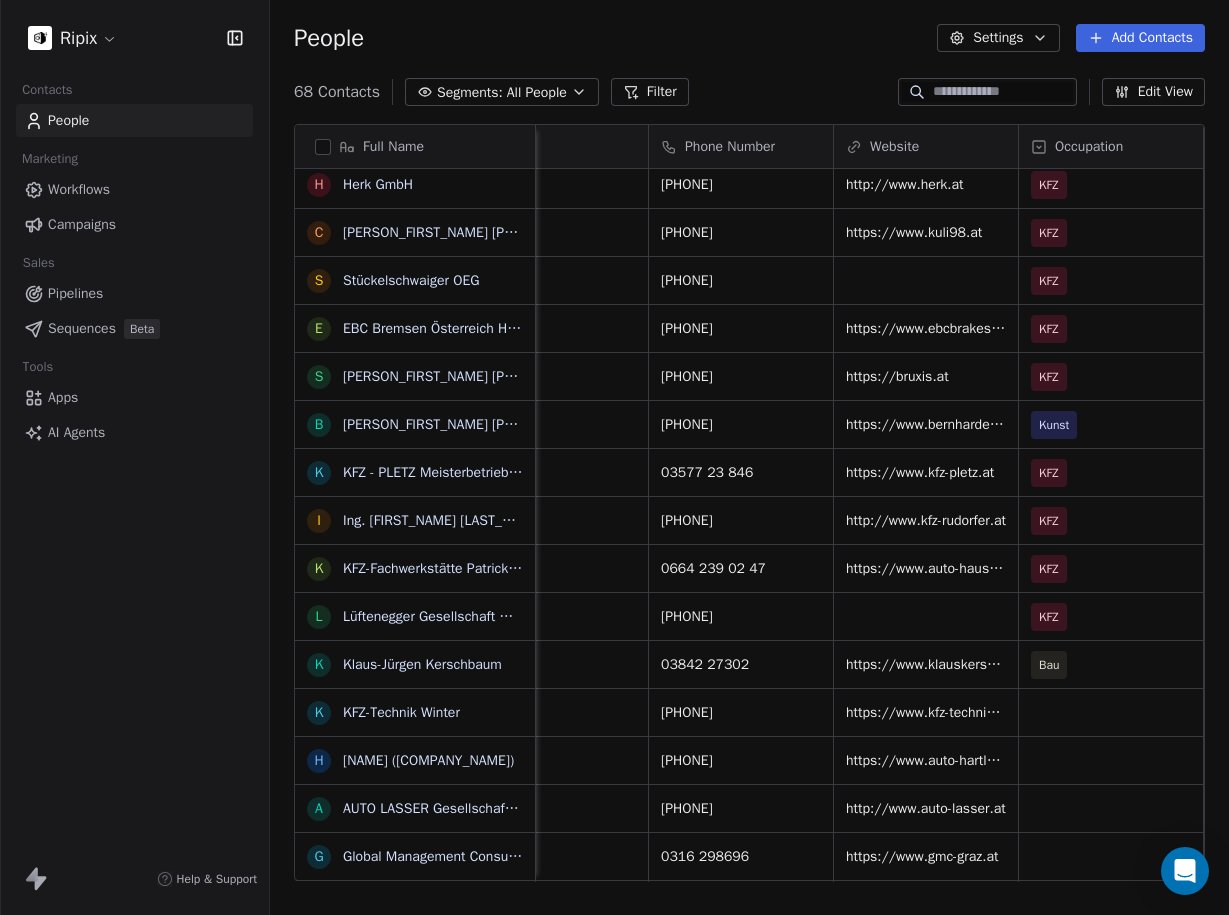 click on "Occupation" at bounding box center [1089, 147] 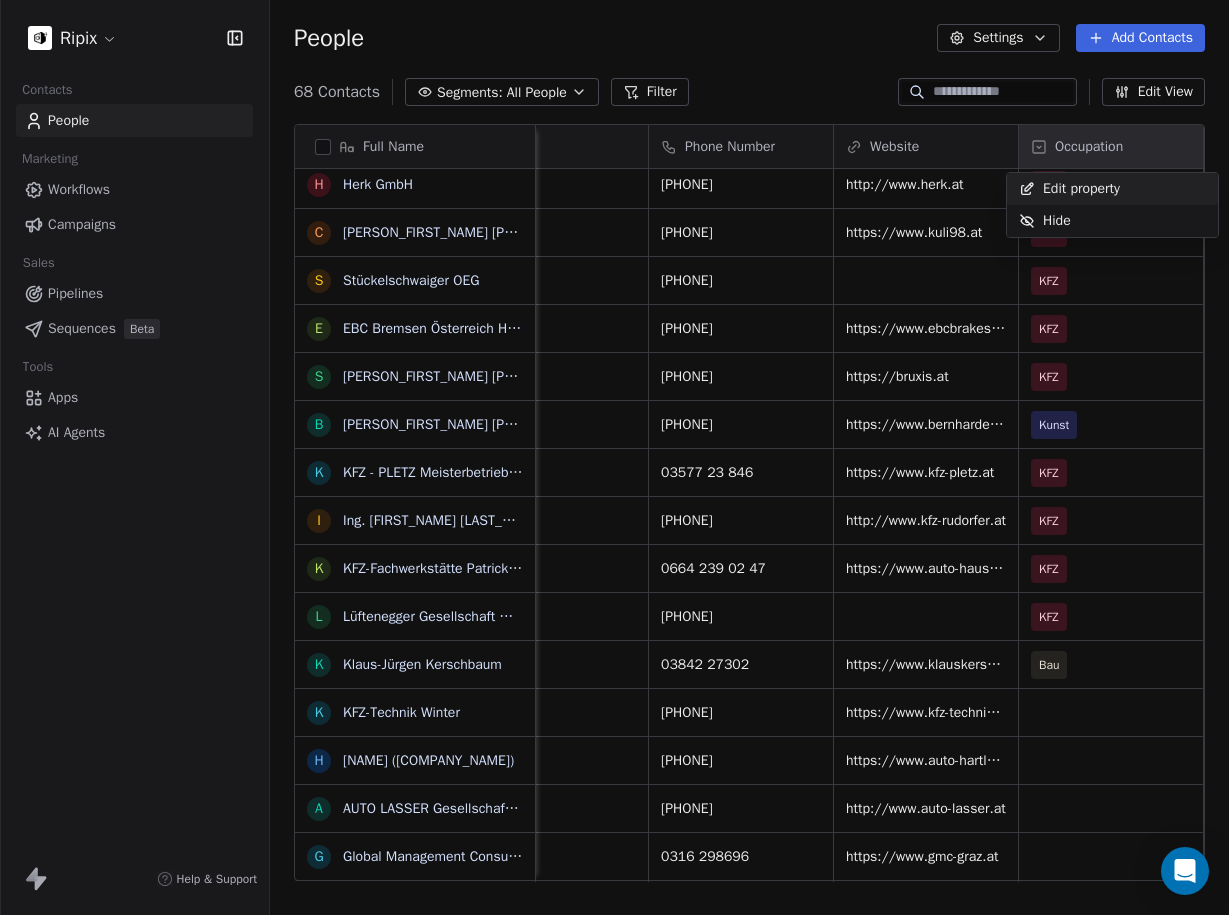 click on "Edit property" at bounding box center (1081, 189) 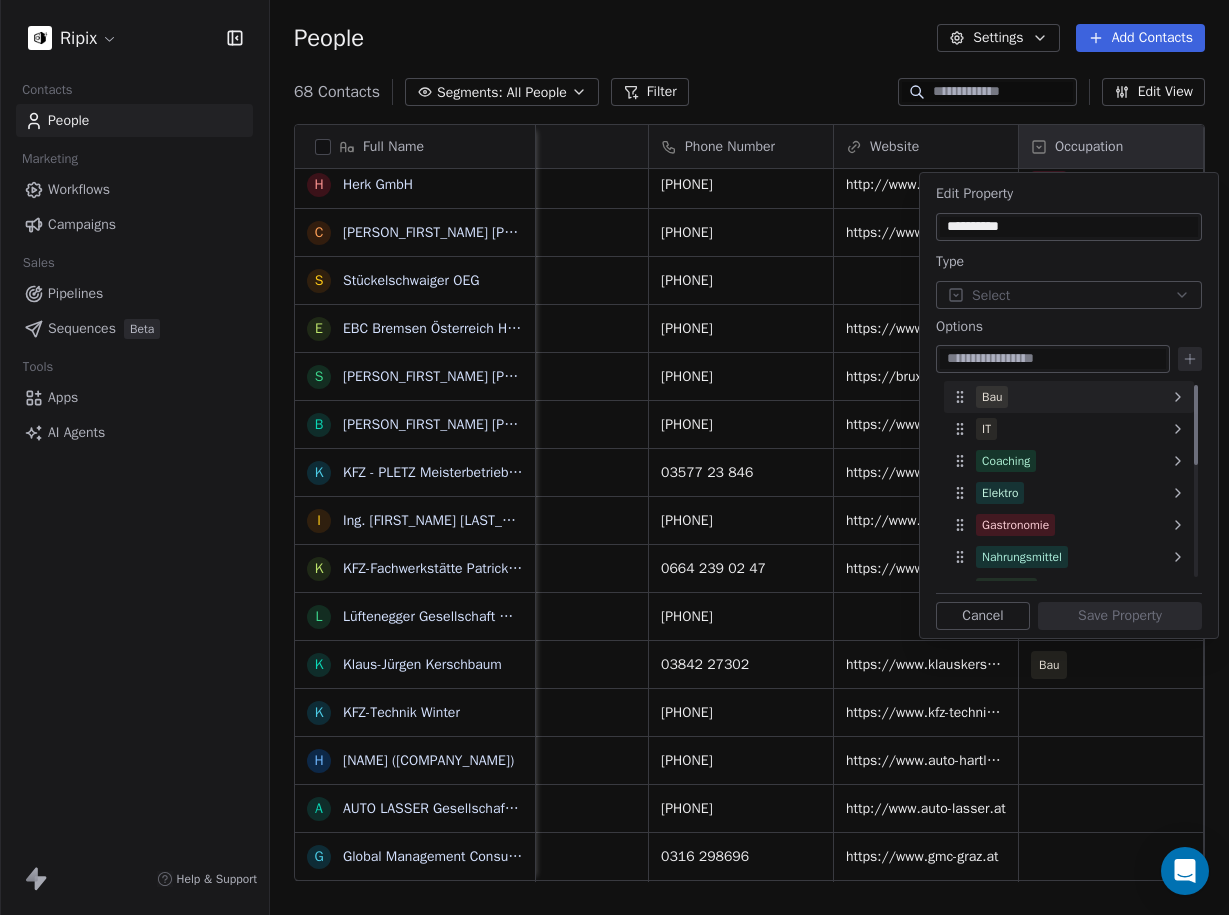 click on "Bau" at bounding box center (1069, 397) 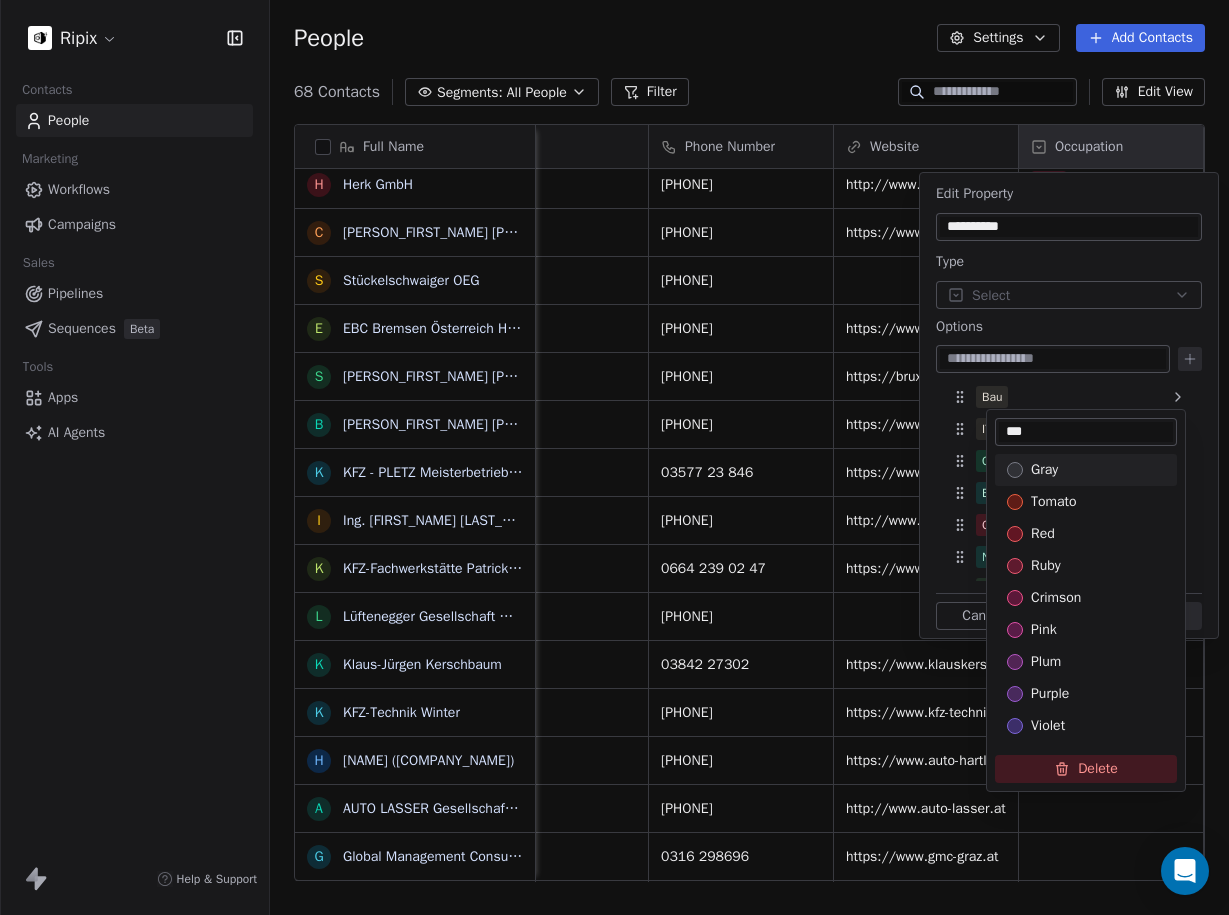 click on "***" at bounding box center (1086, 432) 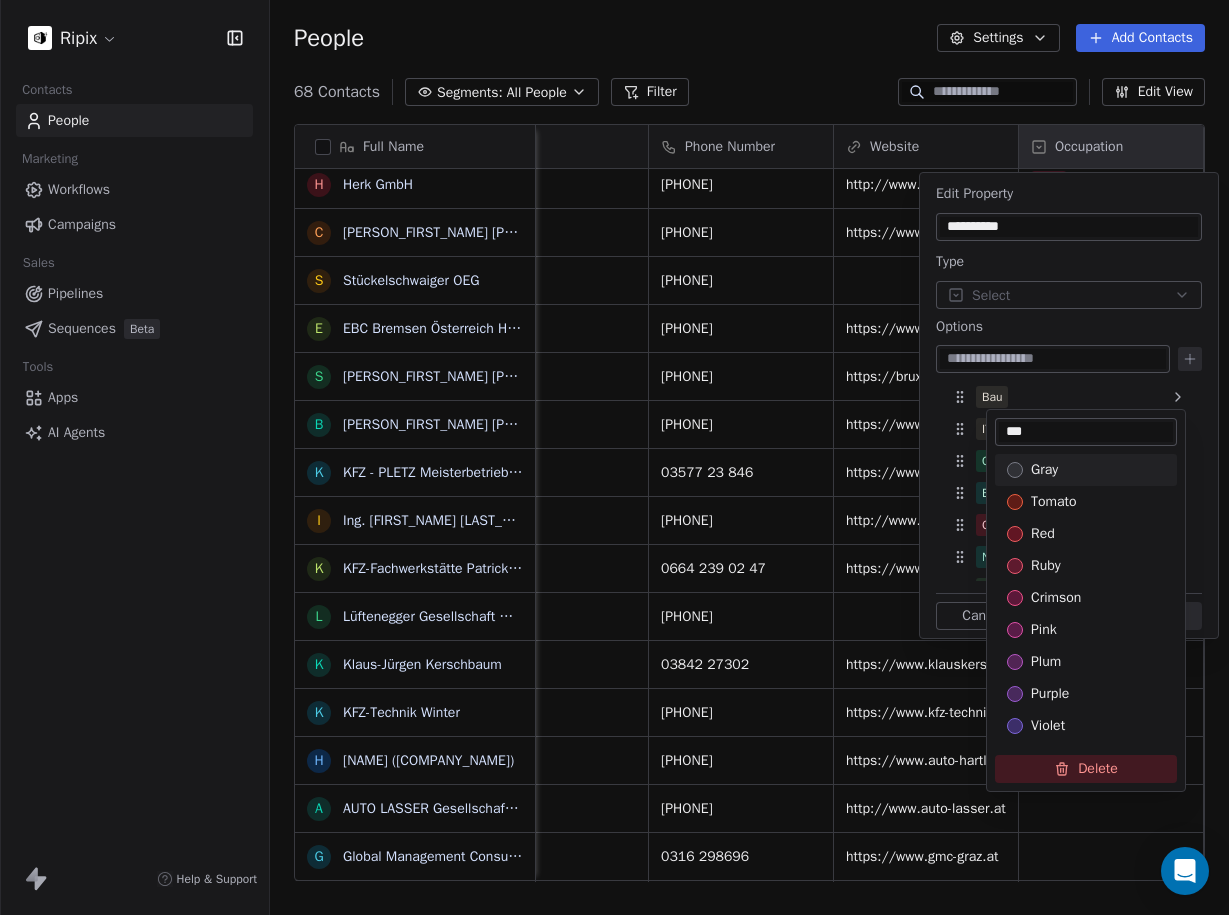 click on "***" at bounding box center (1086, 432) 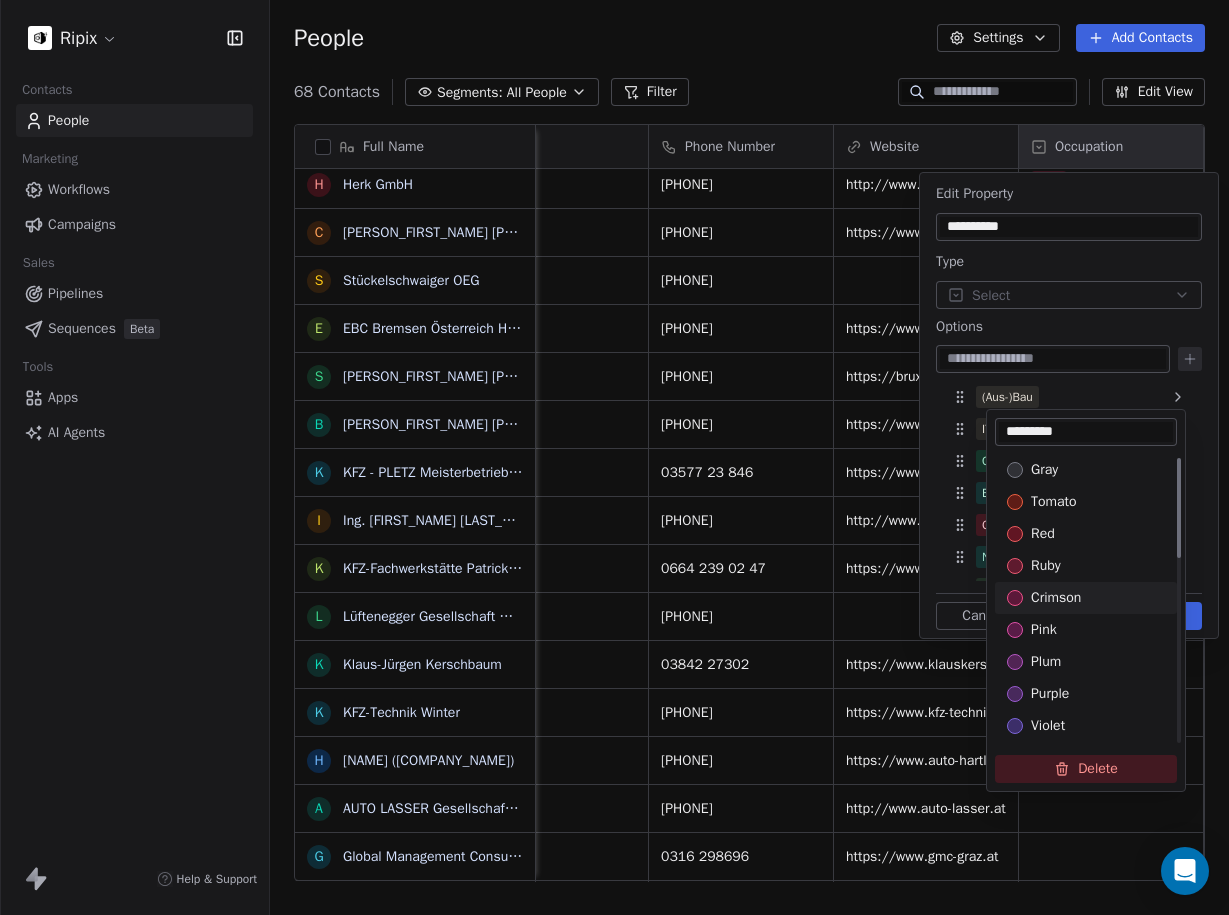 type on "*********" 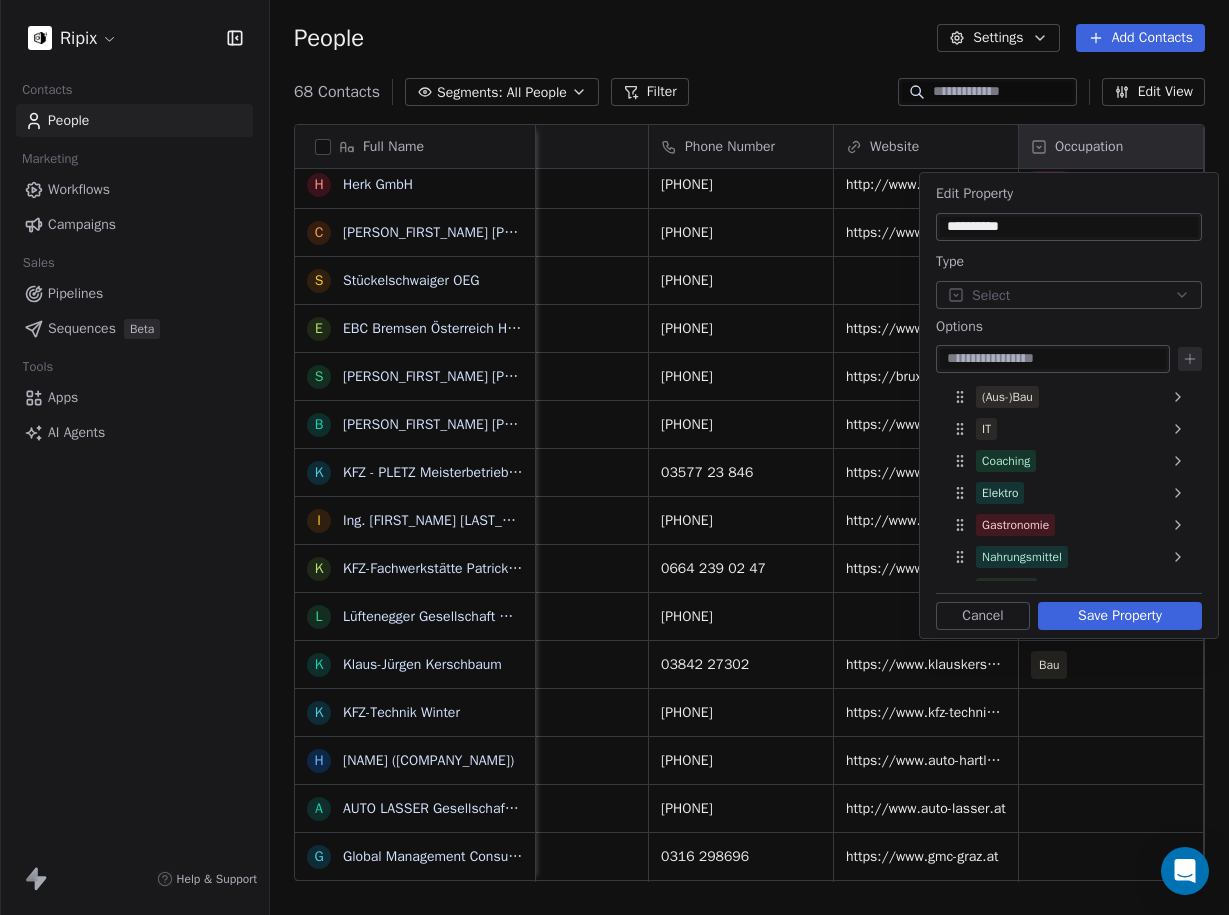 click on "Save Property" at bounding box center [1120, 616] 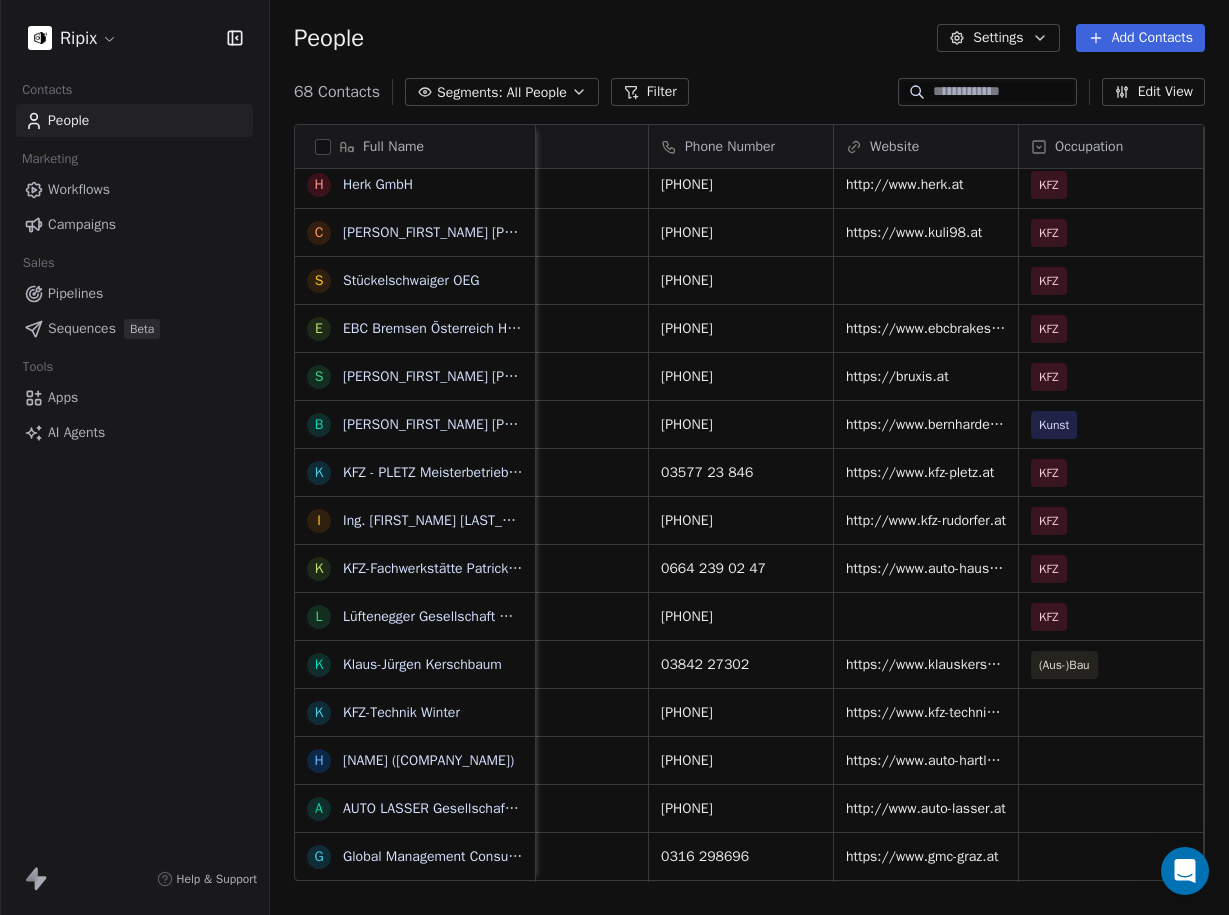 scroll, scrollTop: 1215, scrollLeft: 0, axis: vertical 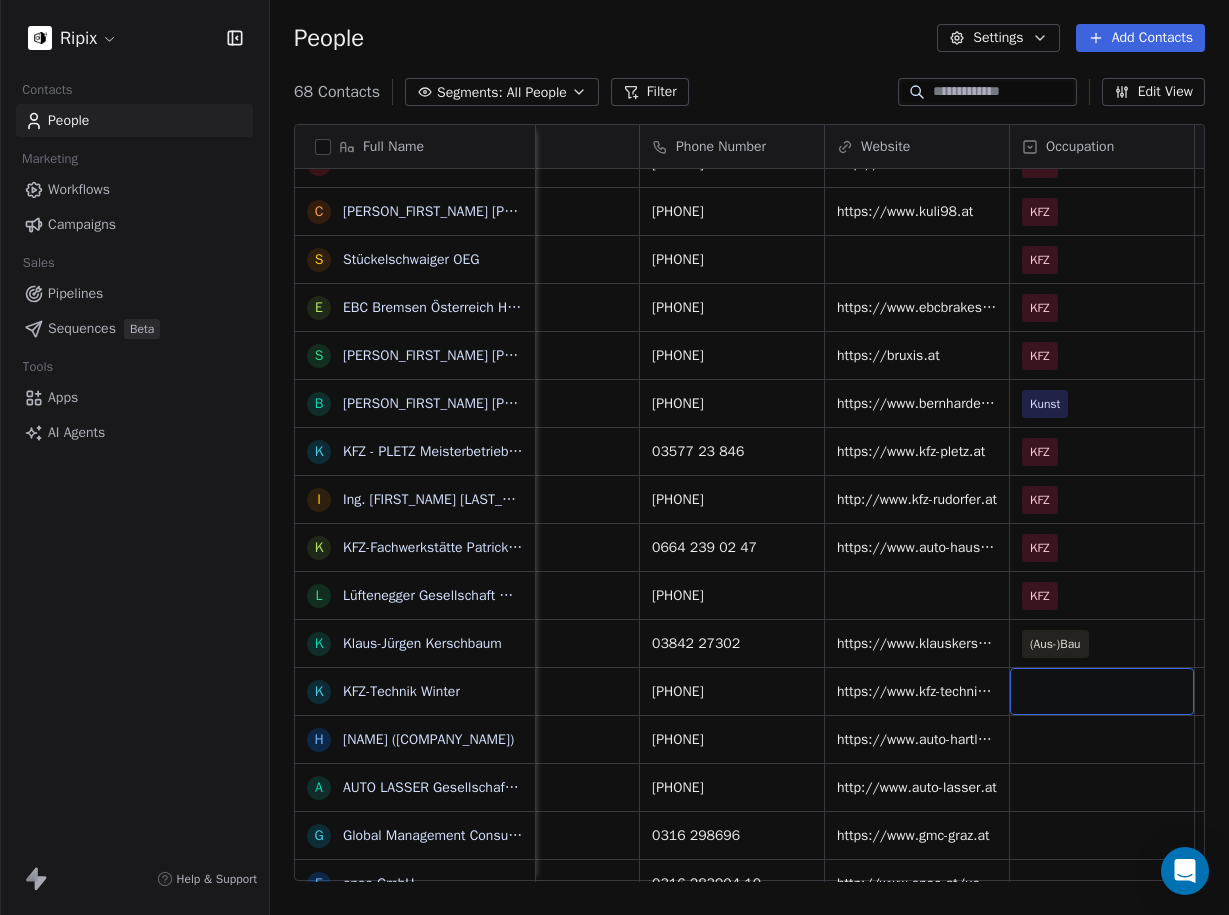 click at bounding box center [1102, 691] 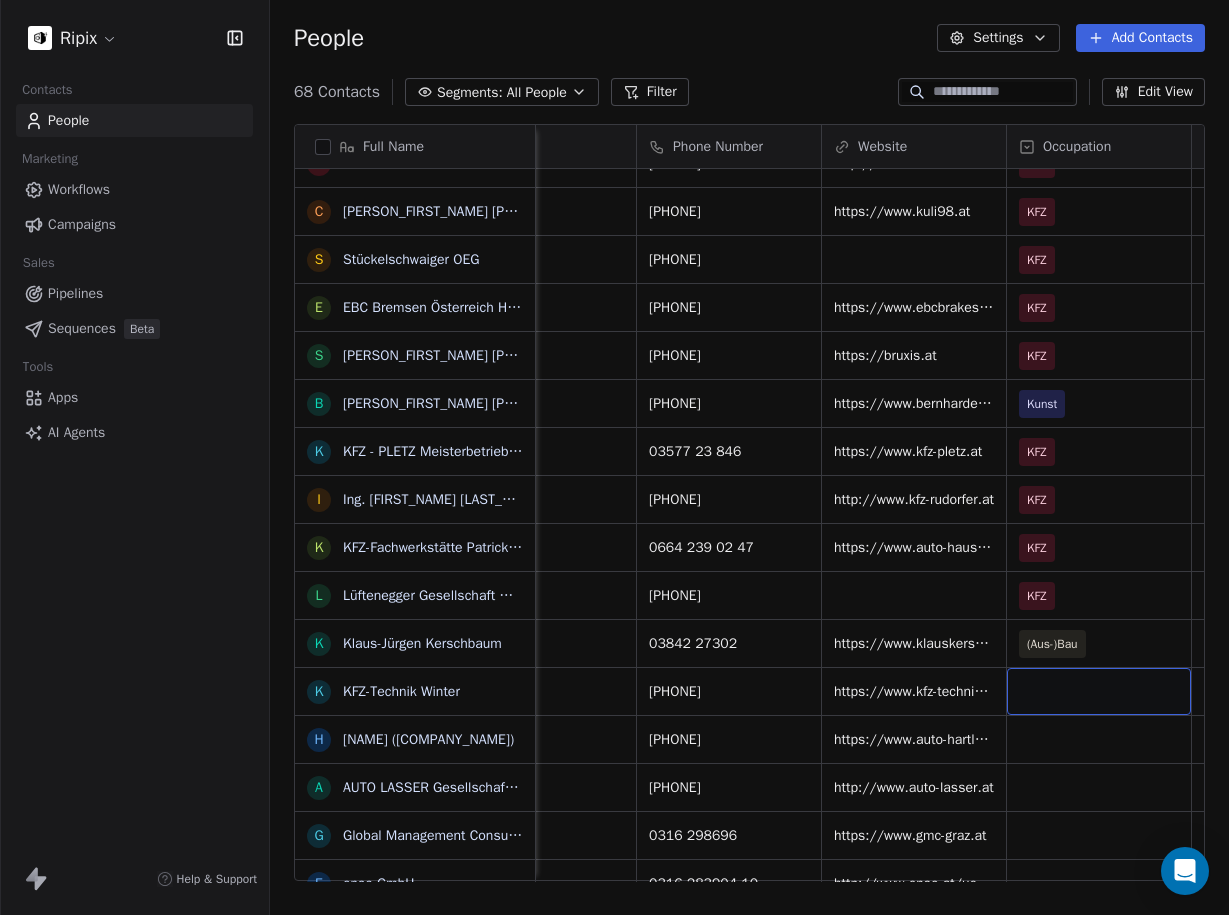 click at bounding box center (1099, 691) 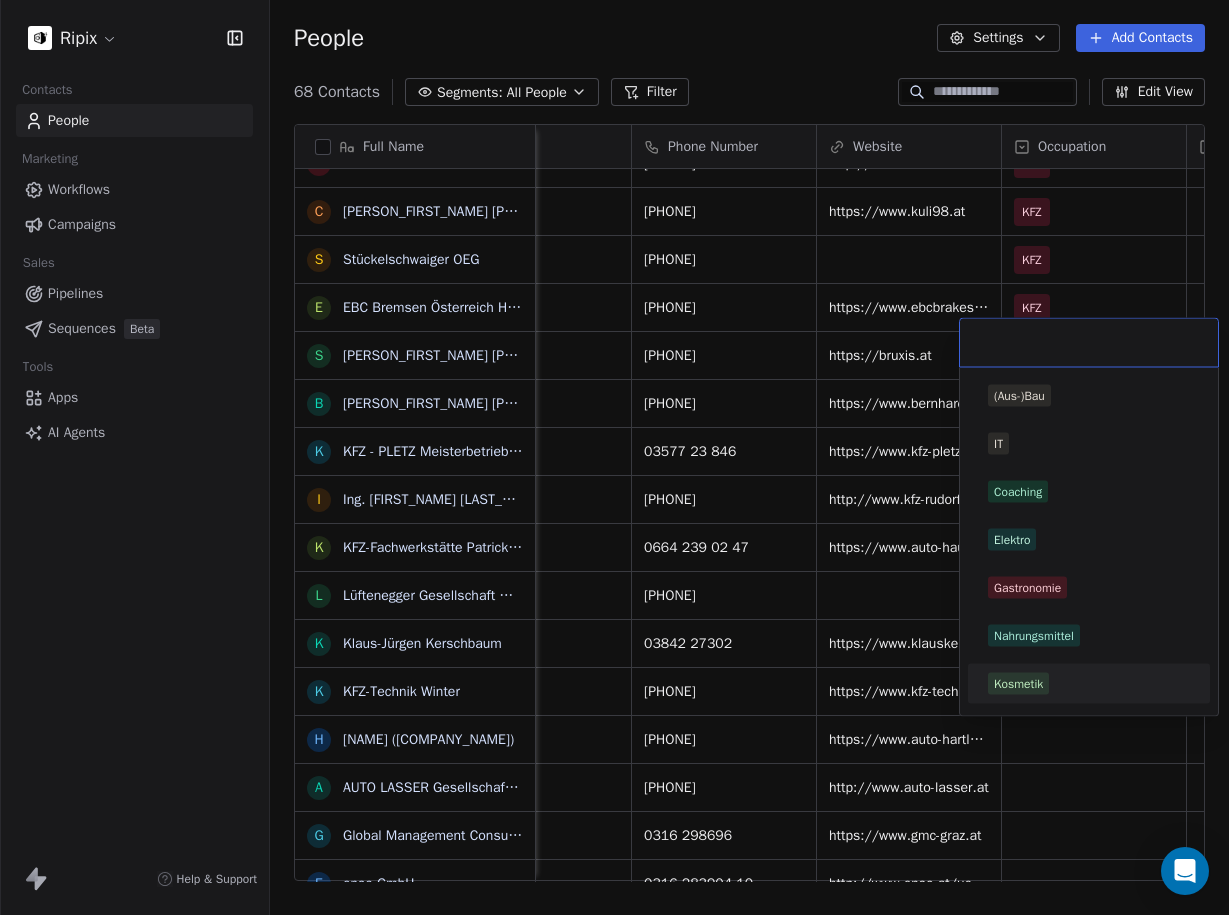scroll, scrollTop: 0, scrollLeft: 87, axis: horizontal 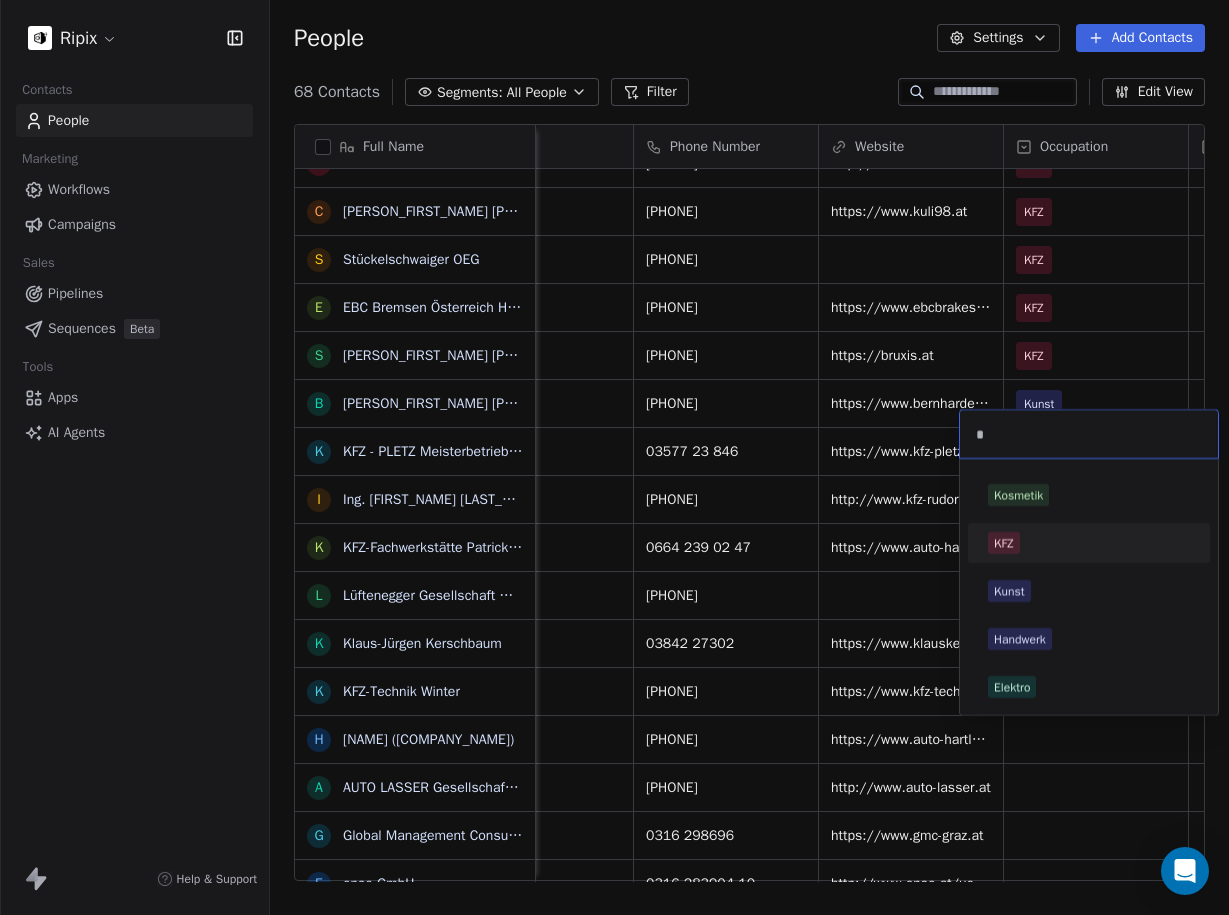 type on "*" 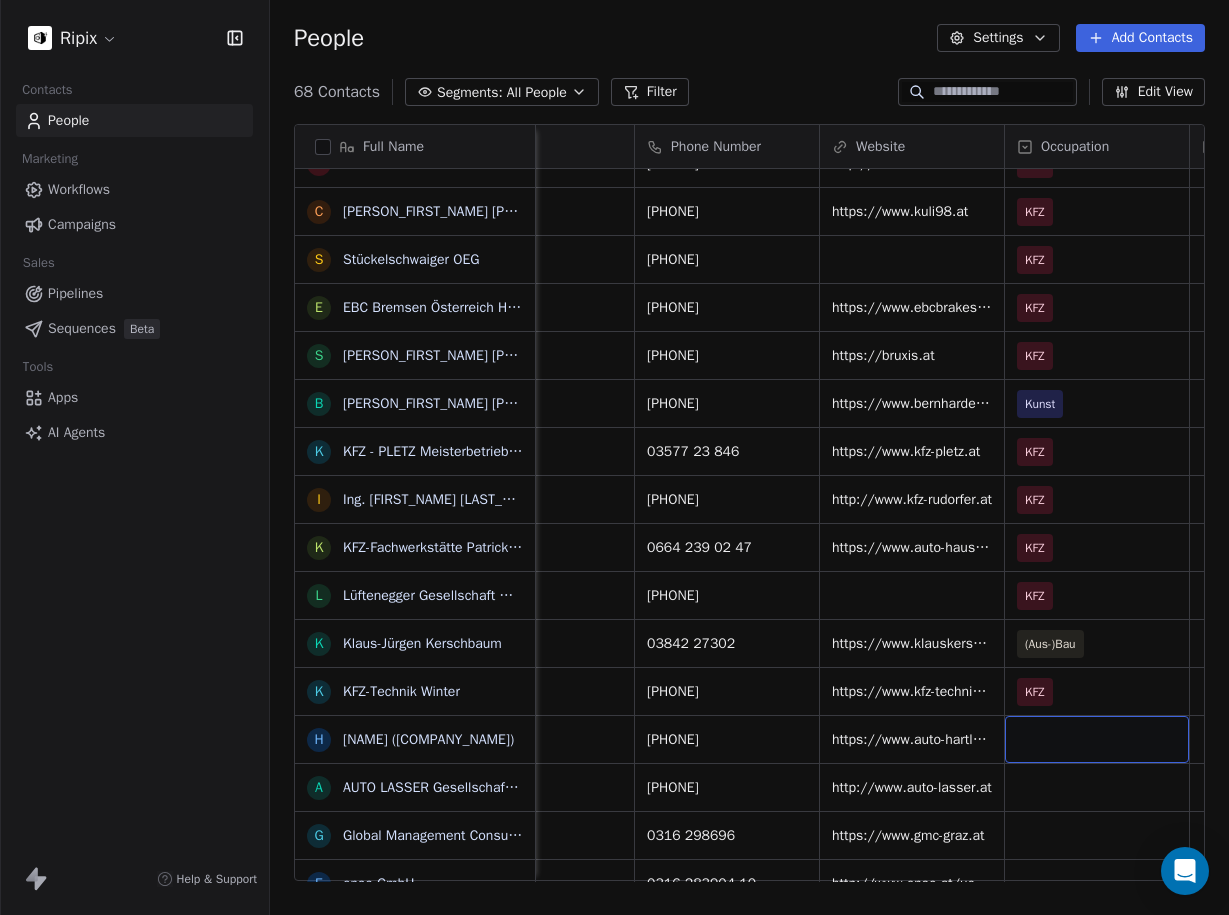 click at bounding box center [1097, 739] 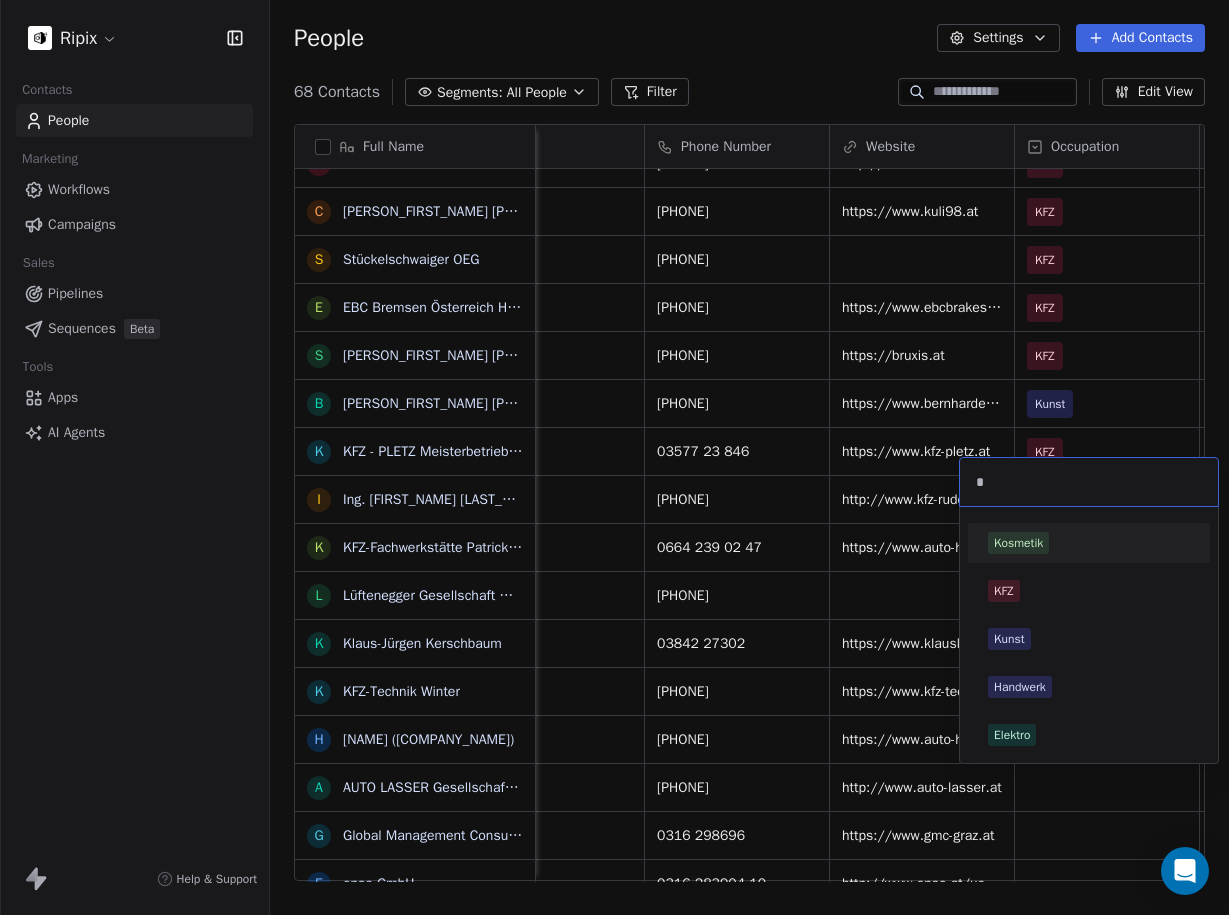scroll, scrollTop: 0, scrollLeft: 72, axis: horizontal 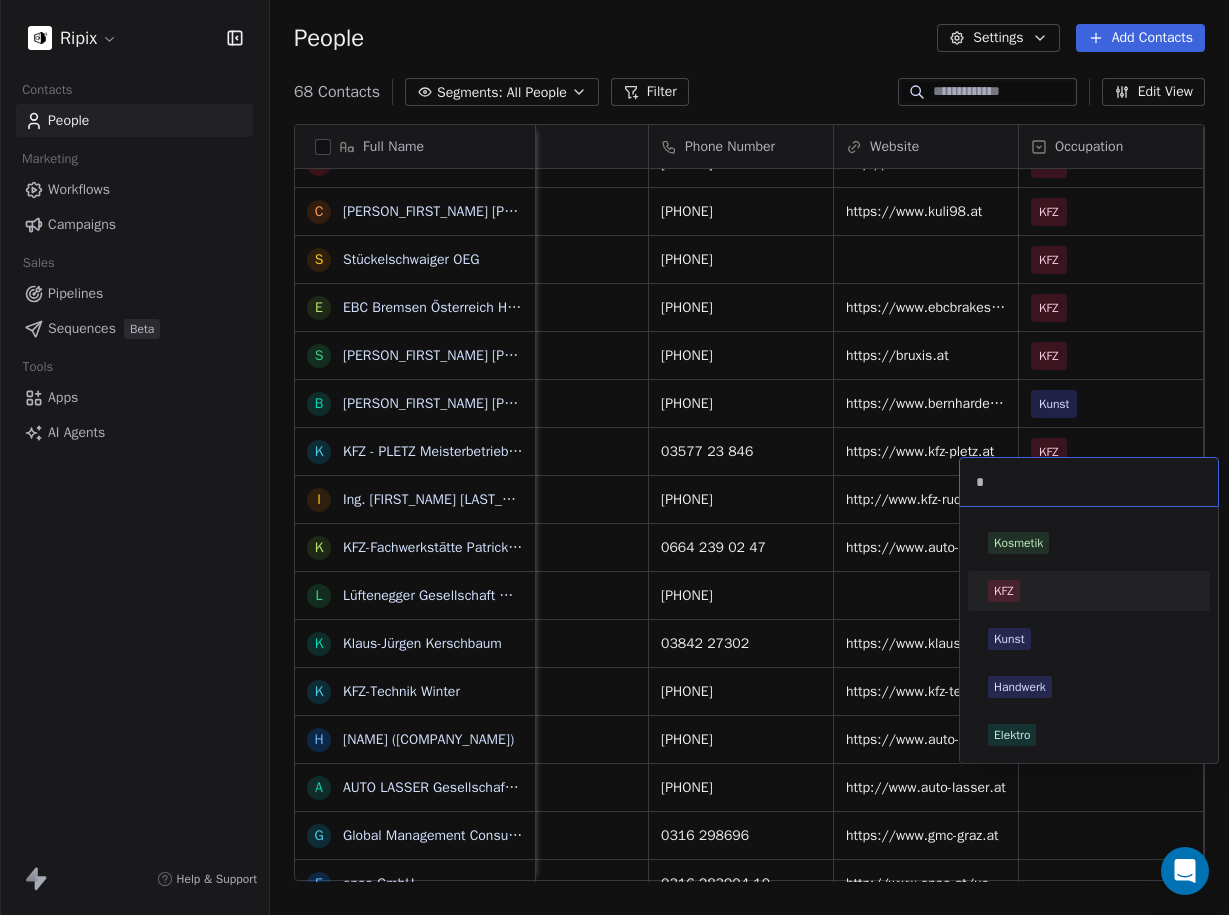 type on "*" 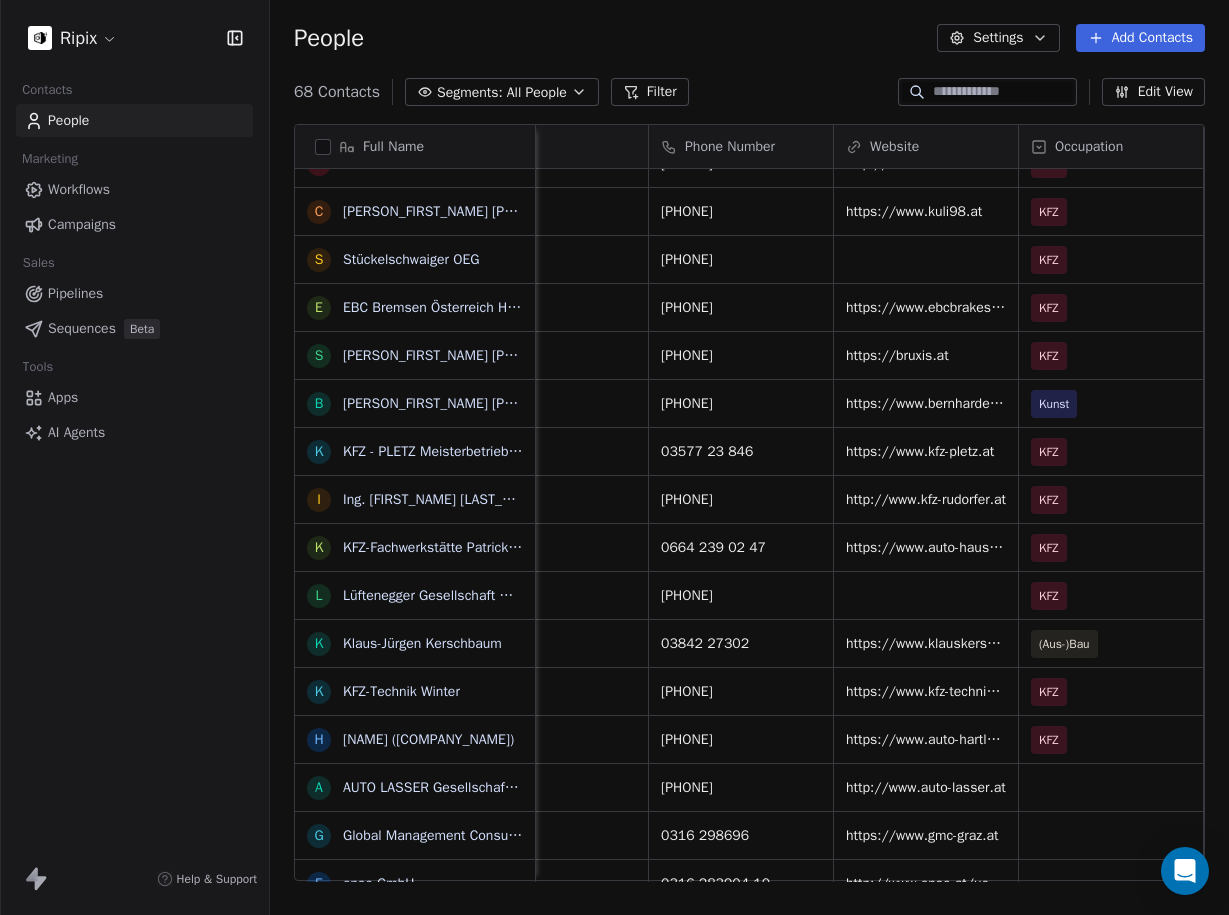 scroll, scrollTop: 0, scrollLeft: 68, axis: horizontal 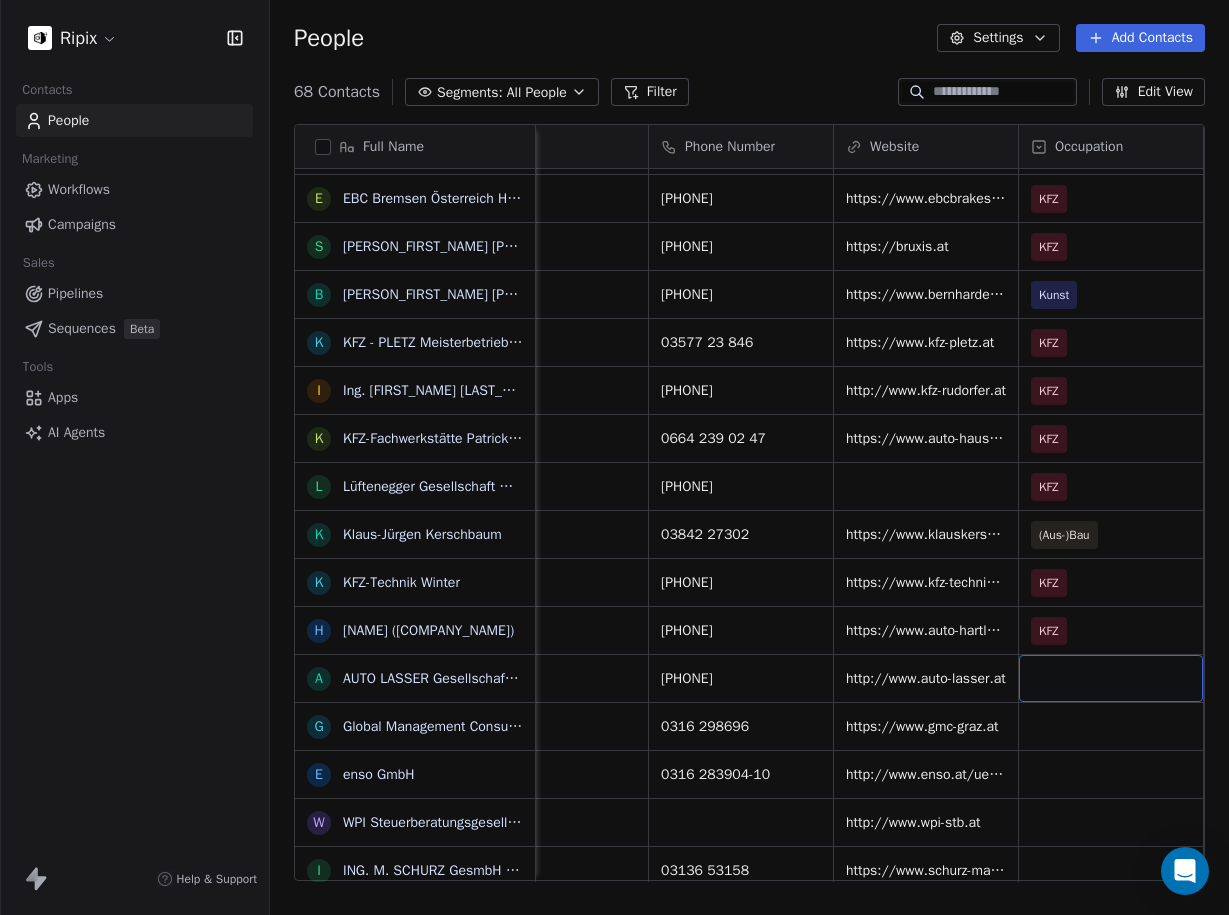 click at bounding box center (1111, 678) 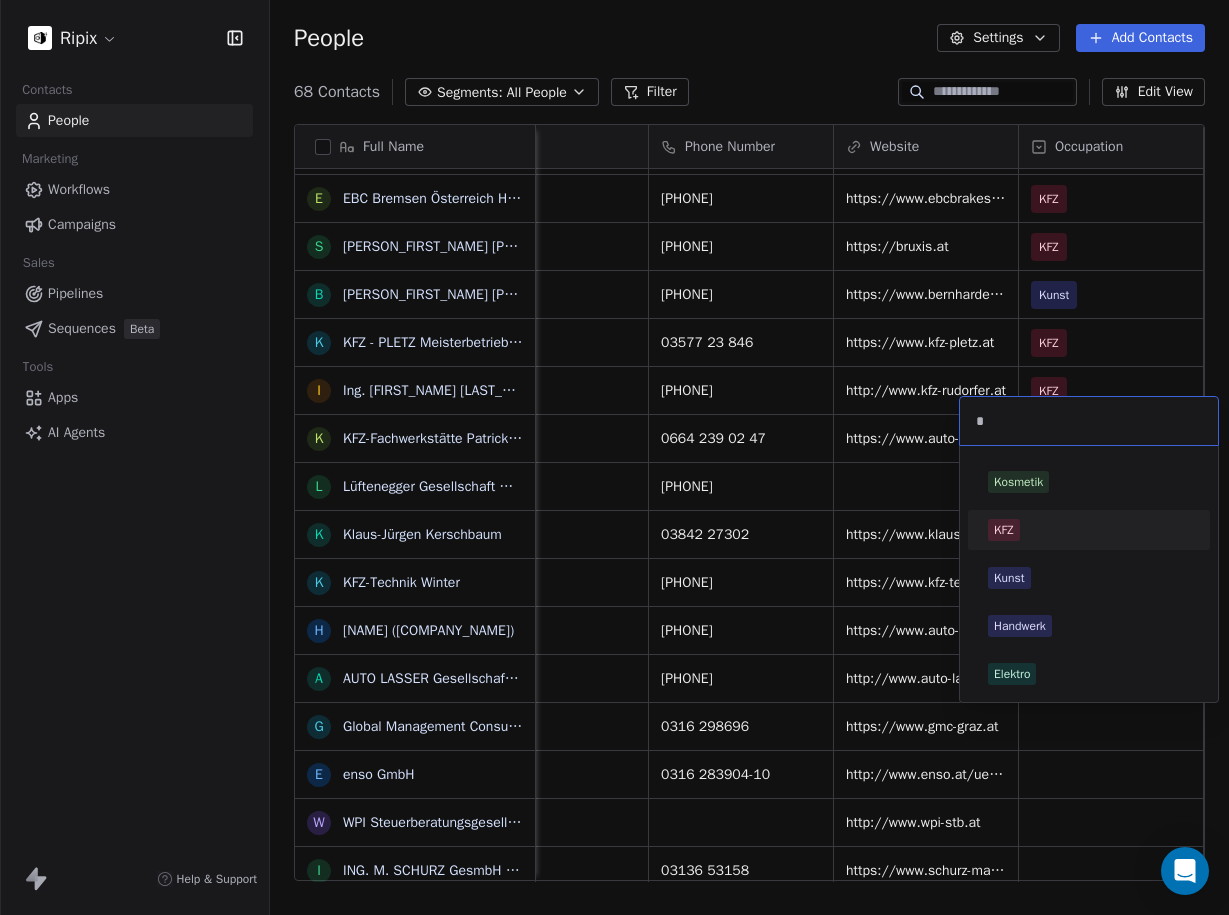 type on "*" 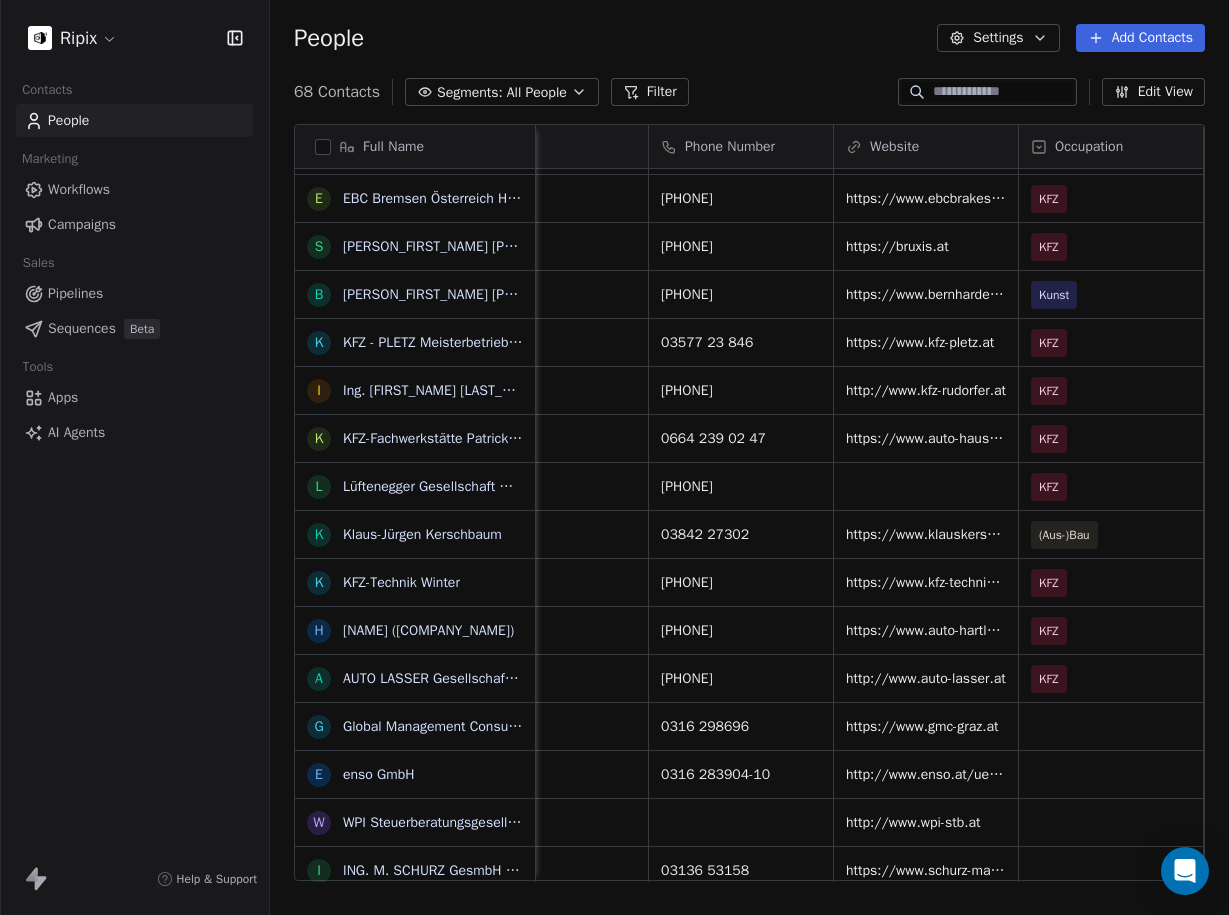 scroll, scrollTop: 0, scrollLeft: 0, axis: both 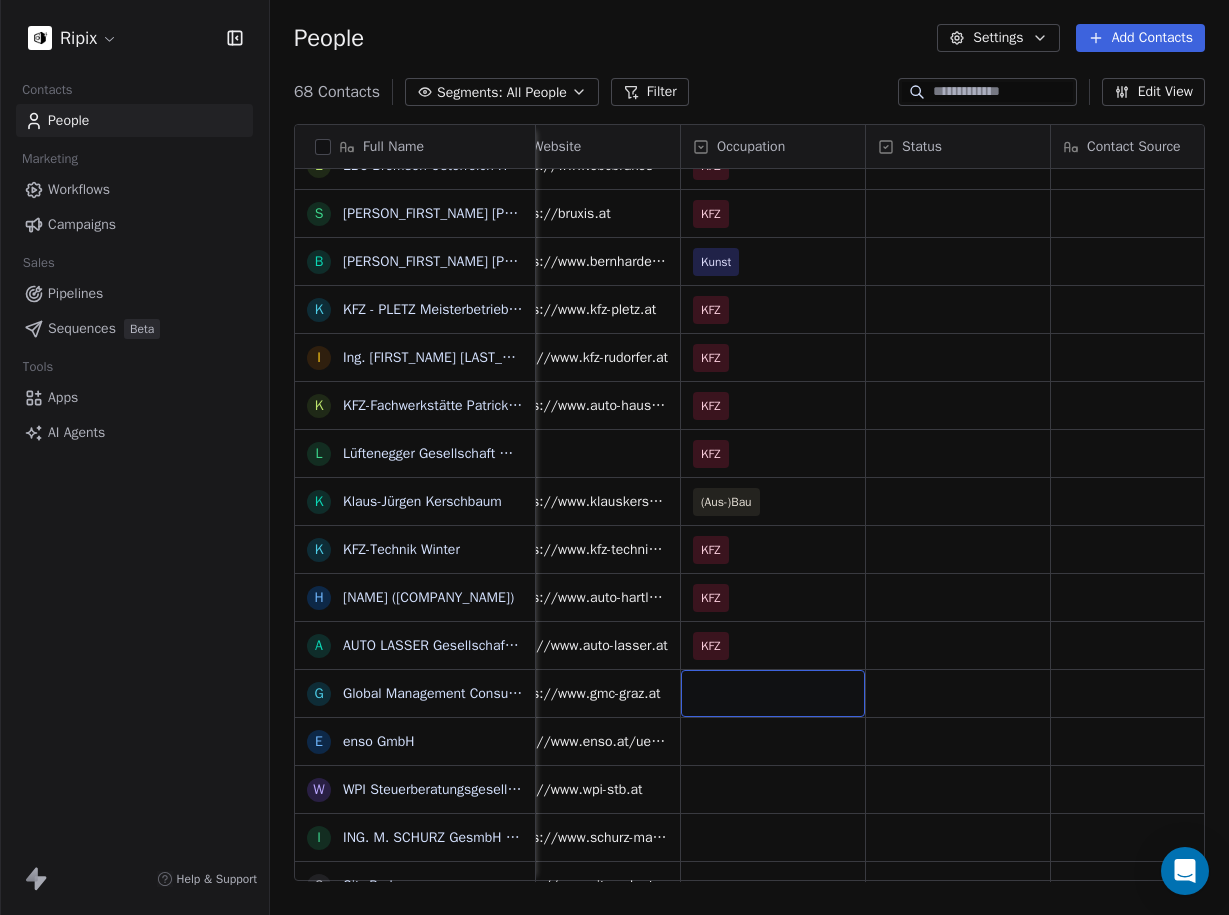 click at bounding box center (773, 693) 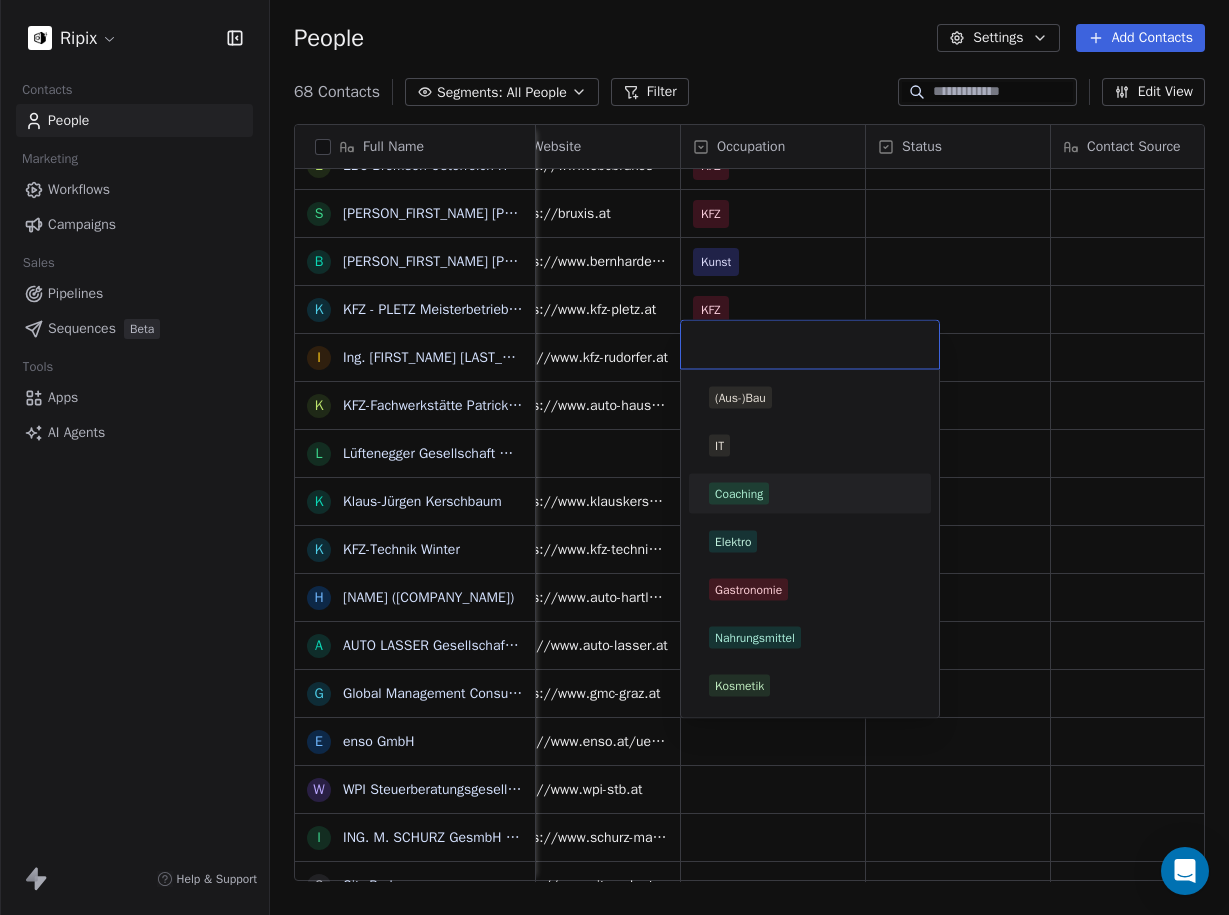 click on "Coaching" at bounding box center (810, 494) 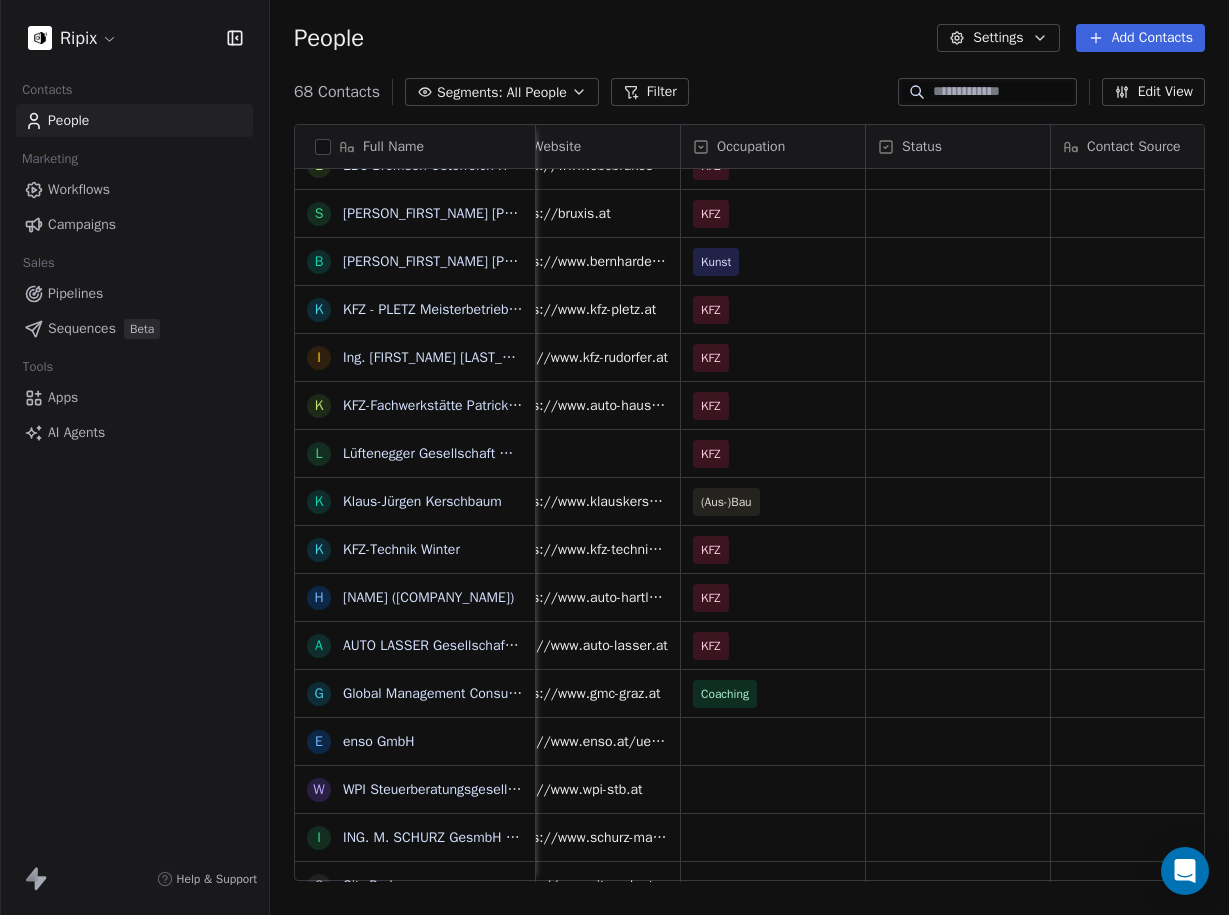 click on "Occupation" at bounding box center [751, 147] 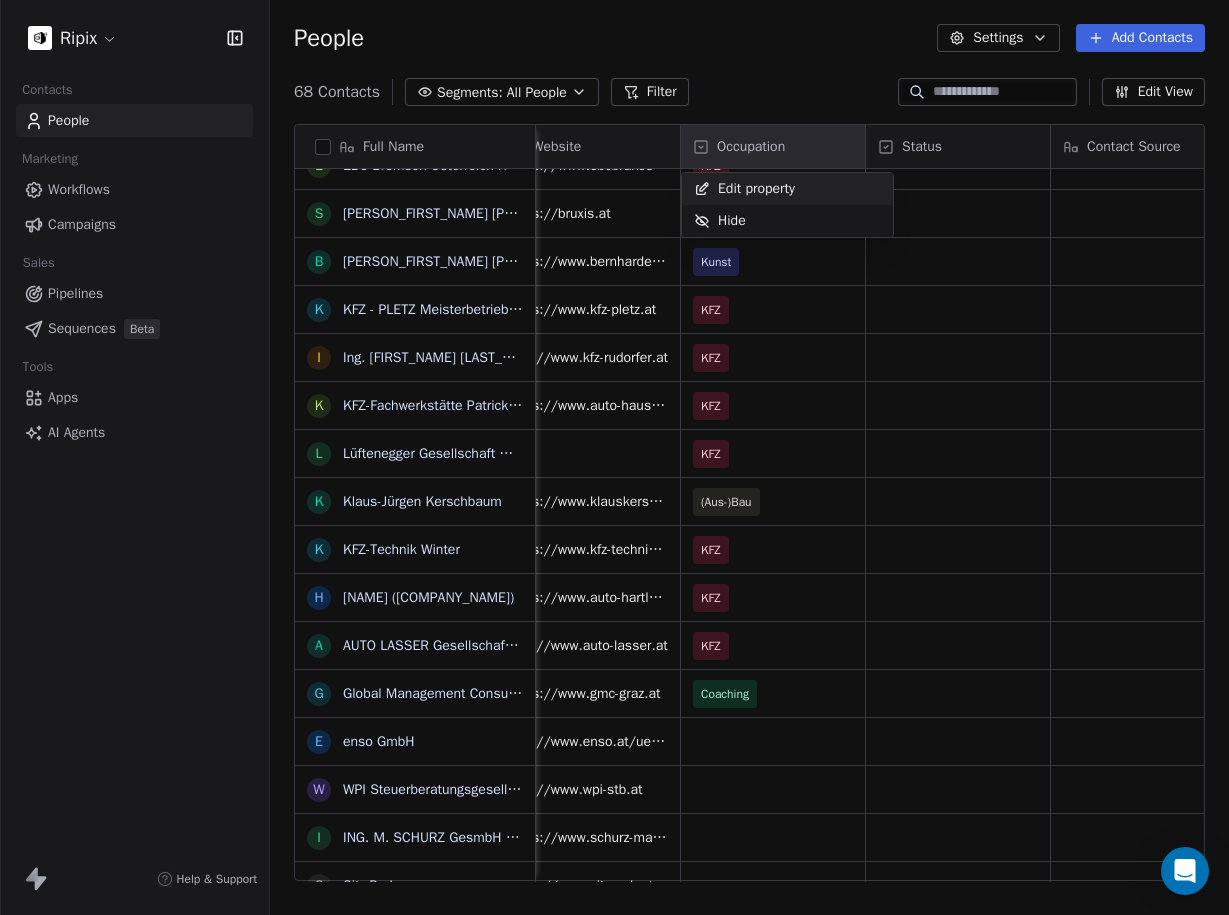 click on "Edit property" at bounding box center (756, 189) 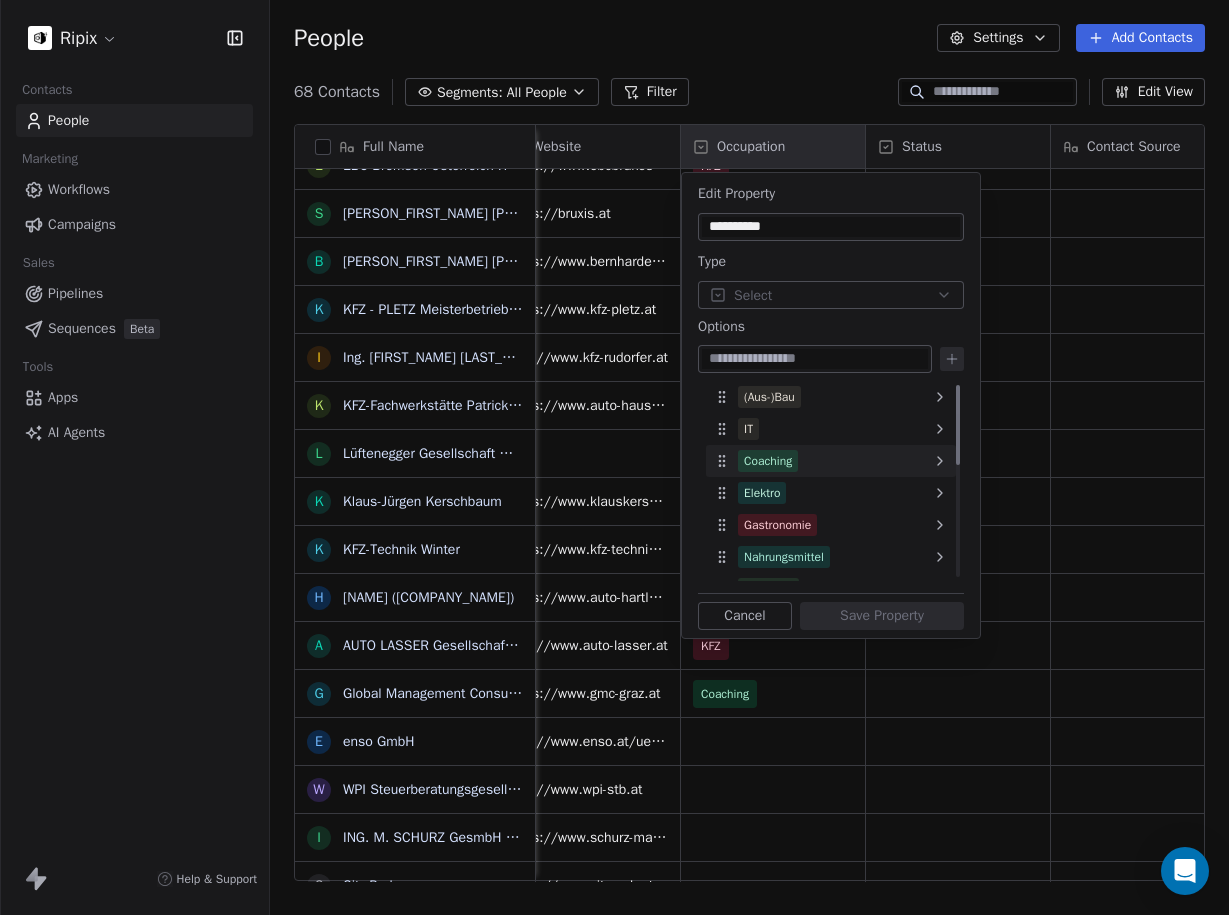 click on "Coaching" at bounding box center (831, 461) 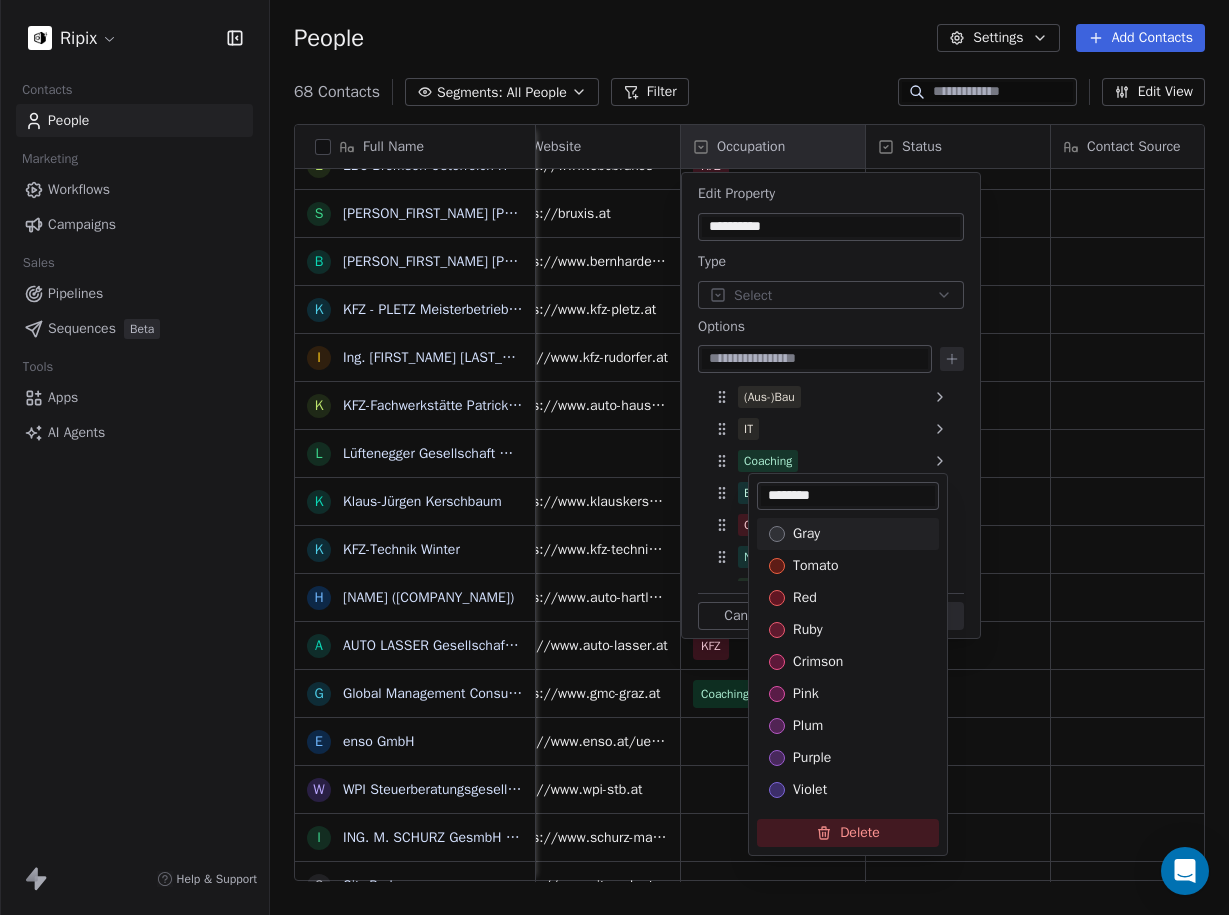 click on "********" at bounding box center [848, 496] 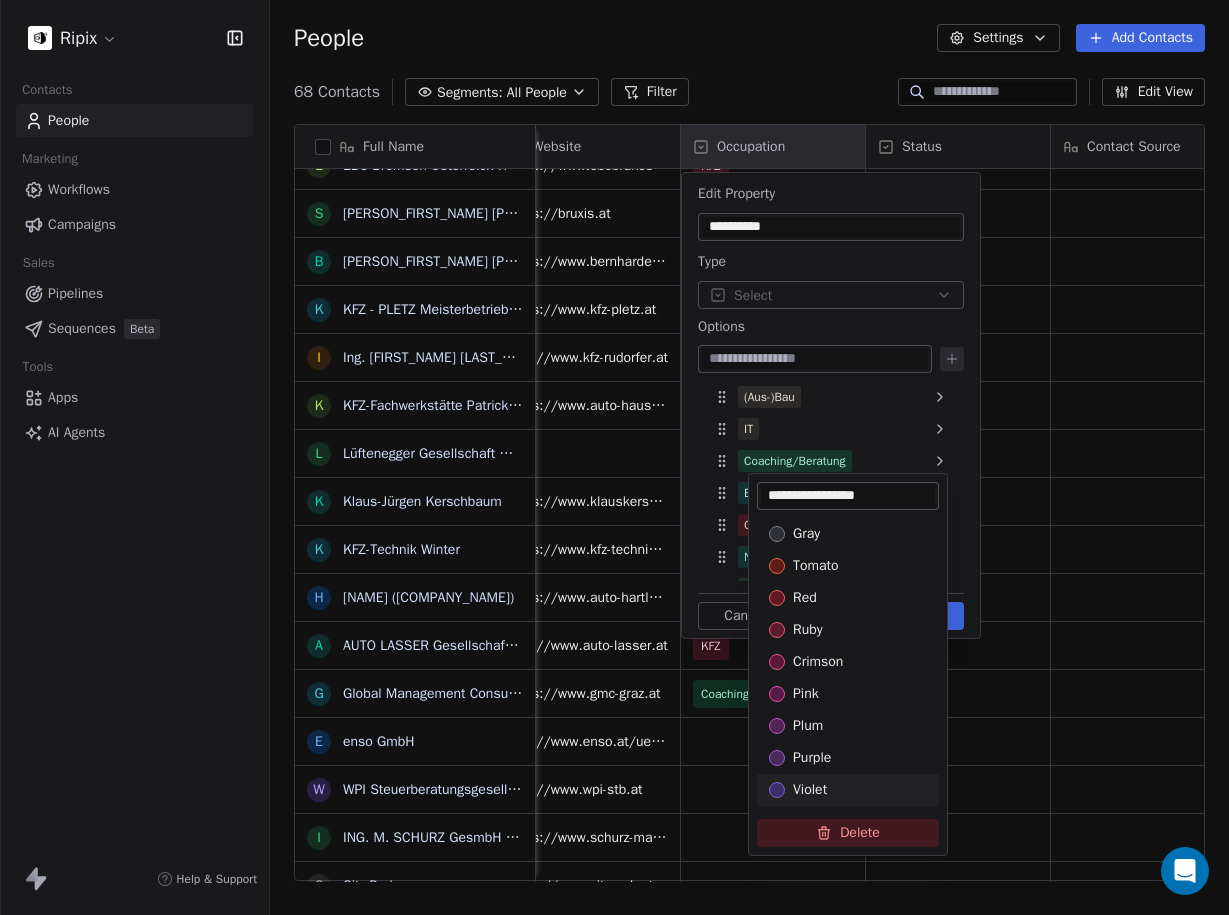 type on "**********" 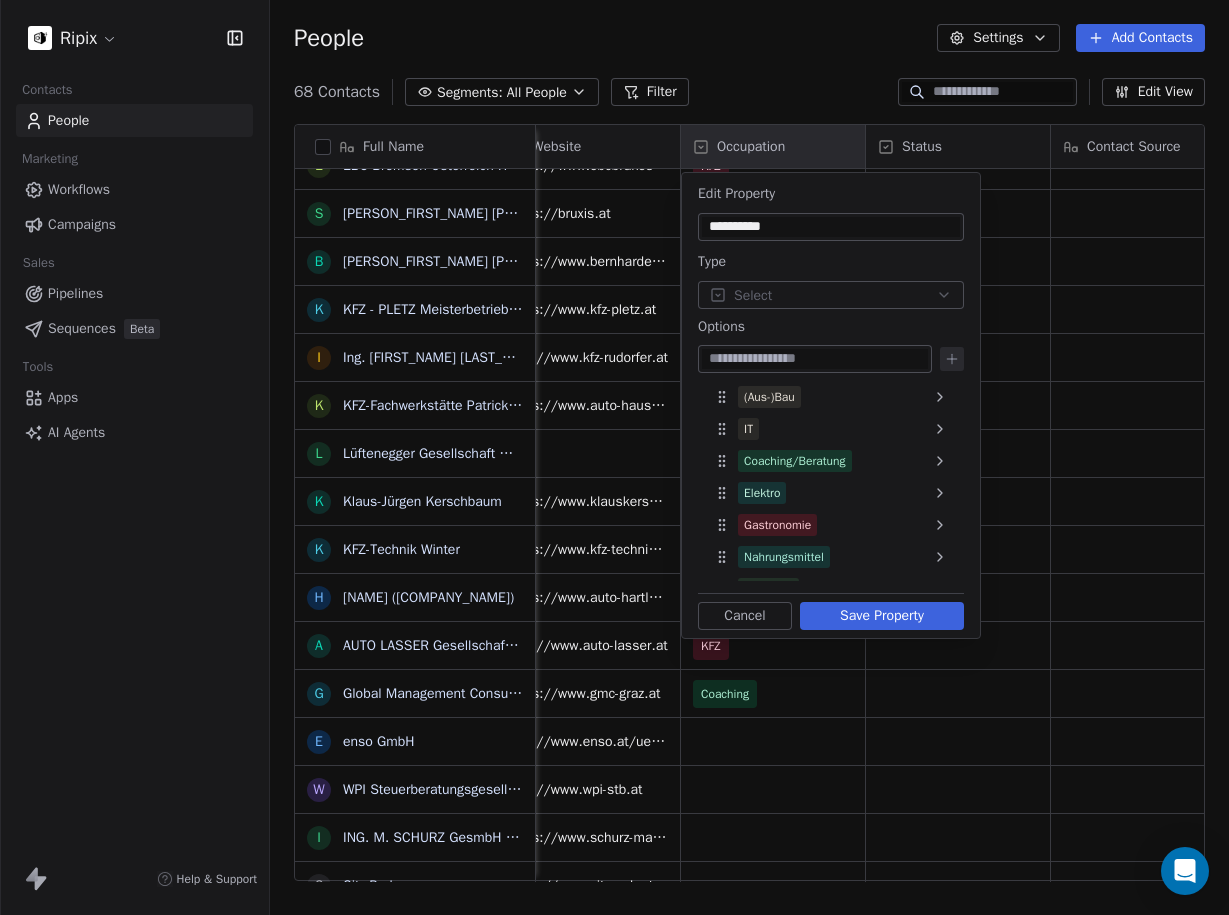 click on "Save Property" at bounding box center (882, 616) 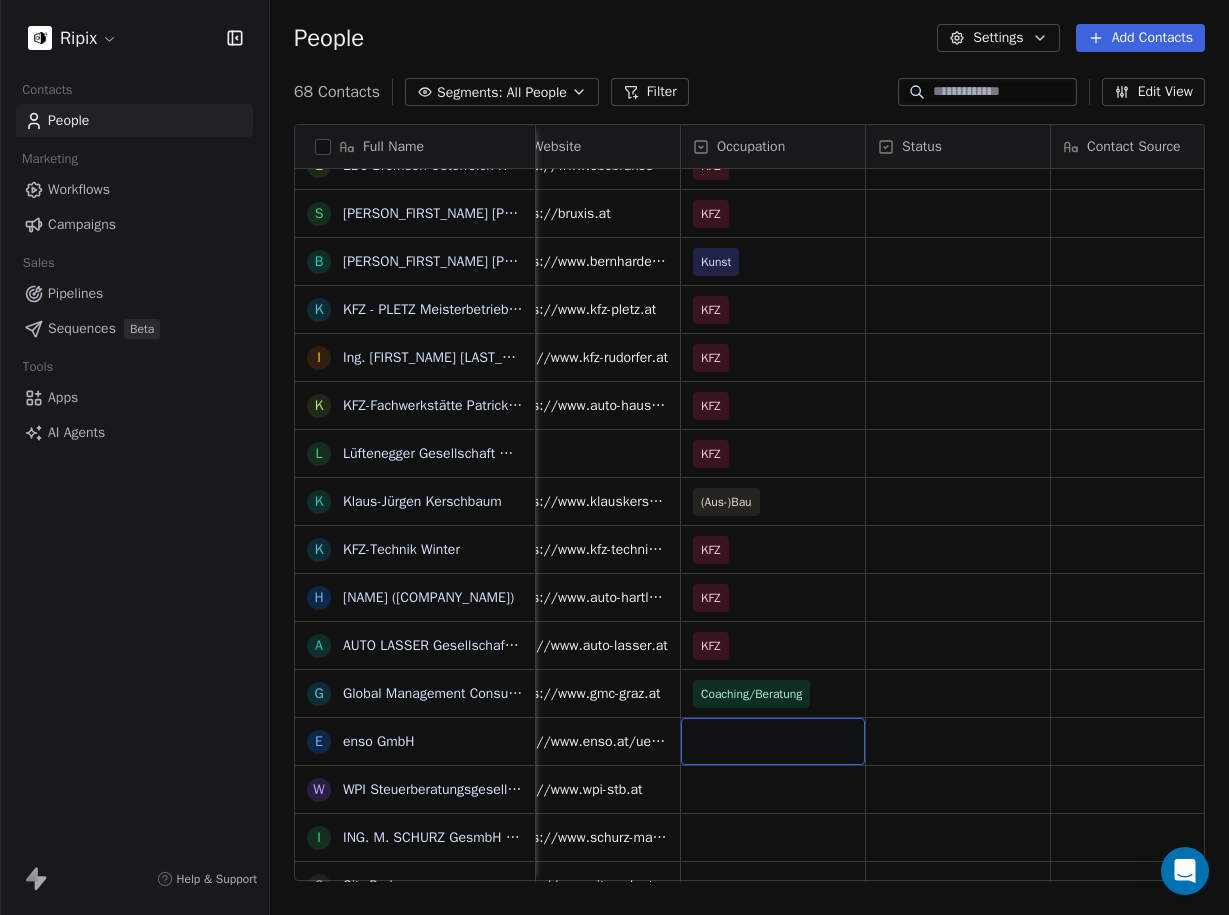 click at bounding box center [773, 741] 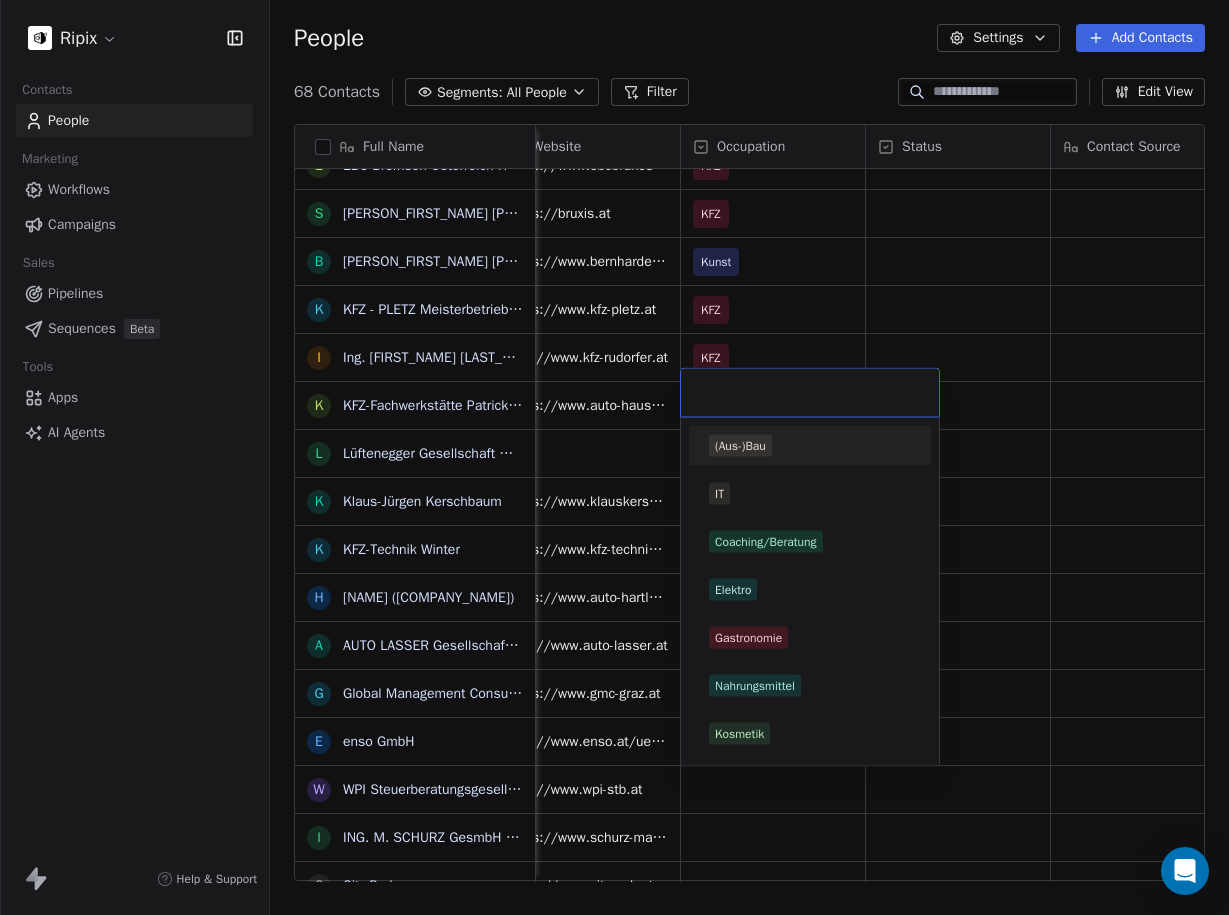 click on "(Aus-)Bau" at bounding box center (740, 446) 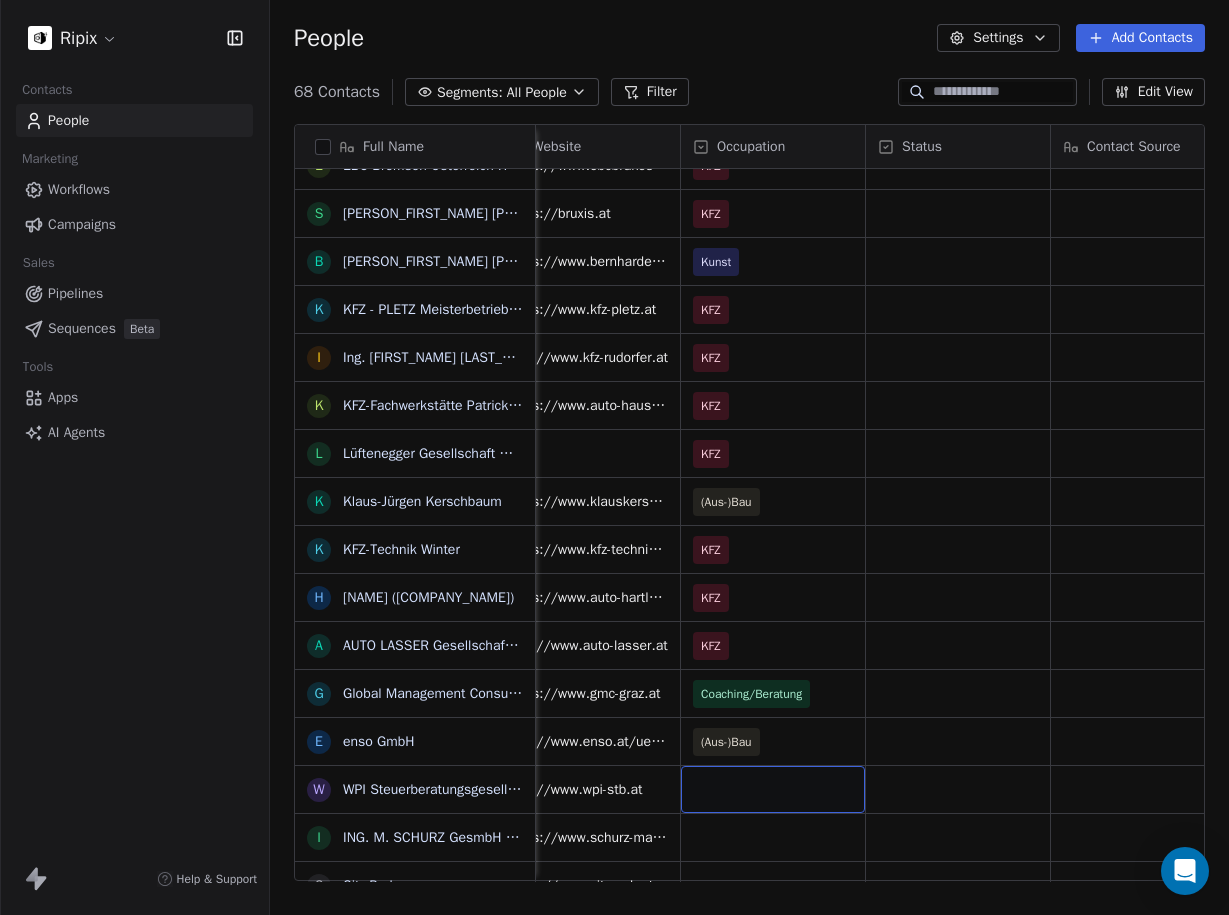click at bounding box center [773, 789] 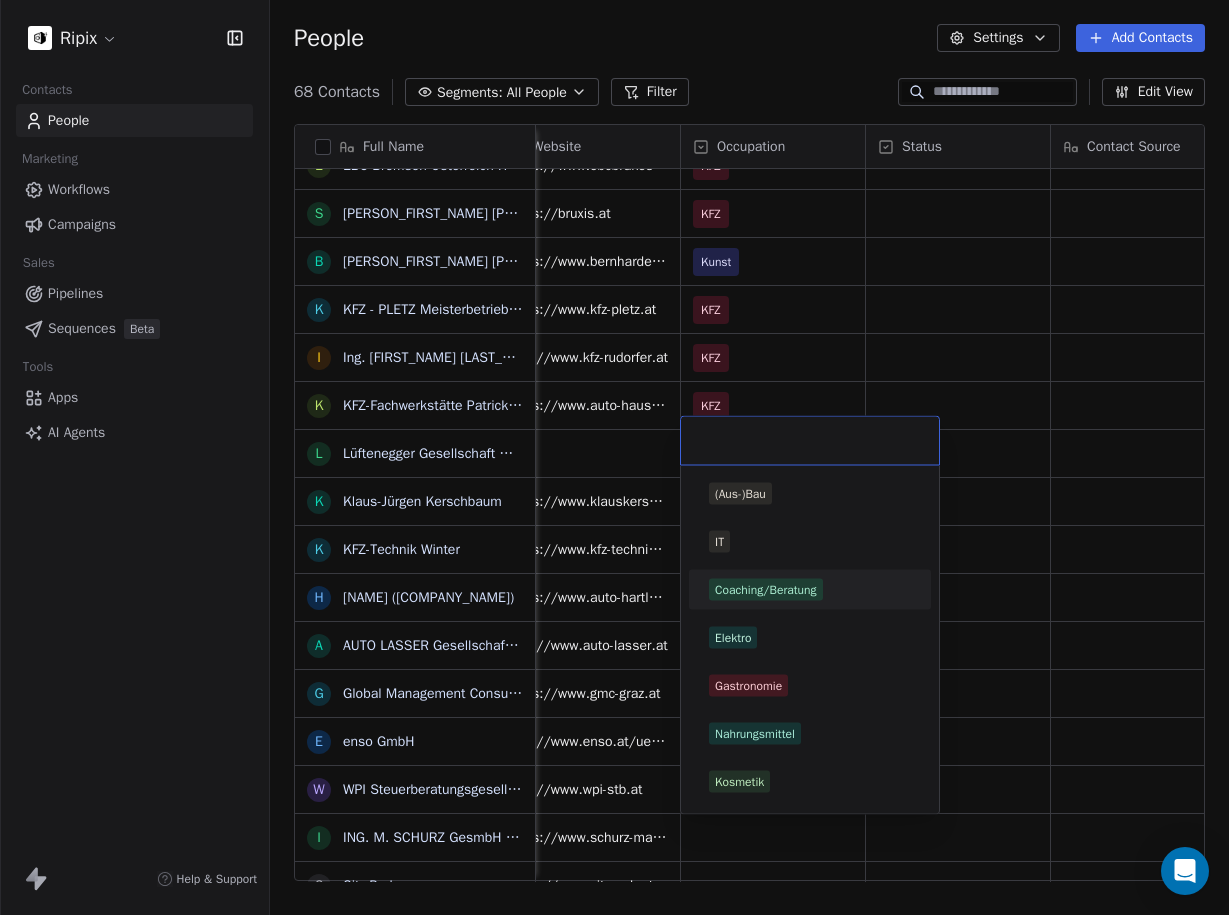 click on "Coaching/Beratung" at bounding box center [766, 590] 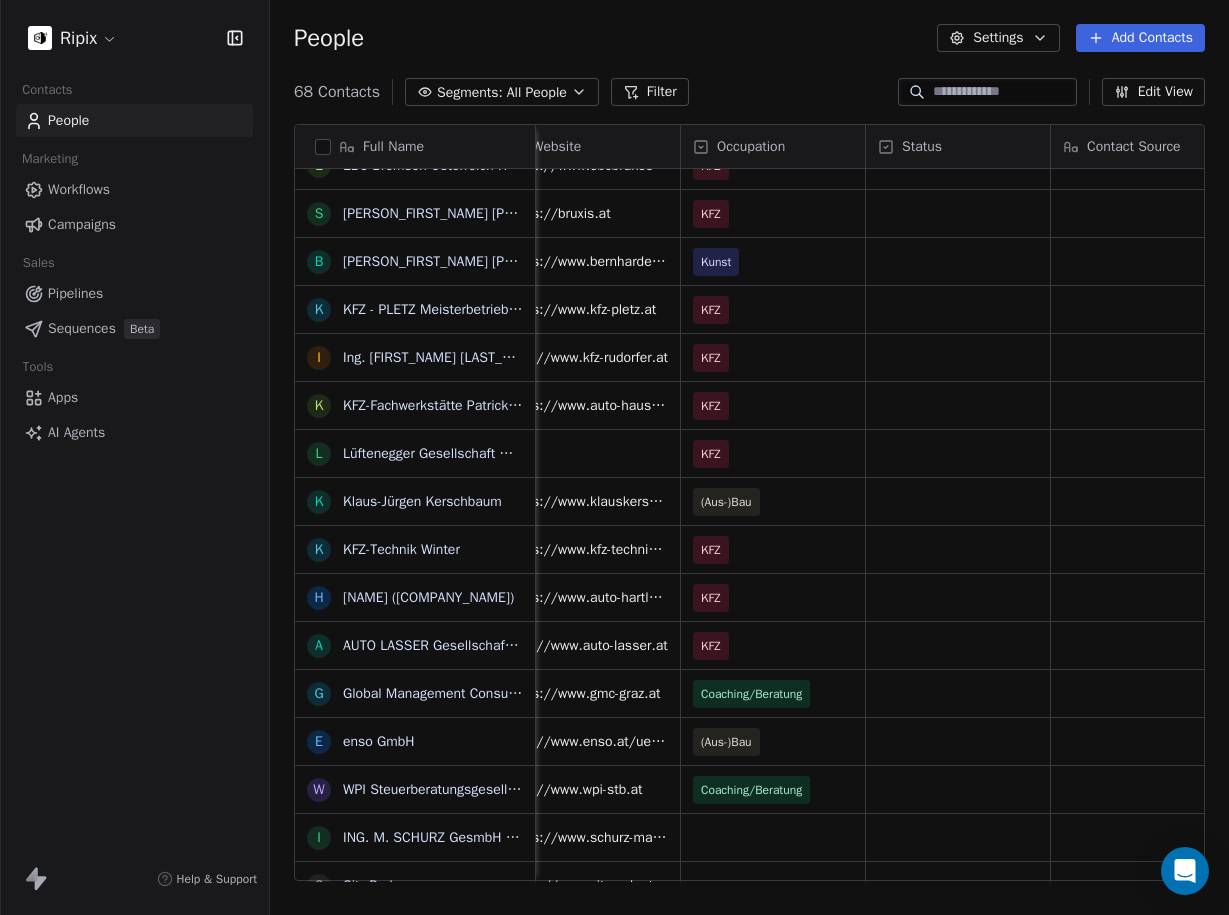 scroll, scrollTop: 1373, scrollLeft: 0, axis: vertical 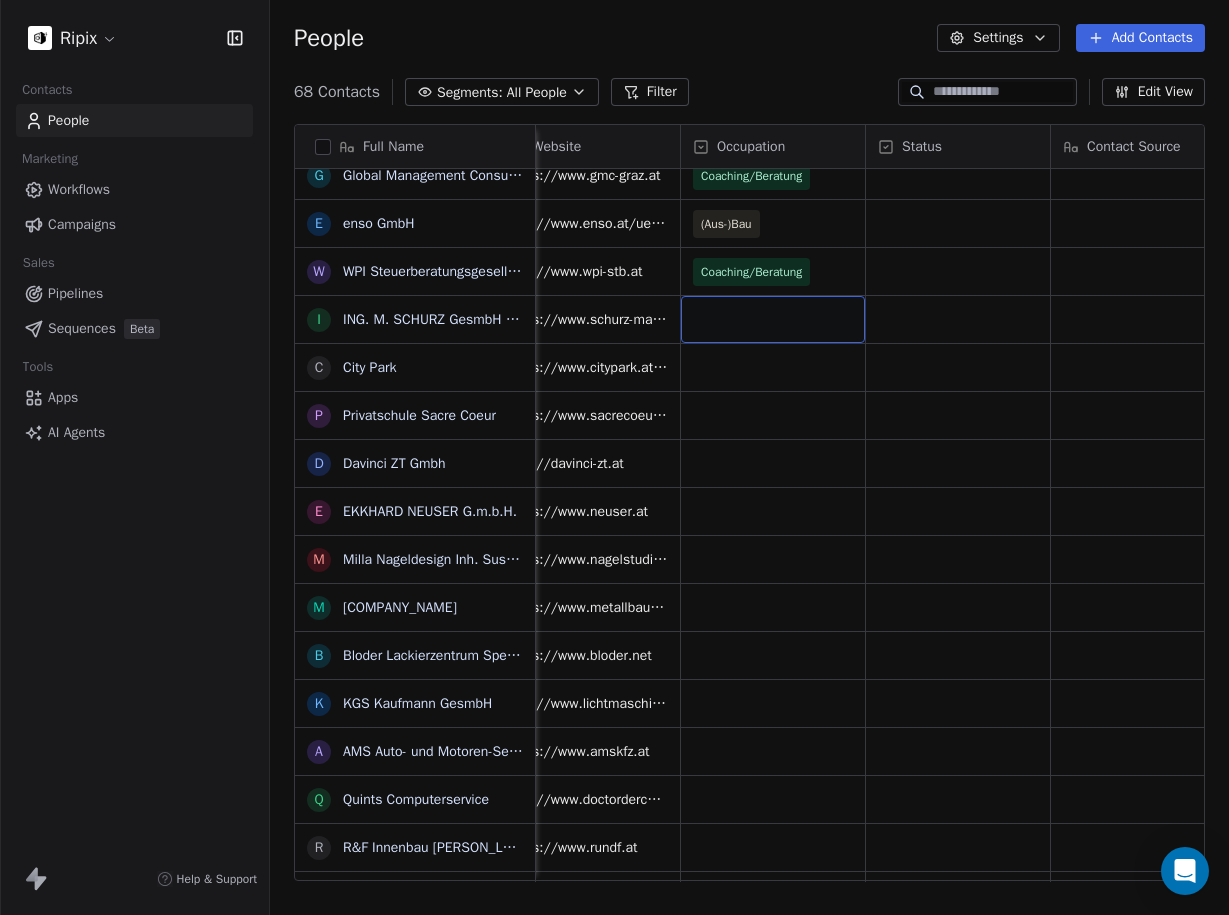 click at bounding box center (773, 319) 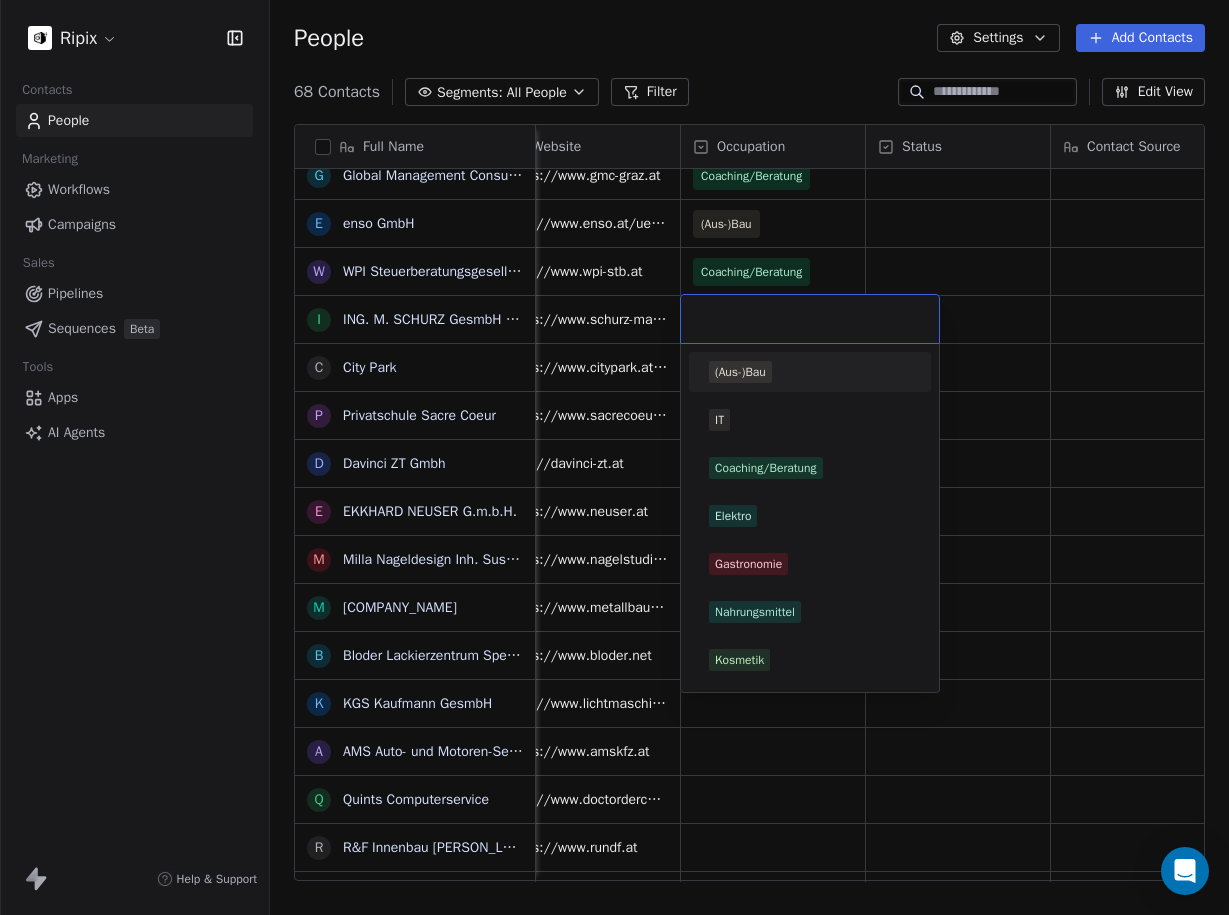 click on "(Aus-)Bau" at bounding box center [740, 372] 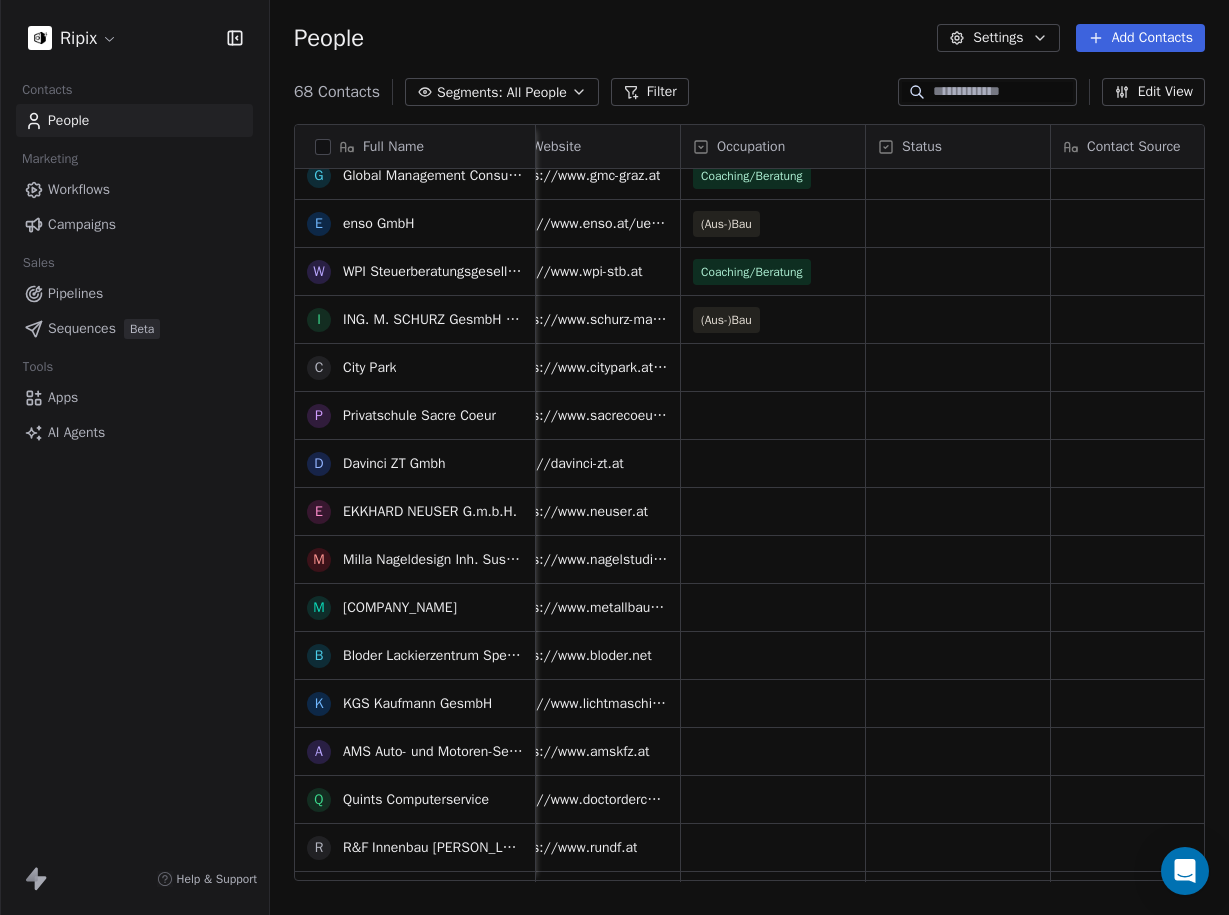 scroll, scrollTop: 1888, scrollLeft: 0, axis: vertical 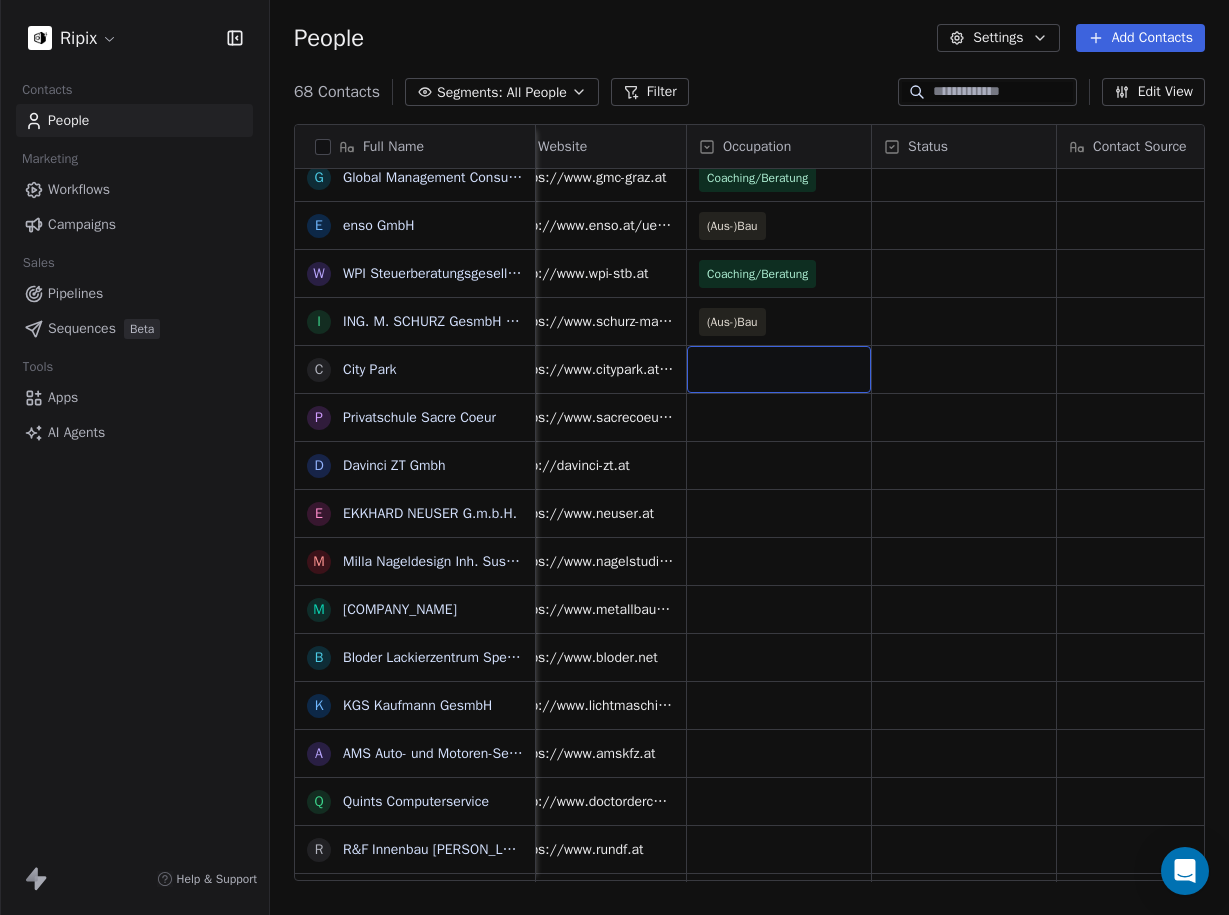 click at bounding box center (779, 369) 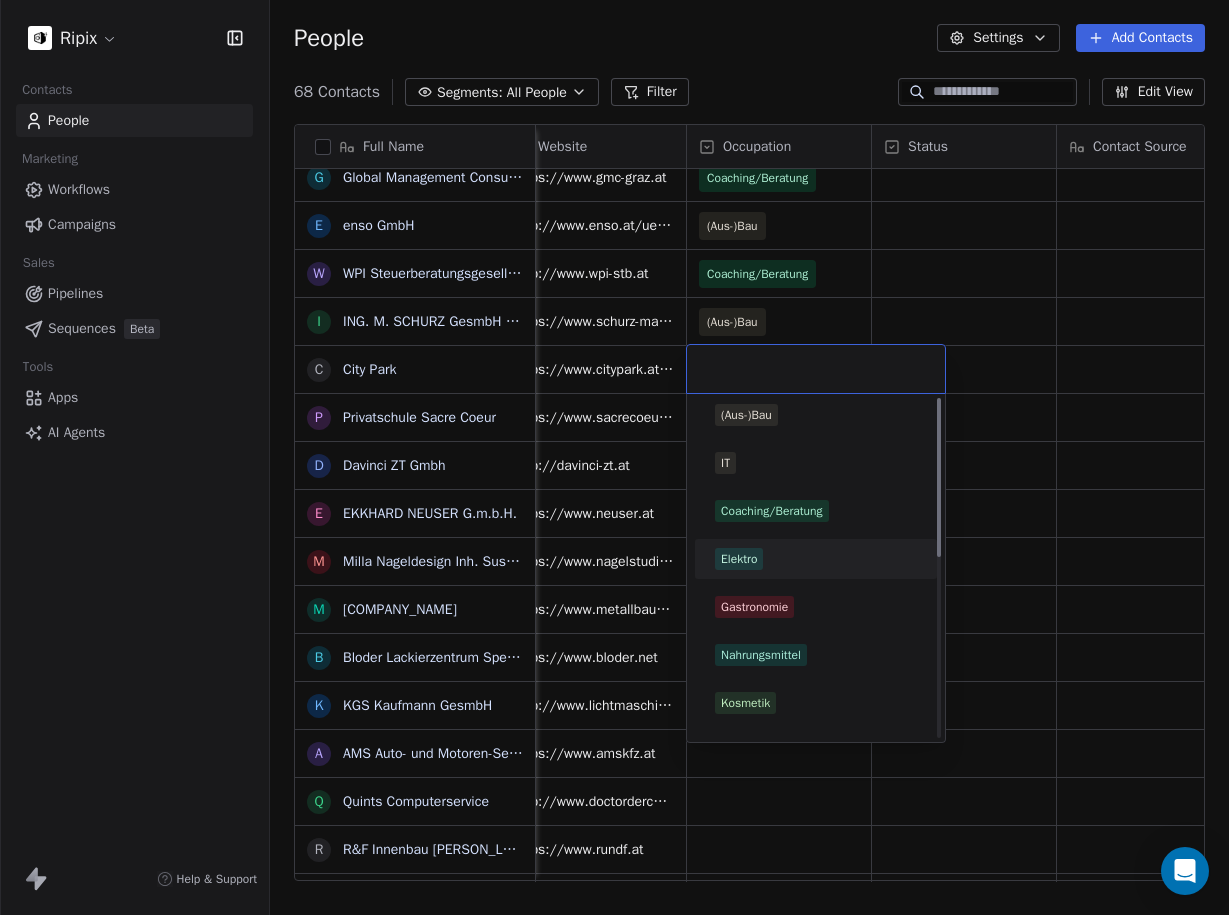 scroll, scrollTop: 0, scrollLeft: 0, axis: both 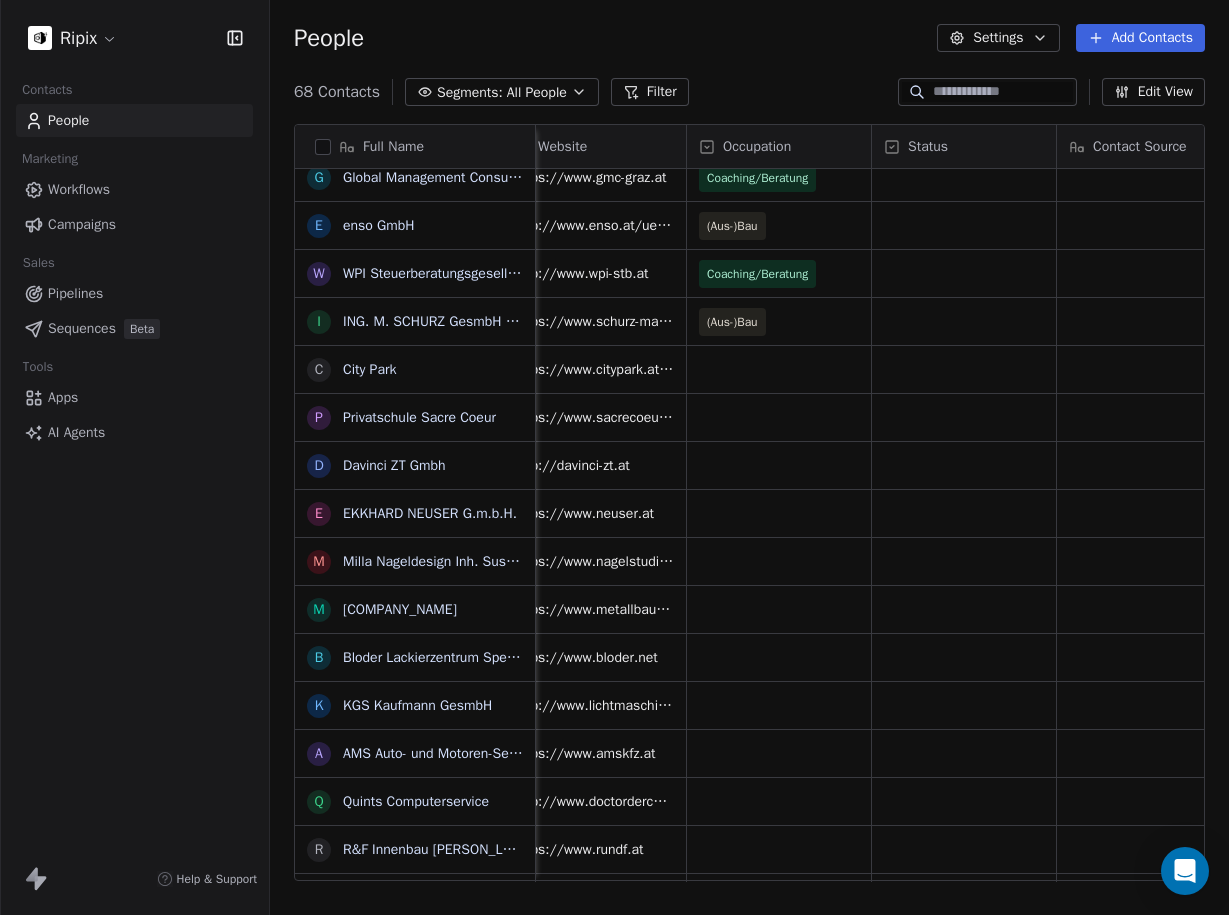 click on "Ripix Contacts People Marketing Workflows Campaigns Sales Pipelines Sequences Beta Tools Apps AI Agents Help & Support People Settings Add Contacts 68 Contacts Segments: All People Filter Edit View Tag Add to Sequence Export Full Name F Fachstudio LasKoNa F [PERSON_FIRST_NAME] [PERSON_LAST_NAME] KFZ-Handels GmbH S Schlacher KFZ GmbH J [PERSON_FIRST_NAME] [PERSON_LAST_NAME] Schlacher F [PERSON_FIRST_NAME] [PERSON_LAST_NAME] Binder H [PERSON_FIRST_NAME] [PERSON_LAST_NAME] KFZ - Verwertung H Herk GmbH C [PERSON_FIRST_NAME] [PERSON_LAST_NAME] (KFZ & Zweirad Kohlbacher) S Stückelschwaiger OEG E EBC Bremsen Österreich Haindl Vertriebs GmbH S [PERSON_FIRST_NAME] [PERSON_LAST_NAME] e.U. B [PERSON_FIRST_NAME] [PERSON_LAST_NAME] Künstler K KFZ - PLETZ Meisterbetrieb GmbH I Ing. [PERSON_FIRST_NAME] [PERSON_LAST_NAME] (KFZ-Rudorfer) K KFZ-Fachwerkstätte [PERSON_FIRST_NAME] [PERSON_LAST_NAME] L Lüftenegger Gesellschaft m.b.H. K [PERSON_FIRST_NAME]-[PERSON_LAST_NAME] K KFZ-Technik Winter H [PERSON_FIRST_NAME] [PERSON_LAST_NAME] (Auto Hartleb) A AUTO LASSER Gesellschaft m.b.H. G Global Management Consulting e enso GmbH W WPI Steuerberatungsgesellschaft mbH I ING. [PERSON_FIRST_NAME] [PERSON_LAST_NAME] GesmbH (Schurz Sondermaschinenbau) C City Park P Privatschule Sacre Coeur D E M M B" at bounding box center [614, 457] 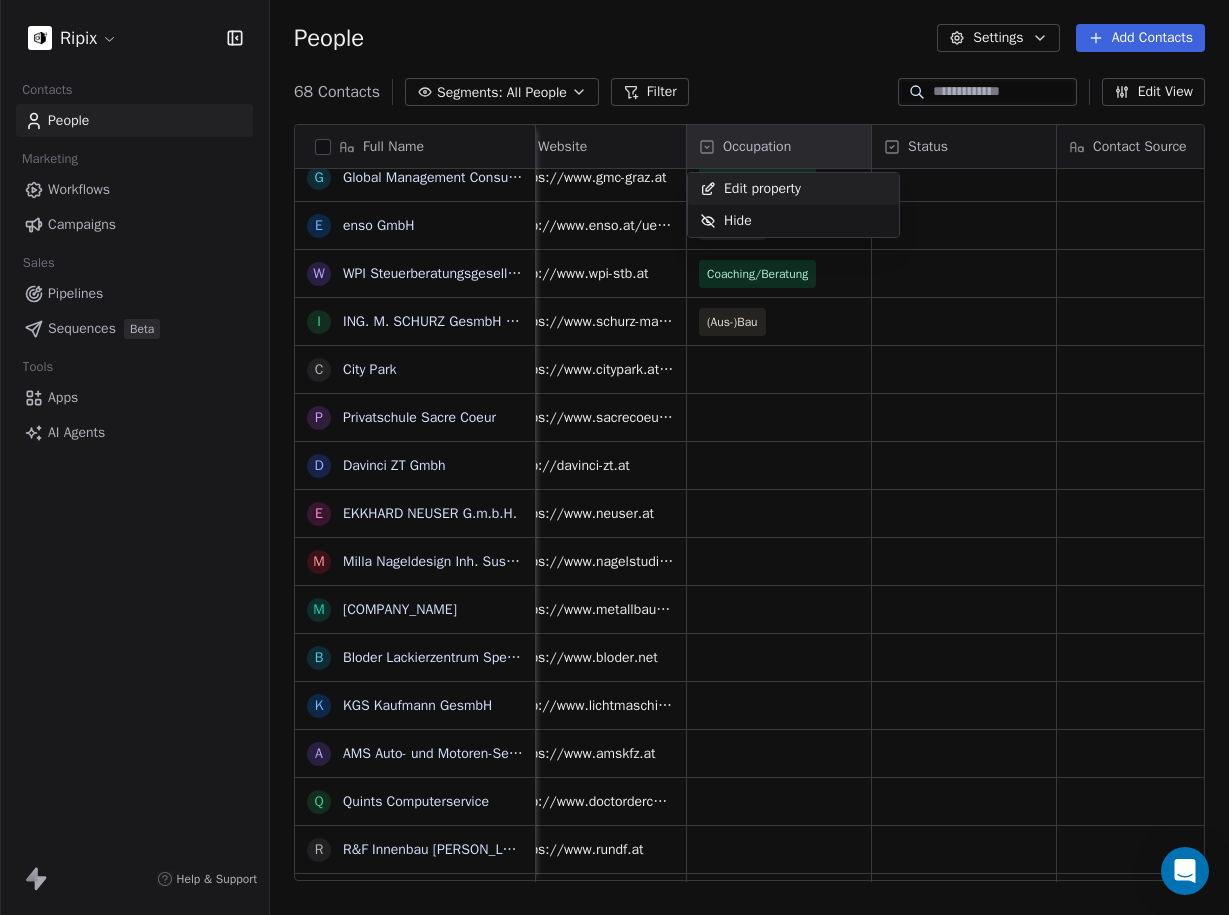 click on "Edit property" at bounding box center [762, 189] 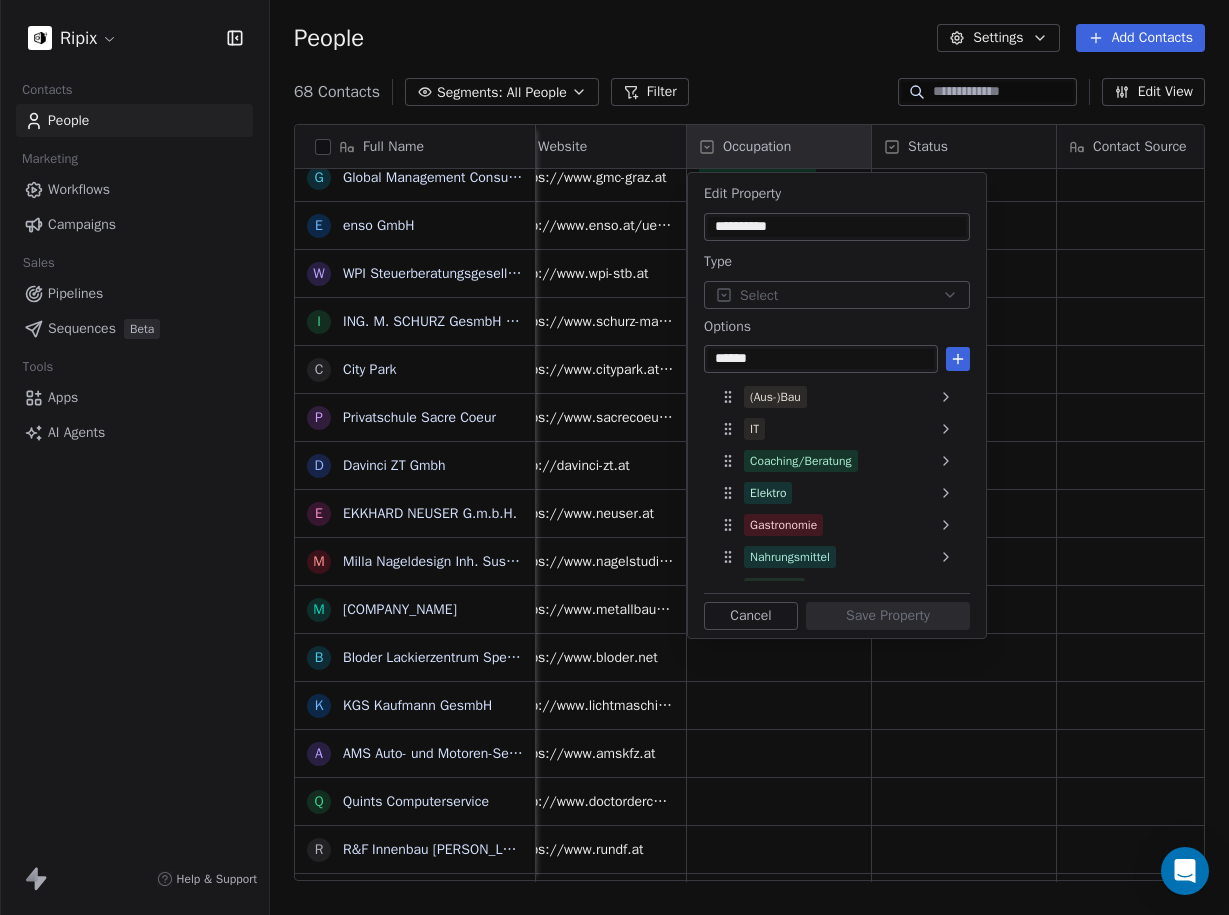 type on "******" 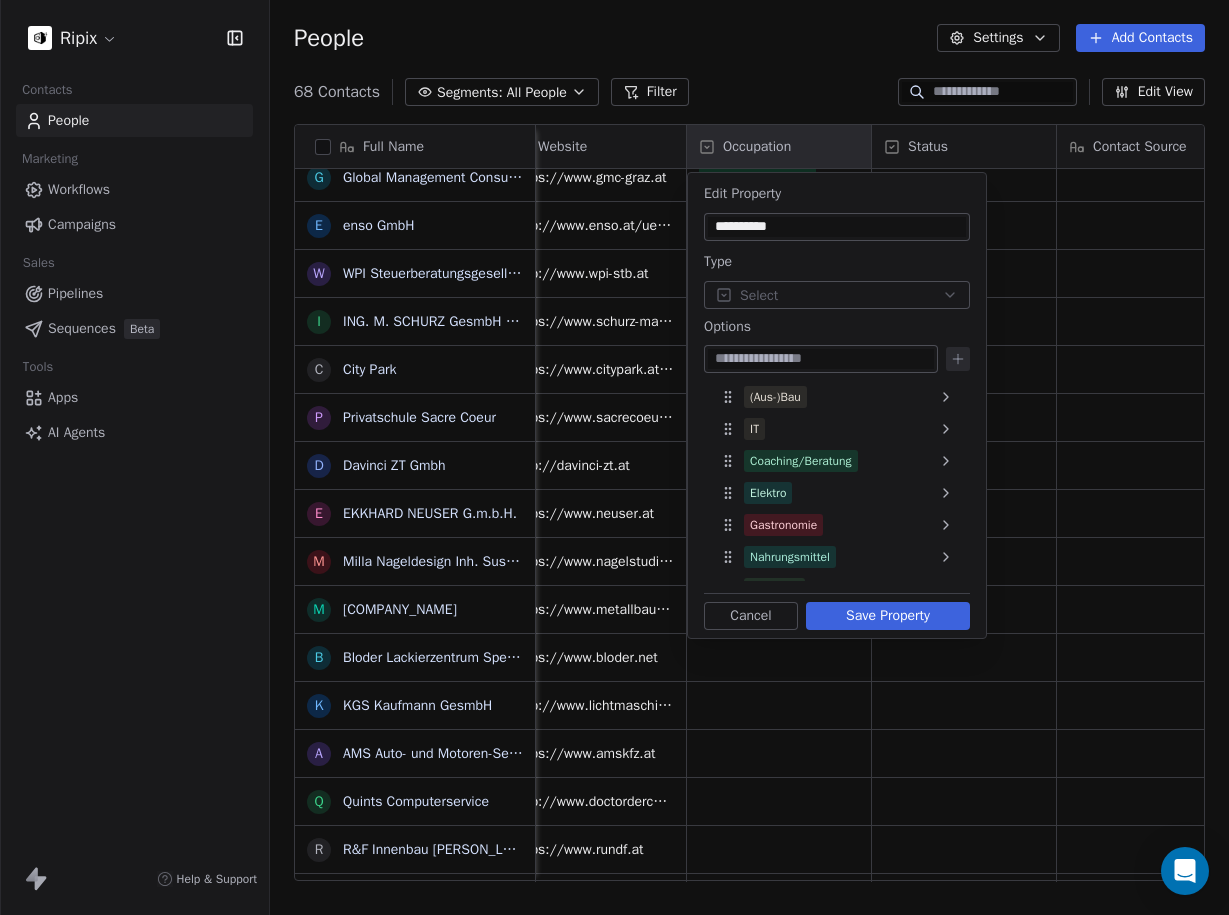 click on "Save Property" at bounding box center [888, 616] 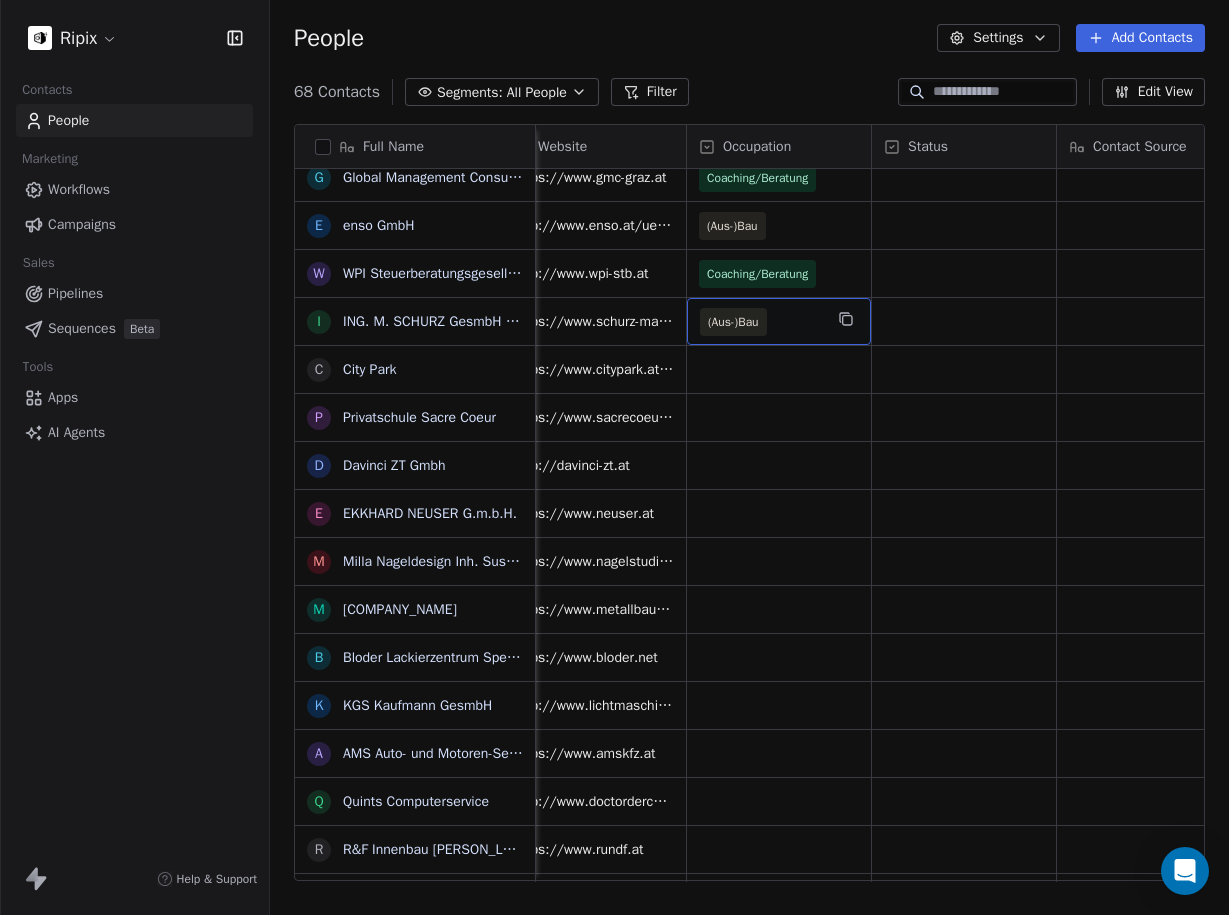 click on "(Aus-)Bau" at bounding box center (761, 322) 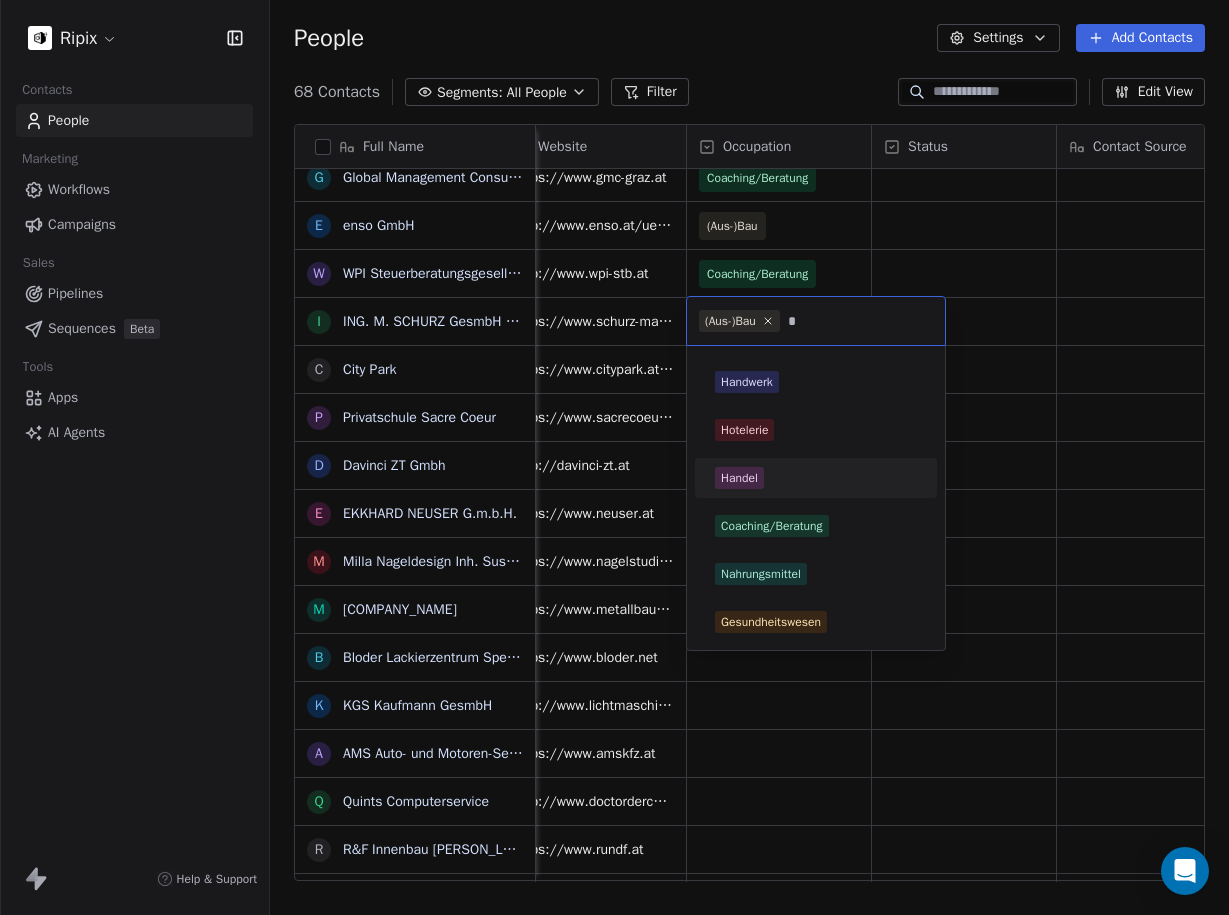 type on "*" 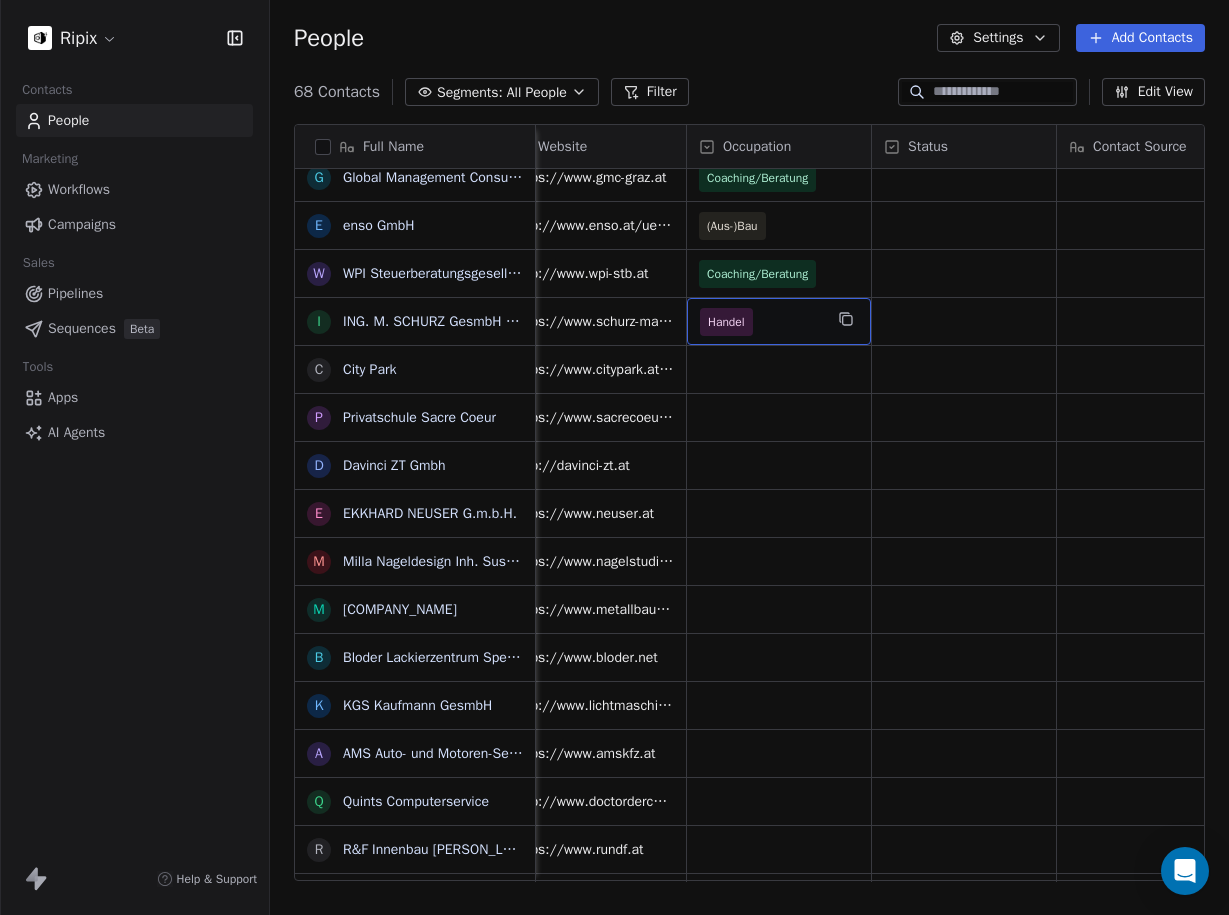 click on "Handel" at bounding box center [761, 322] 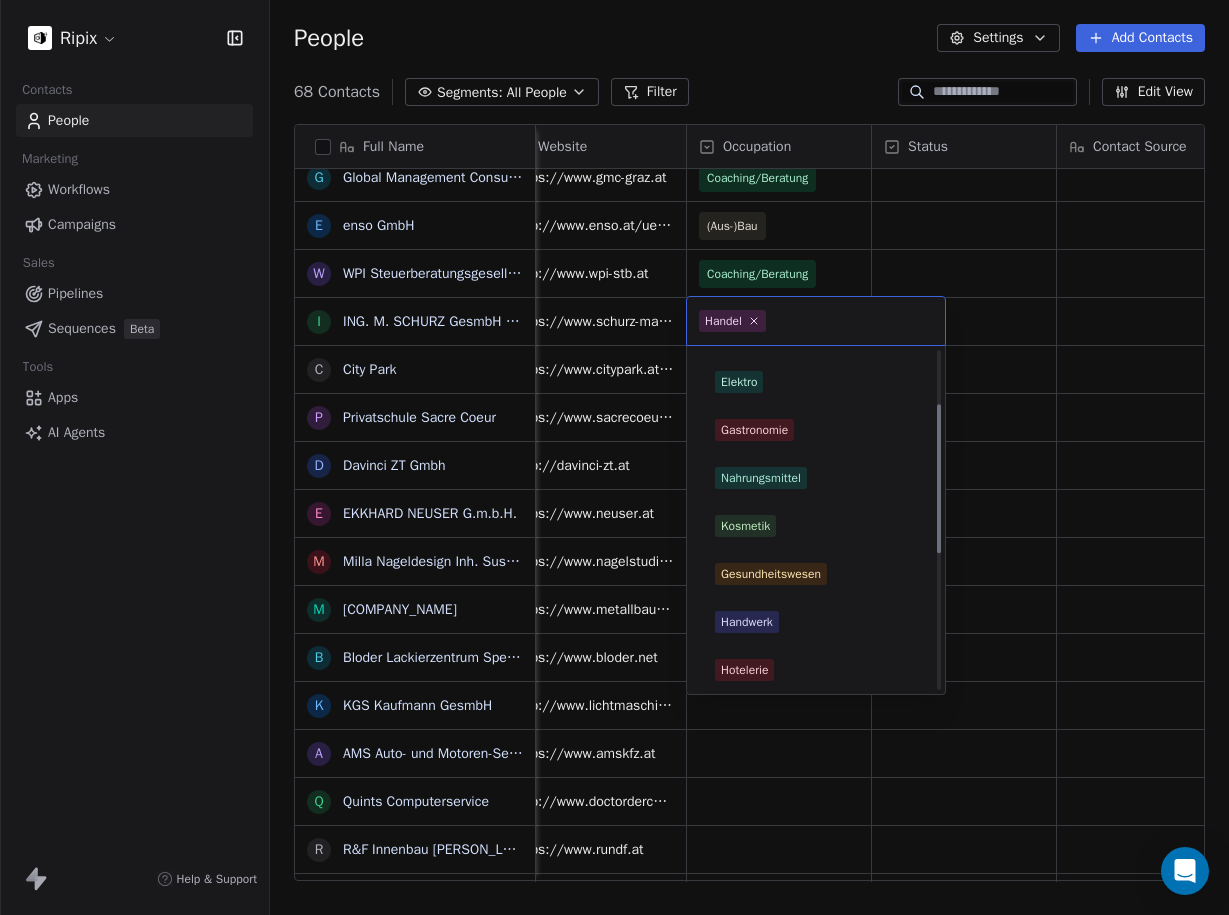 scroll, scrollTop: 0, scrollLeft: 0, axis: both 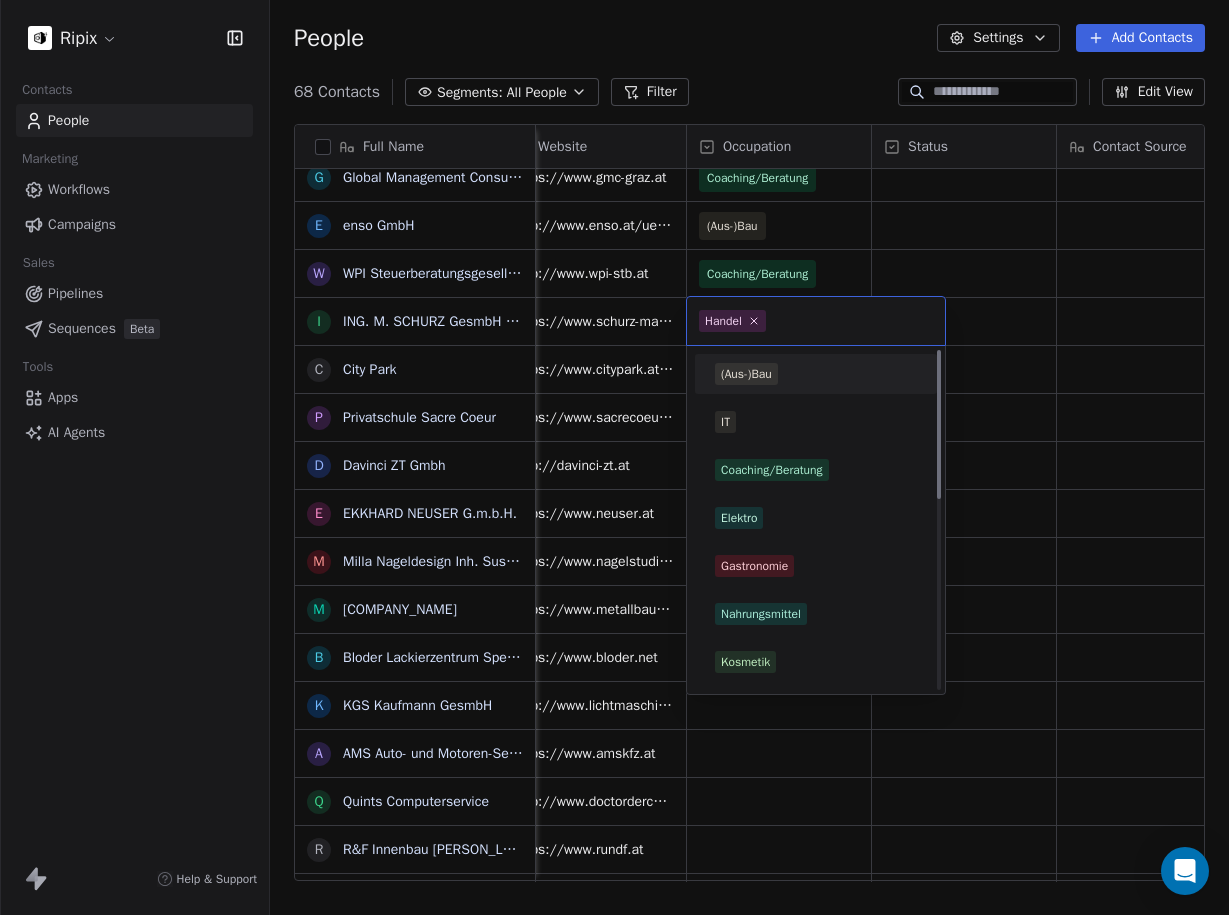 click on "(Aus-)Bau" at bounding box center [746, 374] 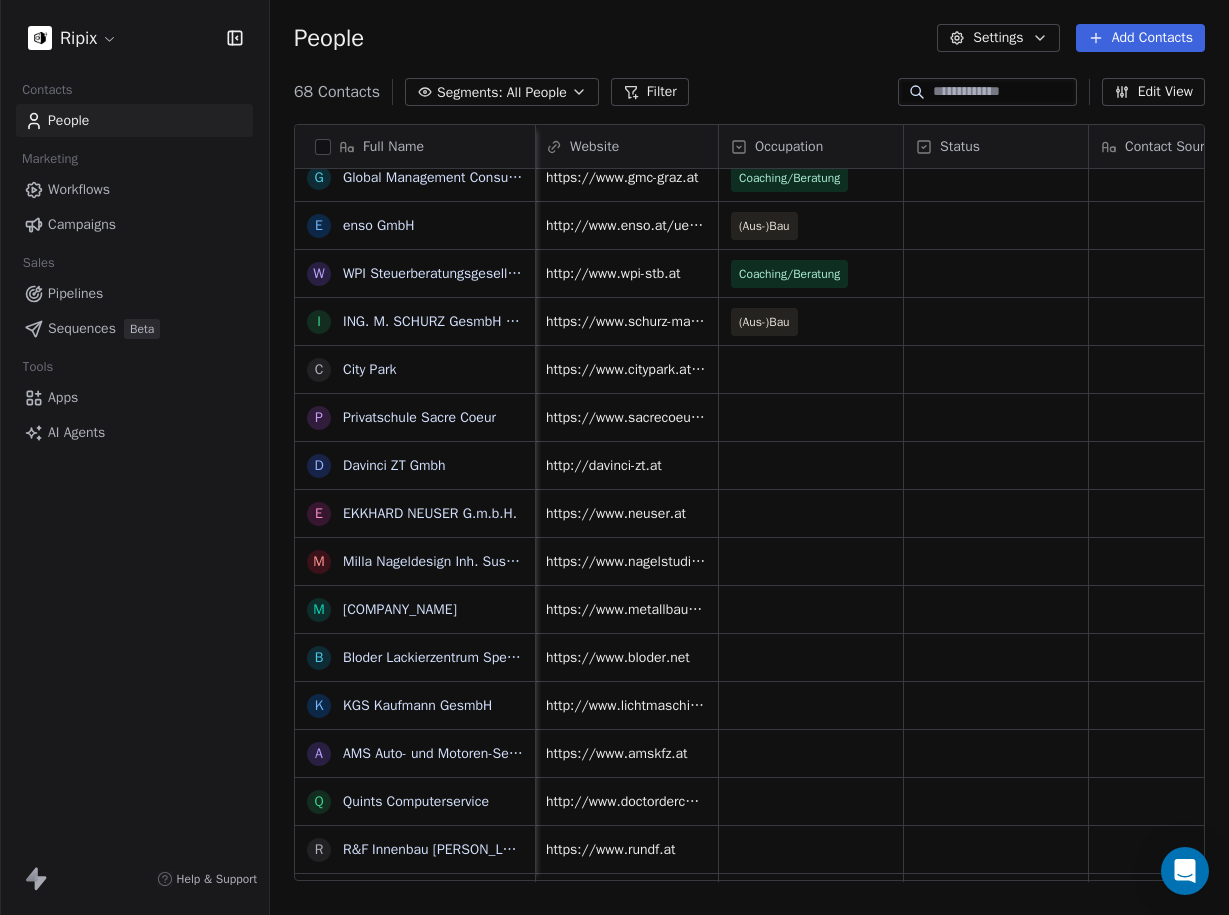 scroll, scrollTop: 0, scrollLeft: 370, axis: horizontal 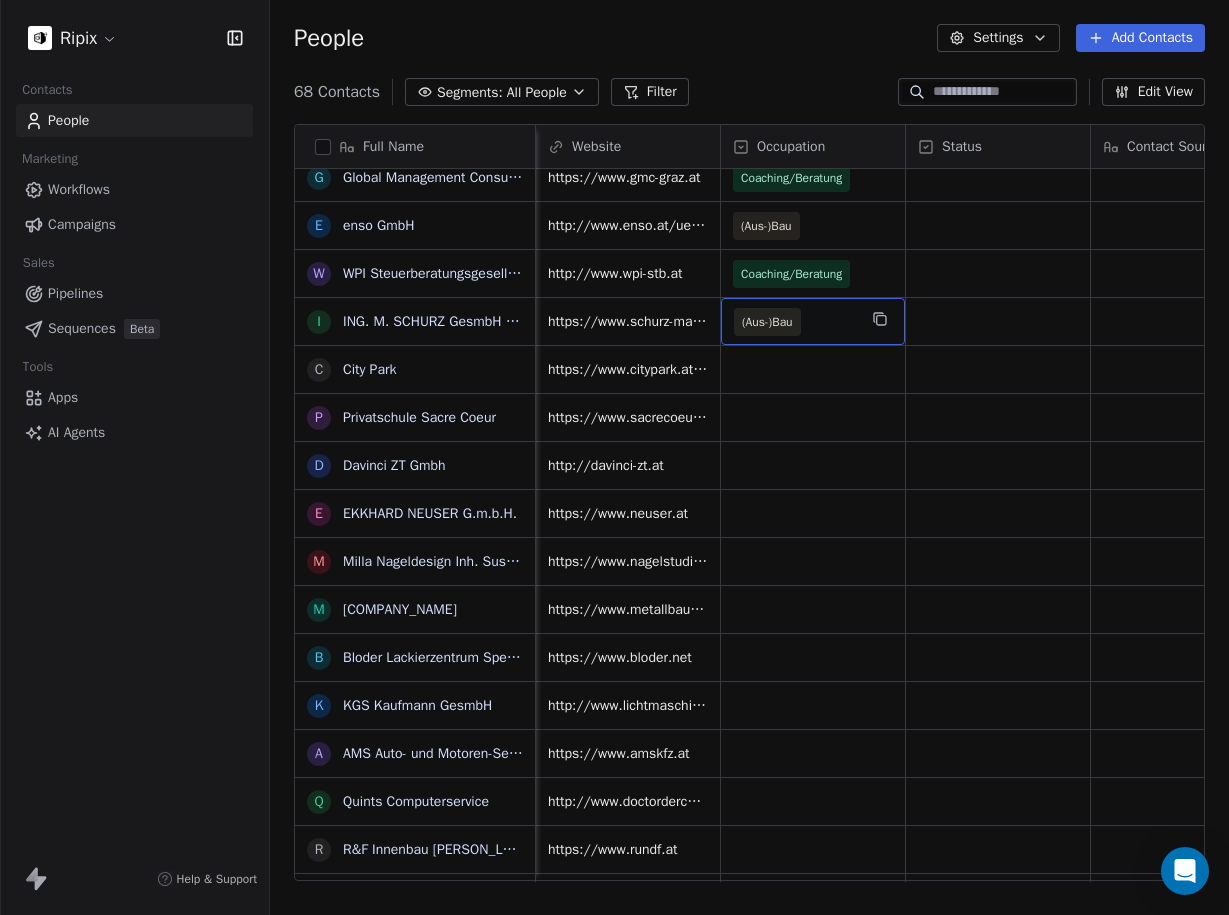 click on "(Aus-)Bau" at bounding box center [795, 322] 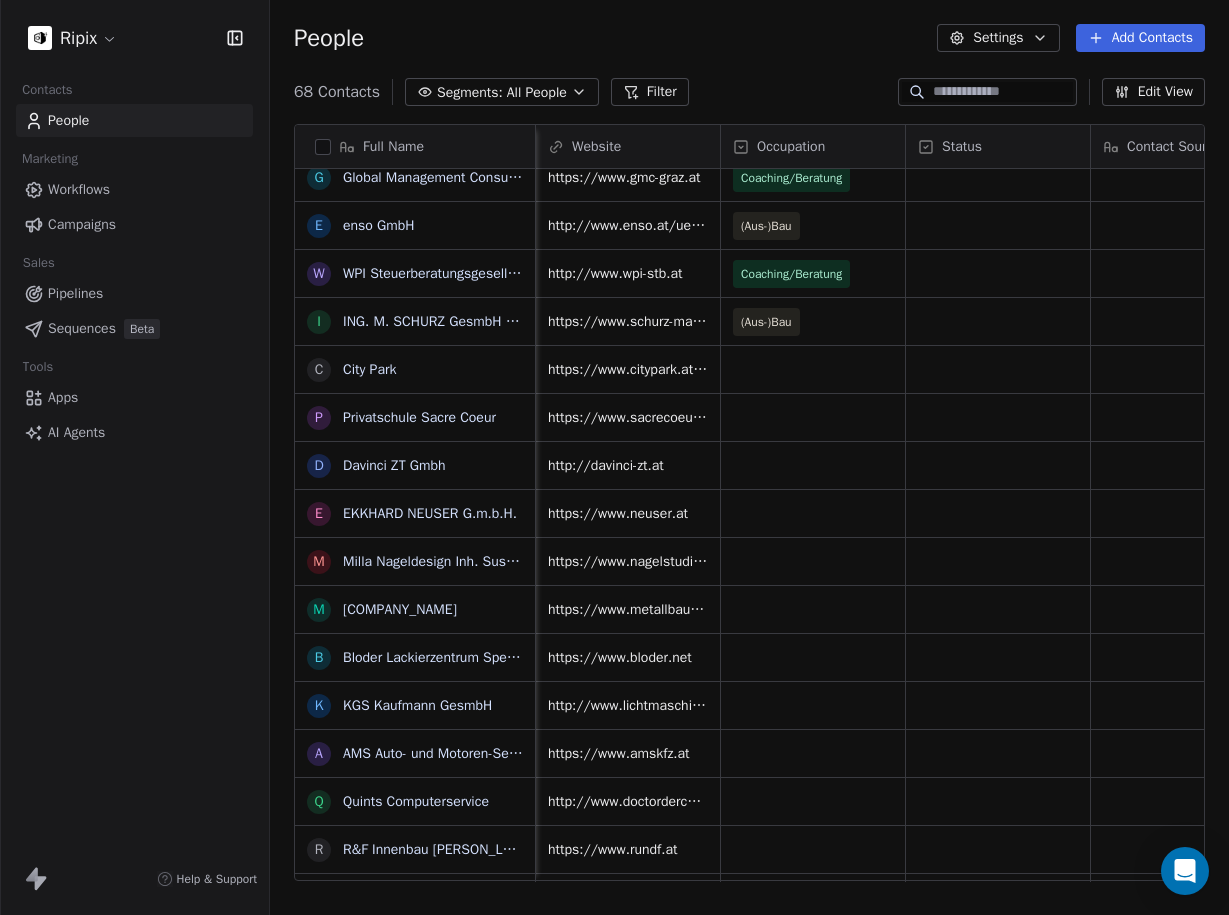 click on "Ripix Contacts People Marketing Workflows Campaigns Sales Pipelines Sequences Beta Tools Apps AI Agents Help & Support People Settings Add Contacts 68 Contacts Segments: All People Filter Edit View Tag Add to Sequence Export Full Name F Fachstudio LasKoNa F [PERSON_FIRST_NAME] [PERSON_LAST_NAME] KFZ-Handels GmbH S Schlacher KFZ GmbH J [PERSON_FIRST_NAME] [PERSON_LAST_NAME] Schlacher F [PERSON_FIRST_NAME] [PERSON_LAST_NAME] Binder H [PERSON_FIRST_NAME] [PERSON_LAST_NAME] KFZ - Verwertung H Herk GmbH C [PERSON_FIRST_NAME] [PERSON_LAST_NAME] (KFZ & Zweirad Kohlbacher) S Stückelschwaiger OEG E EBC Bremsen Österreich Haindl Vertriebs GmbH S [PERSON_FIRST_NAME] [PERSON_LAST_NAME] e.U. B [PERSON_FIRST_NAME] [PERSON_LAST_NAME] Künstler K KFZ - PLETZ Meisterbetrieb GmbH I Ing. [PERSON_FIRST_NAME] [PERSON_LAST_NAME] (KFZ-Rudorfer) K KFZ-Fachwerkstätte [PERSON_FIRST_NAME] [PERSON_LAST_NAME] L Lüftenegger Gesellschaft m.b.H. K [PERSON_FIRST_NAME]-[PERSON_LAST_NAME] K KFZ-Technik Winter H [PERSON_FIRST_NAME] [PERSON_LAST_NAME] (Auto Hartleb) A AUTO LASSER Gesellschaft m.b.H. G Global Management Consulting e enso GmbH W WPI Steuerberatungsgesellschaft mbH I ING. [PERSON_FIRST_NAME] [PERSON_LAST_NAME] GesmbH (Schurz Sondermaschinenbau) C City Park P Privatschule Sacre Coeur D E M M B" at bounding box center [614, 457] 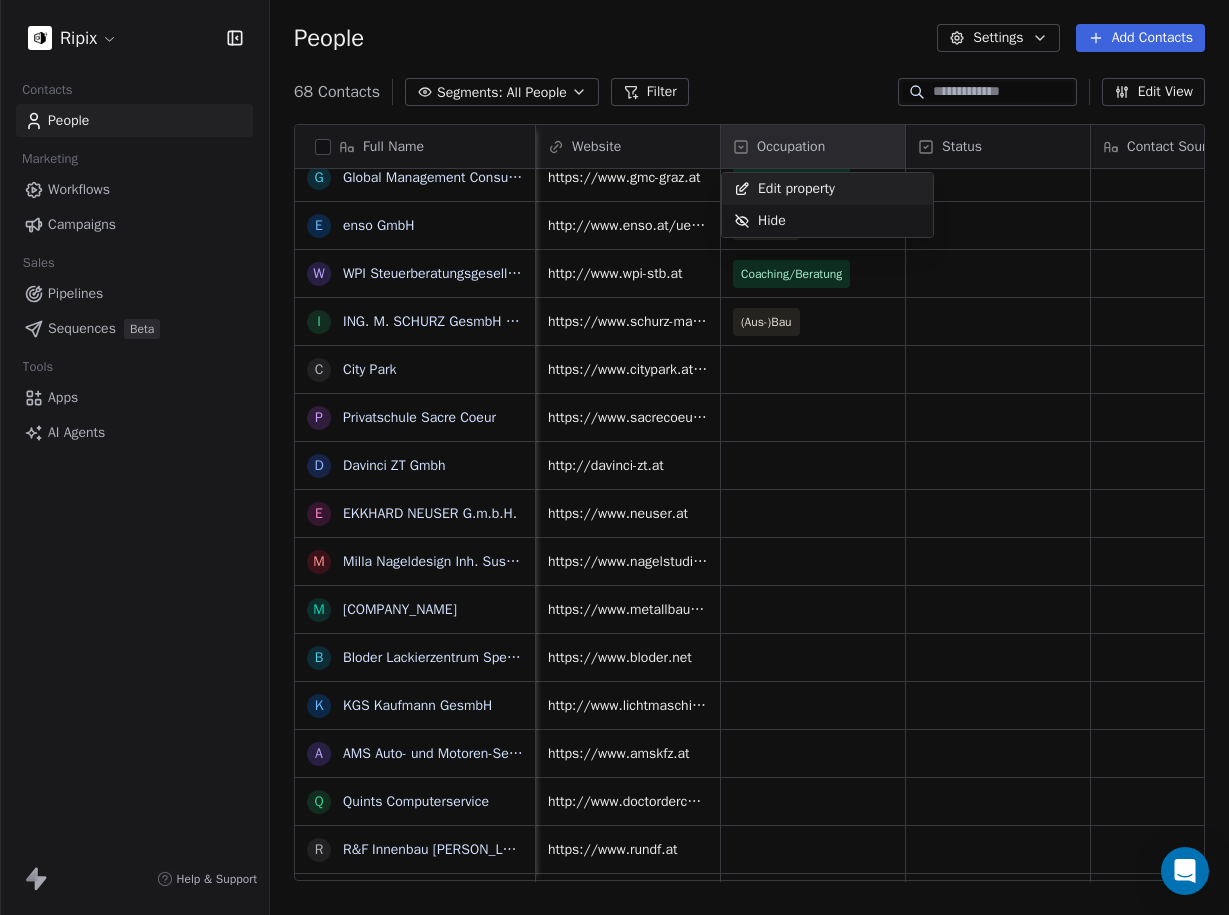 click on "Edit property" at bounding box center (796, 189) 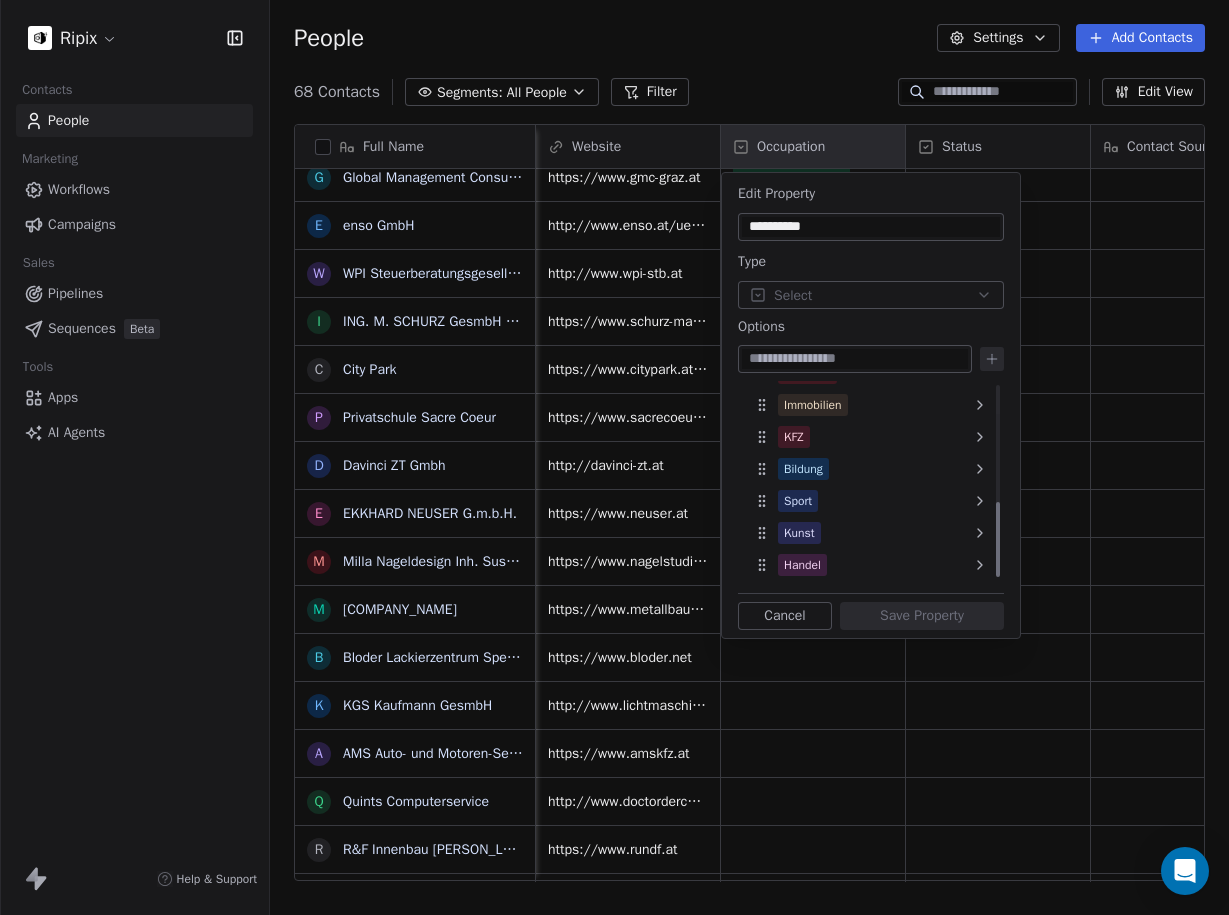 scroll, scrollTop: 0, scrollLeft: 0, axis: both 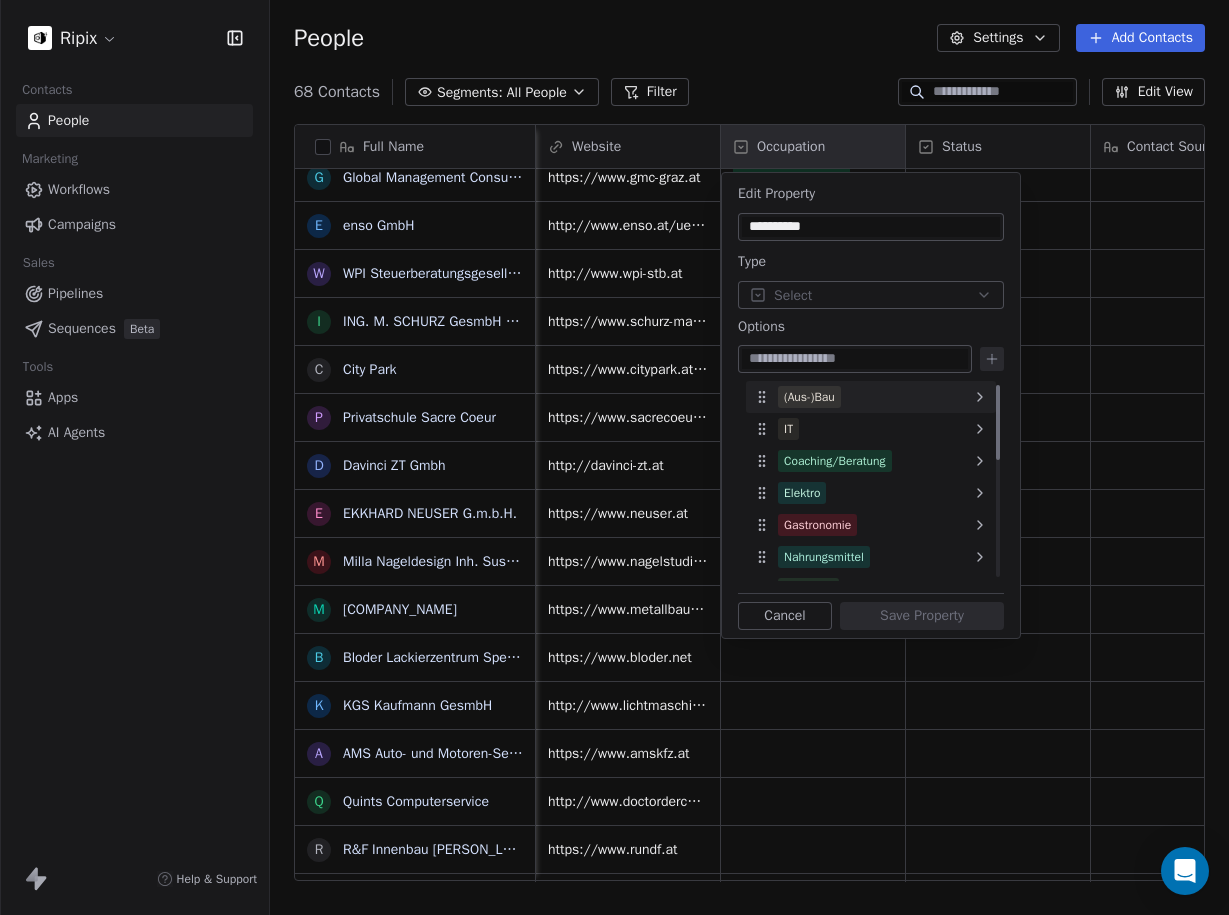 click 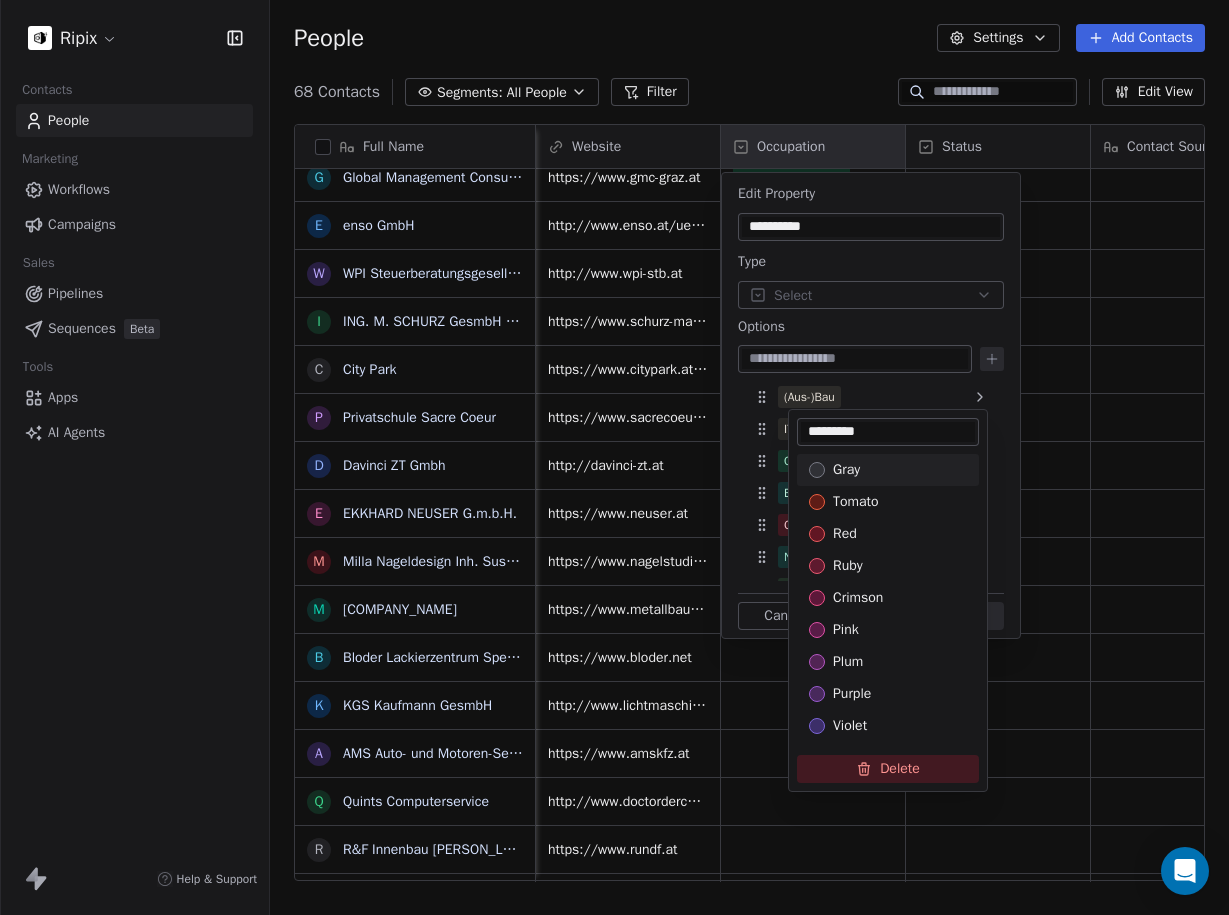 click on "Ripix Contacts People Marketing Workflows Campaigns Sales Pipelines Sequences Beta Tools Apps AI Agents Help & Support People Settings Add Contacts 68 Contacts Segments: All People Filter Edit View Tag Add to Sequence Export Full Name F Fachstudio LasKoNa F [PERSON_FIRST_NAME] [PERSON_LAST_NAME] KFZ-Handels GmbH S Schlacher KFZ GmbH J [PERSON_FIRST_NAME] [PERSON_LAST_NAME] Schlacher F [PERSON_FIRST_NAME] [PERSON_LAST_NAME] Binder H [PERSON_FIRST_NAME] [PERSON_LAST_NAME] KFZ - Verwertung H Herk GmbH C [PERSON_FIRST_NAME] [PERSON_LAST_NAME] (KFZ & Zweirad Kohlbacher) S Stückelschwaiger OEG E EBC Bremsen Österreich Haindl Vertriebs GmbH S [PERSON_FIRST_NAME] [PERSON_LAST_NAME] e.U. B [PERSON_FIRST_NAME] [PERSON_LAST_NAME] Künstler K KFZ - PLETZ Meisterbetrieb GmbH I Ing. [PERSON_FIRST_NAME] [PERSON_LAST_NAME] (KFZ-Rudorfer) K KFZ-Fachwerkstätte [PERSON_FIRST_NAME] [PERSON_LAST_NAME] L Lüftenegger Gesellschaft m.b.H. K [PERSON_FIRST_NAME]-[PERSON_LAST_NAME] K KFZ-Technik Winter H [PERSON_FIRST_NAME] [PERSON_LAST_NAME] (Auto Hartleb) A AUTO LASSER Gesellschaft m.b.H. G Global Management Consulting e enso GmbH W WPI Steuerberatungsgesellschaft mbH I ING. [PERSON_FIRST_NAME] [PERSON_LAST_NAME] GesmbH (Schurz Sondermaschinenbau) C City Park P Privatschule Sacre Coeur D E M M B" at bounding box center (614, 457) 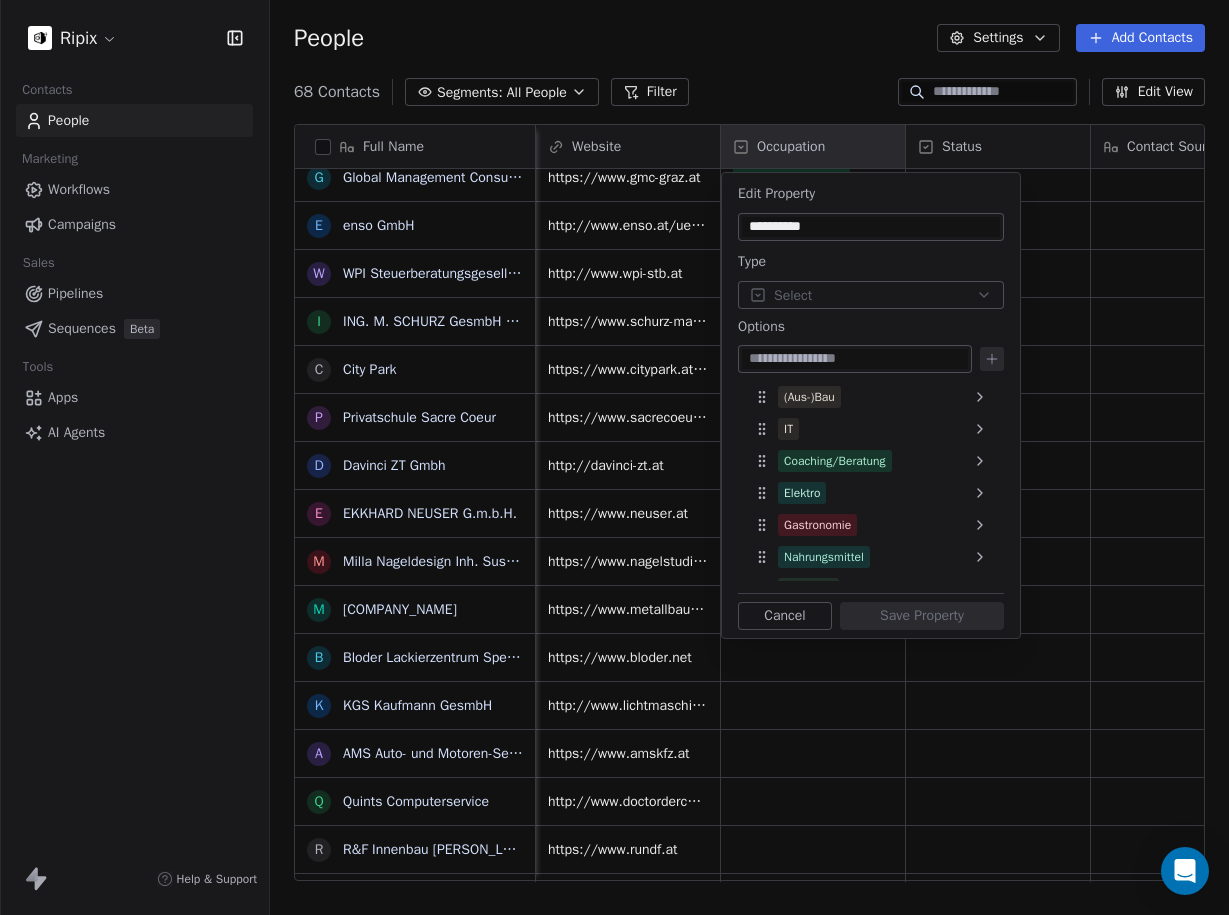 click on "Ripix Contacts People Marketing Workflows Campaigns Sales Pipelines Sequences Beta Tools Apps AI Agents Help & Support People Settings Add Contacts 68 Contacts Segments: All People Filter Edit View Tag Add to Sequence Export Full Name F Fachstudio LasKoNa F [PERSON_FIRST_NAME] [PERSON_LAST_NAME] KFZ-Handels GmbH S Schlacher KFZ GmbH J [PERSON_FIRST_NAME] [PERSON_LAST_NAME] Schlacher F [PERSON_FIRST_NAME] [PERSON_LAST_NAME] Binder H [PERSON_FIRST_NAME] [PERSON_LAST_NAME] KFZ - Verwertung H Herk GmbH C [PERSON_FIRST_NAME] [PERSON_LAST_NAME] (KFZ & Zweirad Kohlbacher) S Stückelschwaiger OEG E EBC Bremsen Österreich Haindl Vertriebs GmbH S [PERSON_FIRST_NAME] [PERSON_LAST_NAME] e.U. B [PERSON_FIRST_NAME] [PERSON_LAST_NAME] Künstler K KFZ - PLETZ Meisterbetrieb GmbH I Ing. [PERSON_FIRST_NAME] [PERSON_LAST_NAME] (KFZ-Rudorfer) K KFZ-Fachwerkstätte [PERSON_FIRST_NAME] [PERSON_LAST_NAME] L Lüftenegger Gesellschaft m.b.H. K [PERSON_FIRST_NAME]-[PERSON_LAST_NAME] K KFZ-Technik Winter H [PERSON_FIRST_NAME] [PERSON_LAST_NAME] (Auto Hartleb) A AUTO LASSER Gesellschaft m.b.H. G Global Management Consulting e enso GmbH W WPI Steuerberatungsgesellschaft mbH I ING. [PERSON_FIRST_NAME] [PERSON_LAST_NAME] GesmbH (Schurz Sondermaschinenbau) C City Park P Privatschule Sacre Coeur D E M M B" at bounding box center (614, 457) 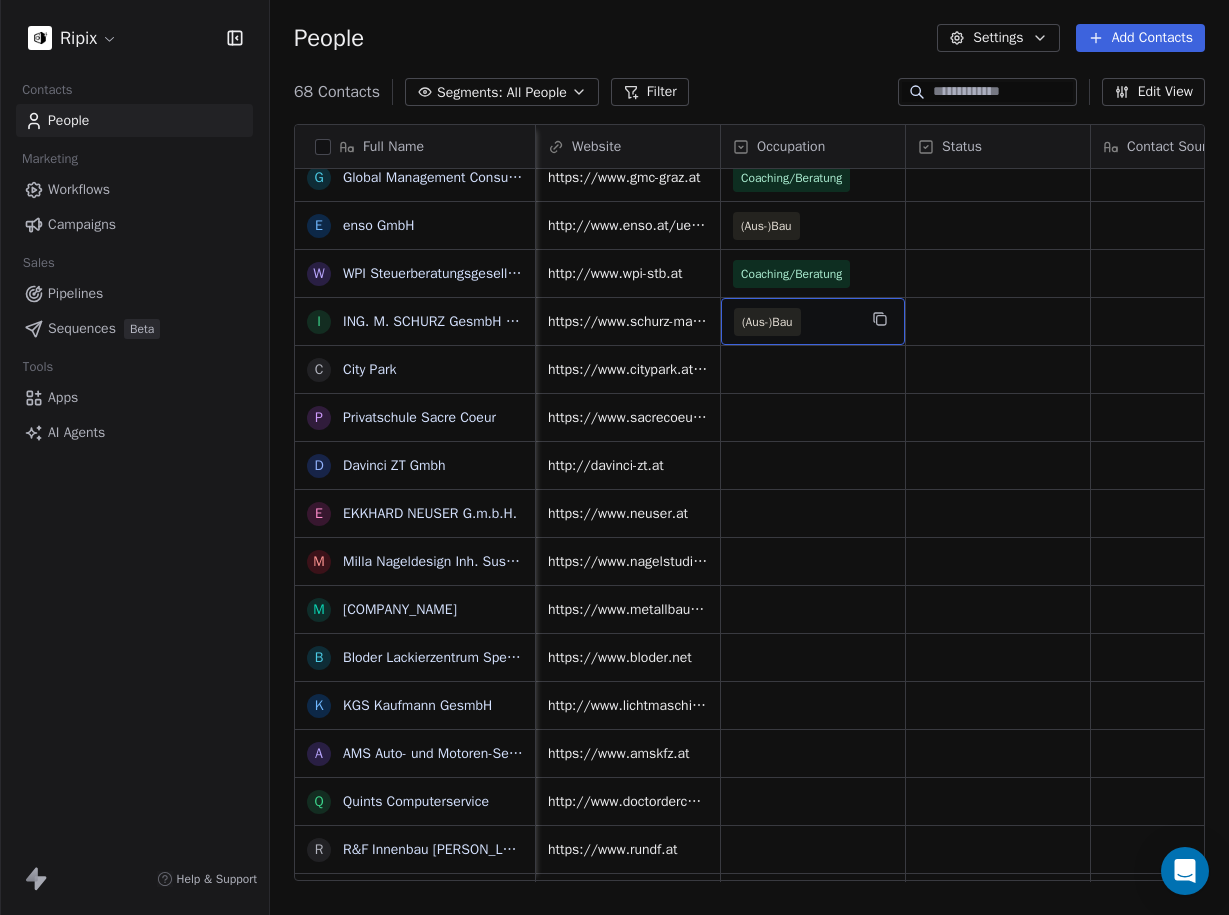 click on "(Aus-)Bau" at bounding box center (795, 322) 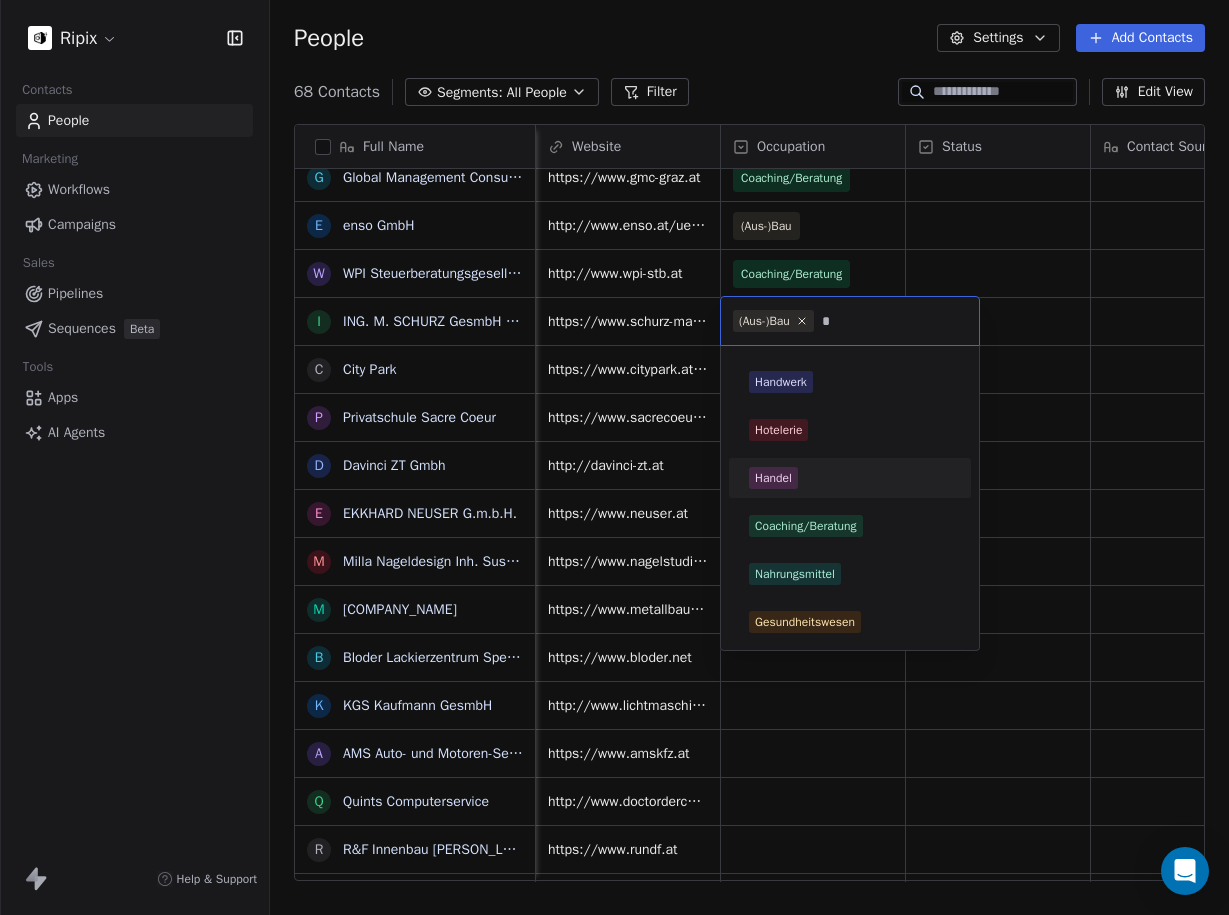 type on "*" 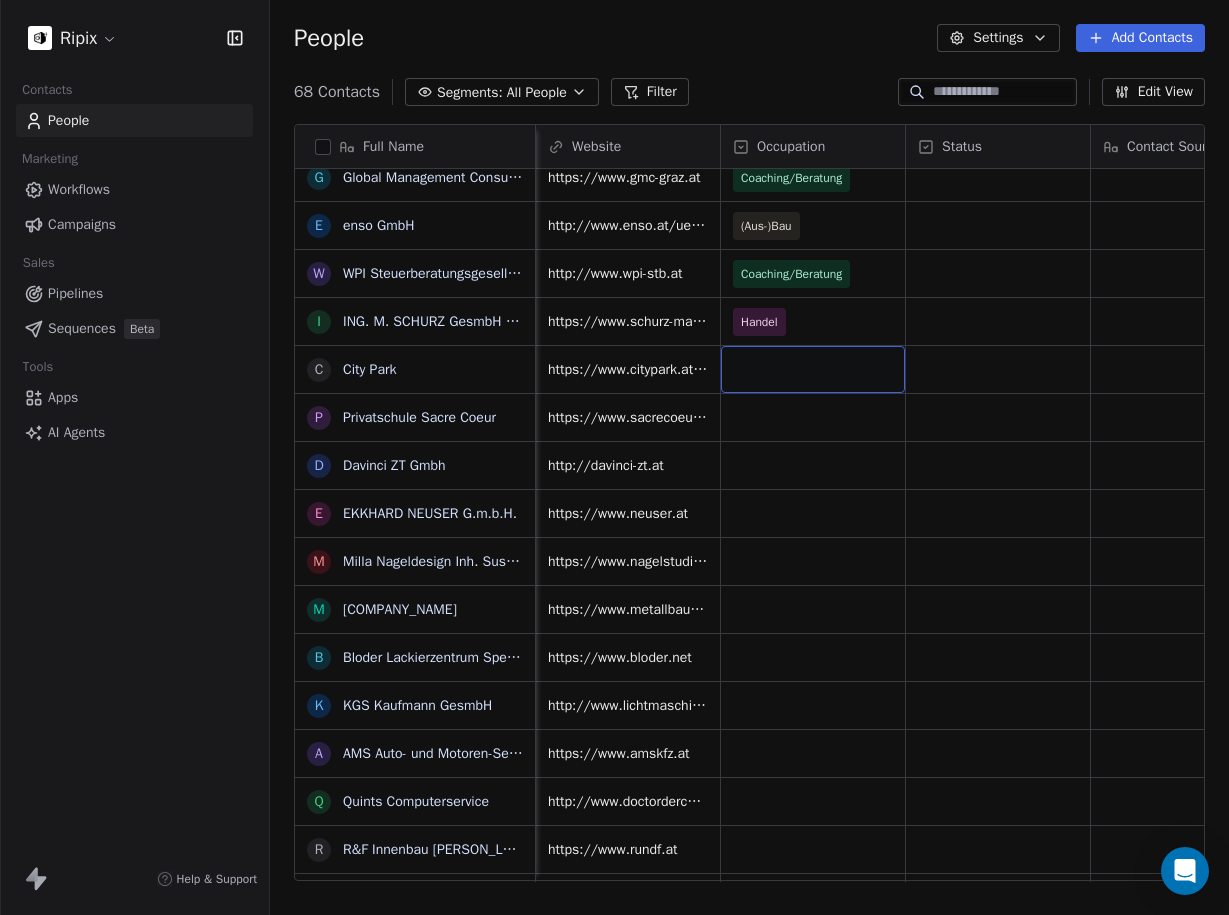 click at bounding box center [813, 369] 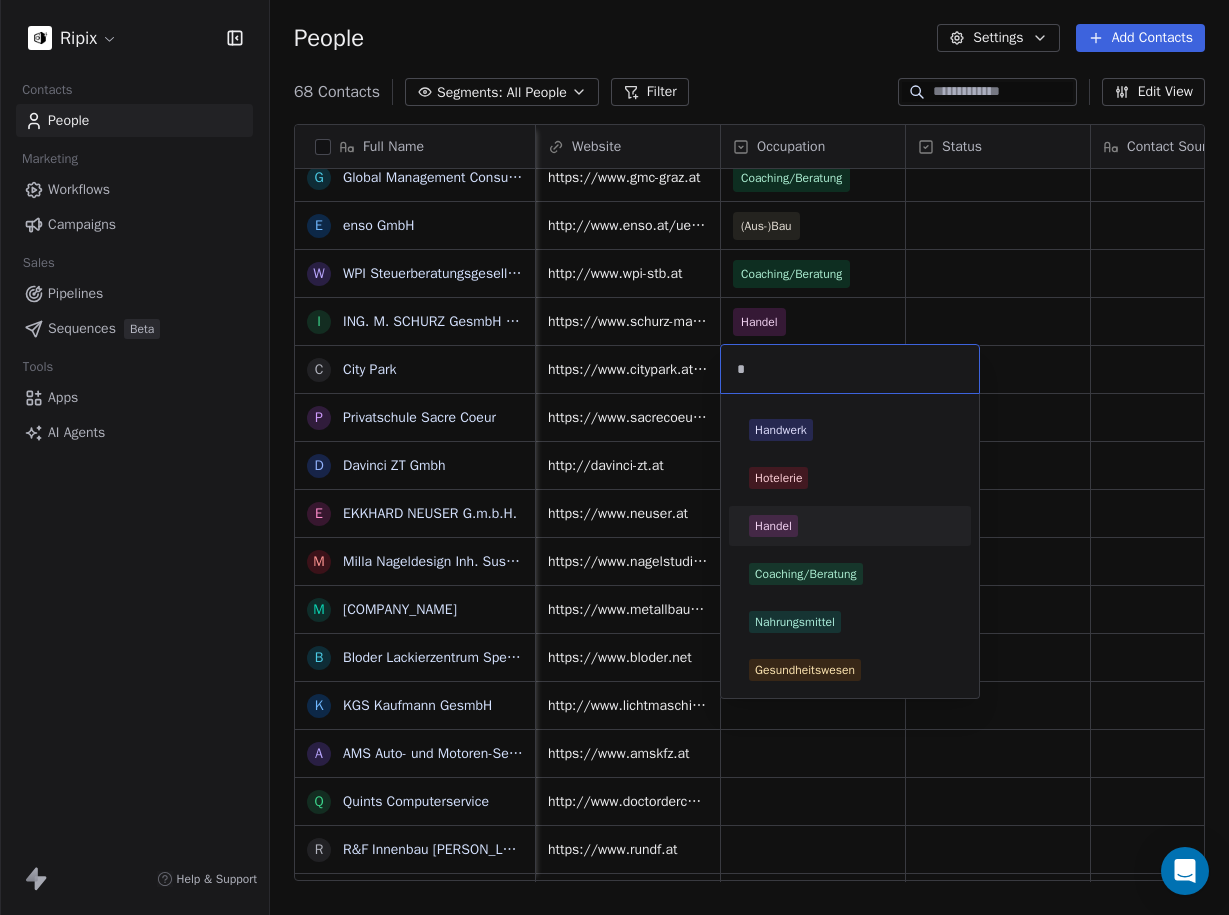 type on "*" 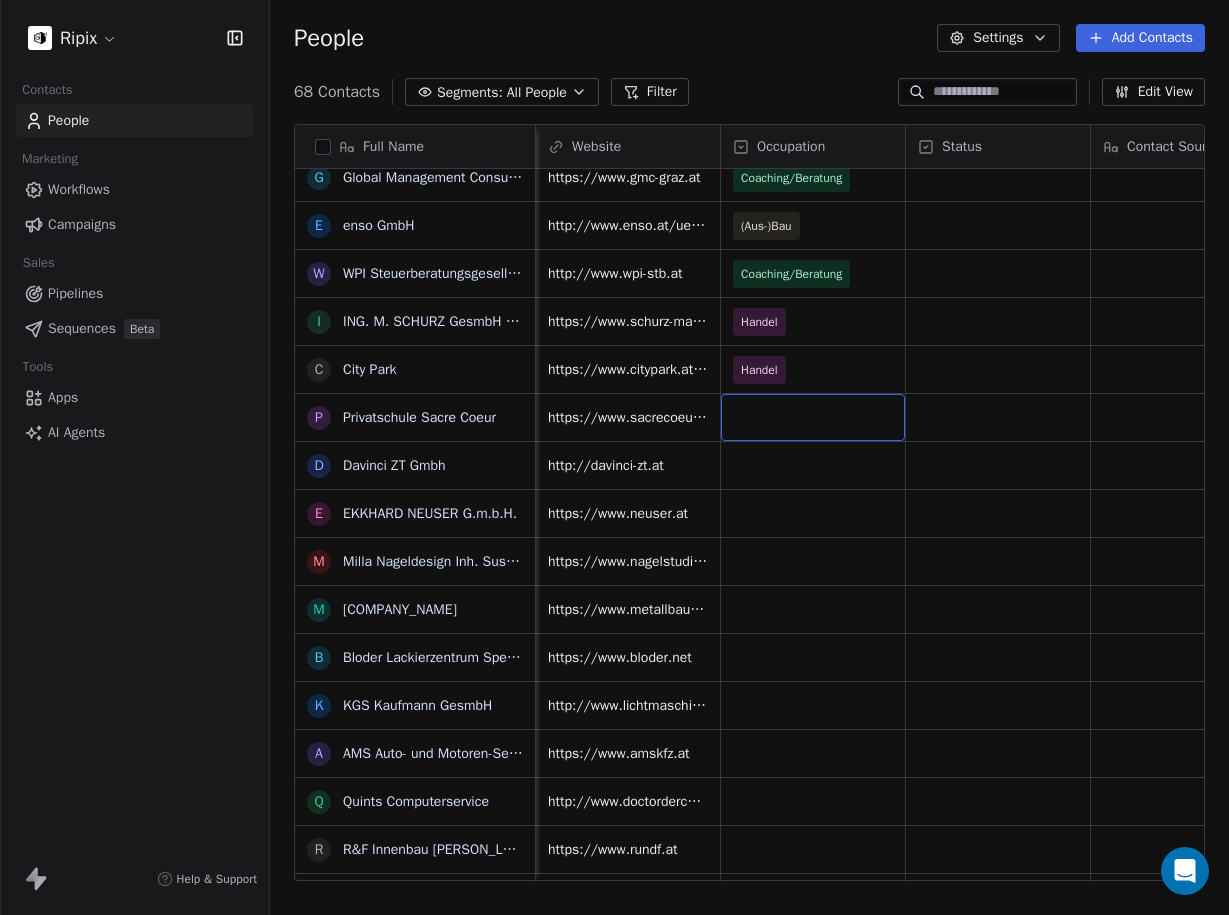 click at bounding box center [813, 417] 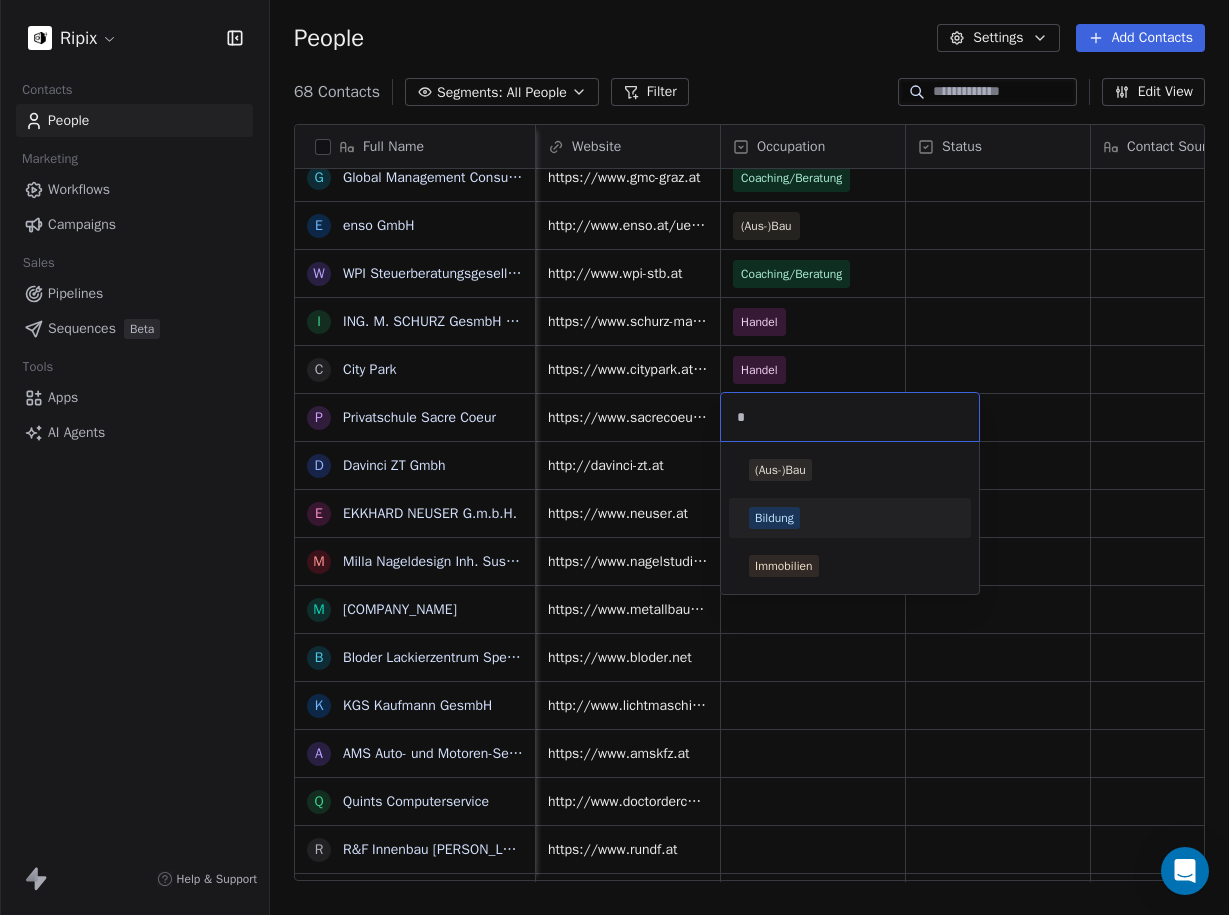 type on "*" 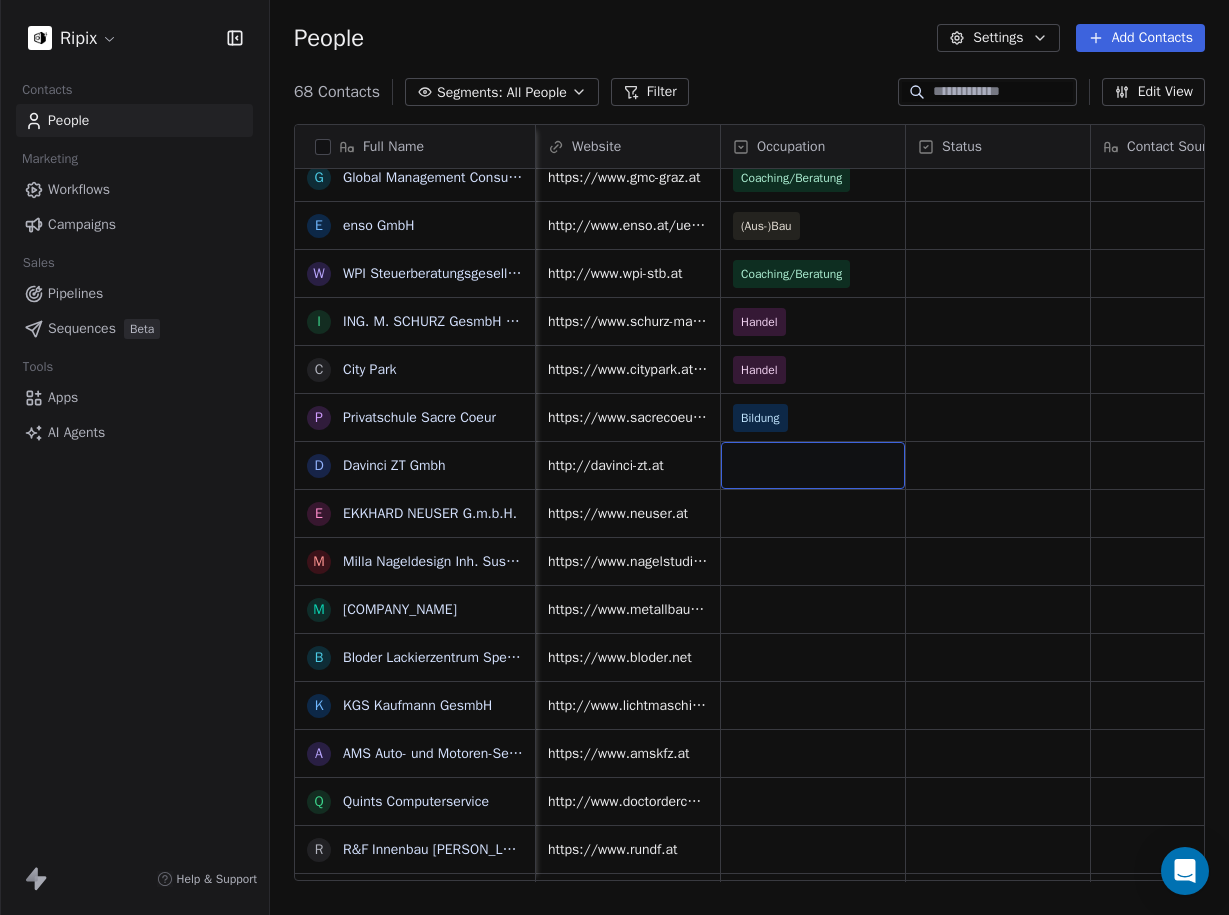 click at bounding box center [813, 465] 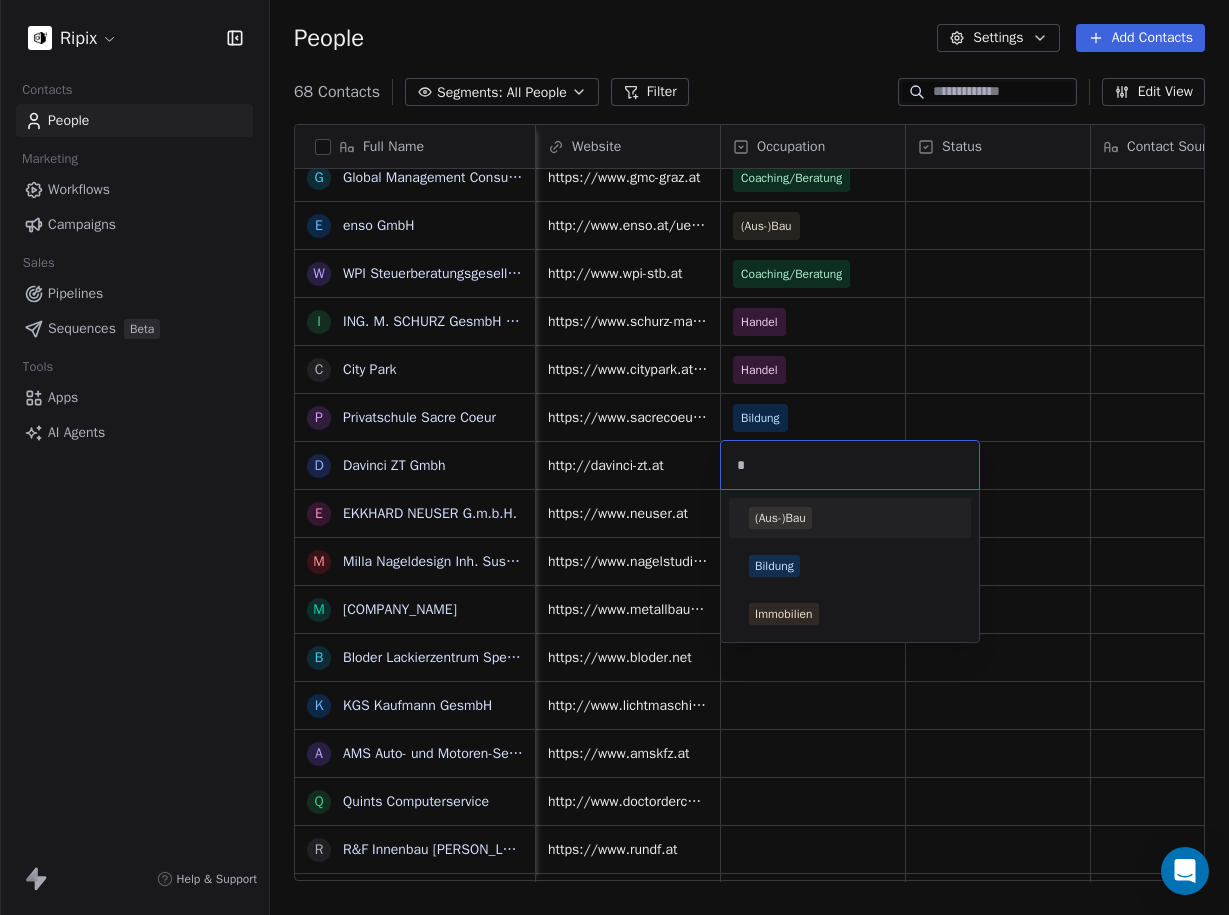 type on "*" 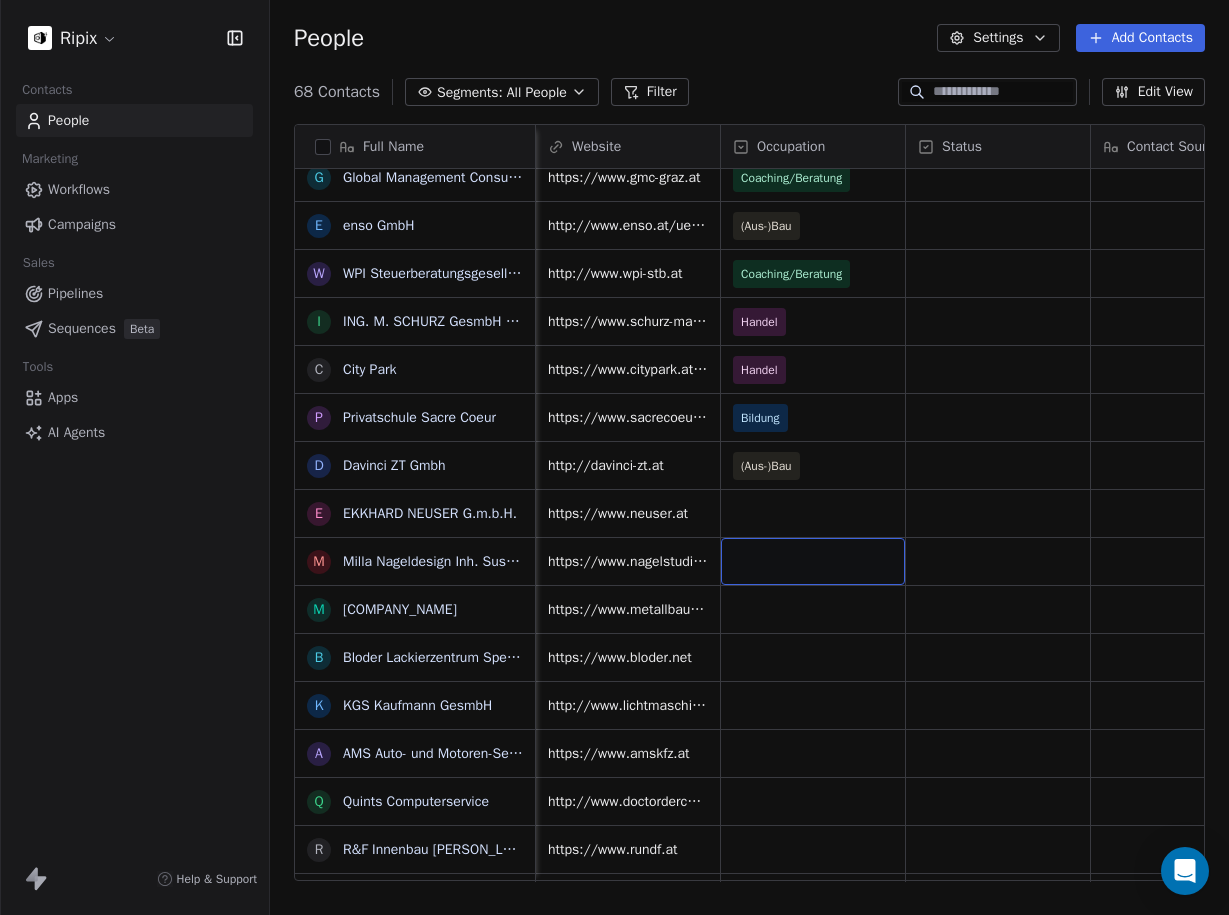 click at bounding box center (813, 561) 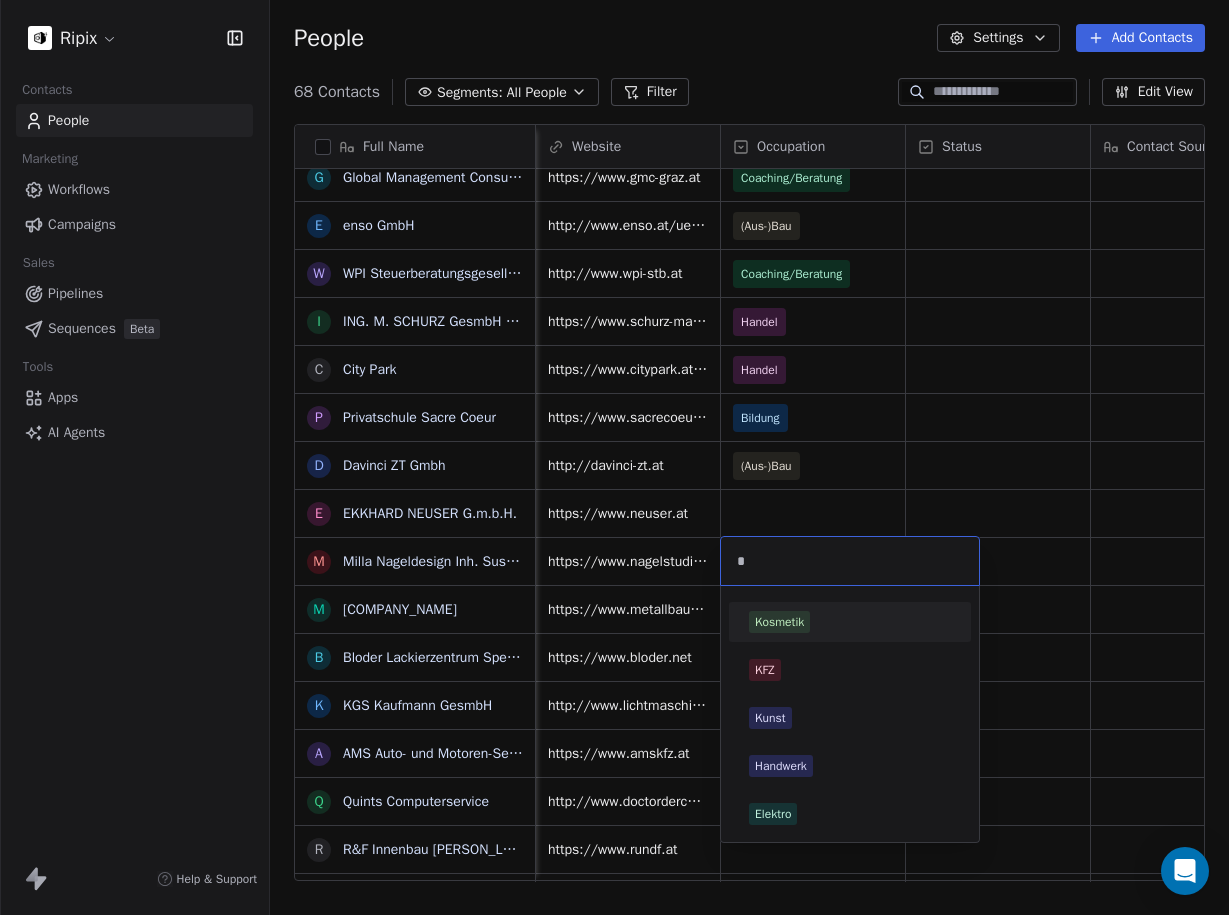 type on "*" 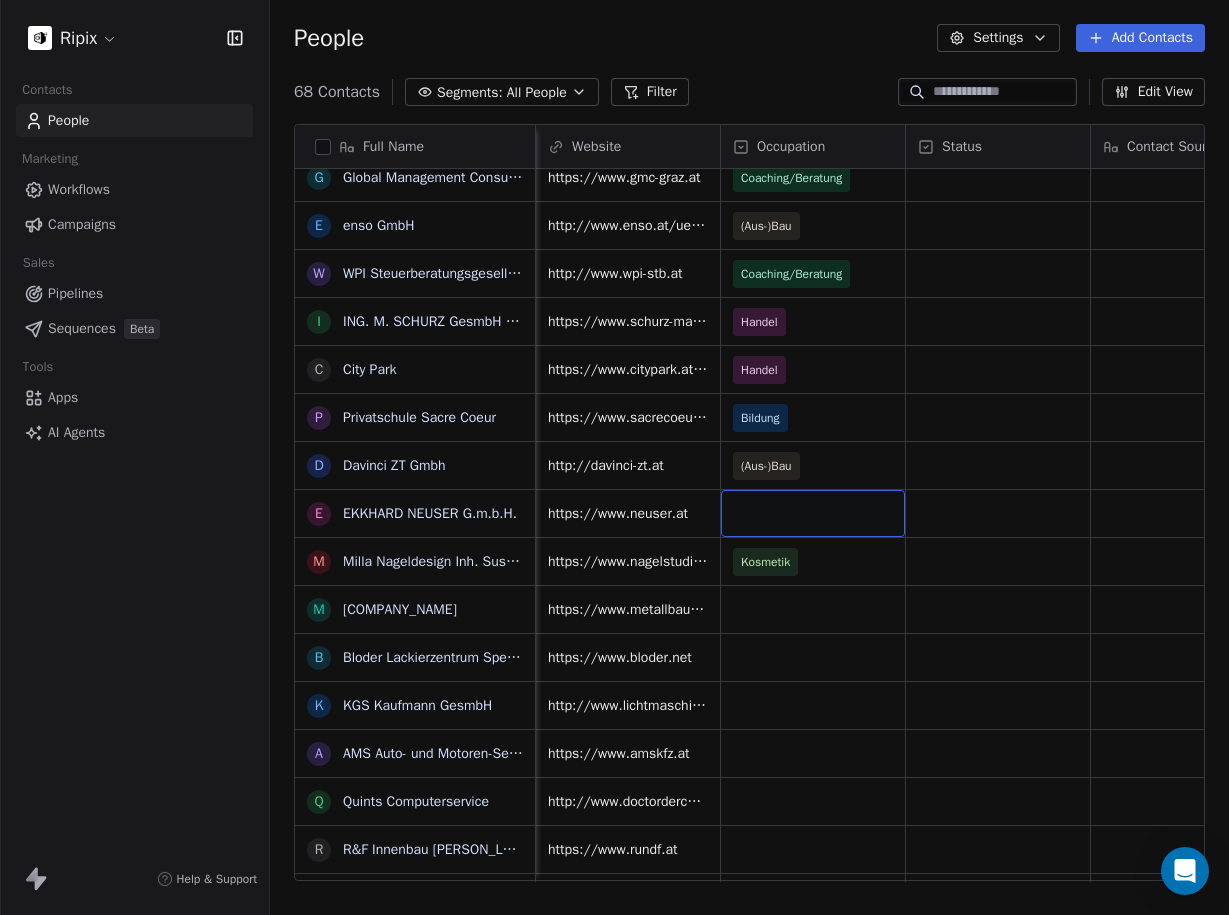 click at bounding box center (813, 513) 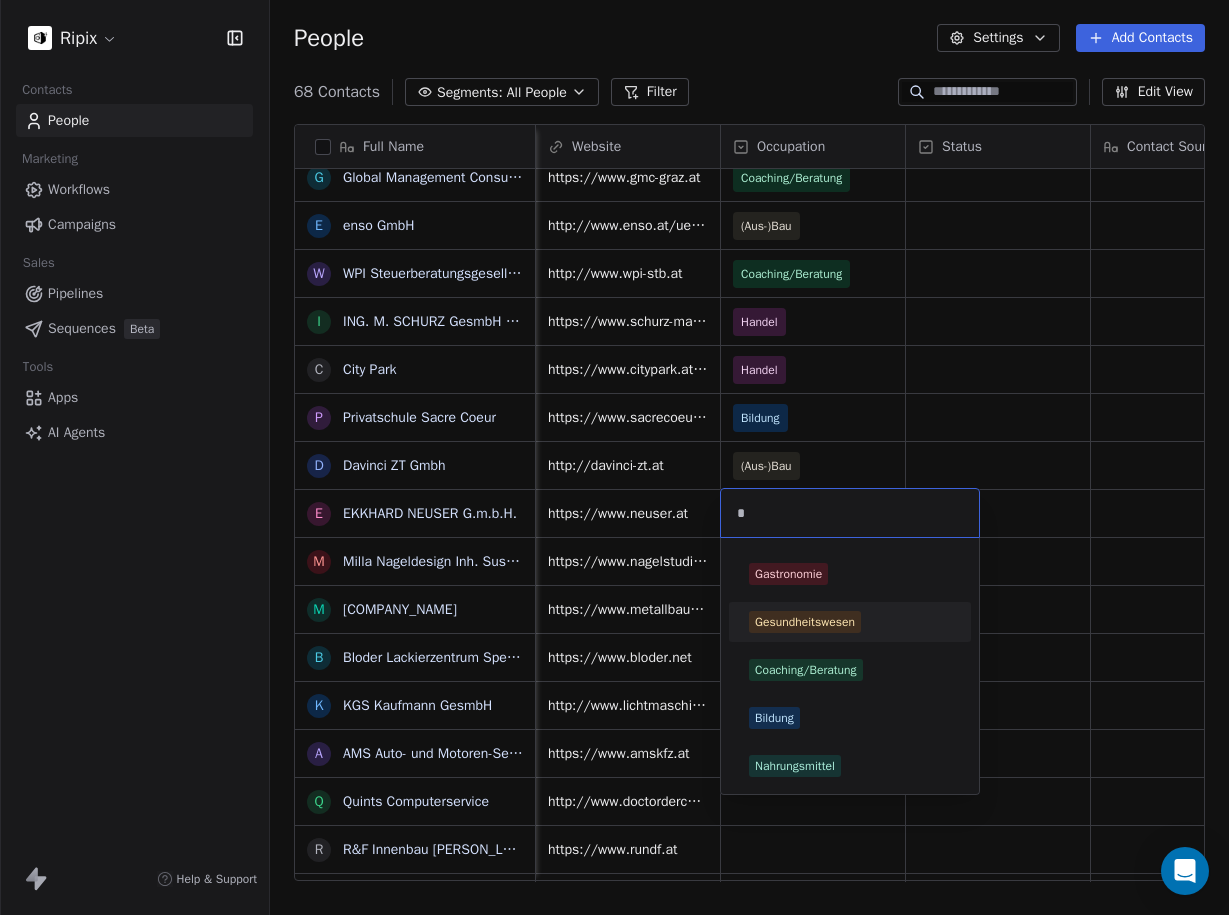 type on "*" 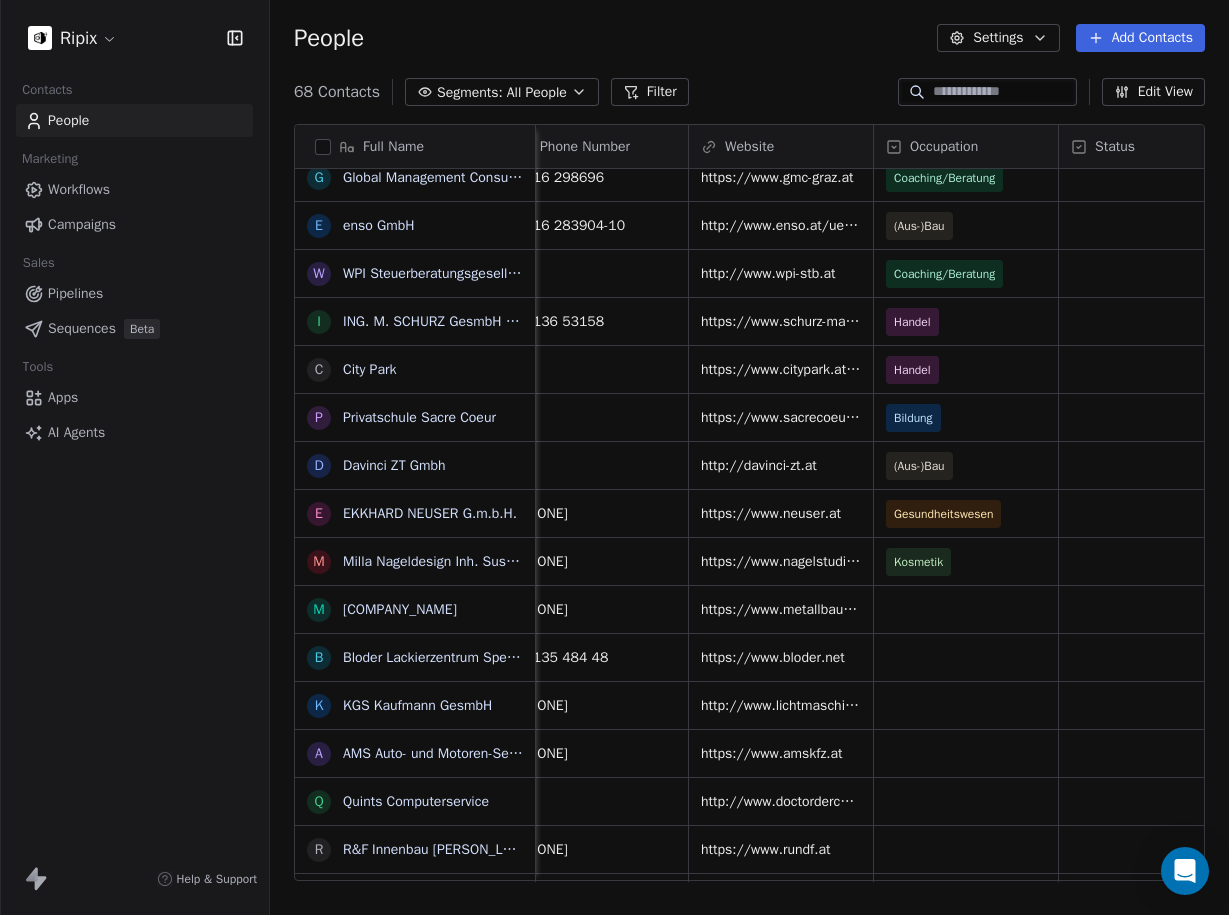 scroll, scrollTop: 0, scrollLeft: 251, axis: horizontal 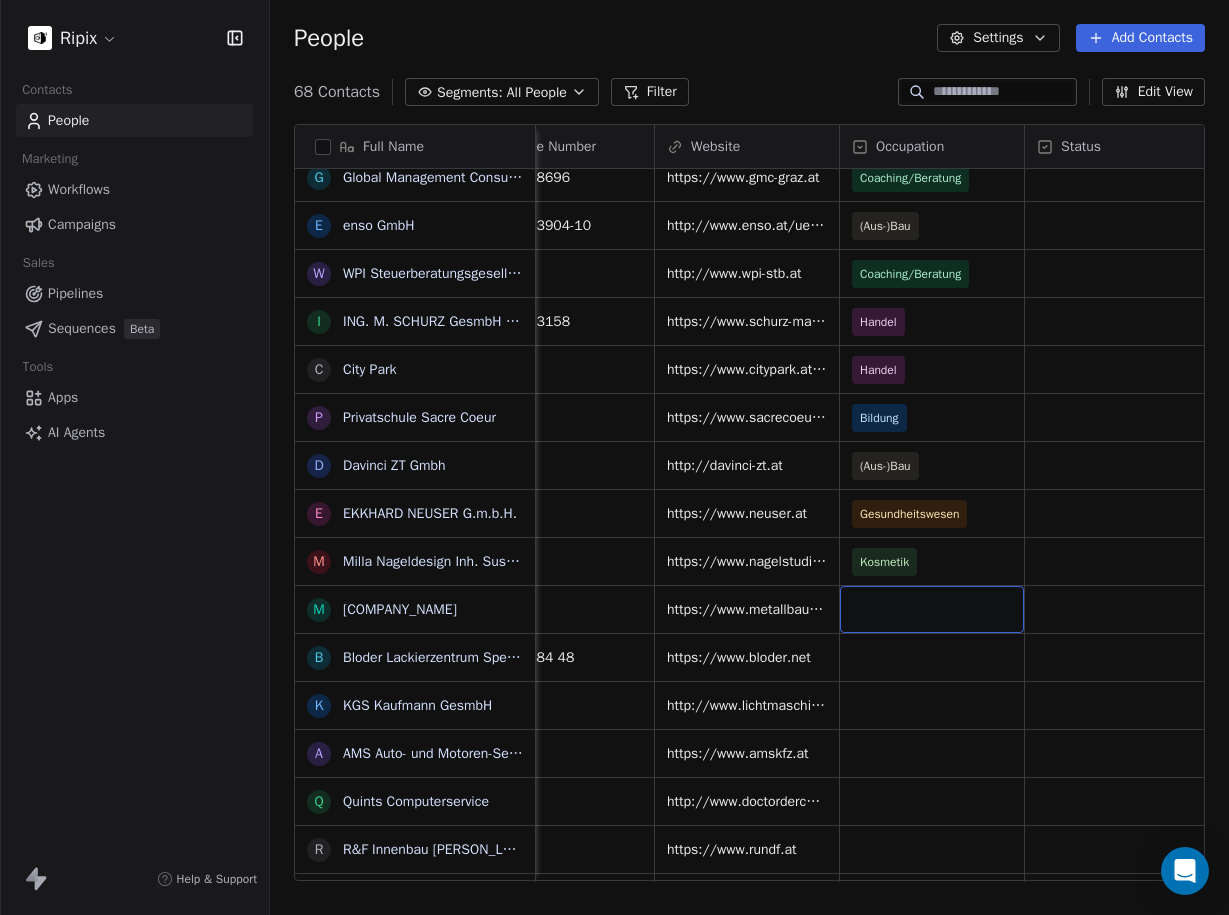 click at bounding box center (932, 609) 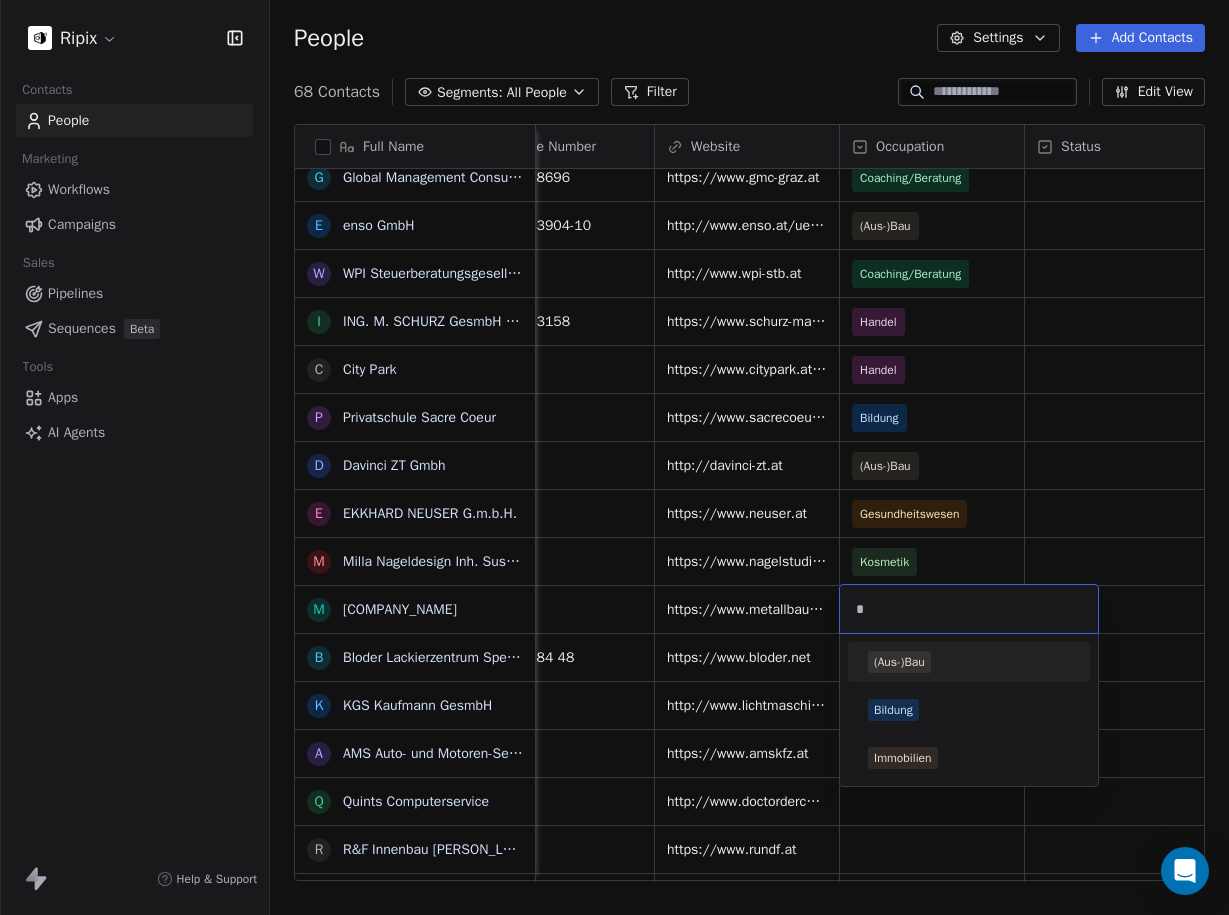 type on "*" 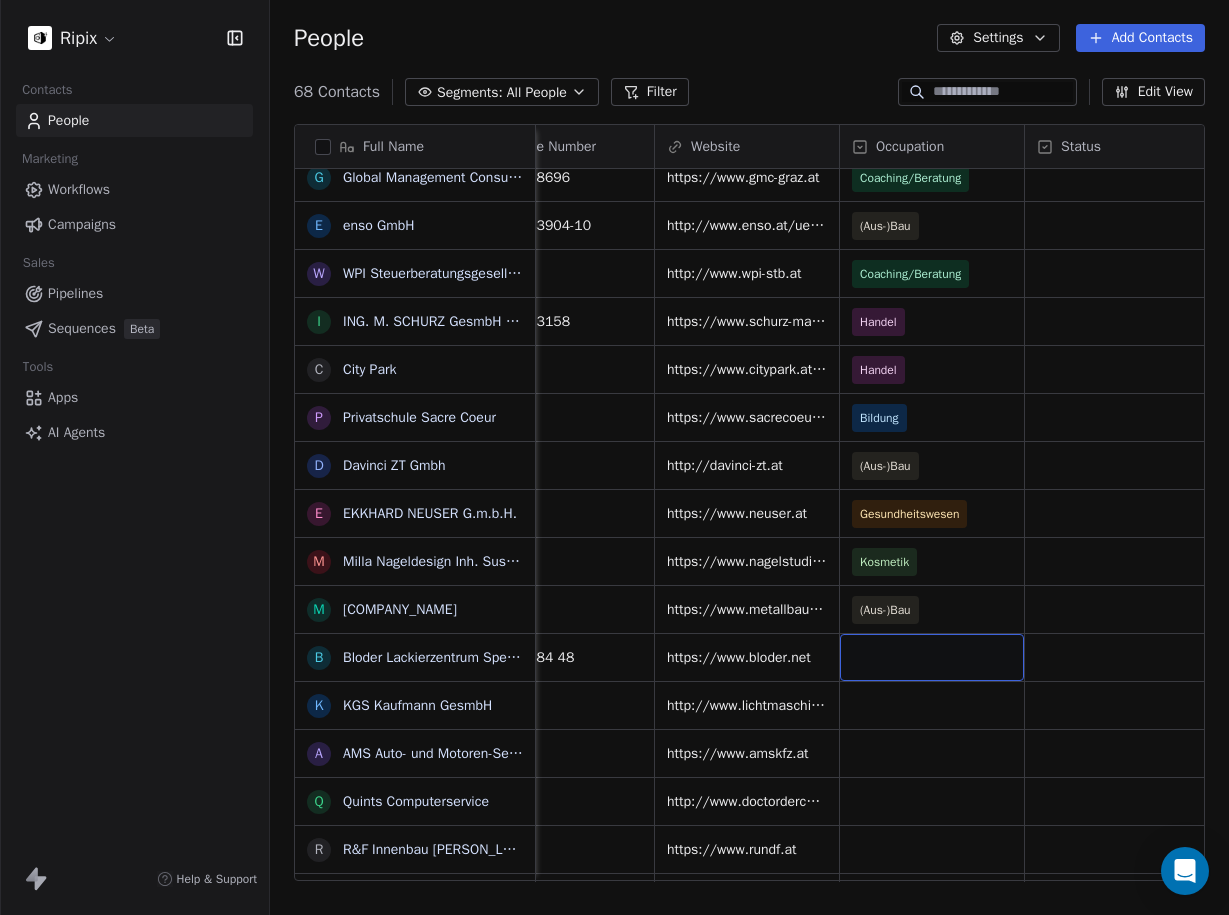 click at bounding box center [932, 657] 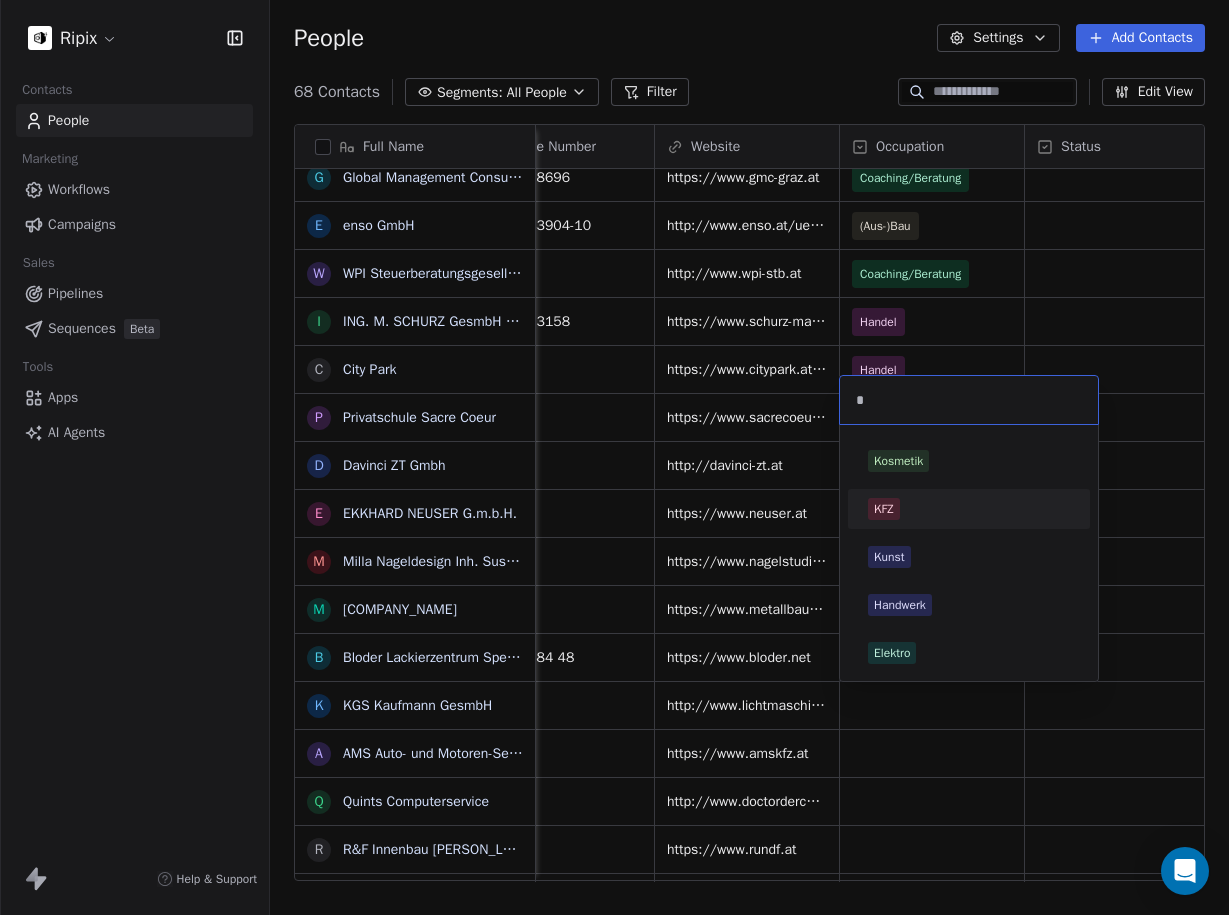type on "*" 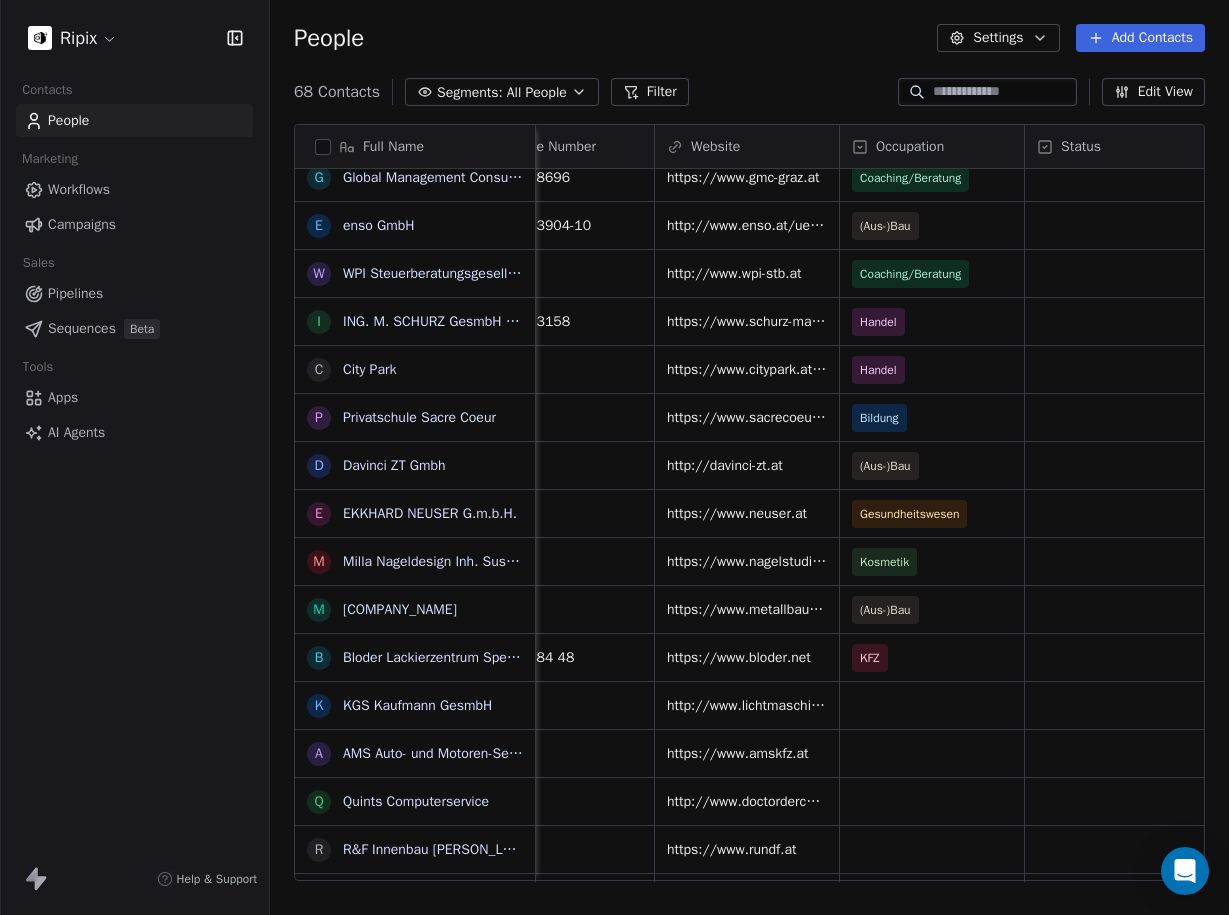 scroll, scrollTop: 1889, scrollLeft: 0, axis: vertical 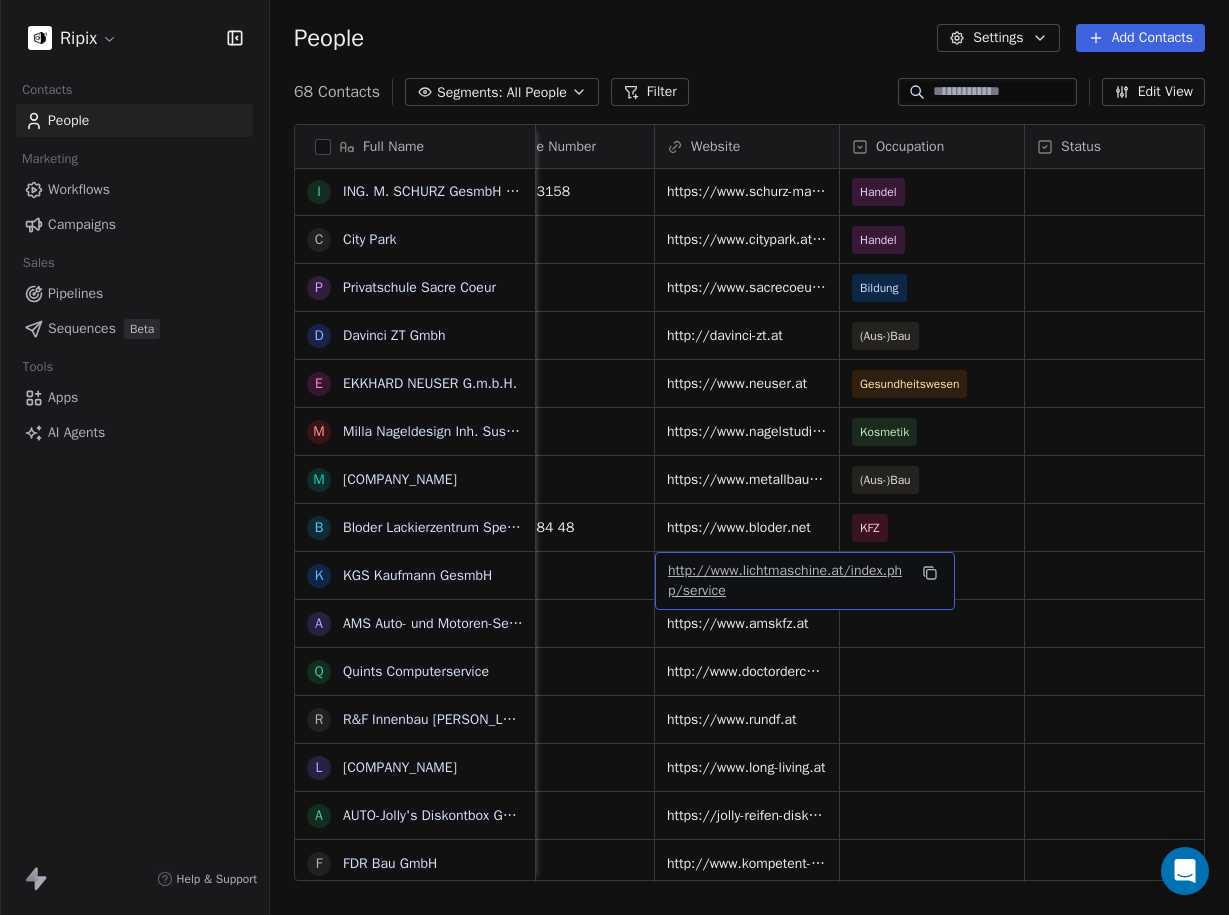 click on "http://www.lichtmaschine.at/index.php/service" at bounding box center (785, 580) 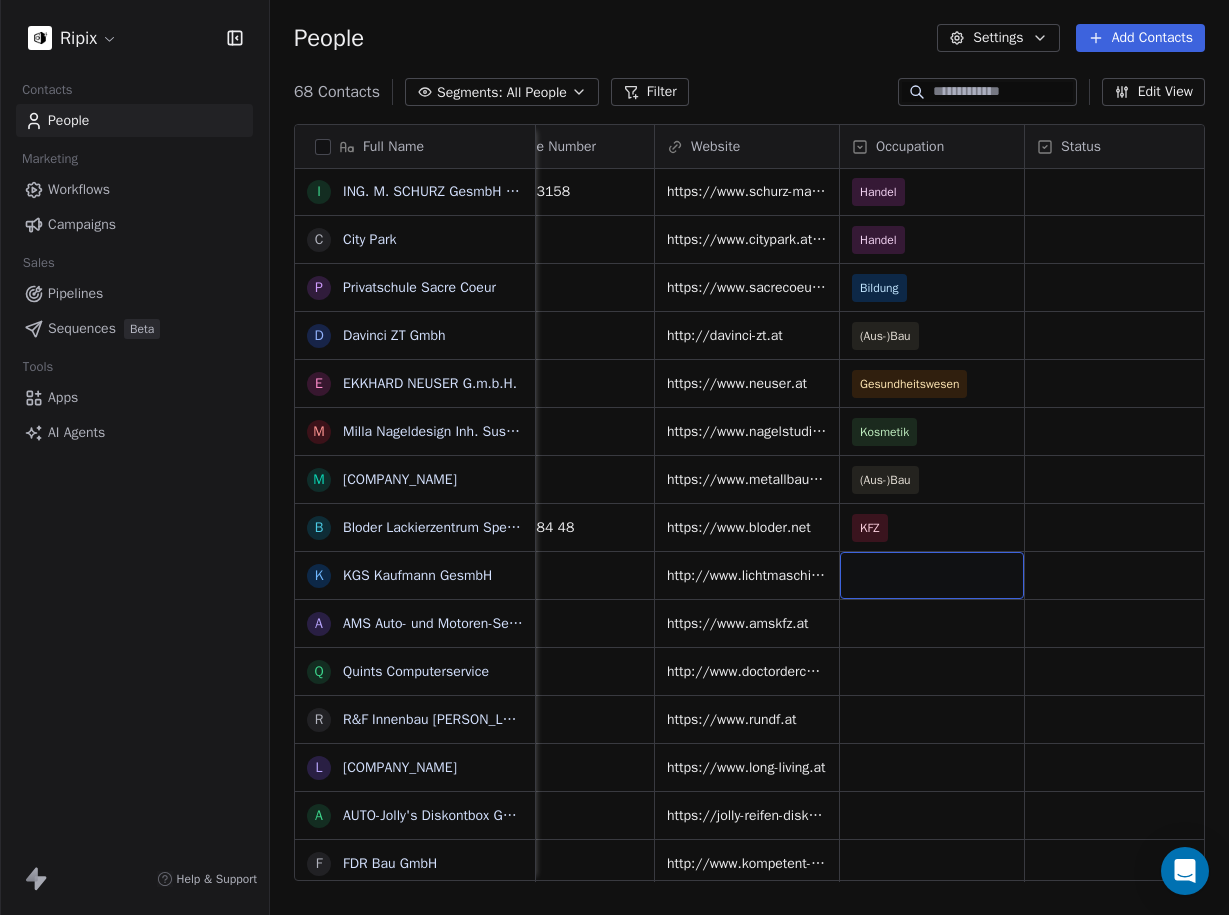 click at bounding box center [932, 575] 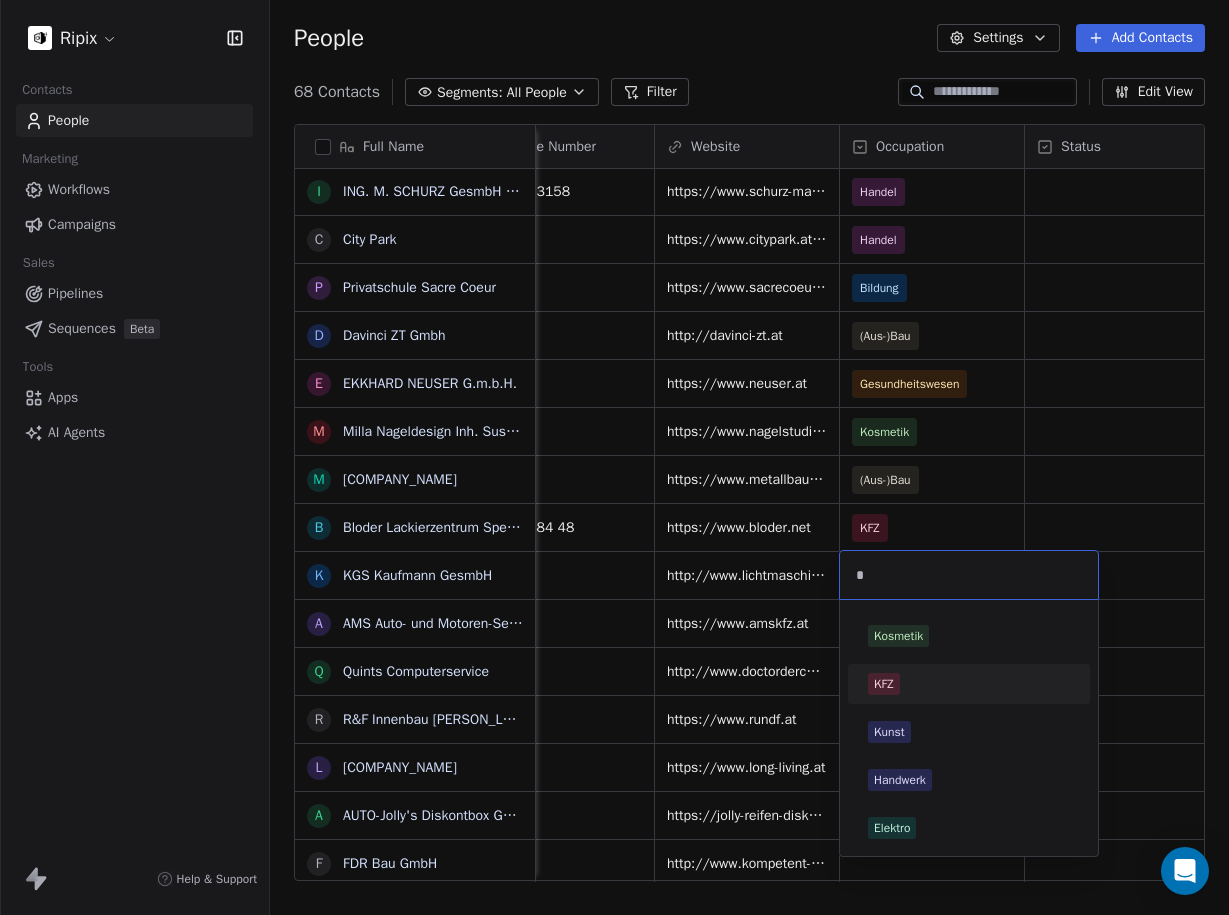 type on "*" 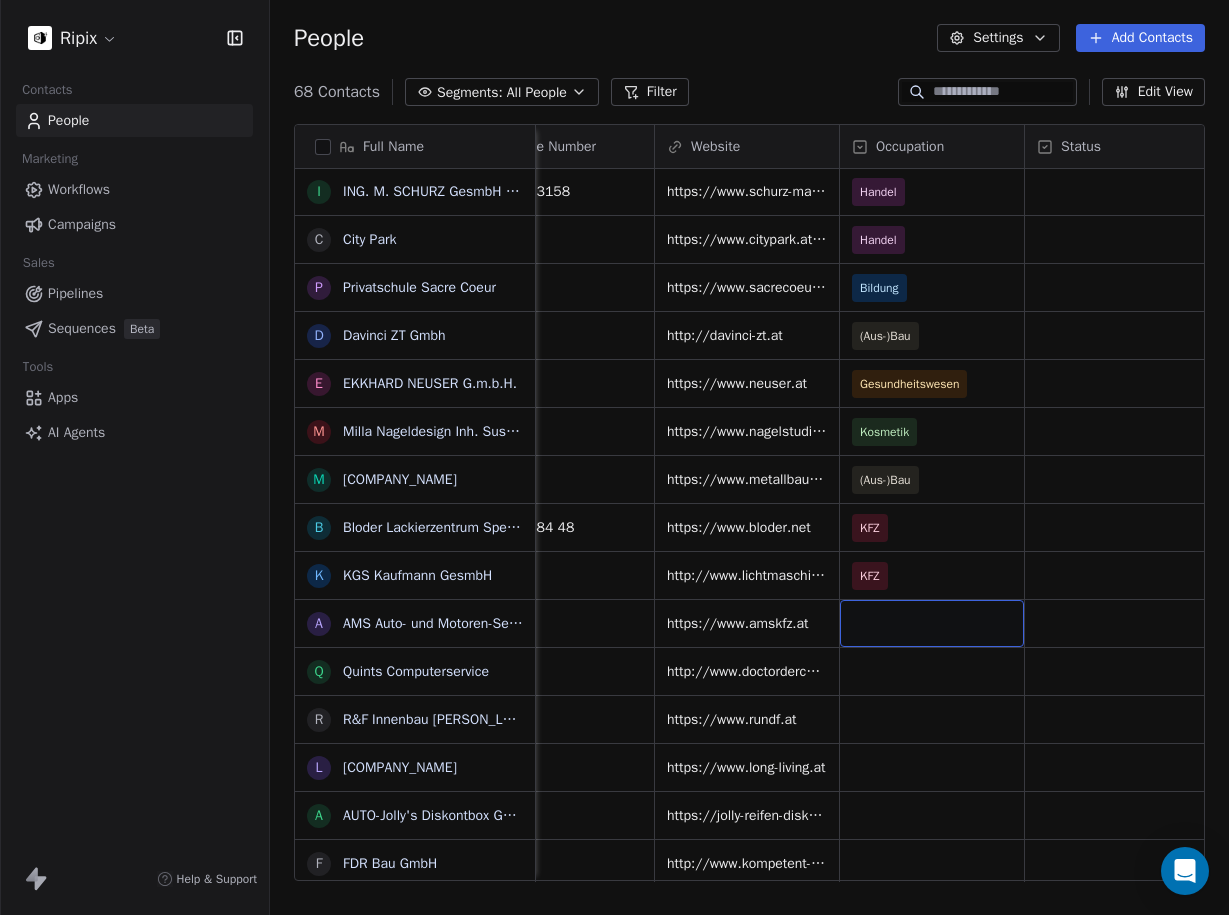 click at bounding box center [932, 623] 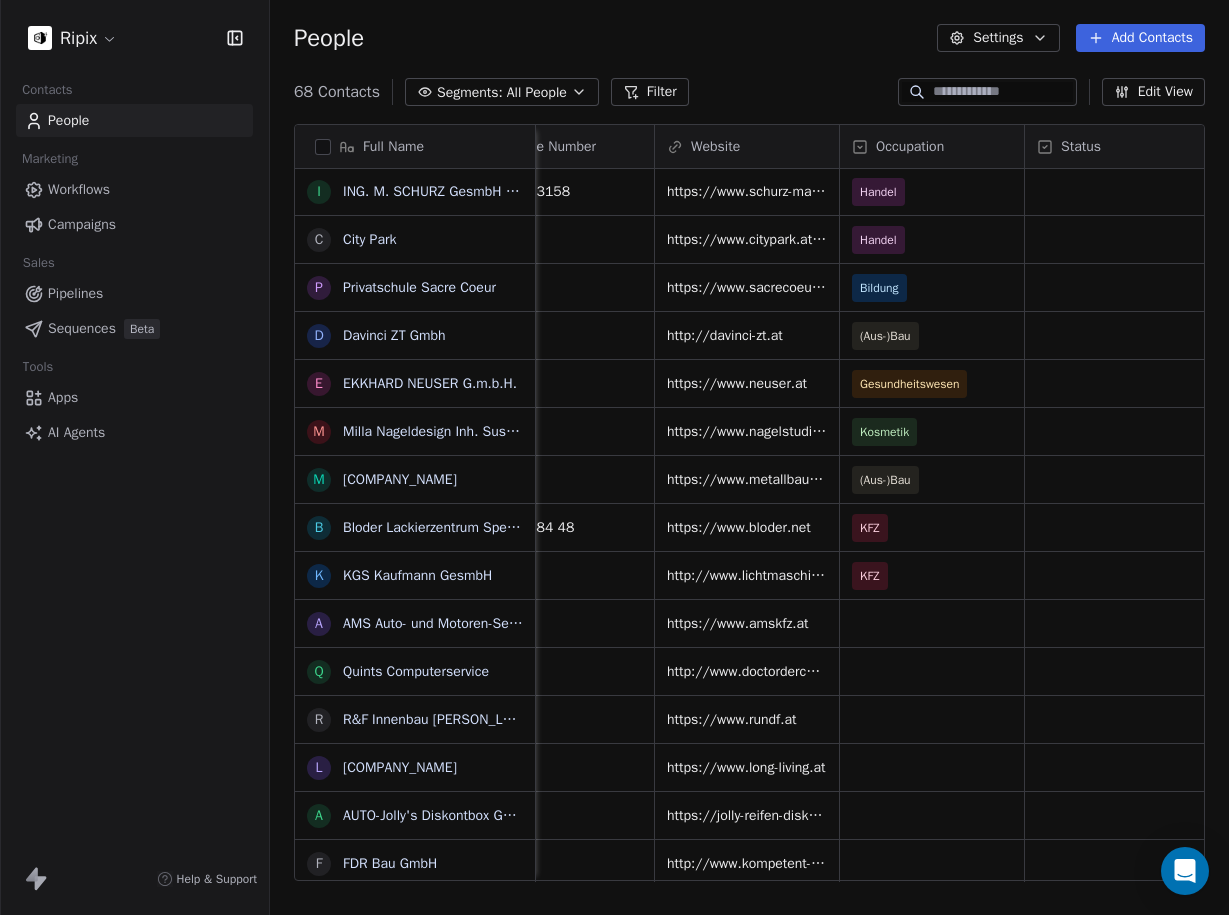 click on "Ripix Contacts People Marketing Workflows Campaigns Sales Pipelines Sequences Beta Tools Apps AI Agents Help & Support People Settings Add Contacts 68 Contacts Segments: All People Filter Edit View Tag Add to Sequence Export Full Name J [PERSON_FIRST_NAME] [PERSON_LAST_NAME] Schlacher F [PERSON_FIRST_NAME] [PERSON_LAST_NAME] Binder H [PERSON_FIRST_NAME] [PERSON_LAST_NAME] KFZ - Verwertung H Herk GmbH C [PERSON_FIRST_NAME] [PERSON_LAST_NAME] (KFZ & Zweirad Kohlbacher) S Stückelschwaiger OEG E EBC Bremsen Österreich Haindl Vertriebs GmbH S [PERSON_FIRST_NAME] [PERSON_LAST_NAME] e.U. B [PERSON_FIRST_NAME] [PERSON_LAST_NAME] Künstler K KFZ - PLETZ Meisterbetrieb GmbH I Ing. [PERSON_FIRST_NAME] [PERSON_LAST_NAME] (KFZ-Rudorfer) K KFZ-Fachwerkstätte [PERSON_FIRST_NAME] [PERSON_LAST_NAME] L Lüftenegger Gesellschaft m.b.H. K [PERSON_FIRST_NAME]-[PERSON_LAST_NAME] K KFZ-Technik Winter H [PERSON_FIRST_NAME] [PERSON_LAST_NAME] (Auto Hartleb) A AUTO LASSER Gesellschaft m.b.H. G Global Management Consulting e enso GmbH W WPI Steuerberatungsgesellschaft mbH I ING. [PERSON_FIRST_NAME] [PERSON_LAST_NAME] GesmbH (Schurz Sondermaschinenbau) C City Park P Privatschule Sacre Coeur D Davinci ZT Gmbh E EKKHARD NEUSER G.m.b.H. M Milla Nageldesign Inh. [PERSON_FIRST_NAME] [PERSON_LAST_NAME]" at bounding box center (614, 457) 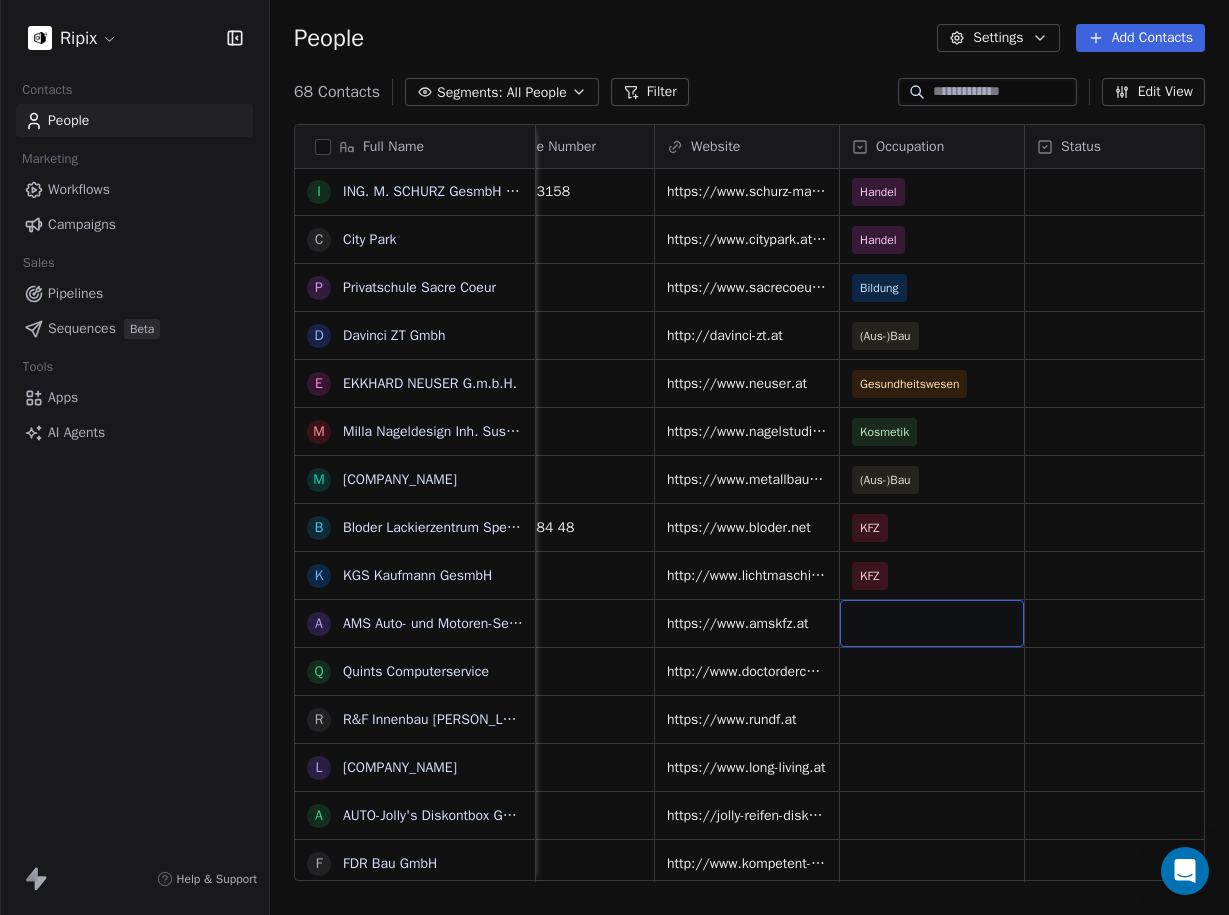 click at bounding box center (932, 623) 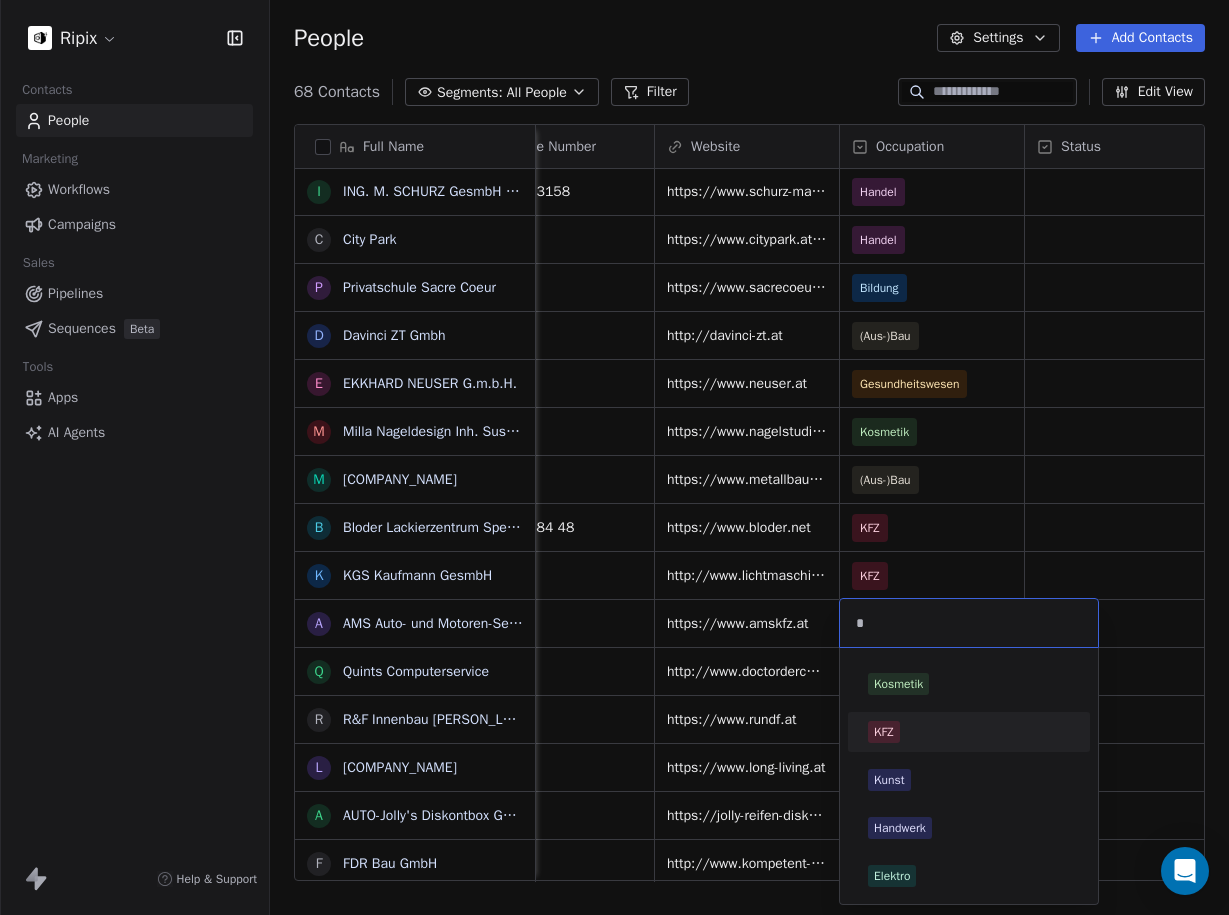 type on "*" 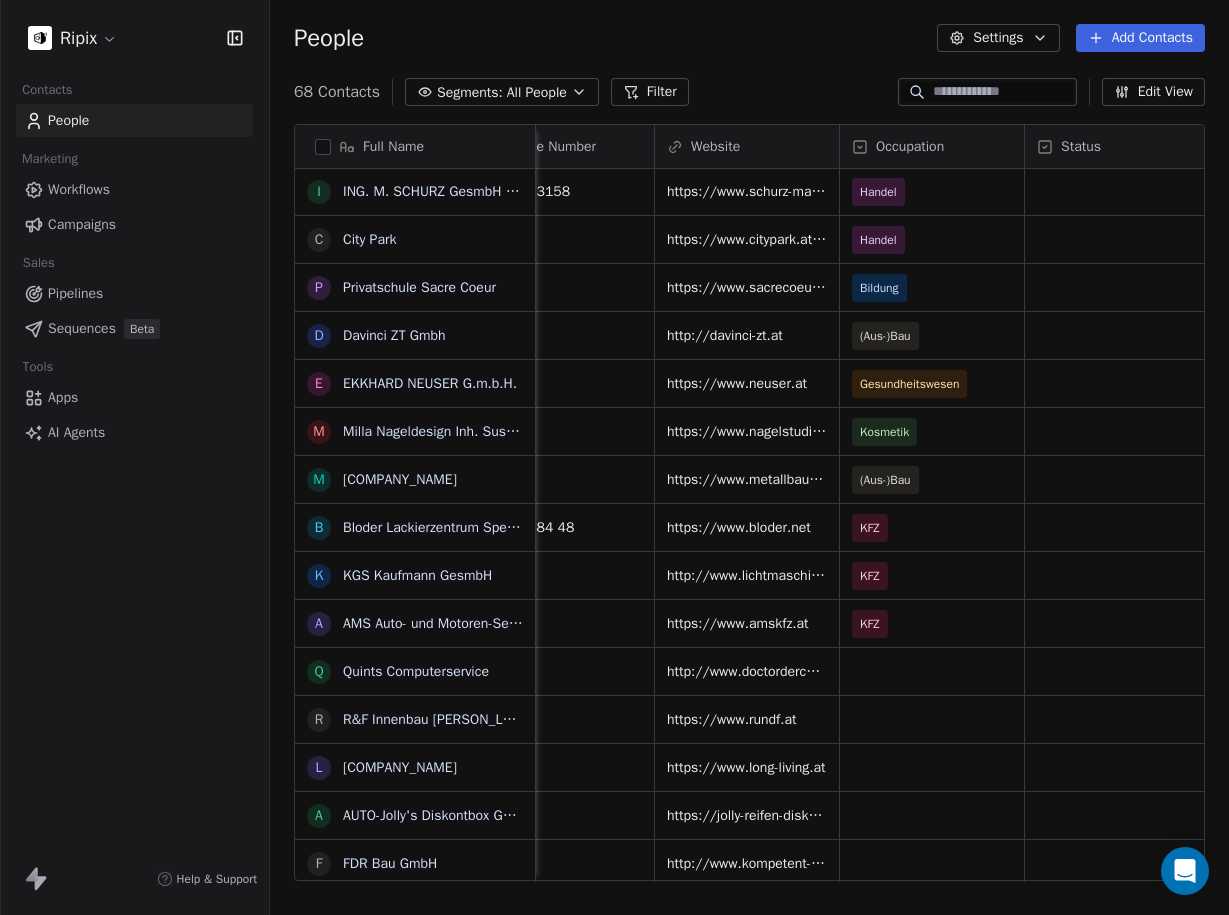 scroll, scrollTop: 2048, scrollLeft: 0, axis: vertical 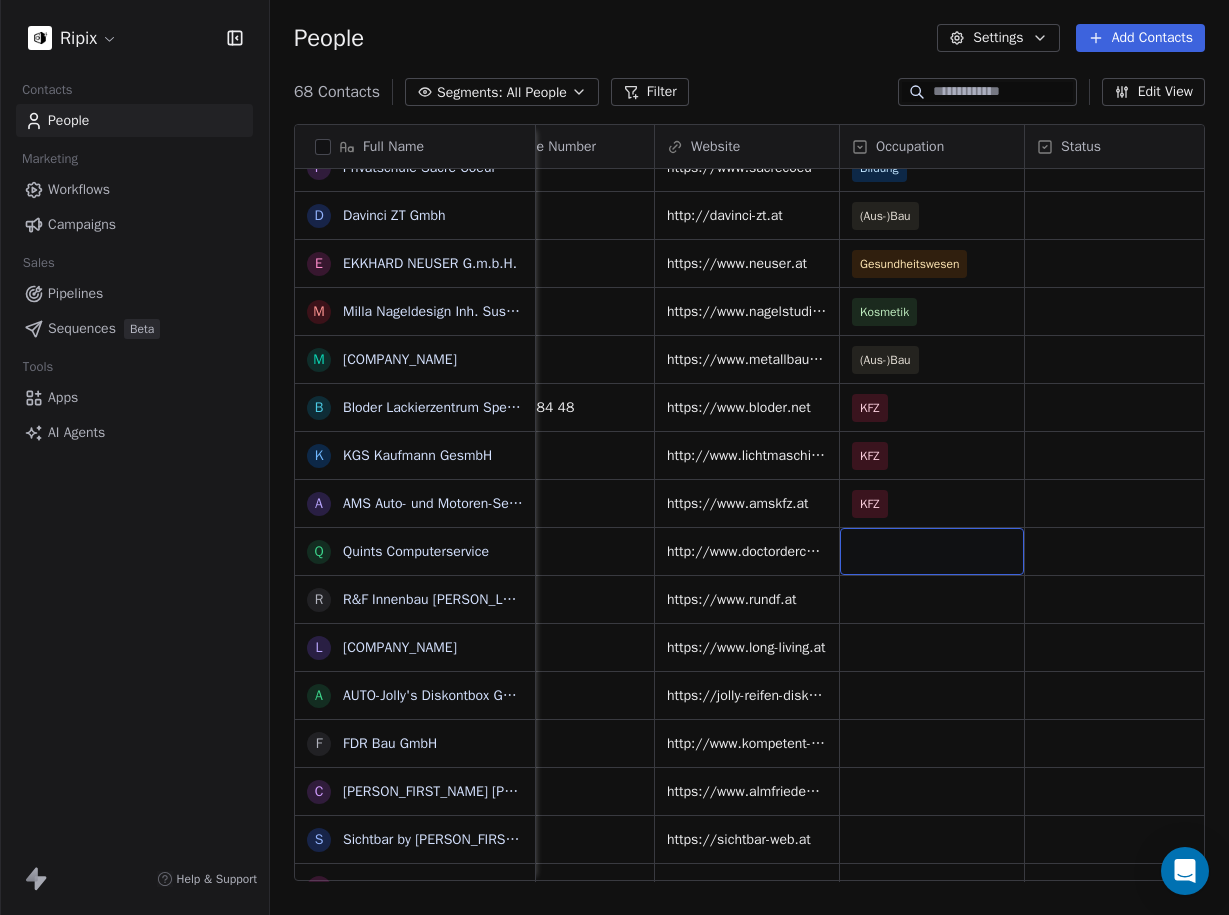 click at bounding box center [932, 551] 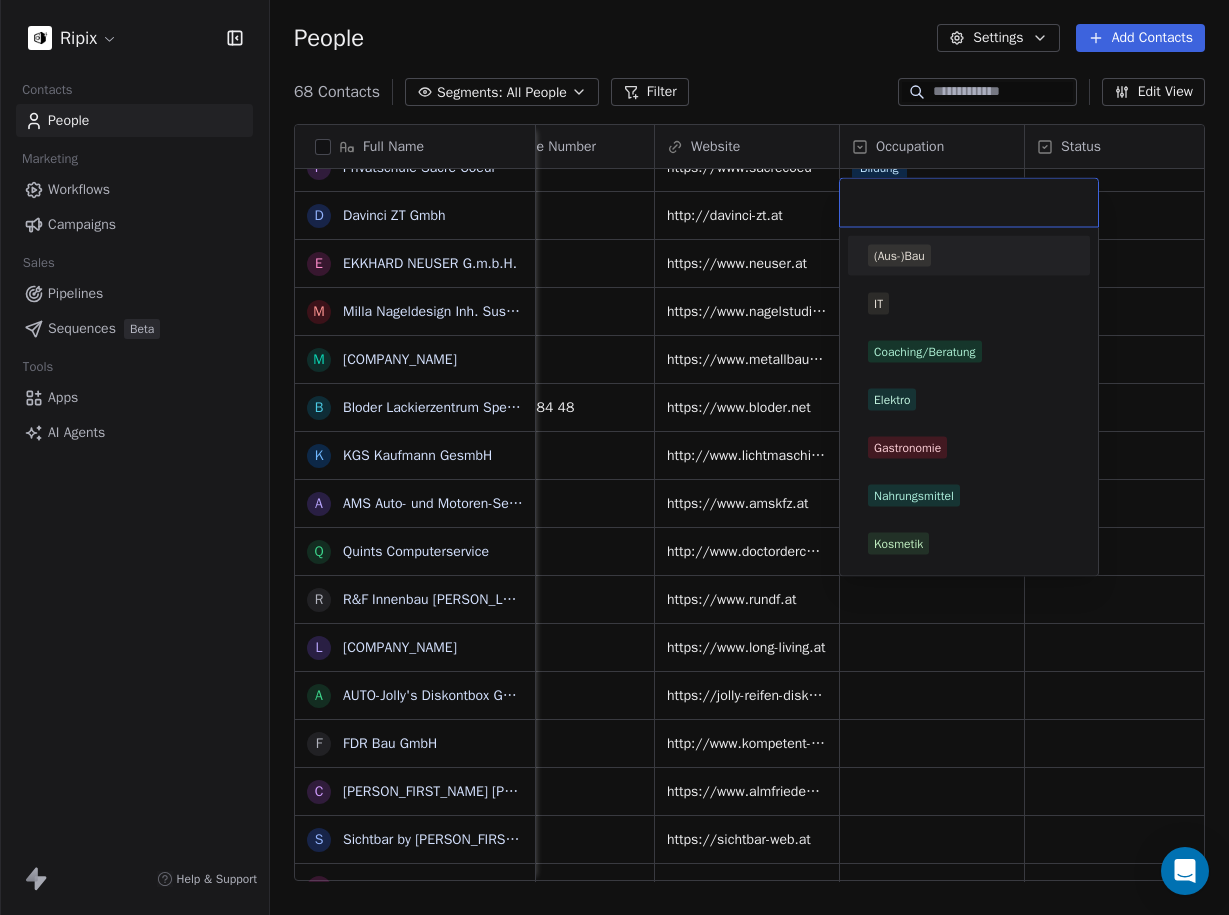 scroll, scrollTop: 7, scrollLeft: 0, axis: vertical 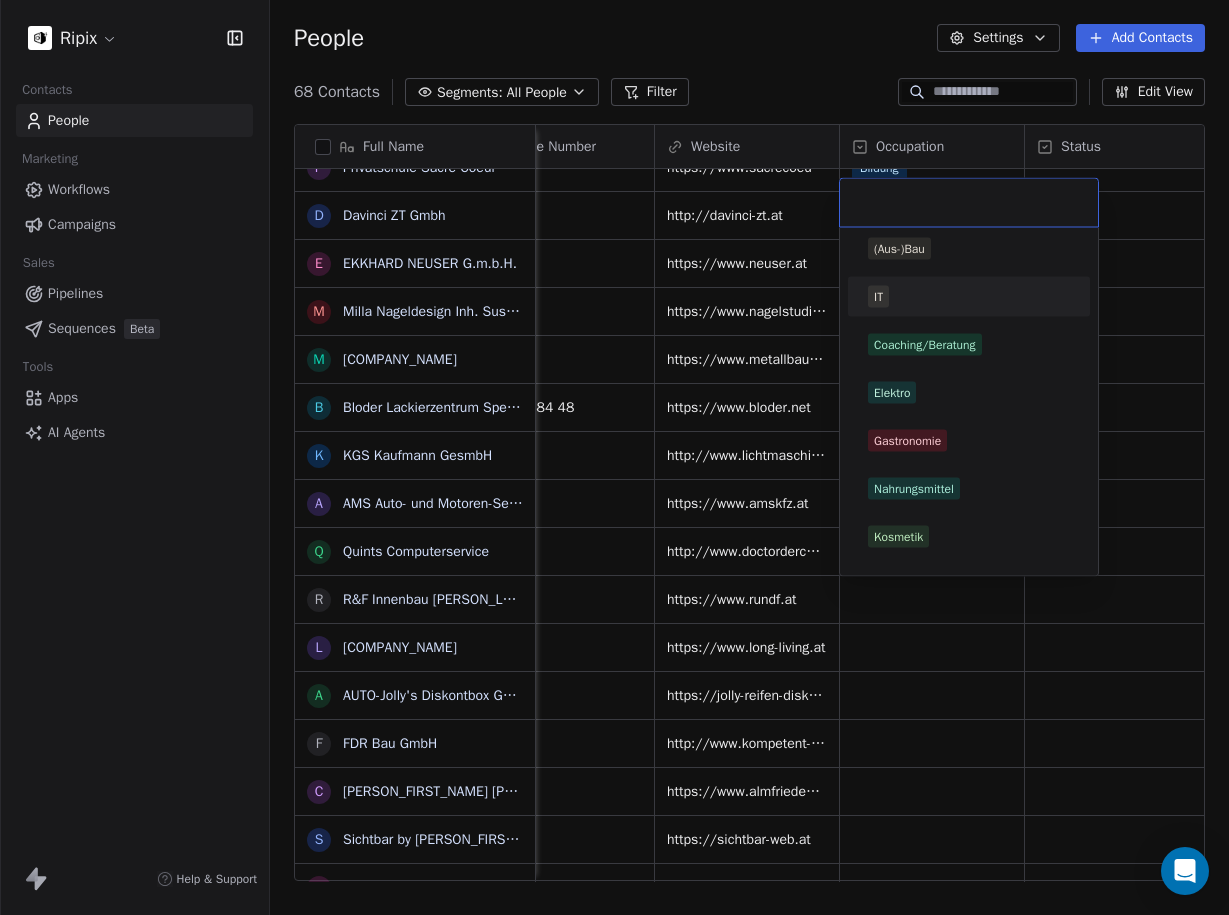 click on "IT" at bounding box center (969, 297) 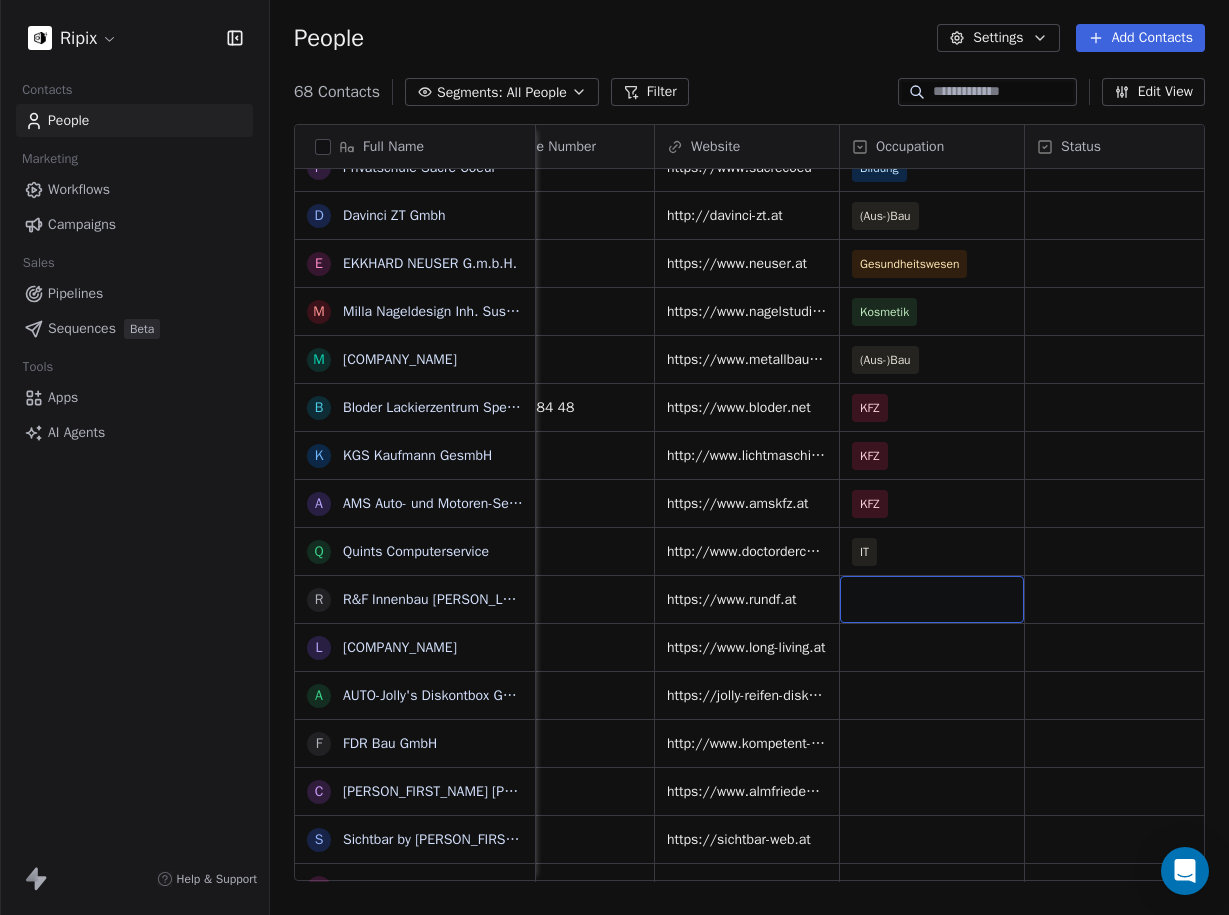 click at bounding box center (932, 599) 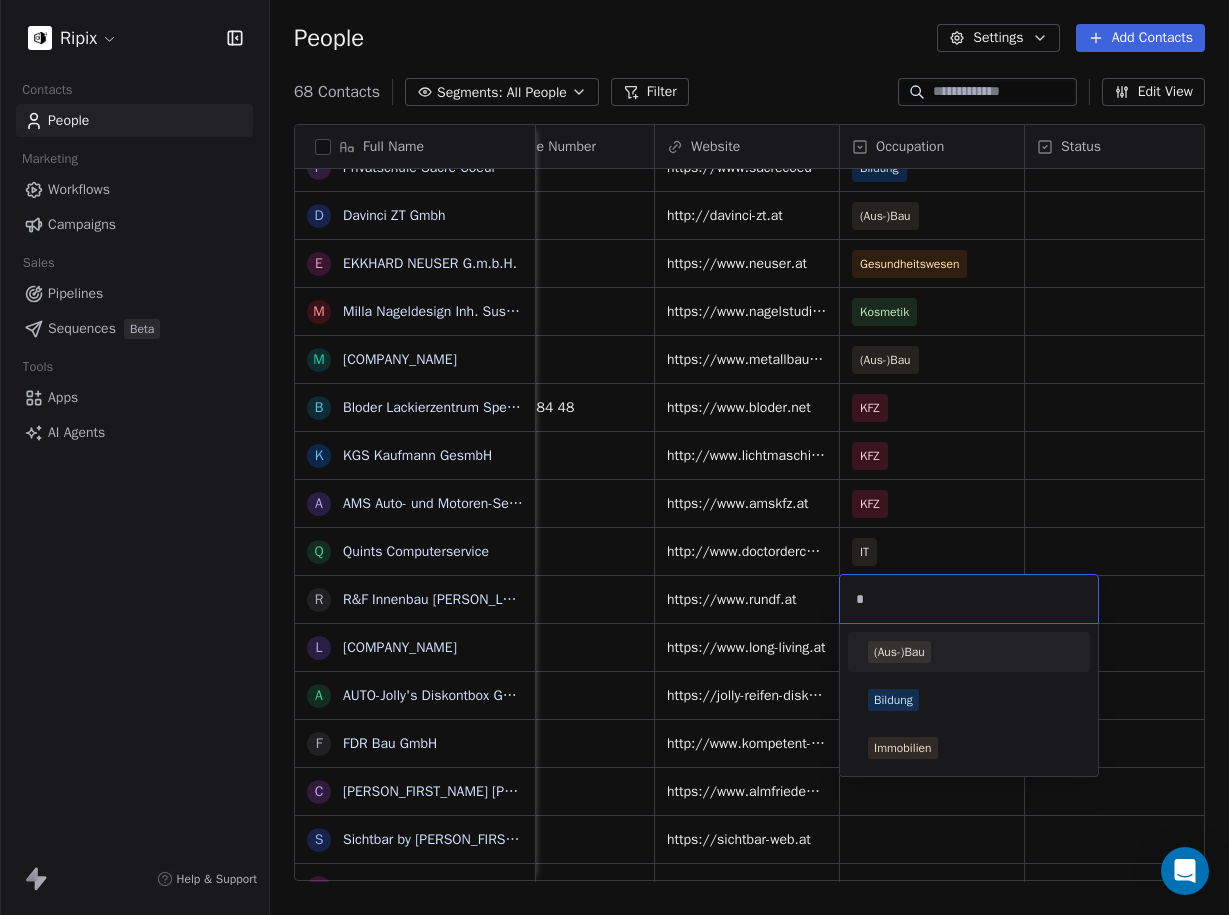 type on "*" 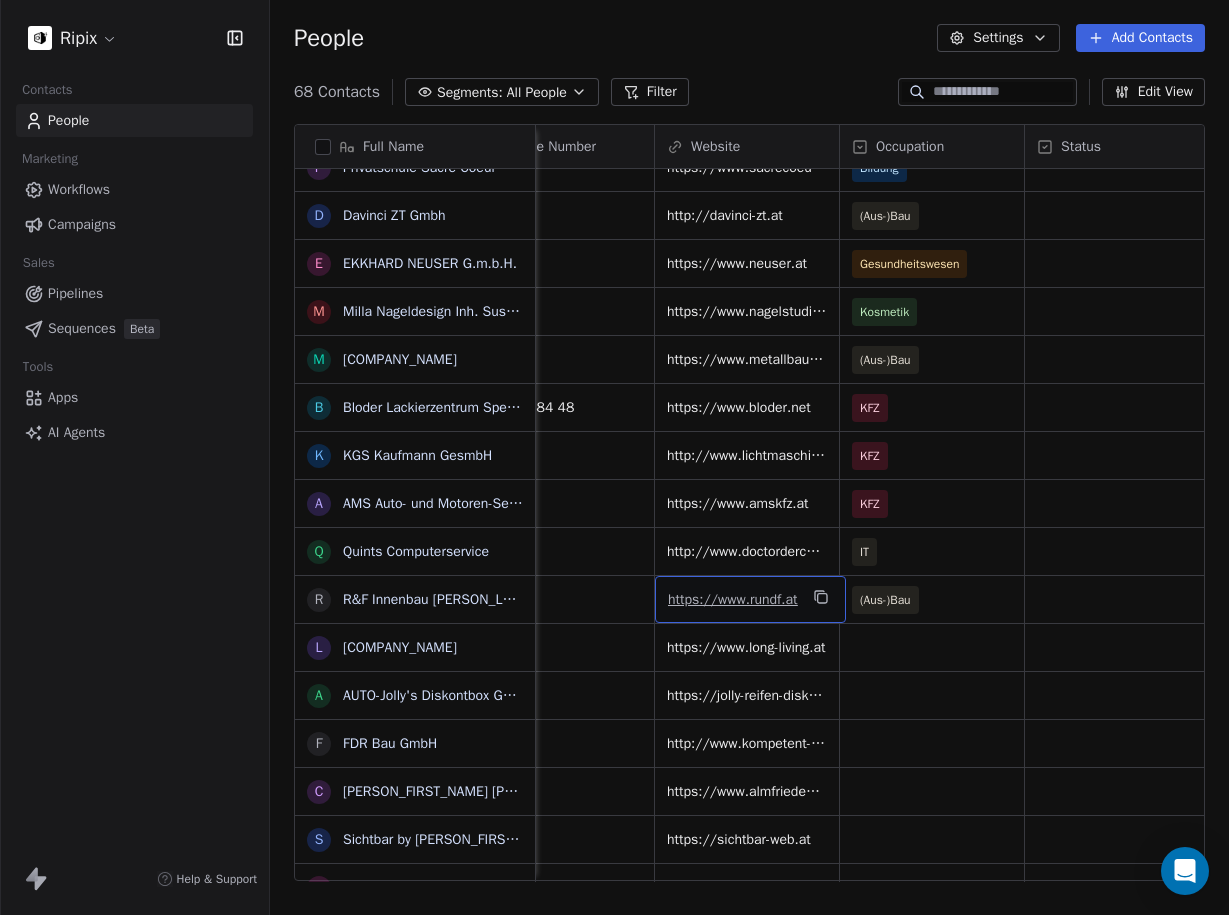 click on "https://www.rundf.at" at bounding box center [732, 599] 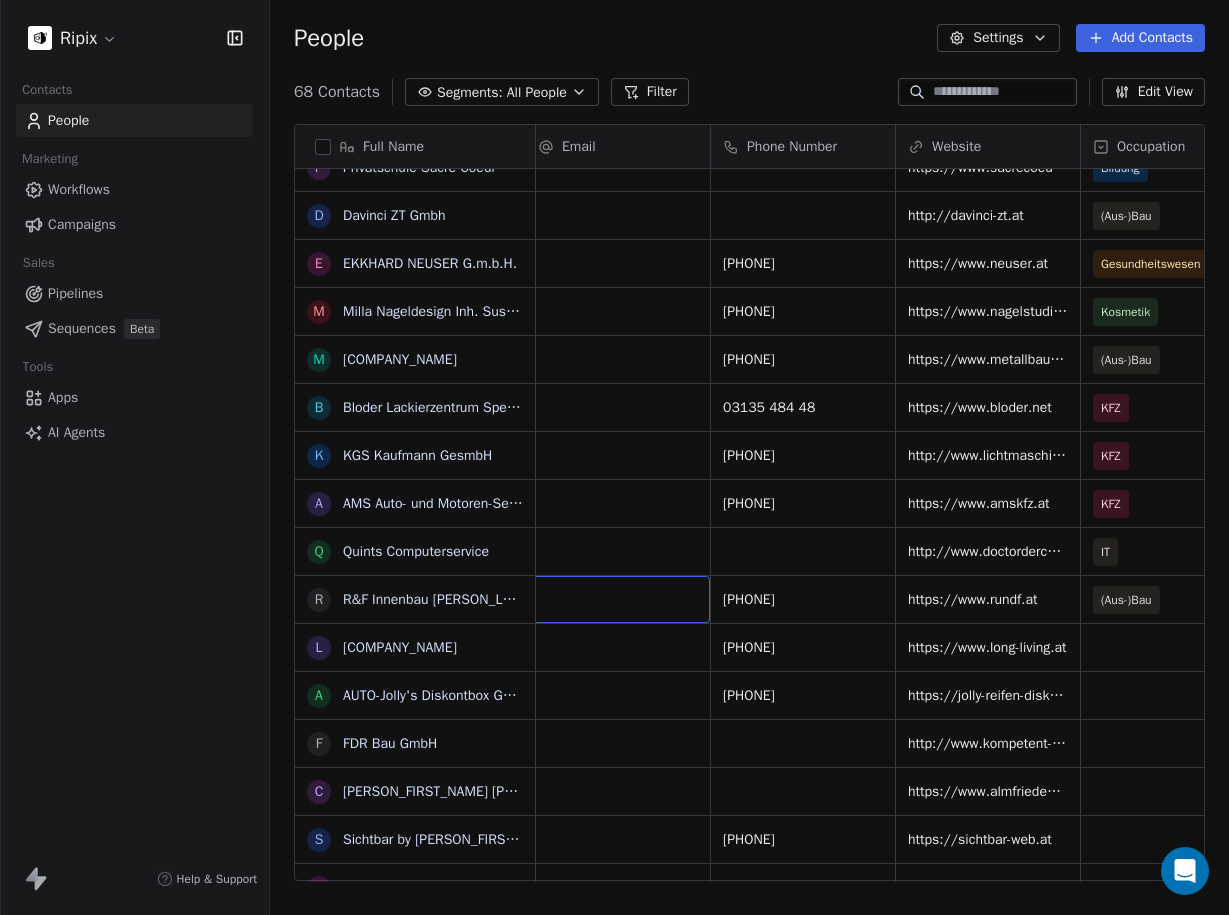 scroll, scrollTop: 0, scrollLeft: 0, axis: both 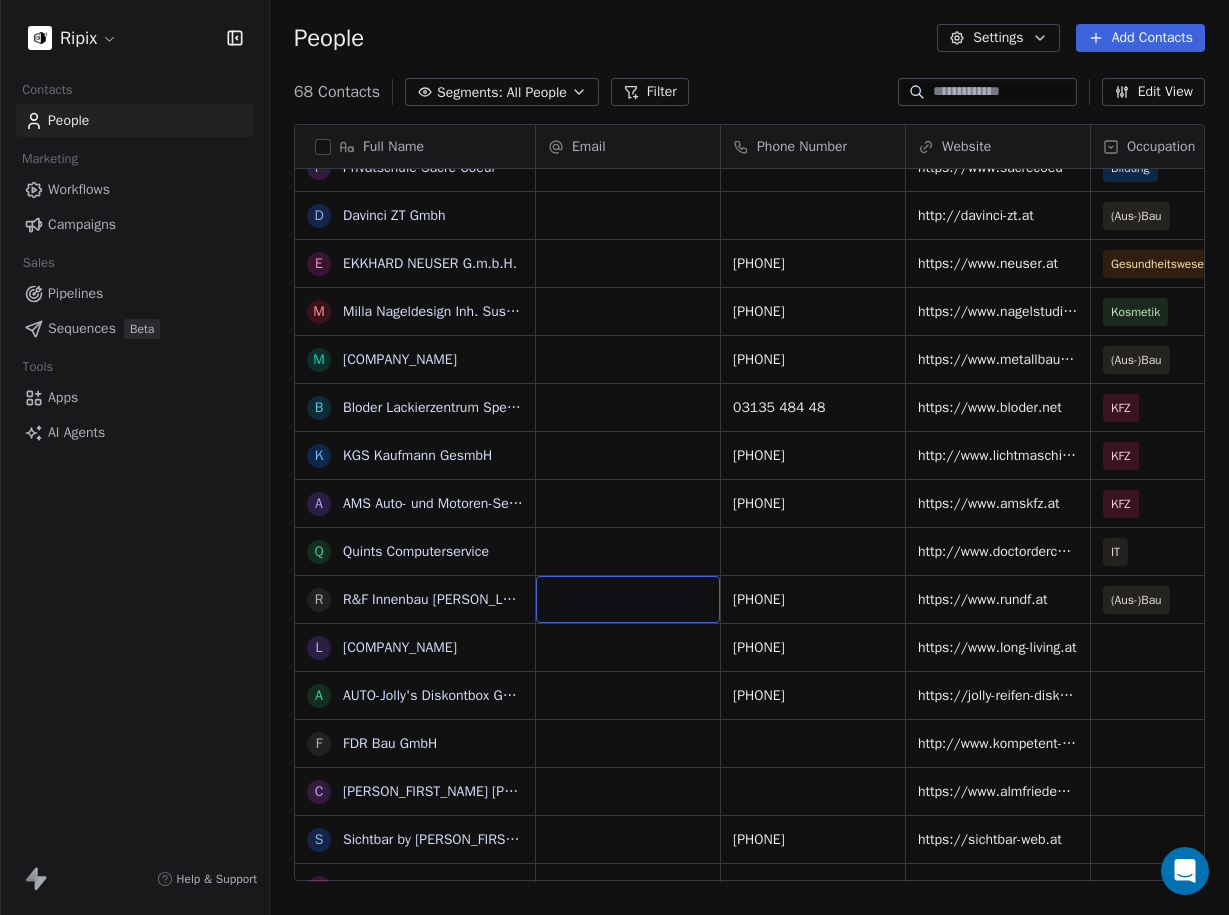 click at bounding box center (628, 599) 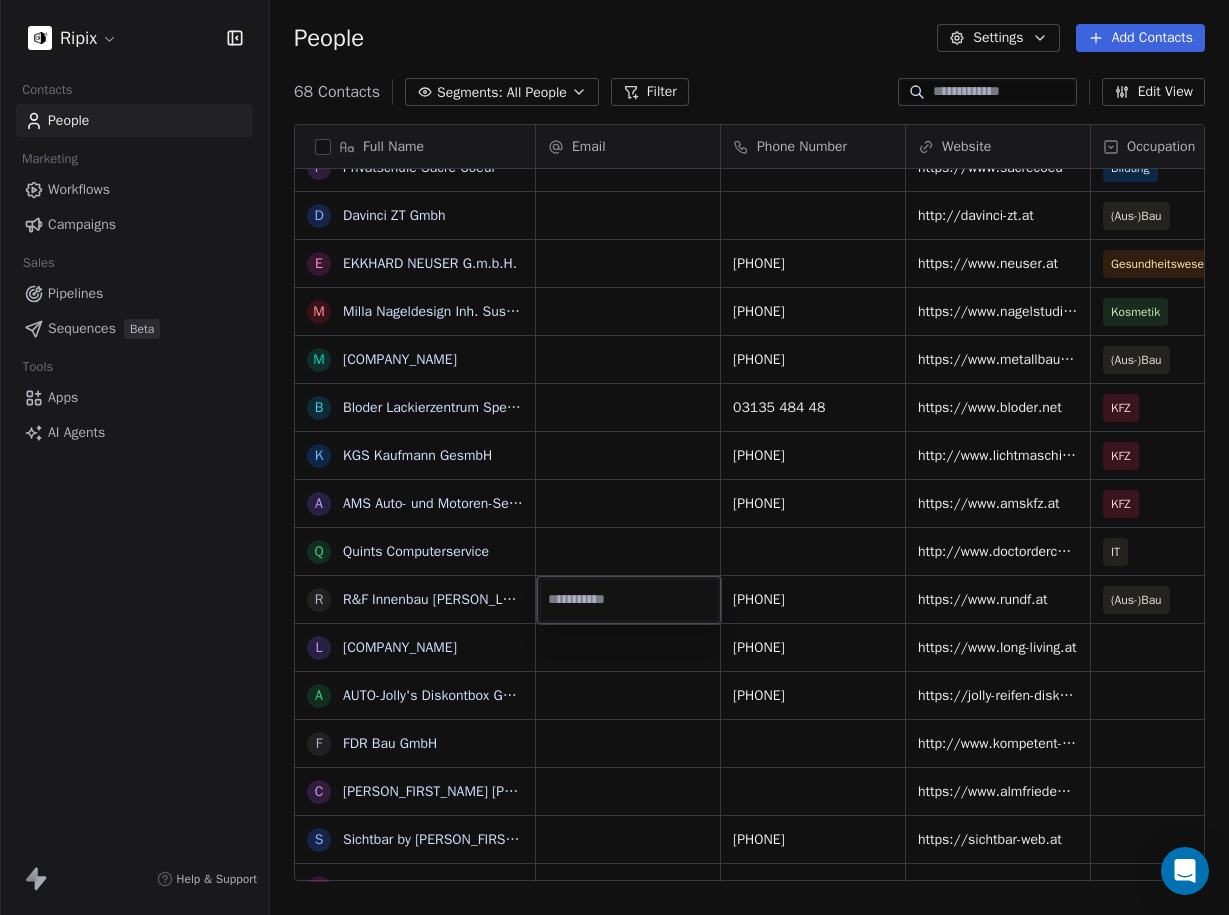 type on "**********" 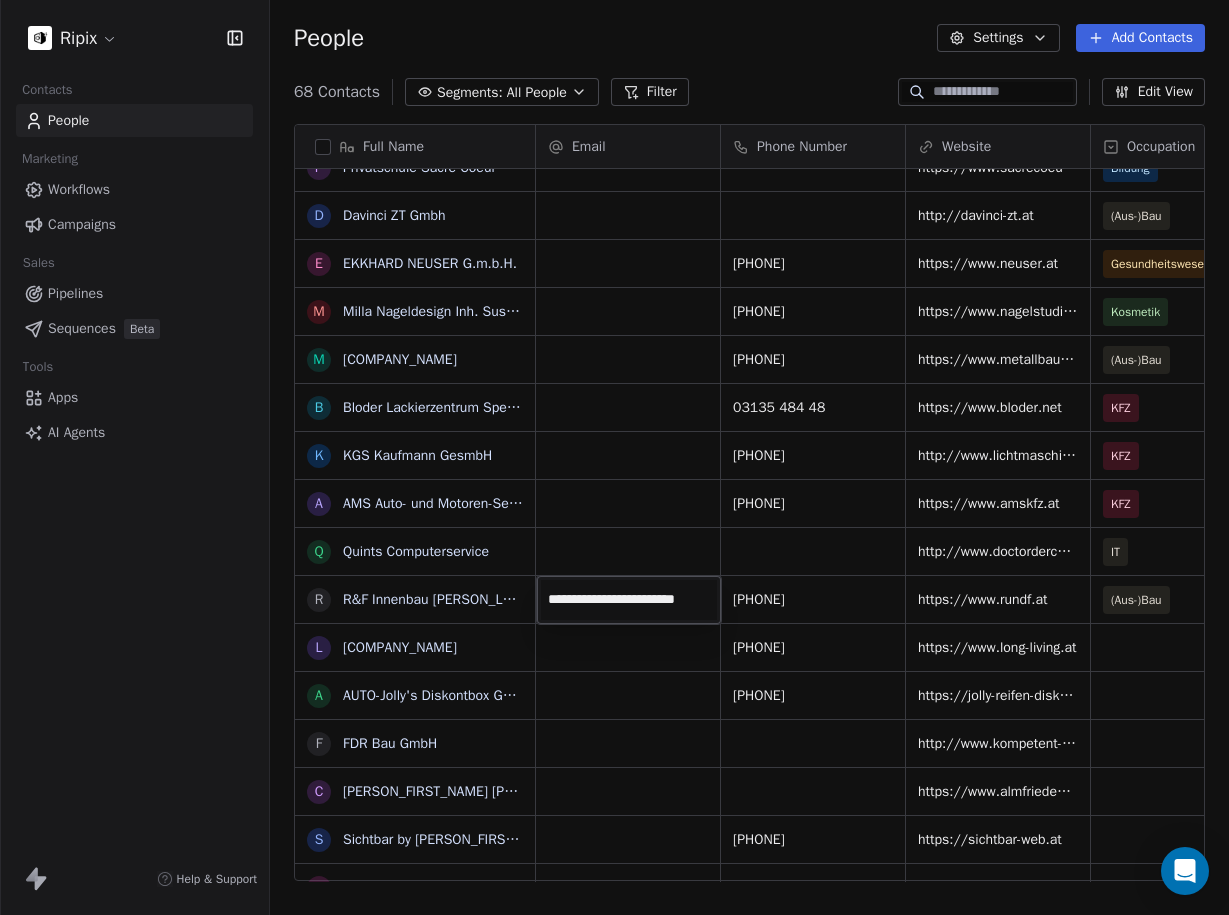 scroll, scrollTop: 0, scrollLeft: 18, axis: horizontal 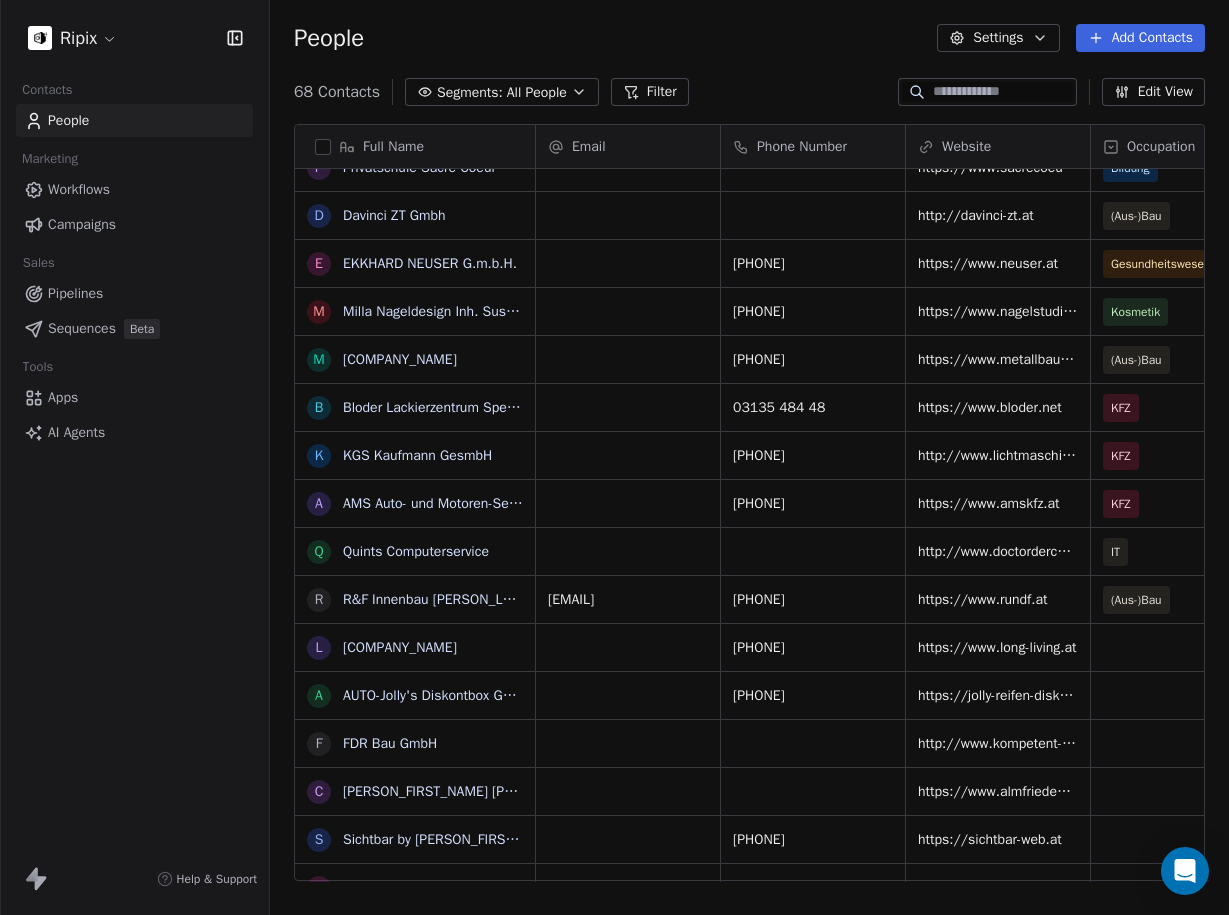click on "Ripix Contacts People Marketing Workflows Campaigns Sales Pipelines Sequences Beta Tools Apps AI Agents Help & Support People Settings Add Contacts 68 Contacts Segments: All People Filter Edit View Tag Add to Sequence Export Full Name H [LAST_NAME] [LAST_NAME] KFZ - Verwertung H [COMPANY_NAME] C [FIRST_NAME] [LAST_NAME] (KFZ & Zweirad Kohlbacher) S [LAST_NAME] OEG E [COMPANY_NAME] [COMPANY_NAME] S [FIRST_NAME] [LAST_NAME] e.U. B [FIRST_NAME] [LAST_NAME] Künstler K KFZ - PLETZ Meisterbetrieb GmbH I Ing. [FIRST_NAME] [LAST_NAME] (KFZ-Rudorfer) K KFZ-Fachwerkstätte [FIRST_NAME] [LAST_NAME] L [COMPANY_NAME] Gesellschaft m.b.H. K [FIRST_NAME]-[LAST_NAME] K KFZ-Technik Winter H [FIRST_NAME] [LAST_NAME] (Auto Hartleb) A AUTO LASSER Gesellschaft m.b.H. G Global Management Consulting e enso GmbH W WPI Steuerberatungsgesellschaft mbH I ING. M. SCHURZ GesmbH (Schurz Sondermaschinenbau) C City Park P Privatschule Sacre Coeur D Davinci ZT Gmbh E EKKHARD NEUSER G.m.b.H. M [FIRST_NAME] Nageldesign Inh. [FIRST_NAME] [LAST_NAME] M Metallbau Trummer GmbH & CoKG B K A Q" at bounding box center (614, 457) 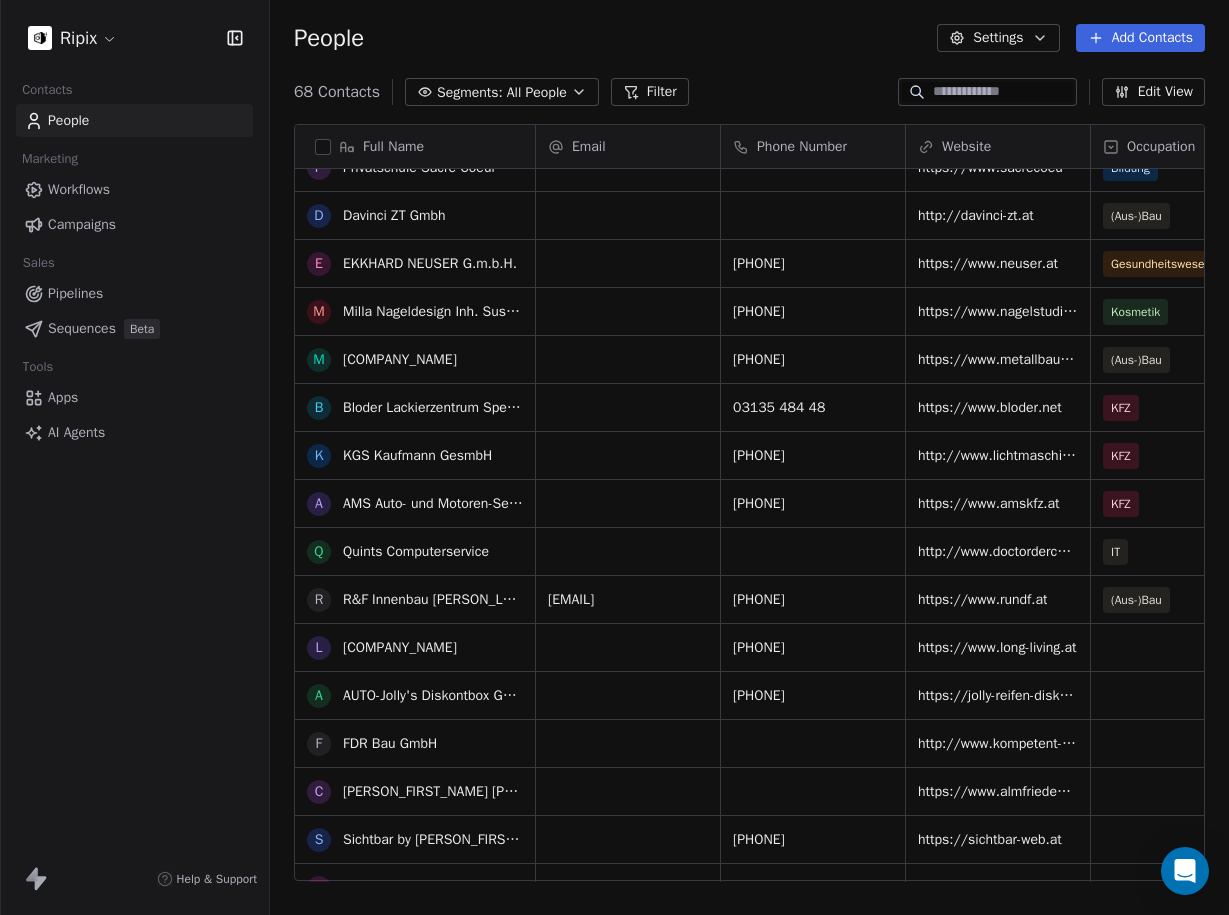 scroll, scrollTop: 2137, scrollLeft: 0, axis: vertical 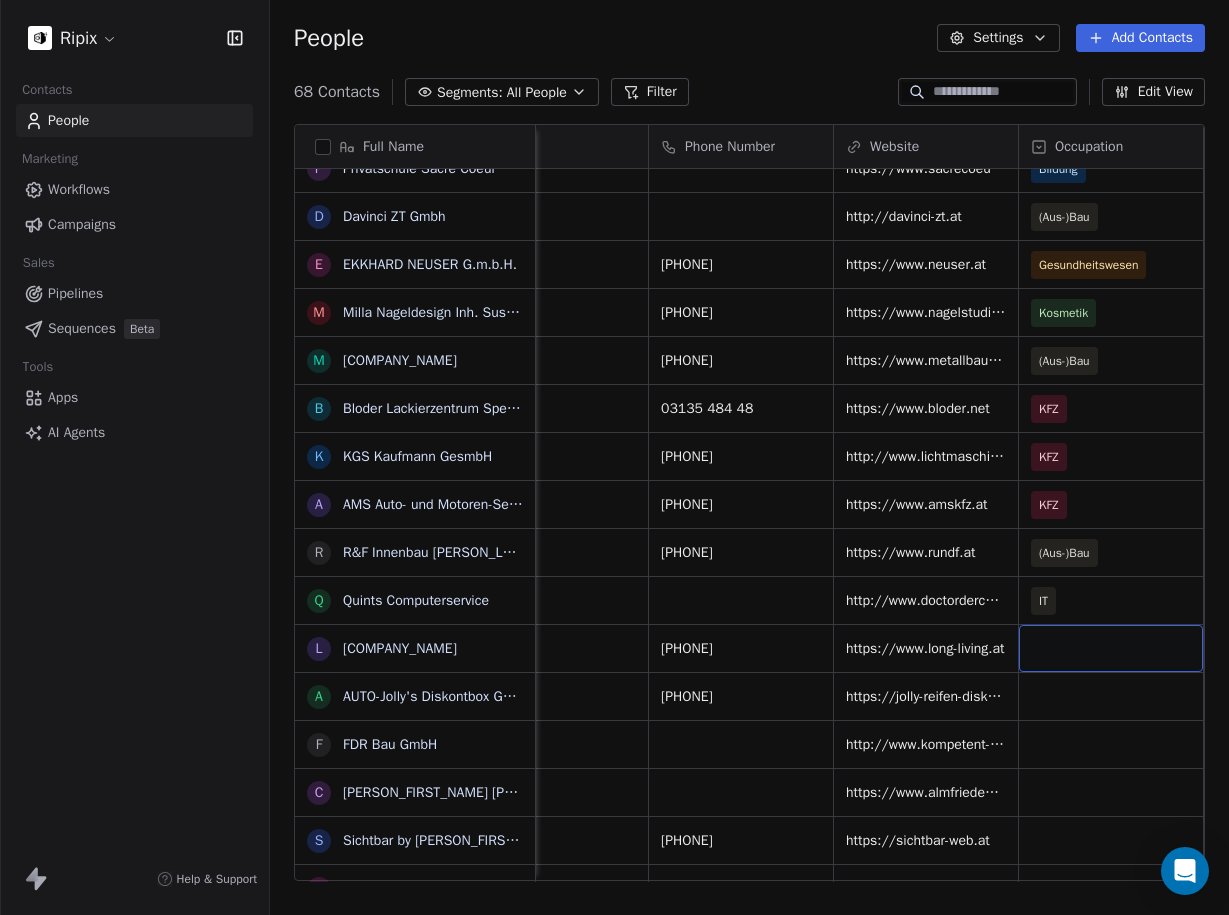 click at bounding box center (1111, 648) 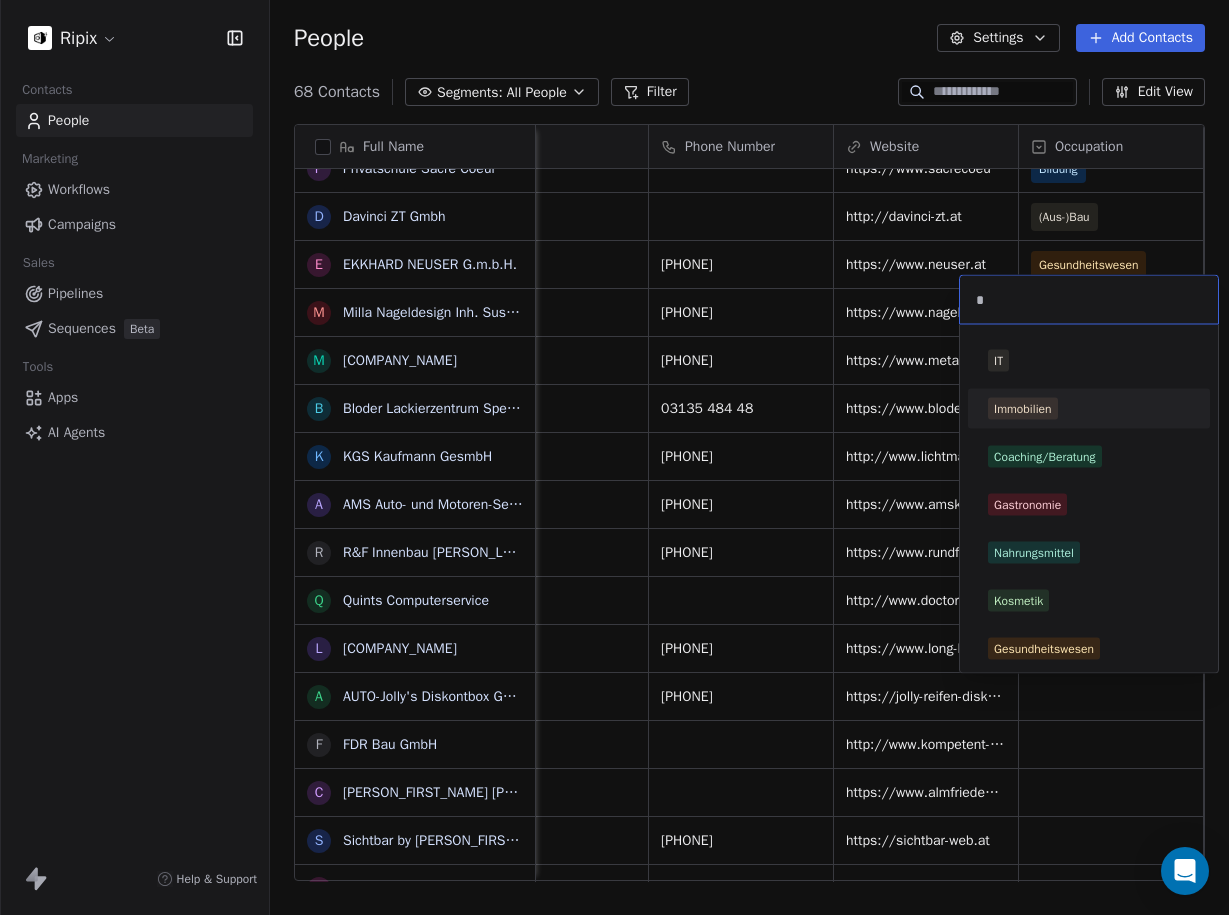 type on "*" 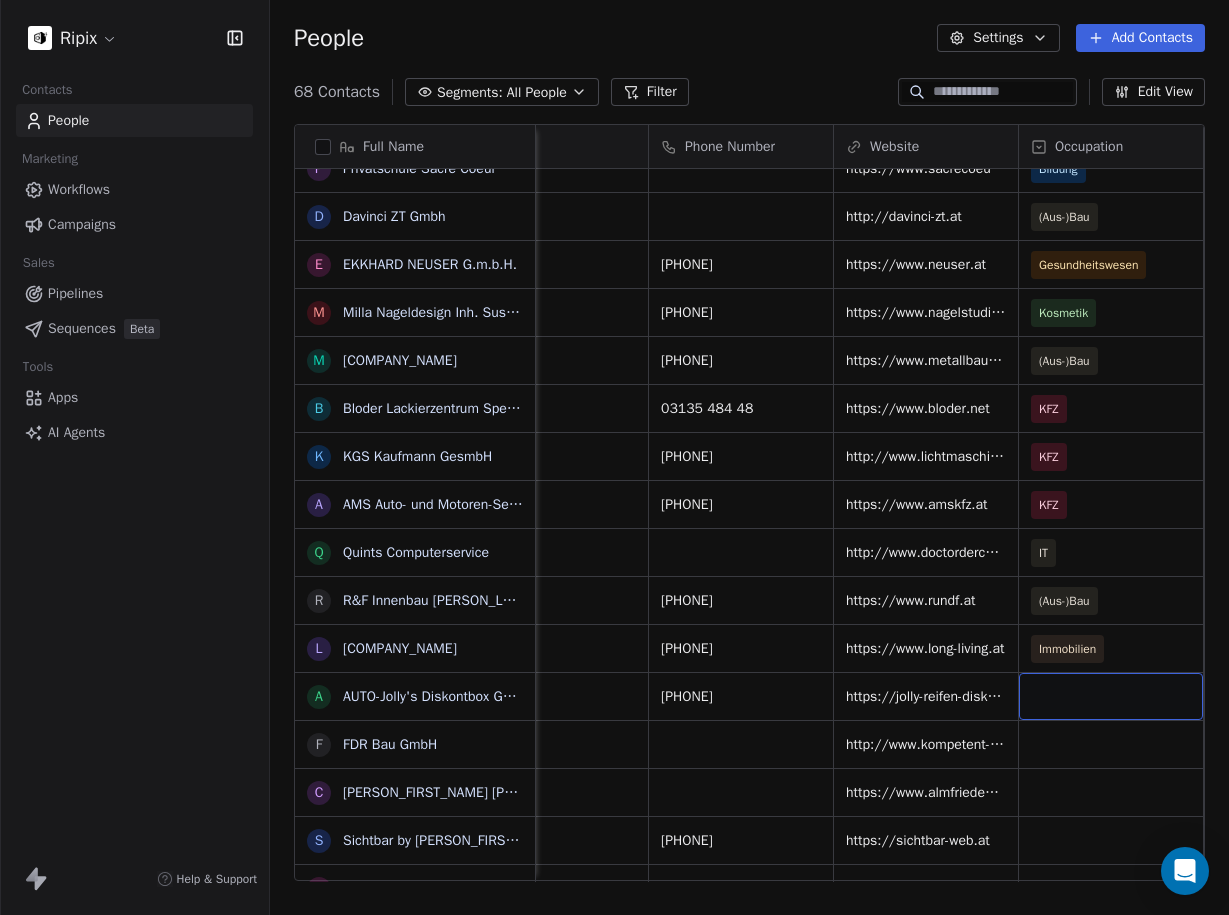 click at bounding box center (1111, 696) 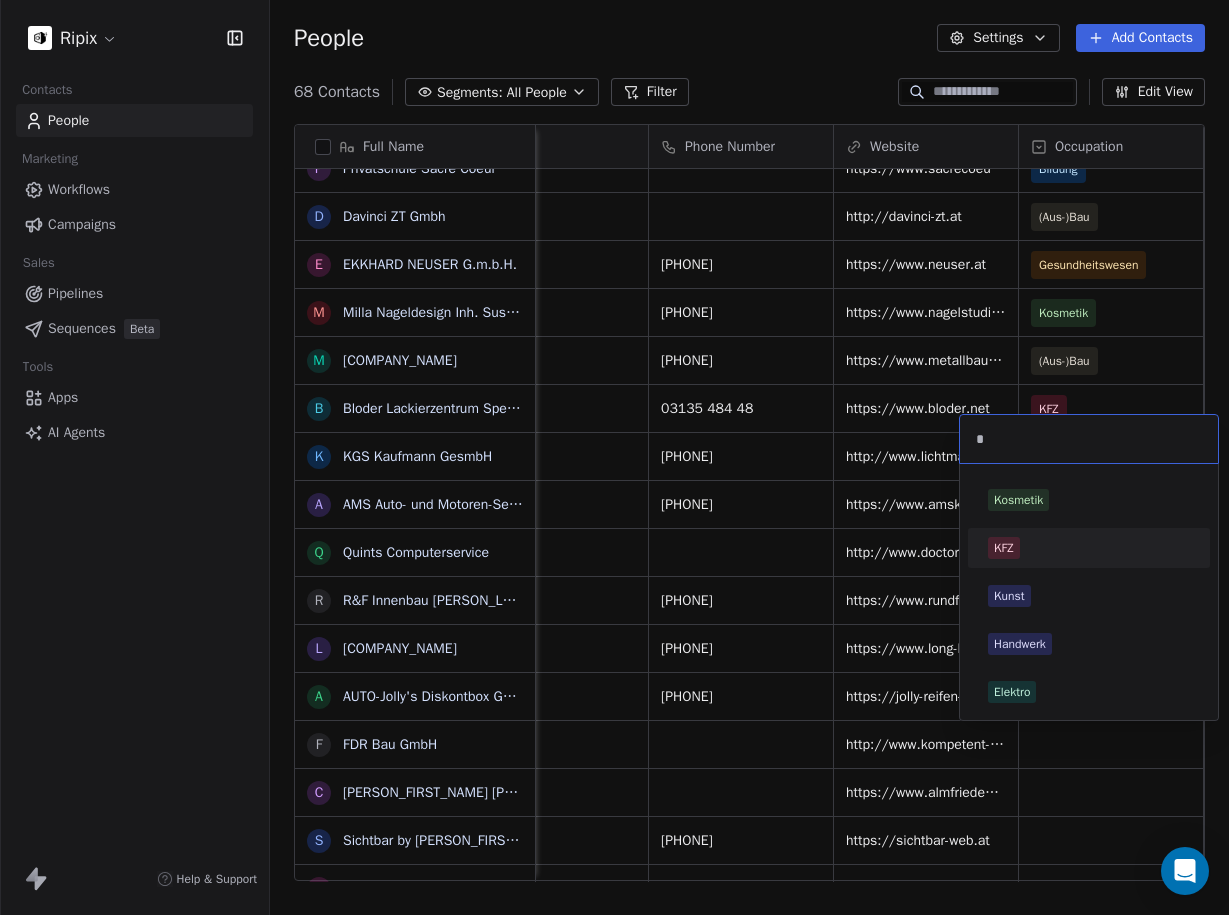 type on "*" 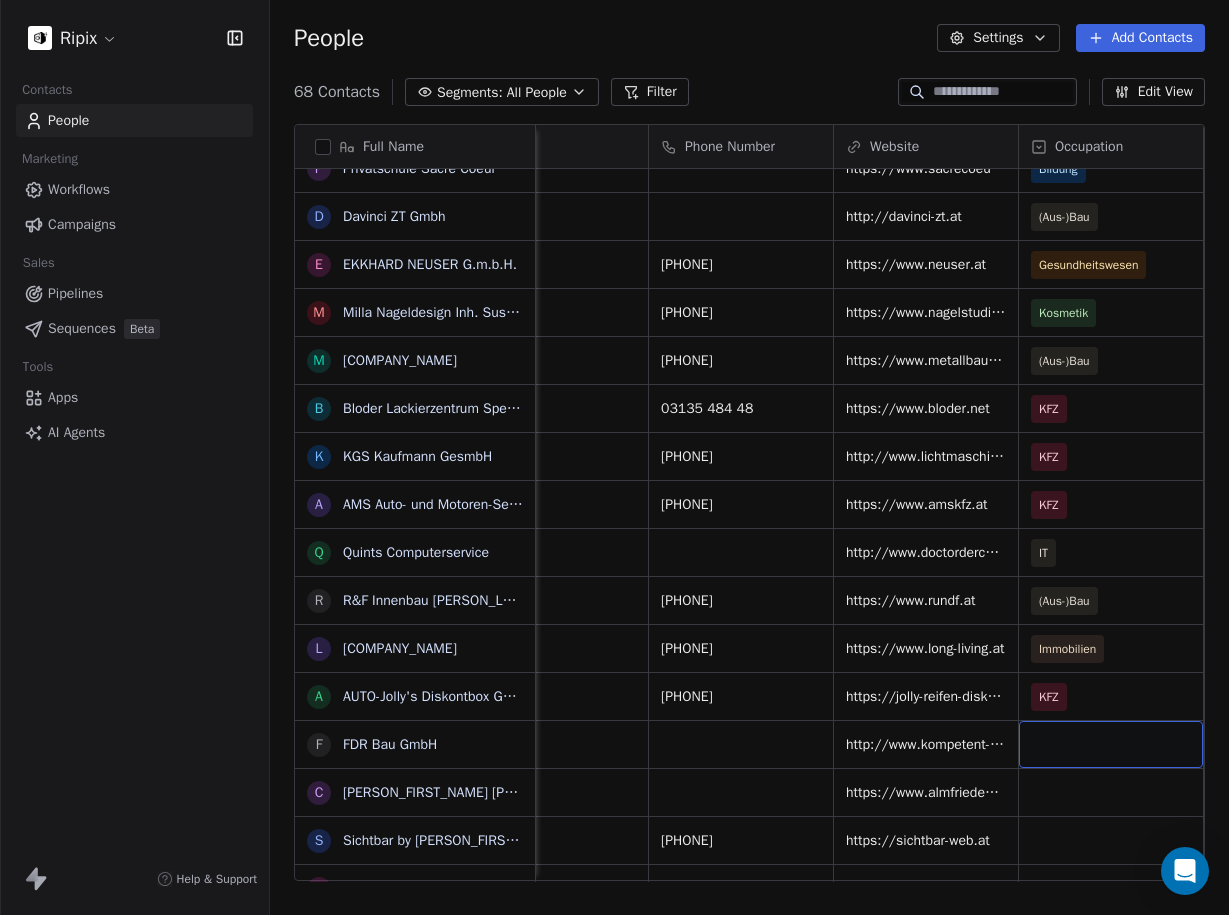 click at bounding box center [1111, 744] 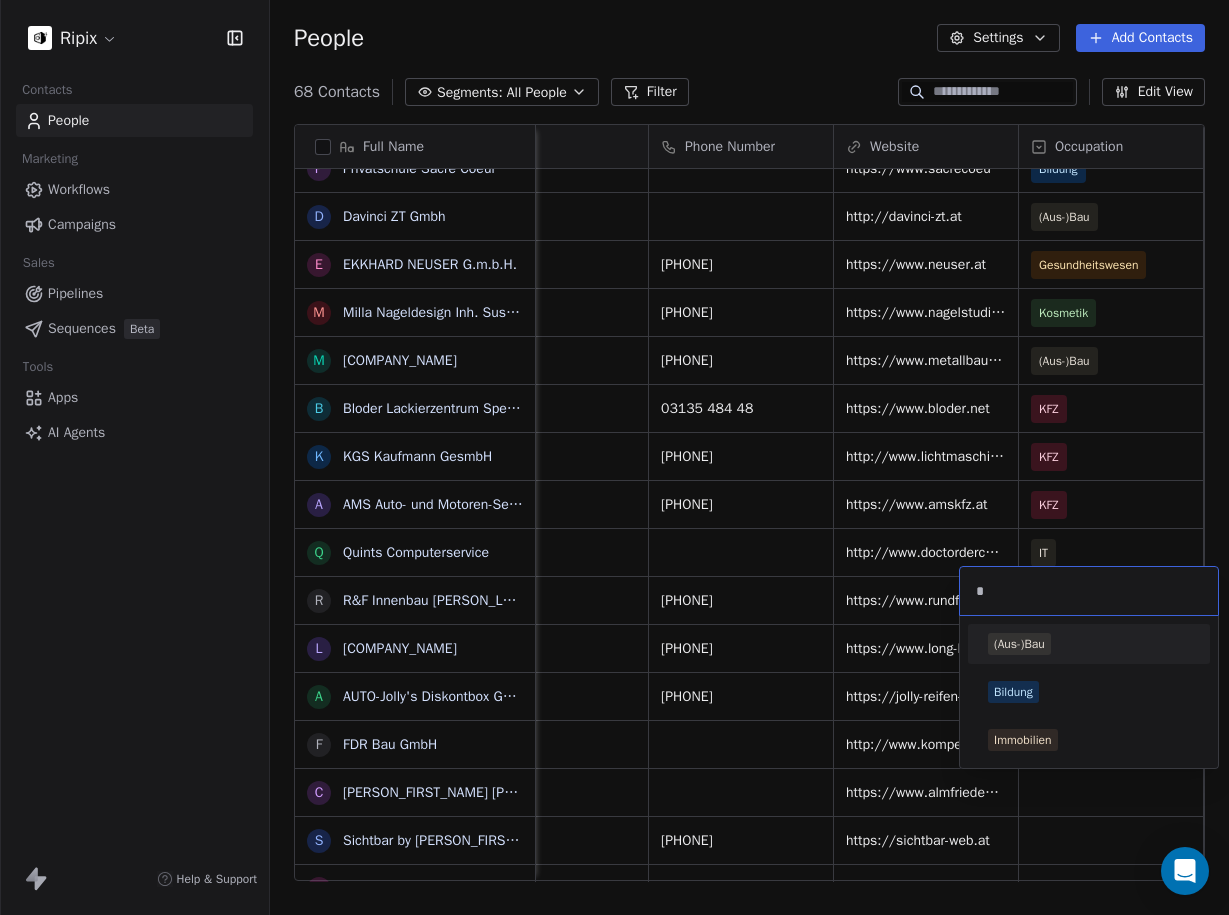 type on "*" 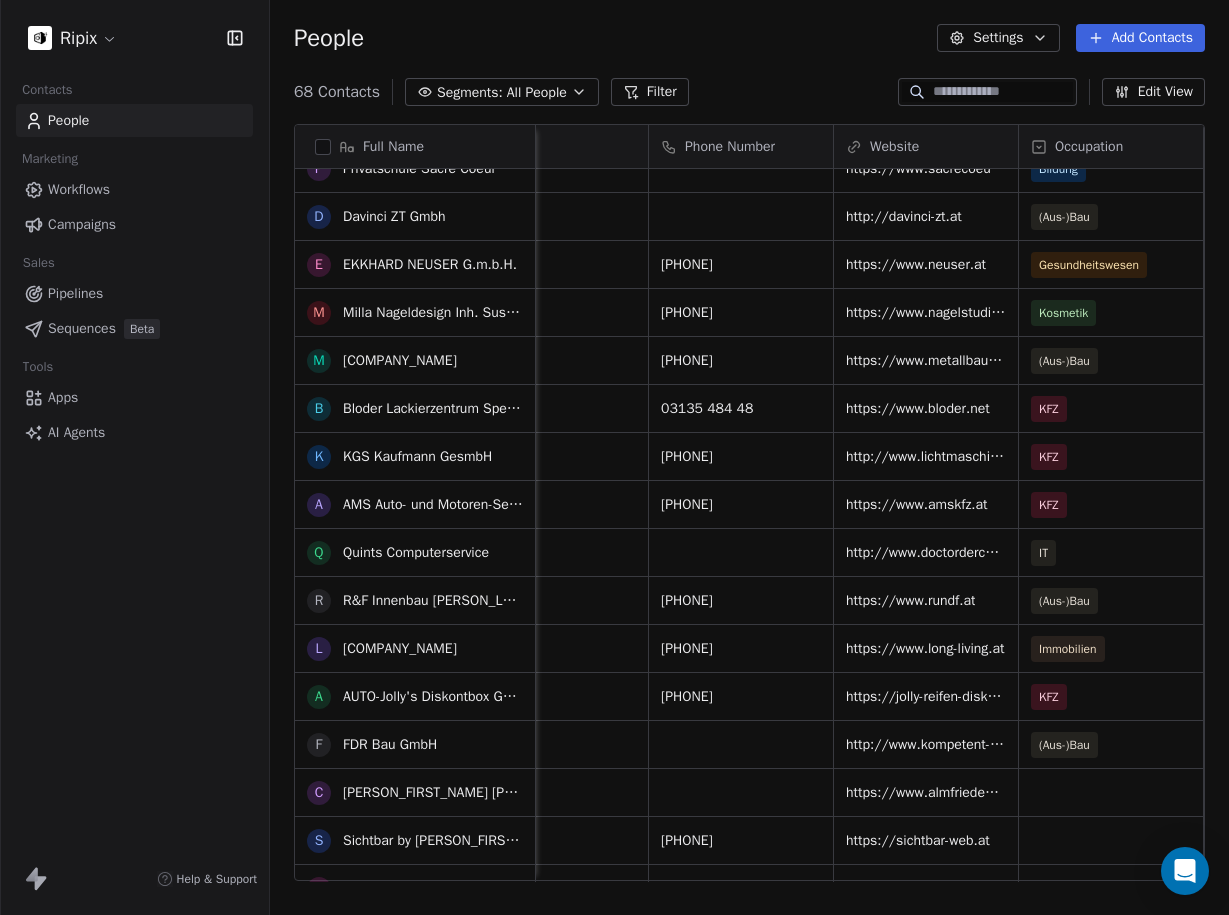 scroll, scrollTop: 2295, scrollLeft: 0, axis: vertical 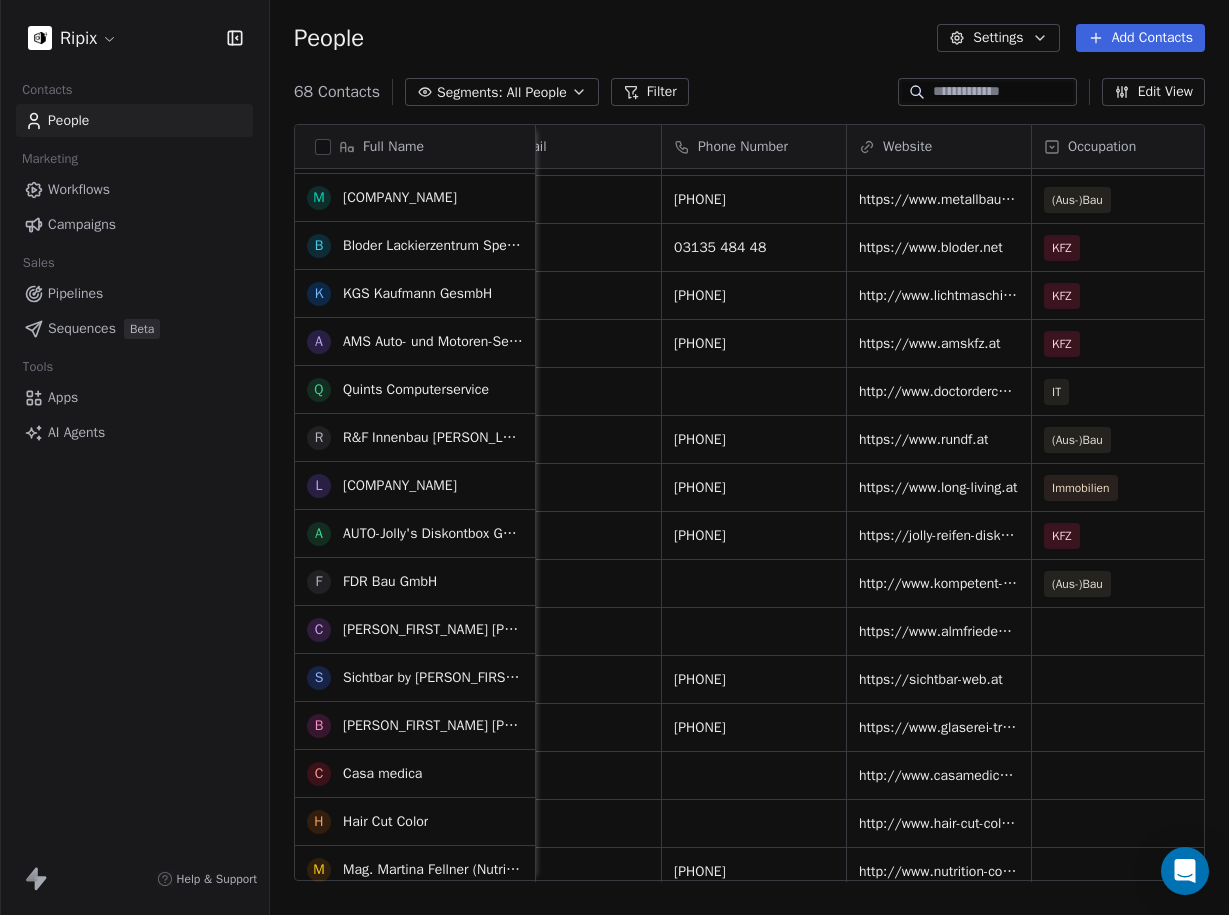 click on "https://www.almfrieden.at/de/" at bounding box center (939, 632) 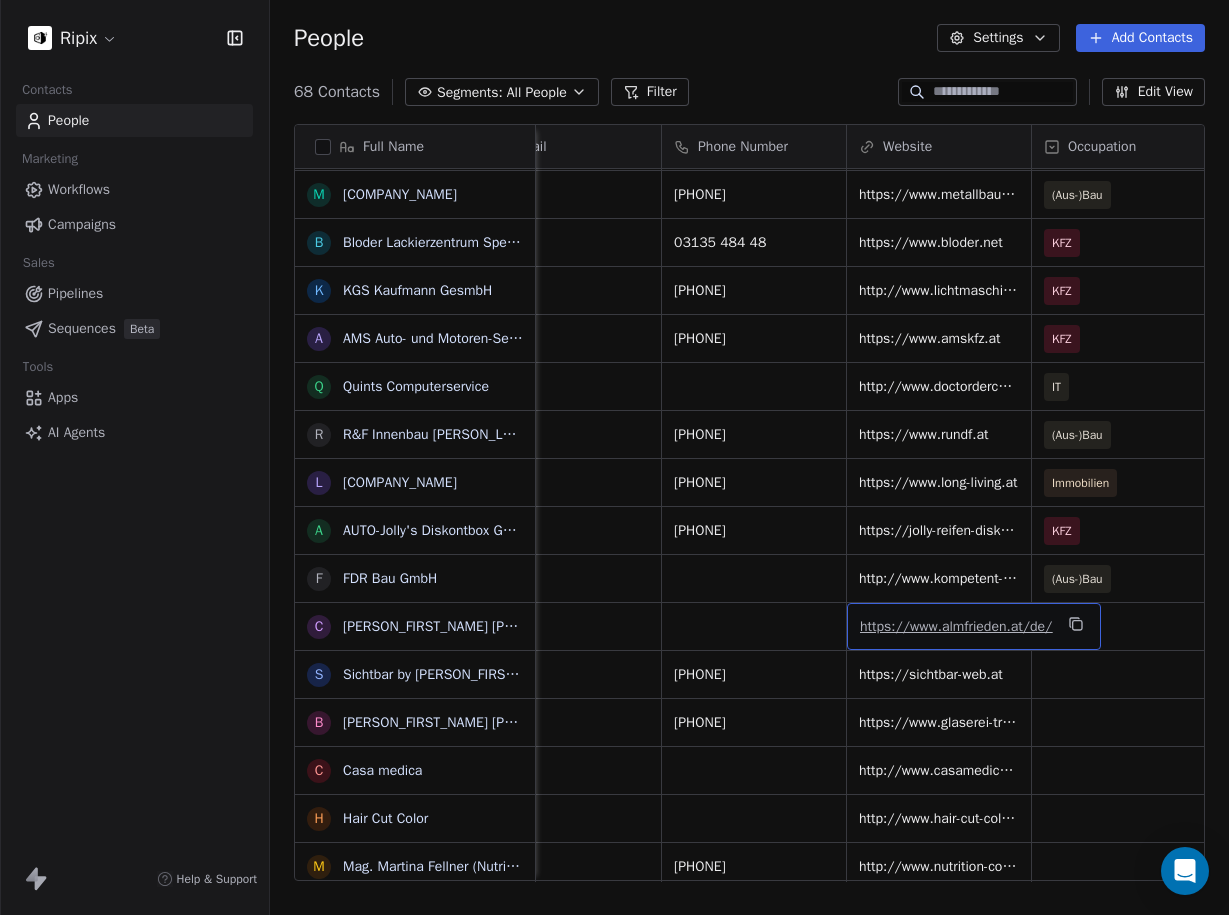 click on "https://www.almfrieden.at/de/" at bounding box center (956, 626) 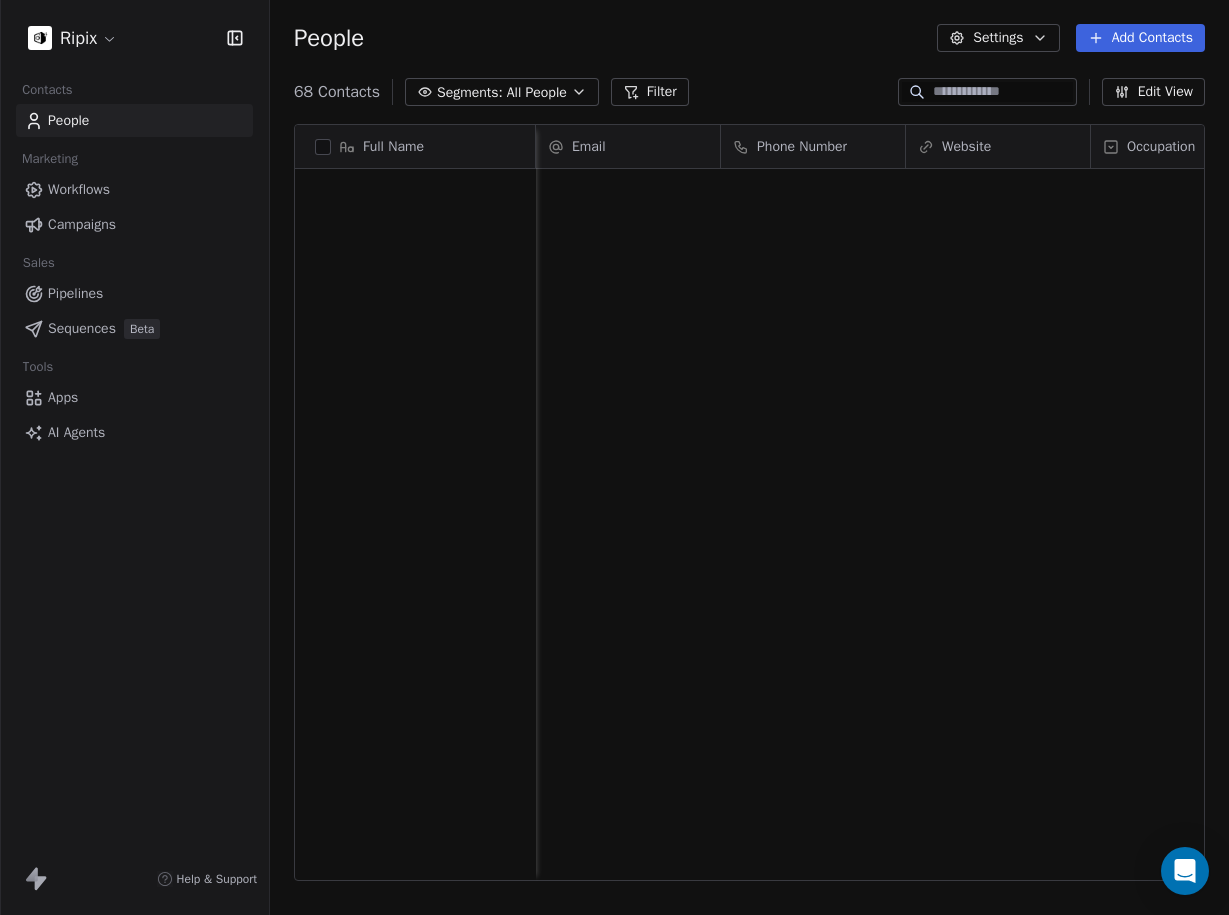 scroll, scrollTop: 0, scrollLeft: 0, axis: both 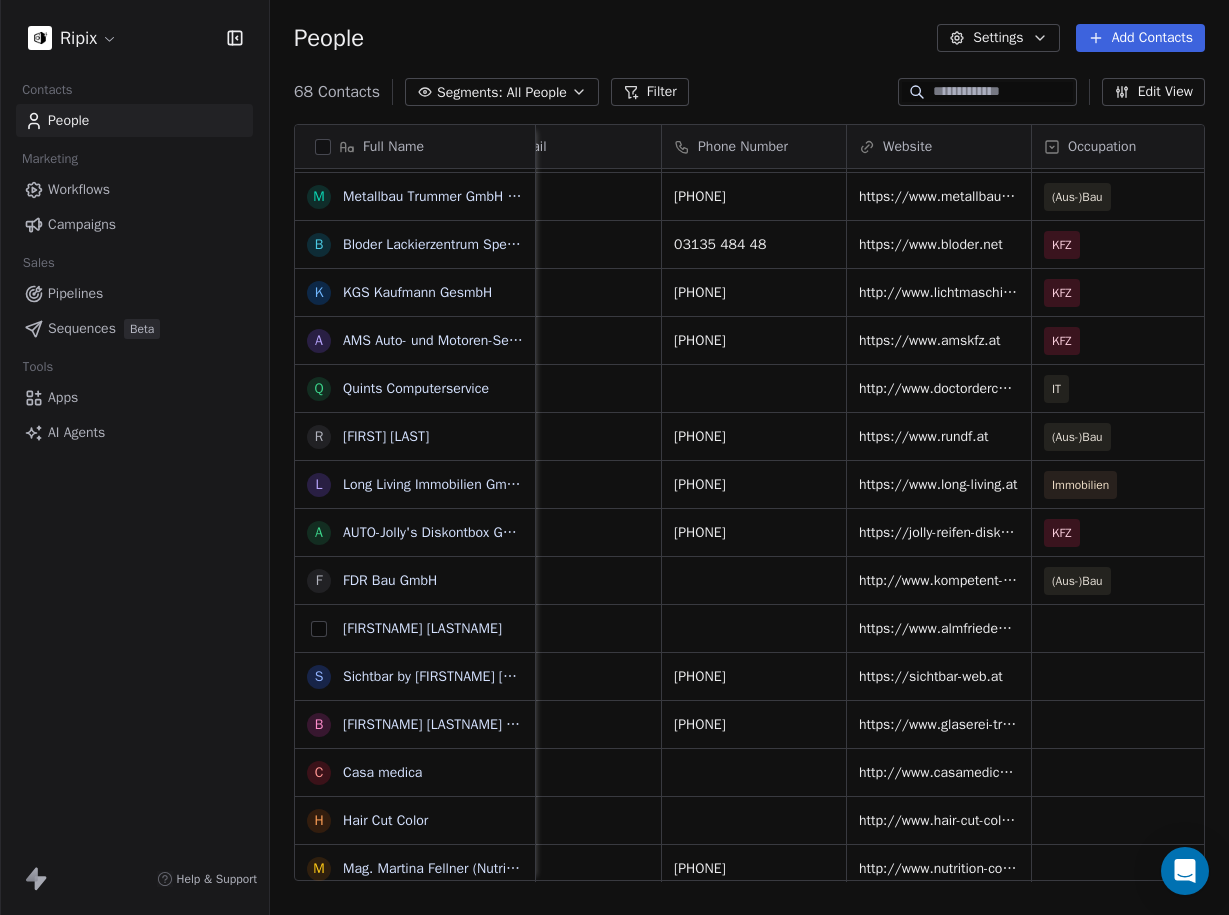 click at bounding box center [319, 629] 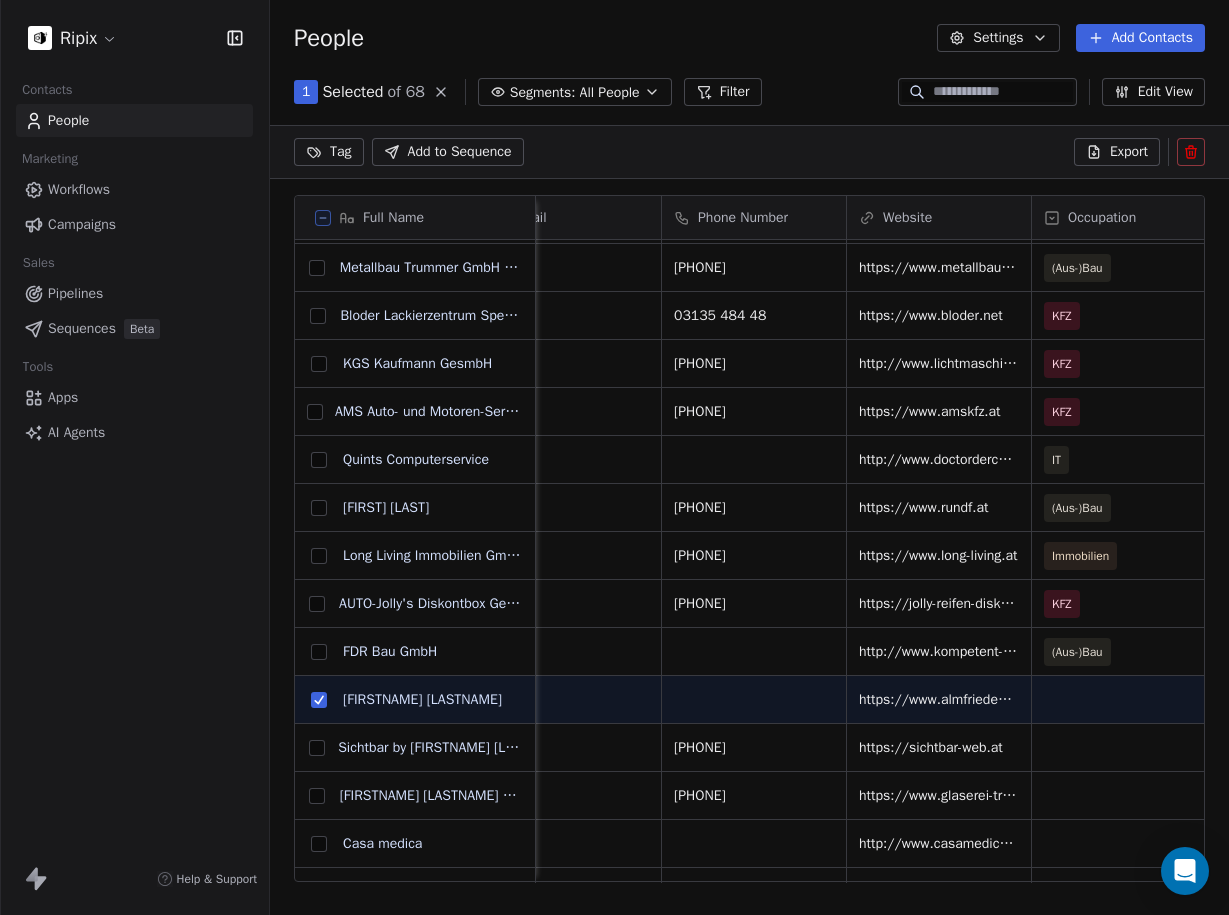 scroll, scrollTop: 735, scrollLeft: 959, axis: both 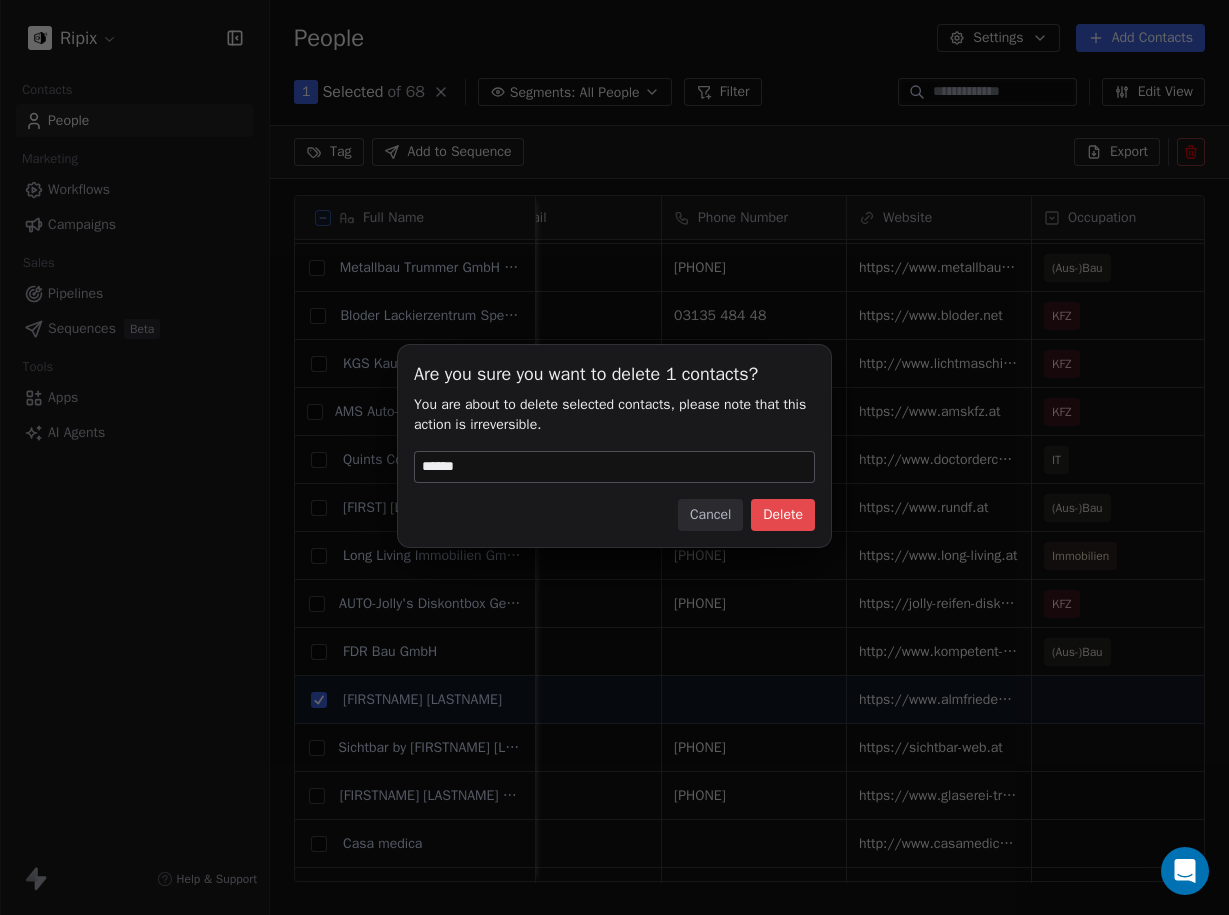 type on "******" 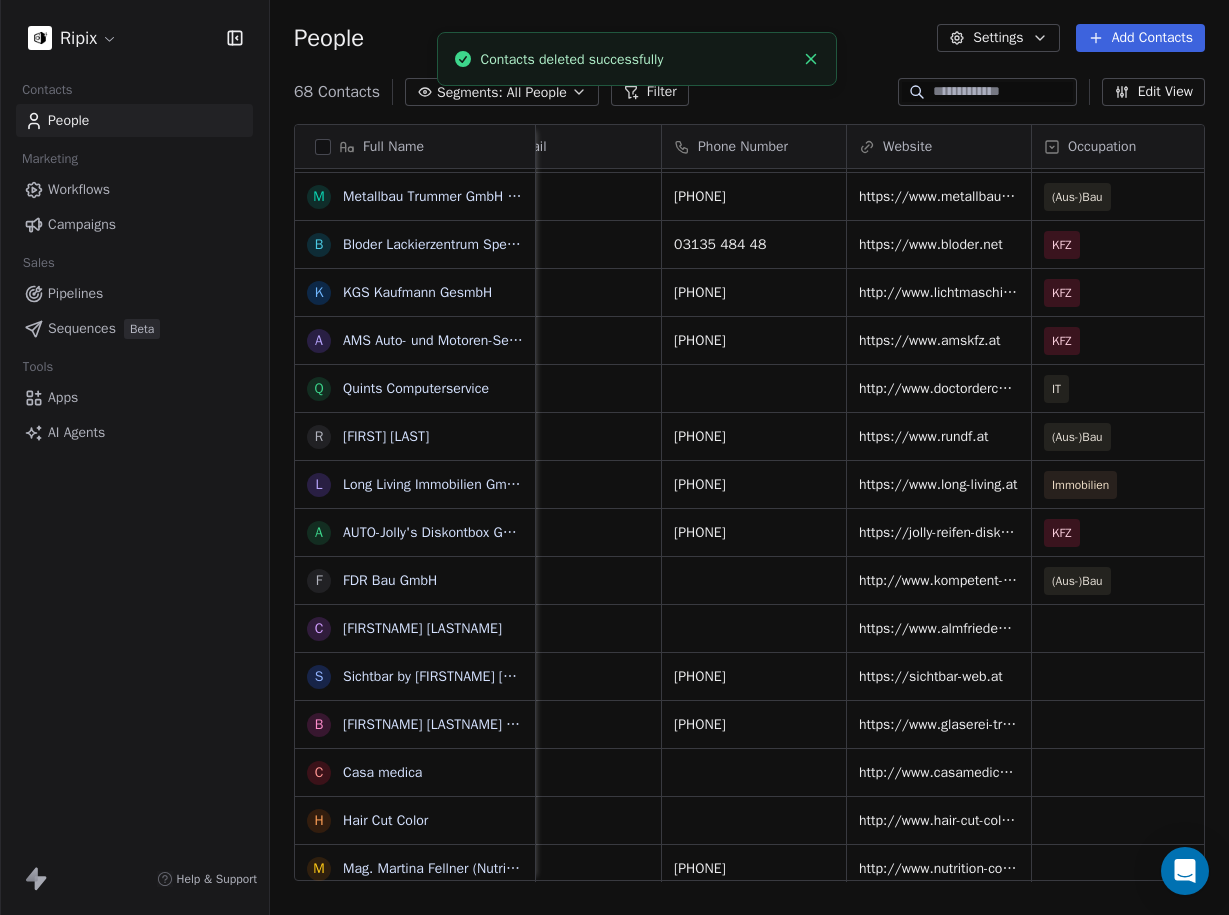 scroll, scrollTop: 1, scrollLeft: 1, axis: both 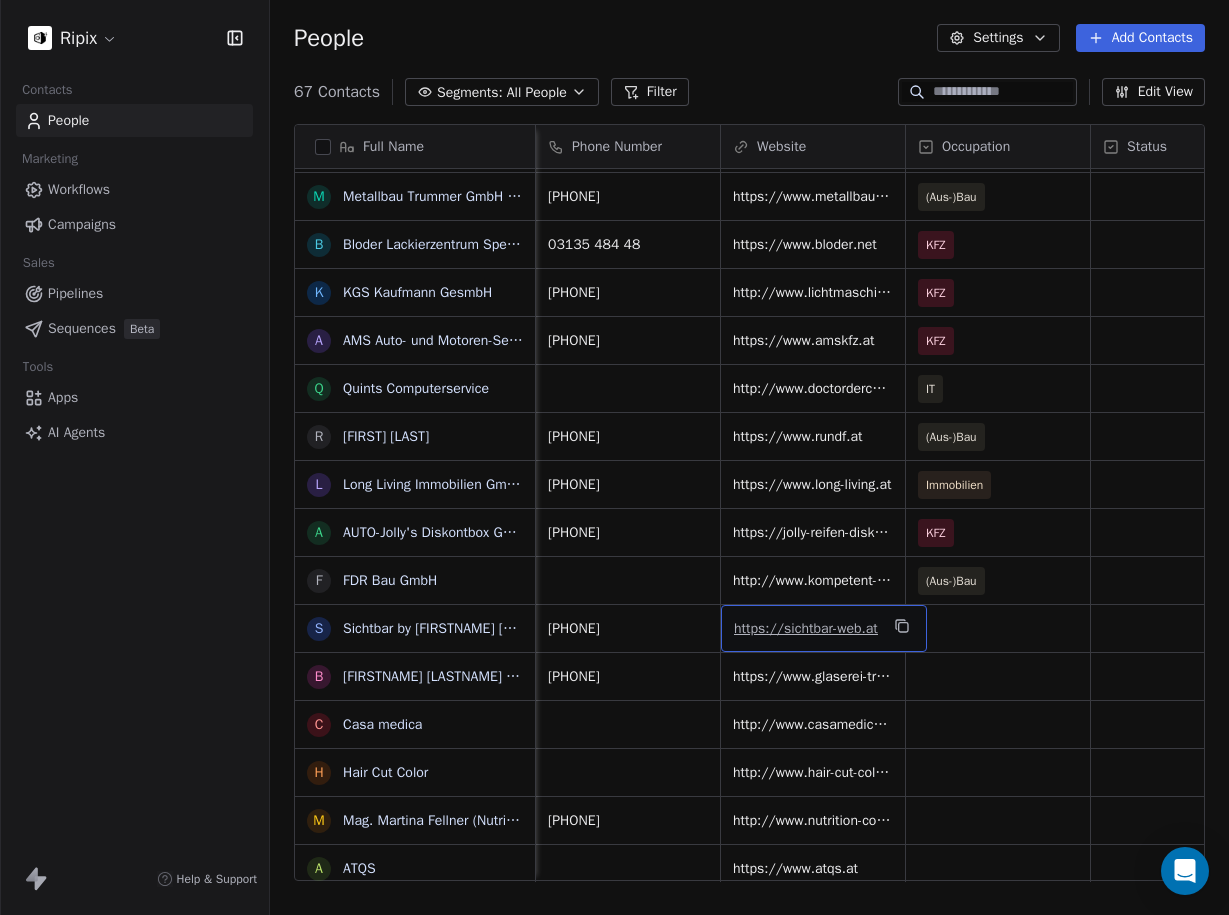 click on "https://sichtbar-web.at" at bounding box center (806, 628) 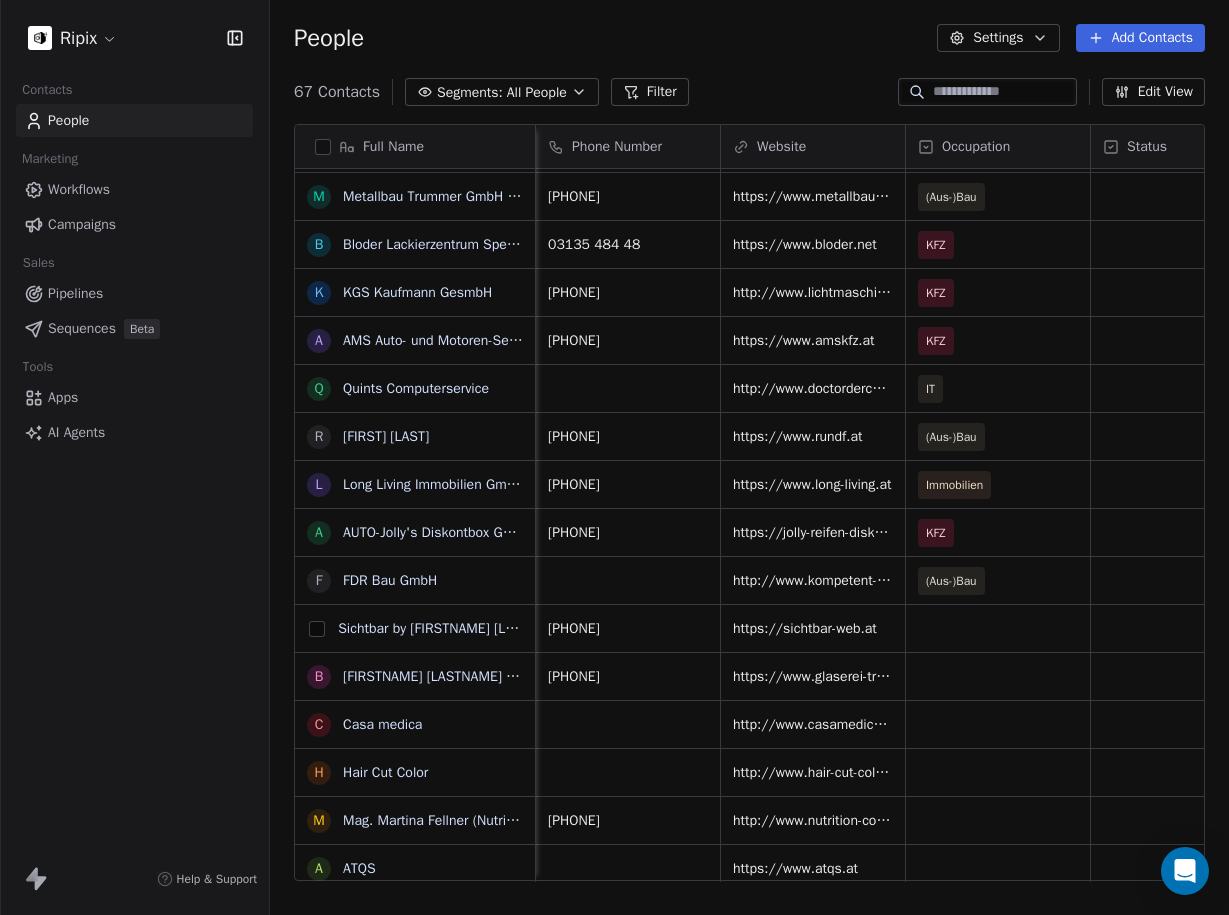 click at bounding box center [317, 629] 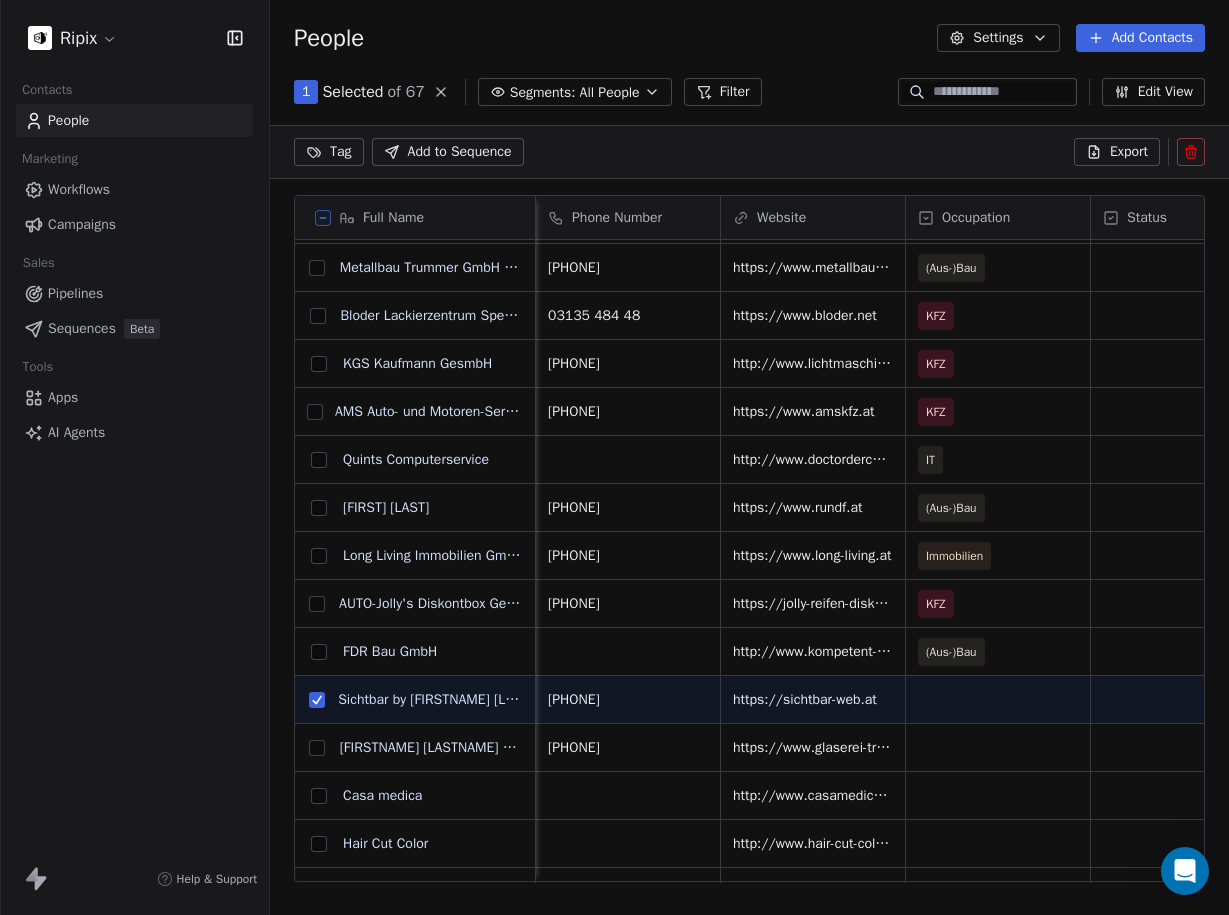 click 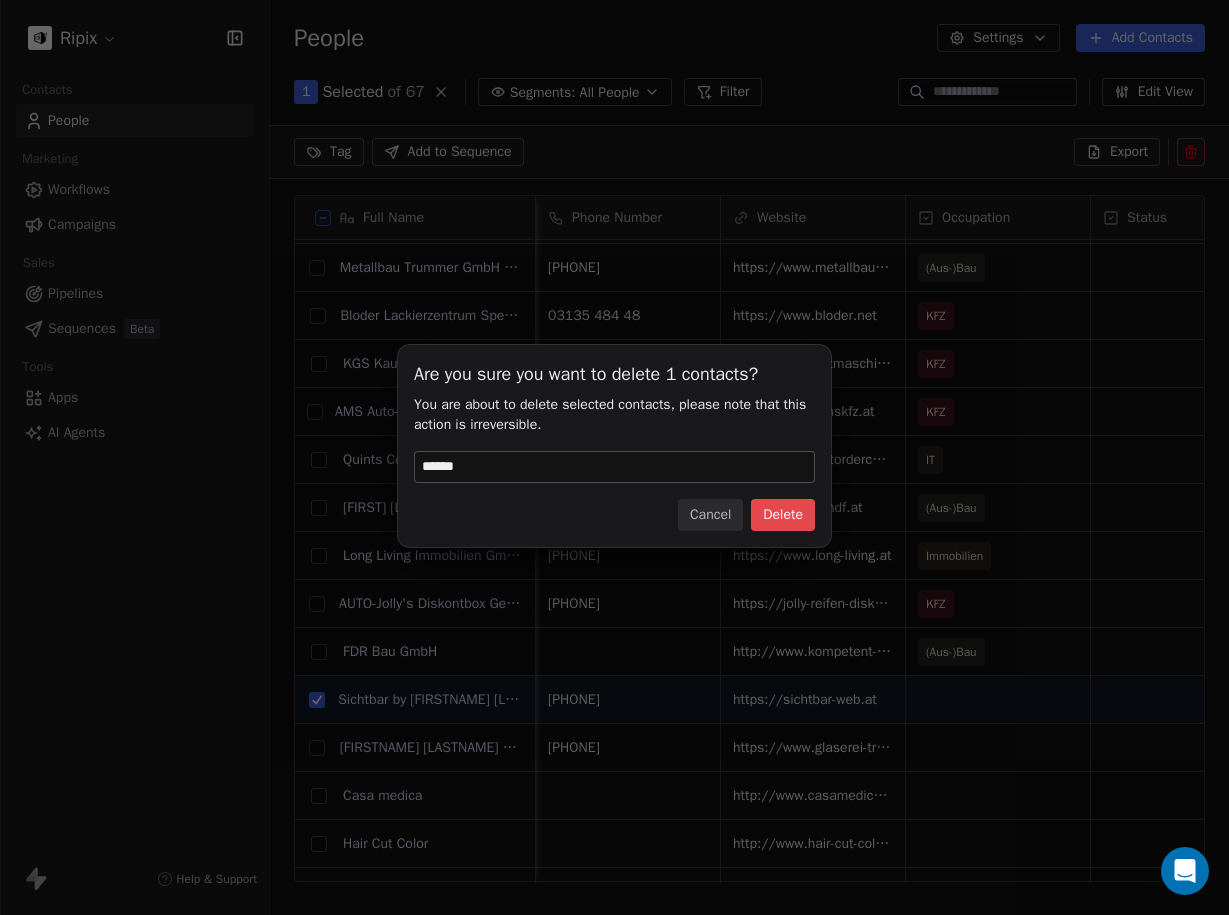 click on "Delete" at bounding box center (783, 515) 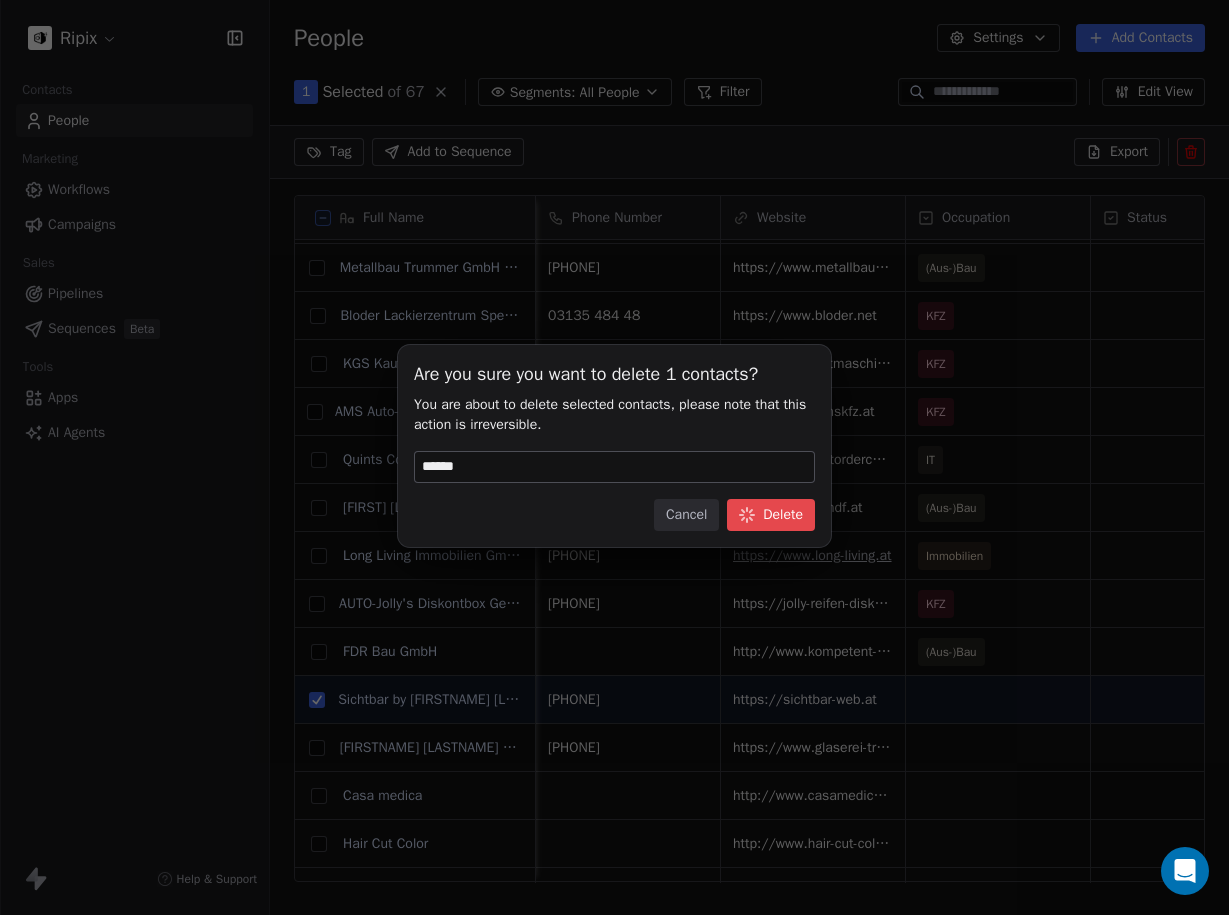 scroll, scrollTop: 1, scrollLeft: 1, axis: both 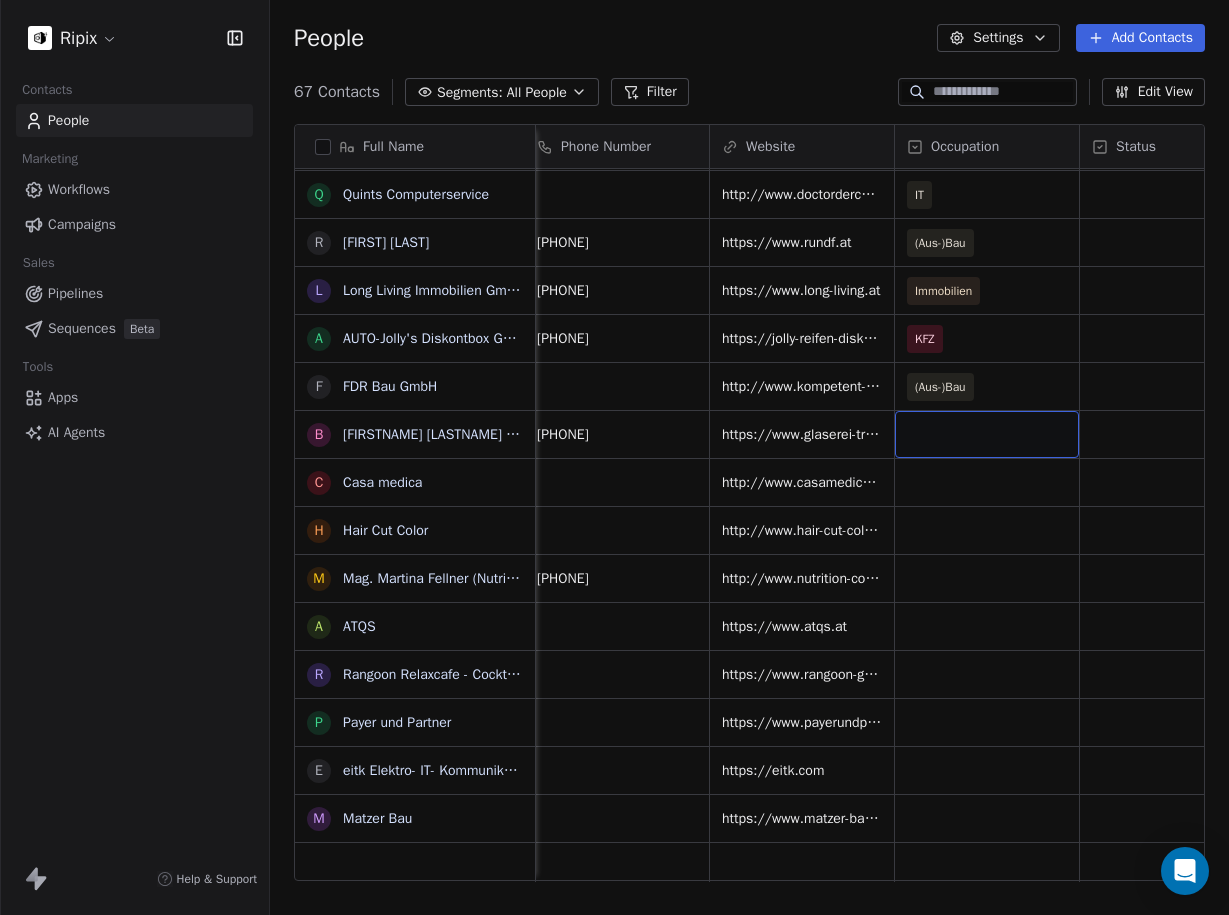 click at bounding box center [987, 434] 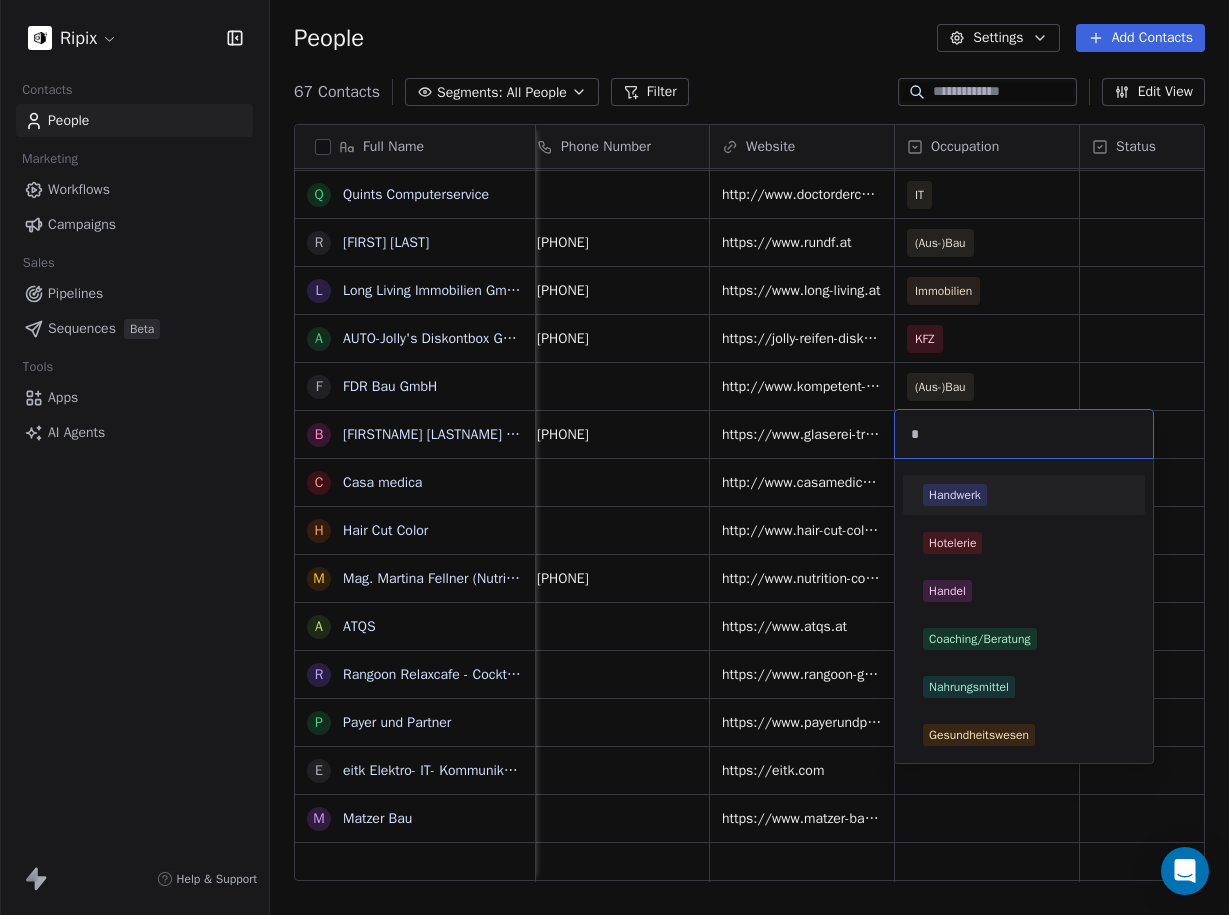 type on "*" 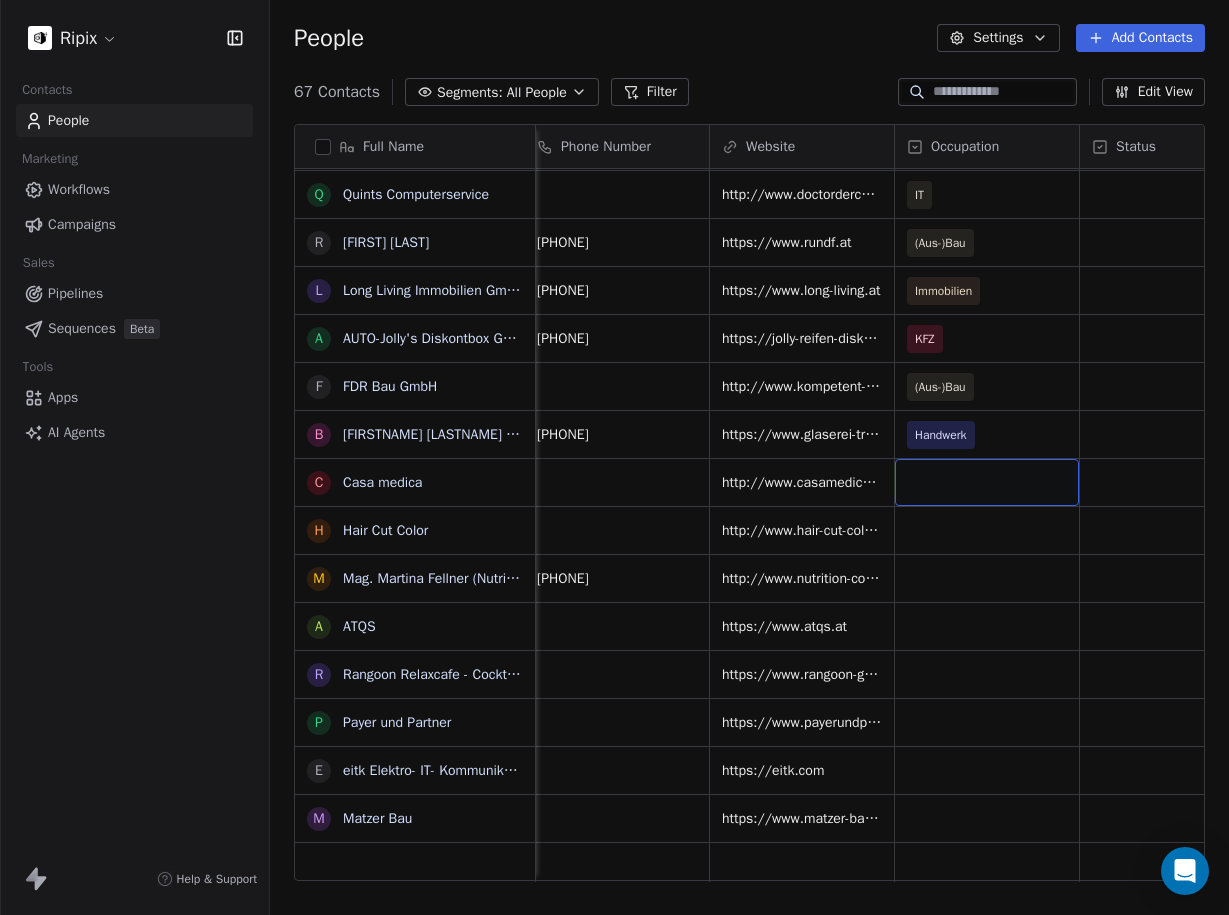 click at bounding box center (987, 482) 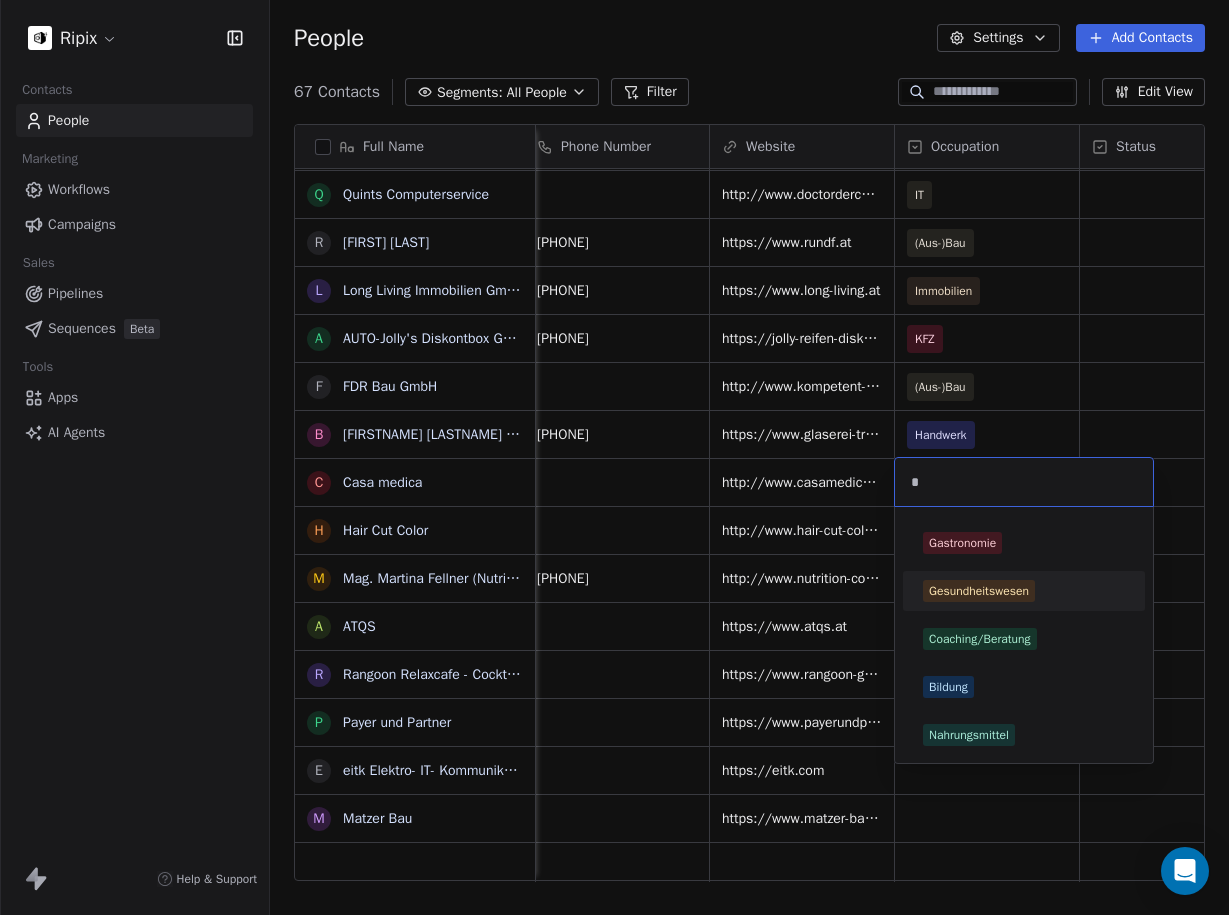 type on "*" 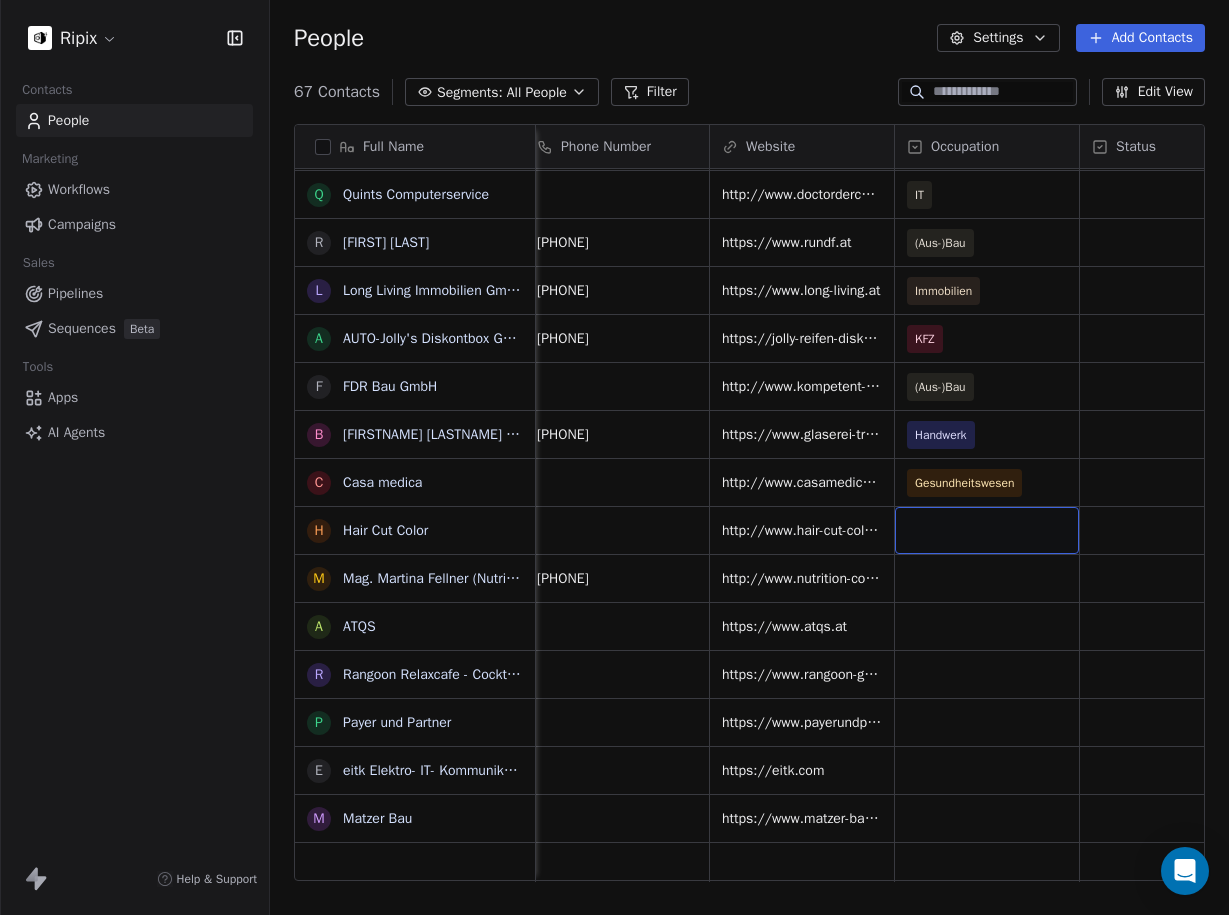 click at bounding box center [987, 530] 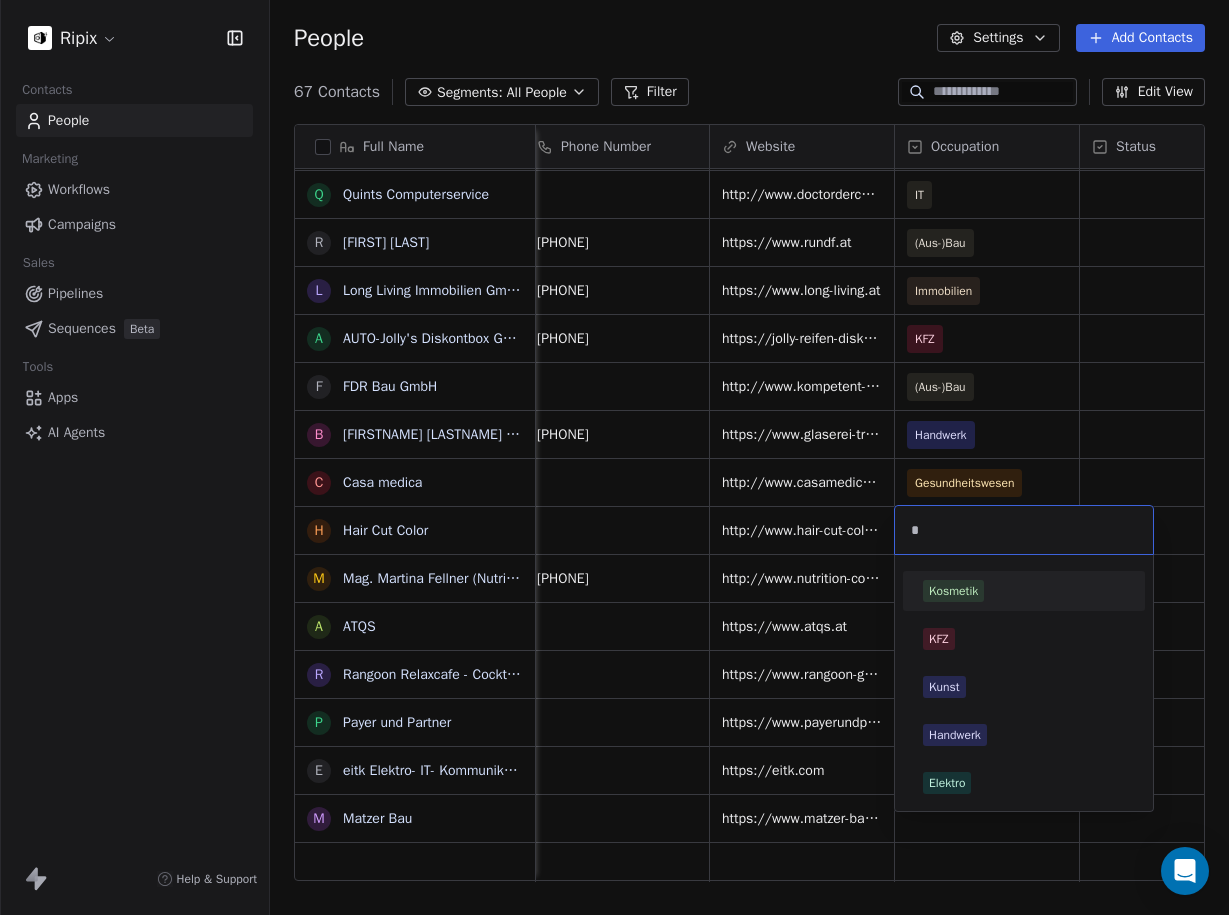 type on "*" 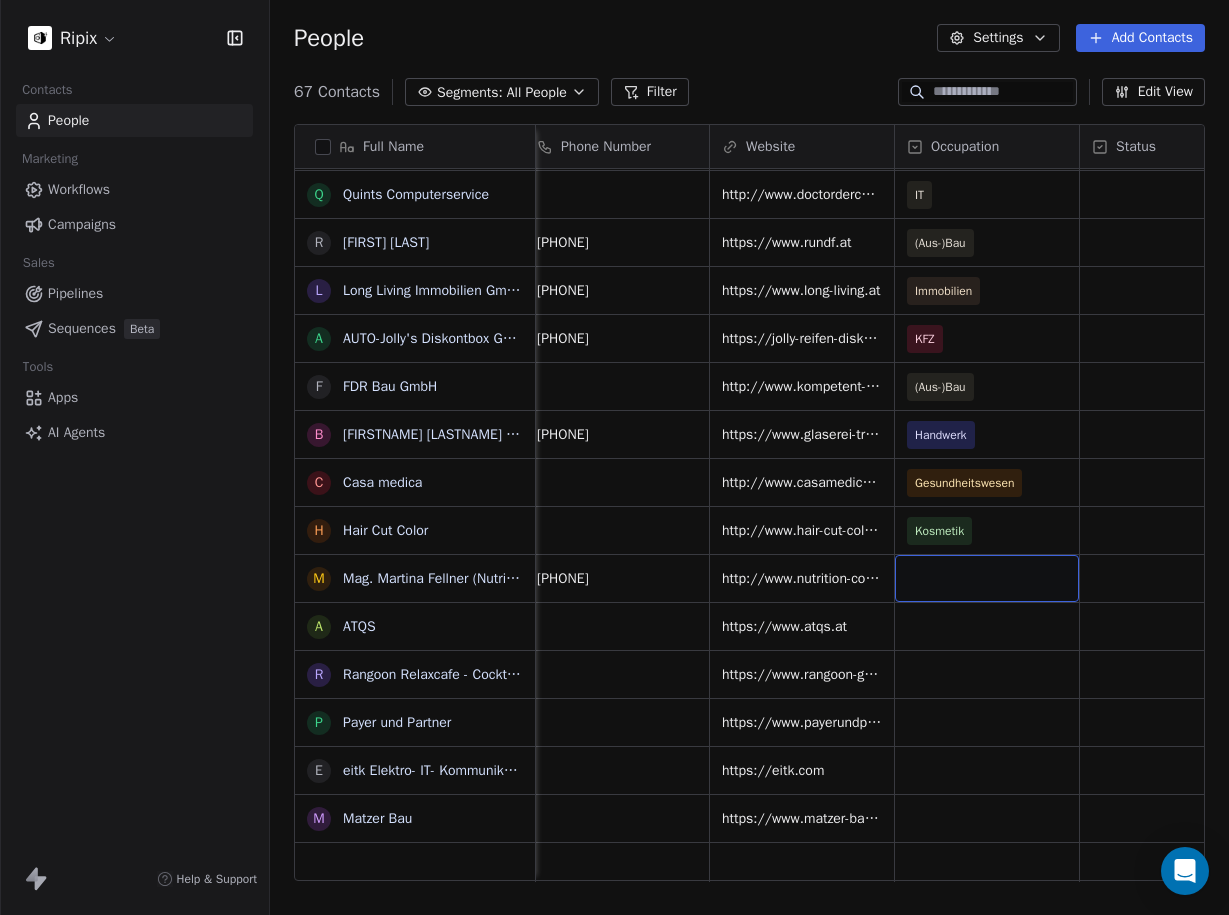 click at bounding box center [987, 578] 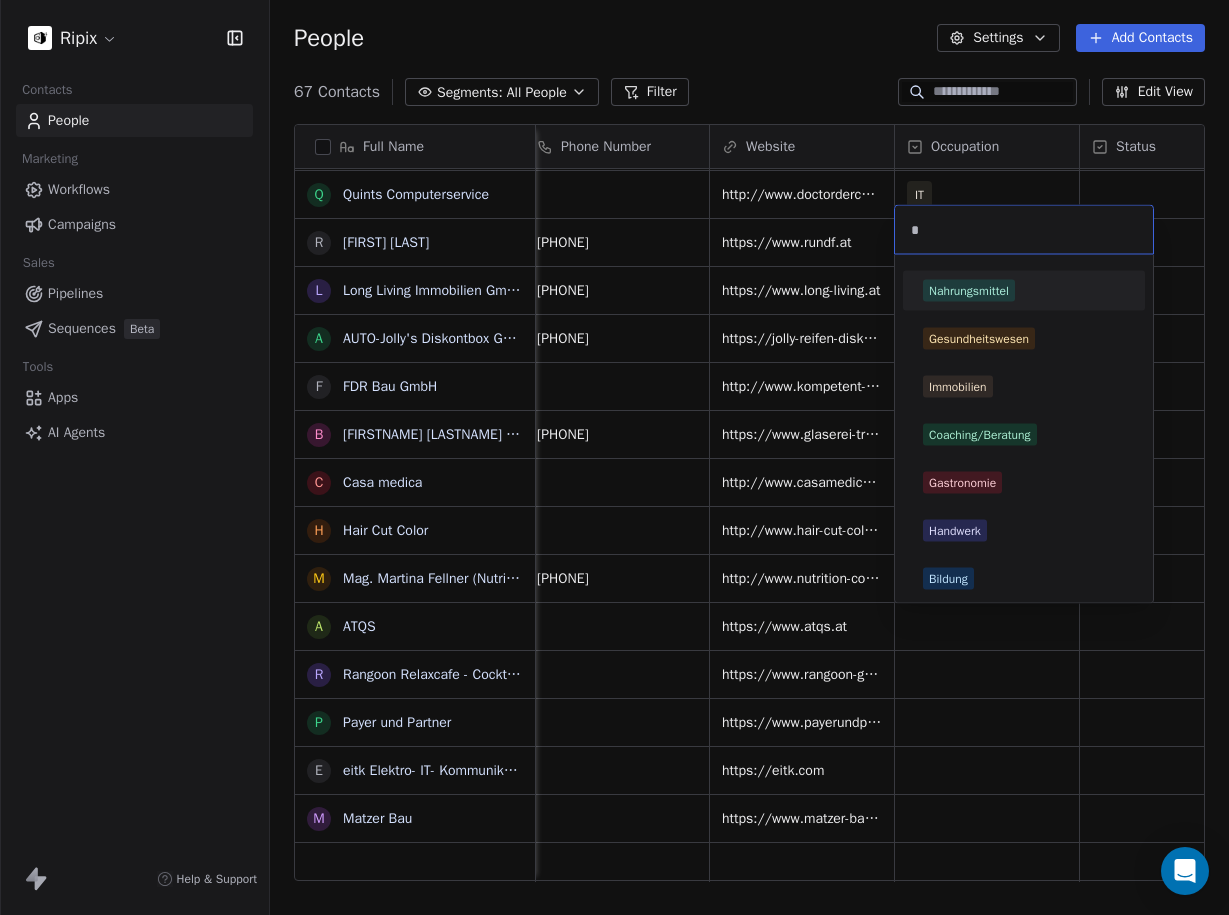 type on "*" 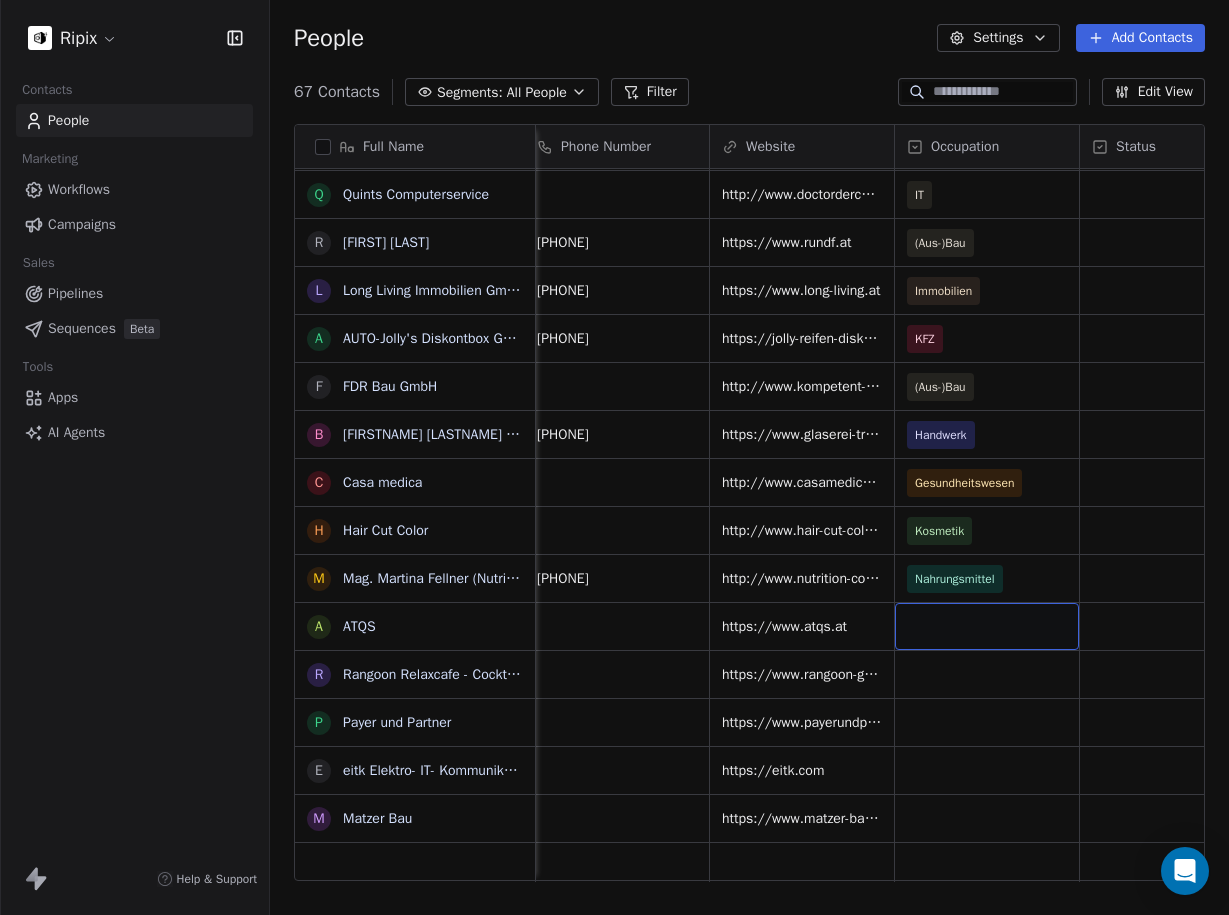 click at bounding box center (987, 626) 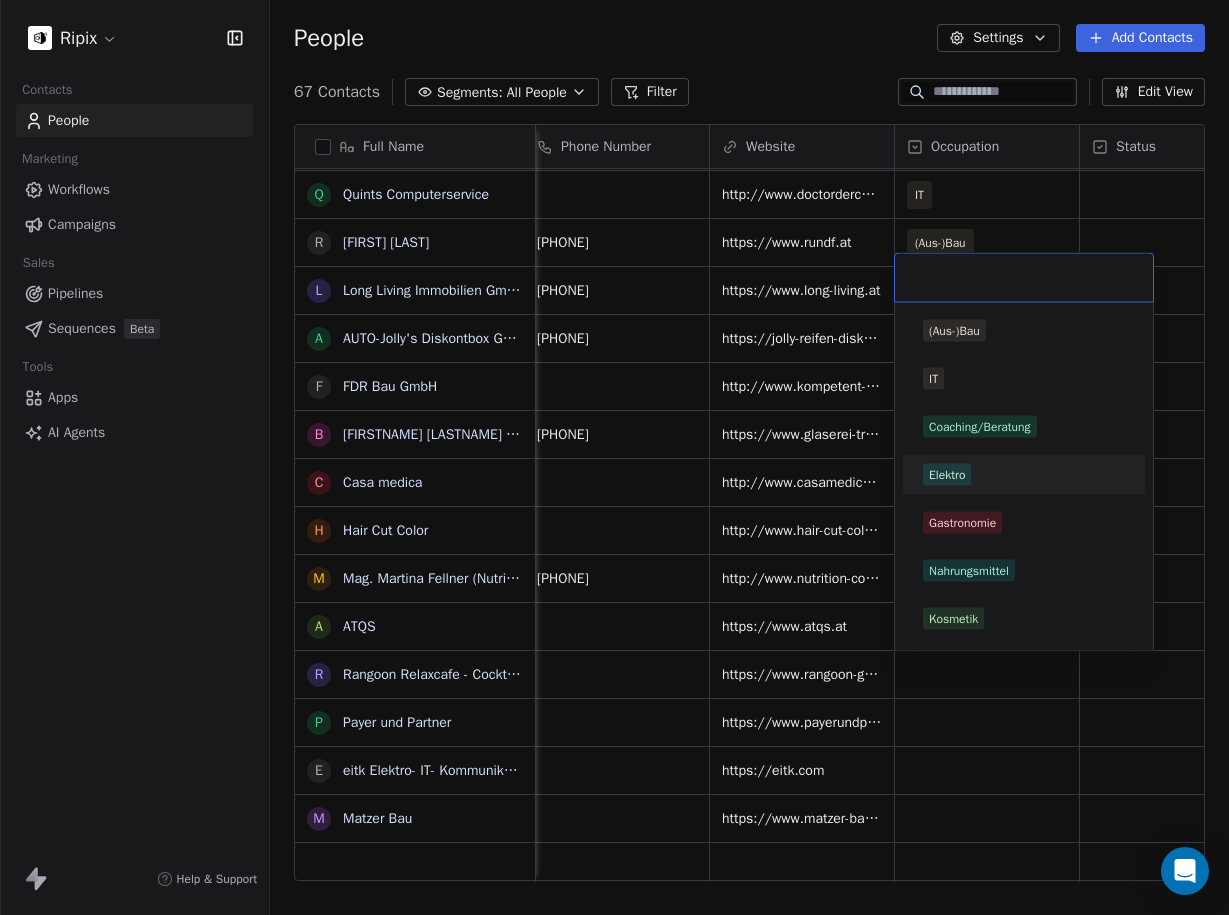 click on "Elektro" at bounding box center [1024, 475] 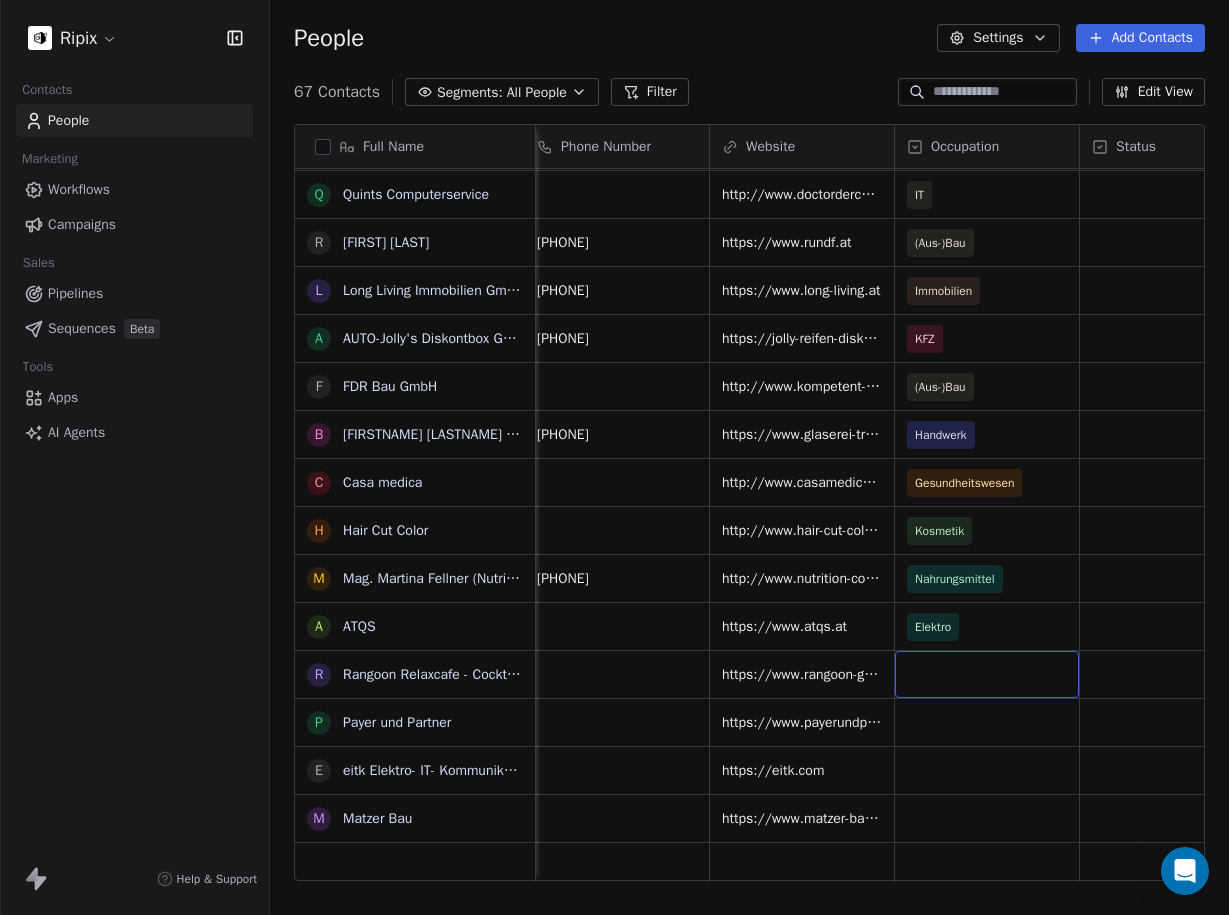 click at bounding box center (987, 674) 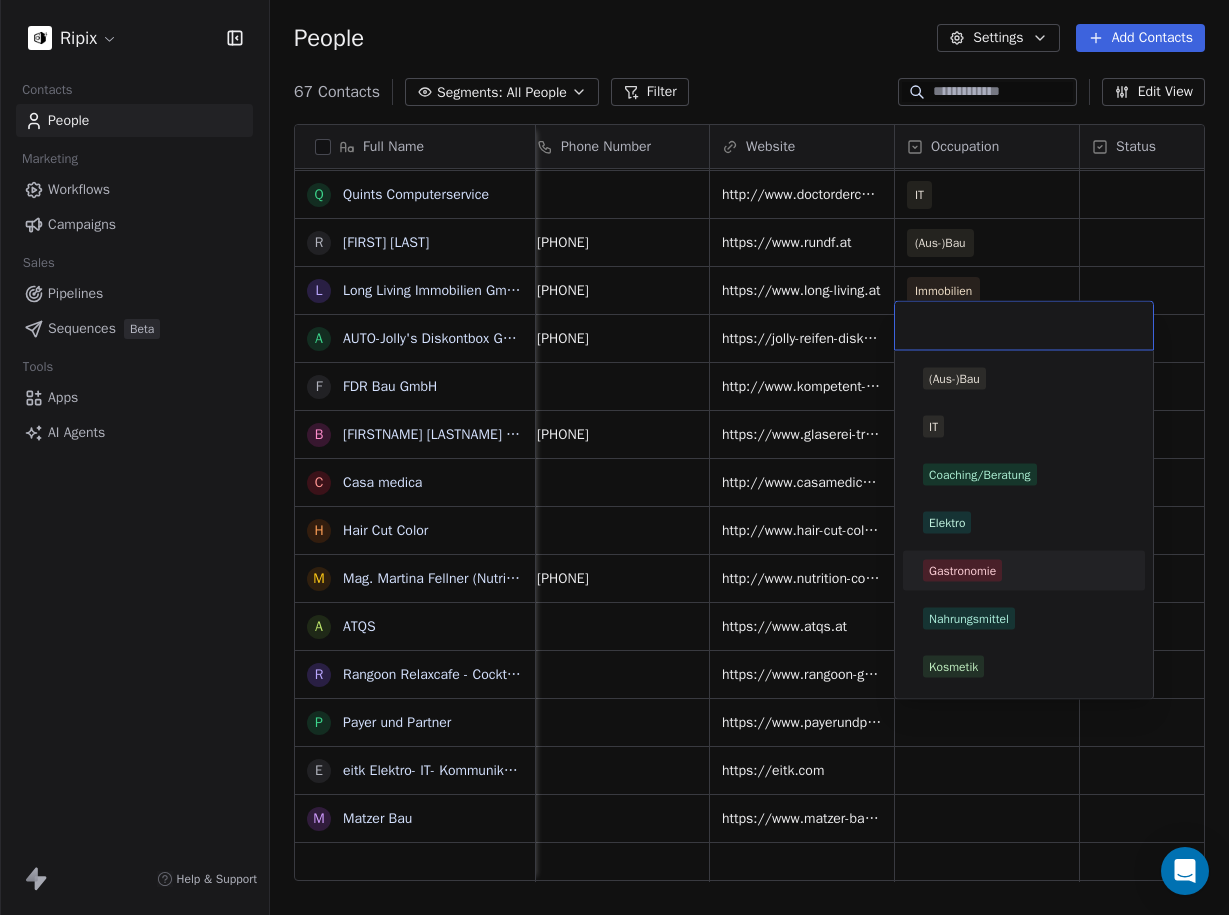 click on "Gastronomie" at bounding box center (962, 571) 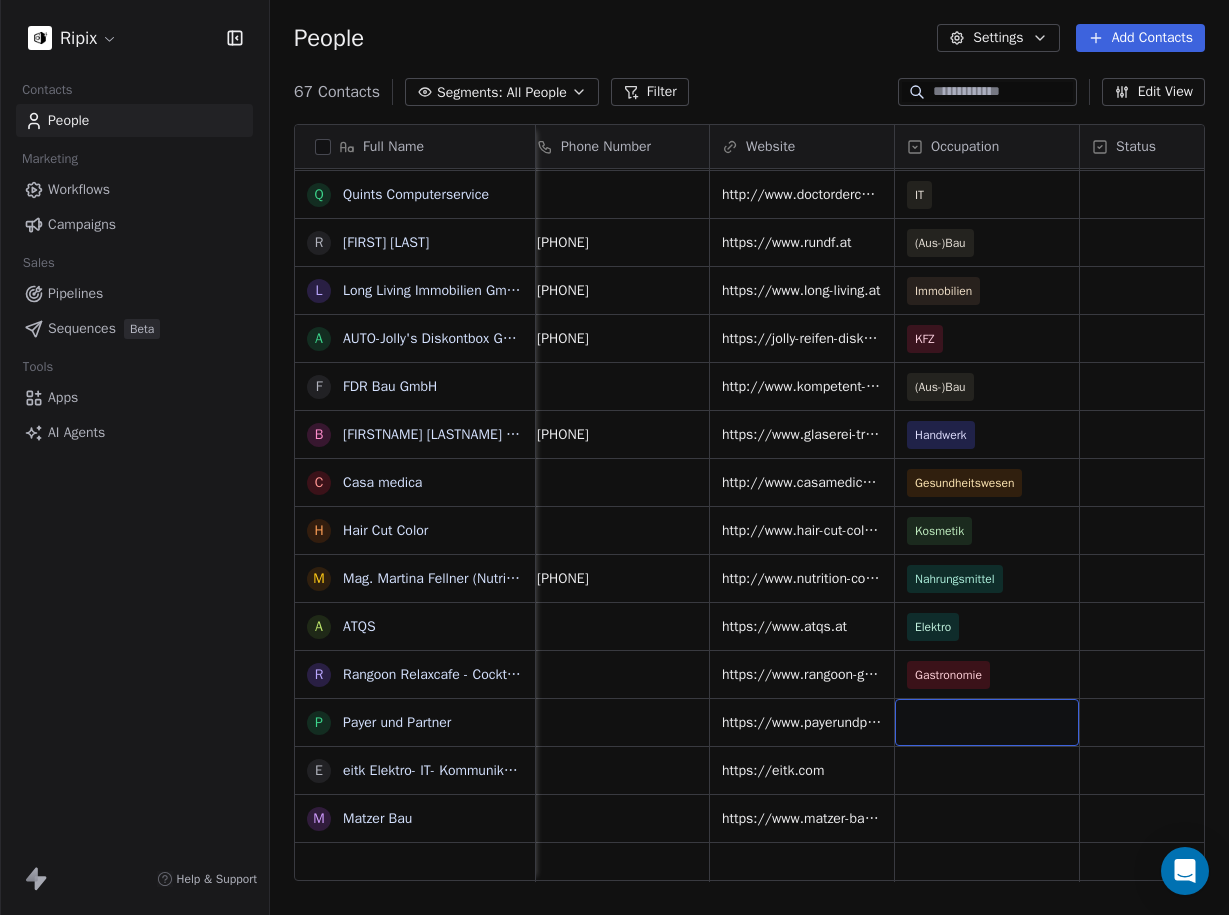 click at bounding box center (987, 722) 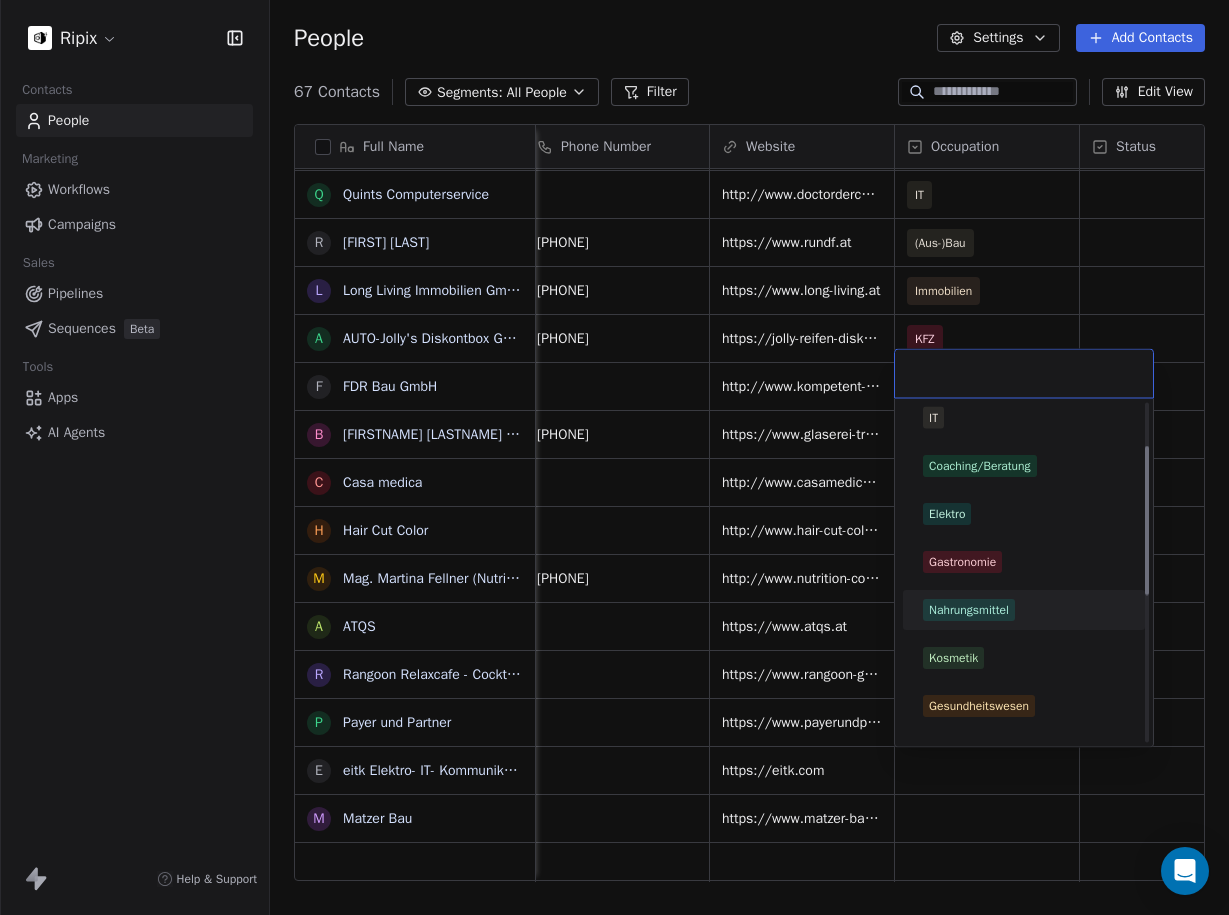 scroll, scrollTop: 0, scrollLeft: 0, axis: both 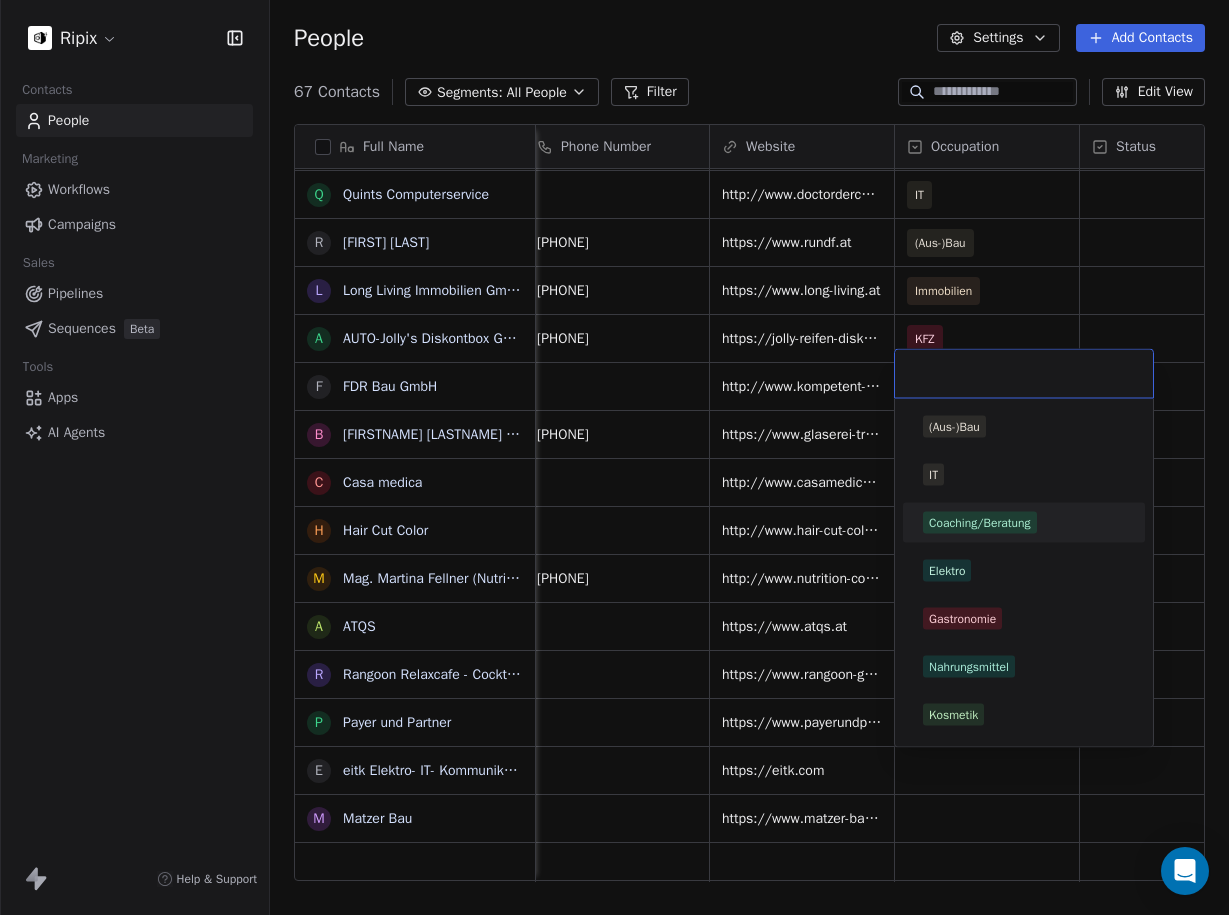 click on "Coaching/Beratung" at bounding box center [980, 523] 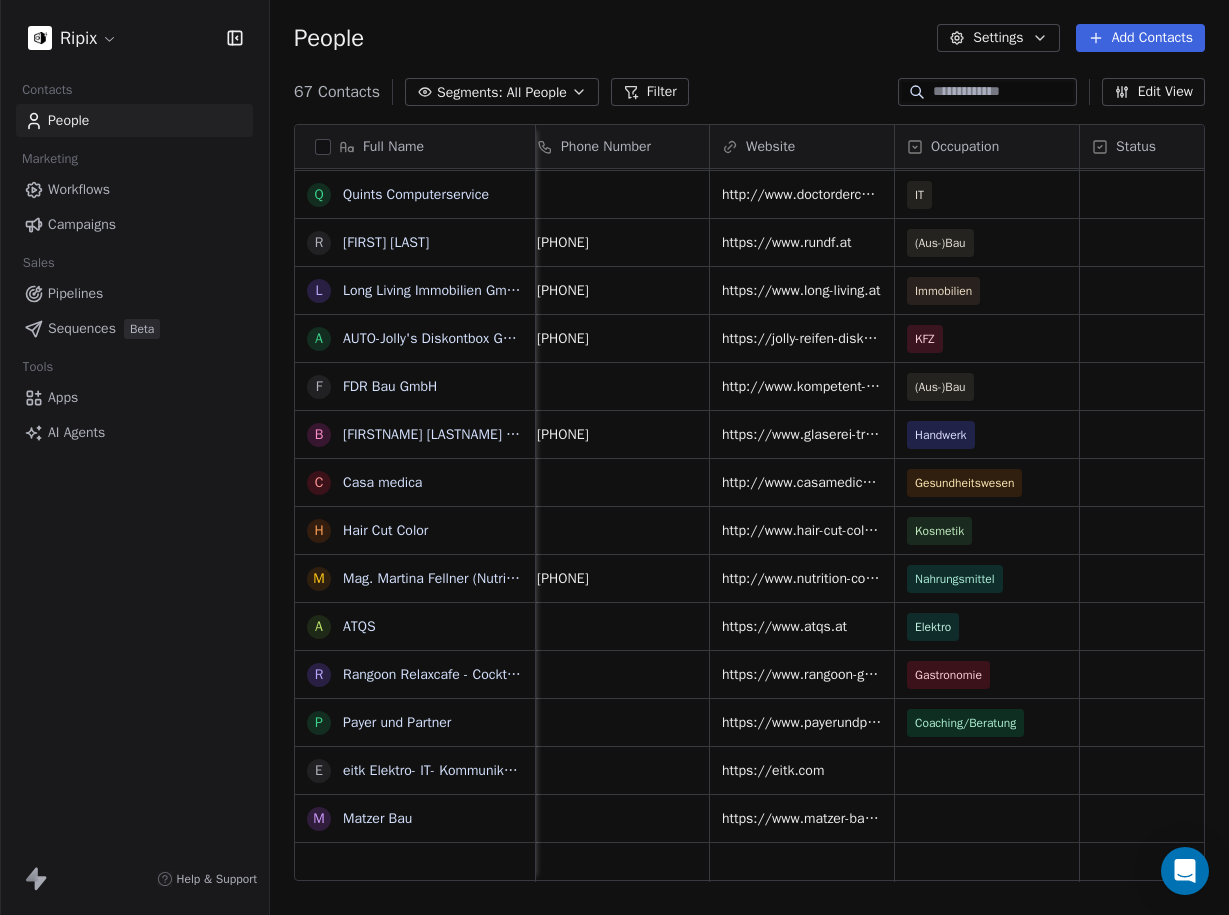 scroll, scrollTop: 2503, scrollLeft: 0, axis: vertical 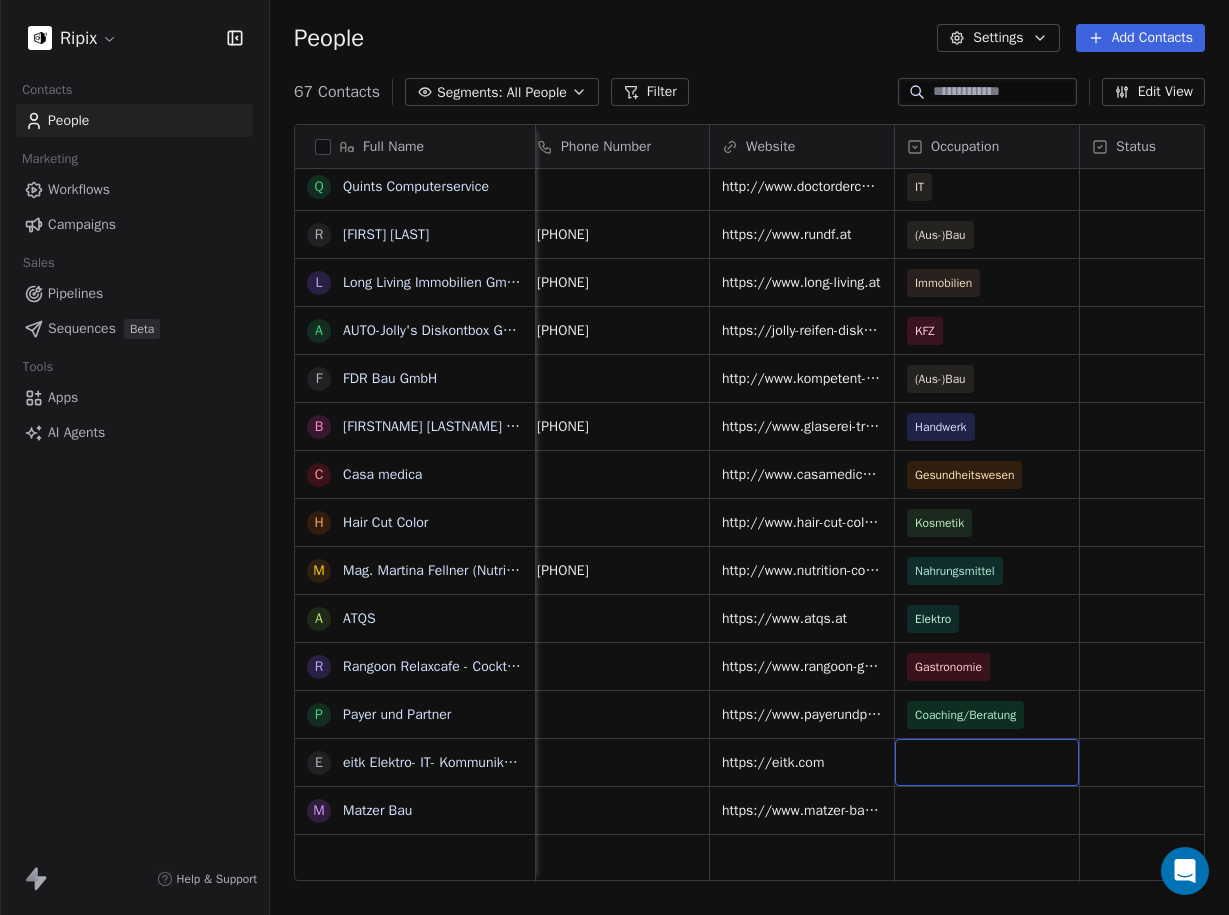 click at bounding box center (987, 762) 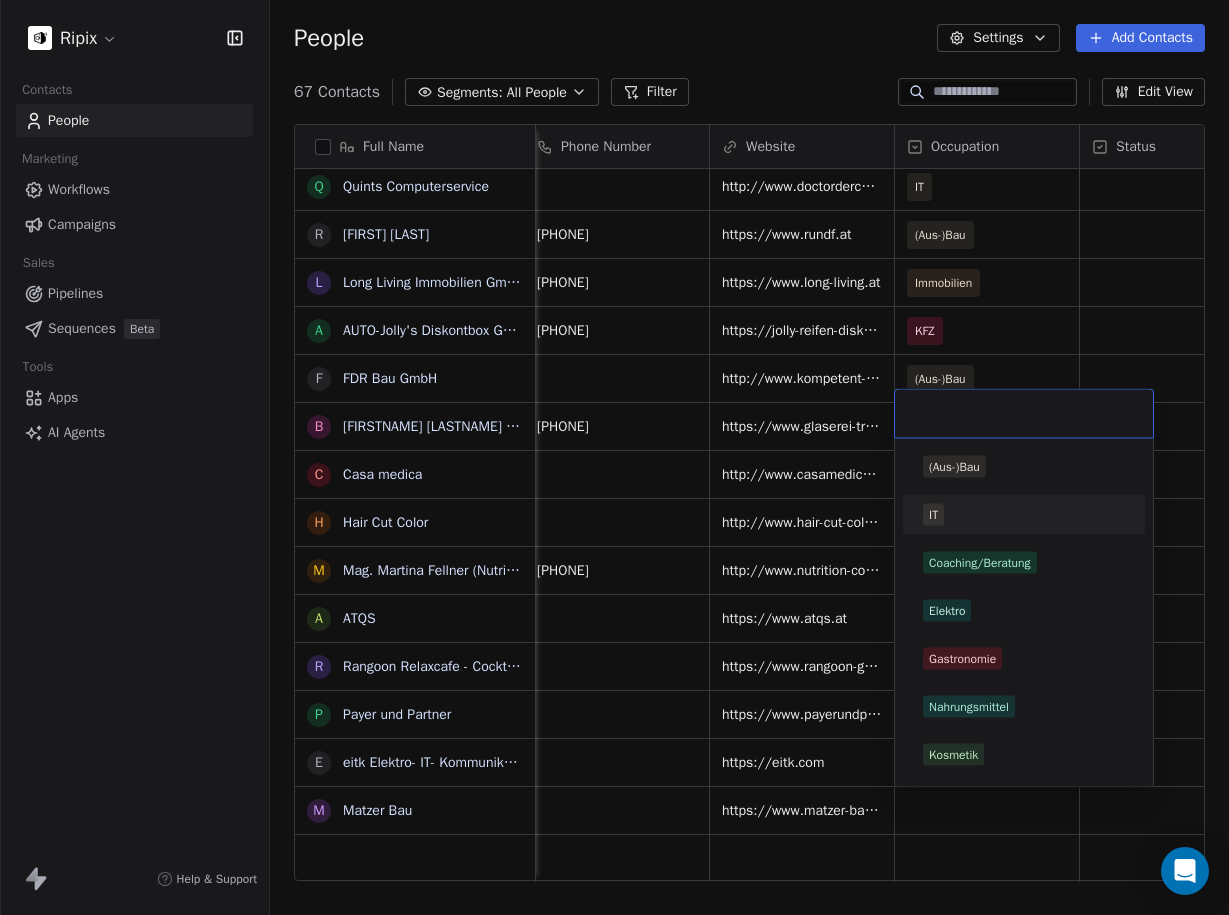 click on "IT" at bounding box center [1024, 515] 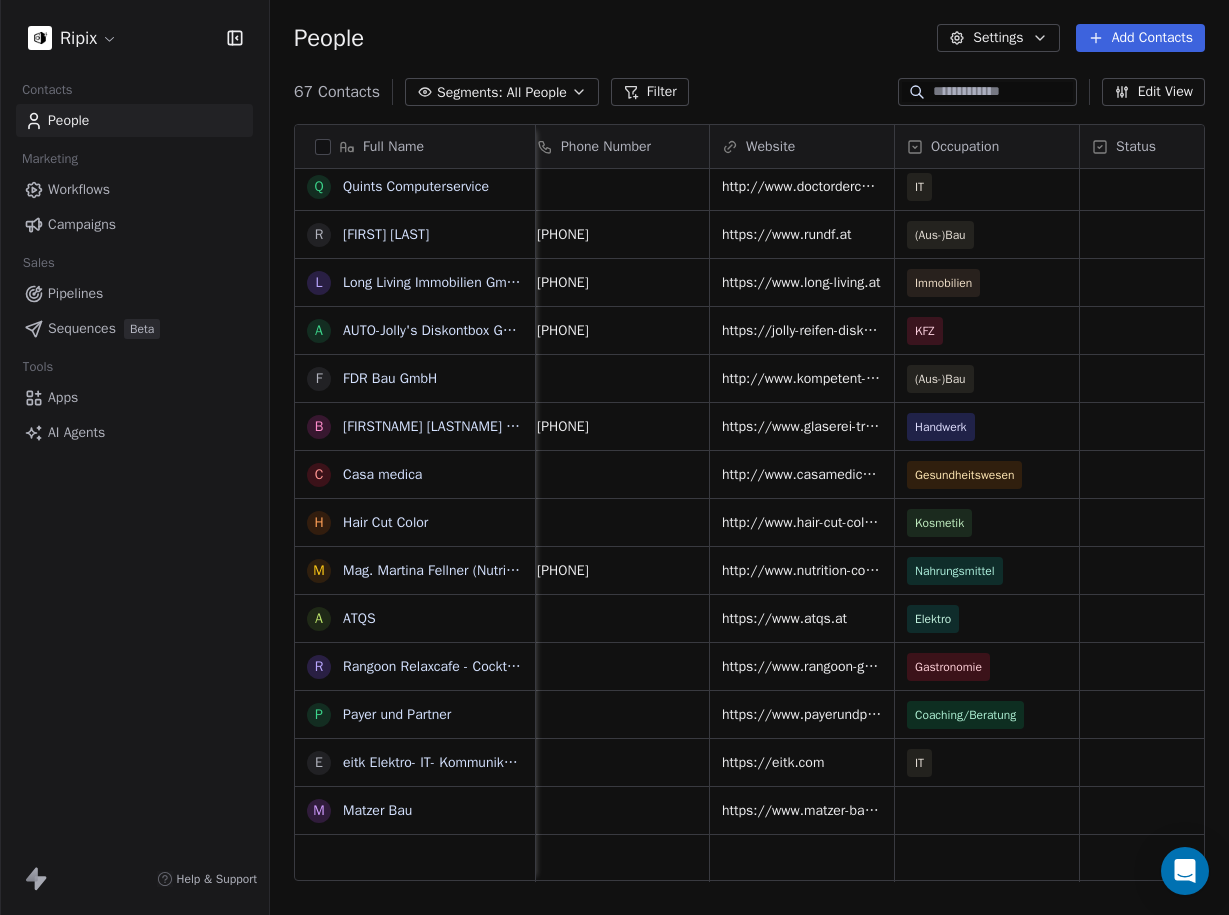 click on "Occupation" at bounding box center (965, 147) 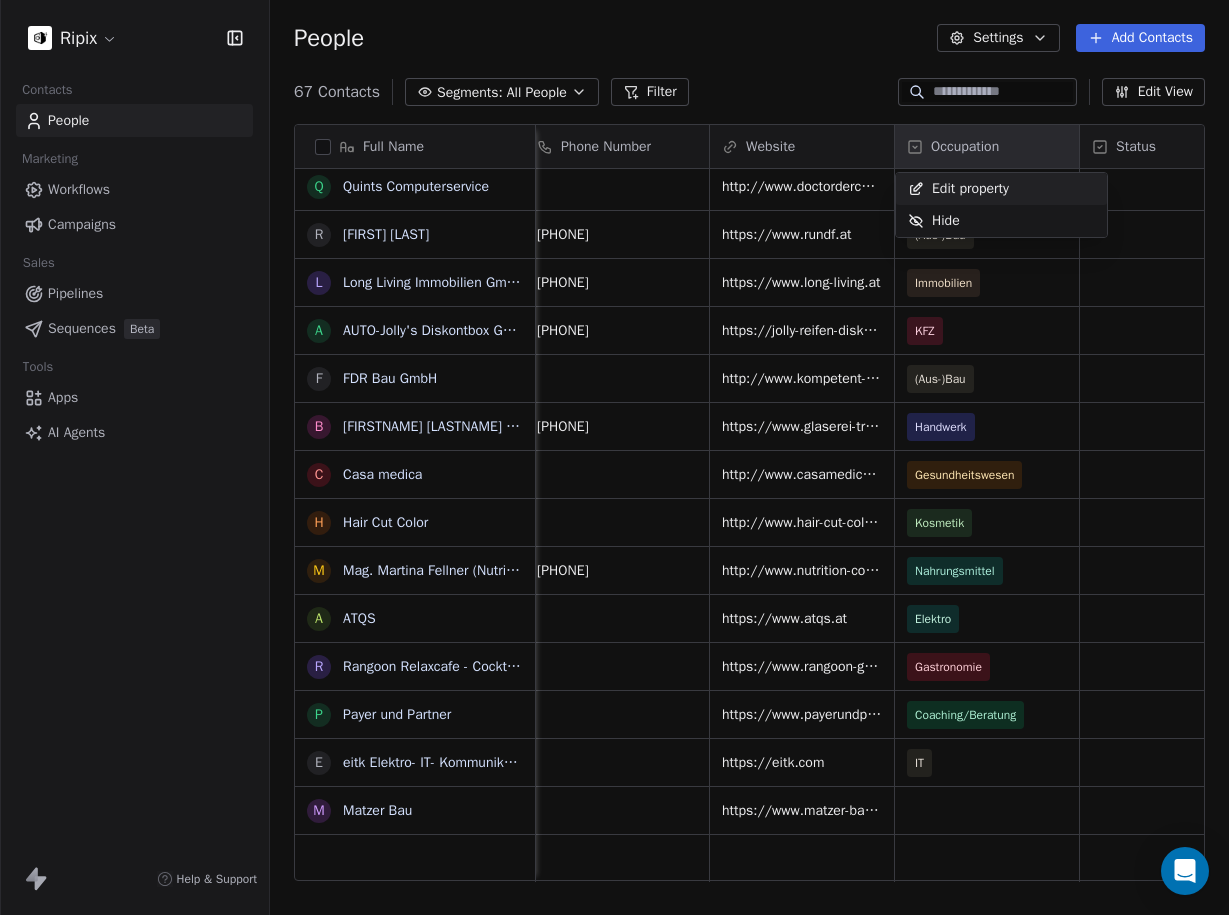 click on "Edit property" at bounding box center (970, 189) 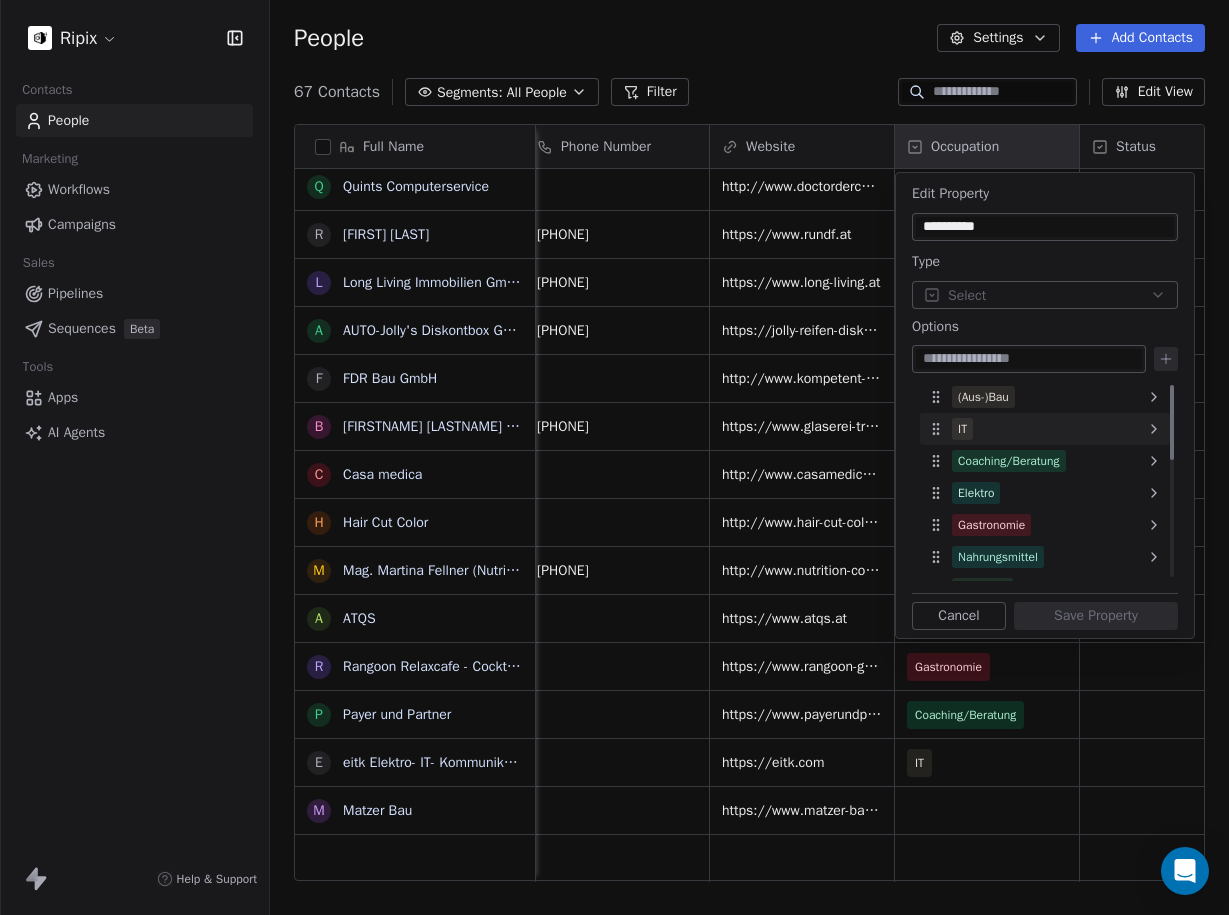 click on "IT" at bounding box center [1045, 429] 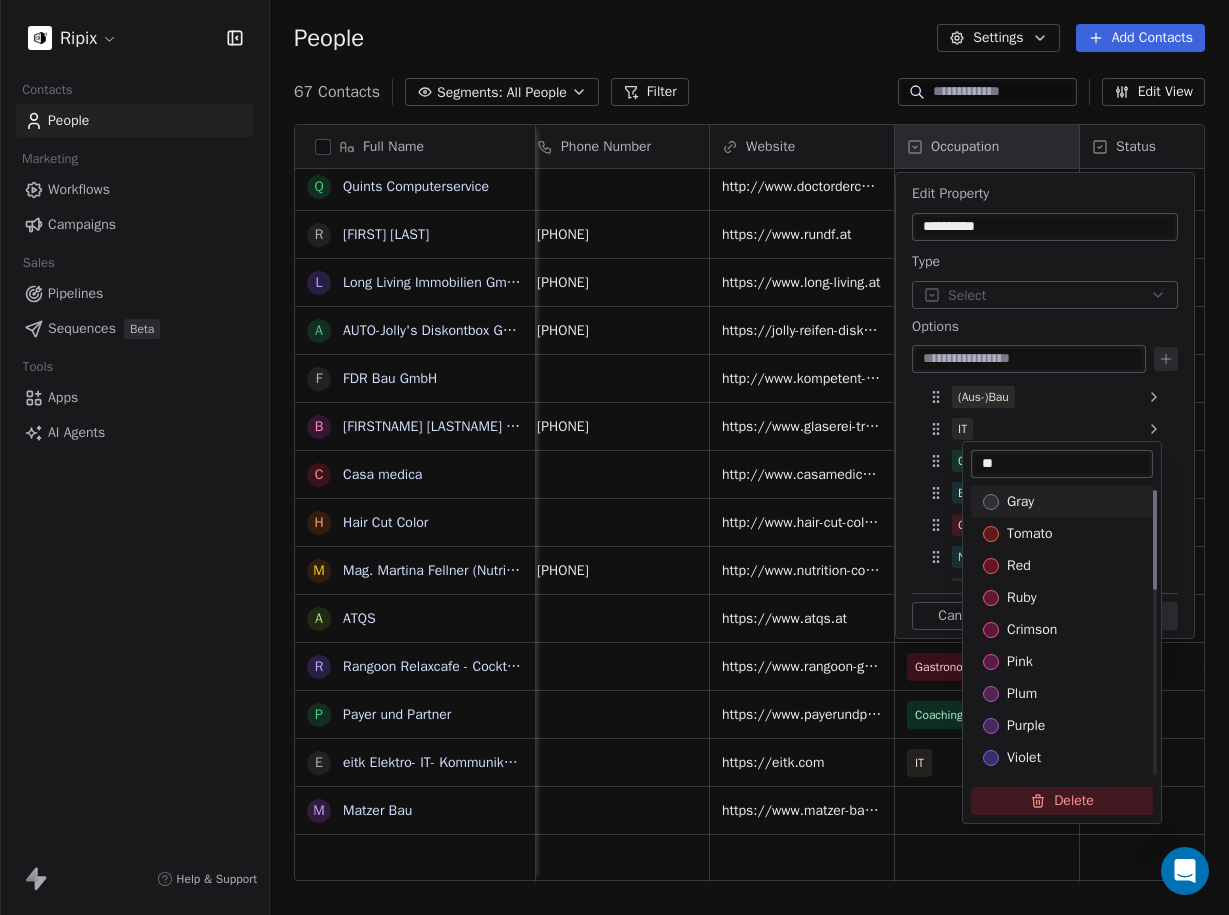 click on "**" at bounding box center [1062, 464] 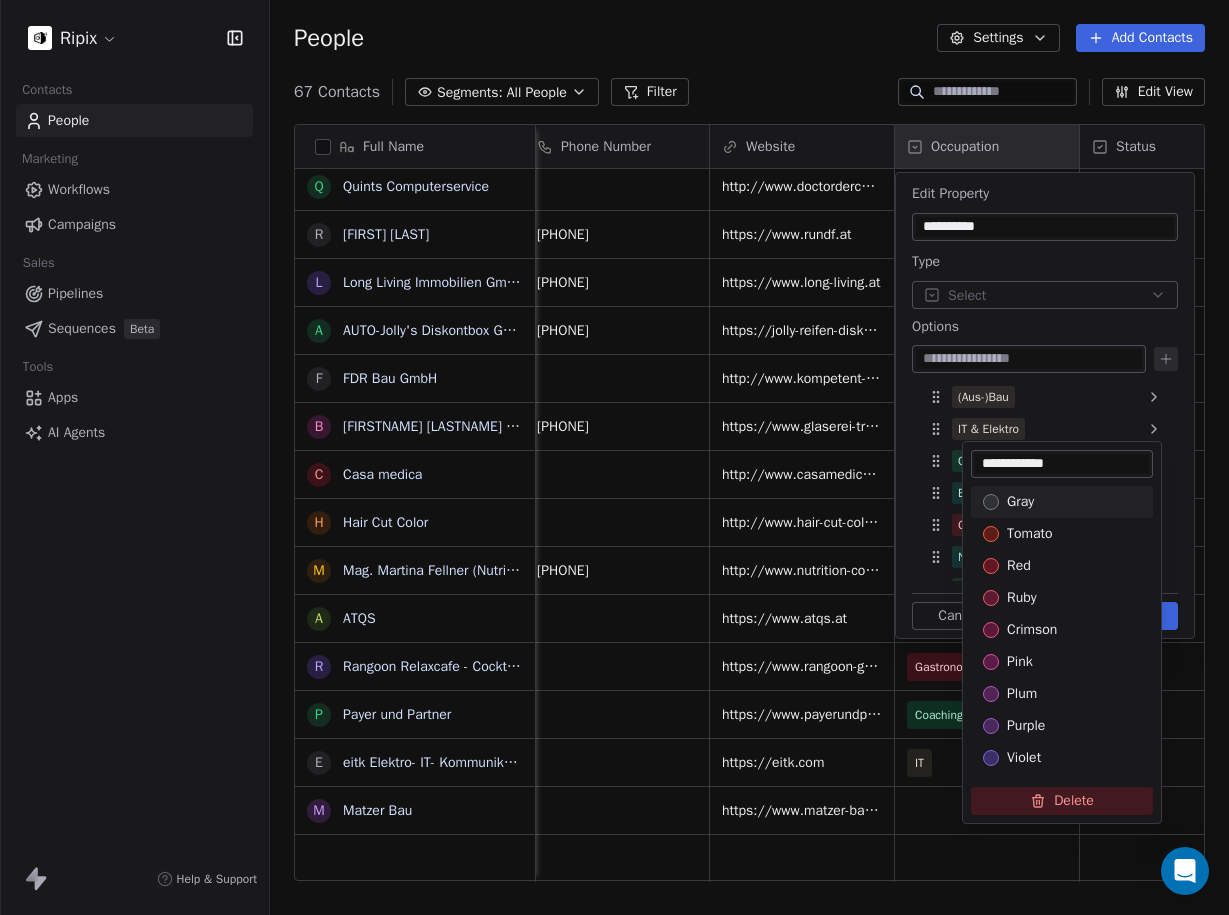 type on "**********" 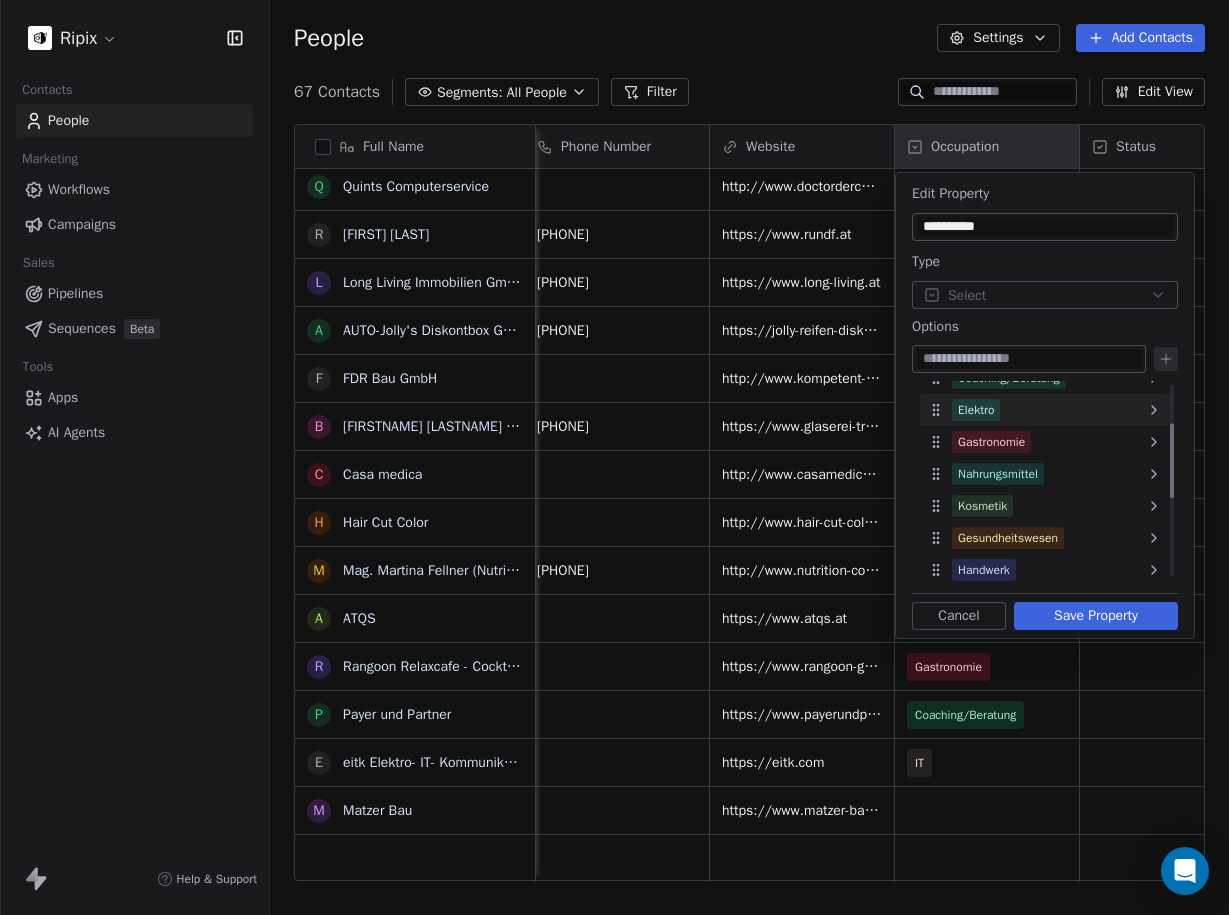 scroll, scrollTop: 55, scrollLeft: 0, axis: vertical 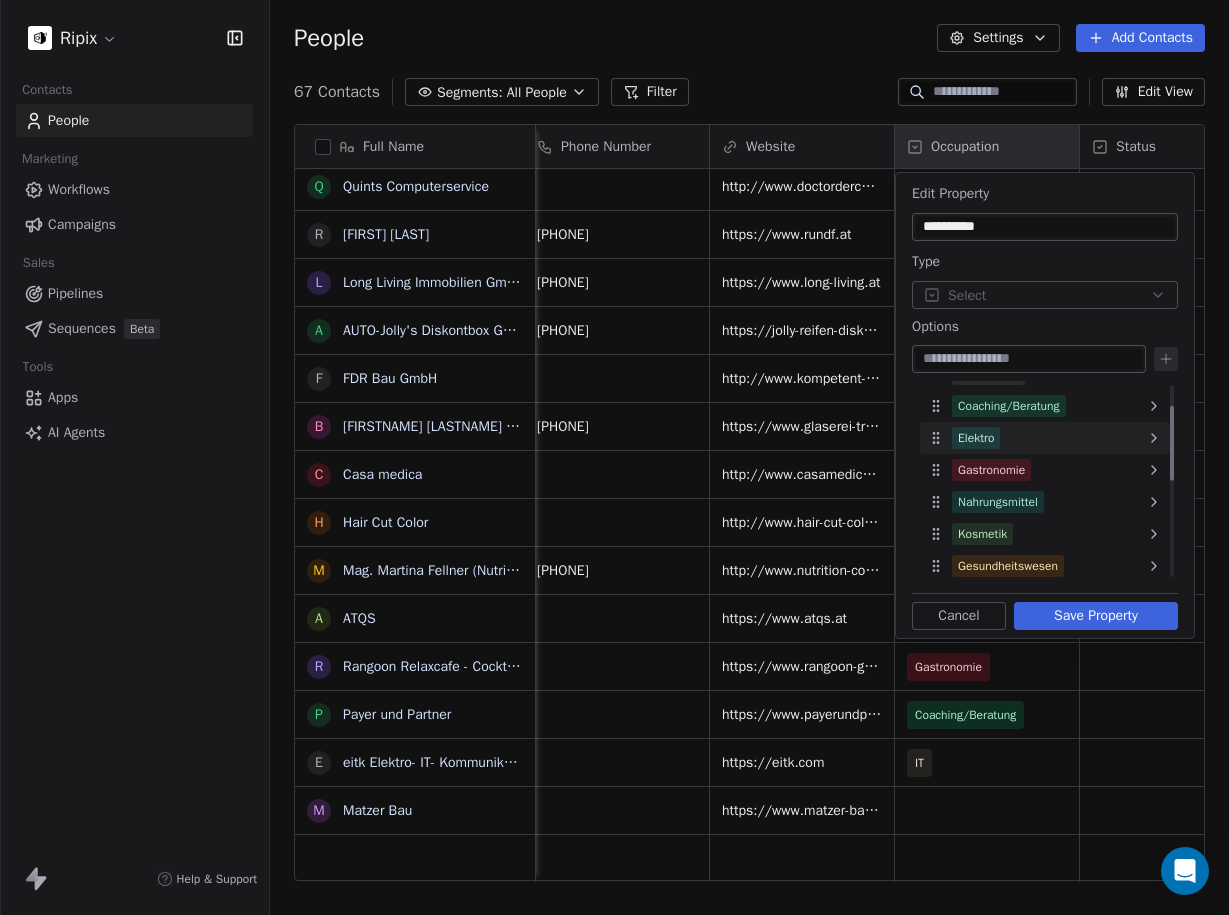 click on "Elektro" at bounding box center (1045, 438) 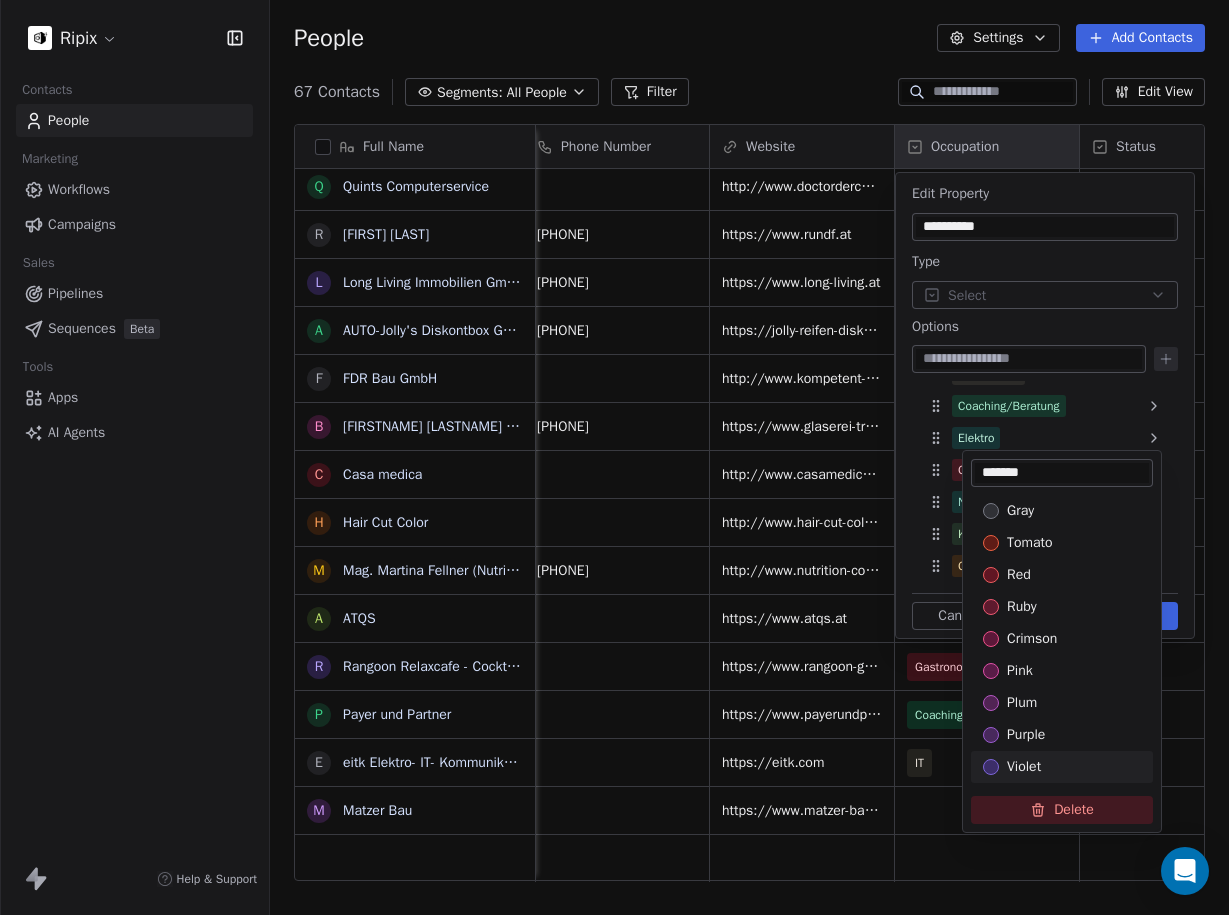 click on "Delete" at bounding box center [1062, 810] 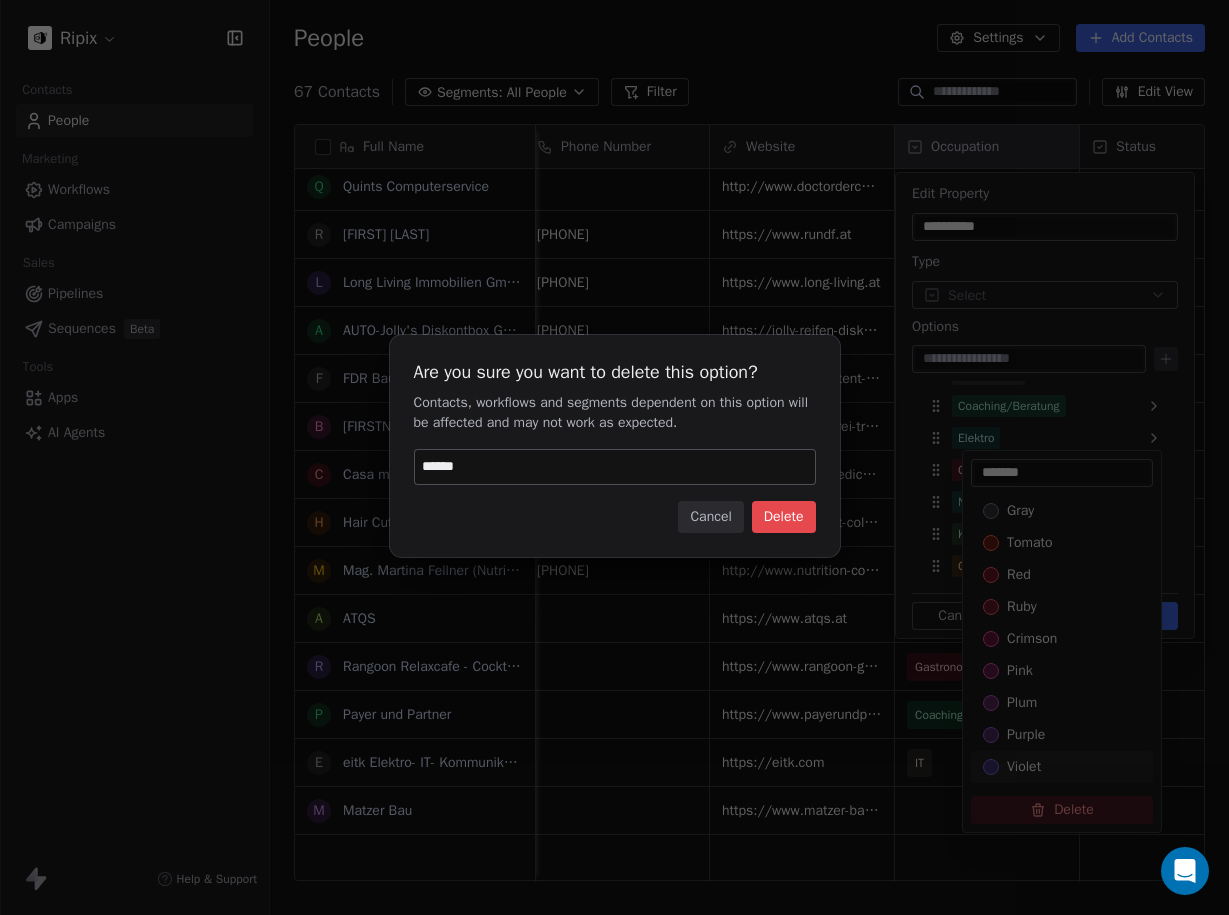 type on "******" 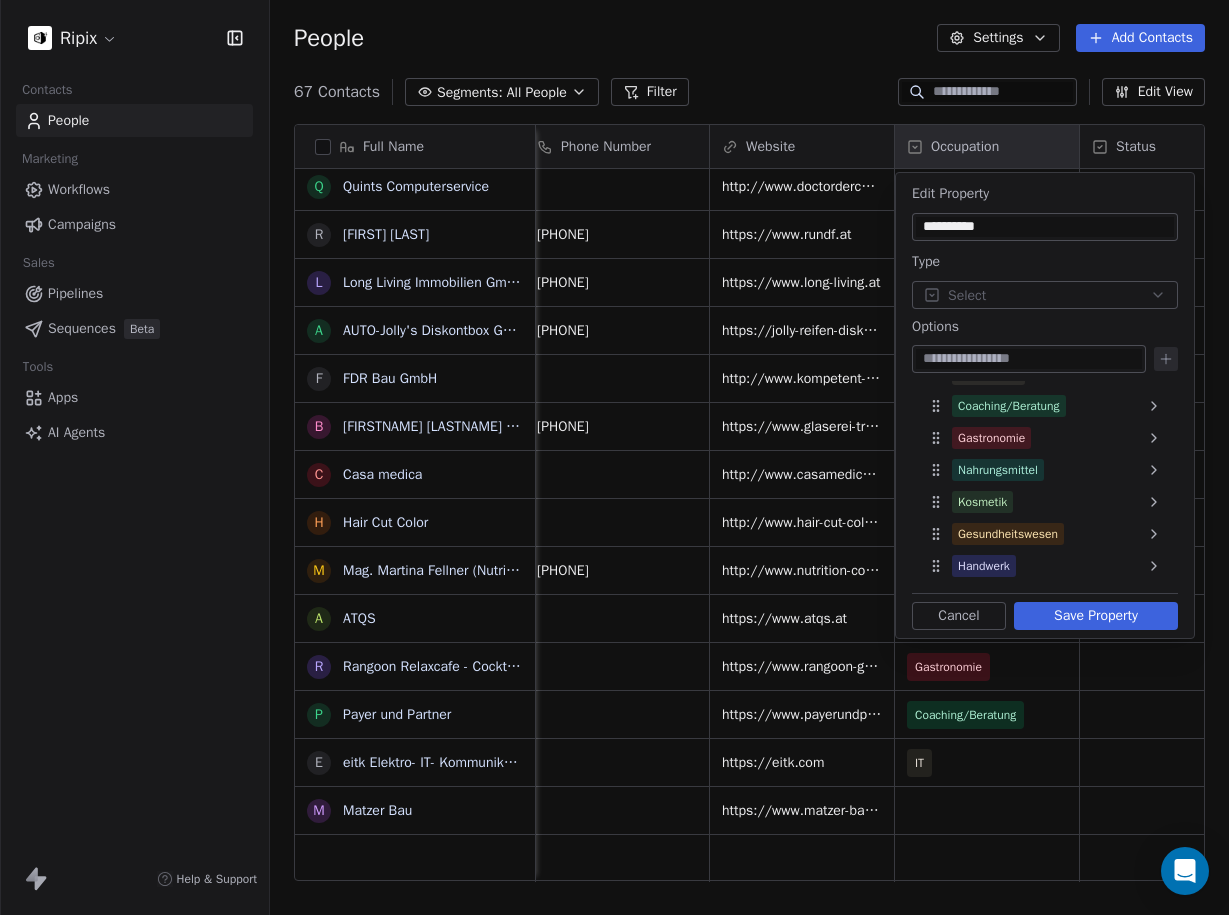 click on "Save Property" at bounding box center (1096, 616) 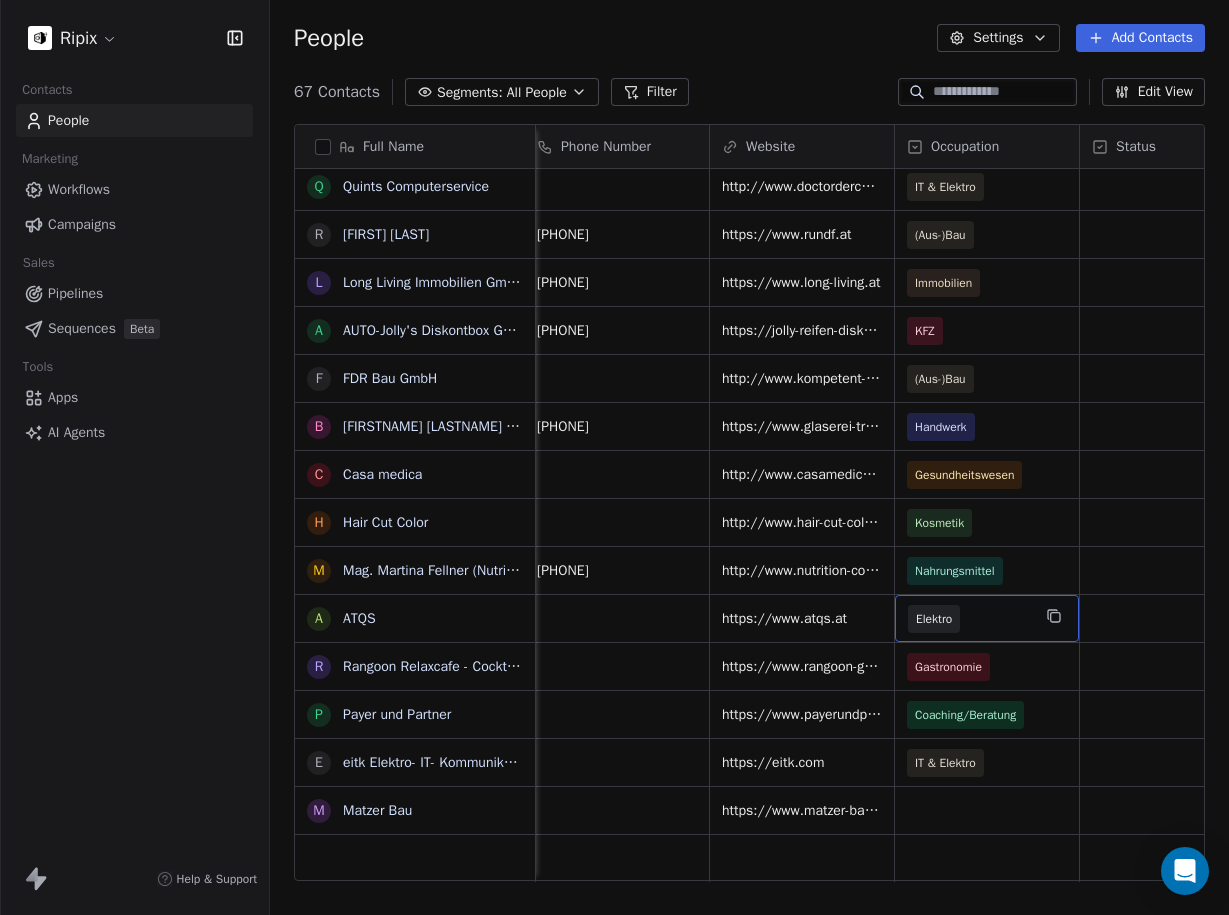 click on "Elektro" at bounding box center [969, 619] 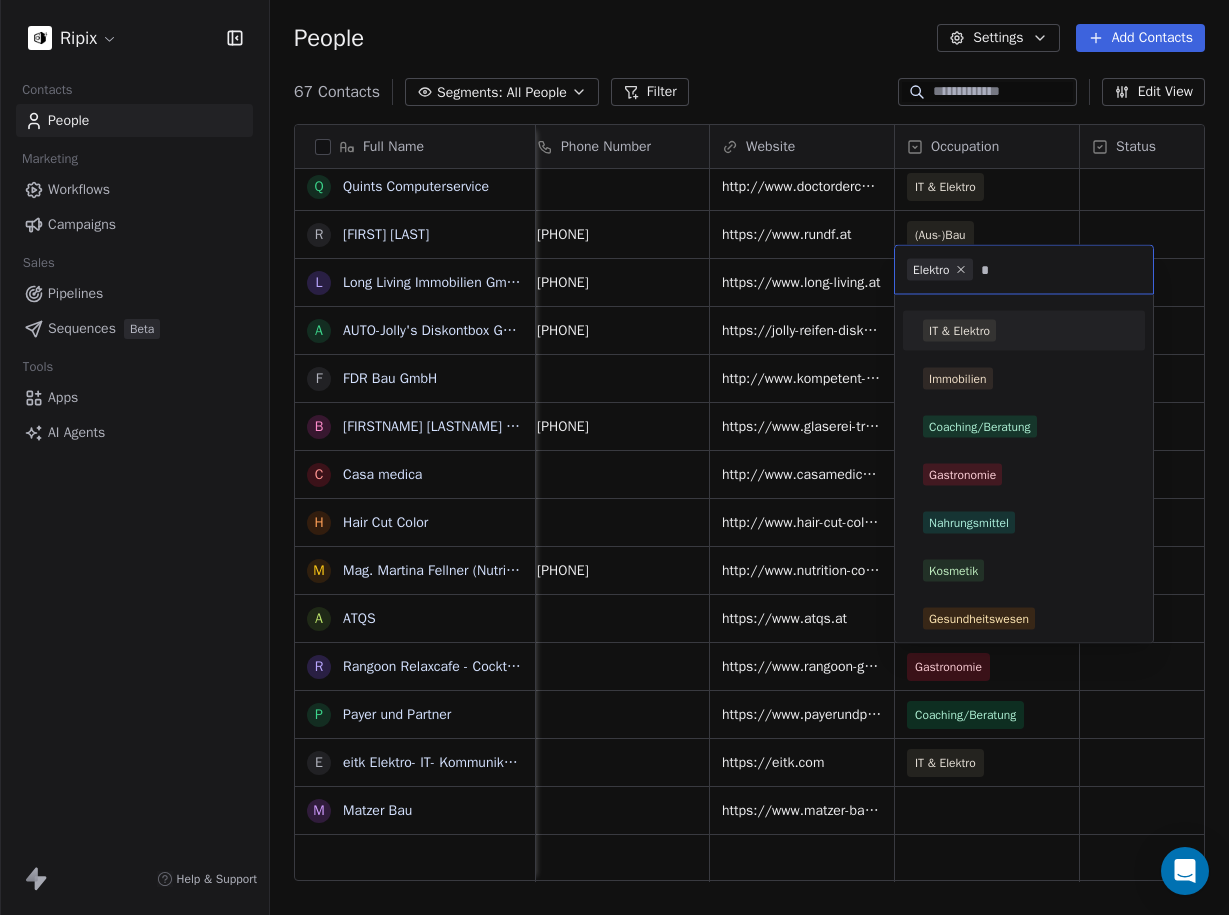 type on "*" 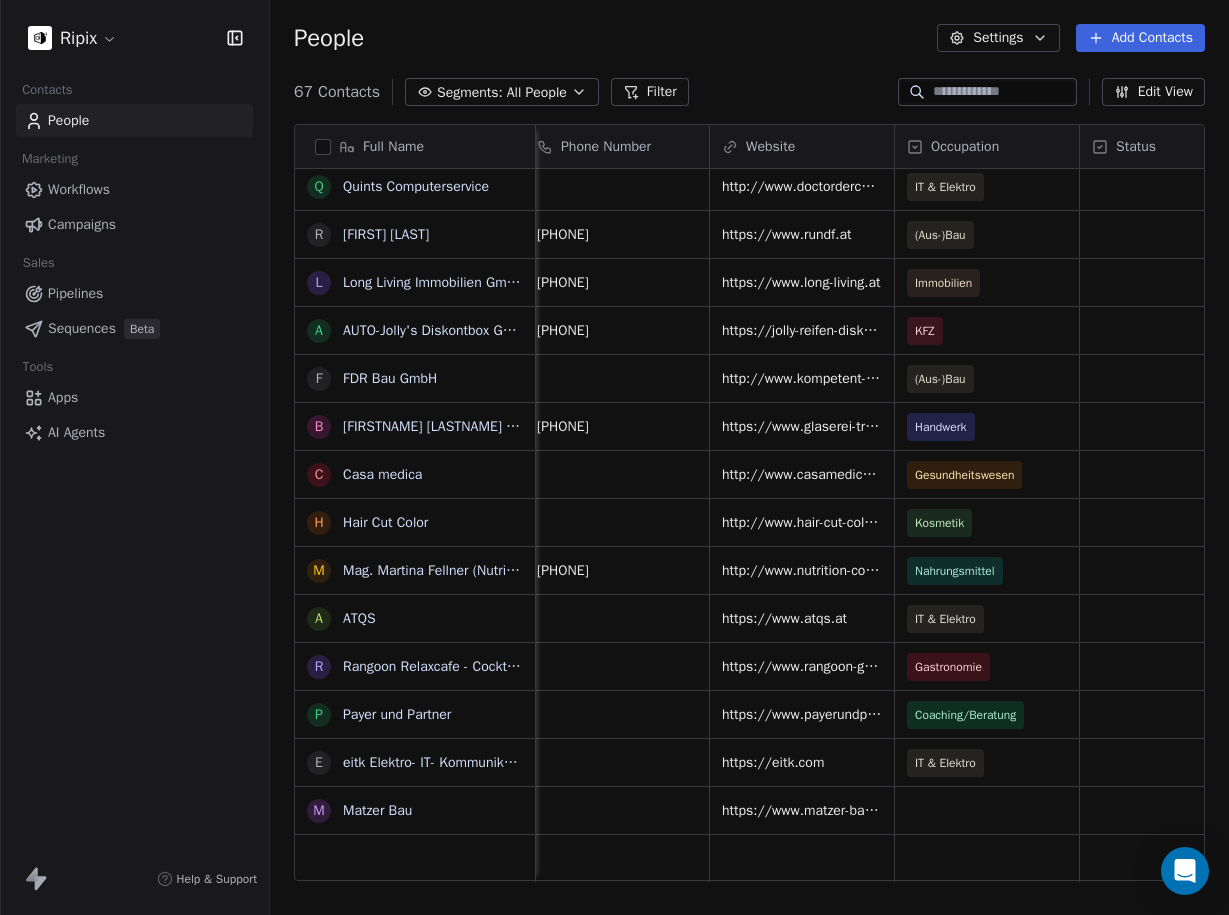scroll, scrollTop: 2428, scrollLeft: 0, axis: vertical 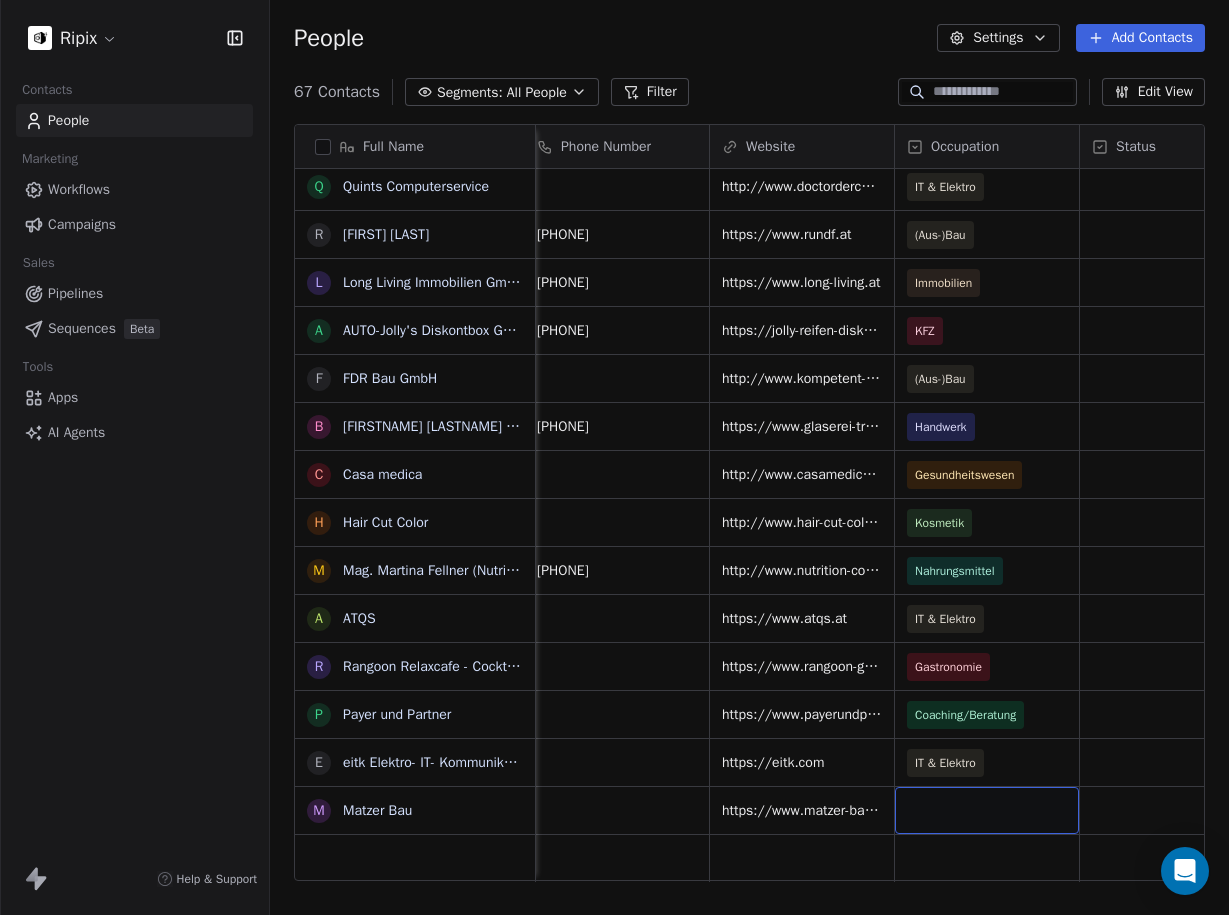 click at bounding box center [987, 810] 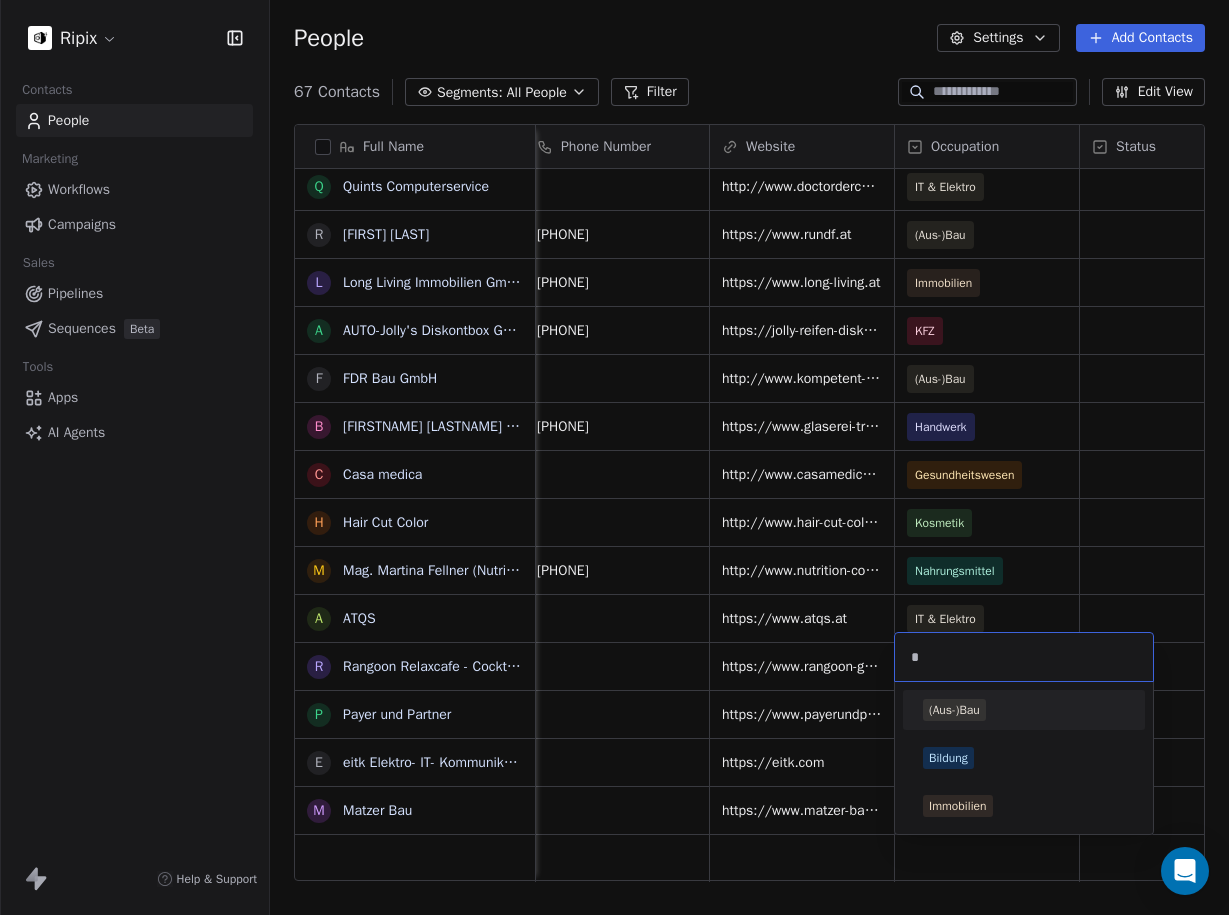 type on "*" 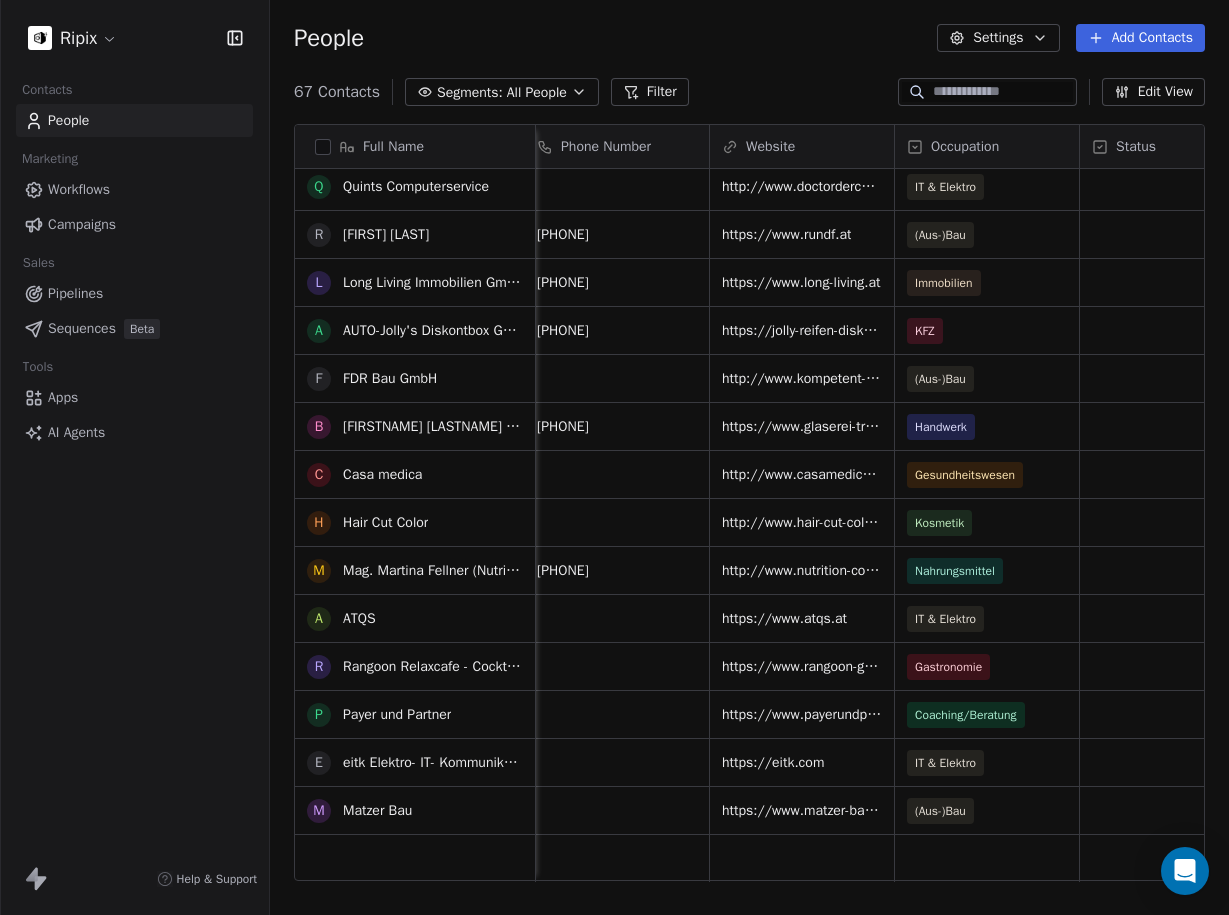 scroll, scrollTop: 1888, scrollLeft: 0, axis: vertical 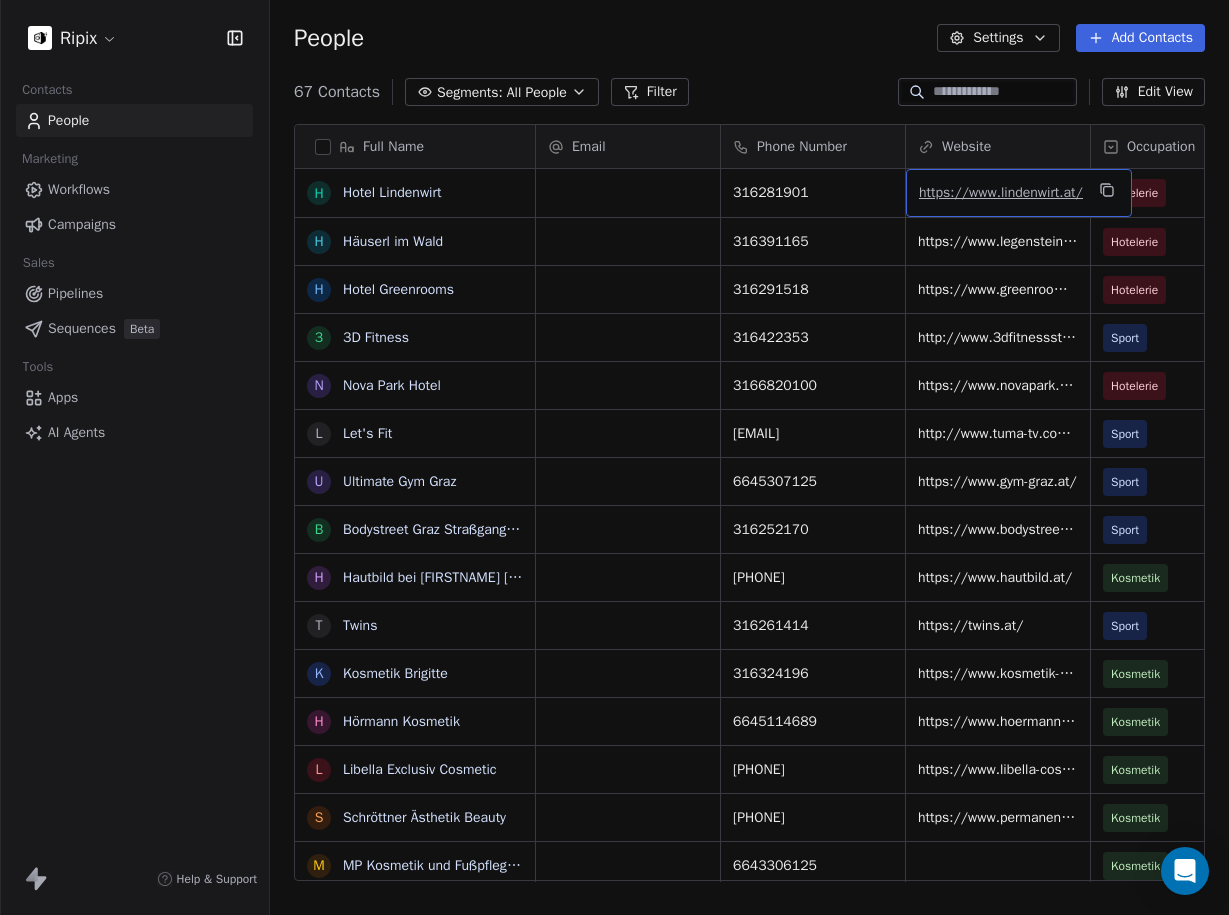 click on "https://www.lindenwirt.at/" at bounding box center (1001, 192) 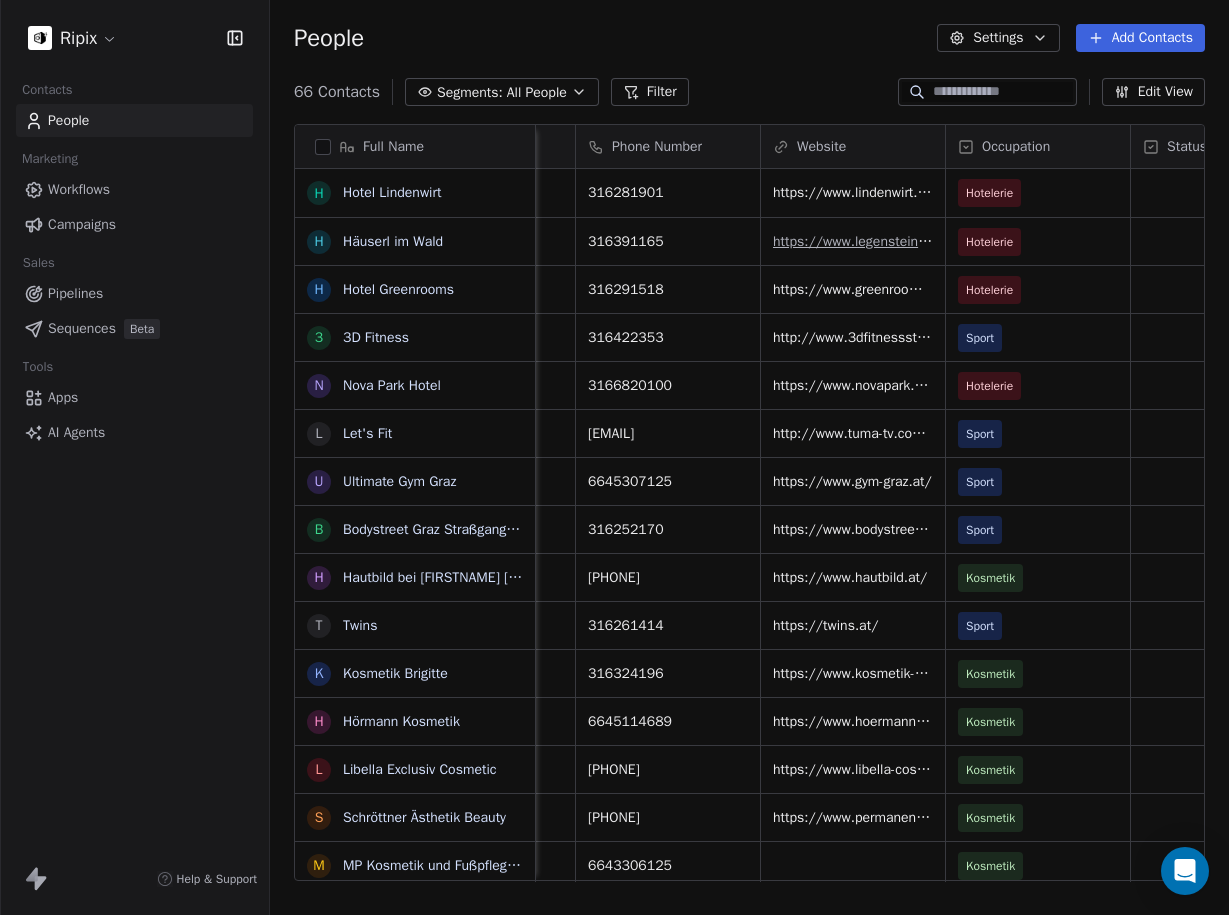 scroll, scrollTop: 0, scrollLeft: 0, axis: both 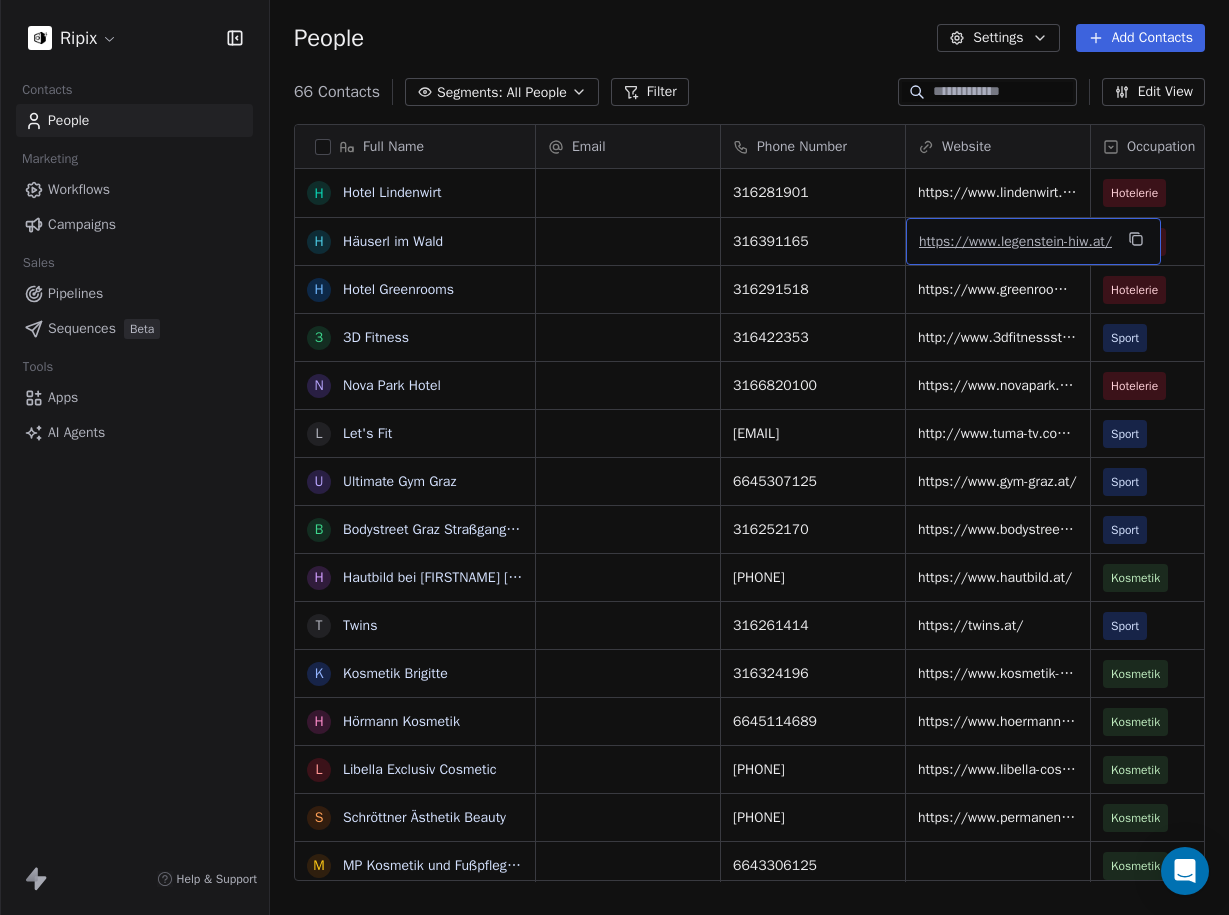 click on "https://www.legenstein-hiw.at/" at bounding box center (1015, 241) 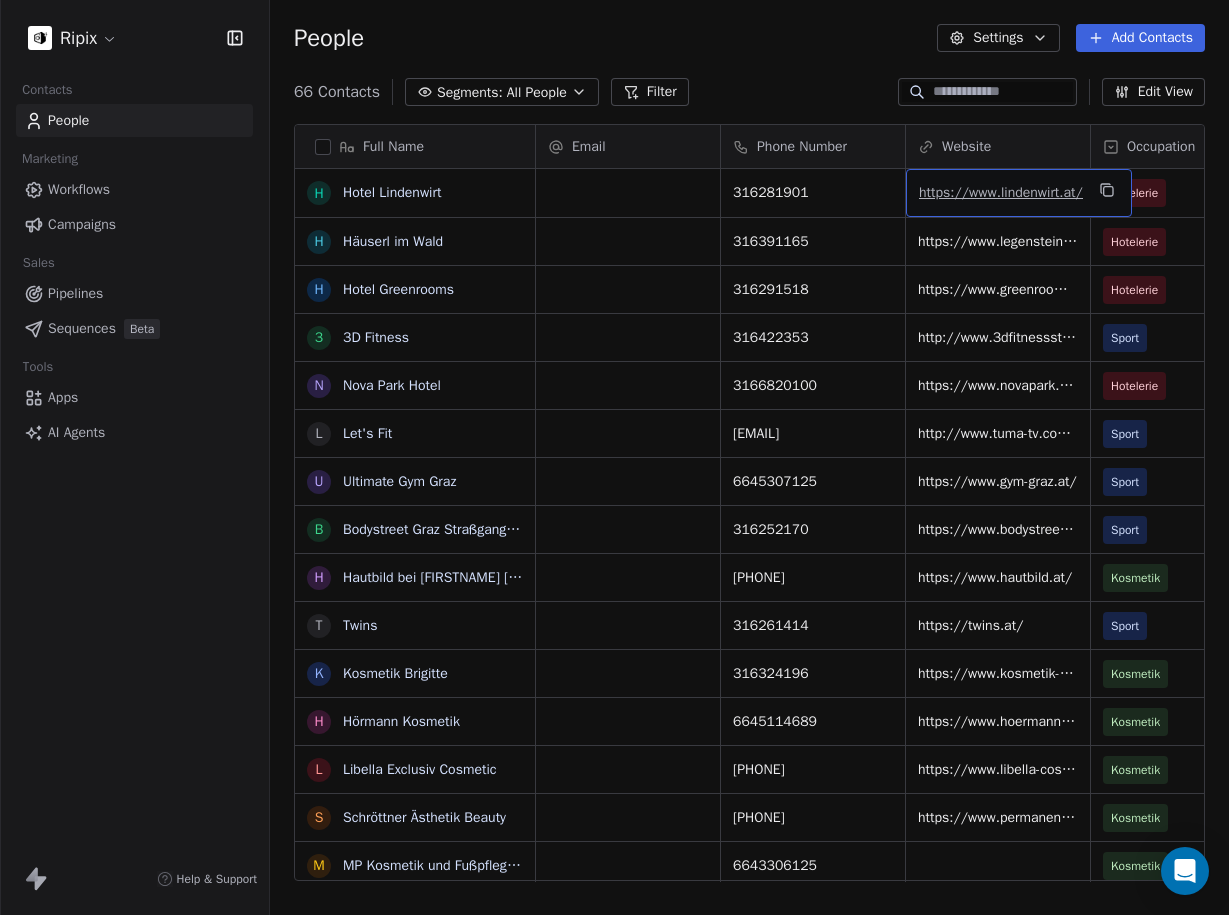 click on "https://www.lindenwirt.at/" at bounding box center (1001, 192) 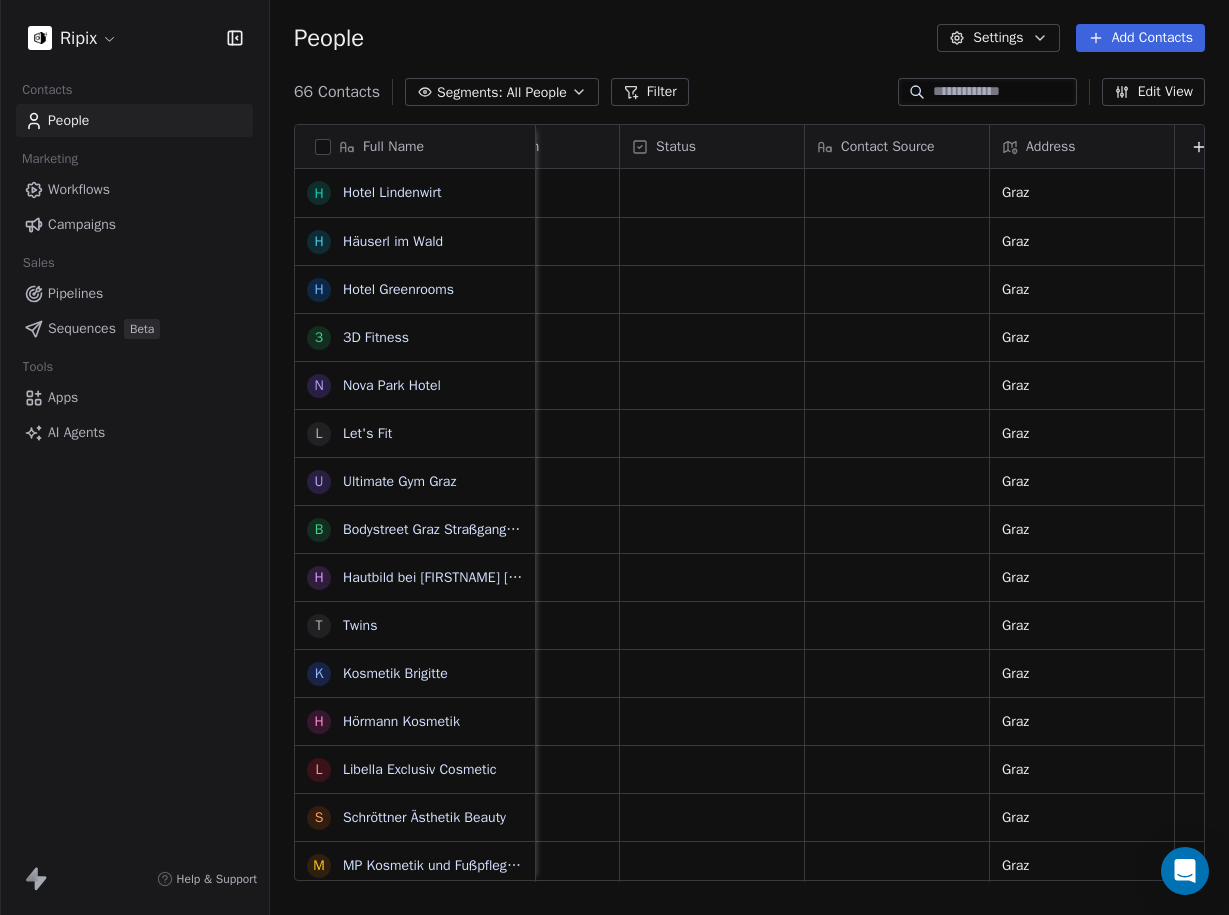 scroll, scrollTop: 0, scrollLeft: 675, axis: horizontal 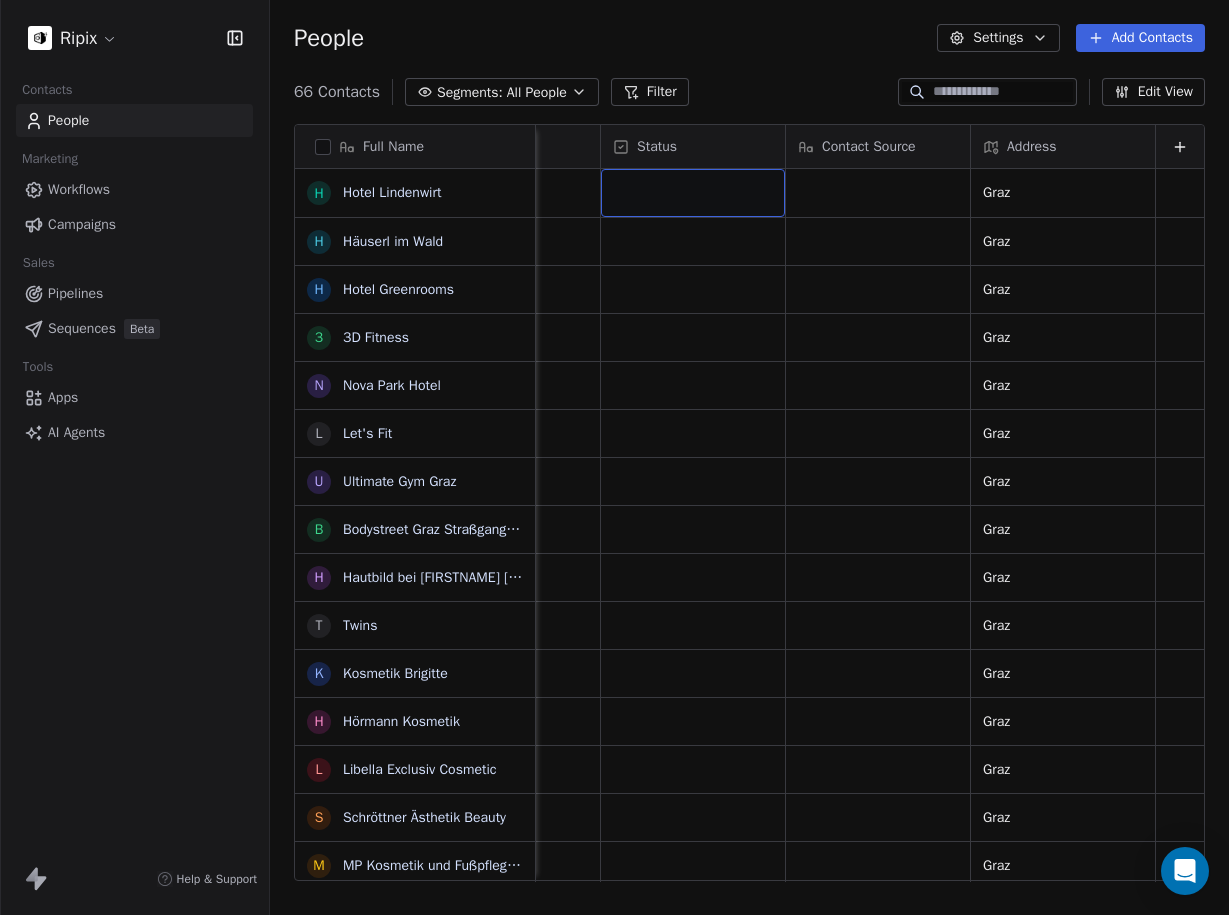 click at bounding box center (693, 193) 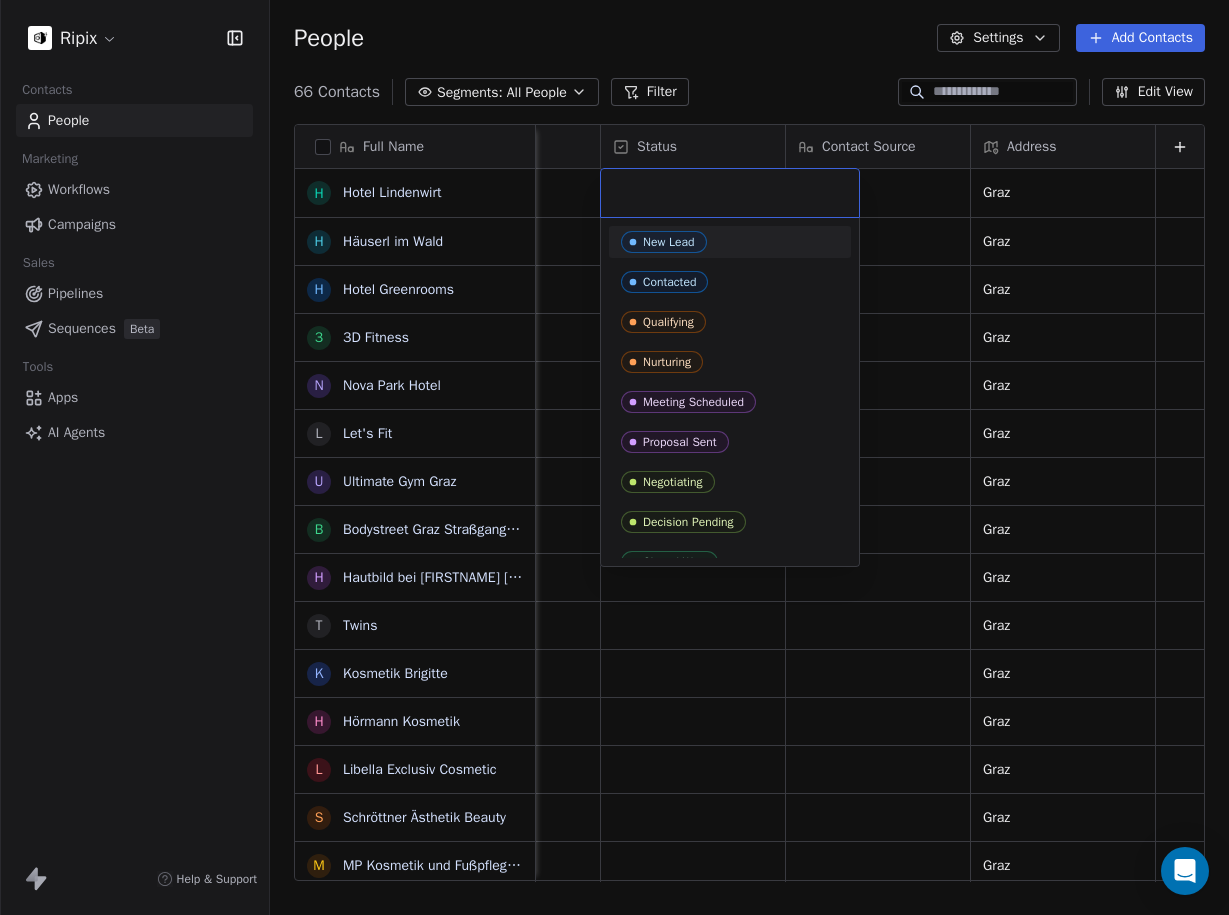 click on "Ripix Contacts People Marketing Workflows Campaigns Sales Pipelines Sequences Beta Tools Apps AI Agents Help & Support People Settings  Add Contacts 66 Contacts Segments: All People Filter  Edit View Tag Add to Sequence Export Full Name H Hotel Lindenwirt H Häuserl im Wald H Hotel Greenrooms 3 3D Fitness N Nova Park Hotel L Let's Fit U Ultimate Gym Graz B Bodystreet Graz Straßgangerstraße H Hautbild bei Rosemarie Wilfling T Twins K Kosmetik Brigitte H Hörmann Kosmetik L Libella Exclusiv Cosmetic S Schröttner Ästhetik Beauty M MP Kosmetik und Fußpflege Permanent Makeup T Time4Beauty E Eleganza Kosmetik H Hautvision R Ralu Kosmetik Graz F Fachstudio LasKoNa F Franz Pirker KFZ-Handels GmbH S Schlacher KFZ GmbH J Josef Martin Schlacher F Fredy Binder H Heimo Pöchtrager KFZ - Verwertung H Herk GmbH C Christian Kohlbacher (KFZ & Zweirad Kohlbacher) S Stückelschwaiger OEG E EBC Bremsen Österreich Haindl Vertriebs GmbH S Sandro Bruxmeier e.U. B Bernhard Eisendle Künstler K KFZ - PLETZ Meisterbetrieb GmbH" at bounding box center [614, 457] 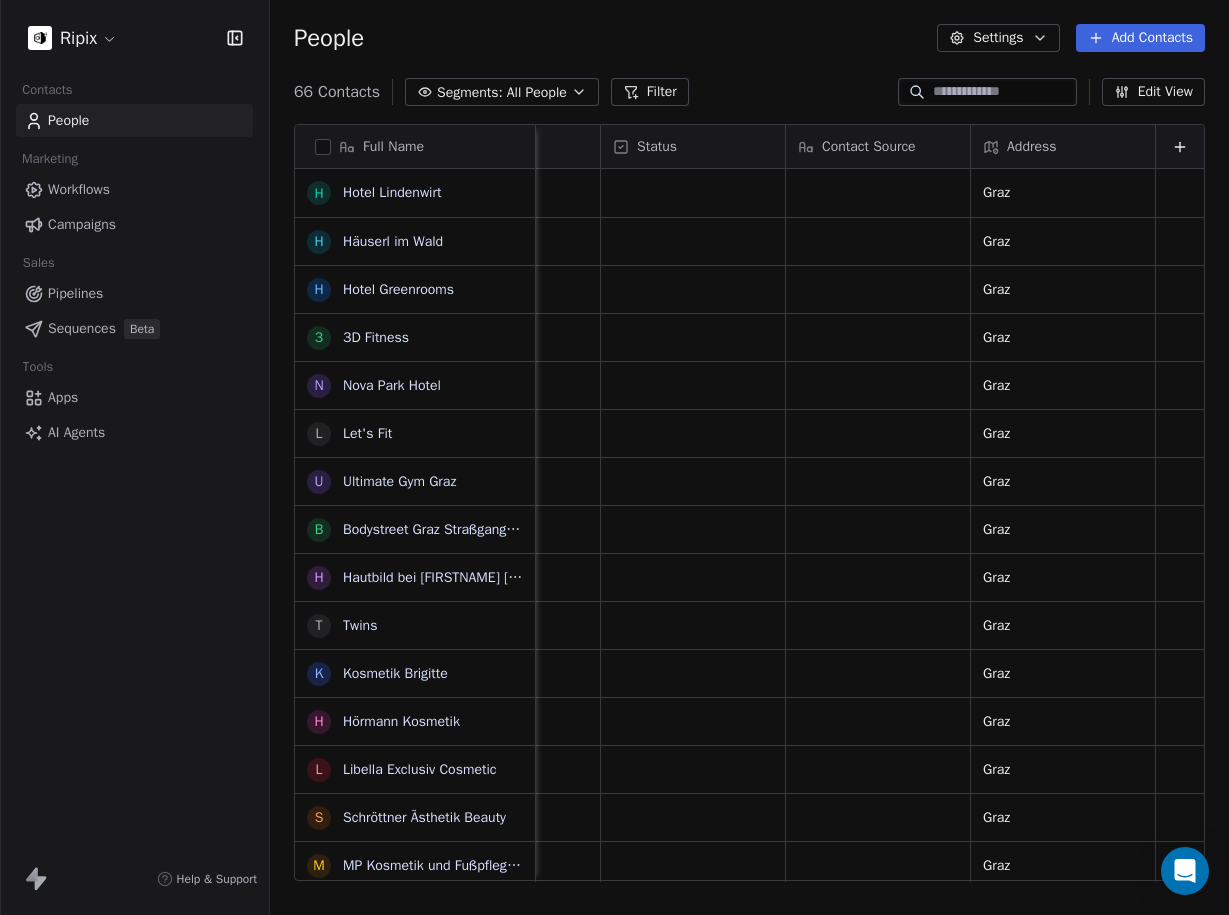 click on "Status" at bounding box center [657, 147] 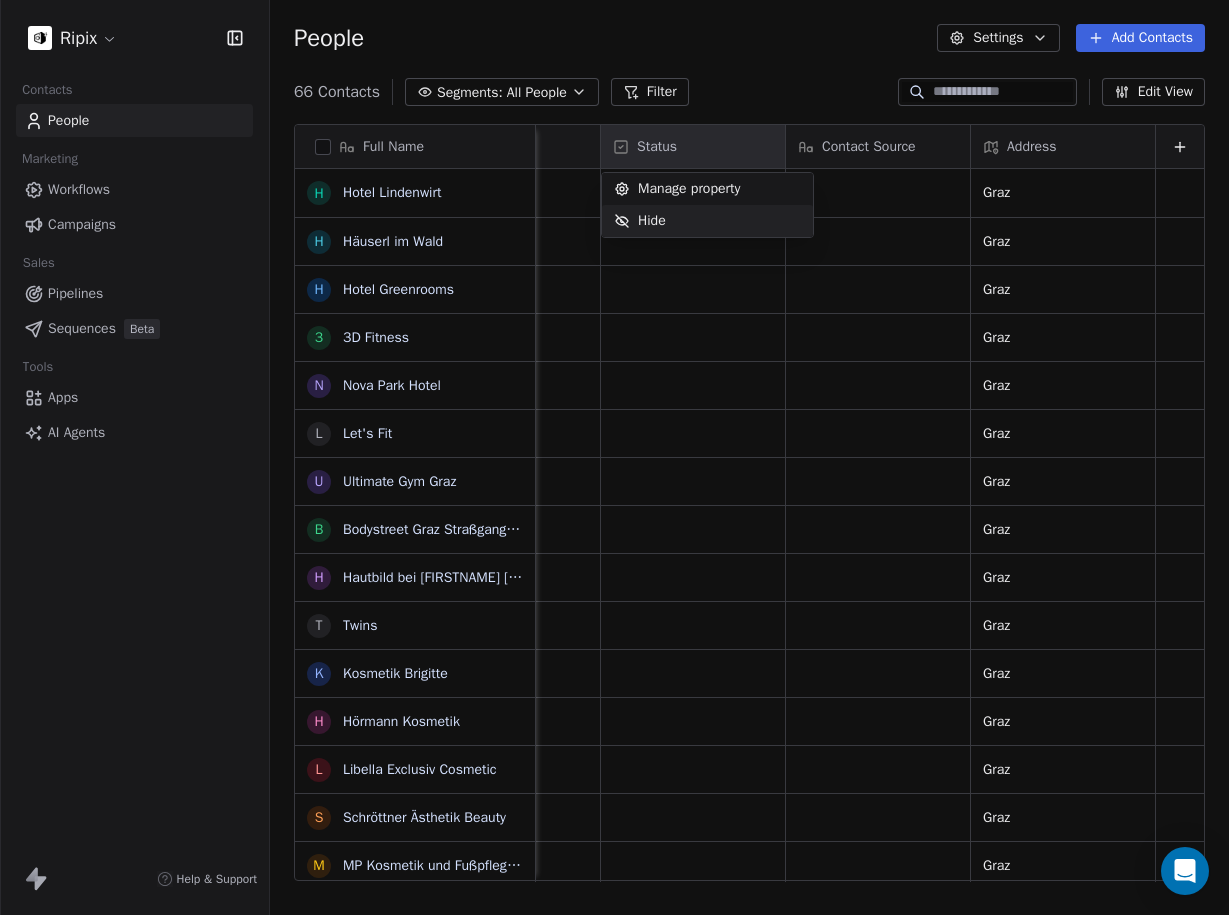 click on "Hide" at bounding box center (707, 221) 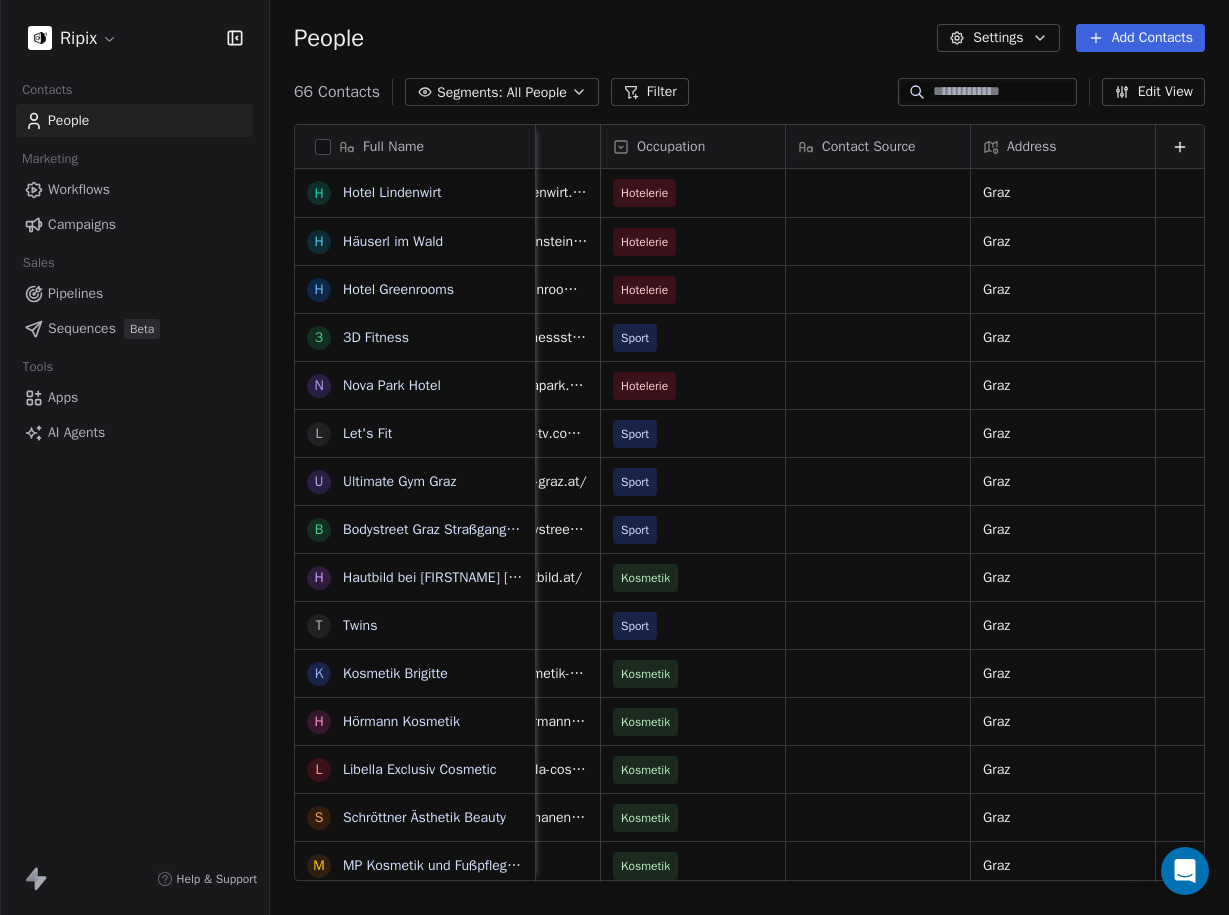 click on "Occupation" at bounding box center [671, 147] 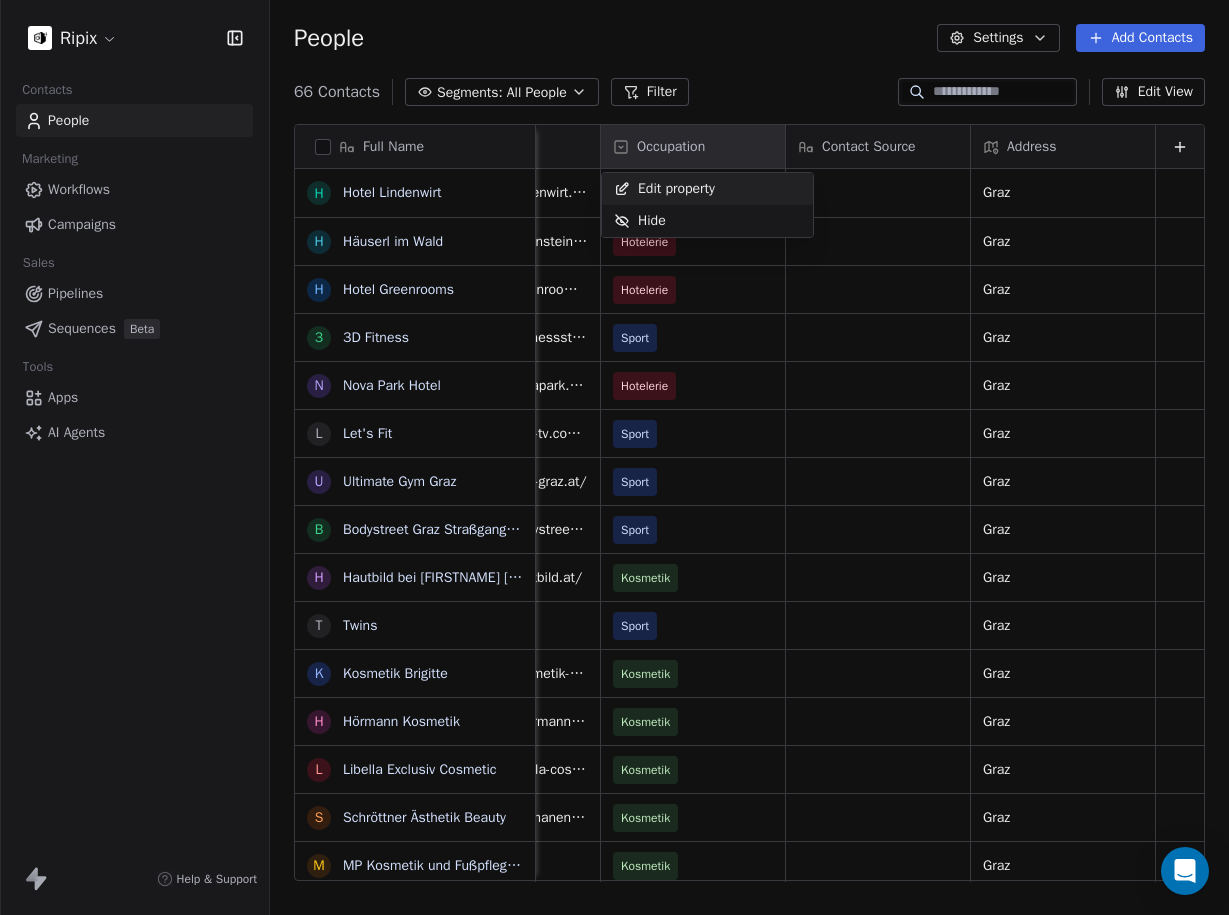type on "*" 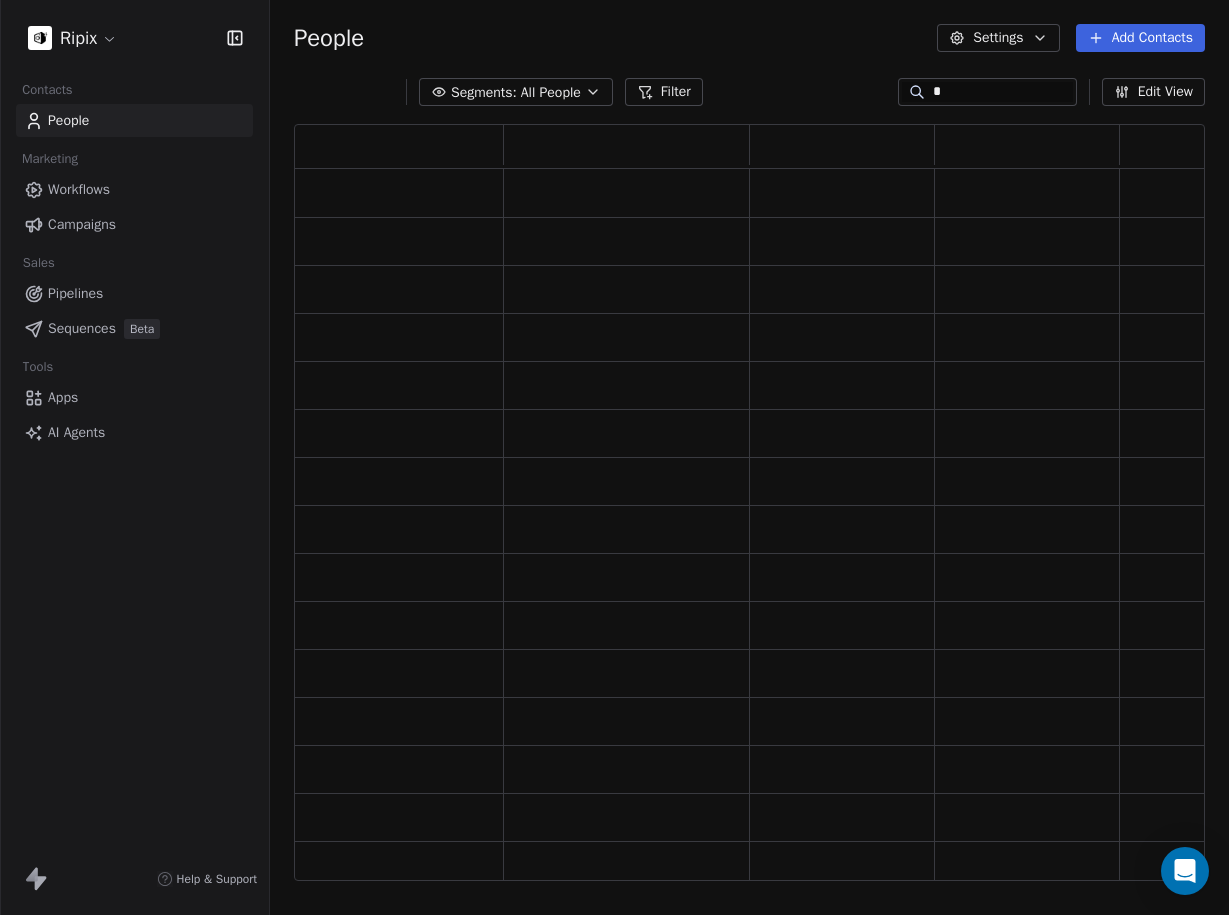 scroll, scrollTop: 0, scrollLeft: 0, axis: both 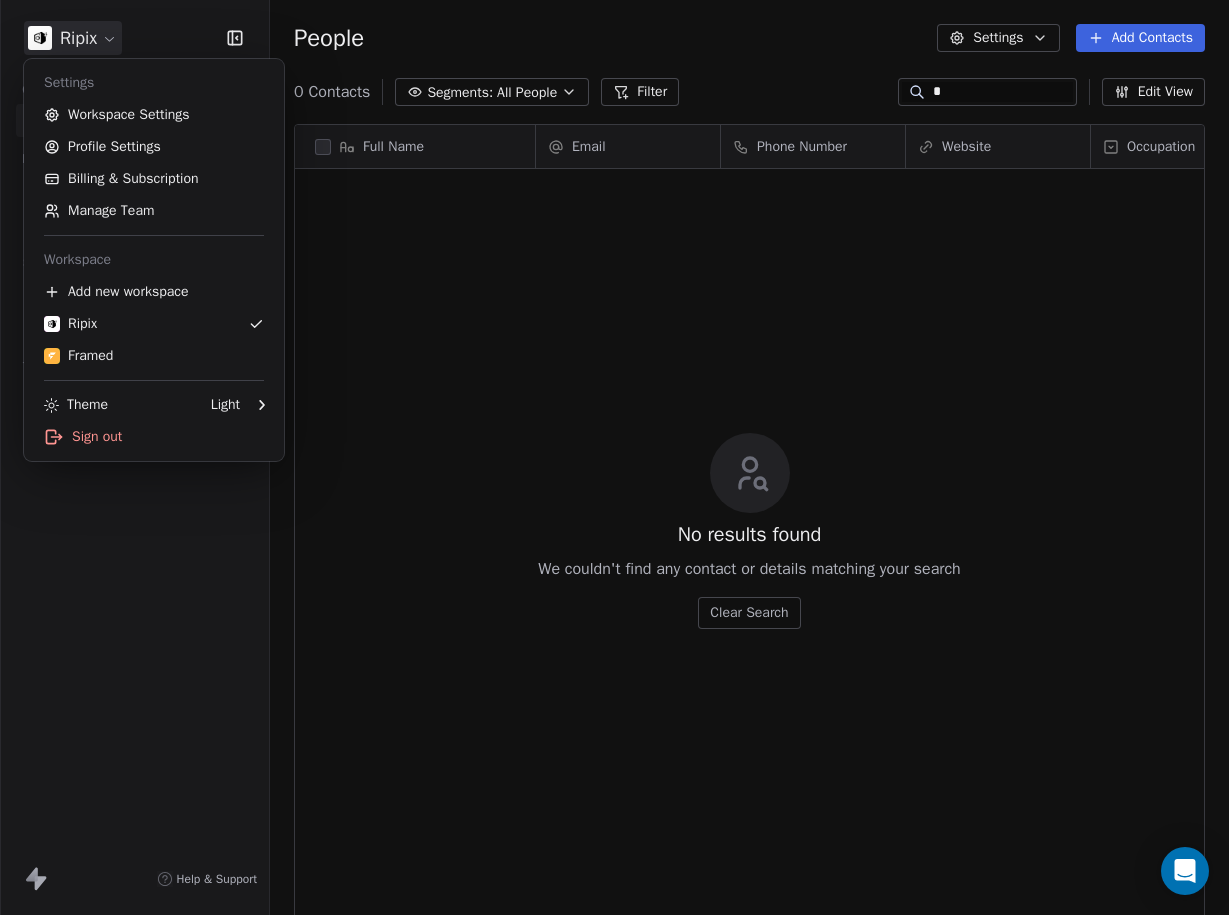 click on "Ripix Contacts People Marketing Workflows Campaigns Sales Pipelines Sequences Beta Tools Apps AI Agents Help & Support People Settings  Add Contacts 0 Contacts Segments: All People Filter  * Edit View Tag Add to Sequence Export Full Name Email Phone Number Website Occupation Contact Source Address
To pick up a draggable item, press the space bar.
While dragging, use the arrow keys to move the item.
Press space again to drop the item in its new position, or press escape to cancel.
No results found We couldn't find any contact or details matching your search Clear Search
Settings Workspace Settings Profile Settings Billing & Subscription Manage Team   Workspace Add new workspace Ripix Framed Theme Light Sign out" at bounding box center [614, 457] 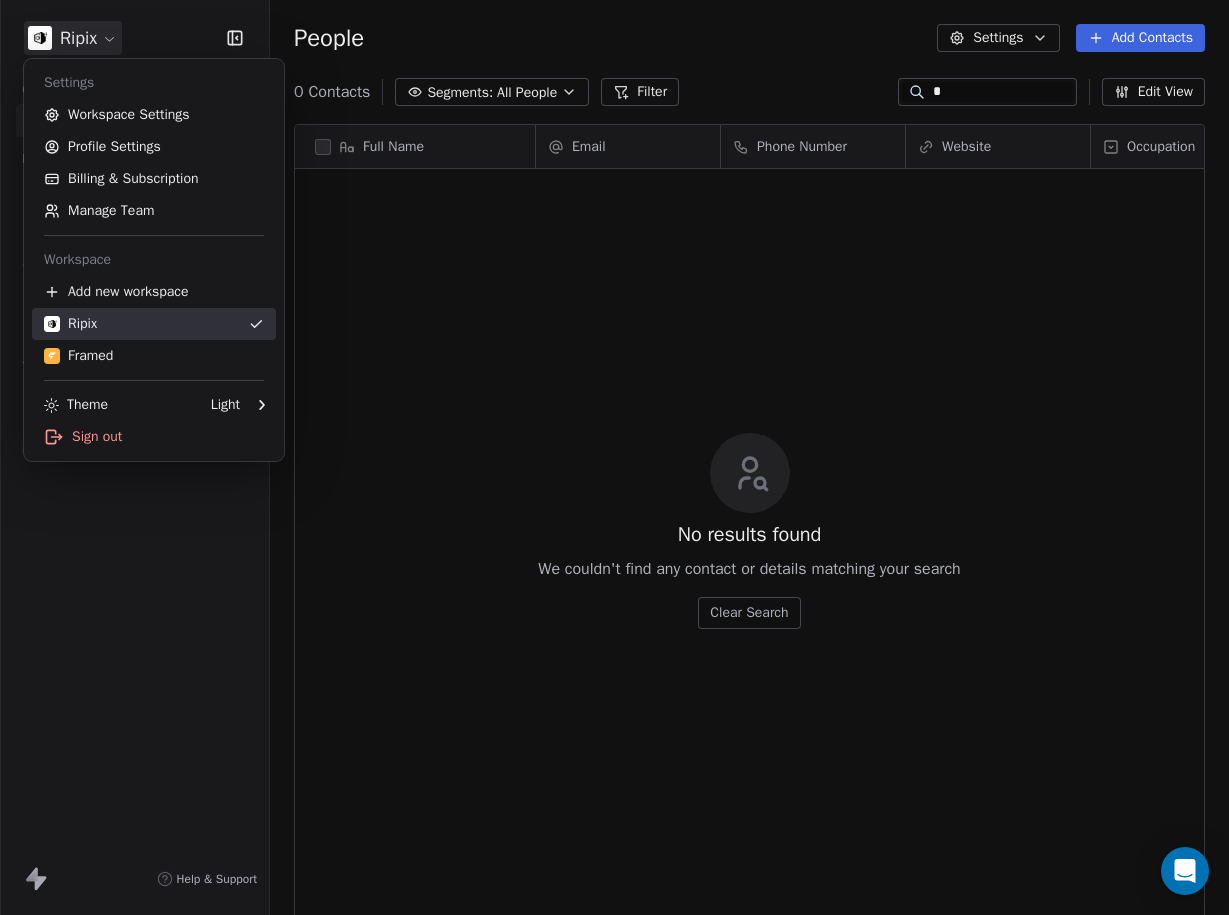 click on "Ripix" at bounding box center (154, 324) 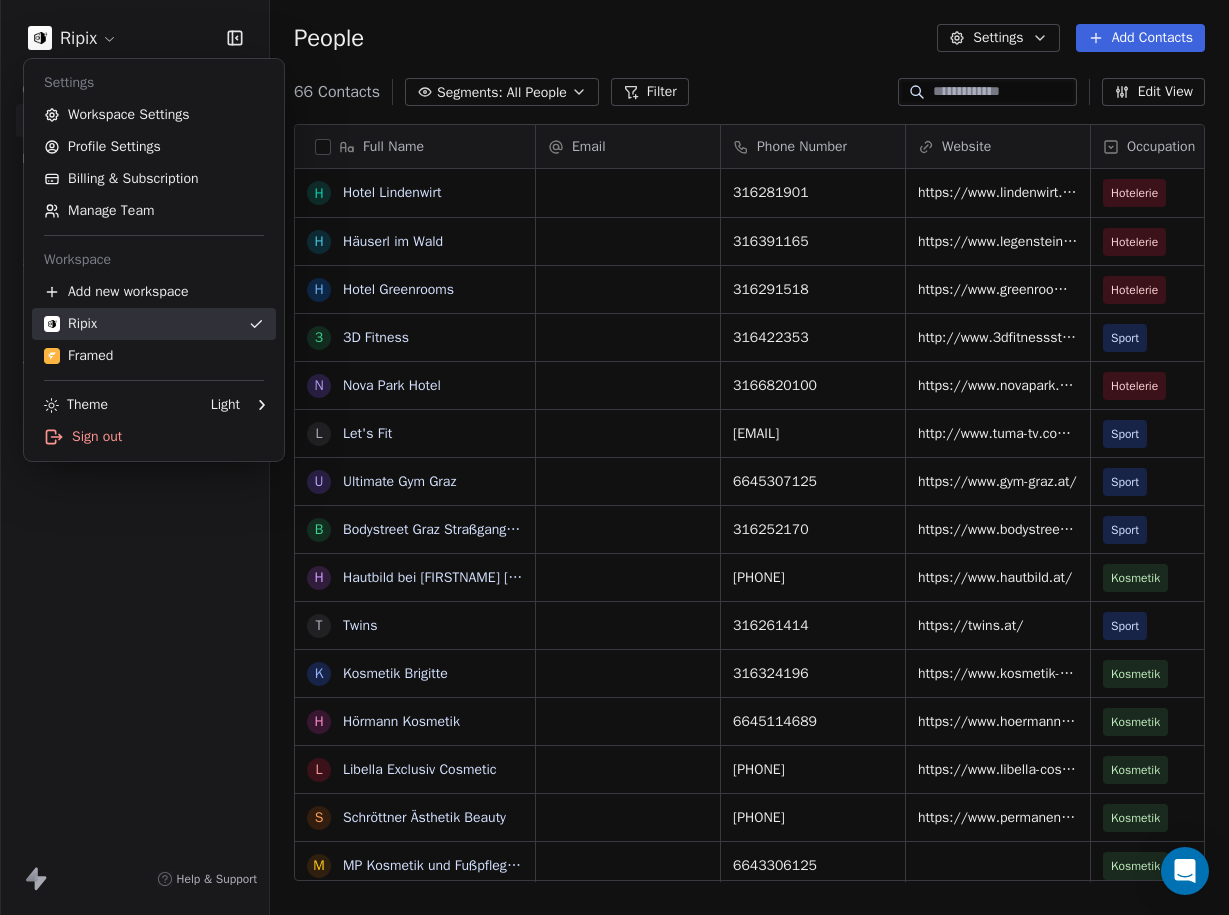 scroll, scrollTop: 1, scrollLeft: 1, axis: both 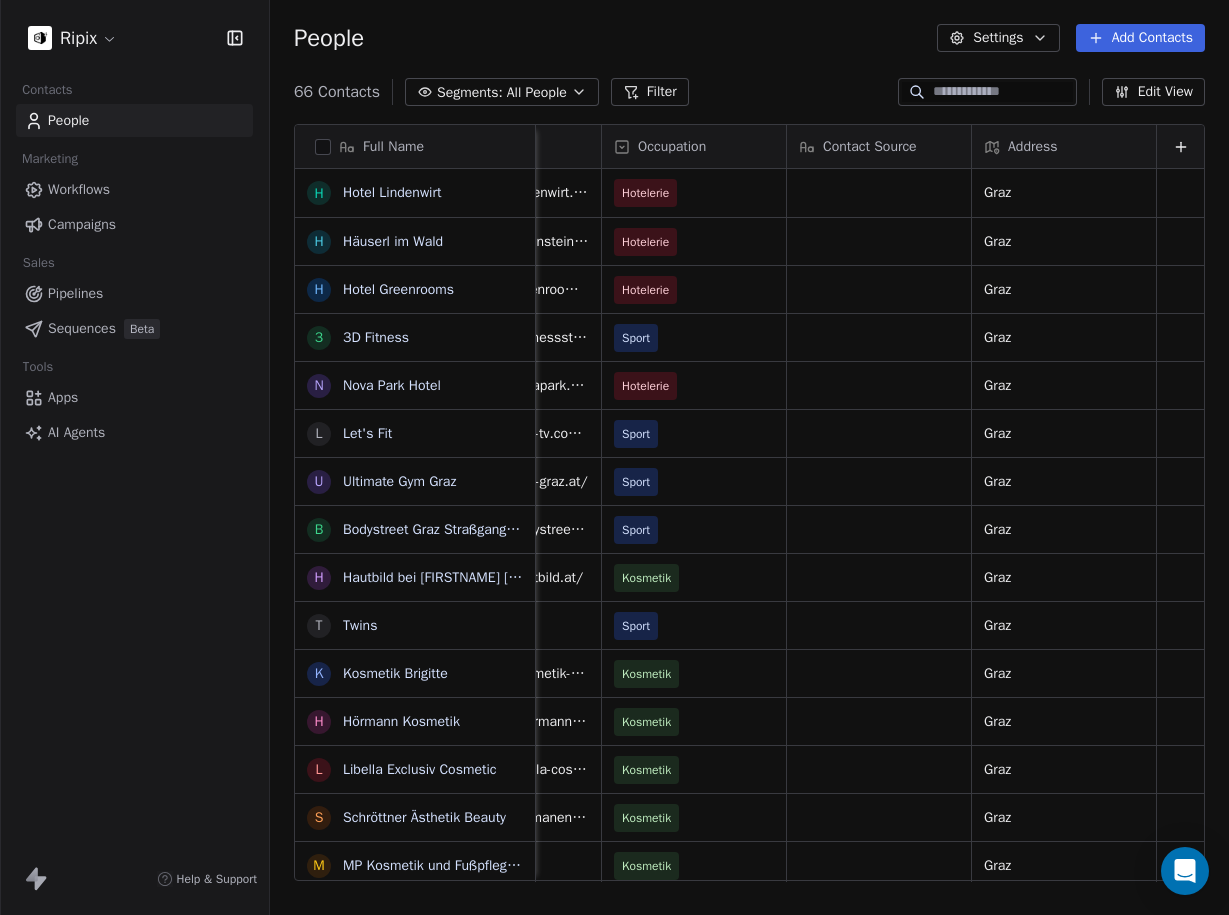 click 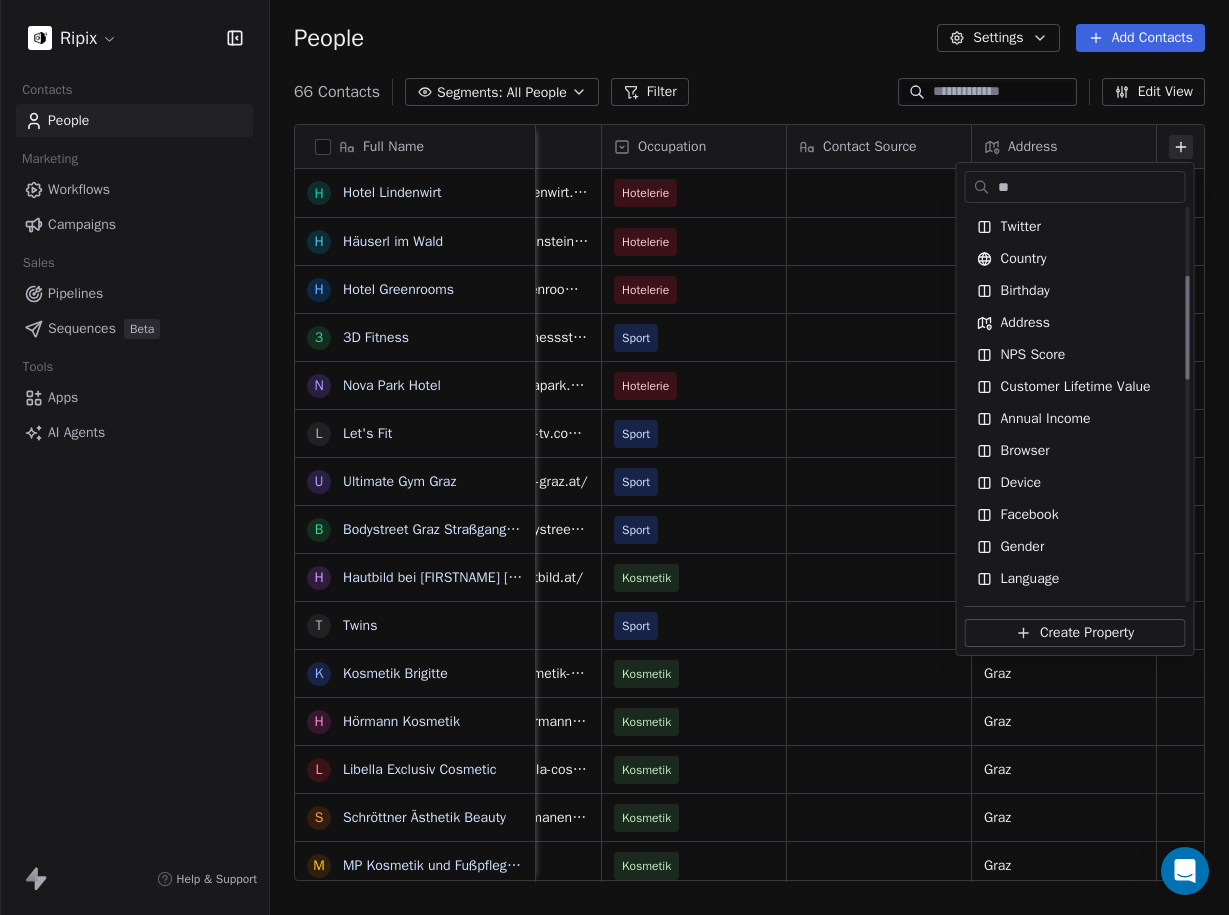 scroll, scrollTop: 0, scrollLeft: 0, axis: both 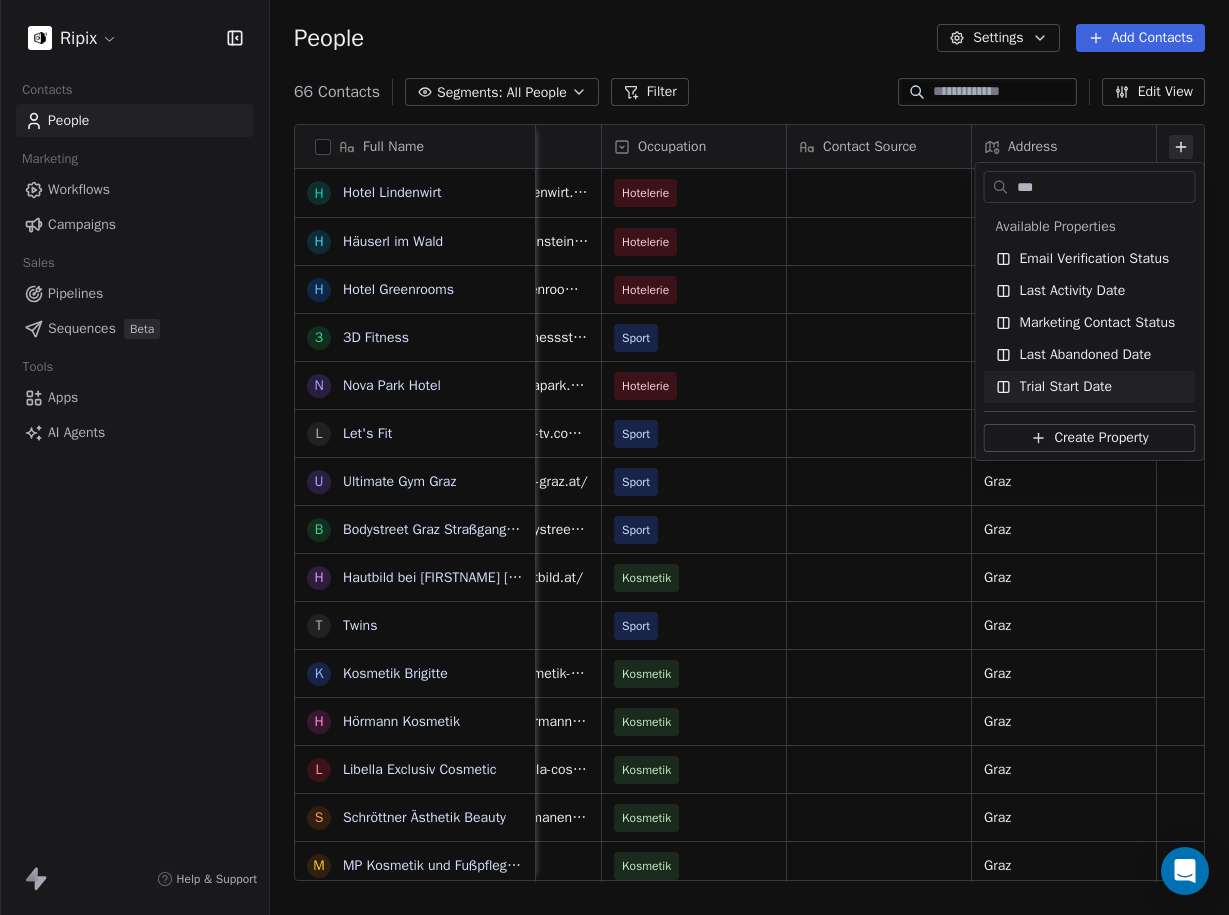 type on "***" 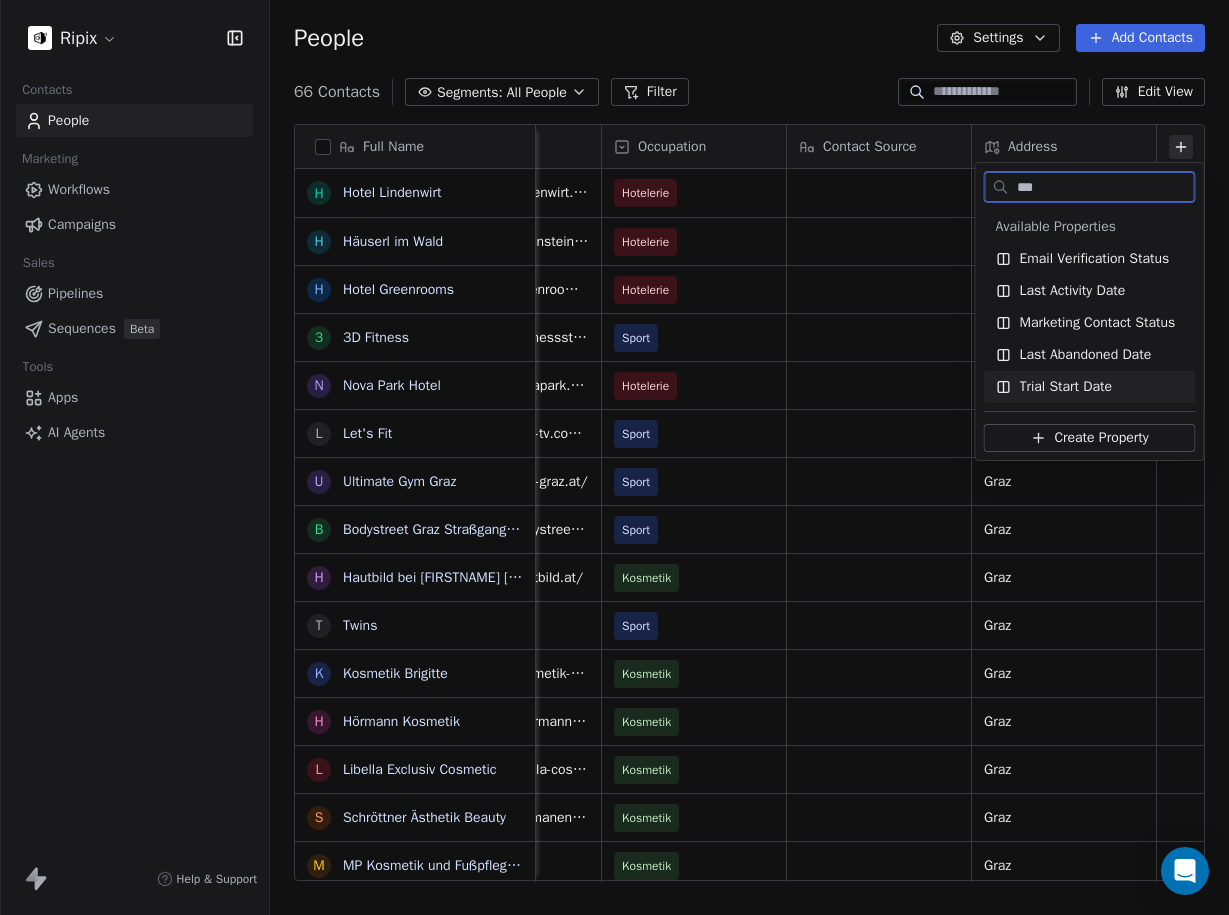 click on "Create Property" at bounding box center [1101, 438] 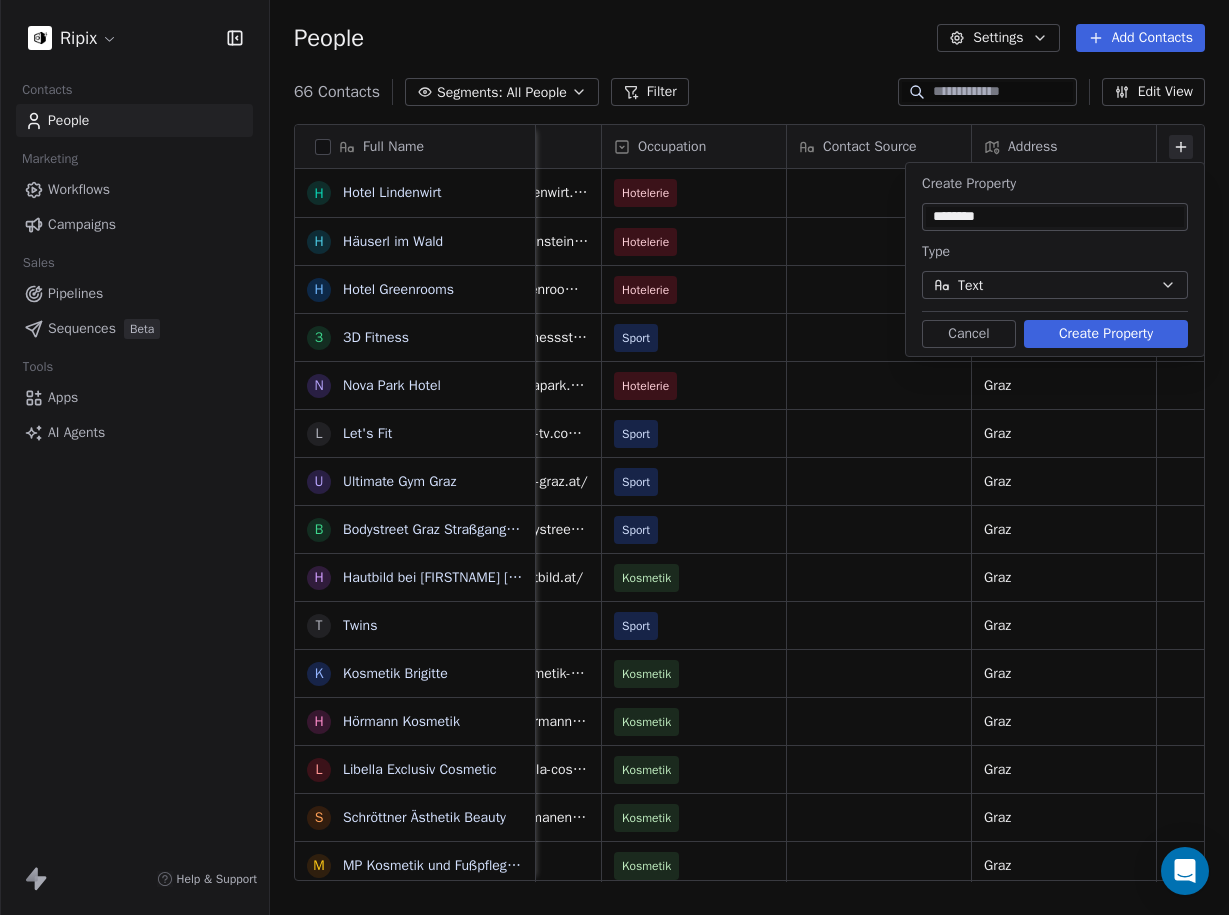 type on "********" 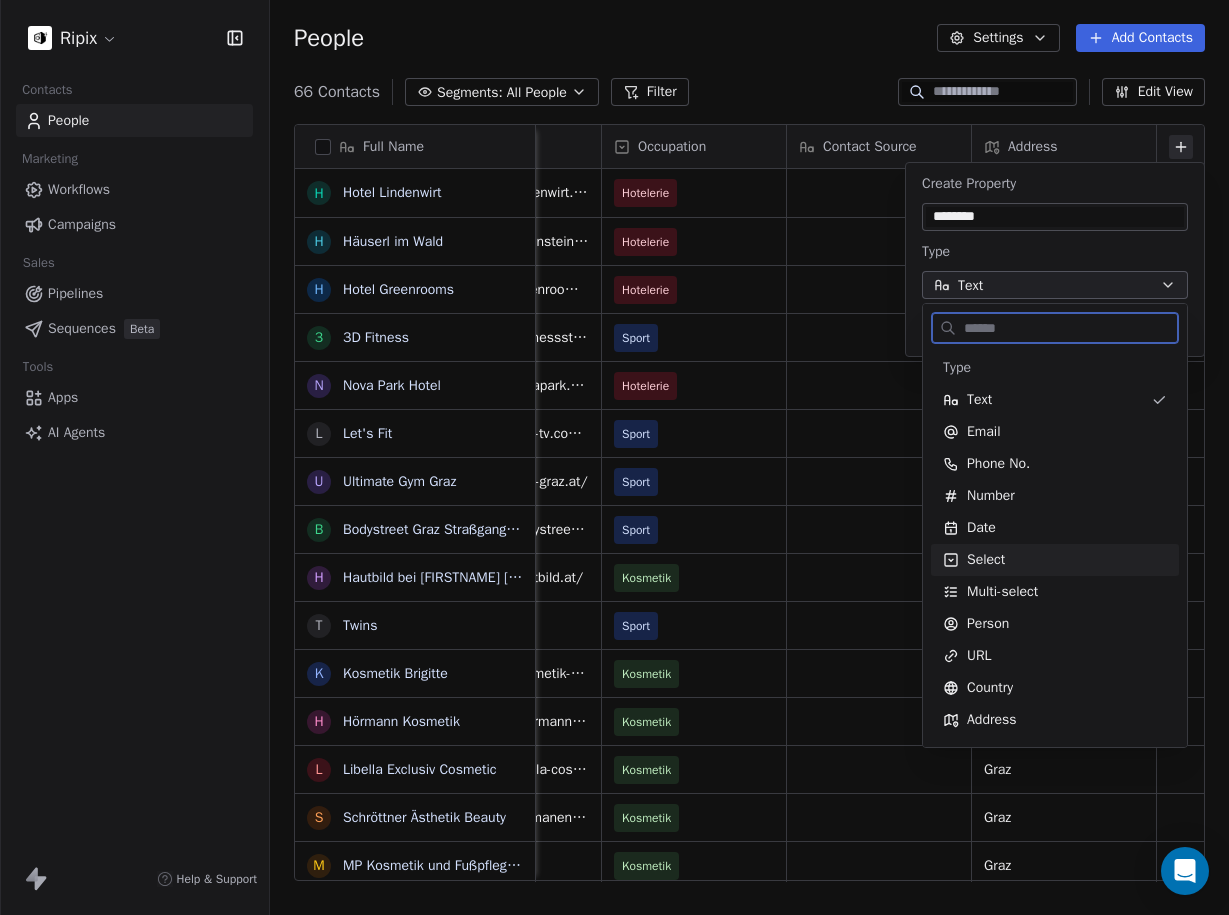 click on "Select" at bounding box center [1055, 560] 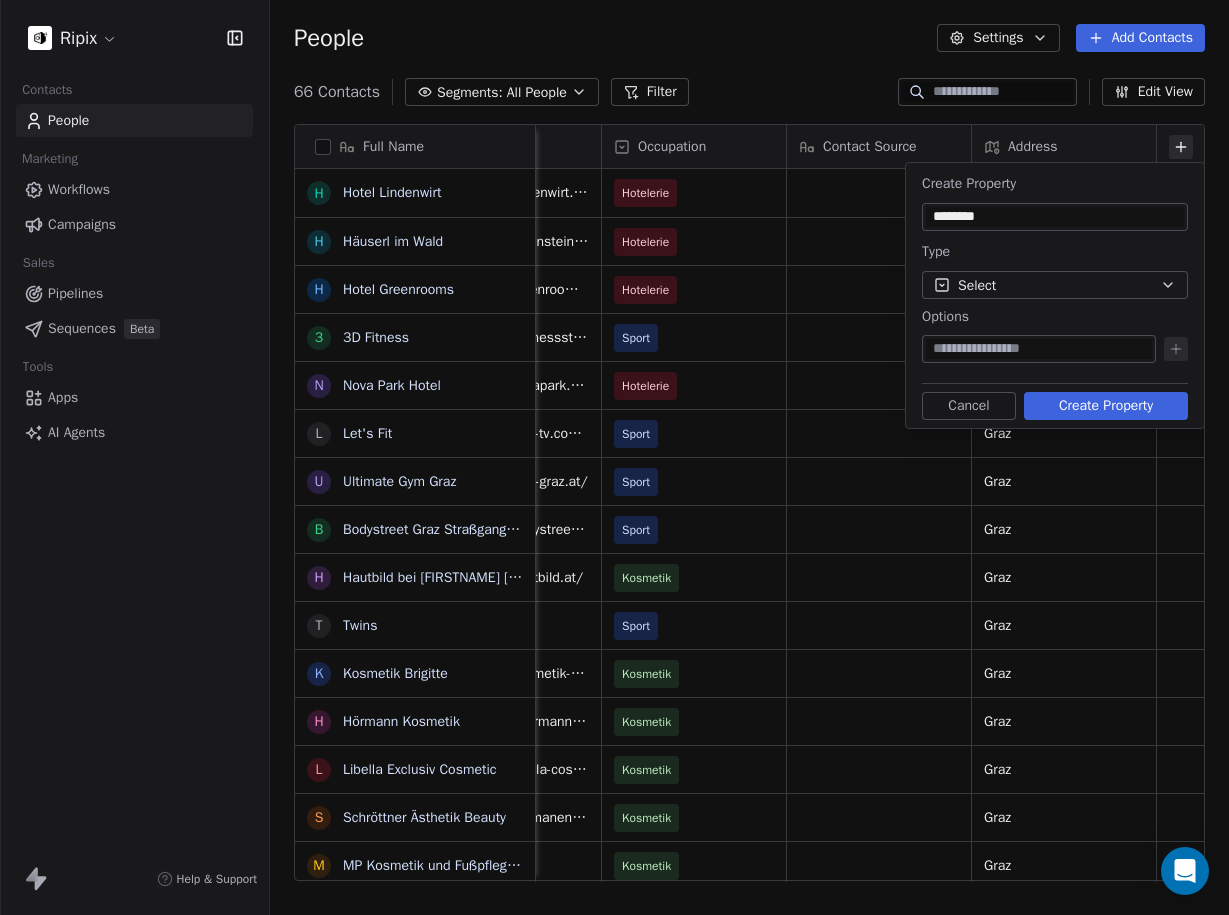 click at bounding box center (1039, 349) 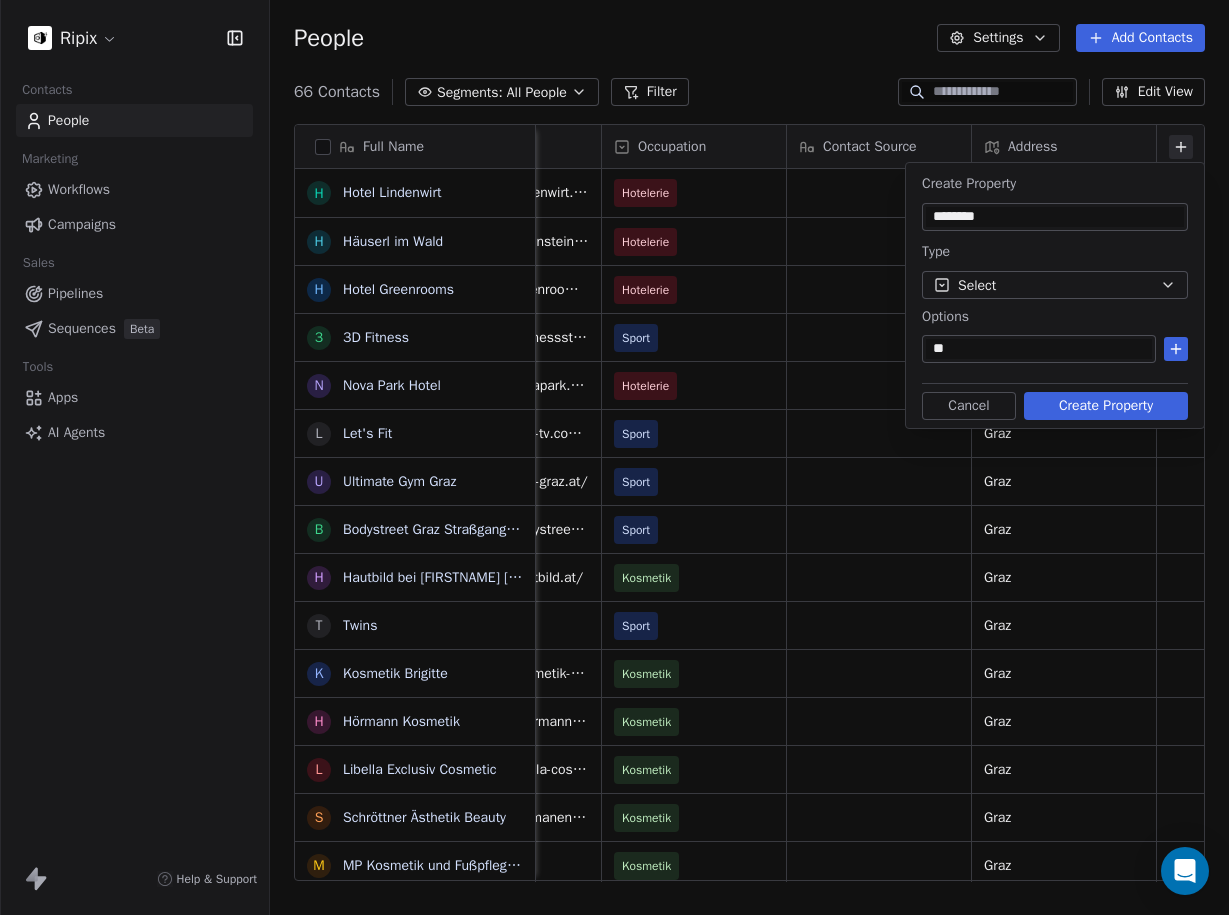 type on "*" 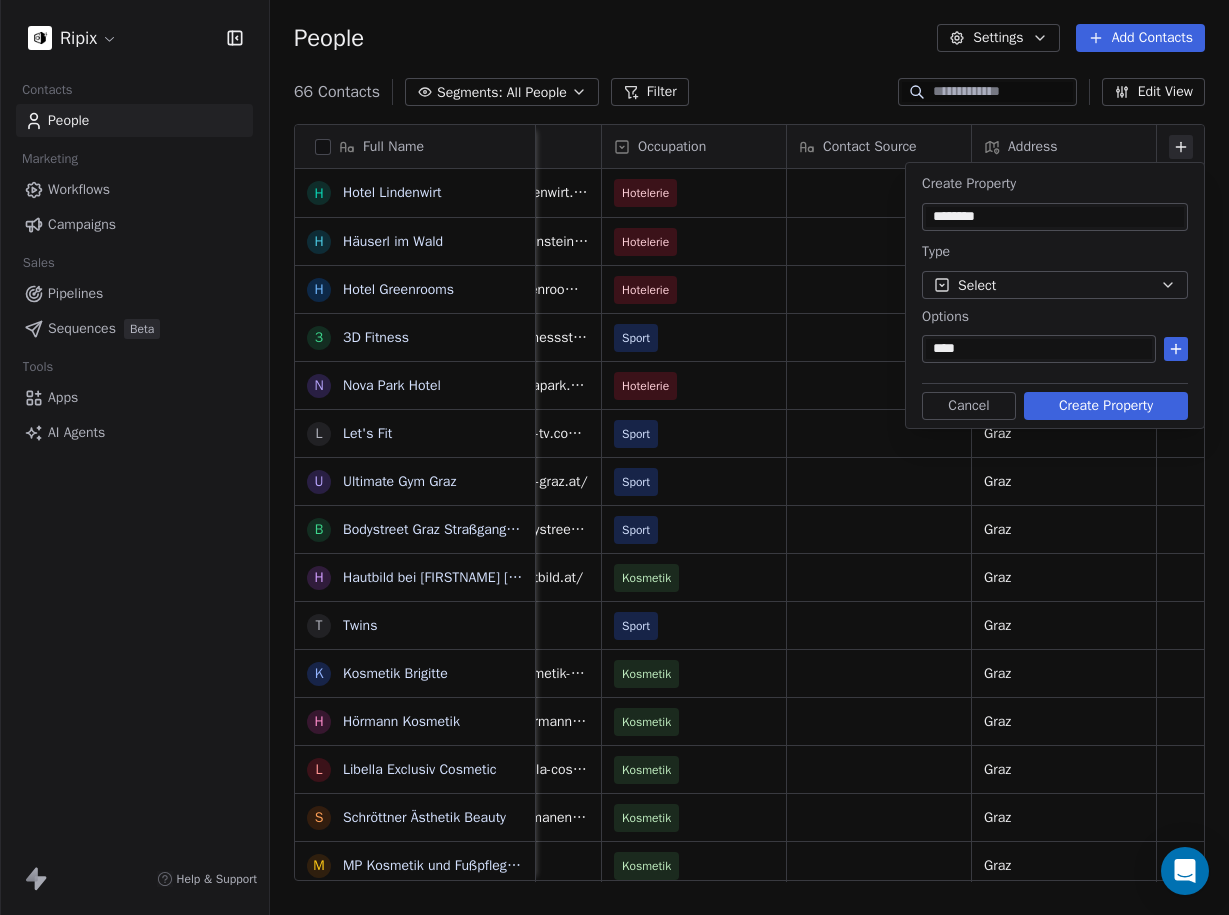 type on "****" 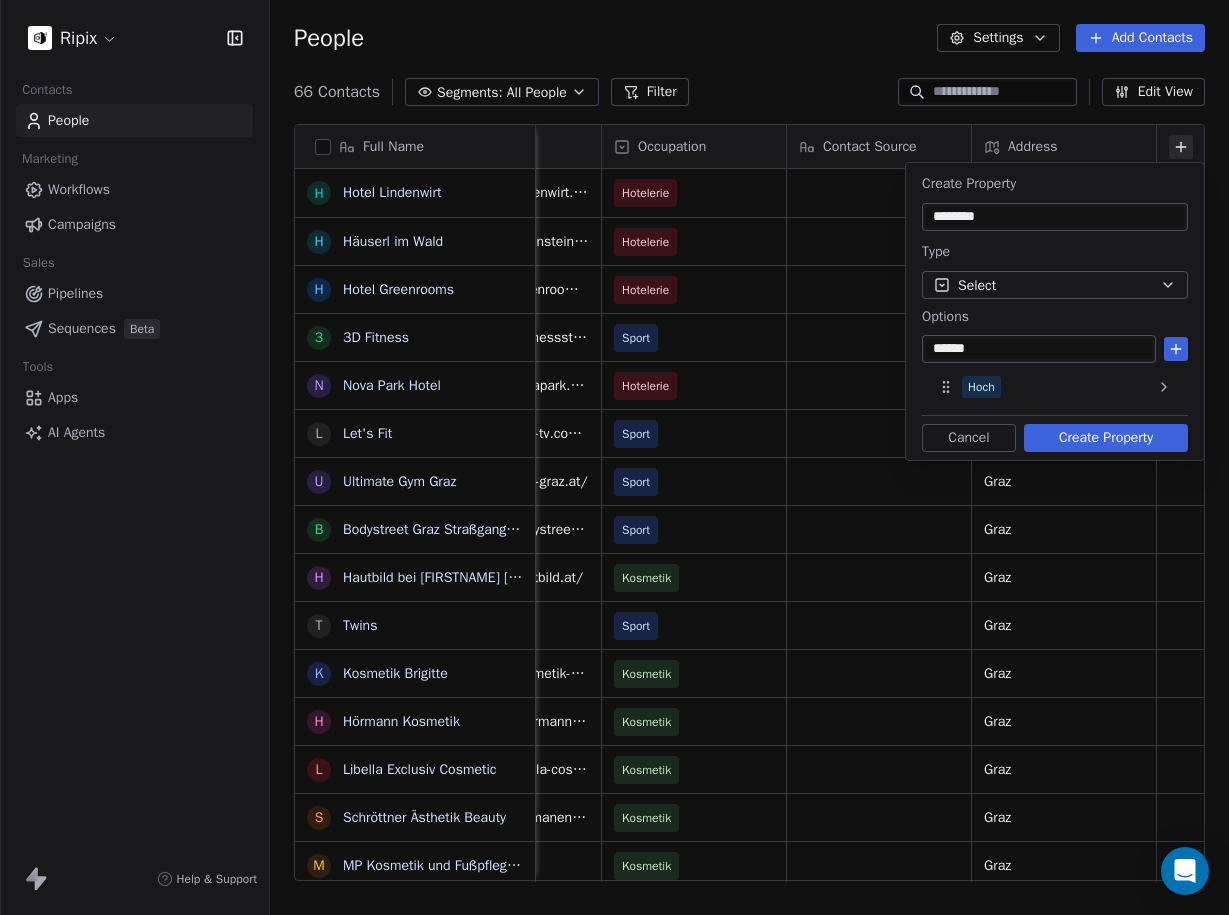 drag, startPoint x: 942, startPoint y: 346, endPoint x: 990, endPoint y: 360, distance: 50 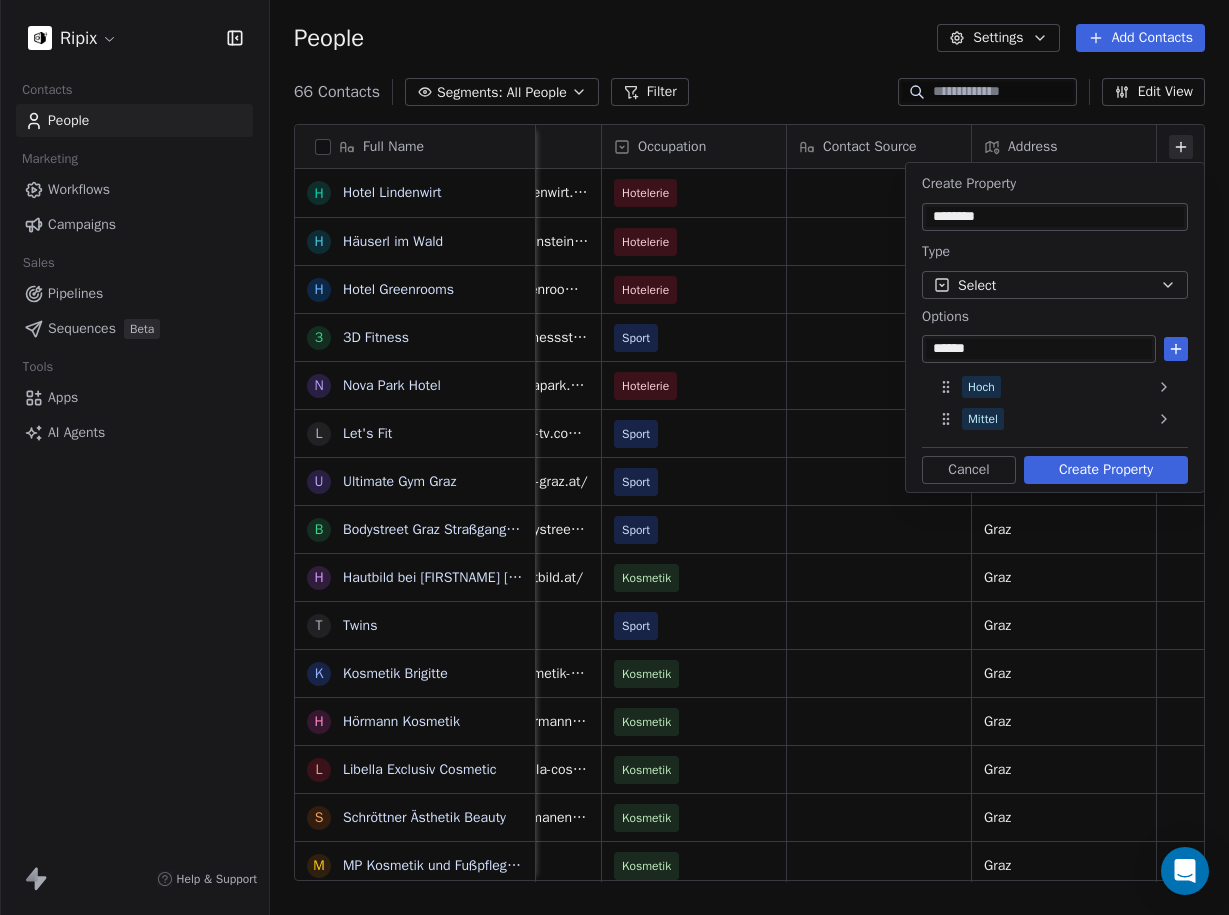 type on "******" 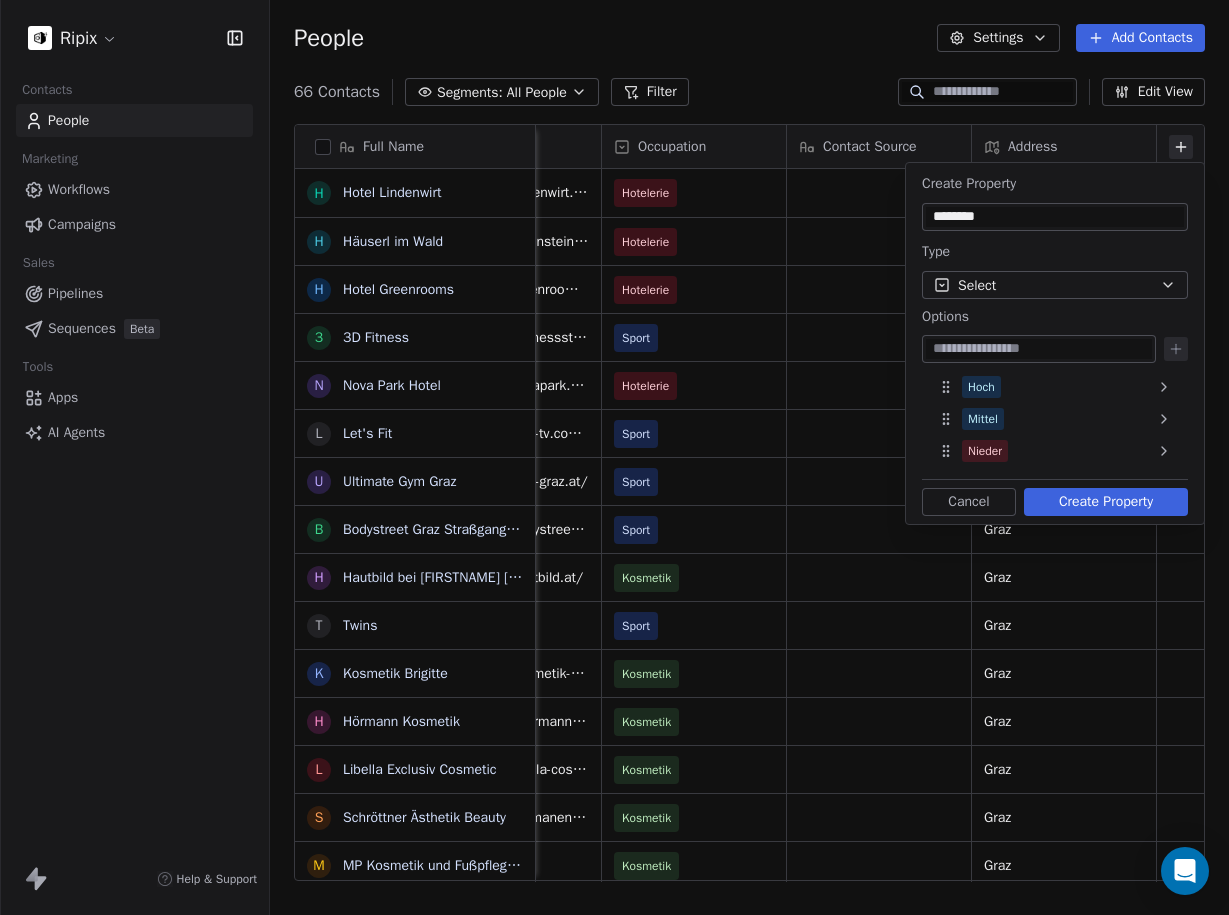 click on "Create Property" at bounding box center [1106, 502] 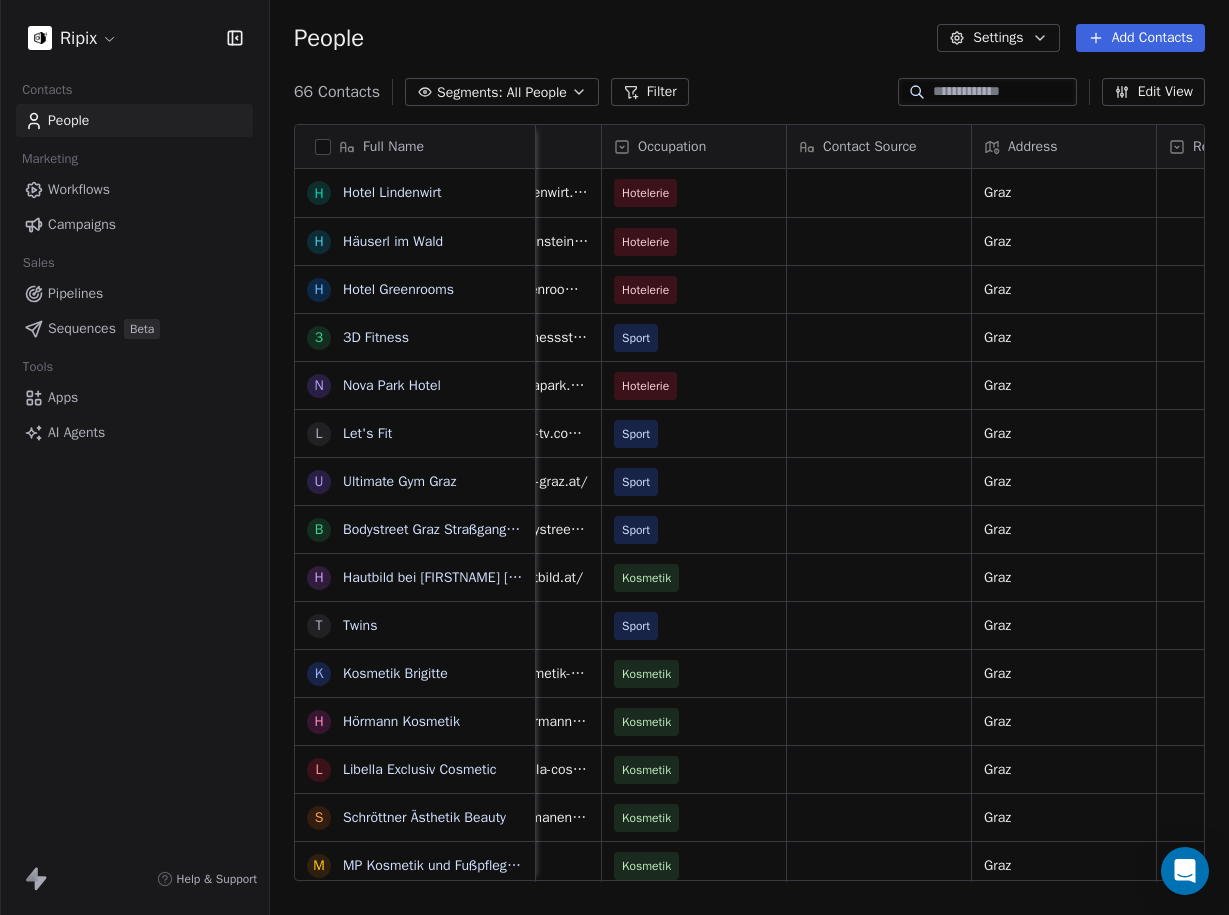scroll, scrollTop: 0, scrollLeft: 675, axis: horizontal 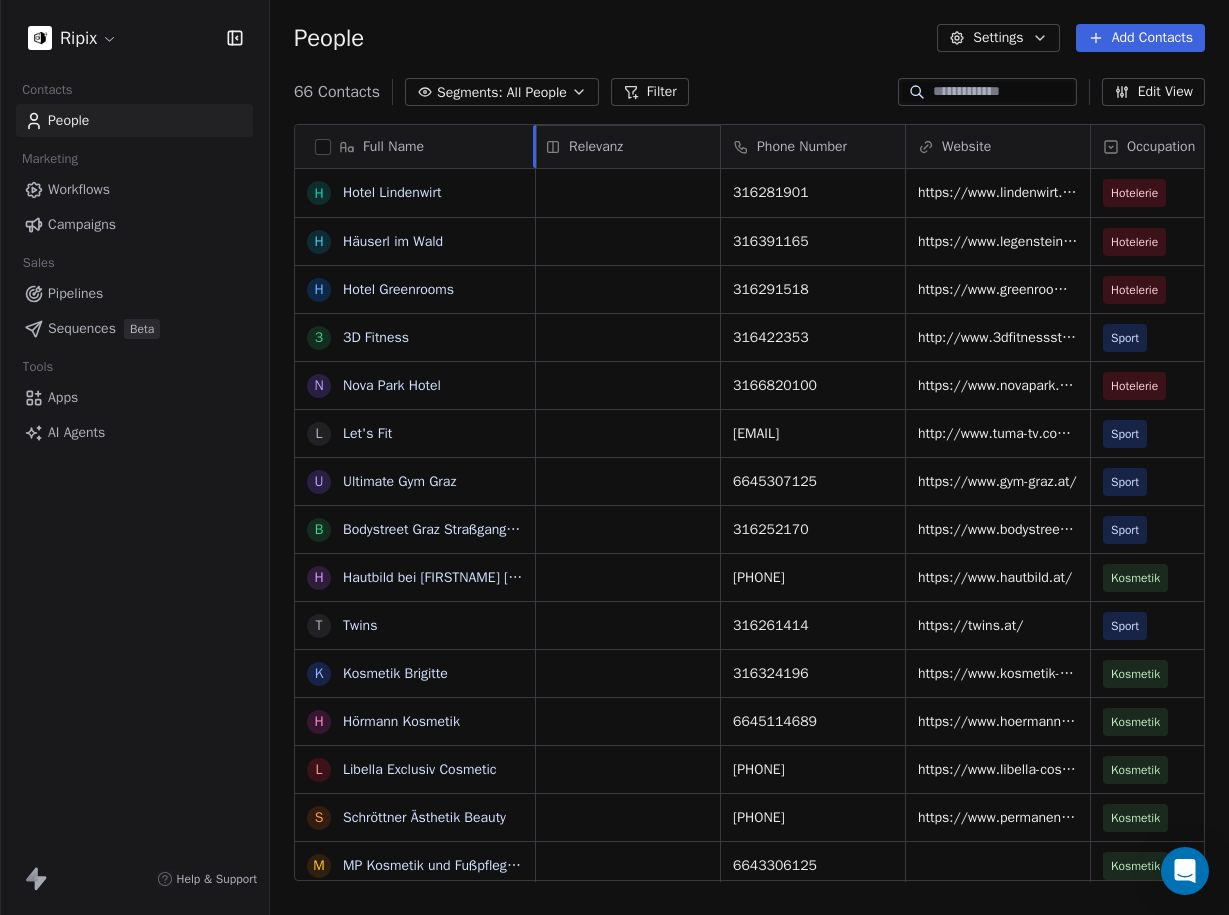 drag, startPoint x: 1058, startPoint y: 143, endPoint x: 568, endPoint y: 142, distance: 490.001 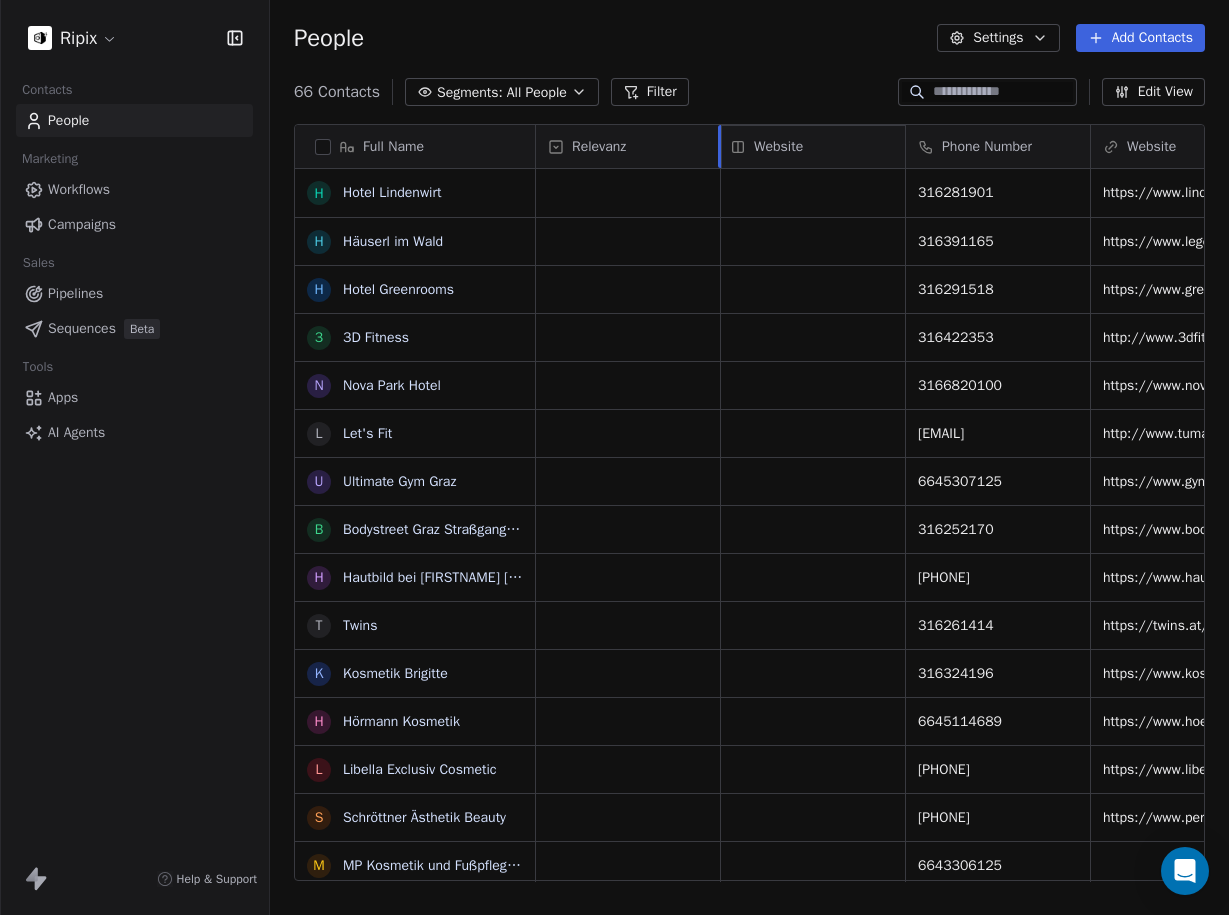drag, startPoint x: 1179, startPoint y: 139, endPoint x: 783, endPoint y: 145, distance: 396.04544 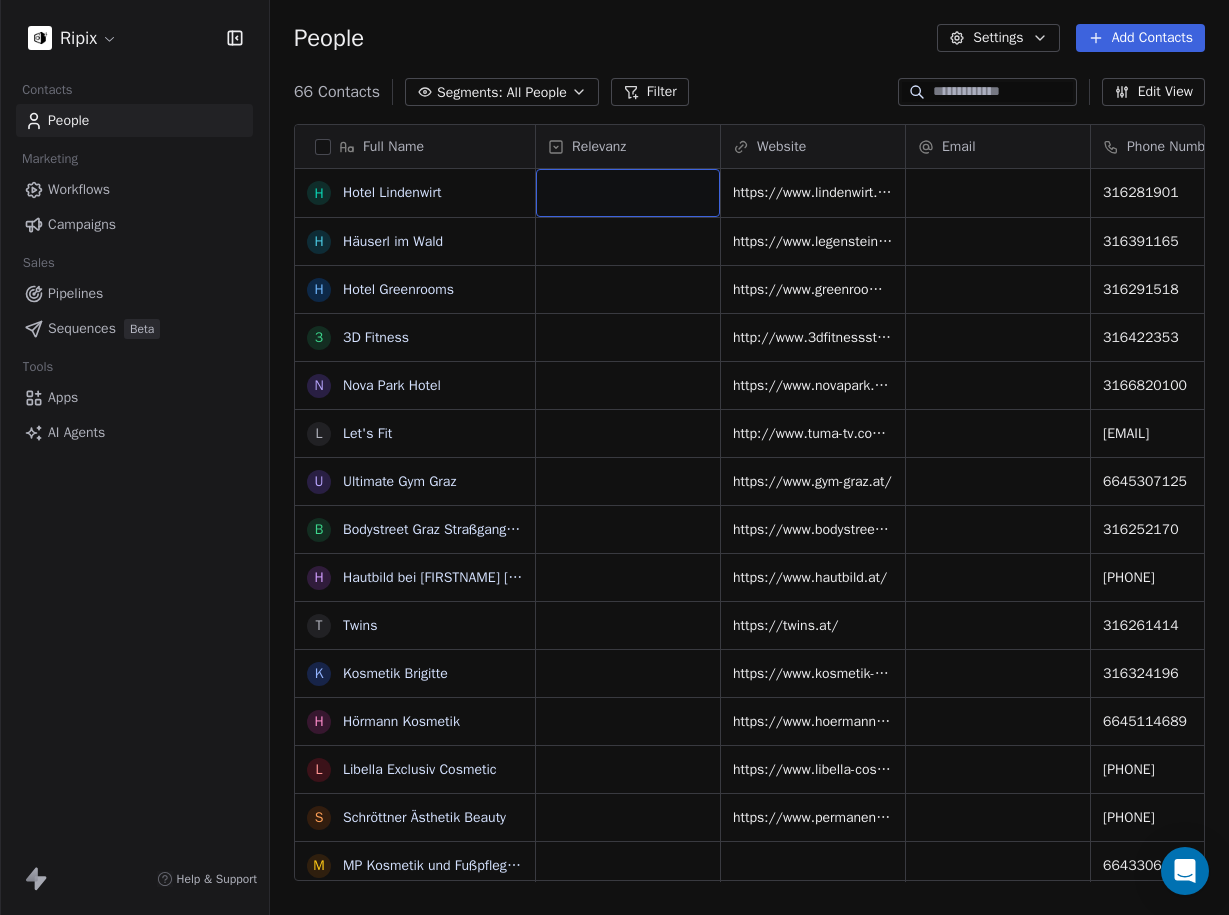 click at bounding box center (628, 193) 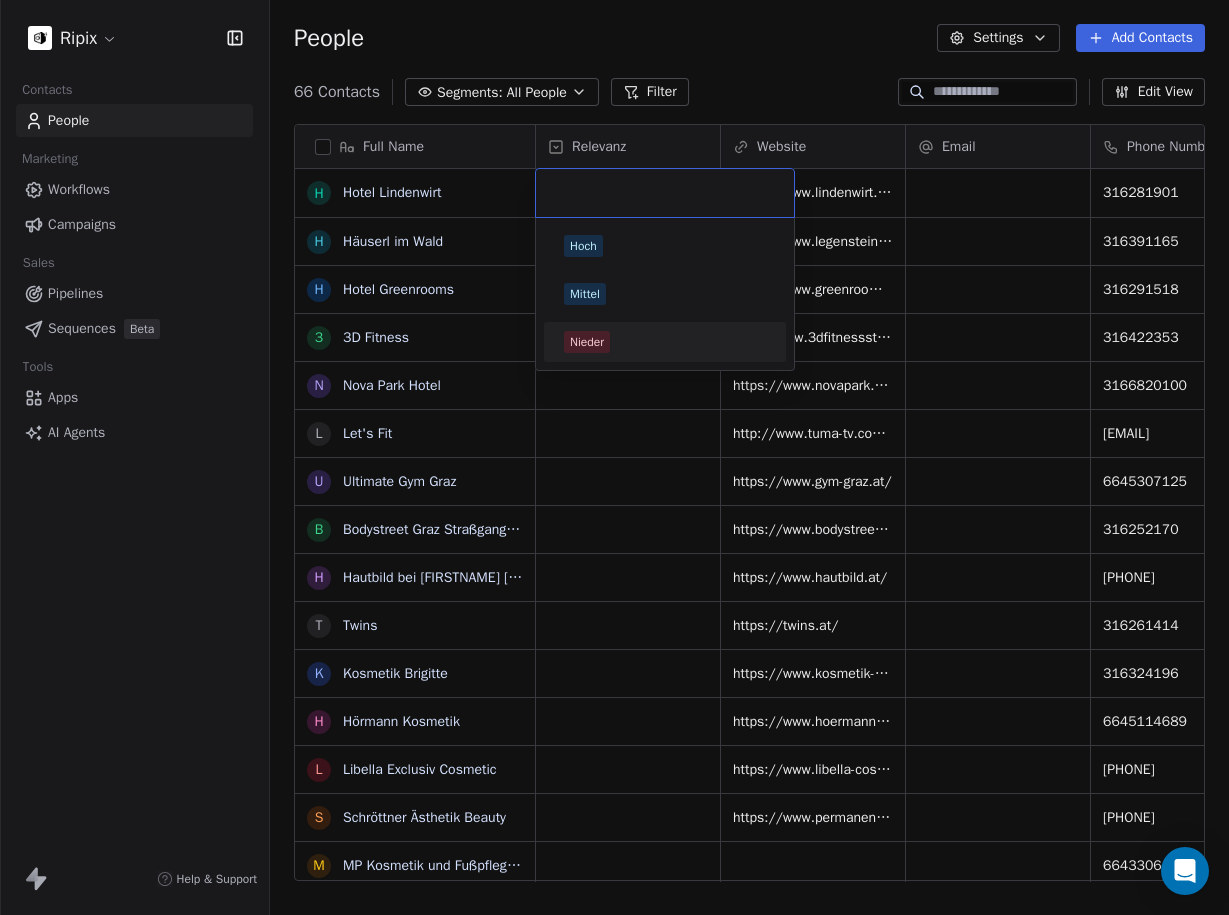 click on "Nieder" at bounding box center (665, 342) 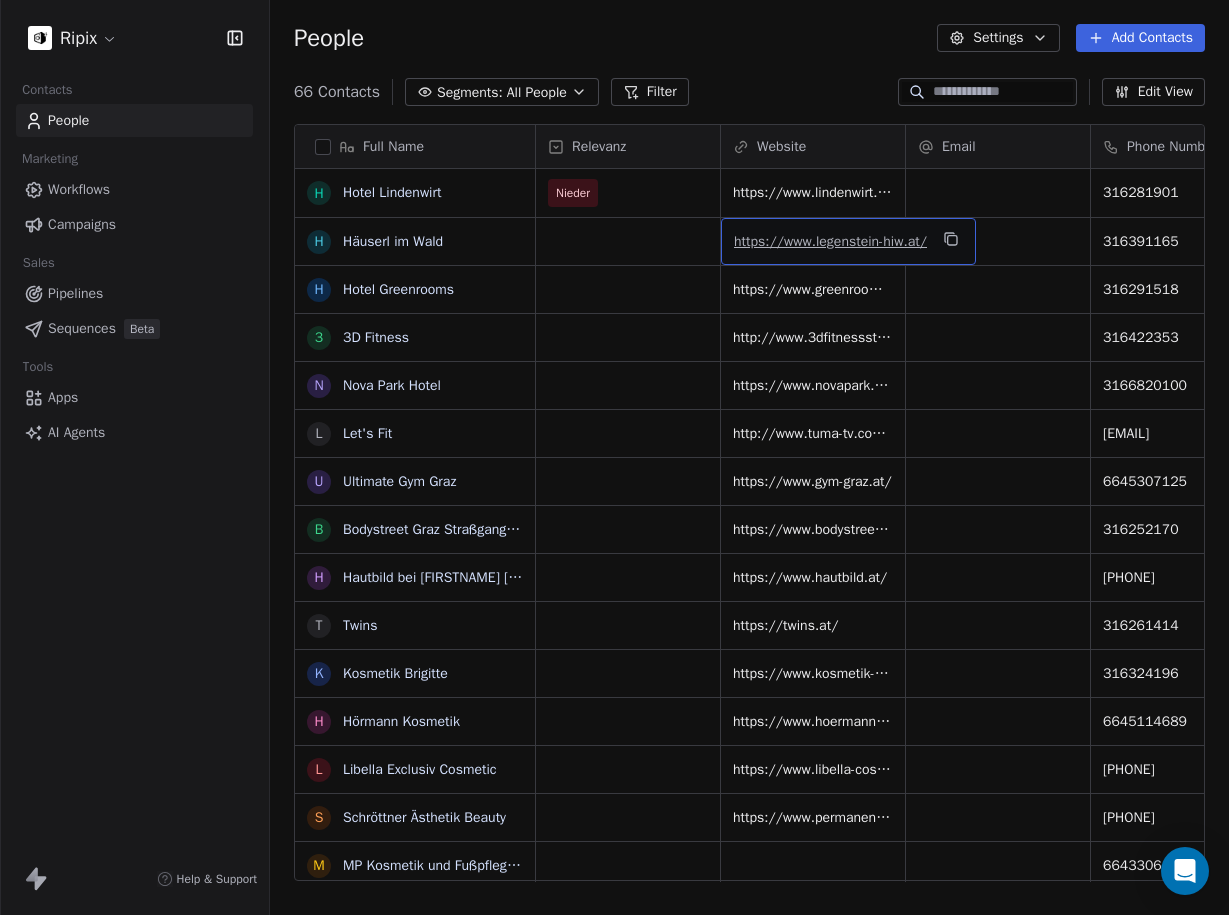 click on "https://www.legenstein-hiw.at/" at bounding box center [830, 241] 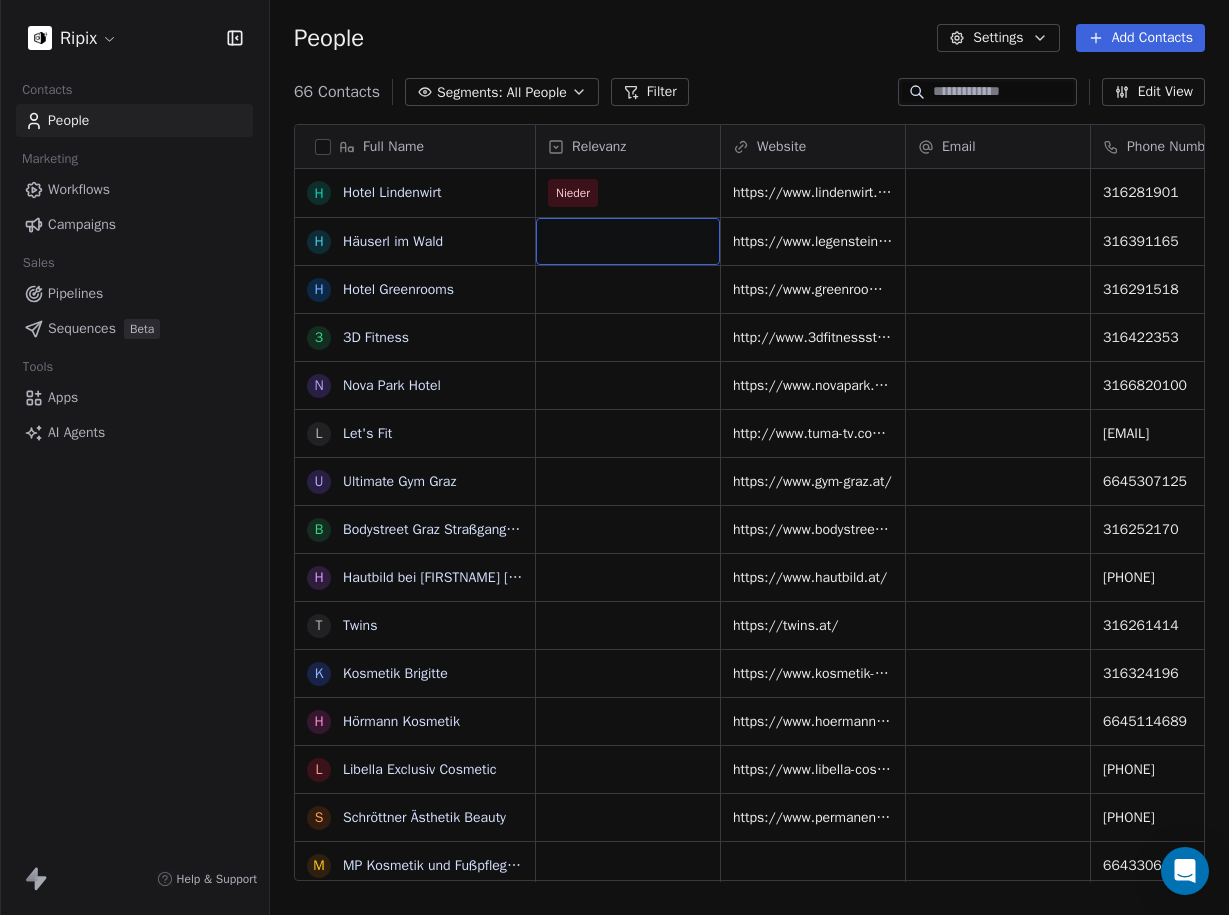 click at bounding box center (628, 241) 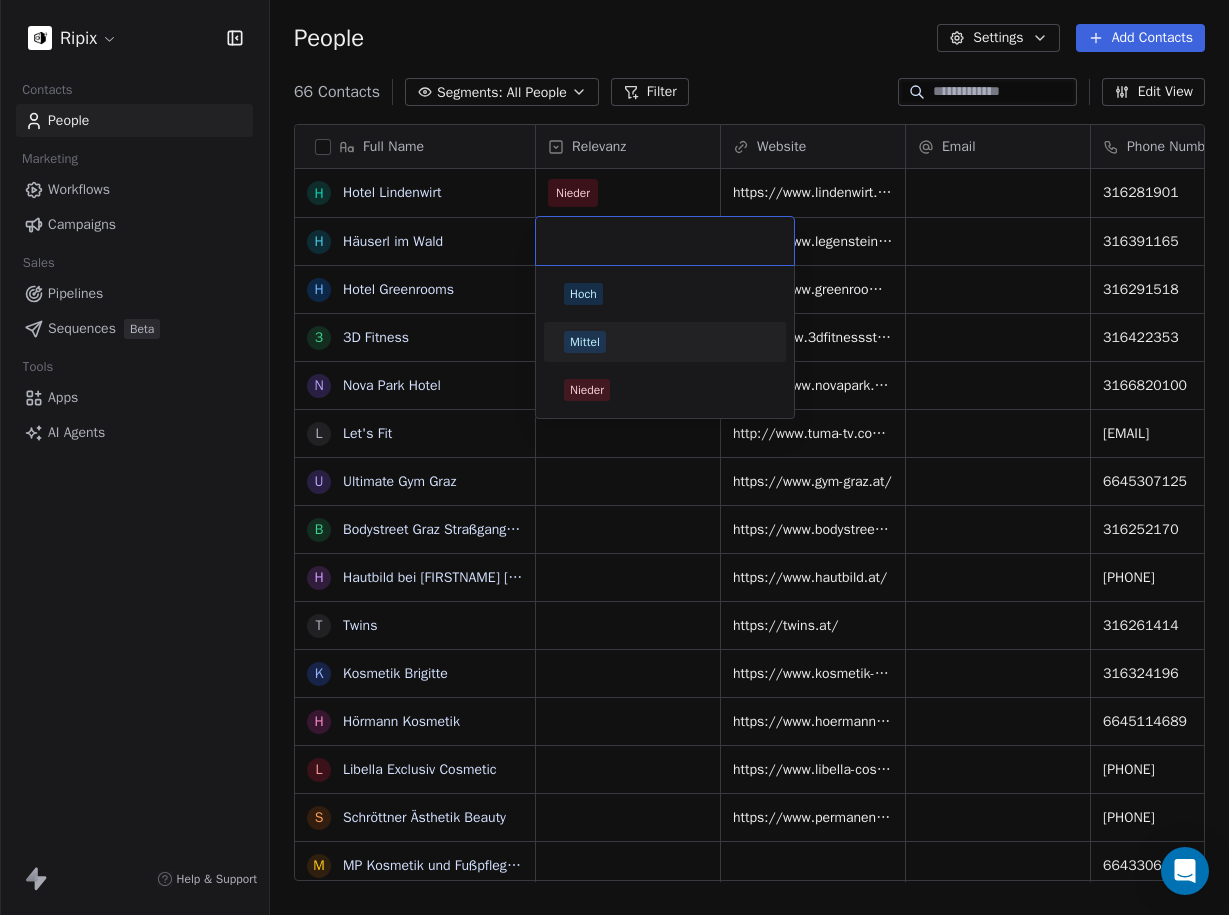 click on "Mittel" at bounding box center [665, 342] 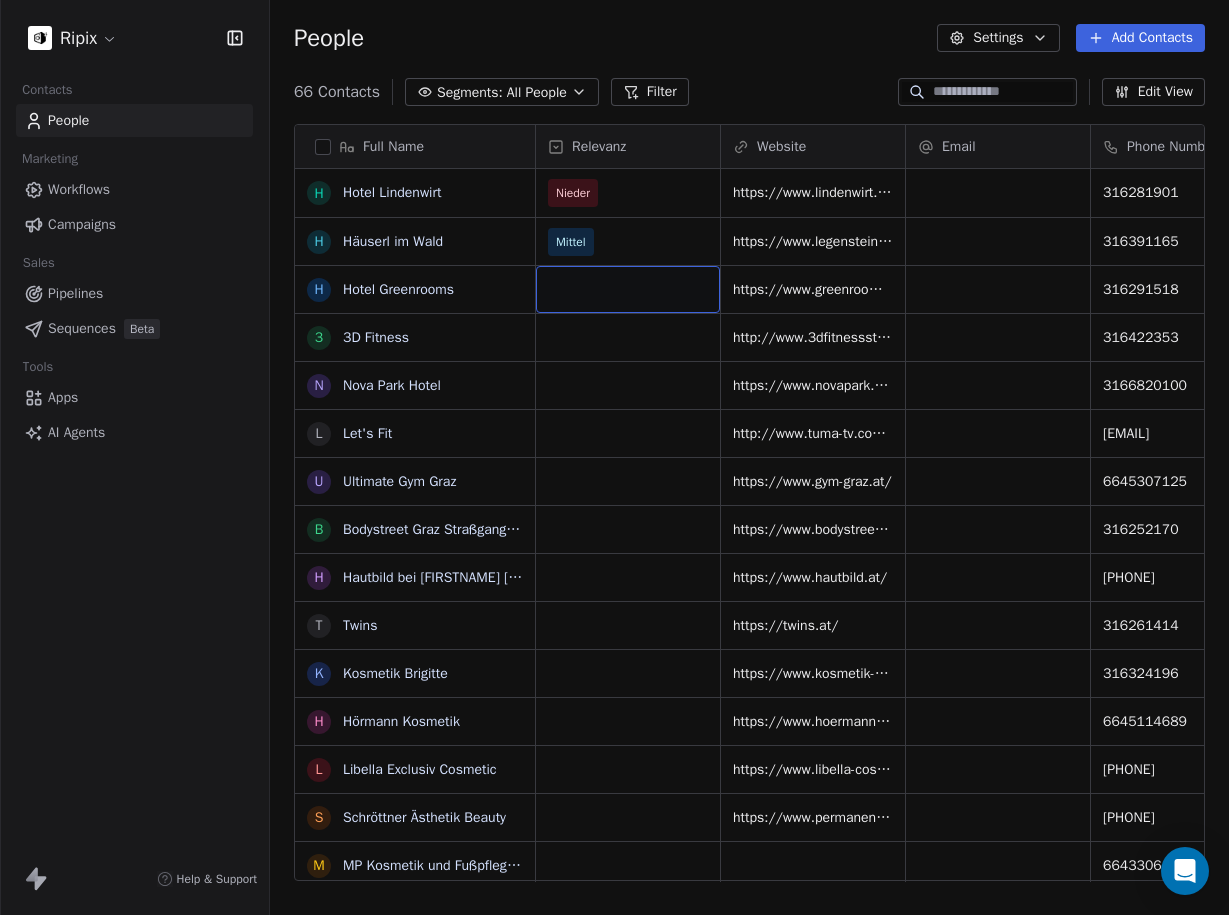 click at bounding box center [628, 289] 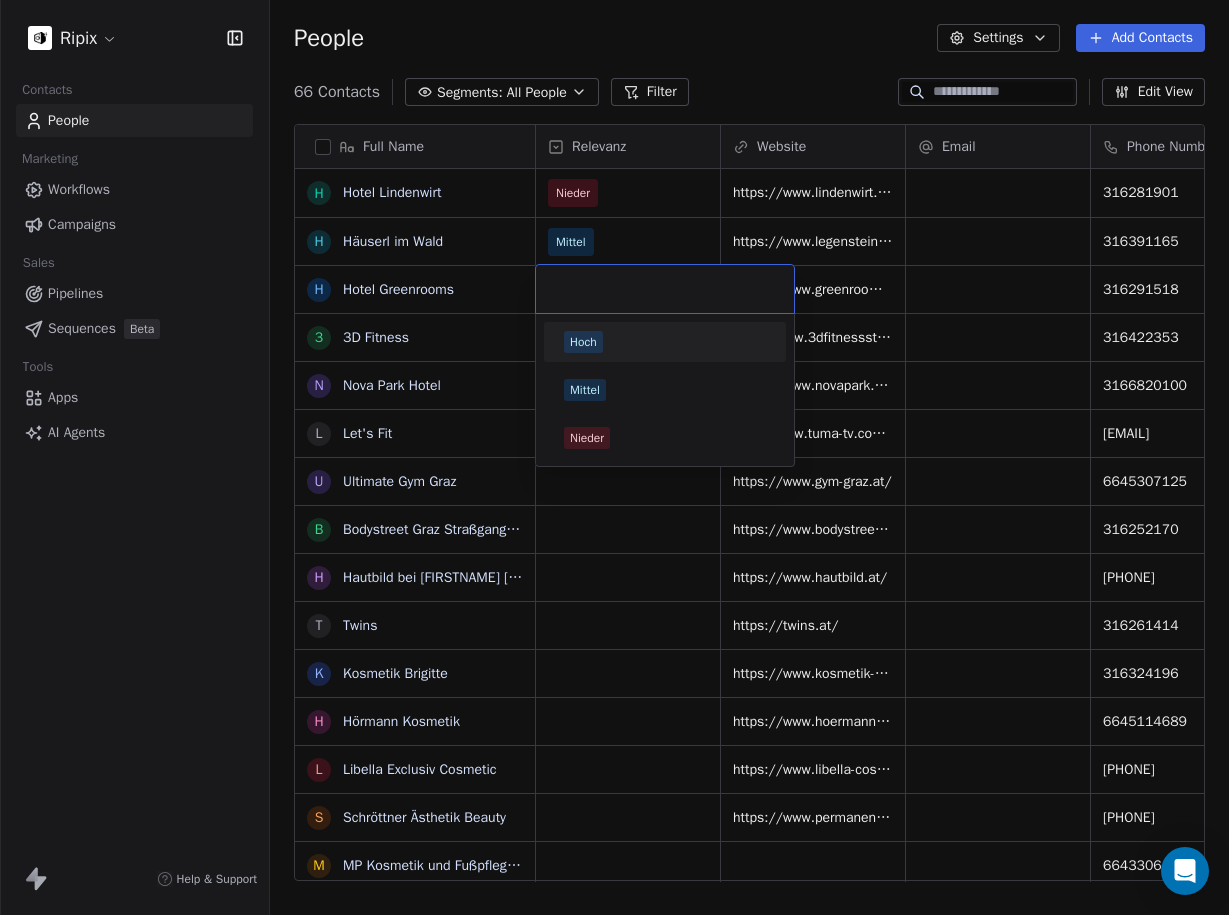 click on "Ripix Contacts People Marketing Workflows Campaigns Sales Pipelines Sequences Beta Tools Apps AI Agents Help & Support People Settings  Add Contacts 66 Contacts Segments: All People Filter  Edit View Tag Add to Sequence Export Full Name H Hotel Lindenwirt H Häuserl im Wald H Hotel Greenrooms 3 3D Fitness N Nova Park Hotel L Let's Fit U Ultimate Gym Graz B Bodystreet Graz Straßgangerstraße H Hautbild bei Rosemarie Wilfling T Twins K Kosmetik Brigitte H Hörmann Kosmetik L Libella Exclusiv Cosmetic S Schröttner Ästhetik Beauty M MP Kosmetik und Fußpflege Permanent Makeup T Time4Beauty E Eleganza Kosmetik H Hautvision R Ralu Kosmetik Graz F Fachstudio LasKoNa F Franz Pirker KFZ-Handels GmbH S Schlacher KFZ GmbH J Josef Martin Schlacher F Fredy Binder H Heimo Pöchtrager KFZ - Verwertung H Herk GmbH C Christian Kohlbacher (KFZ & Zweirad Kohlbacher) S Stückelschwaiger OEG E EBC Bremsen Österreich Haindl Vertriebs GmbH S Sandro Bruxmeier e.U. B Bernhard Eisendle Künstler K KFZ - PLETZ Meisterbetrieb GmbH" at bounding box center (614, 457) 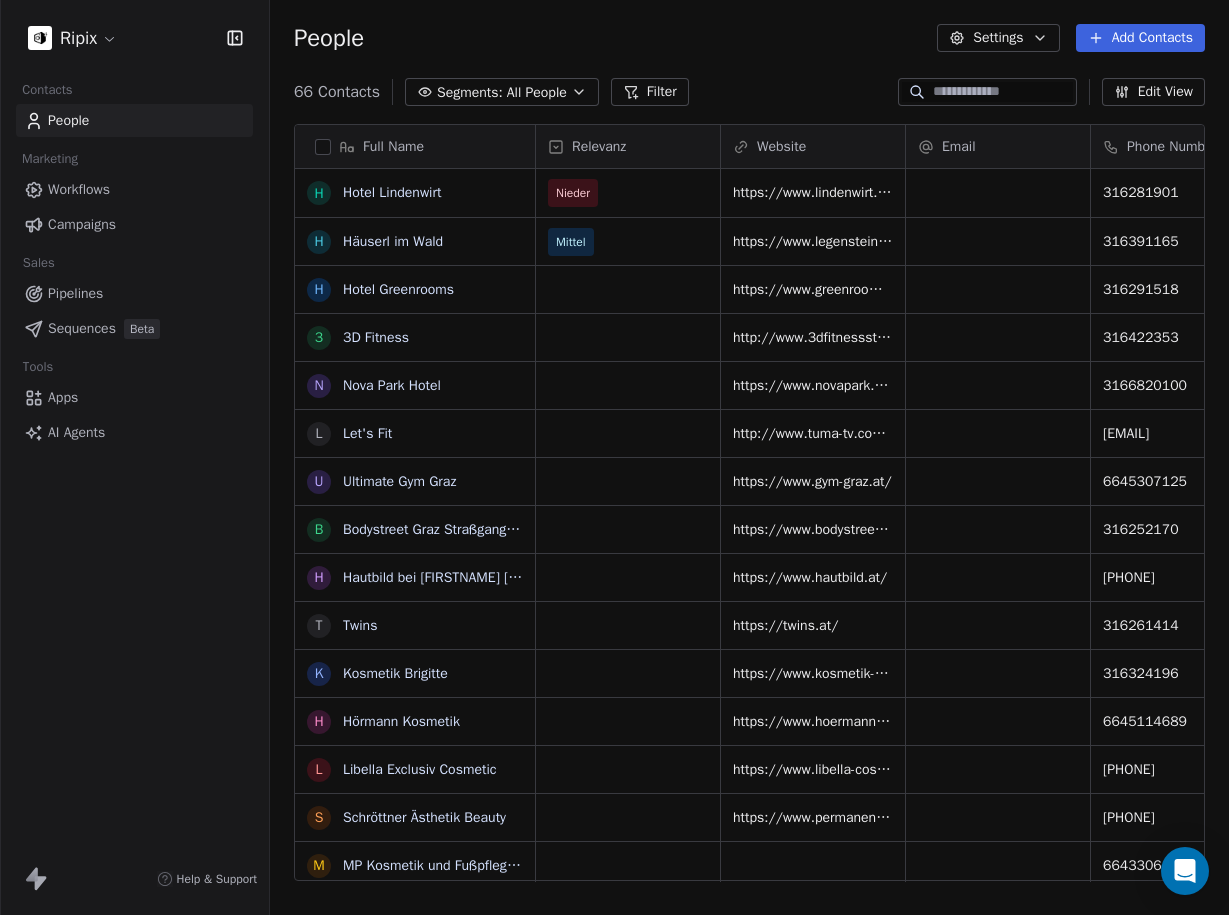 click on "Relevanz" at bounding box center (599, 147) 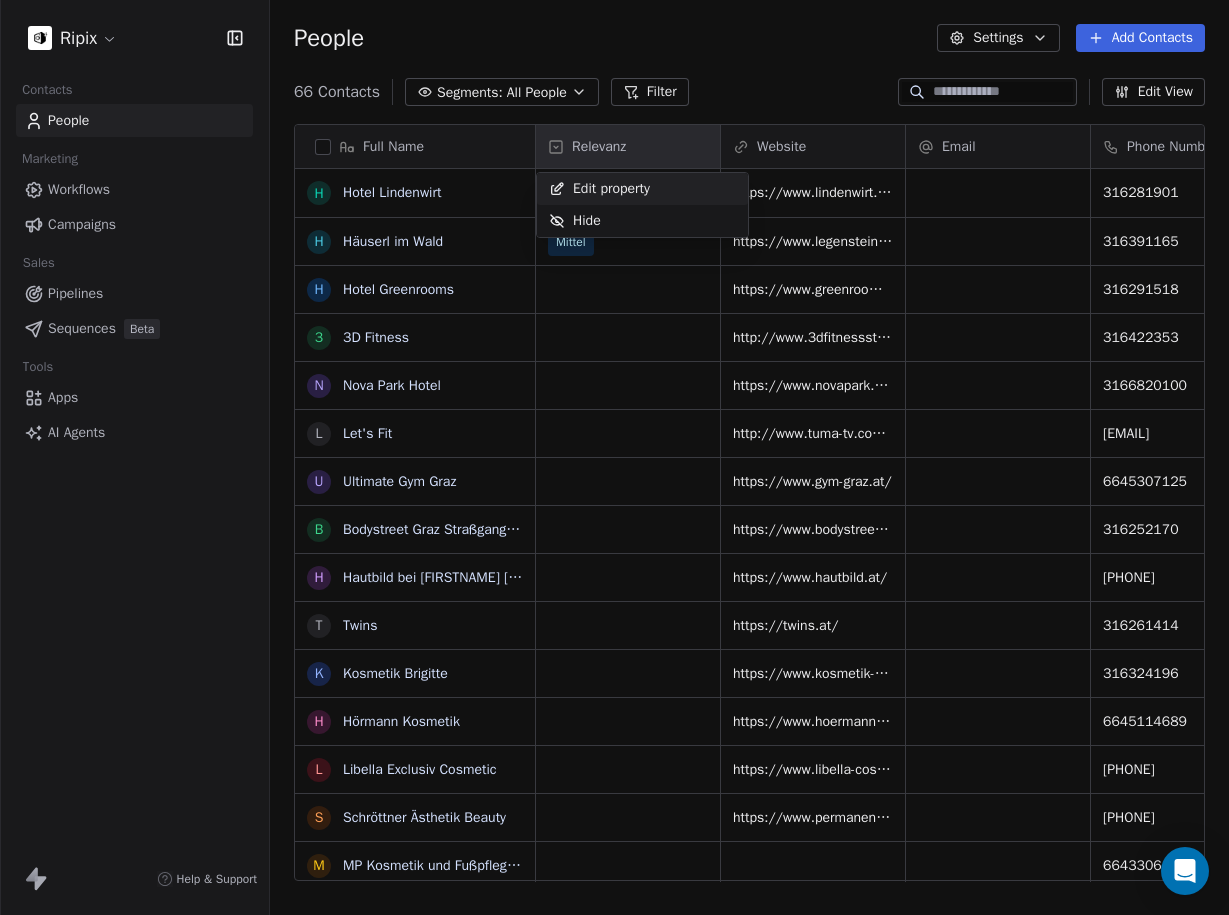 click on "Edit property" at bounding box center (611, 189) 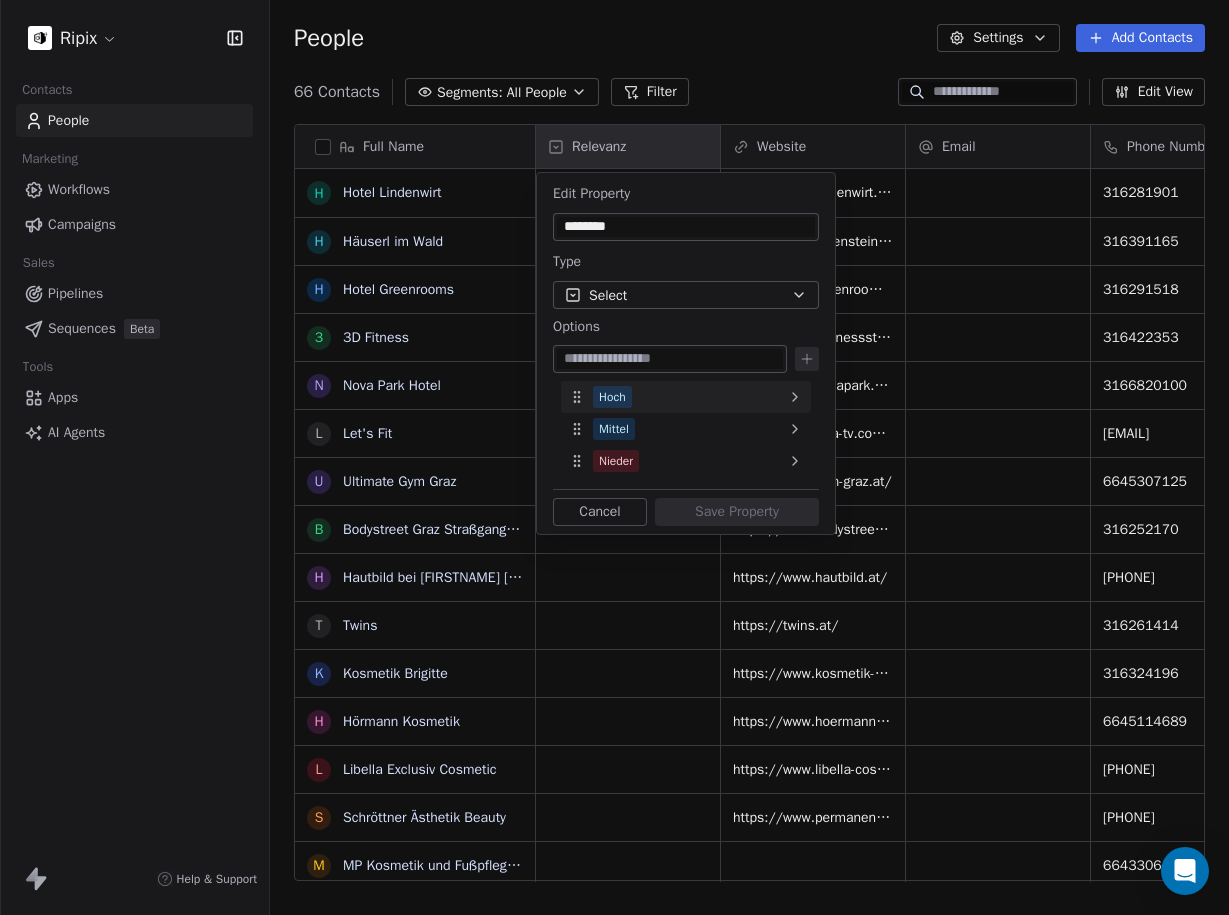 click 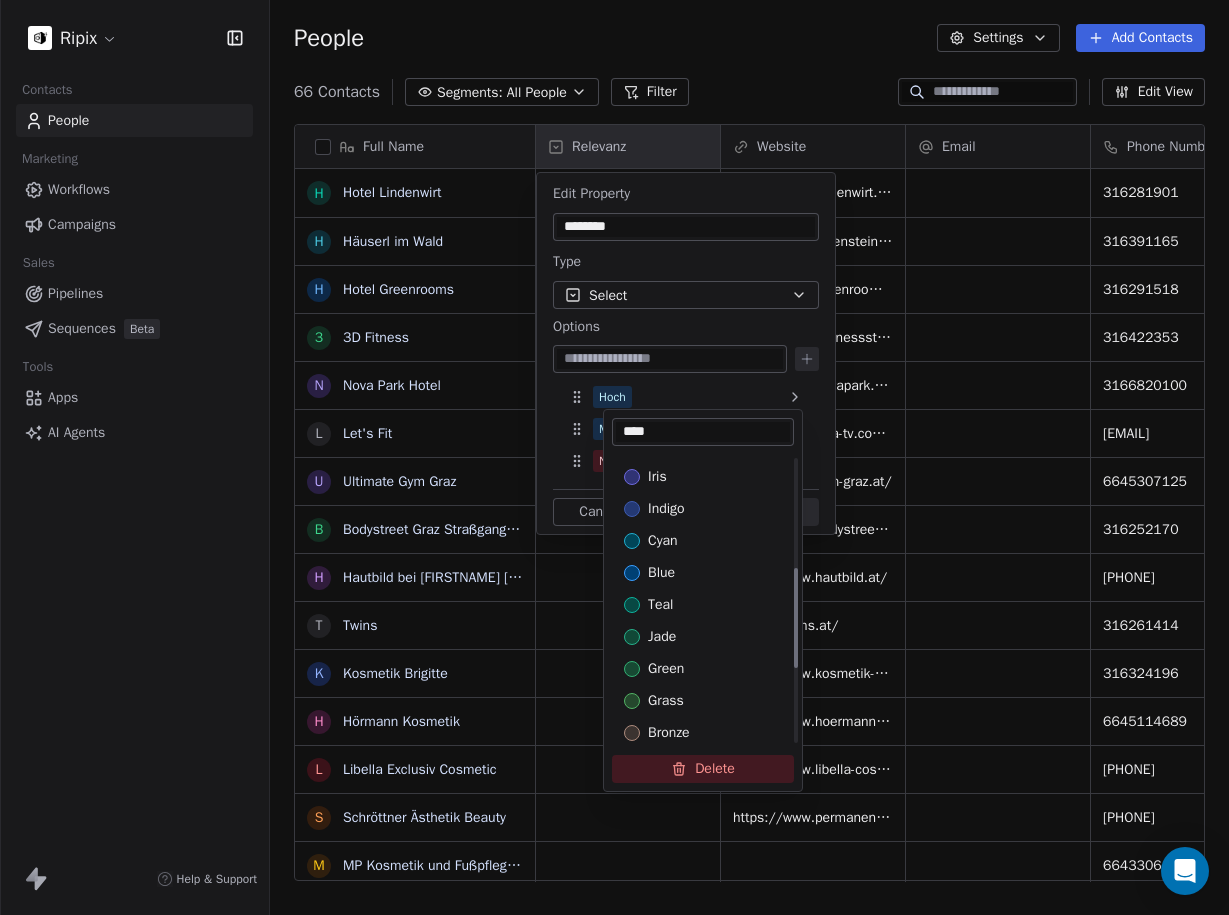 scroll, scrollTop: 382, scrollLeft: 0, axis: vertical 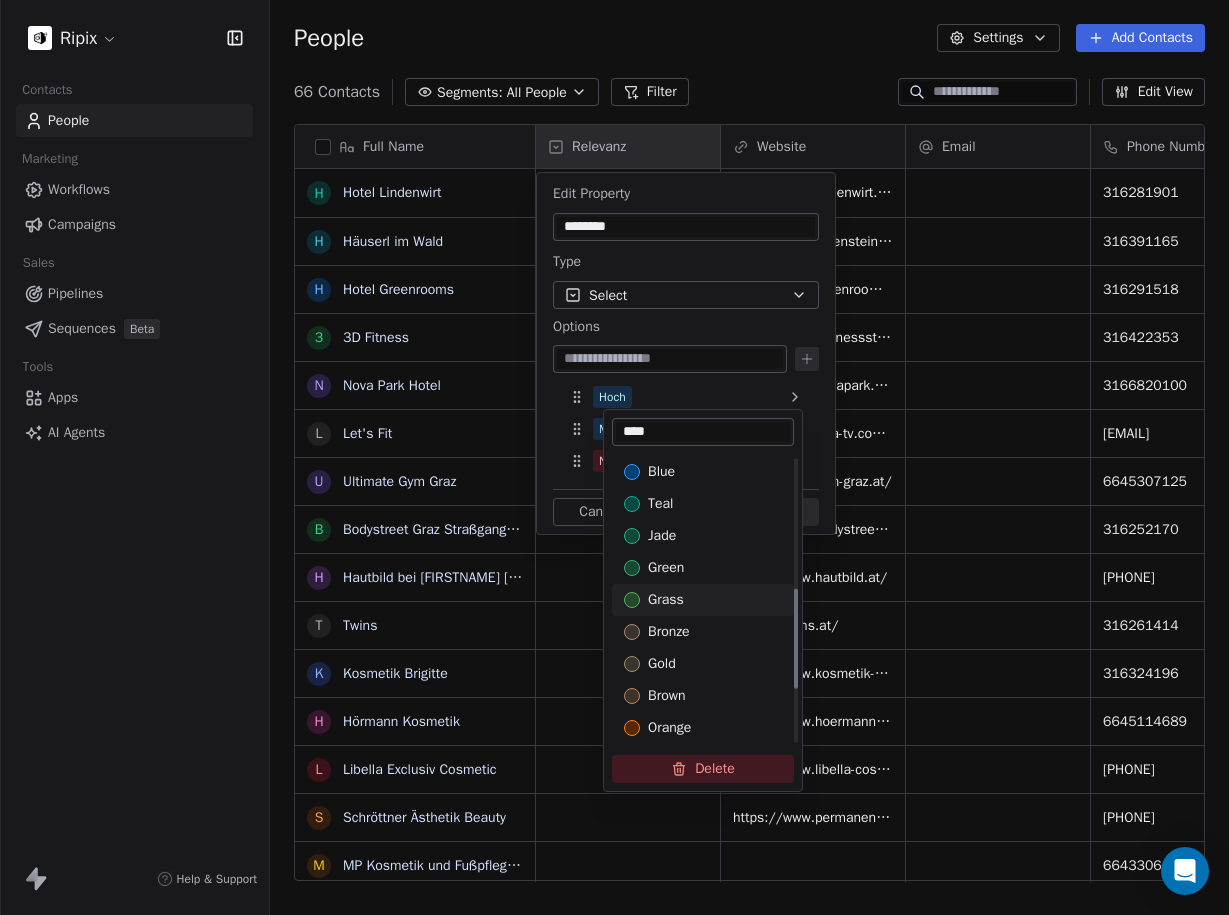 click on "grass" at bounding box center (703, 600) 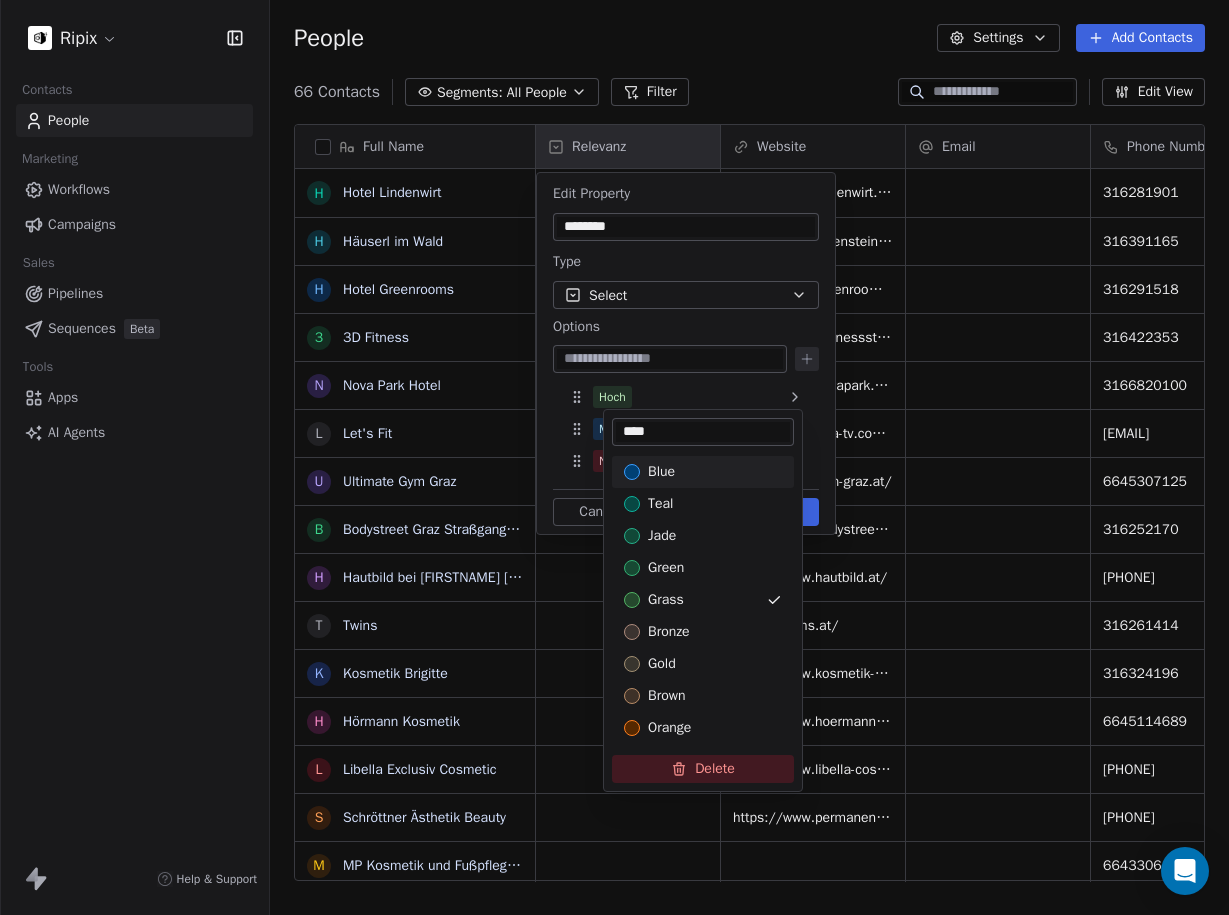 click on "Ripix Contacts People Marketing Workflows Campaigns Sales Pipelines Sequences Beta Tools Apps AI Agents Help & Support People Settings  Add Contacts 66 Contacts Segments: All People Filter  Edit View Tag Add to Sequence Export Full Name H Hotel Lindenwirt H Häuserl im Wald H Hotel Greenrooms 3 3D Fitness N Nova Park Hotel L Let's Fit U Ultimate Gym Graz B Bodystreet Graz Straßgangerstraße H Hautbild bei Rosemarie Wilfling T Twins K Kosmetik Brigitte H Hörmann Kosmetik L Libella Exclusiv Cosmetic S Schröttner Ästhetik Beauty M MP Kosmetik und Fußpflege Permanent Makeup T Time4Beauty E Eleganza Kosmetik H Hautvision R Ralu Kosmetik Graz F Fachstudio LasKoNa F Franz Pirker KFZ-Handels GmbH S Schlacher KFZ GmbH J Josef Martin Schlacher F Fredy Binder H Heimo Pöchtrager KFZ - Verwertung H Herk GmbH C Christian Kohlbacher (KFZ & Zweirad Kohlbacher) S Stückelschwaiger OEG E EBC Bremsen Österreich Haindl Vertriebs GmbH S Sandro Bruxmeier e.U. B Bernhard Eisendle Künstler K KFZ - PLETZ Meisterbetrieb GmbH" at bounding box center (614, 457) 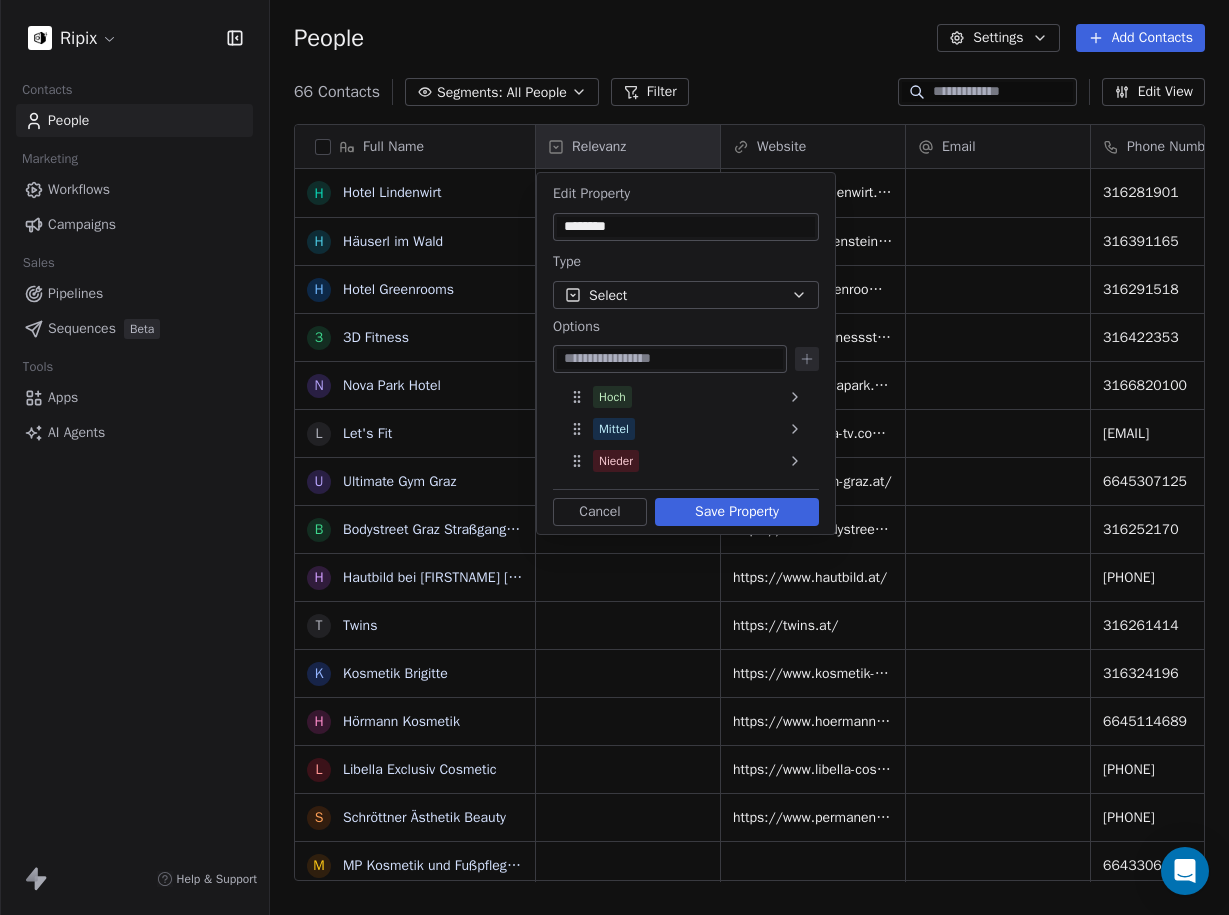 click on "Save Property" at bounding box center (737, 512) 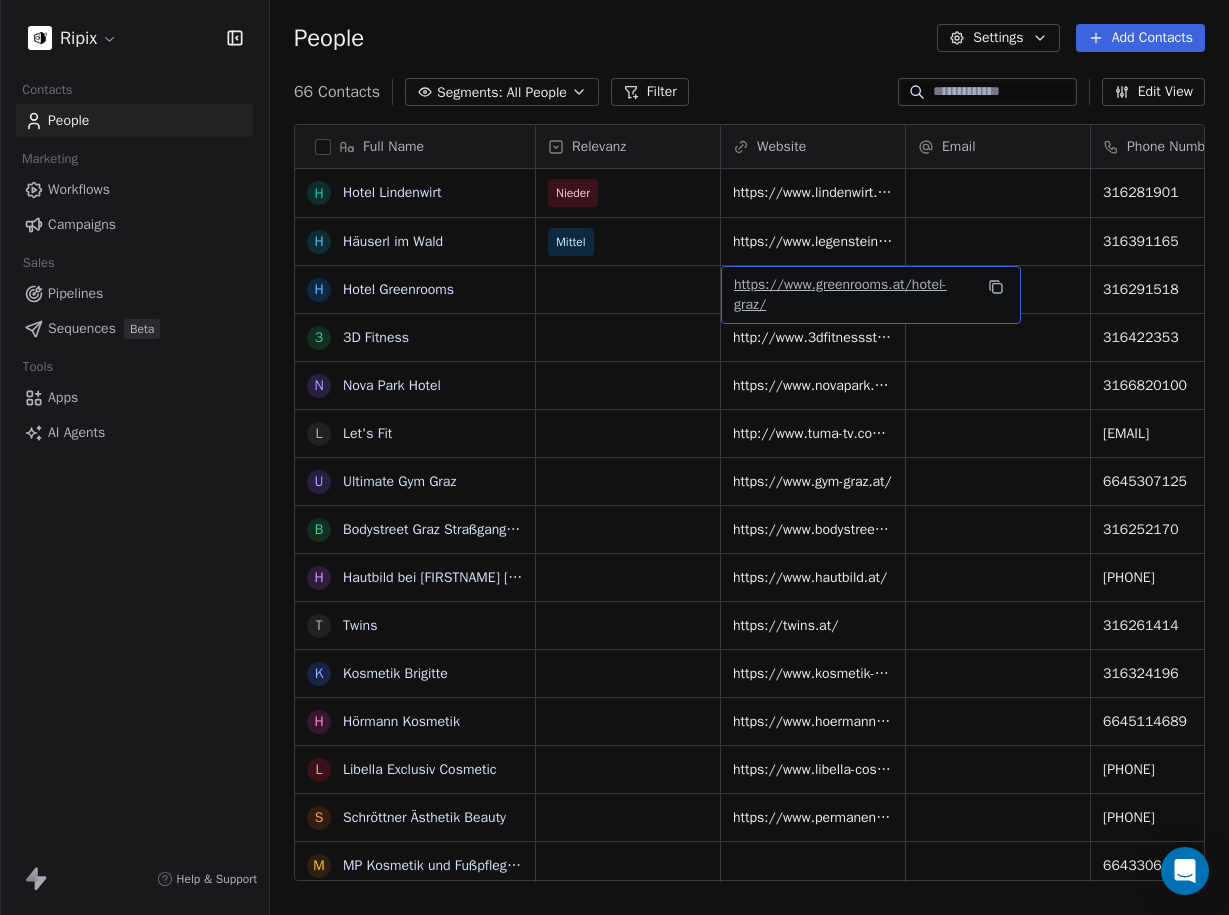 click on "https://www.greenrooms.at/hotel-graz/" at bounding box center [840, 294] 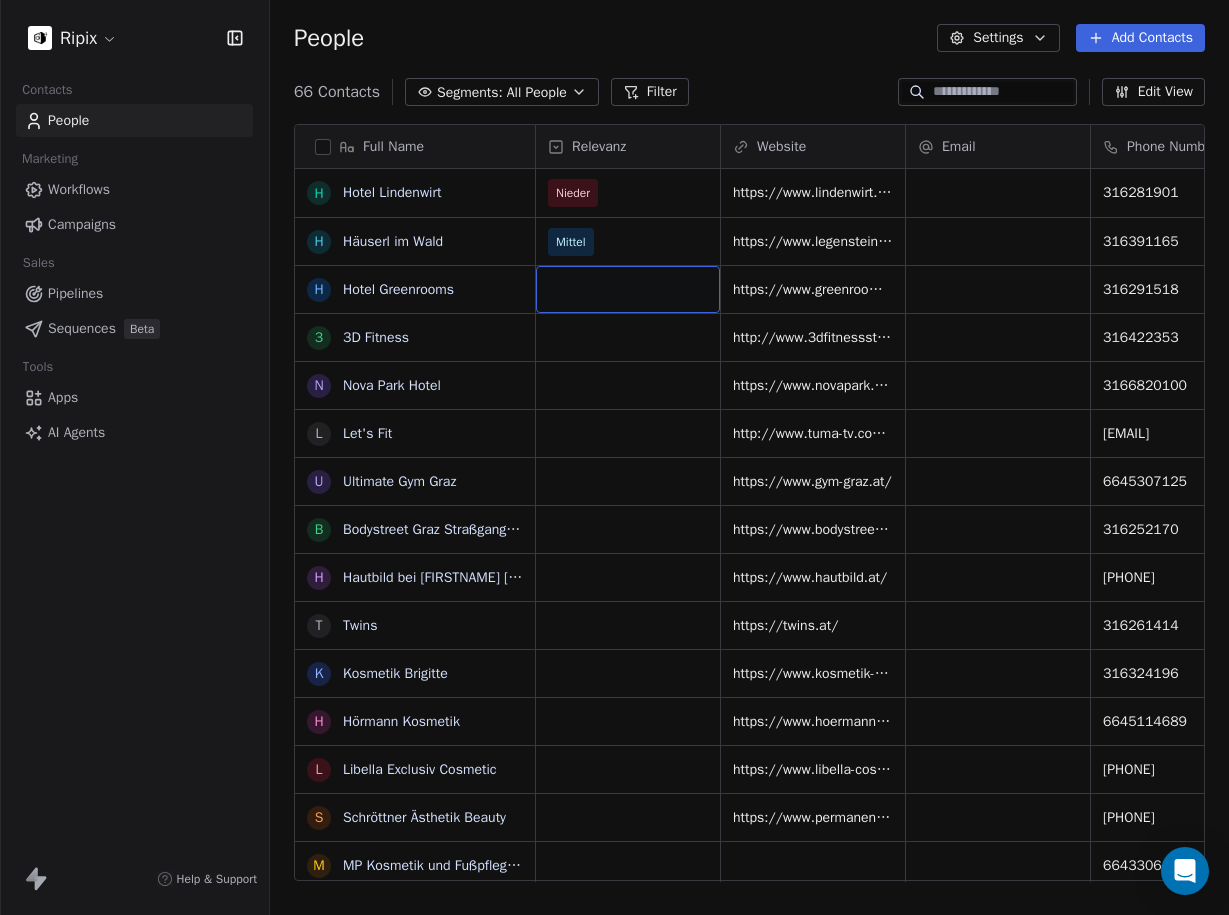click at bounding box center [628, 289] 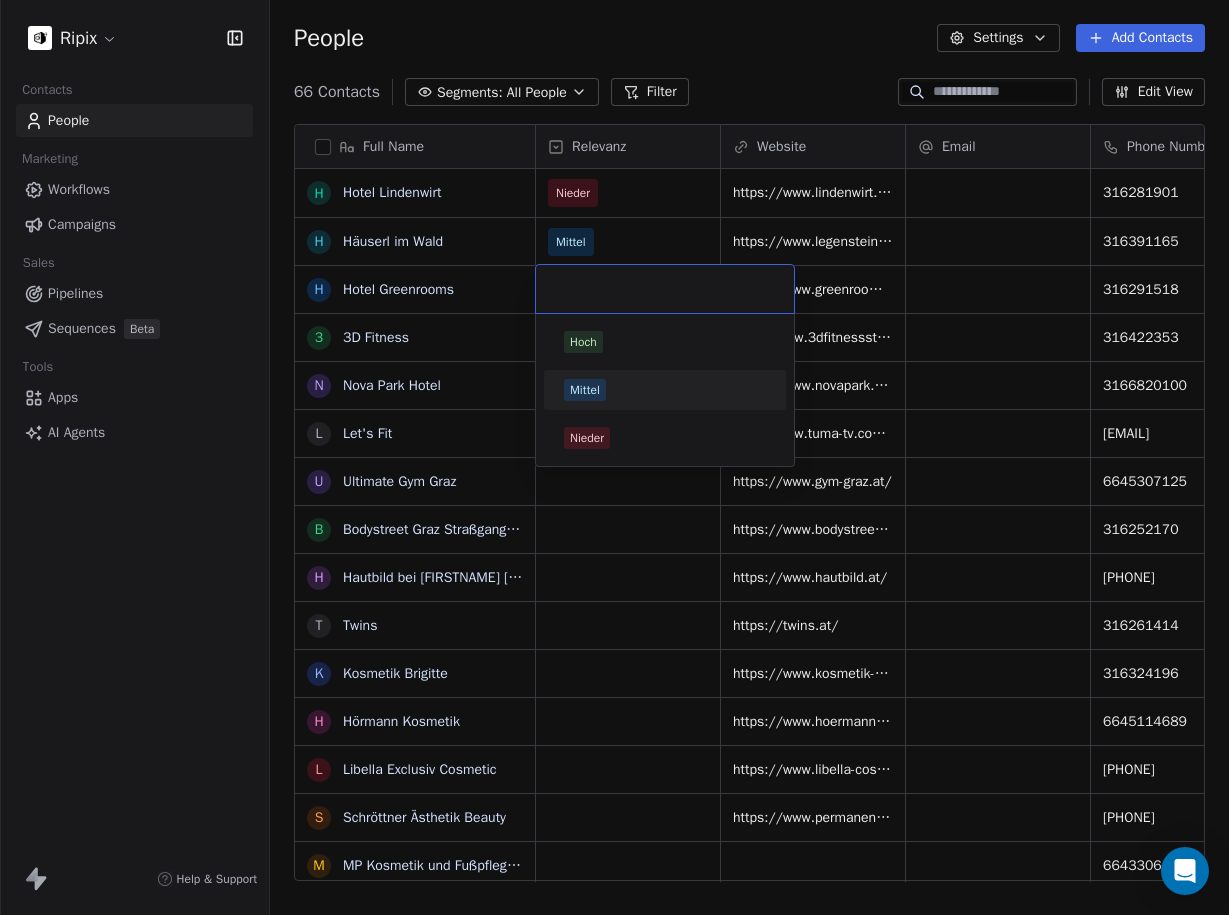 click on "Mittel" at bounding box center [665, 390] 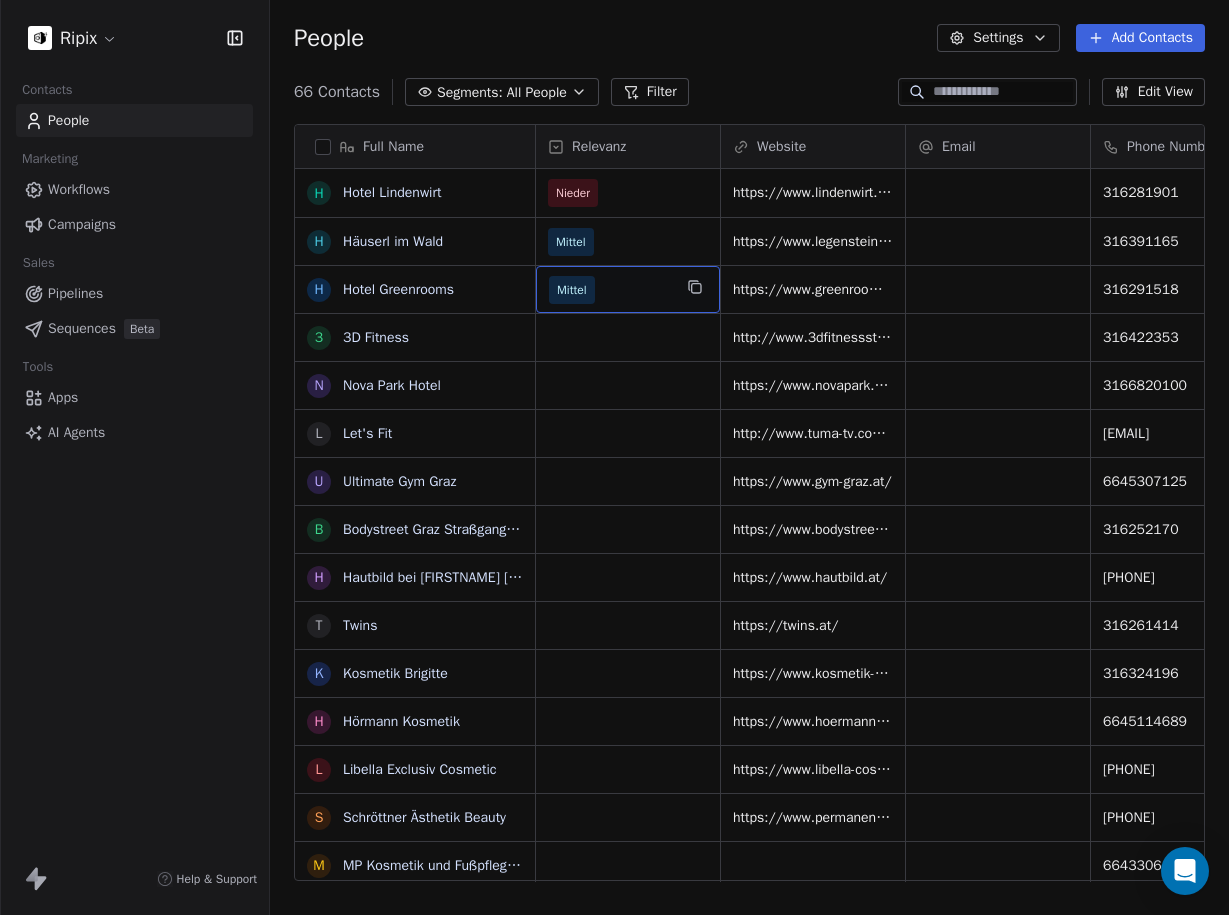 click on "Mittel" at bounding box center (610, 290) 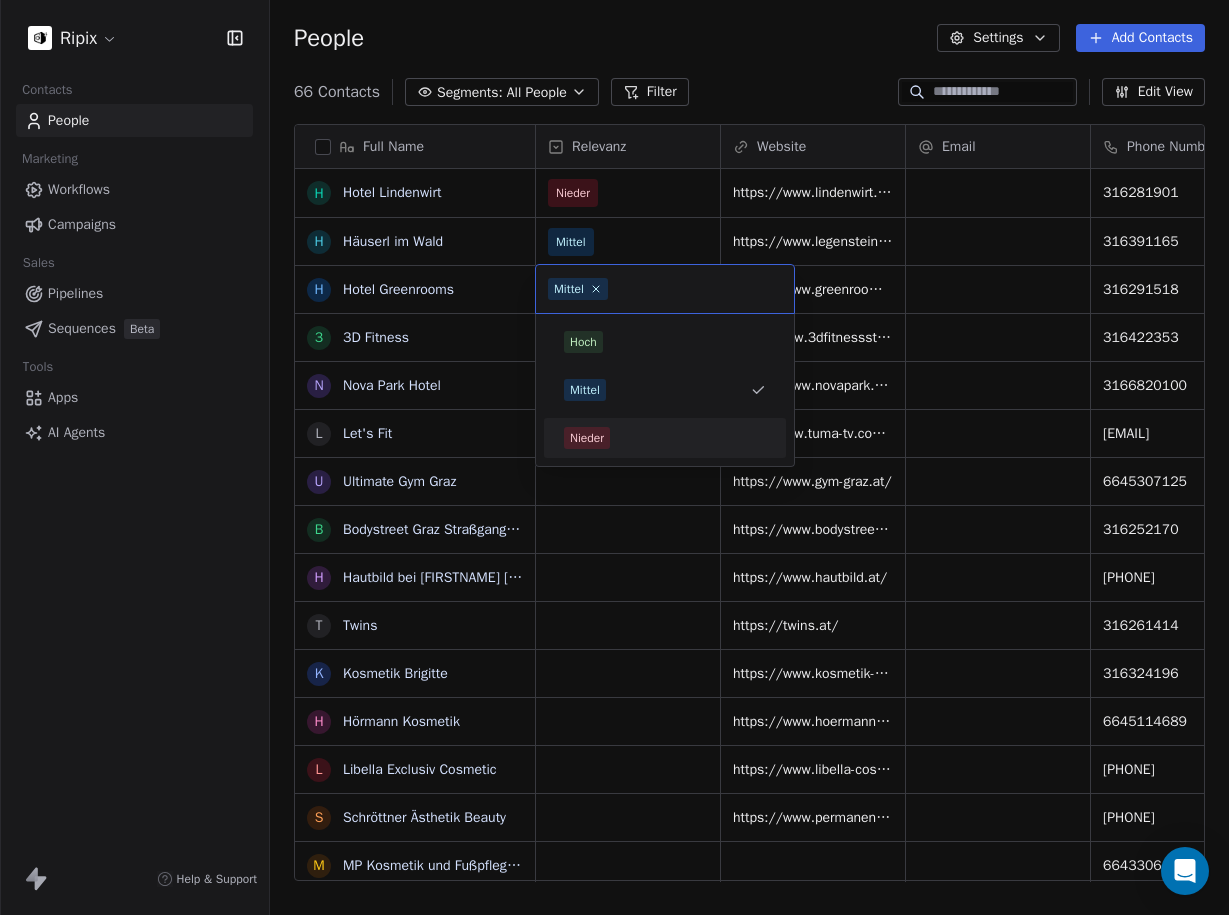 click on "Nieder" at bounding box center [665, 438] 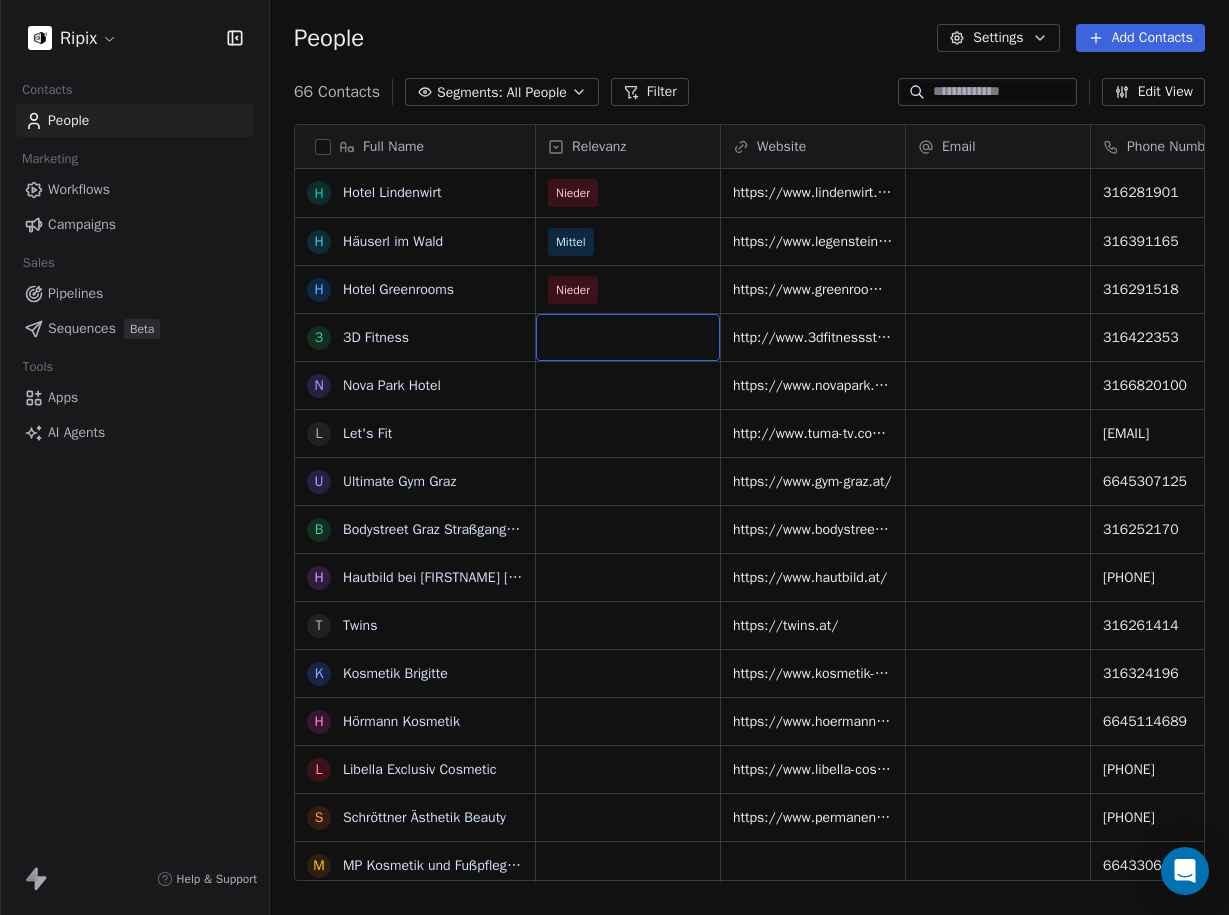 click at bounding box center (628, 337) 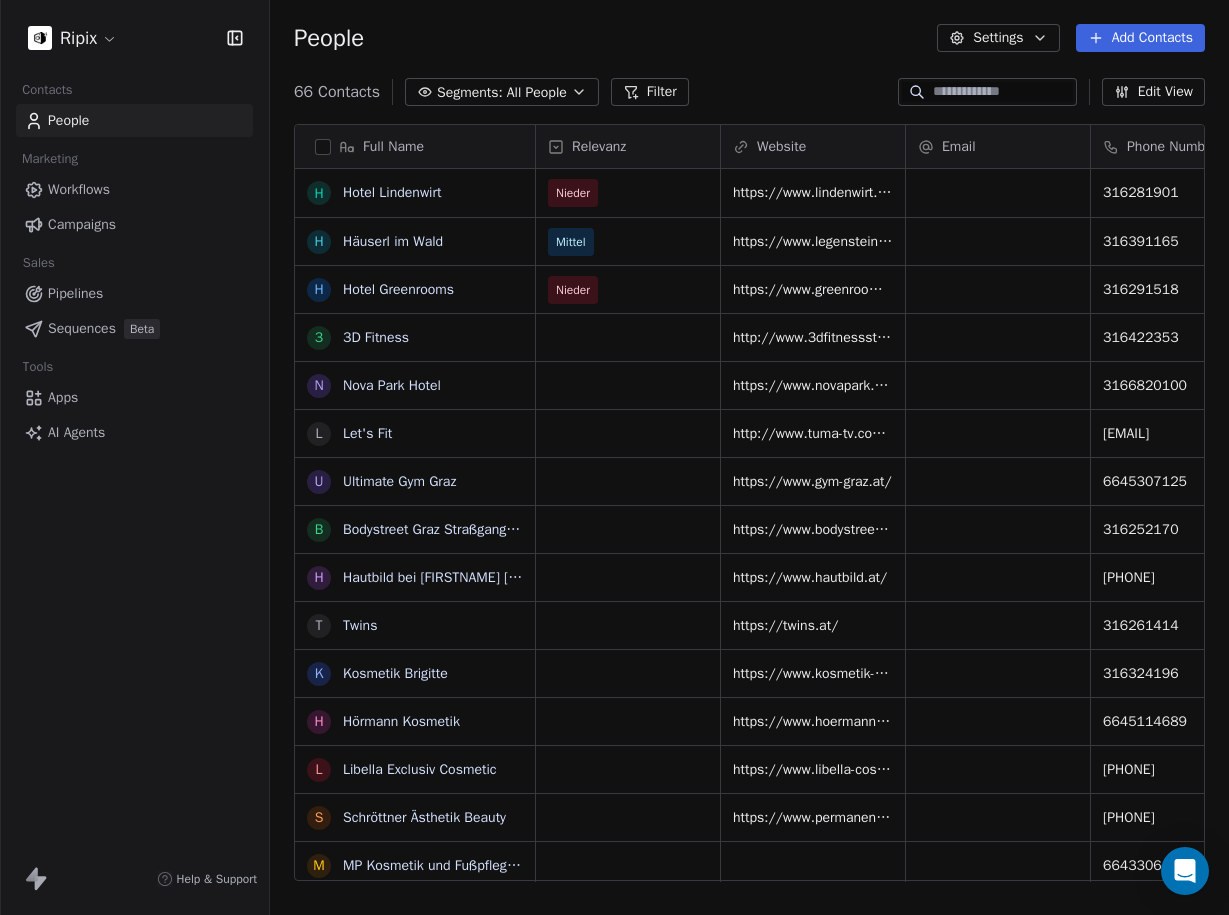 click on "Ripix Contacts People Marketing Workflows Campaigns Sales Pipelines Sequences Beta Tools Apps AI Agents Help & Support People Settings  Add Contacts 66 Contacts Segments: All People Filter  Edit View Tag Add to Sequence Export Full Name H Hotel Lindenwirt H Häuserl im Wald H Hotel Greenrooms 3 3D Fitness N Nova Park Hotel L Let's Fit U Ultimate Gym Graz B Bodystreet Graz Straßgangerstraße H Hautbild bei Rosemarie Wilfling T Twins K Kosmetik Brigitte H Hörmann Kosmetik L Libella Exclusiv Cosmetic S Schröttner Ästhetik Beauty M MP Kosmetik und Fußpflege Permanent Makeup T Time4Beauty E Eleganza Kosmetik H Hautvision R Ralu Kosmetik Graz F Fachstudio LasKoNa F Franz Pirker KFZ-Handels GmbH S Schlacher KFZ GmbH J Josef Martin Schlacher F Fredy Binder H Heimo Pöchtrager KFZ - Verwertung H Herk GmbH C Christian Kohlbacher (KFZ & Zweirad Kohlbacher) S Stückelschwaiger OEG E EBC Bremsen Österreich Haindl Vertriebs GmbH S Sandro Bruxmeier e.U. B Bernhard Eisendle Künstler K KFZ - PLETZ Meisterbetrieb GmbH" at bounding box center (614, 457) 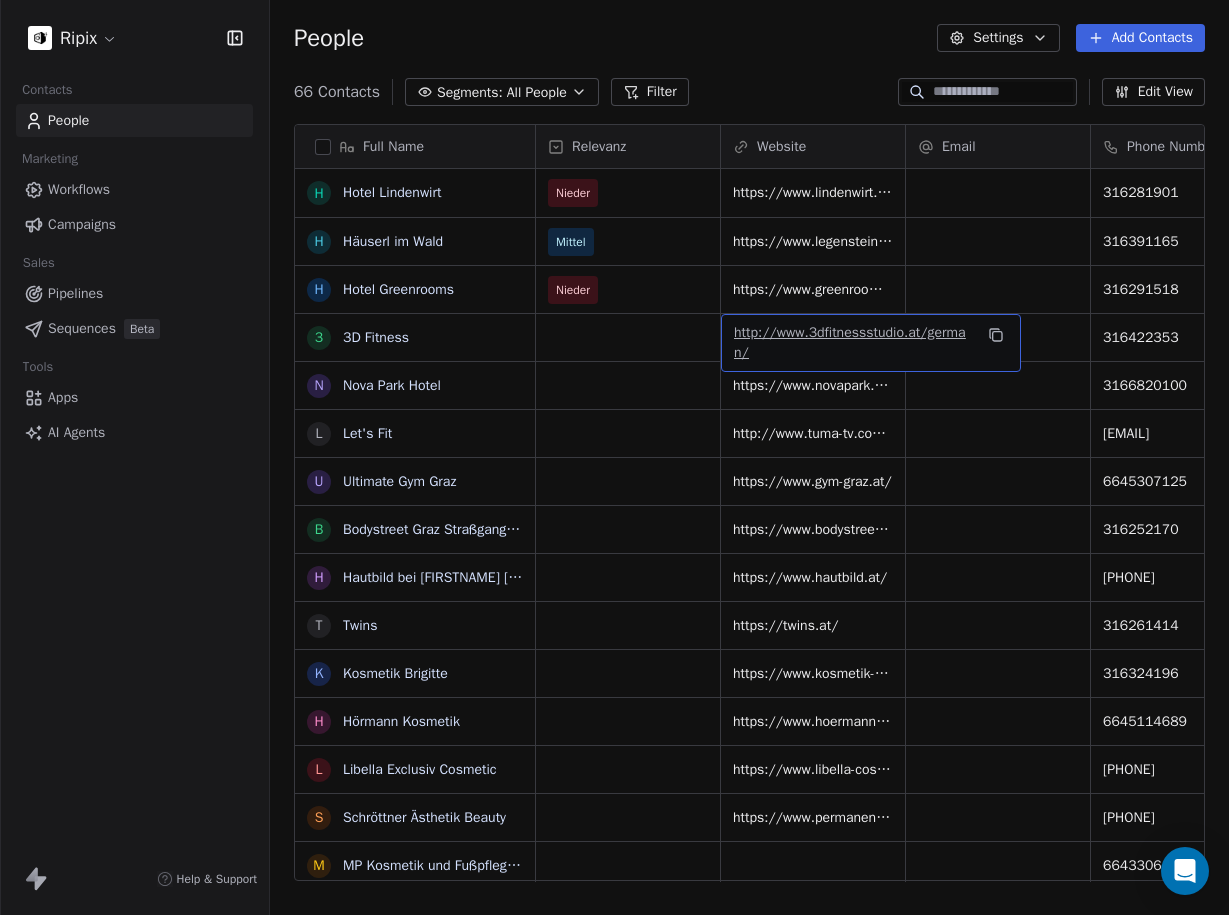 click on "http://www.3dfitnessstudio.at/german/" at bounding box center [850, 342] 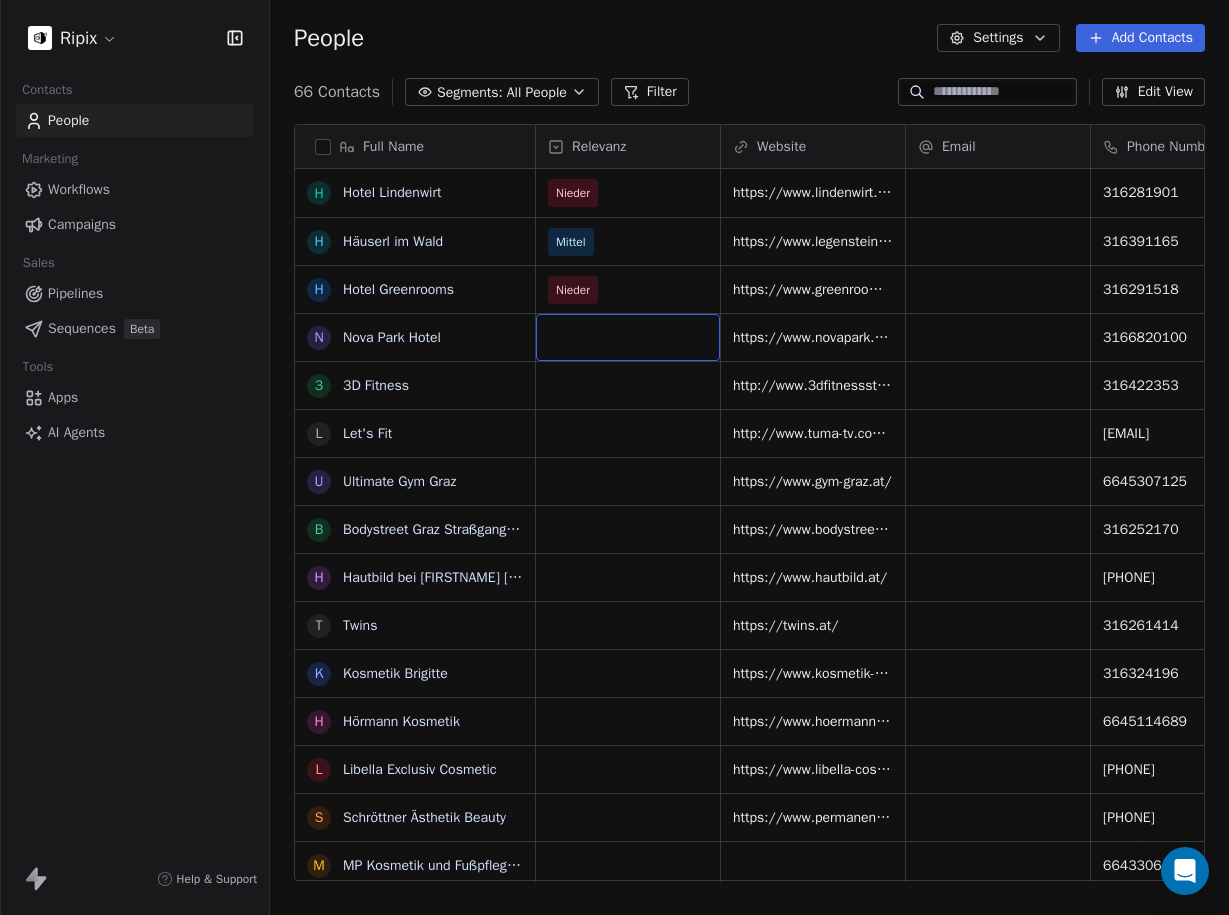 click at bounding box center [628, 337] 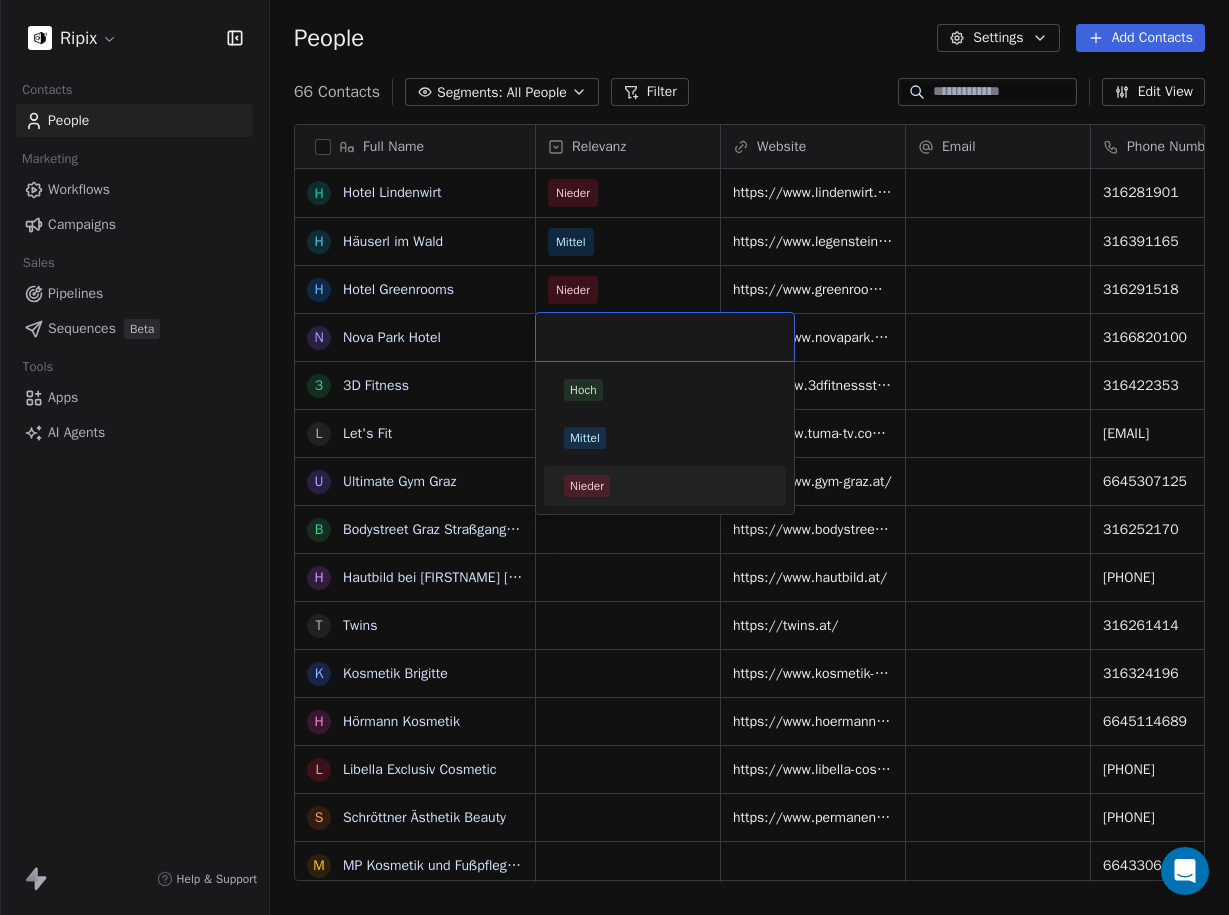 click on "Nieder" at bounding box center [665, 486] 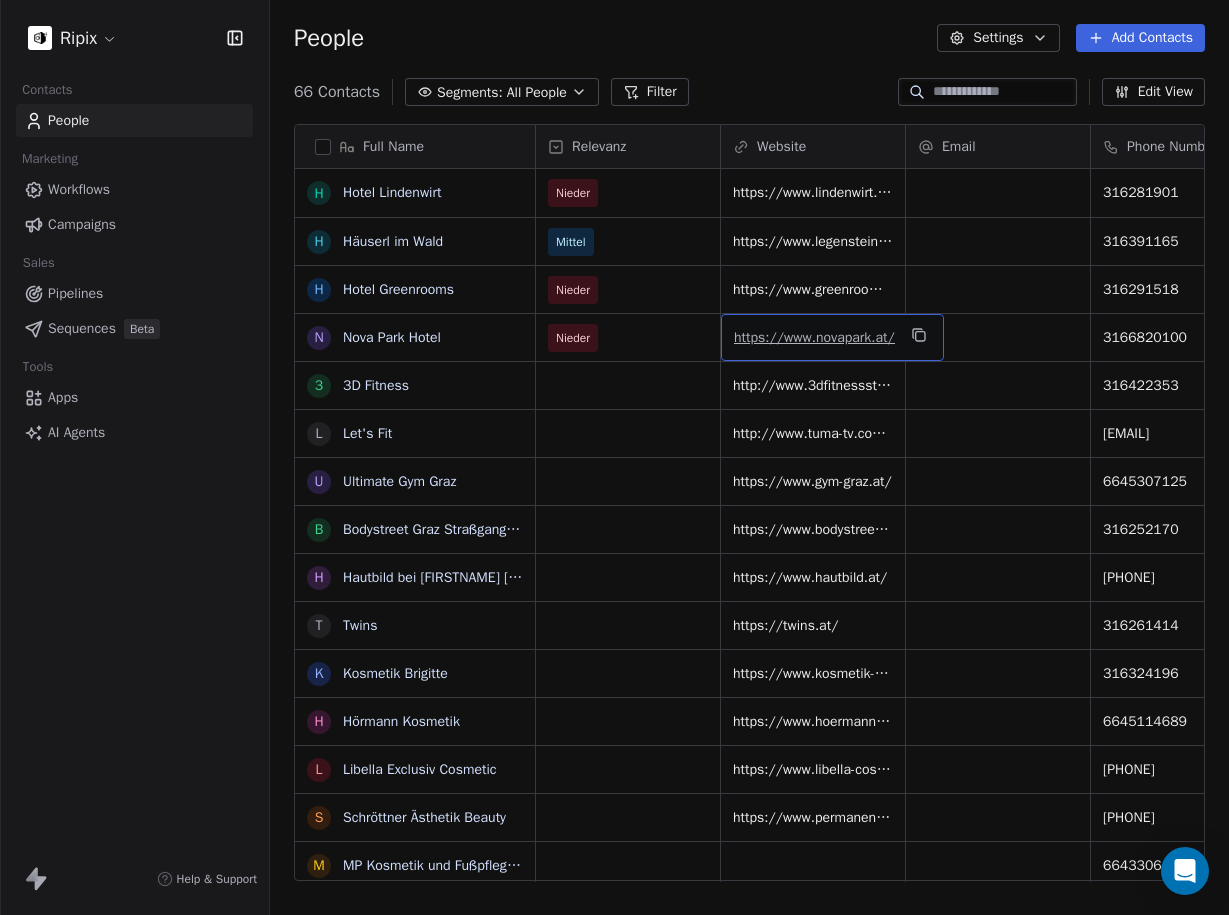 click on "https://www.novapark.at/" at bounding box center [814, 337] 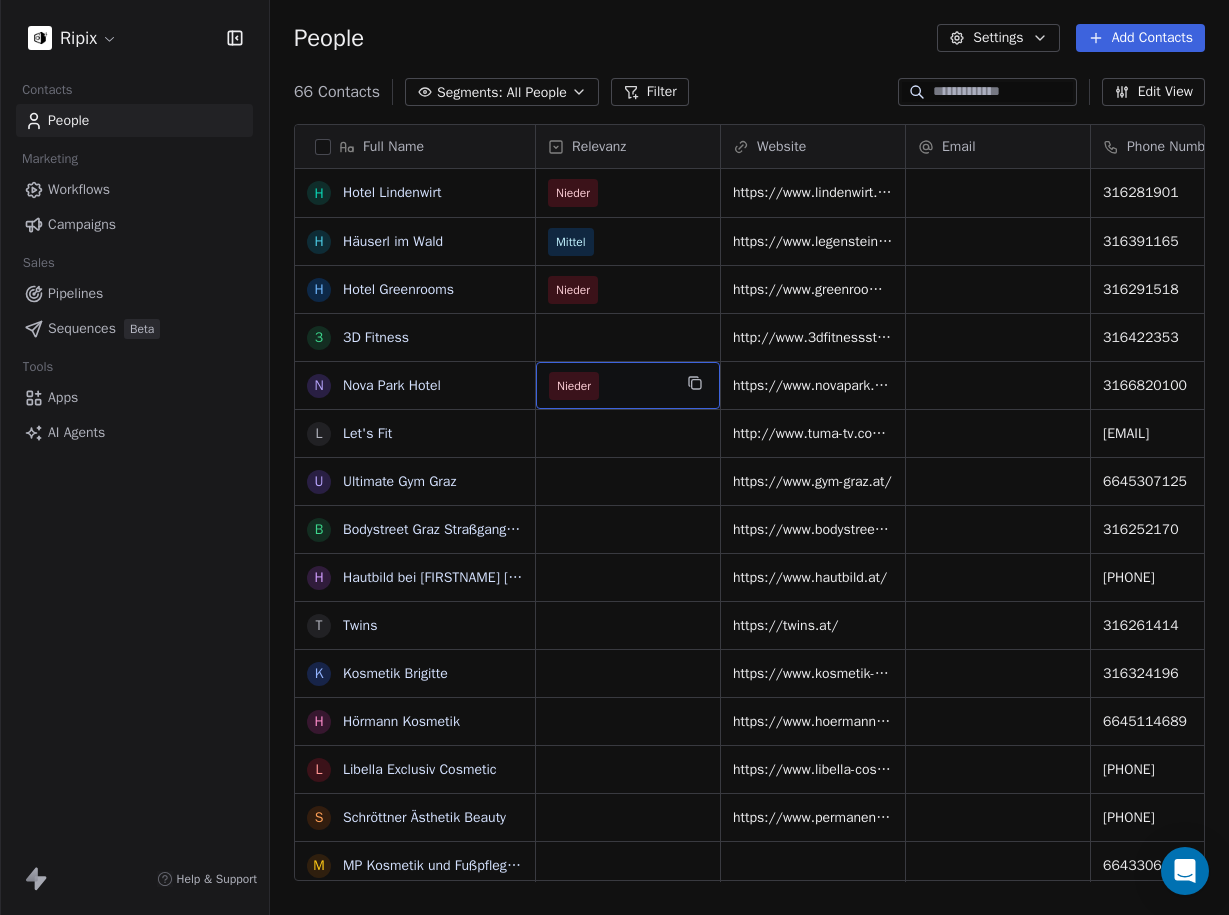 click on "Nieder" at bounding box center [574, 386] 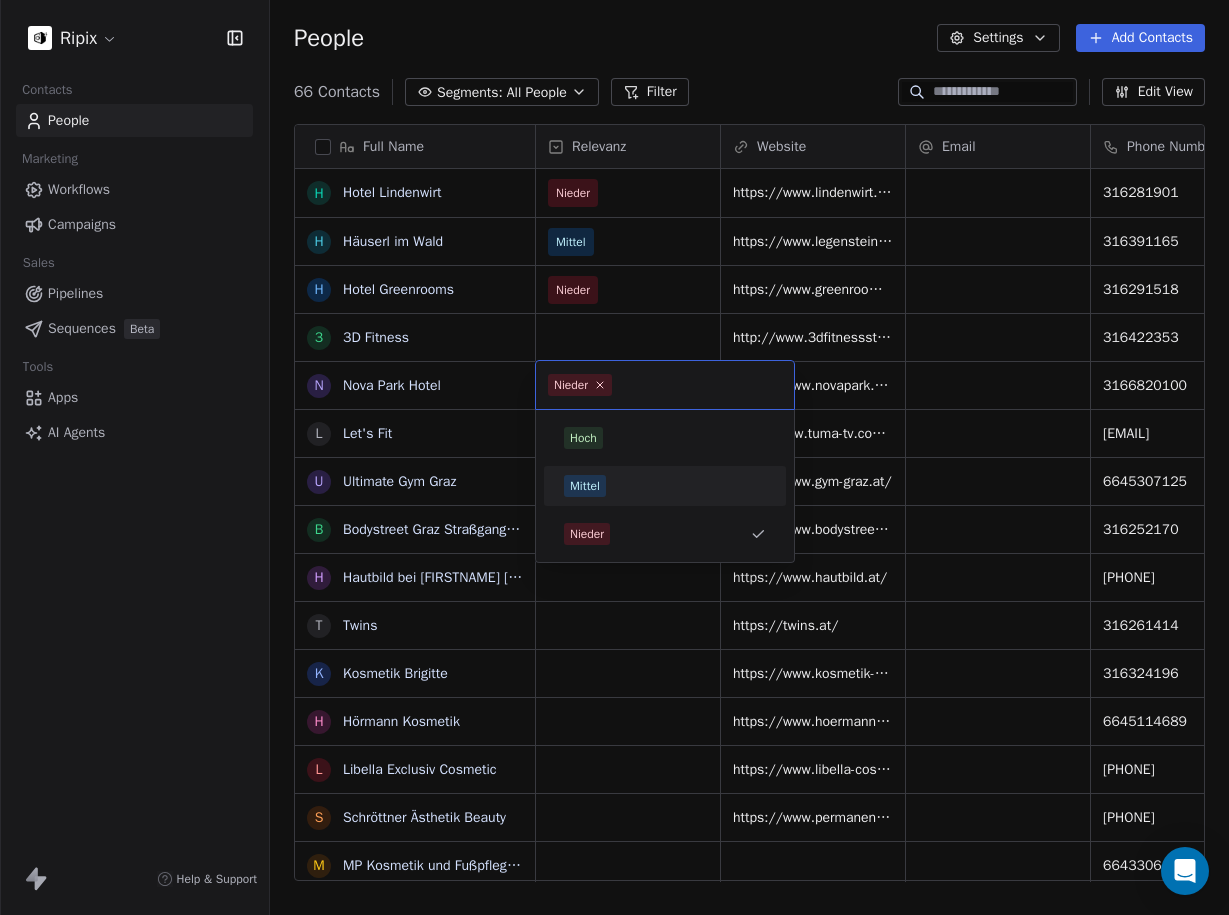 click on "Mittel" at bounding box center (665, 486) 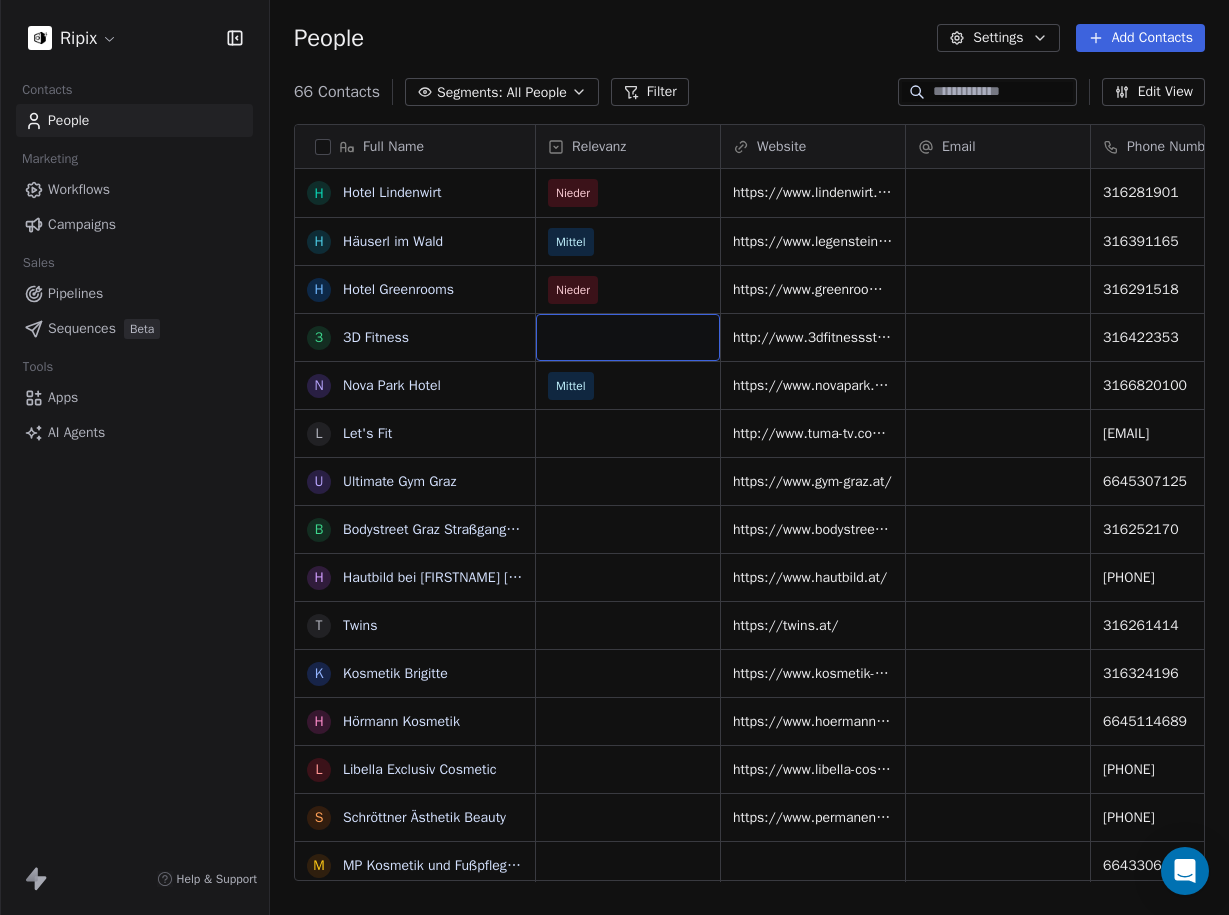 click at bounding box center (628, 337) 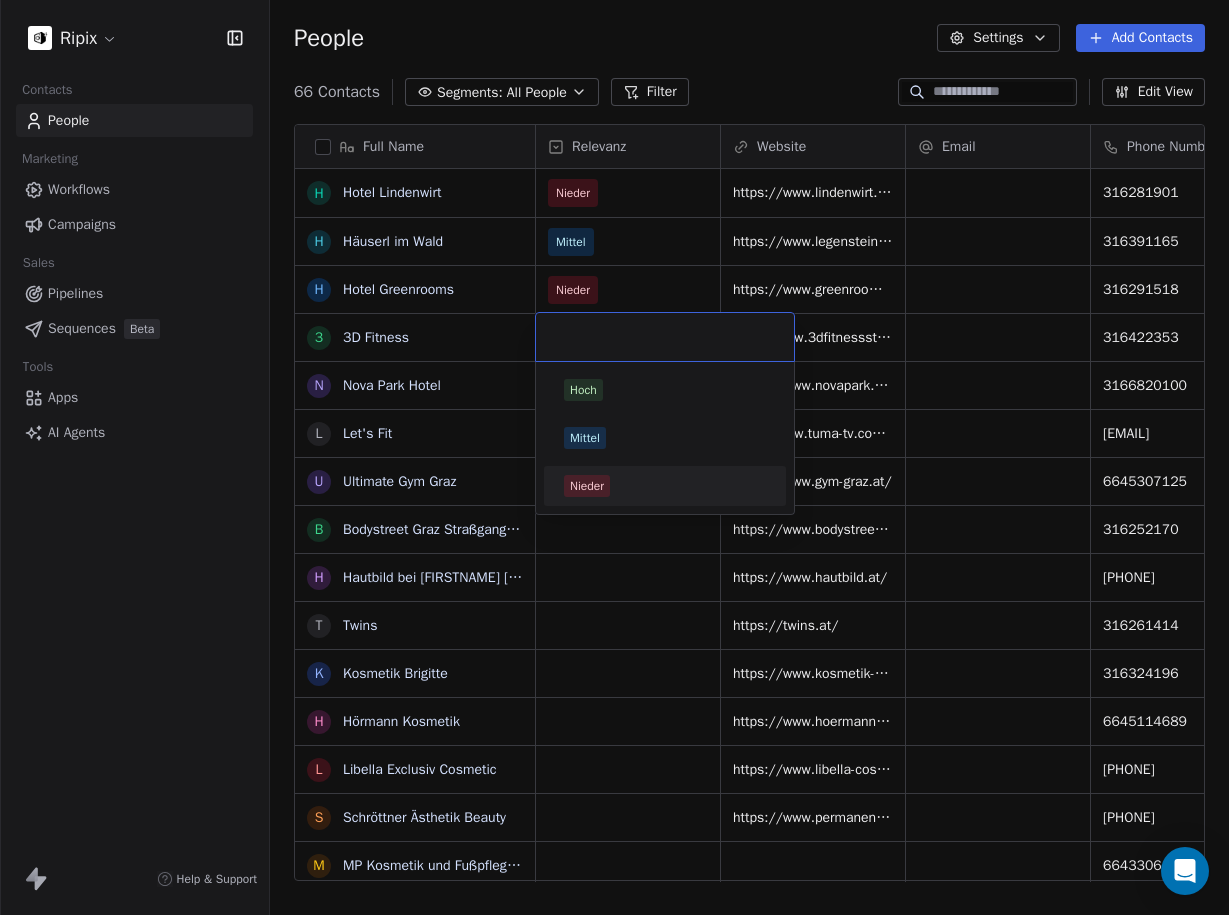 click on "Nieder" at bounding box center (665, 486) 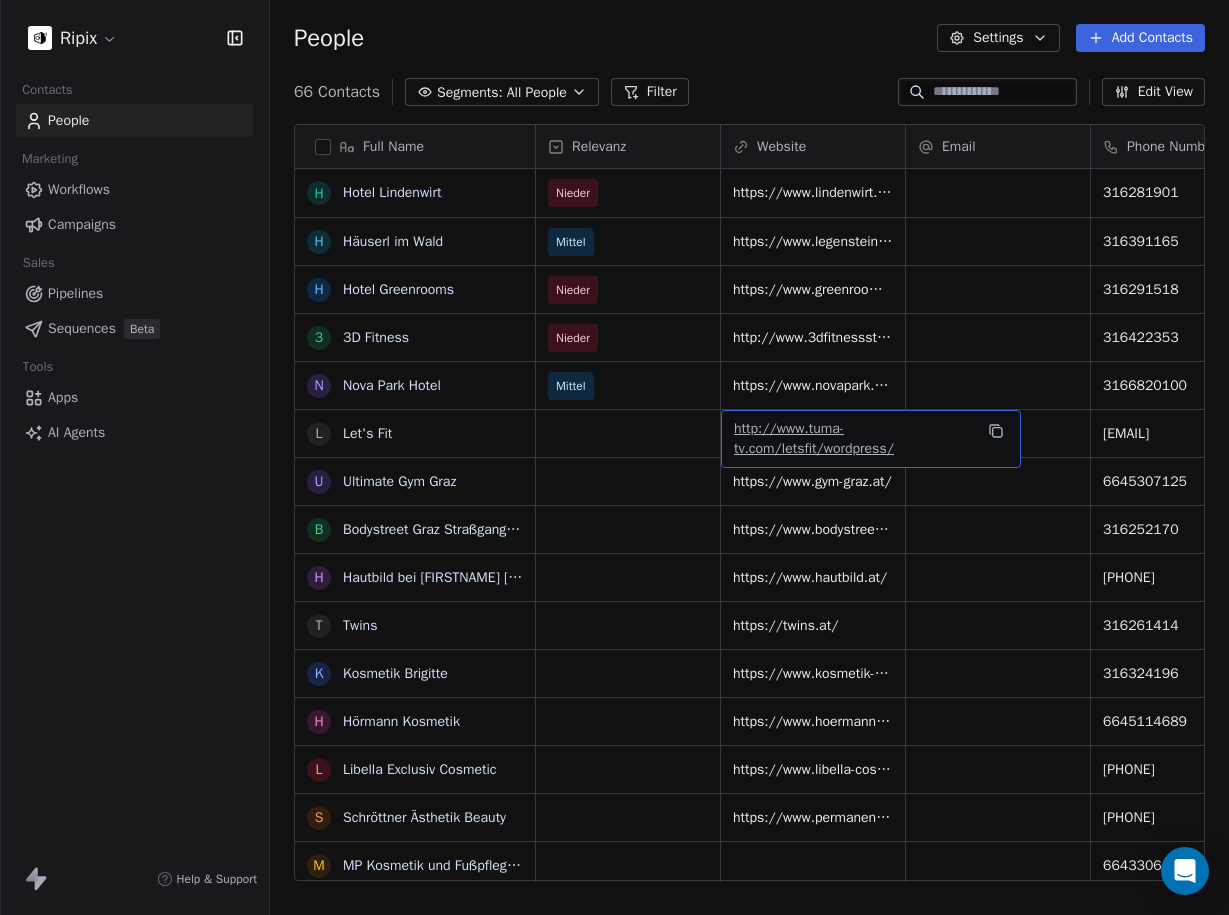 click on "http://www.tuma-tv.com/letsfit/wordpress/" at bounding box center (814, 438) 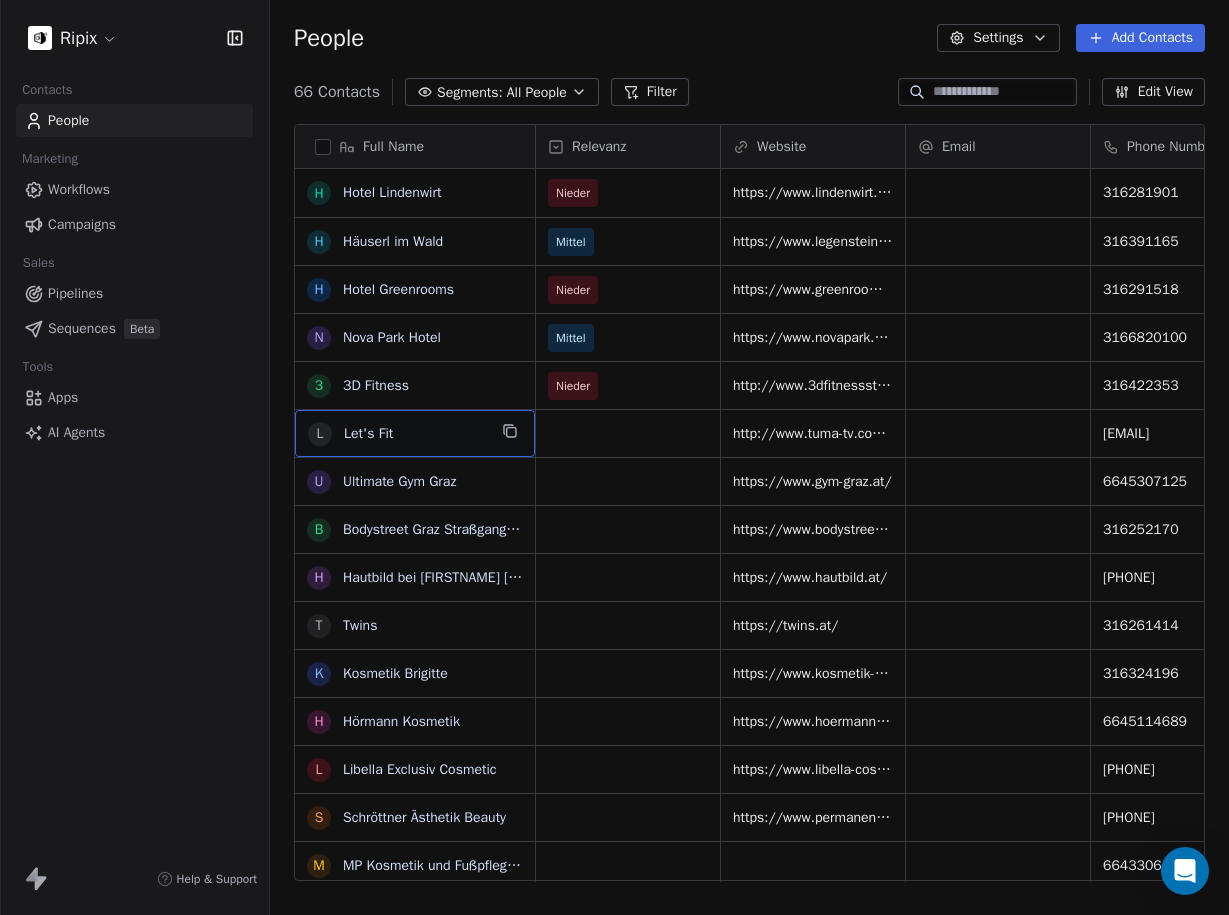 drag, startPoint x: 402, startPoint y: 426, endPoint x: 342, endPoint y: 425, distance: 60.00833 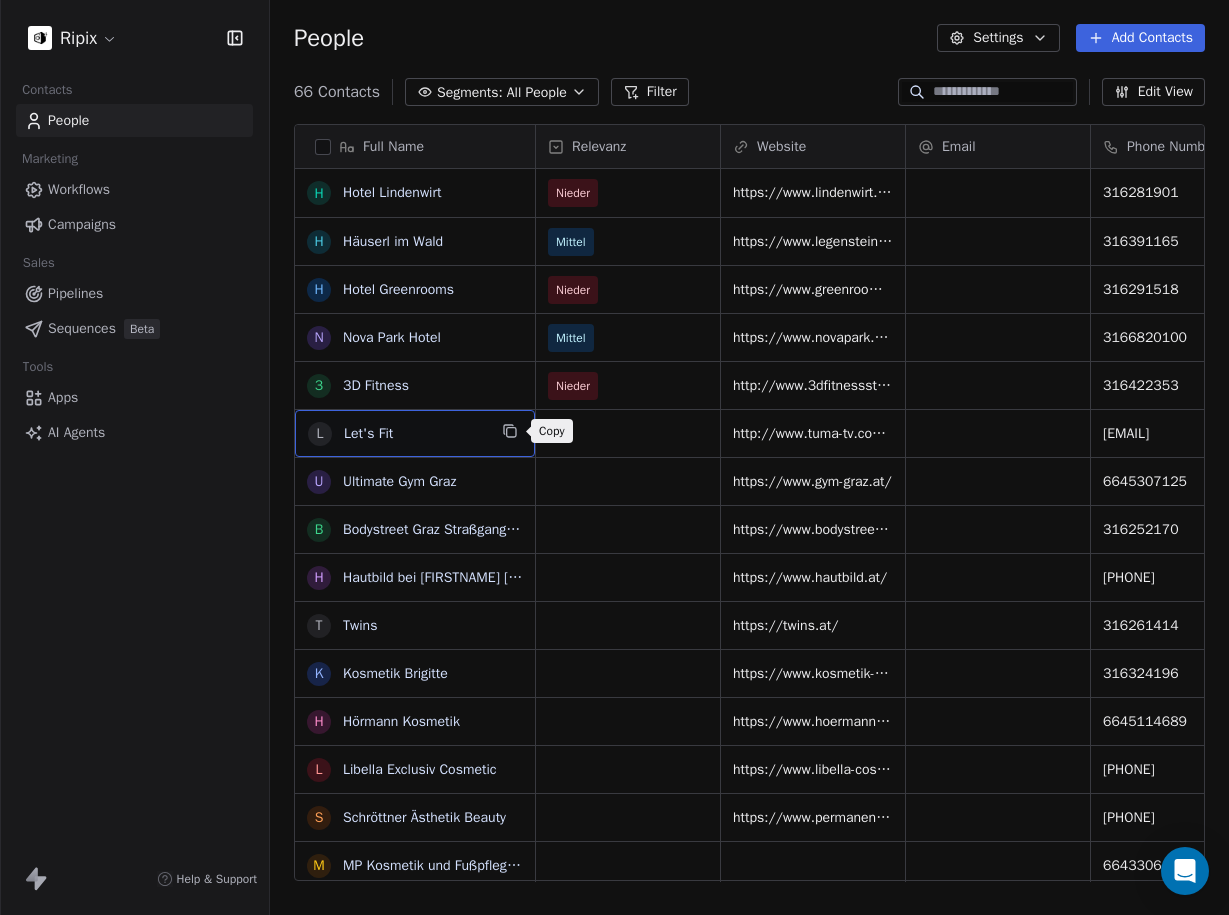 click 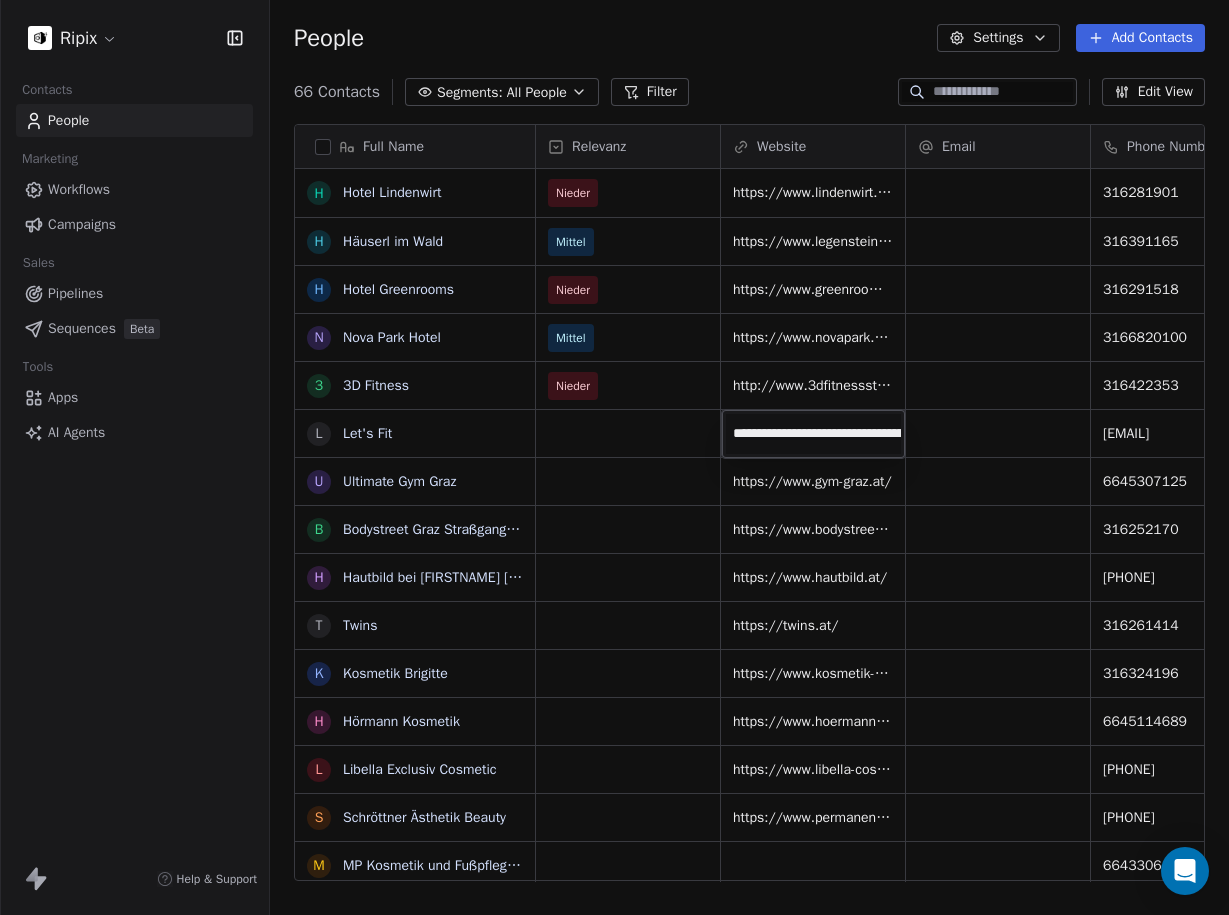 scroll, scrollTop: 0, scrollLeft: 103, axis: horizontal 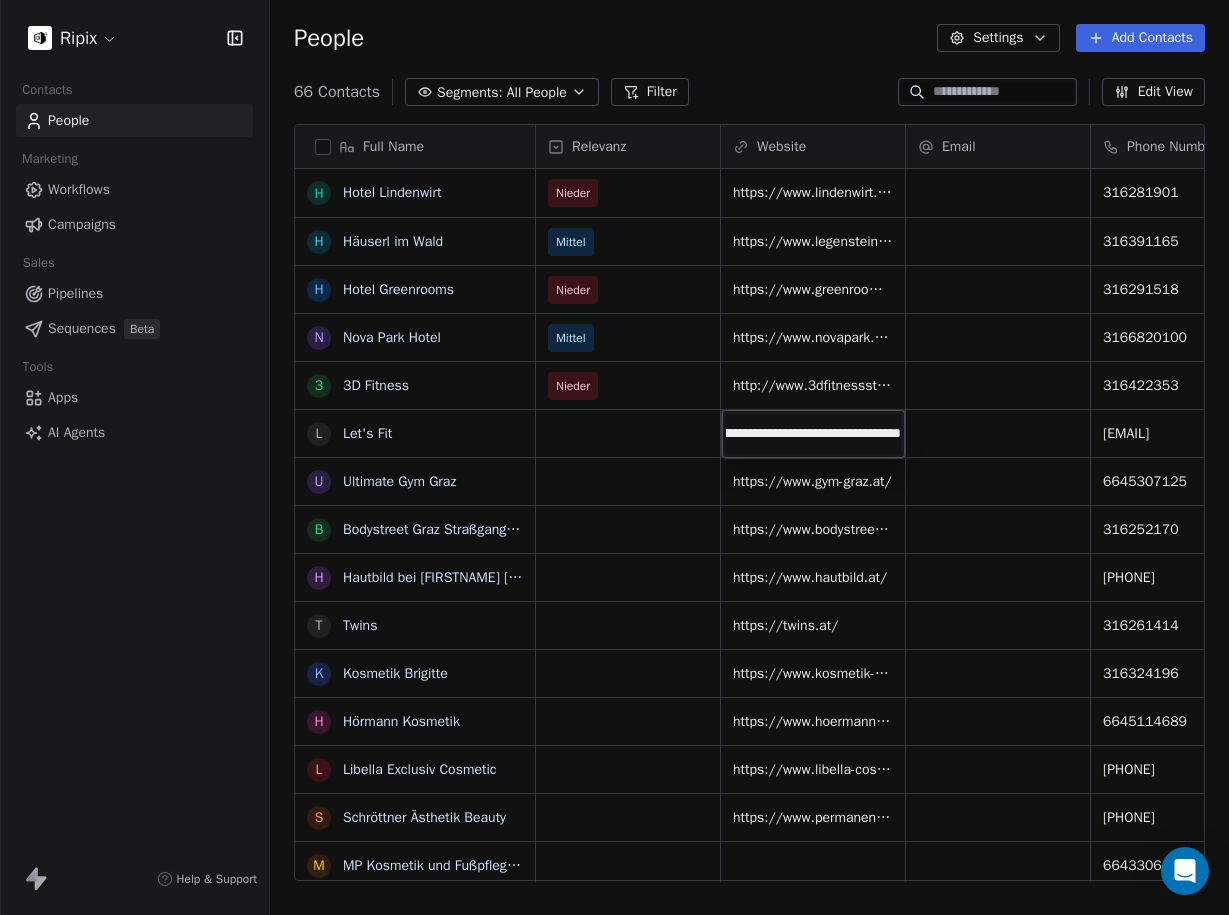 drag, startPoint x: 732, startPoint y: 436, endPoint x: 920, endPoint y: 449, distance: 188.44893 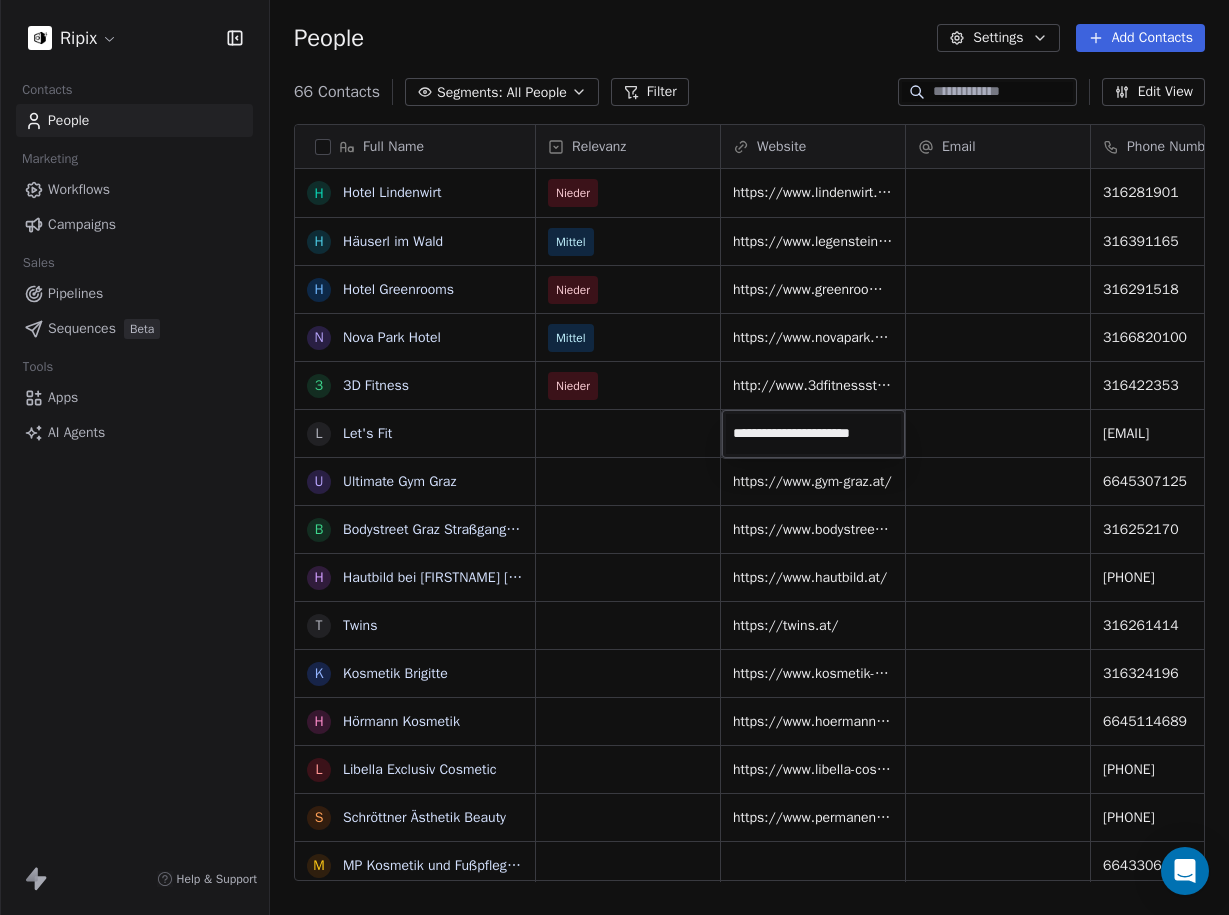 scroll, scrollTop: 0, scrollLeft: 0, axis: both 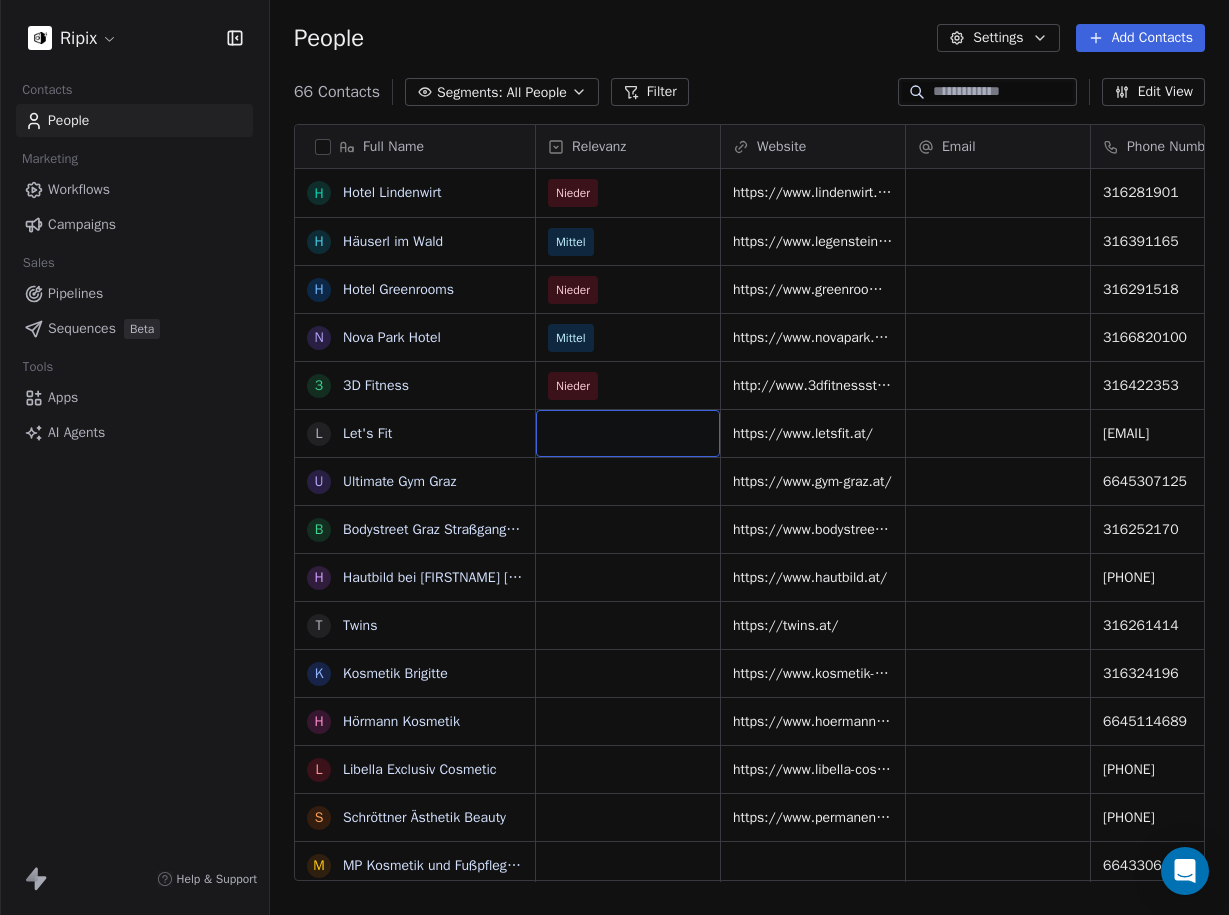 click at bounding box center [628, 433] 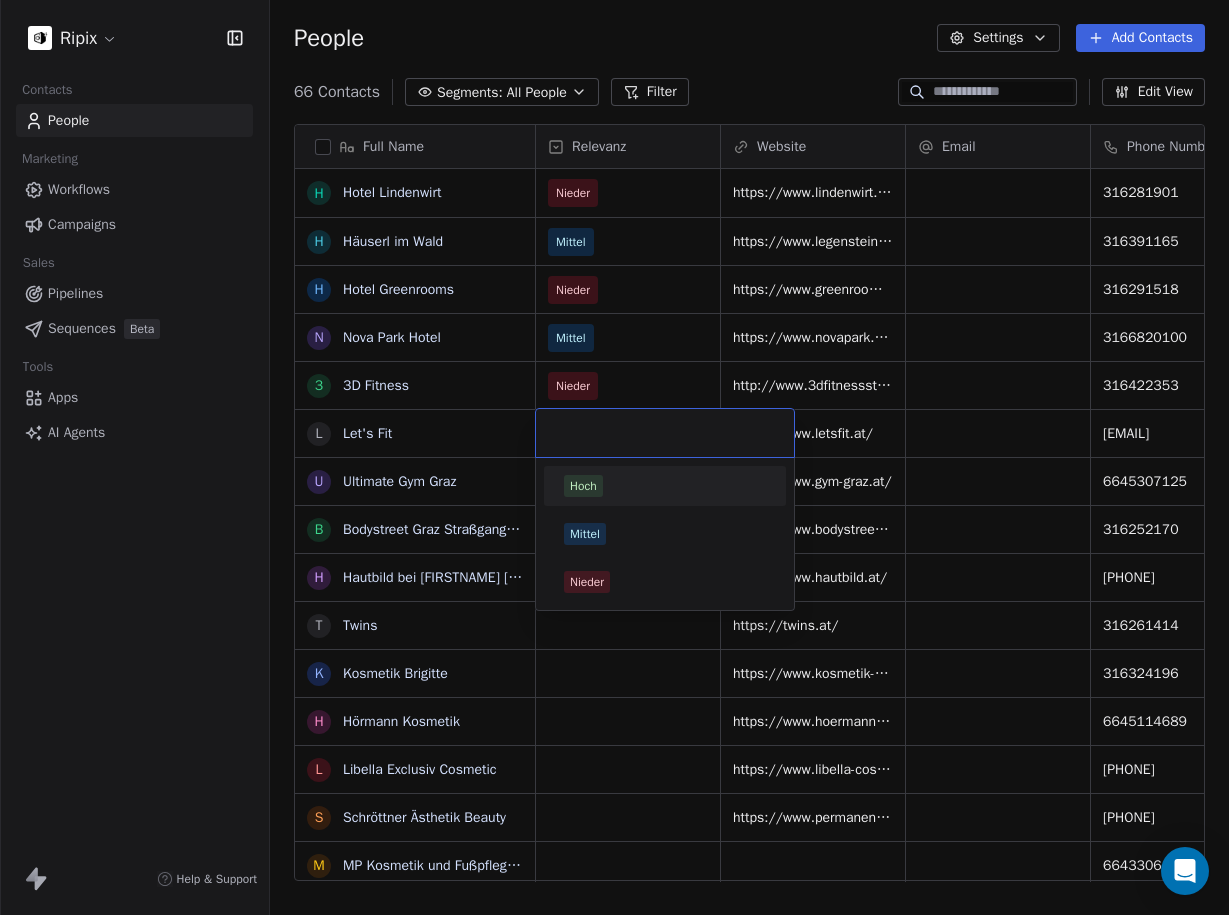 click on "Hoch" at bounding box center [665, 486] 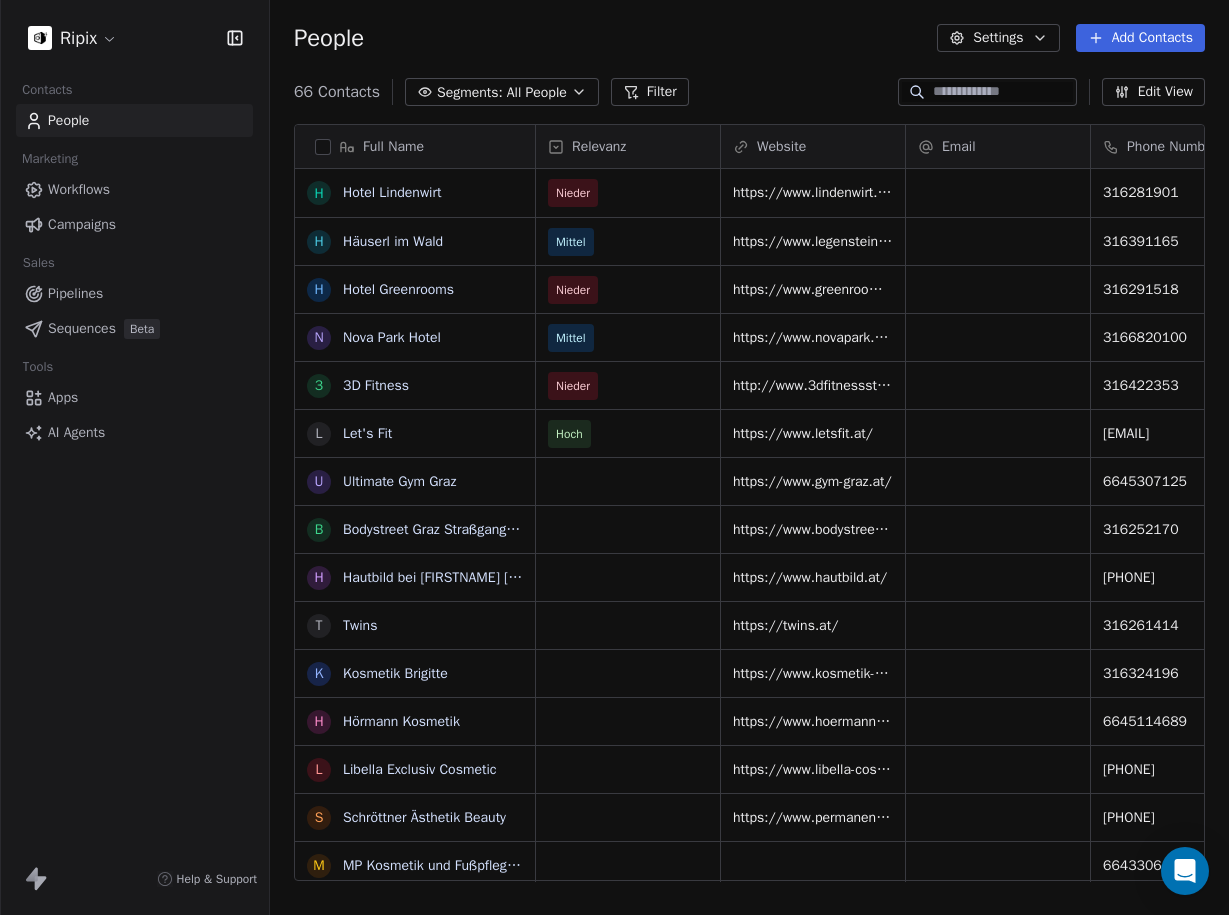 scroll, scrollTop: 48, scrollLeft: 0, axis: vertical 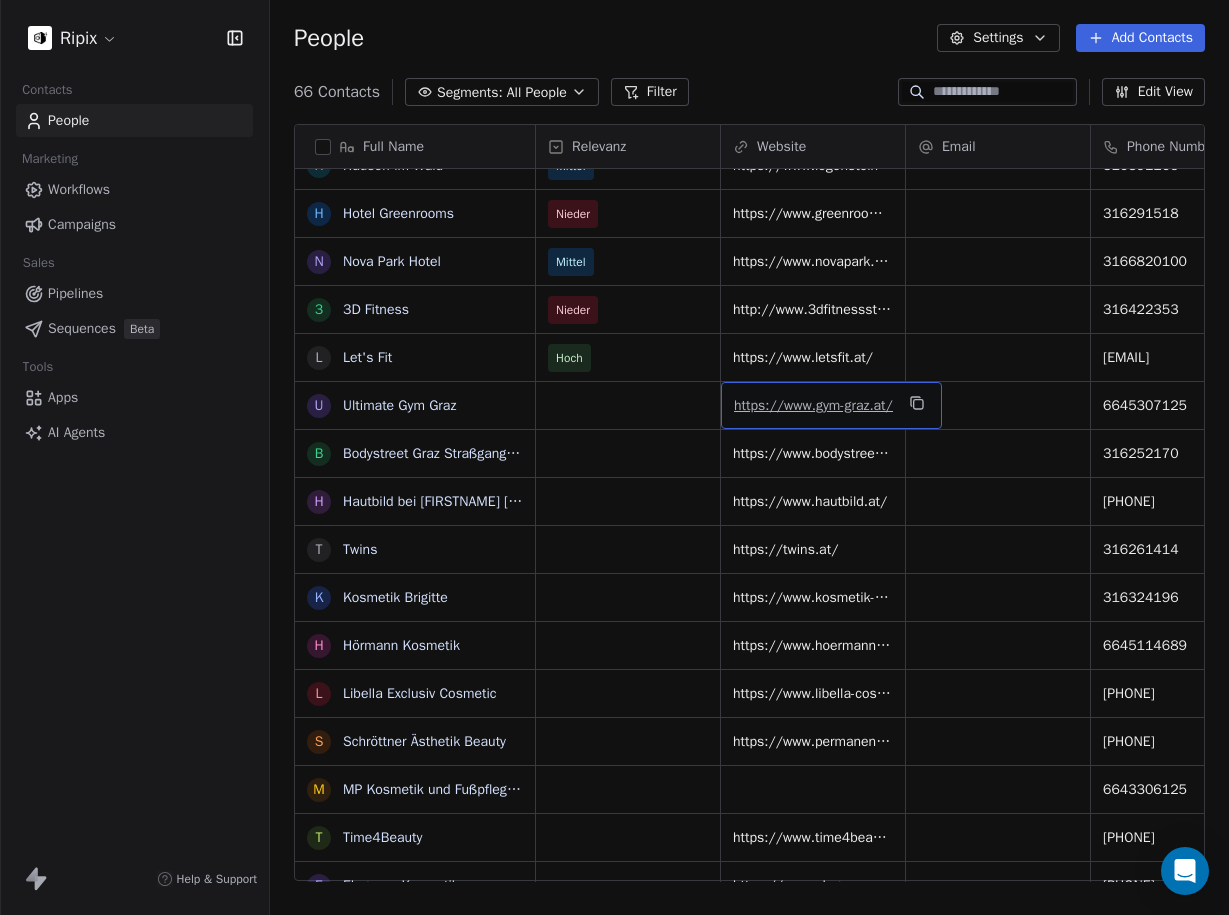 click on "https://www.gym-graz.at/" at bounding box center (813, 405) 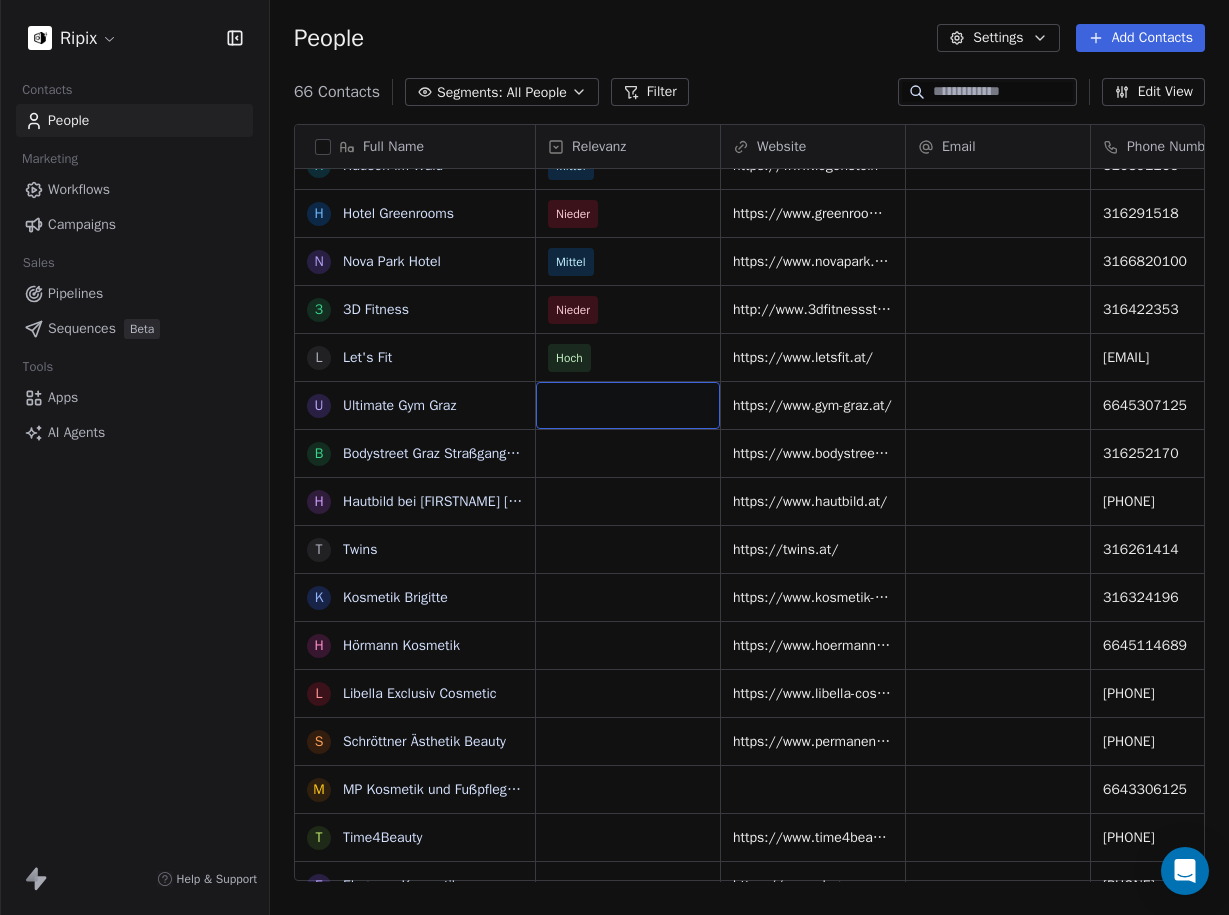 click at bounding box center [628, 405] 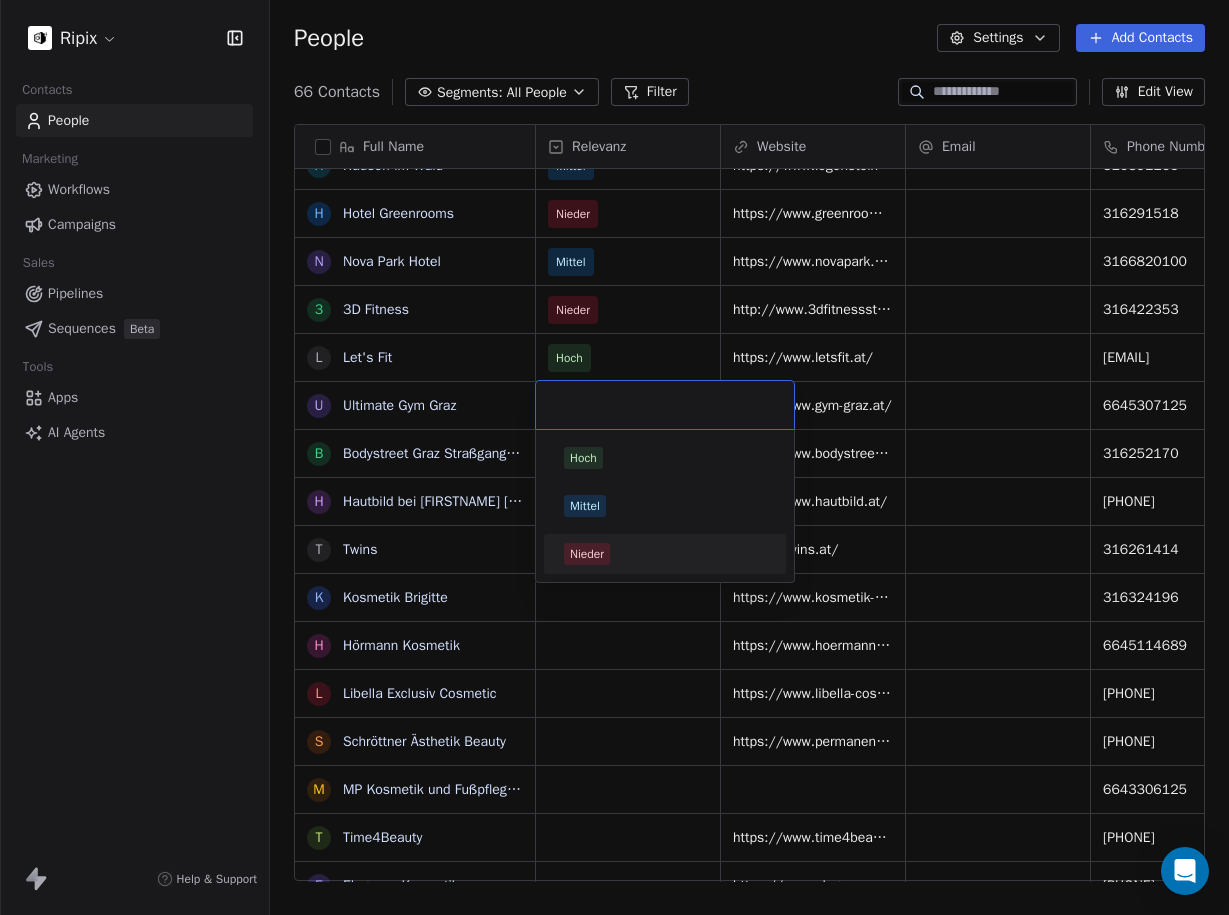 click on "Nieder" at bounding box center (587, 554) 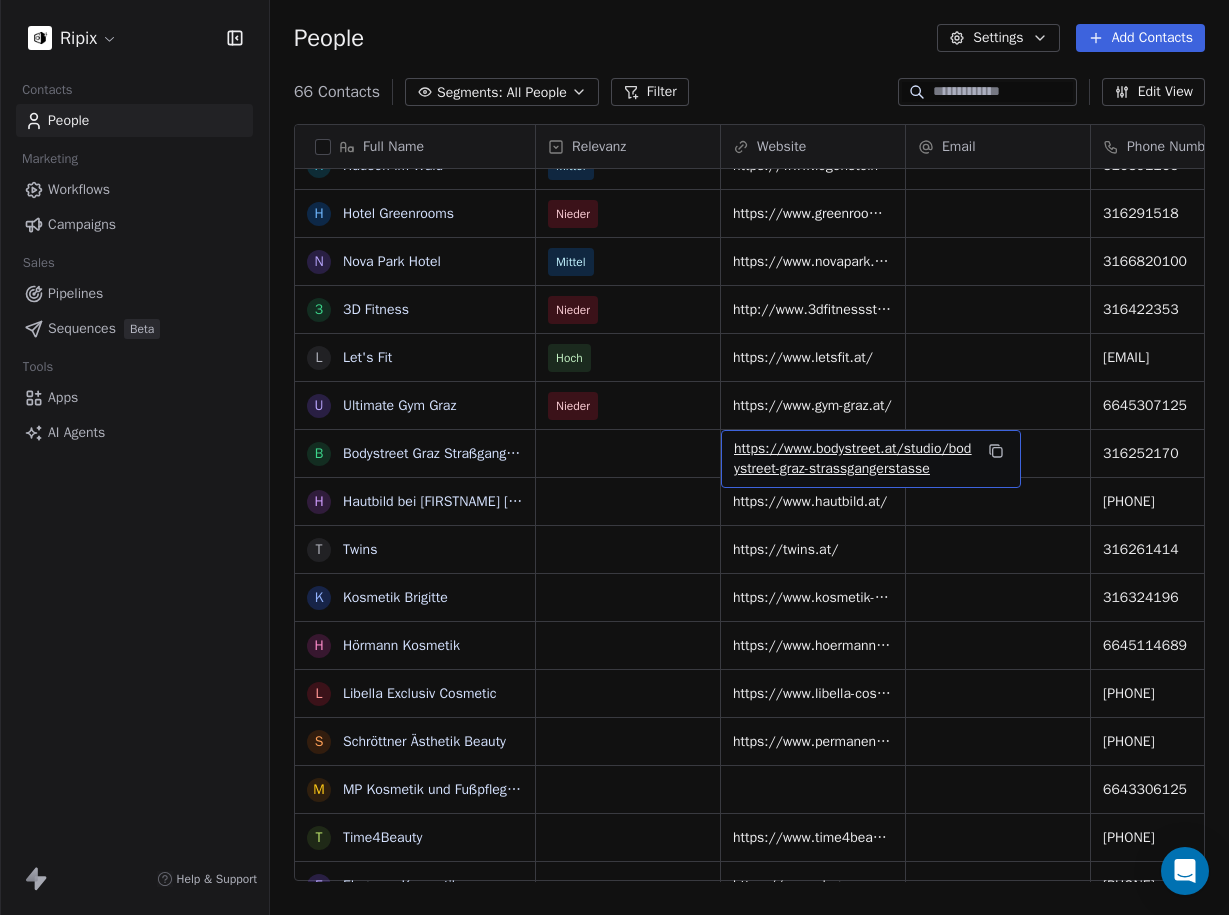 click on "https://www.bodystreet.at/studio/bodystreet-graz-strassgangerstasse" at bounding box center [853, 459] 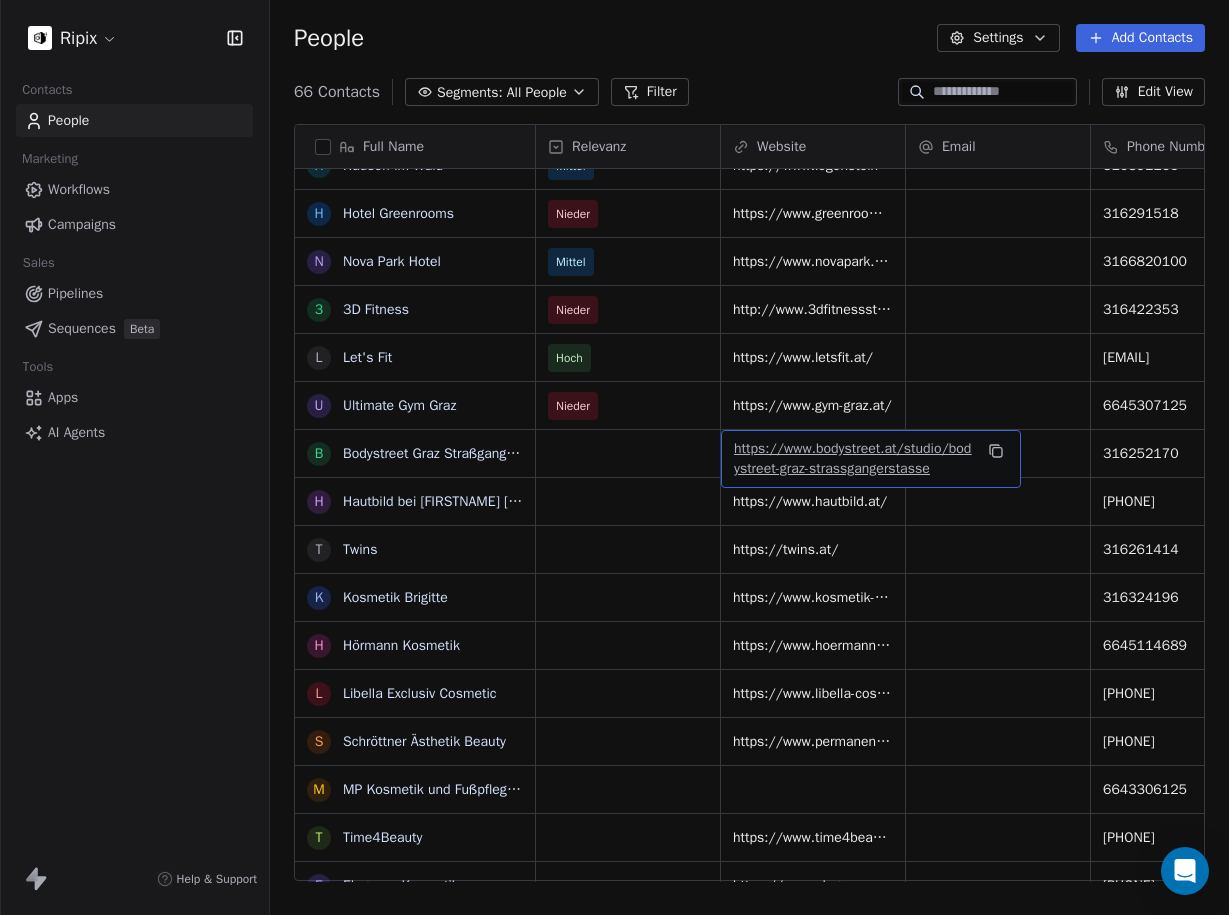 click on "https://www.bodystreet.at/studio/bodystreet-graz-strassgangerstasse" at bounding box center (852, 458) 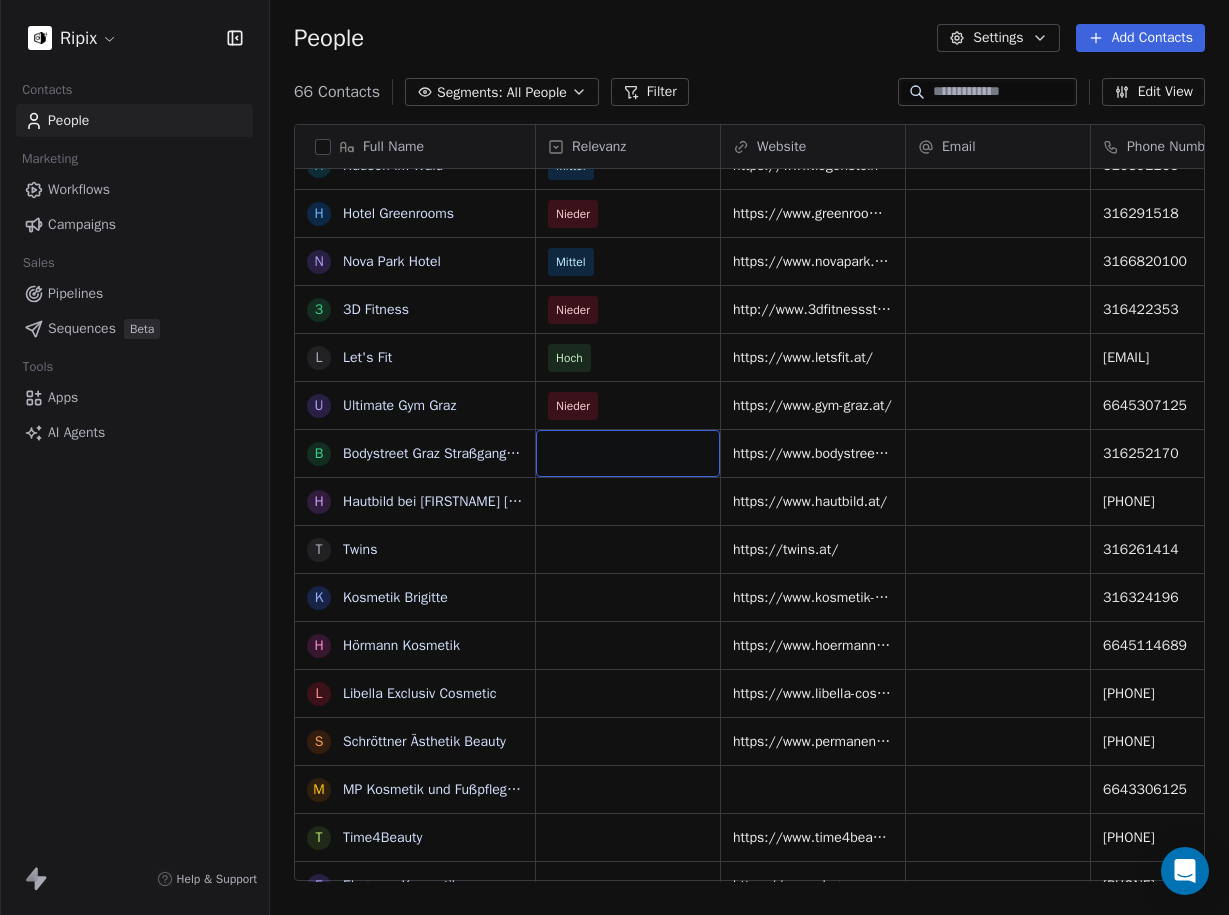 click at bounding box center [628, 453] 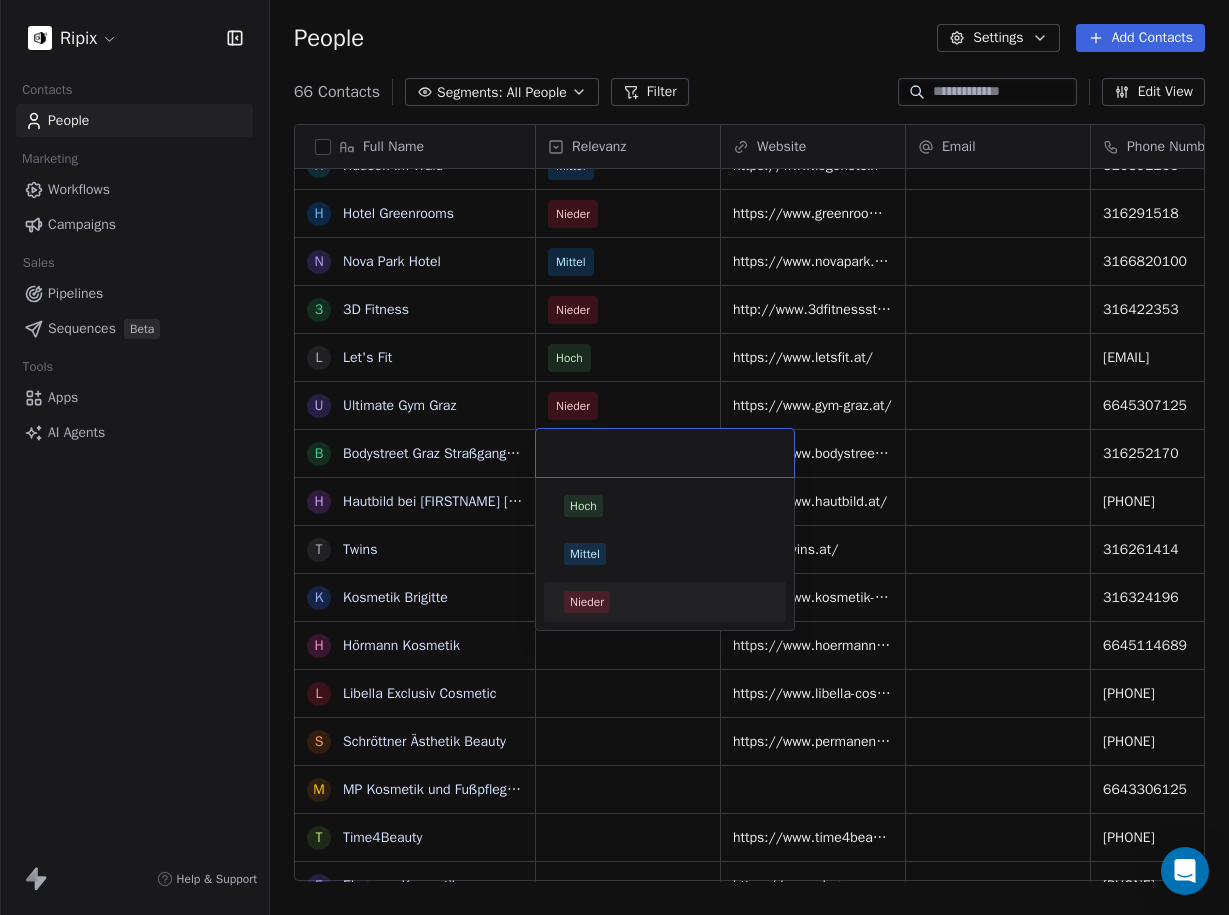 click on "Nieder" at bounding box center [665, 602] 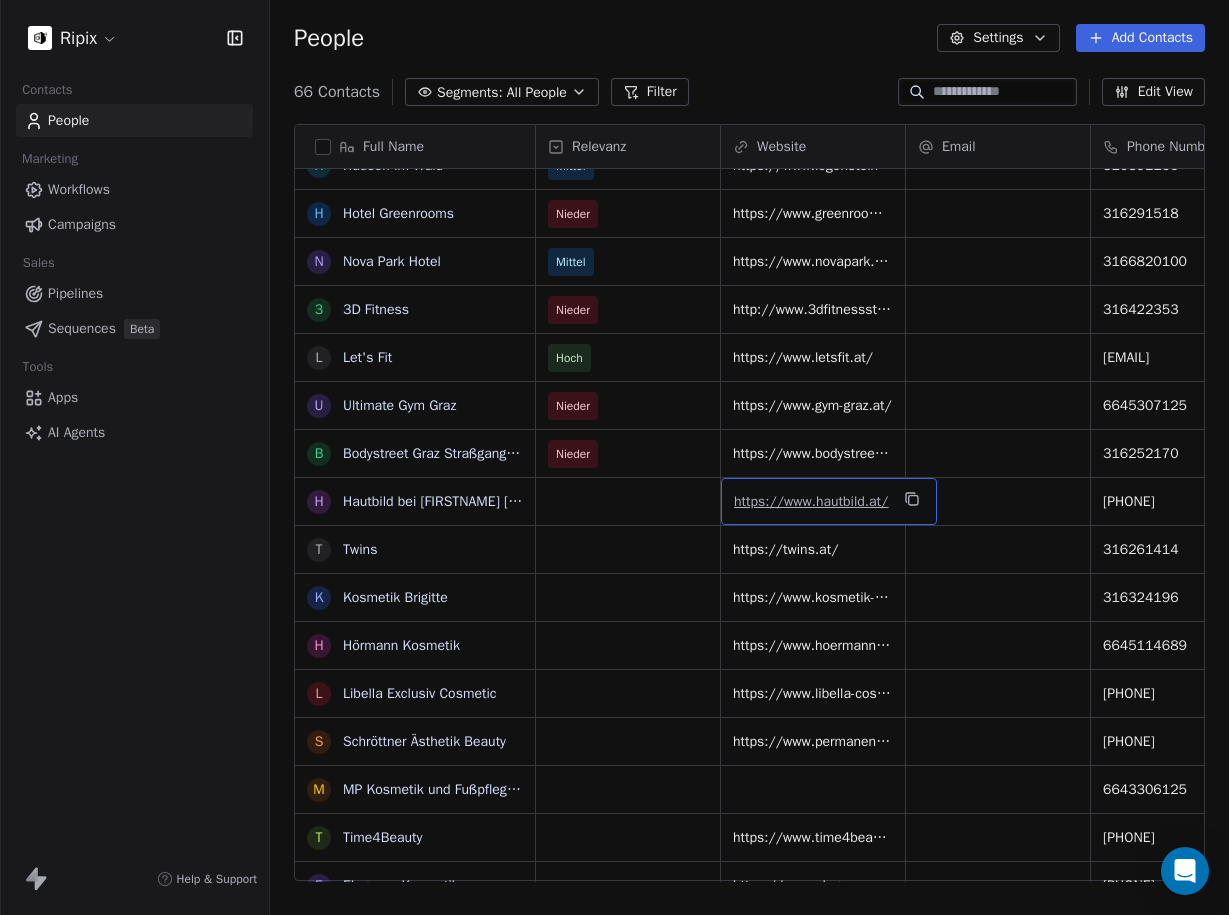 click on "https://www.hautbild.at/" at bounding box center [811, 501] 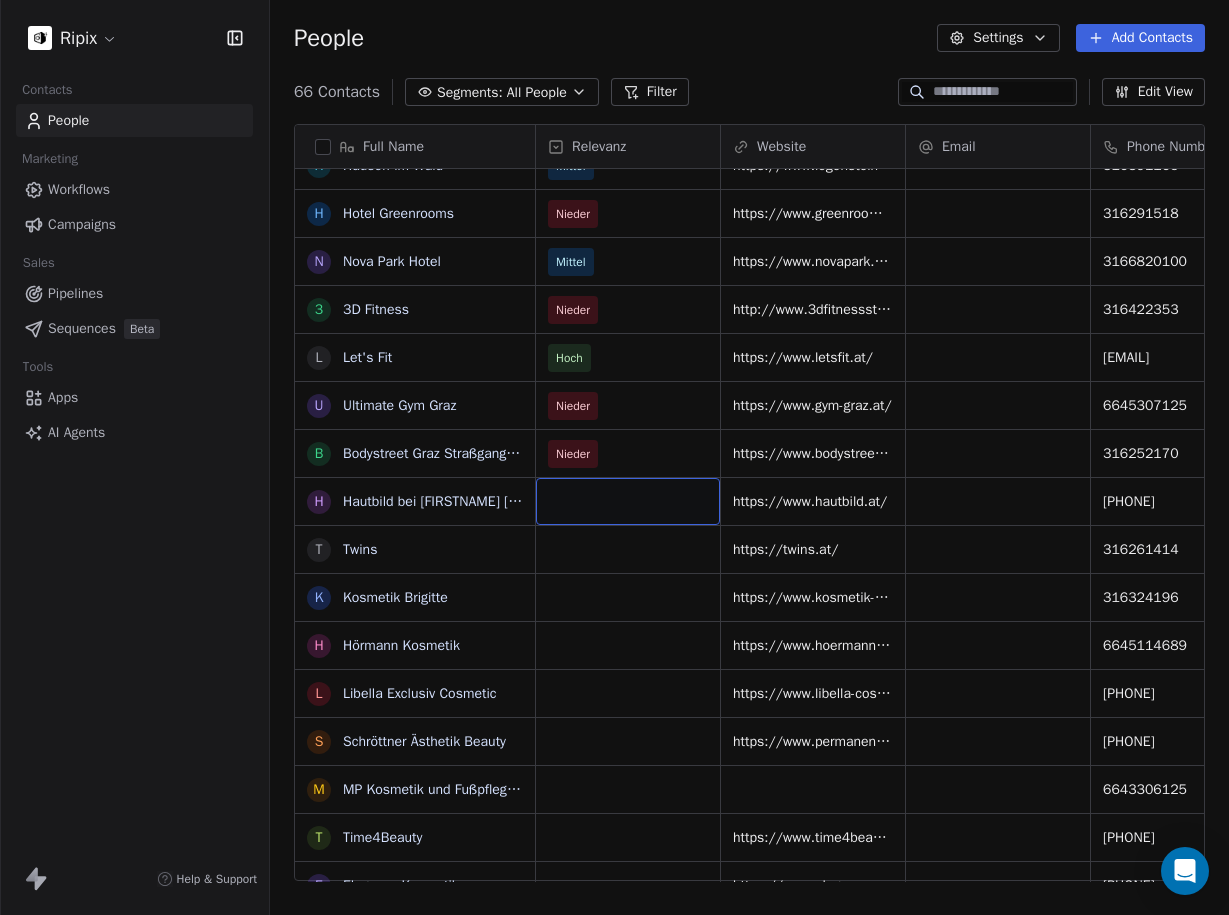 click at bounding box center (628, 501) 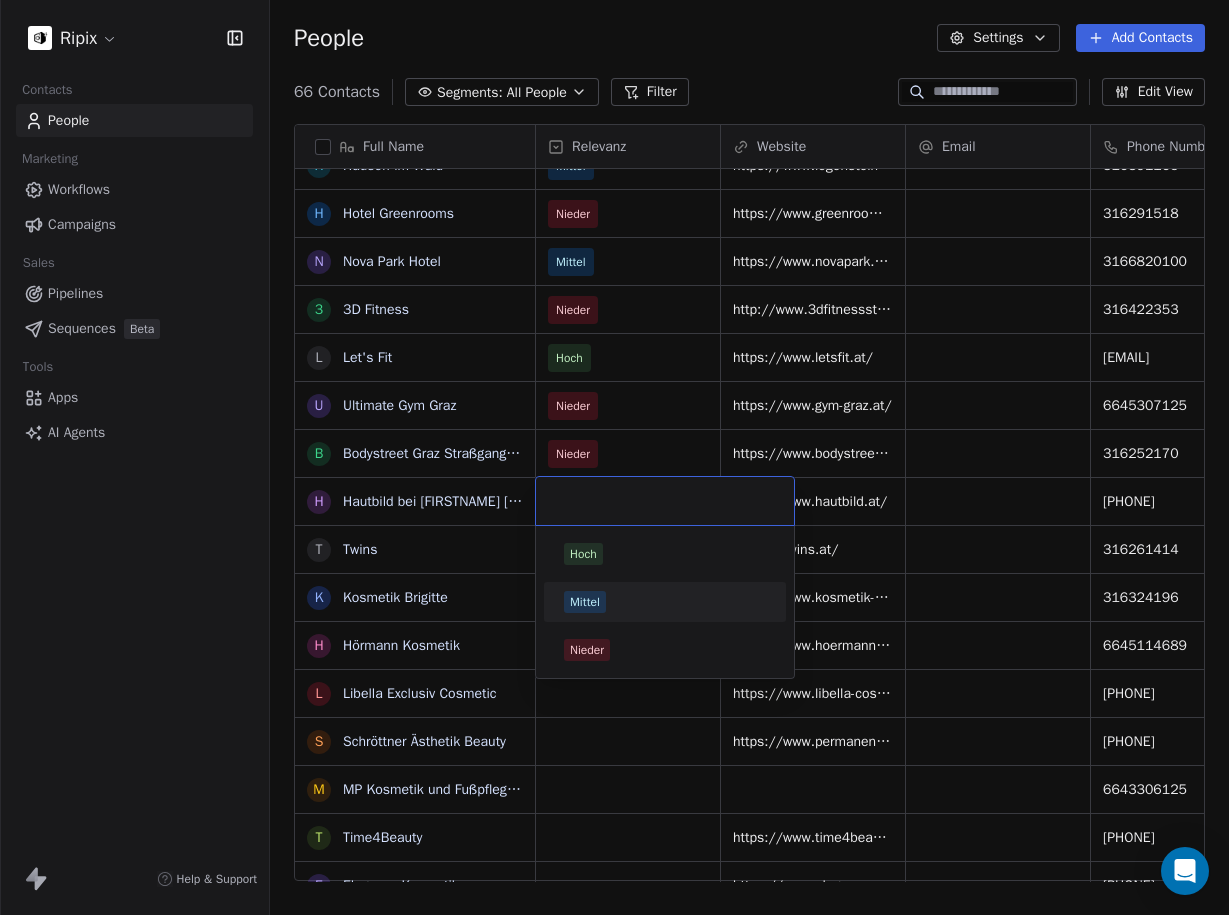 click on "Mittel" at bounding box center (665, 602) 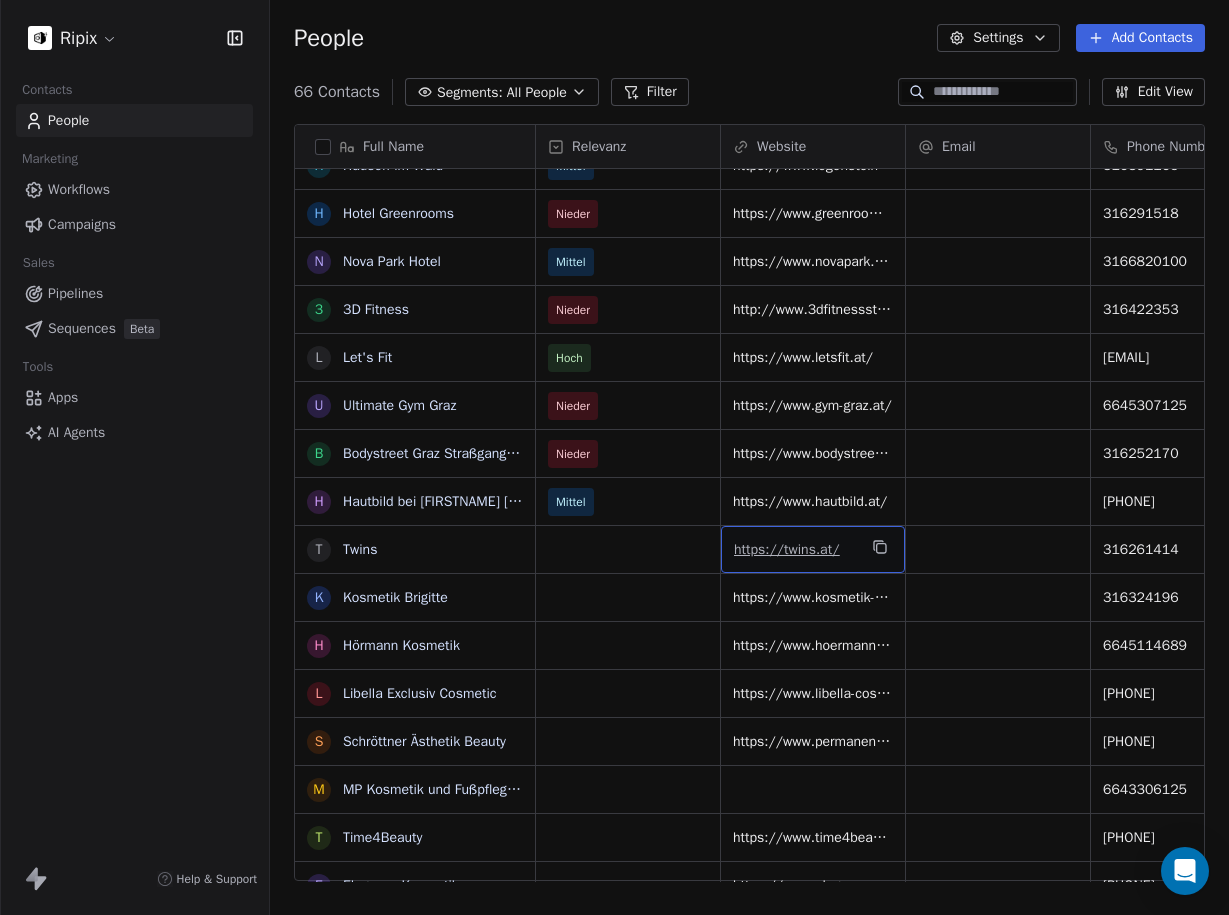 click on "https://twins.at/" at bounding box center (786, 549) 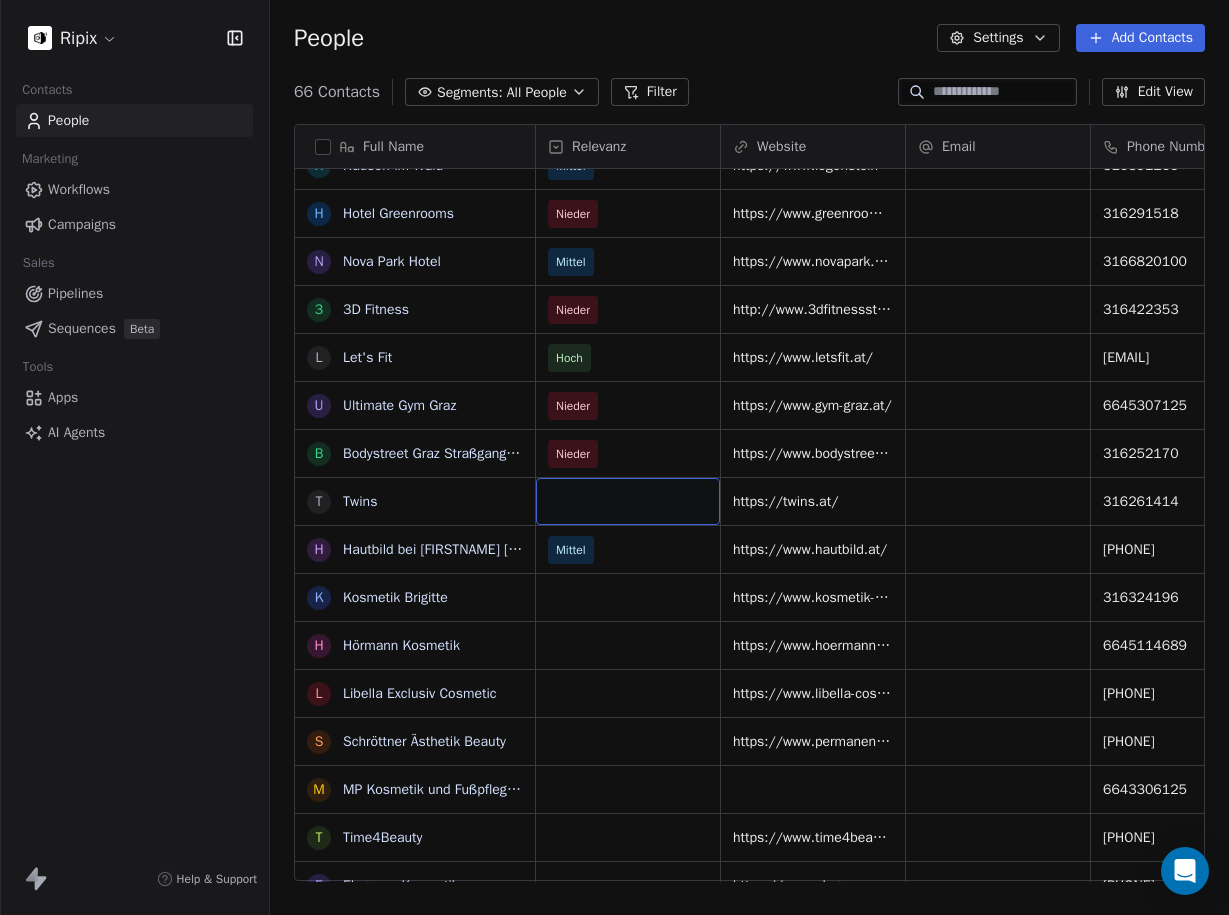 click at bounding box center [628, 501] 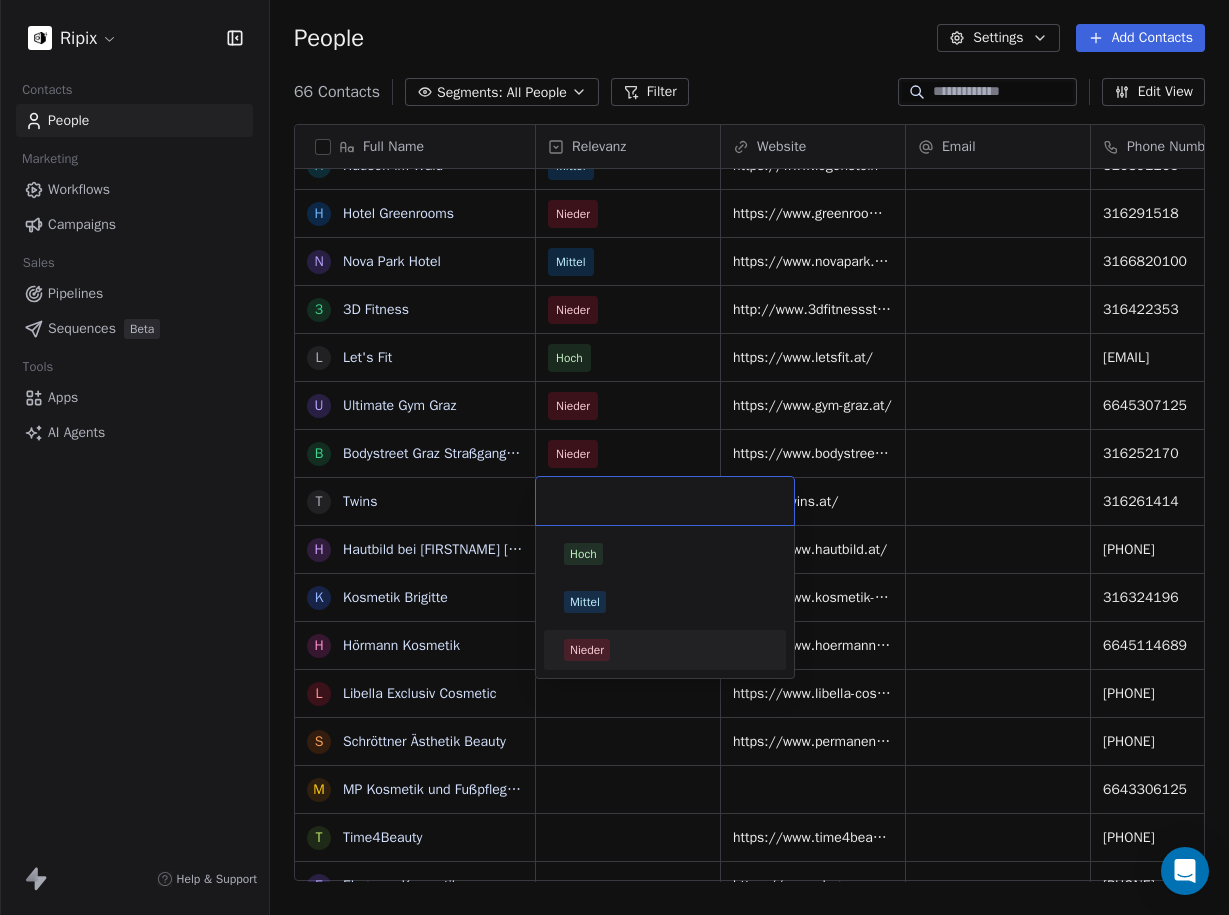 click on "Nieder" at bounding box center (665, 650) 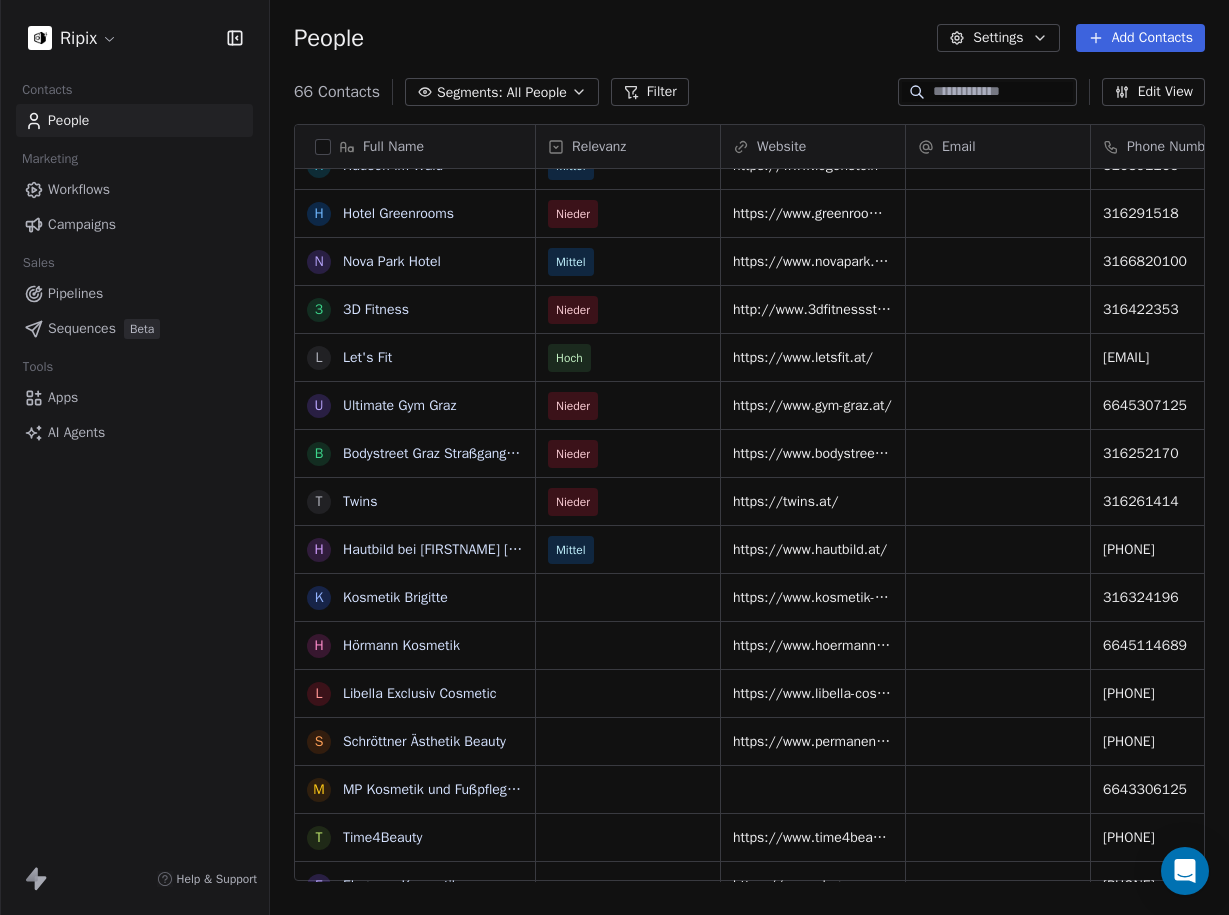 scroll, scrollTop: 83, scrollLeft: 0, axis: vertical 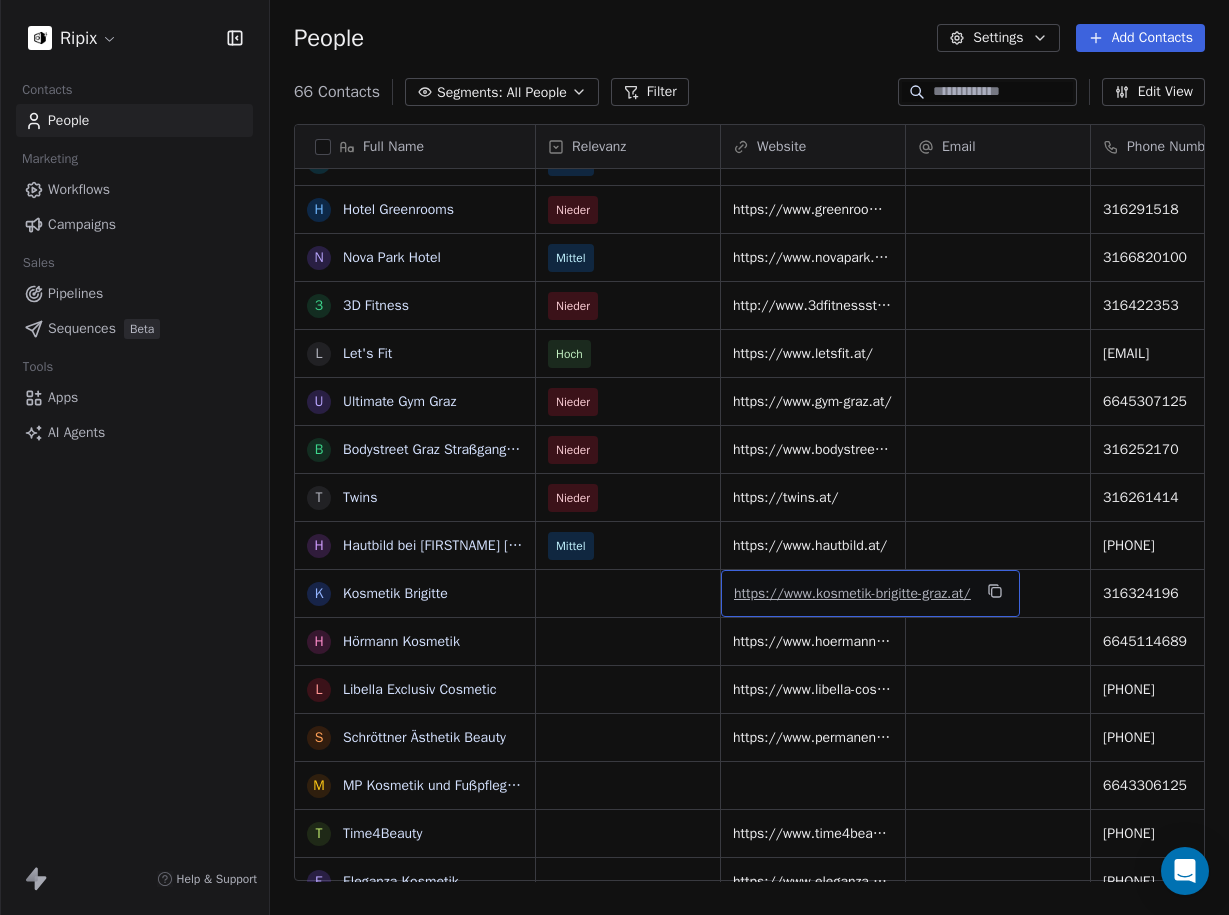 click on "https://www.kosmetik-brigitte-graz.at/" at bounding box center [852, 593] 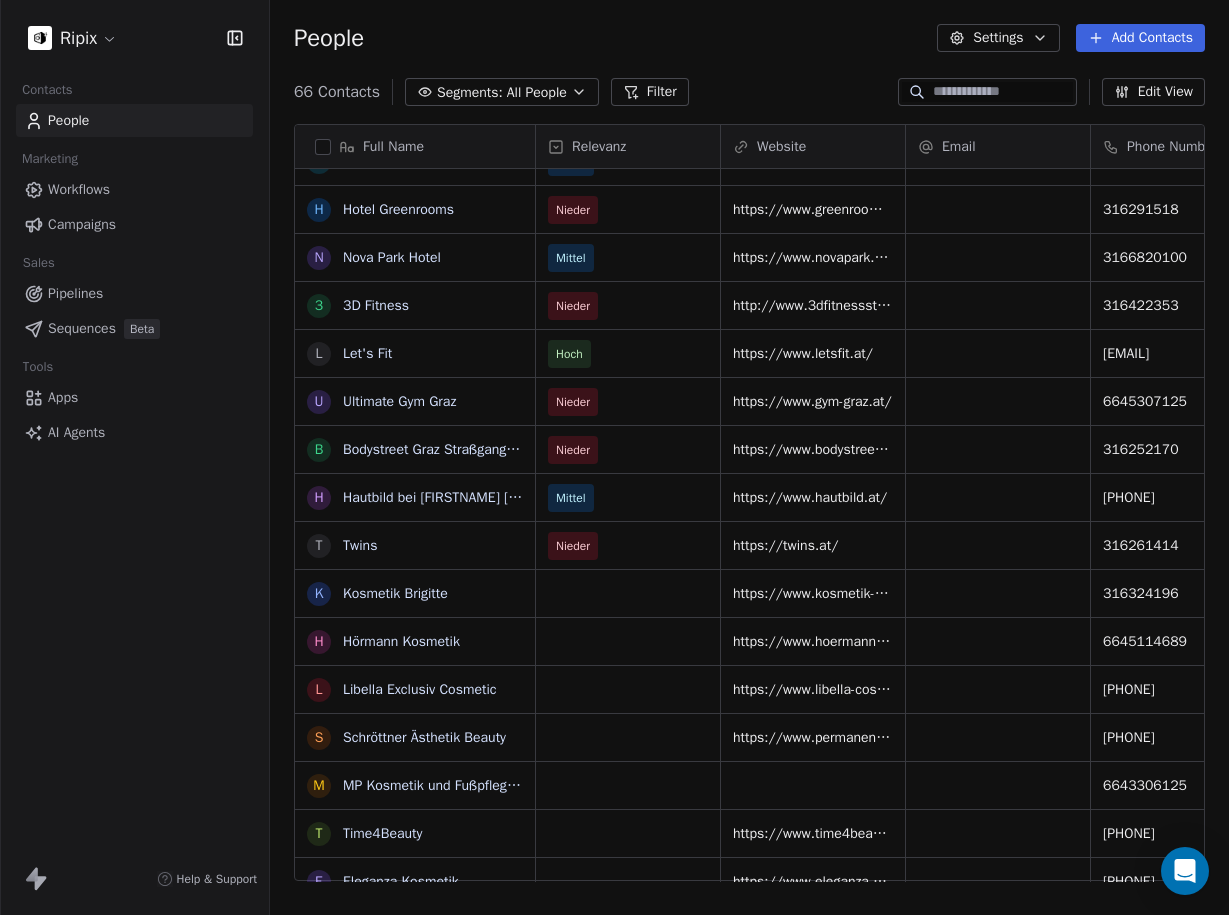 click on "Relevanz" at bounding box center [628, 146] 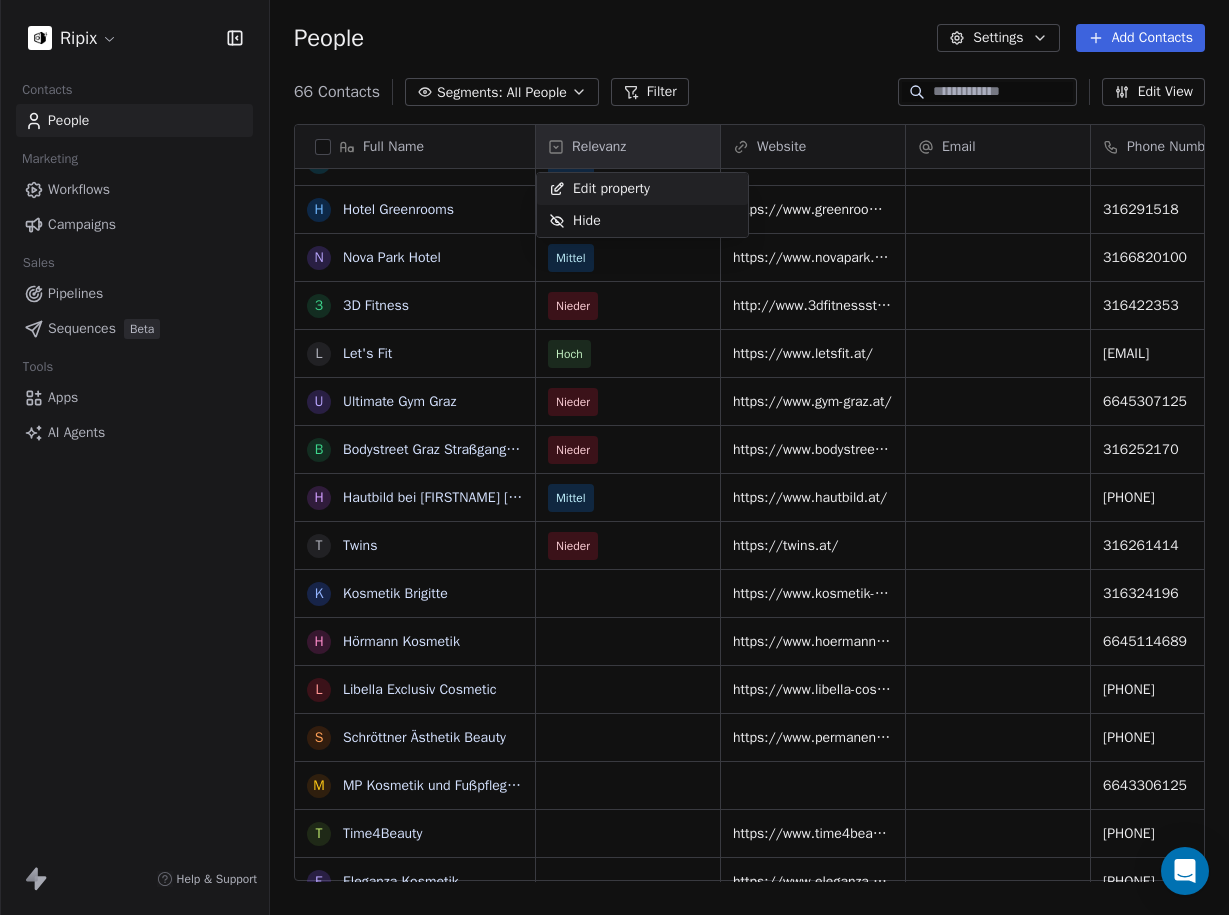 click on "Edit property" at bounding box center [611, 189] 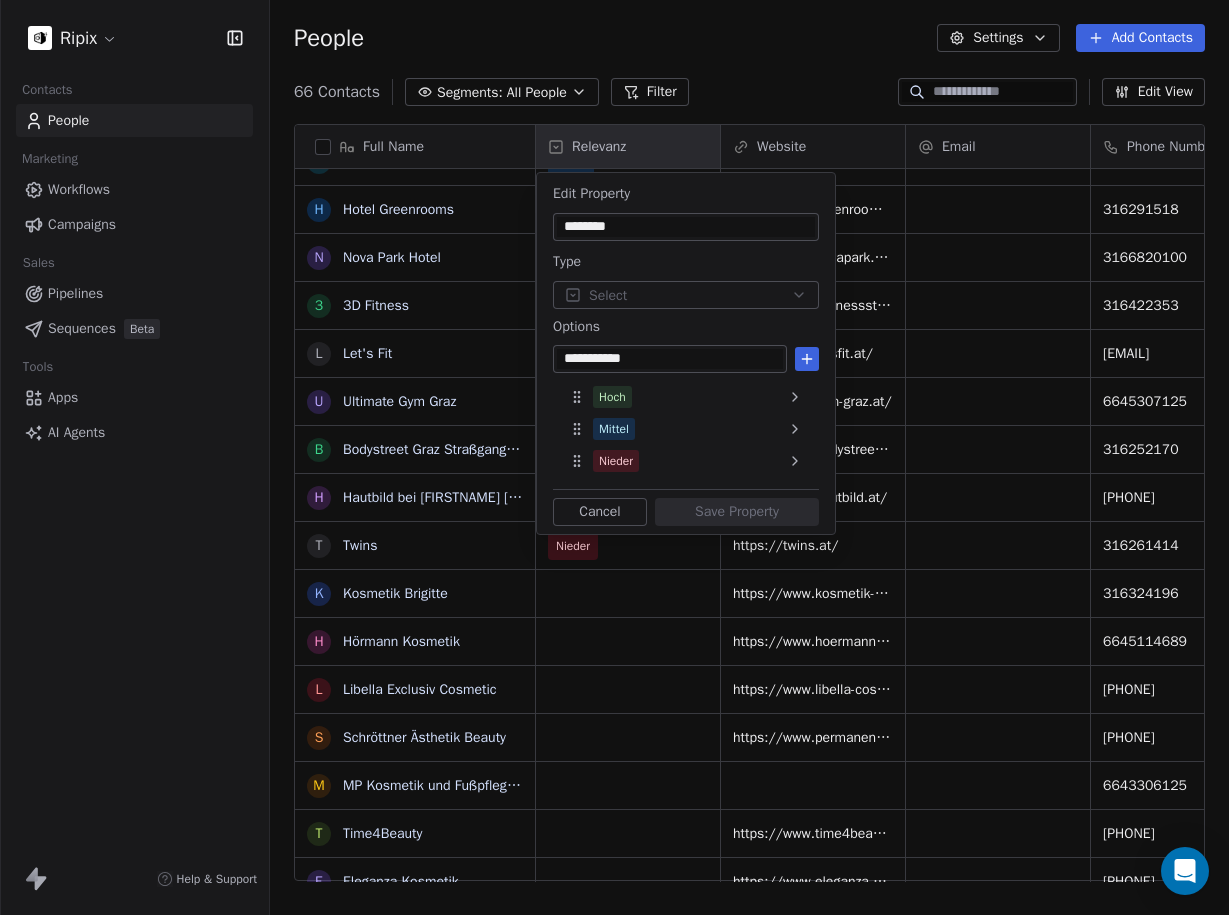 type on "**********" 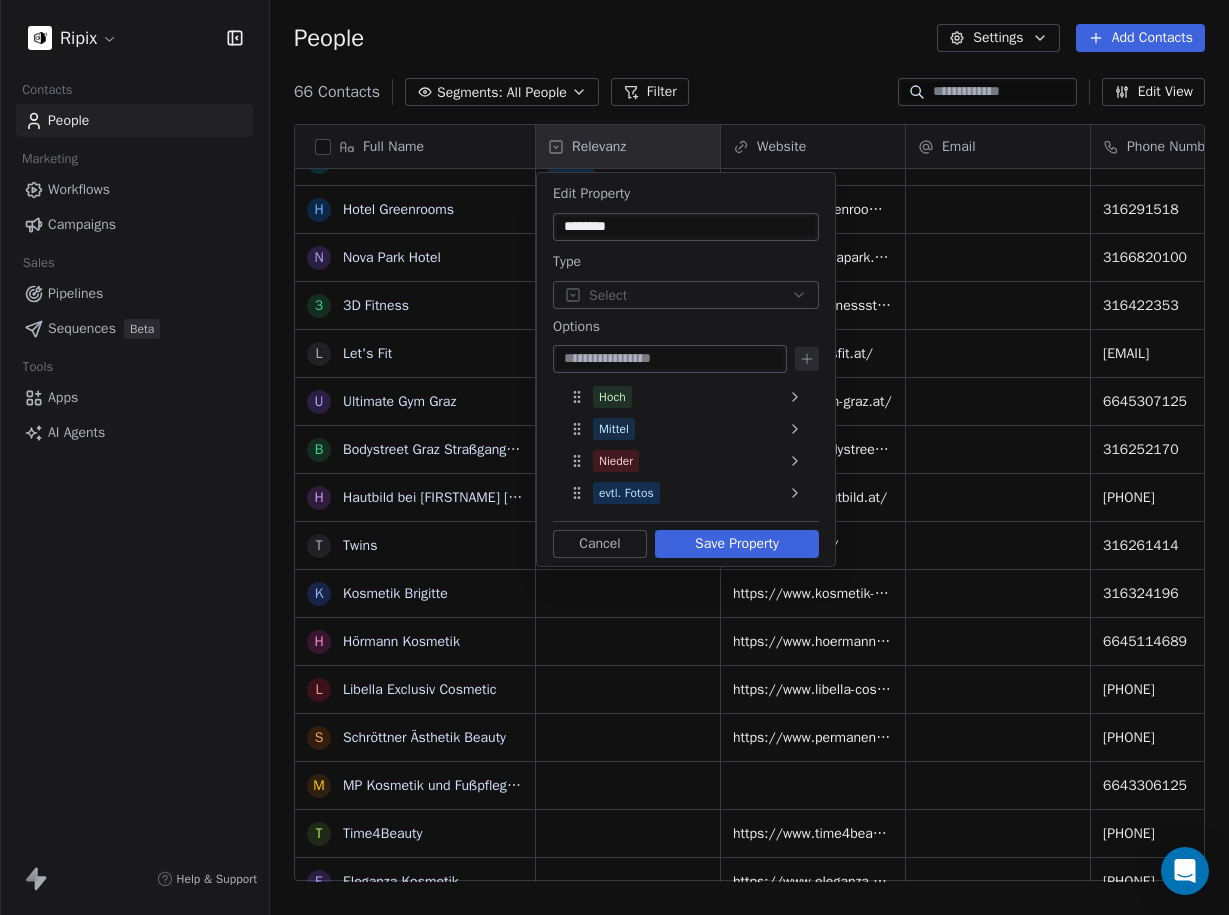 click on "Save Property" at bounding box center [737, 544] 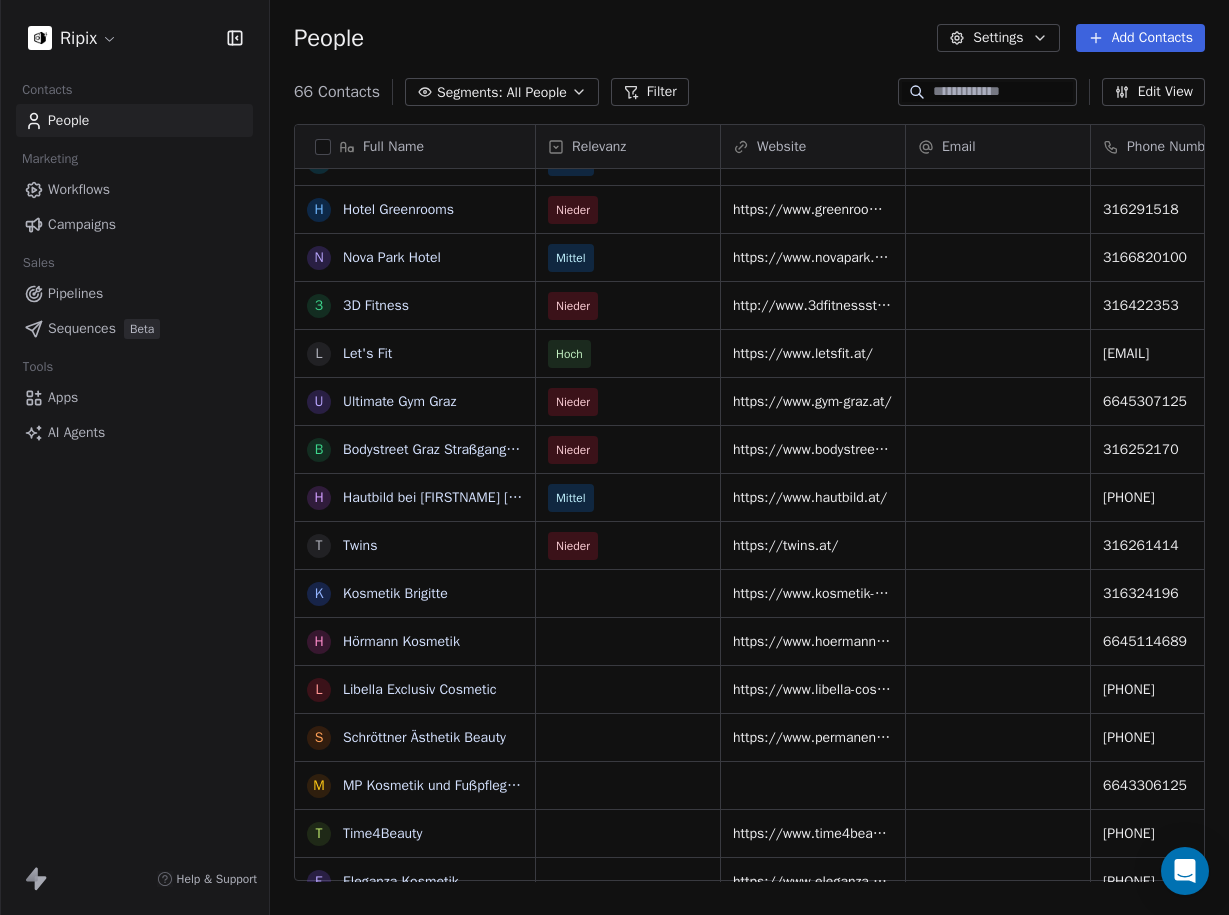 scroll, scrollTop: 83, scrollLeft: 0, axis: vertical 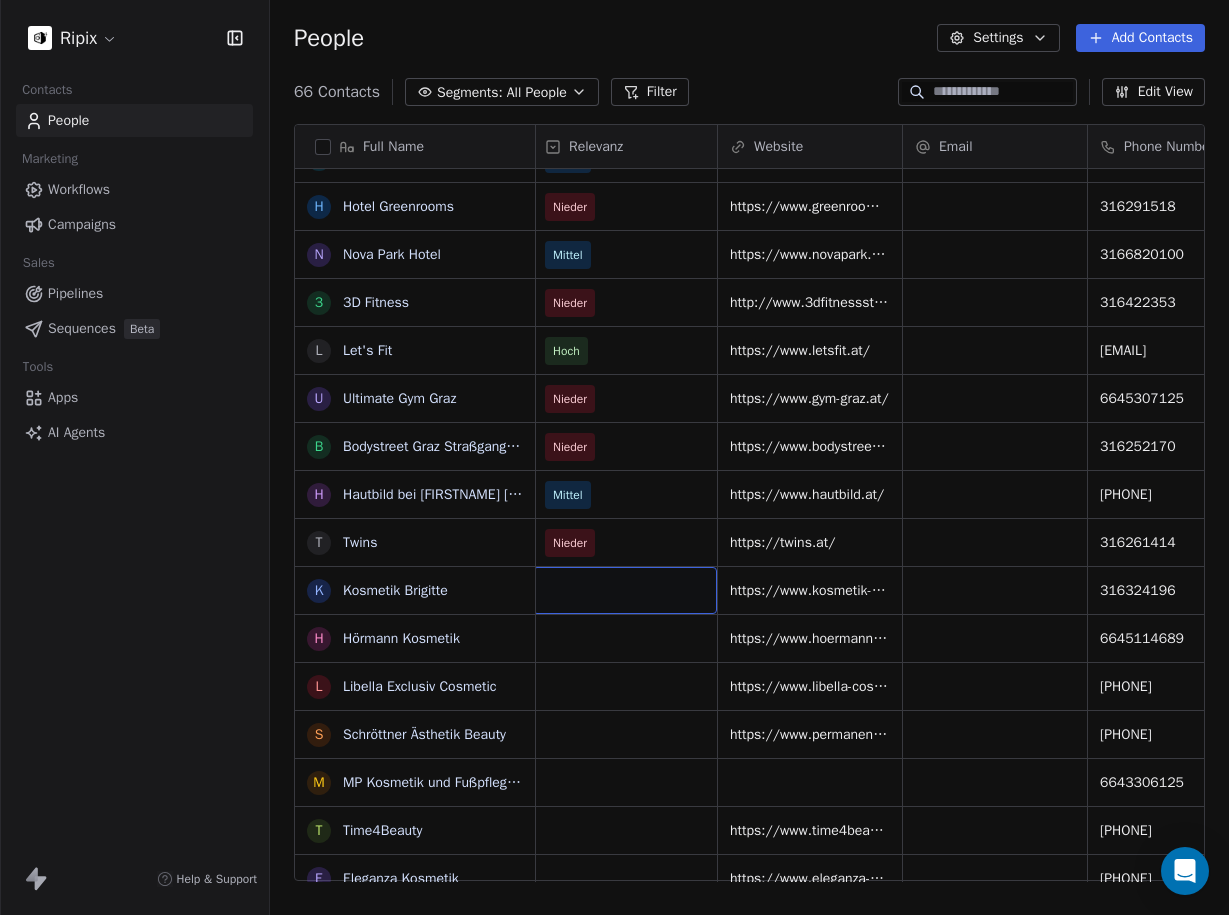 click at bounding box center [625, 590] 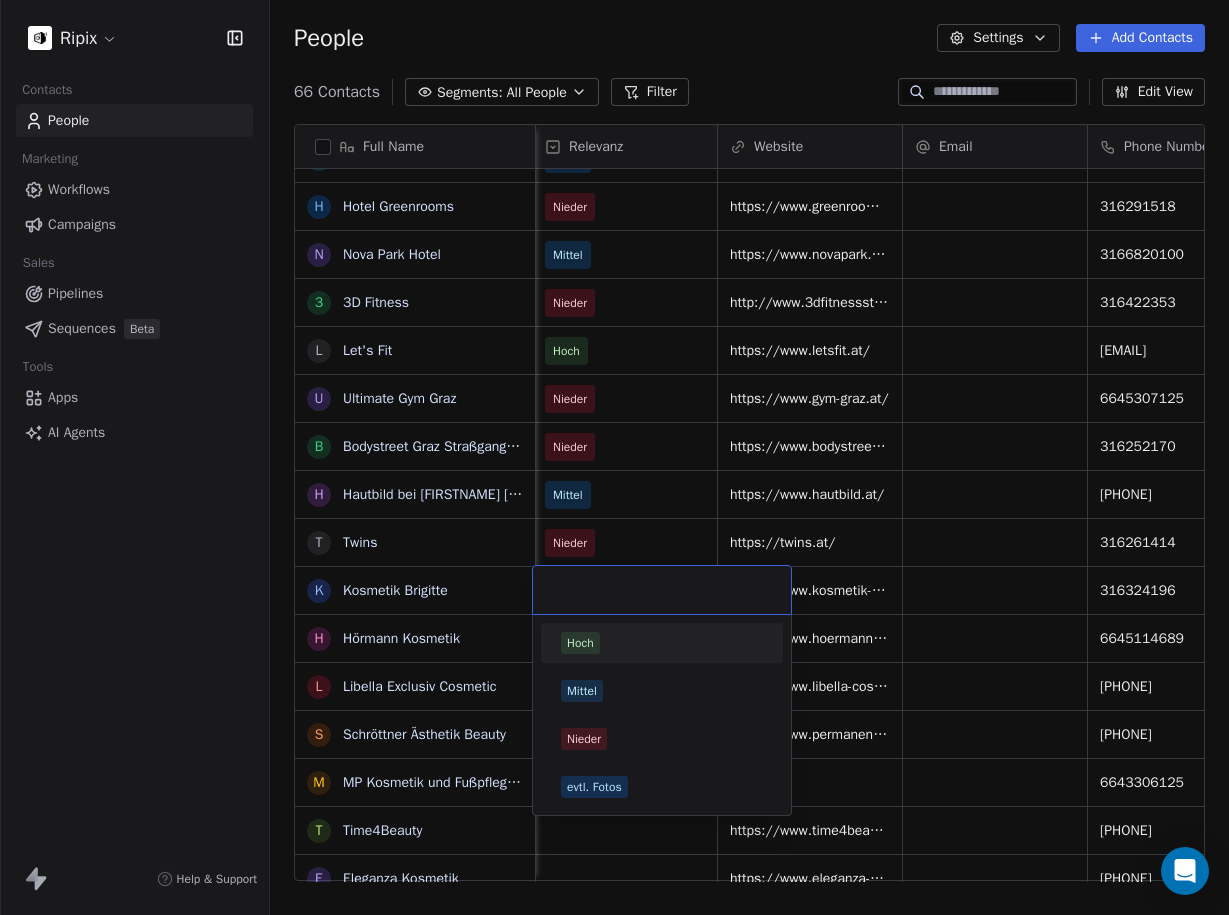 scroll, scrollTop: 0, scrollLeft: 0, axis: both 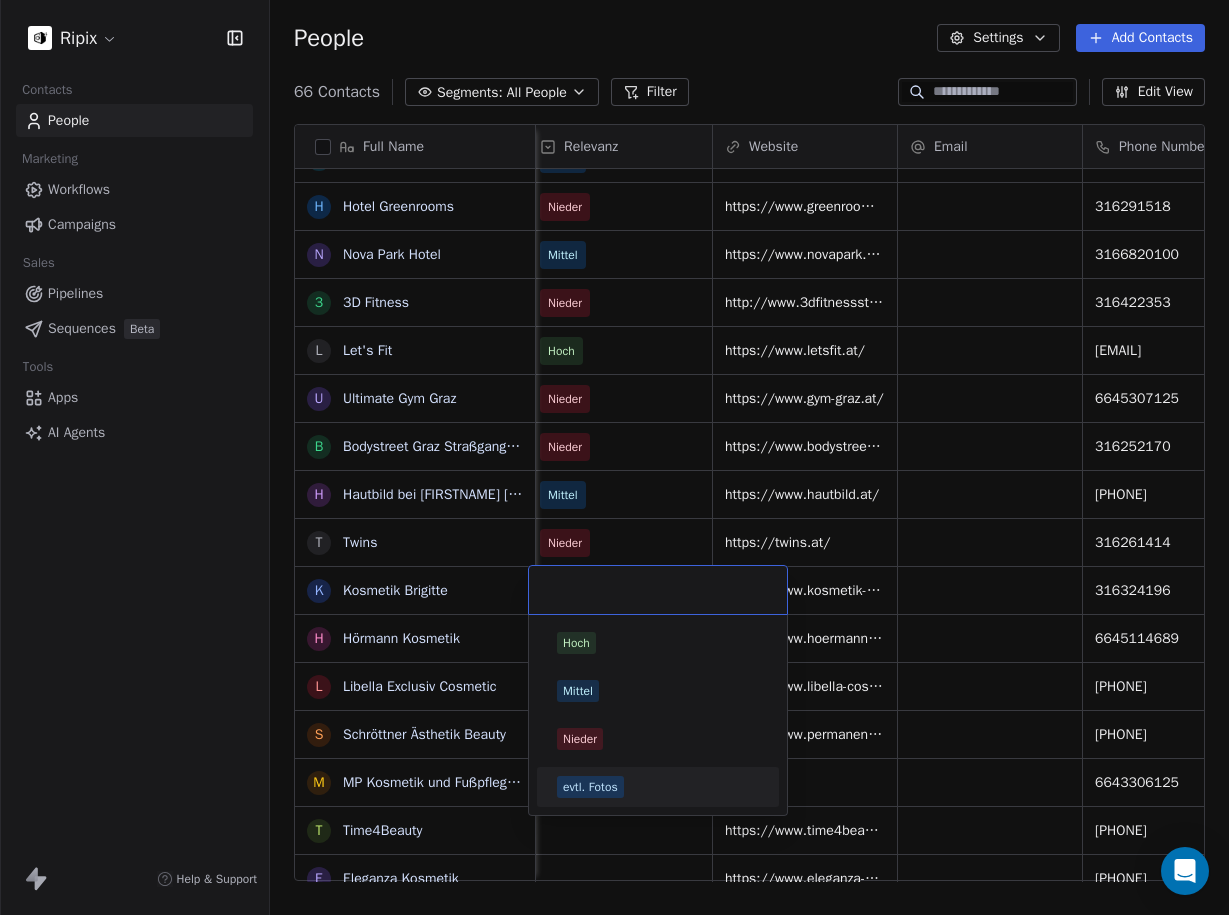 click on "evtl. Fotos" at bounding box center [658, 787] 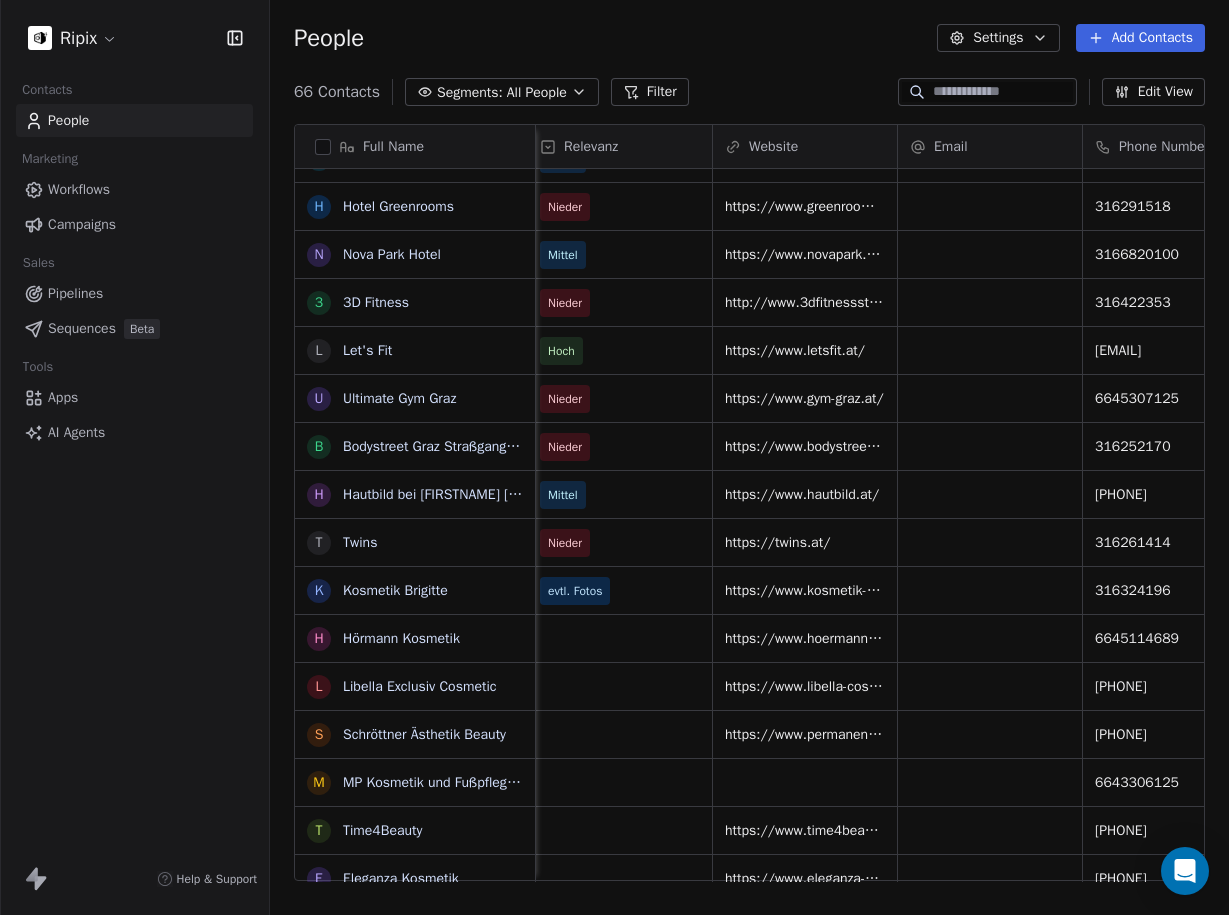 scroll, scrollTop: 0, scrollLeft: 0, axis: both 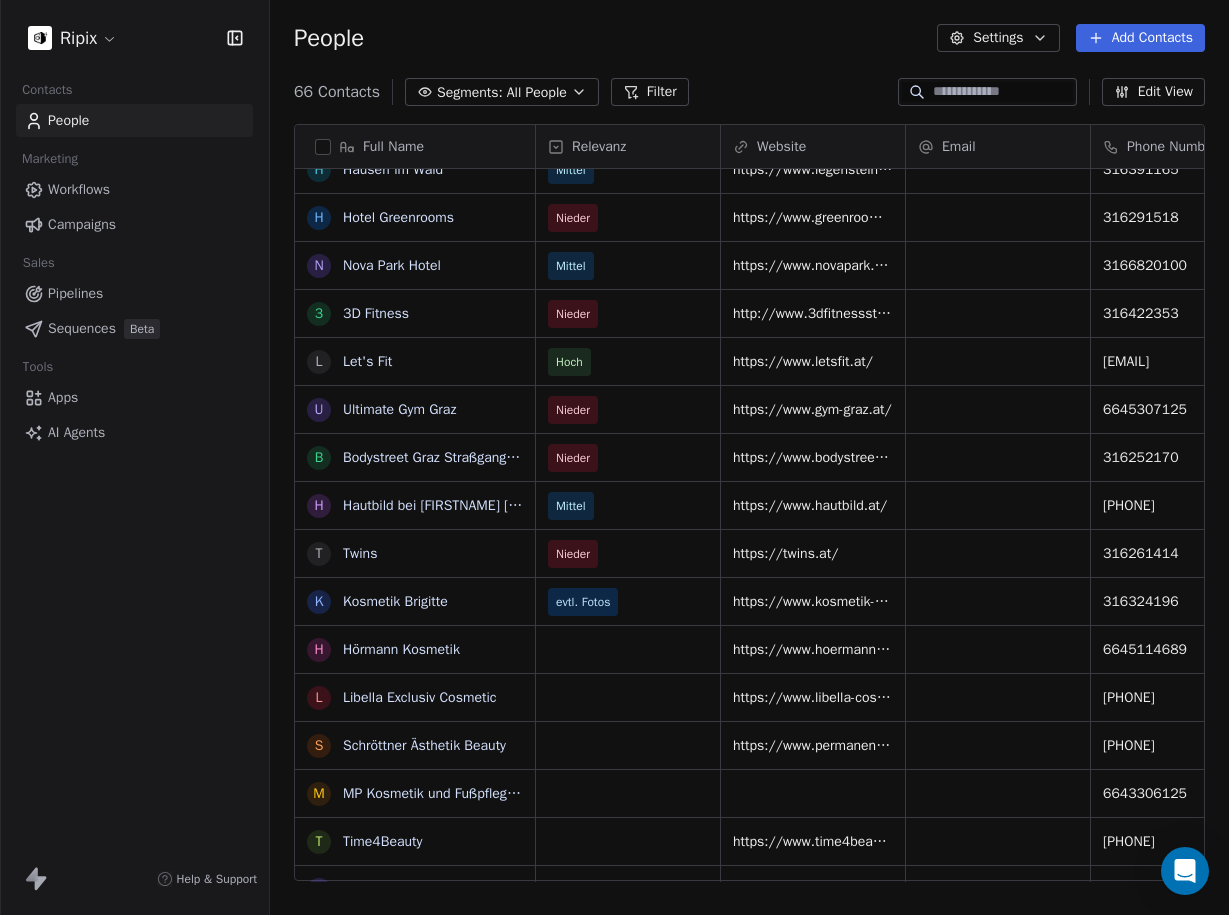 click on "Relevanz" at bounding box center (599, 147) 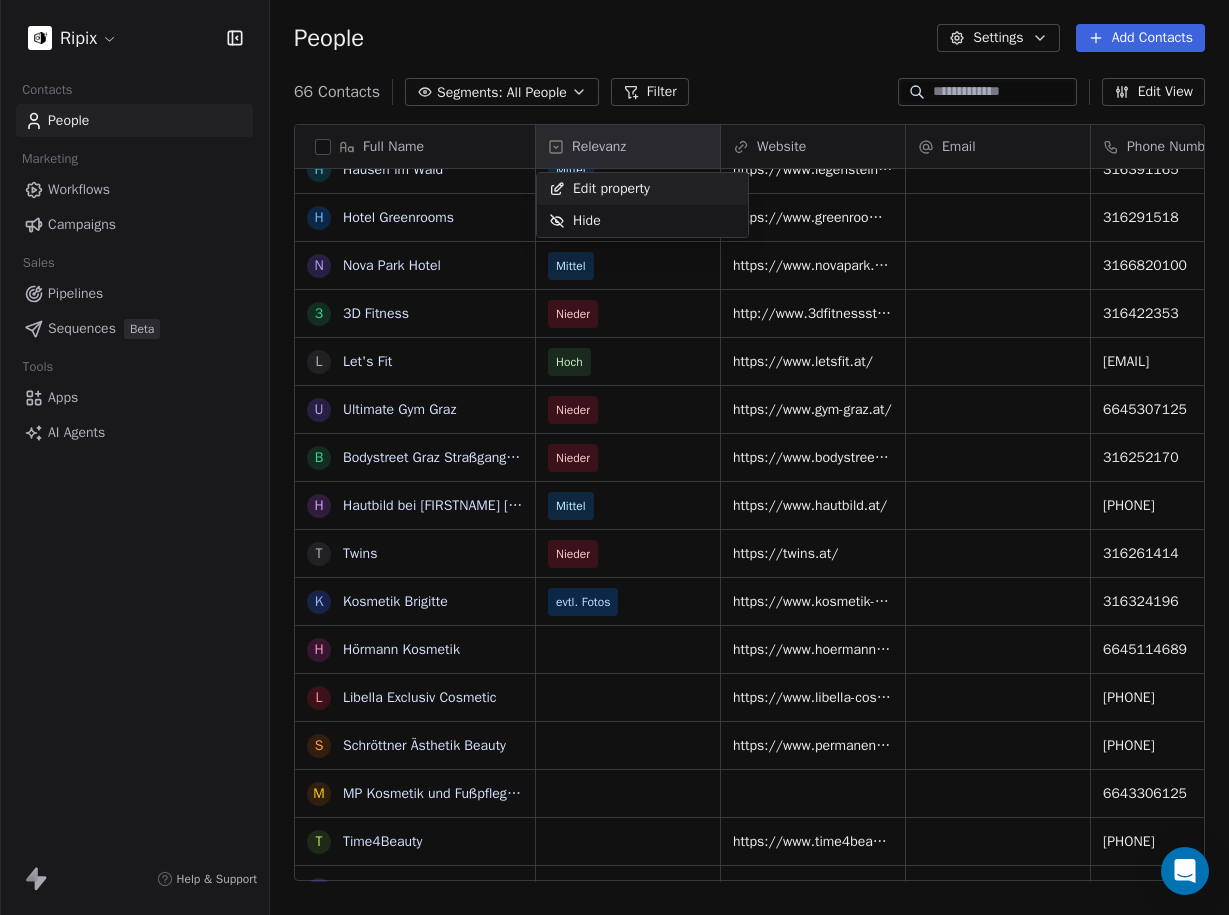 click on "Edit property" at bounding box center (611, 189) 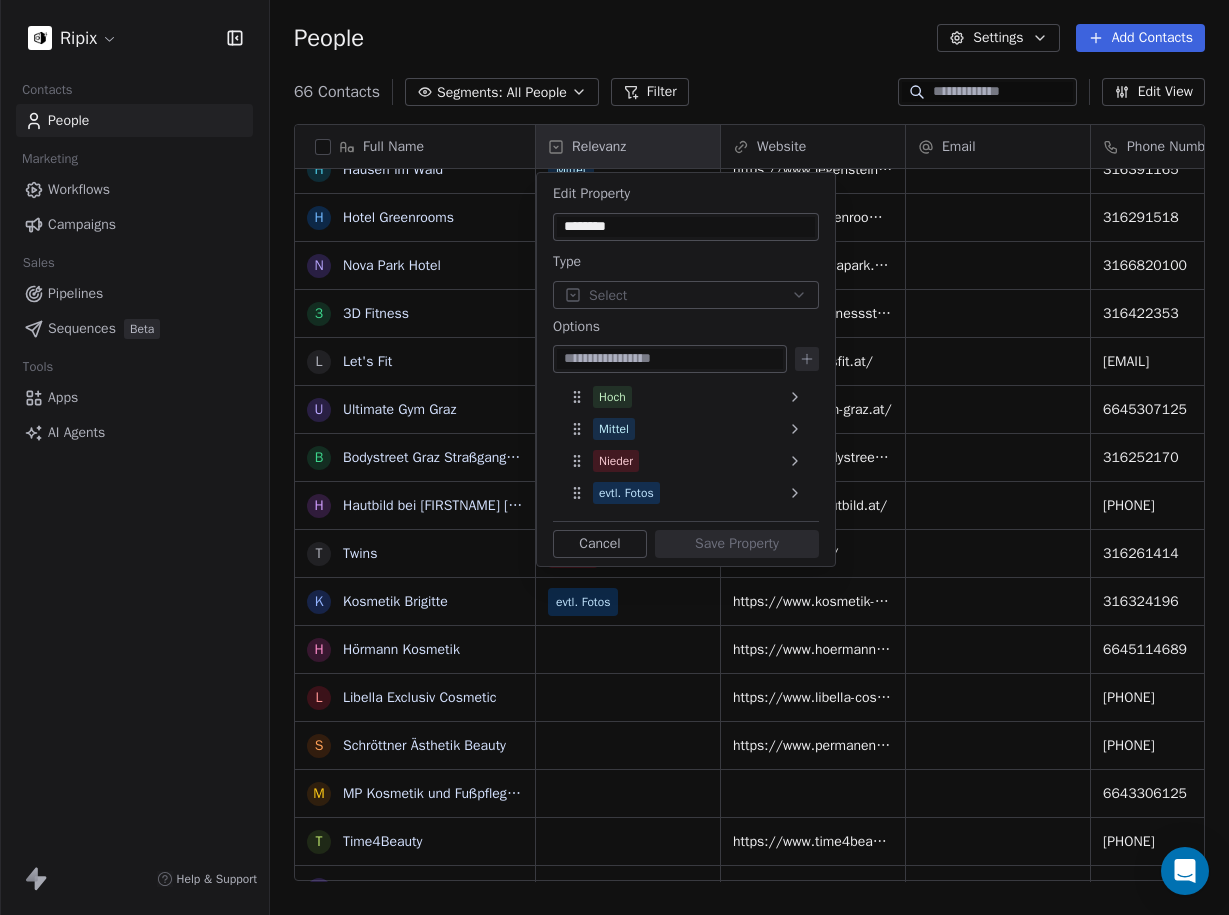 click on "Ripix Contacts People Marketing Workflows Campaigns Sales Pipelines Sequences Beta Tools Apps AI Agents Help & Support People Settings  Add Contacts 66 Contacts Segments: All People Filter  Edit View Tag Add to Sequence Export Full Name H Hotel Lindenwirt H Häuserl im Wald H Hotel Greenrooms N Nova Park Hotel 3 3D Fitness L Let's Fit U Ultimate Gym Graz B Bodystreet Graz Straßgangerstraße H Hautbild bei Rosemarie Wilfling T Twins K Kosmetik Brigitte H Hörmann Kosmetik L Libella Exclusiv Cosmetic S Schröttner Ästhetik Beauty M MP Kosmetik und Fußpflege Permanent Makeup T Time4Beauty E Eleganza Kosmetik H Hautvision R Ralu Kosmetik Graz F Fachstudio LasKoNa F Franz Pirker KFZ-Handels GmbH S Schlacher KFZ GmbH J Josef Martin Schlacher F Fredy Binder H Heimo Pöchtrager KFZ - Verwertung H Herk GmbH C Christian Kohlbacher (KFZ & Zweirad Kohlbacher) S Stückelschwaiger OEG E EBC Bremsen Österreich Haindl Vertriebs GmbH S Sandro Bruxmeier e.U. B Bernhard Eisendle Künstler K KFZ - PLETZ Meisterbetrieb GmbH" at bounding box center [614, 457] 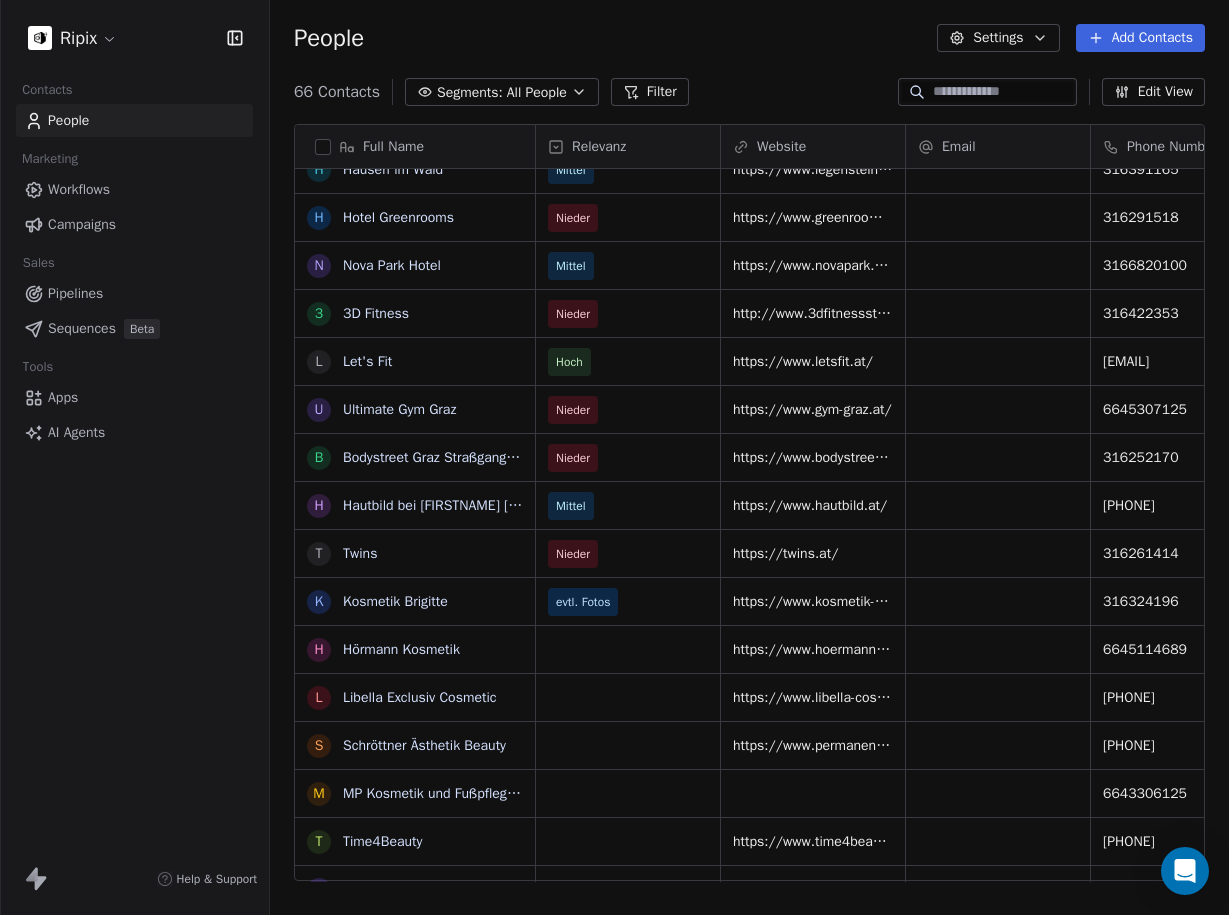 click on "Relevanz" at bounding box center (626, 147) 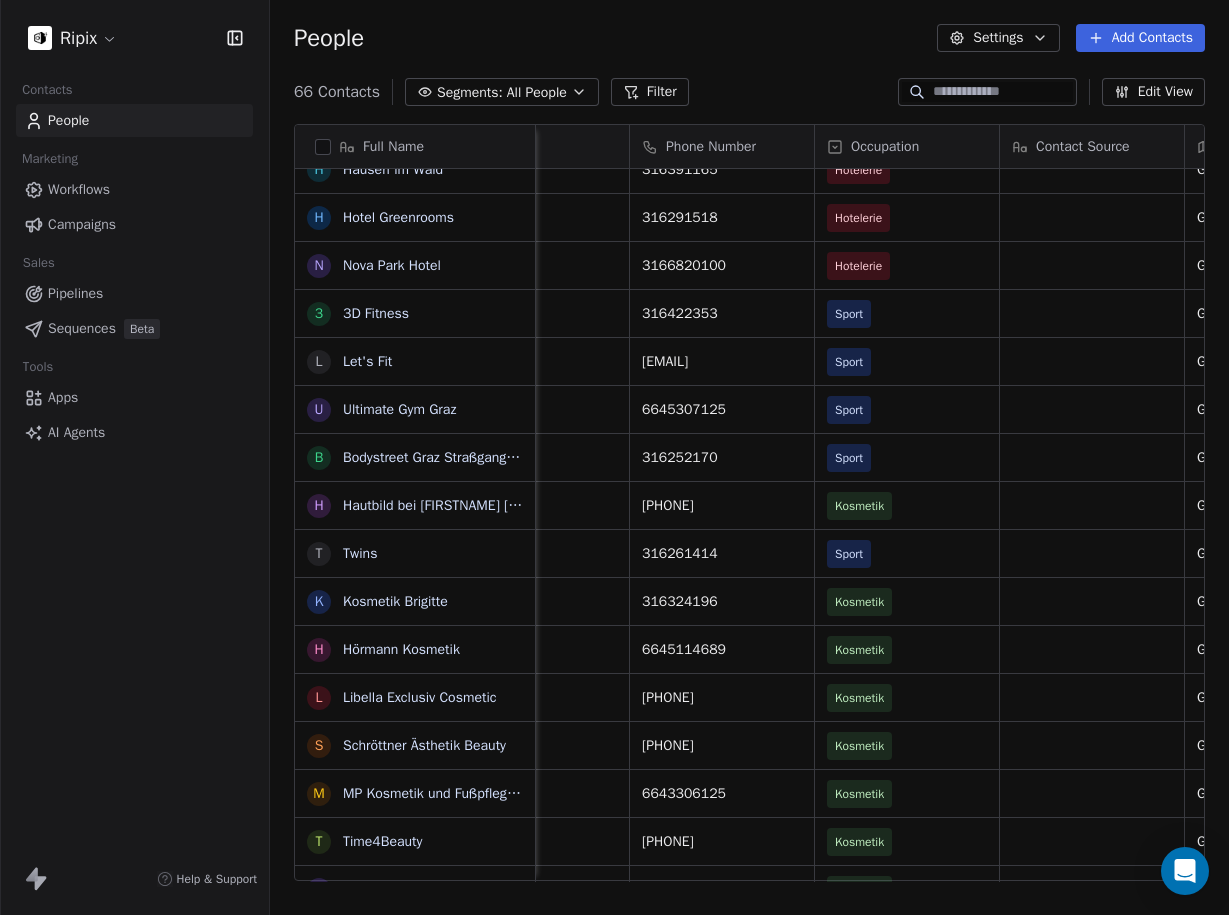 scroll, scrollTop: 0, scrollLeft: 675, axis: horizontal 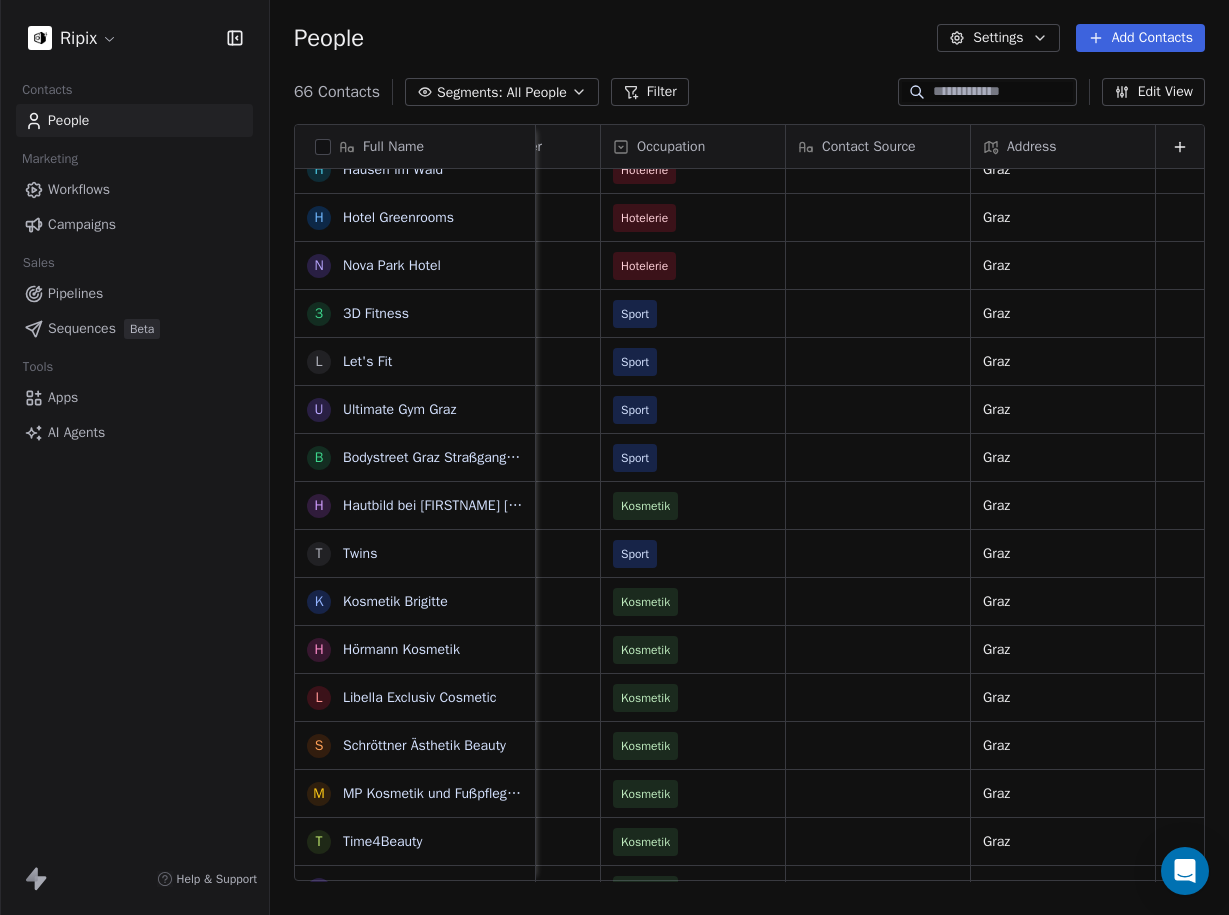 click at bounding box center [1180, 147] 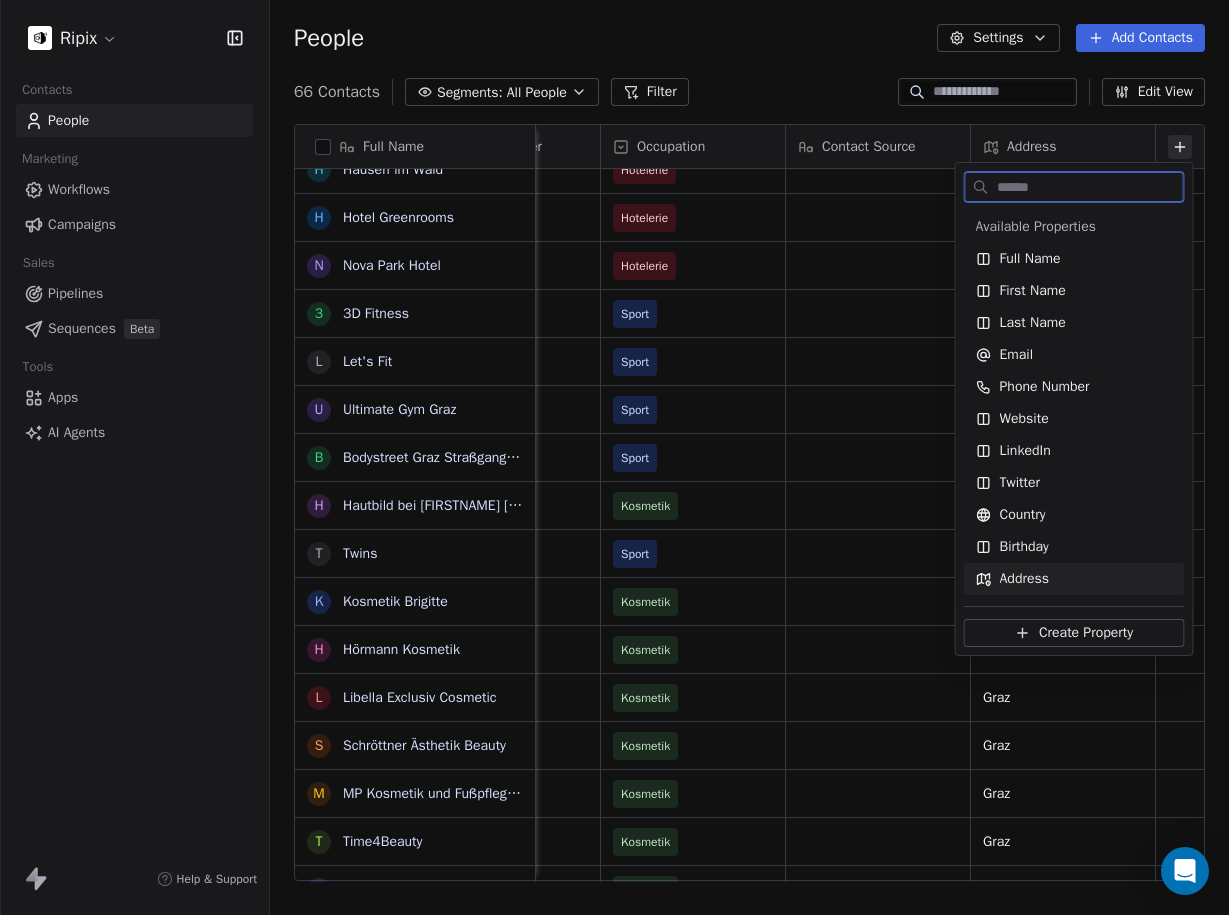click on "Create Property" at bounding box center (1086, 633) 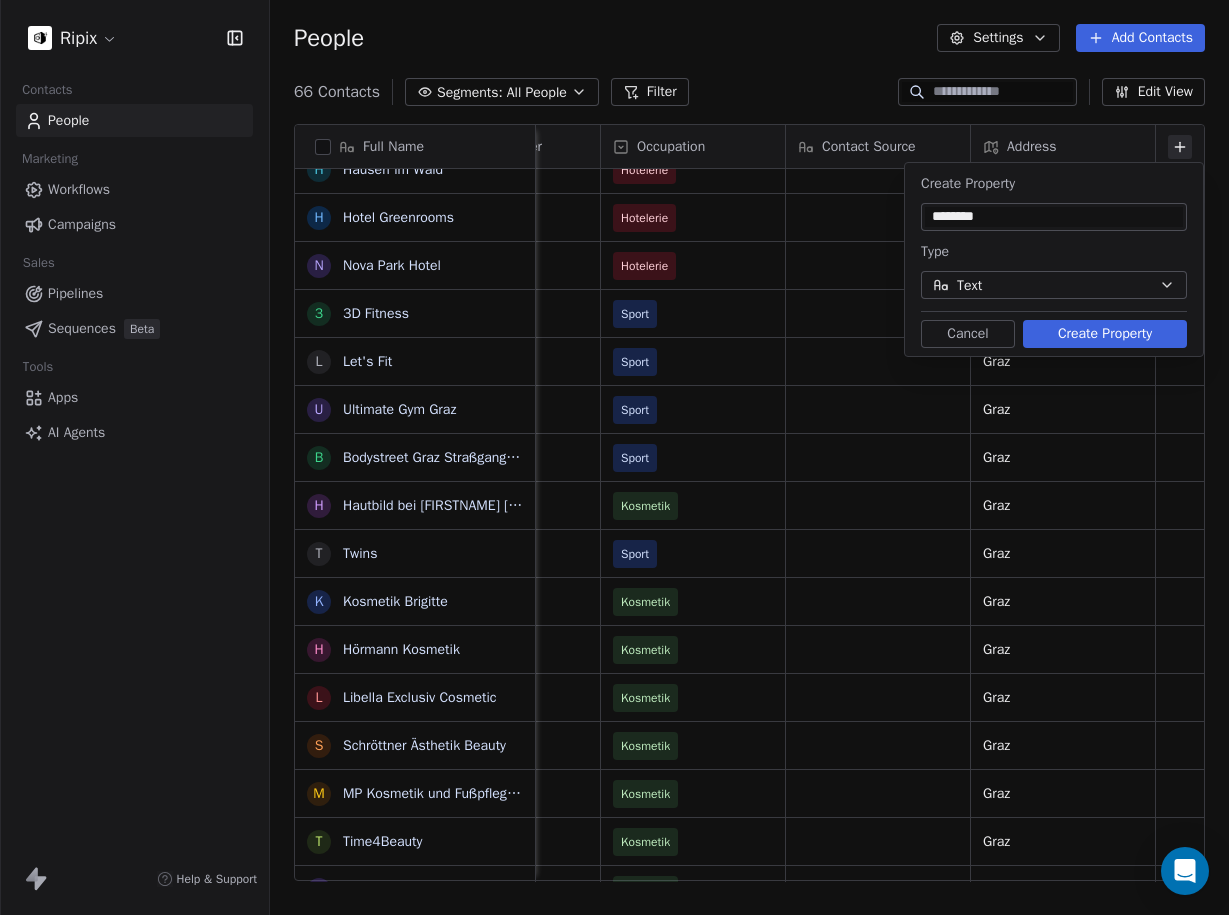 type on "********" 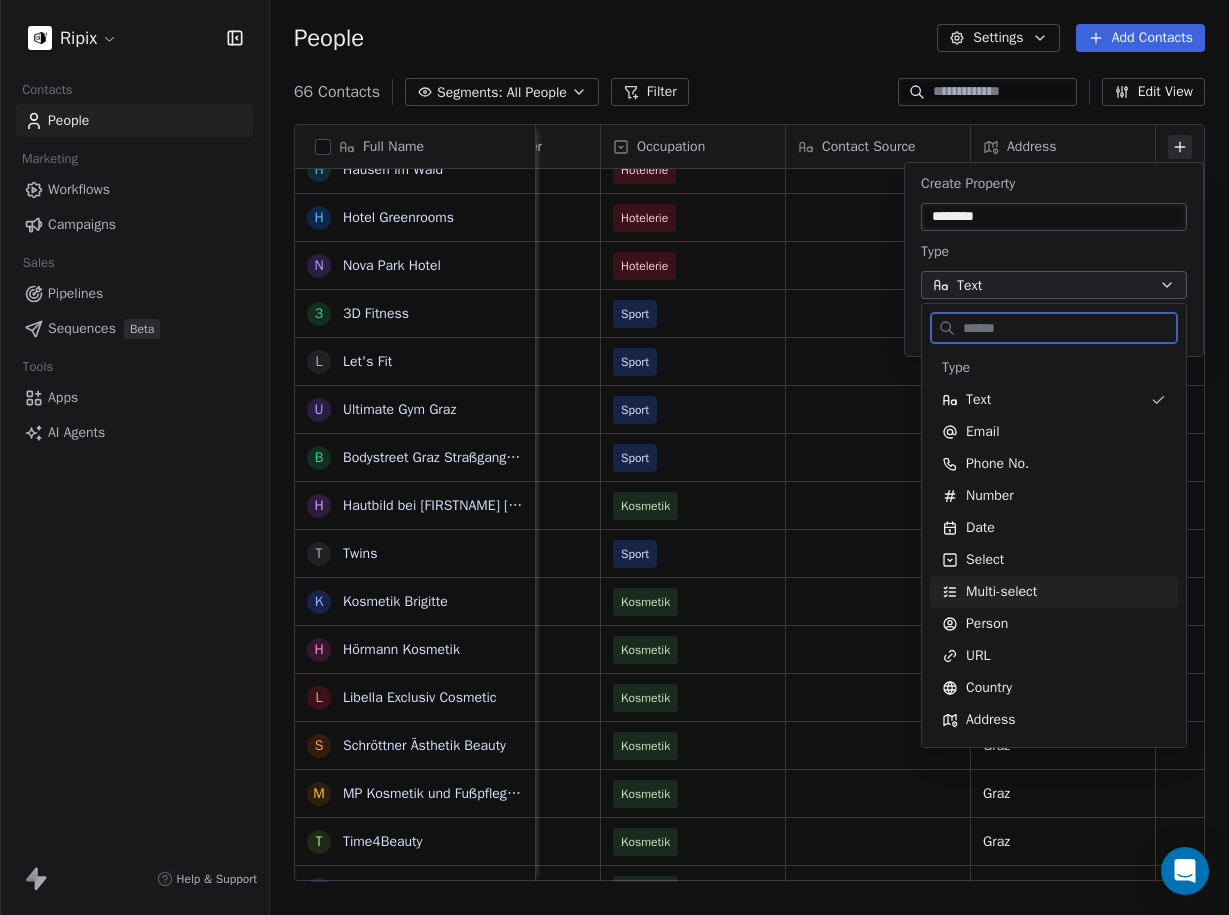 click on "Multi-select" at bounding box center [1001, 592] 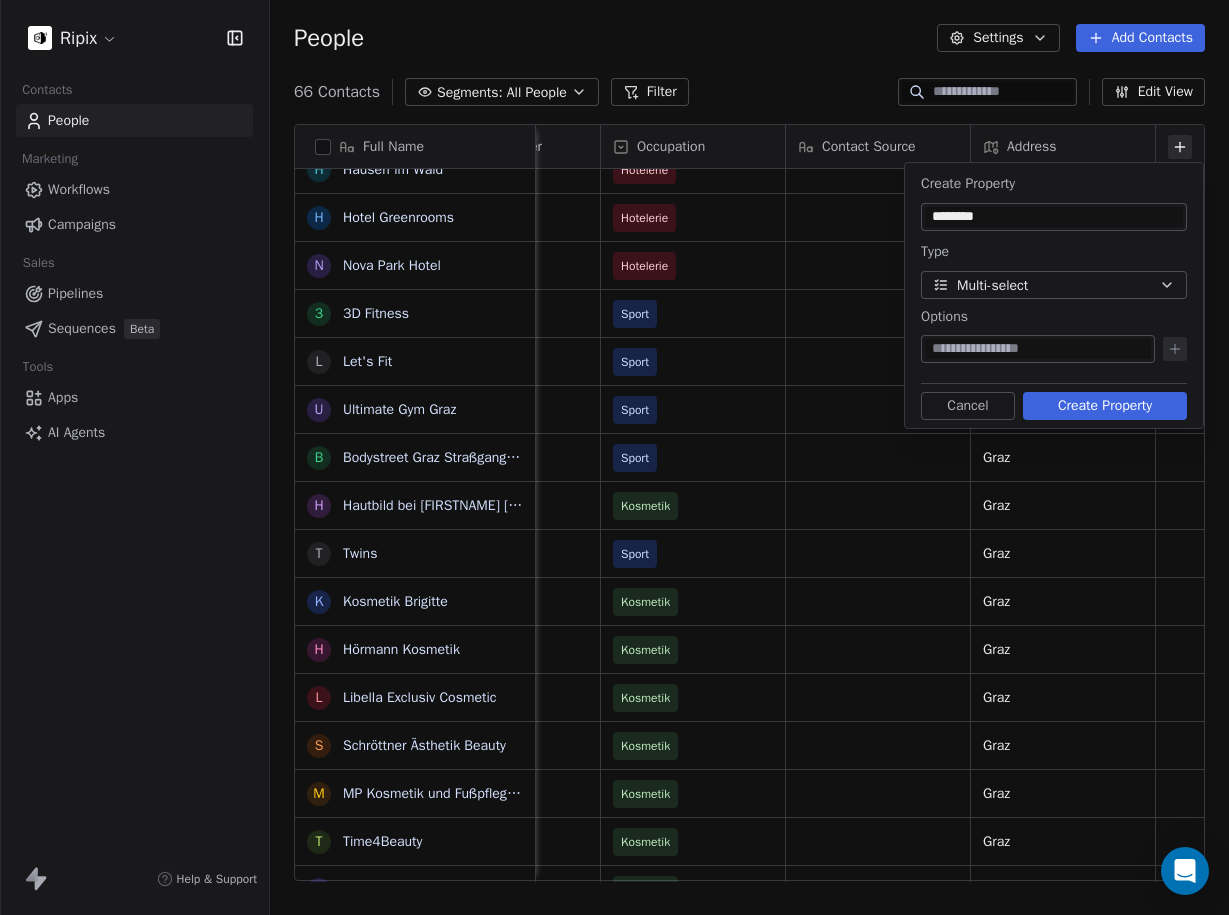 click at bounding box center [1038, 349] 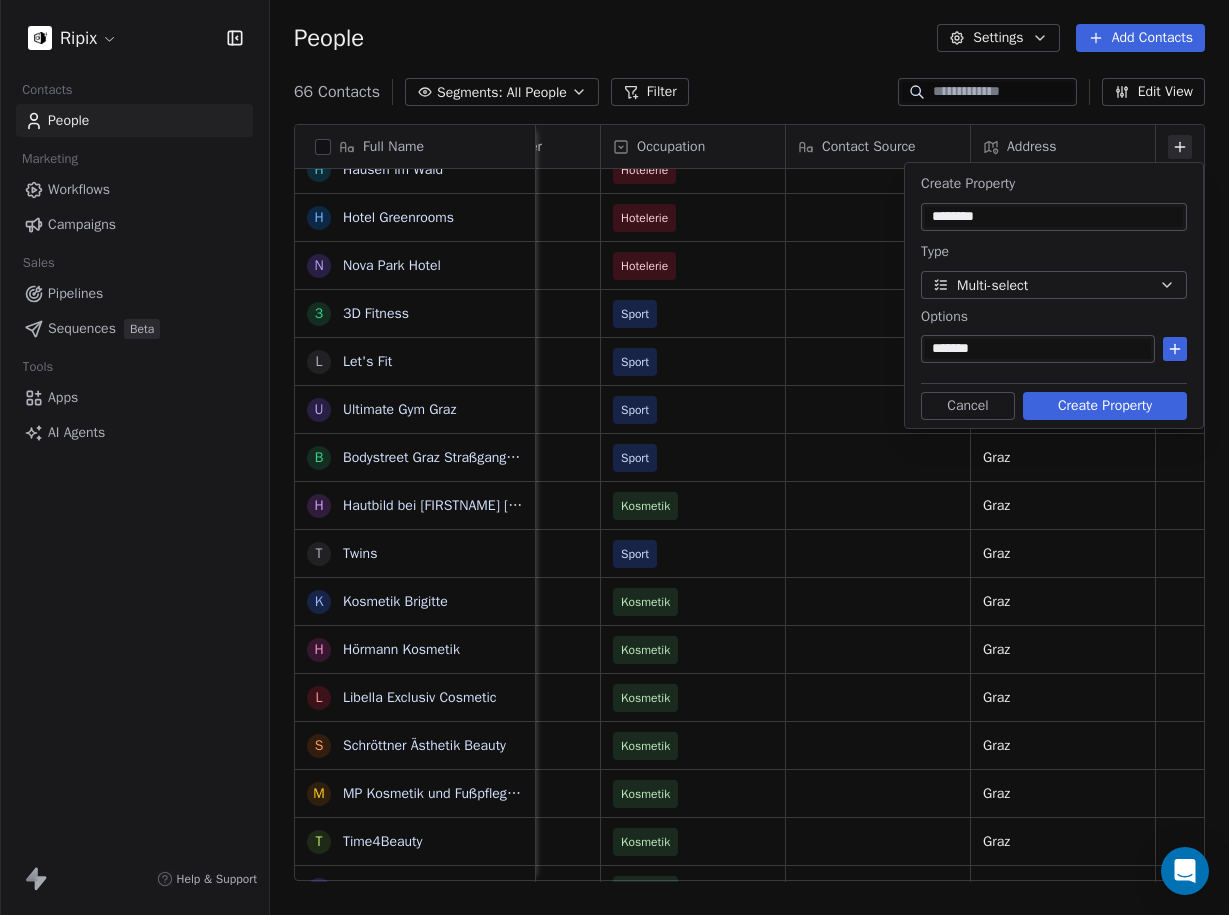 type on "*******" 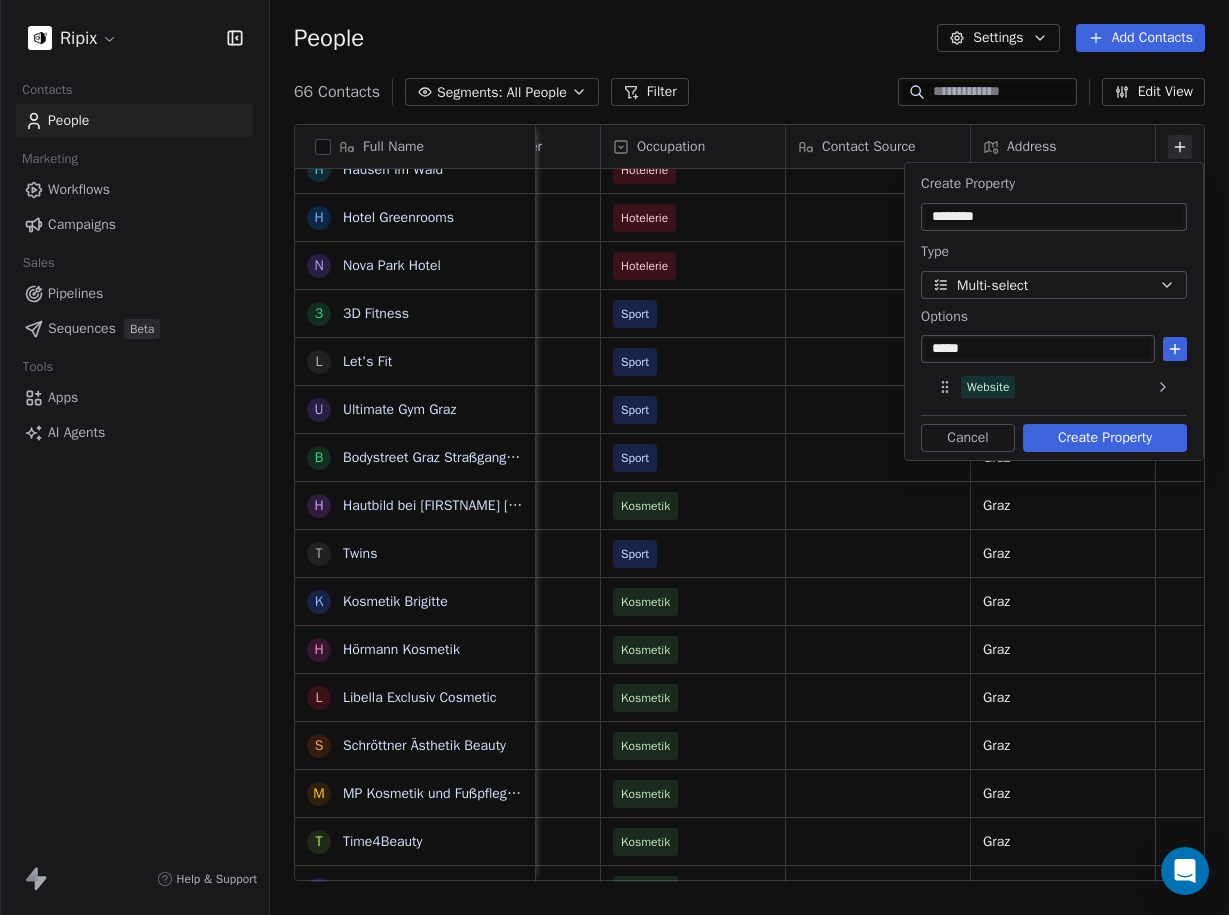 type on "*****" 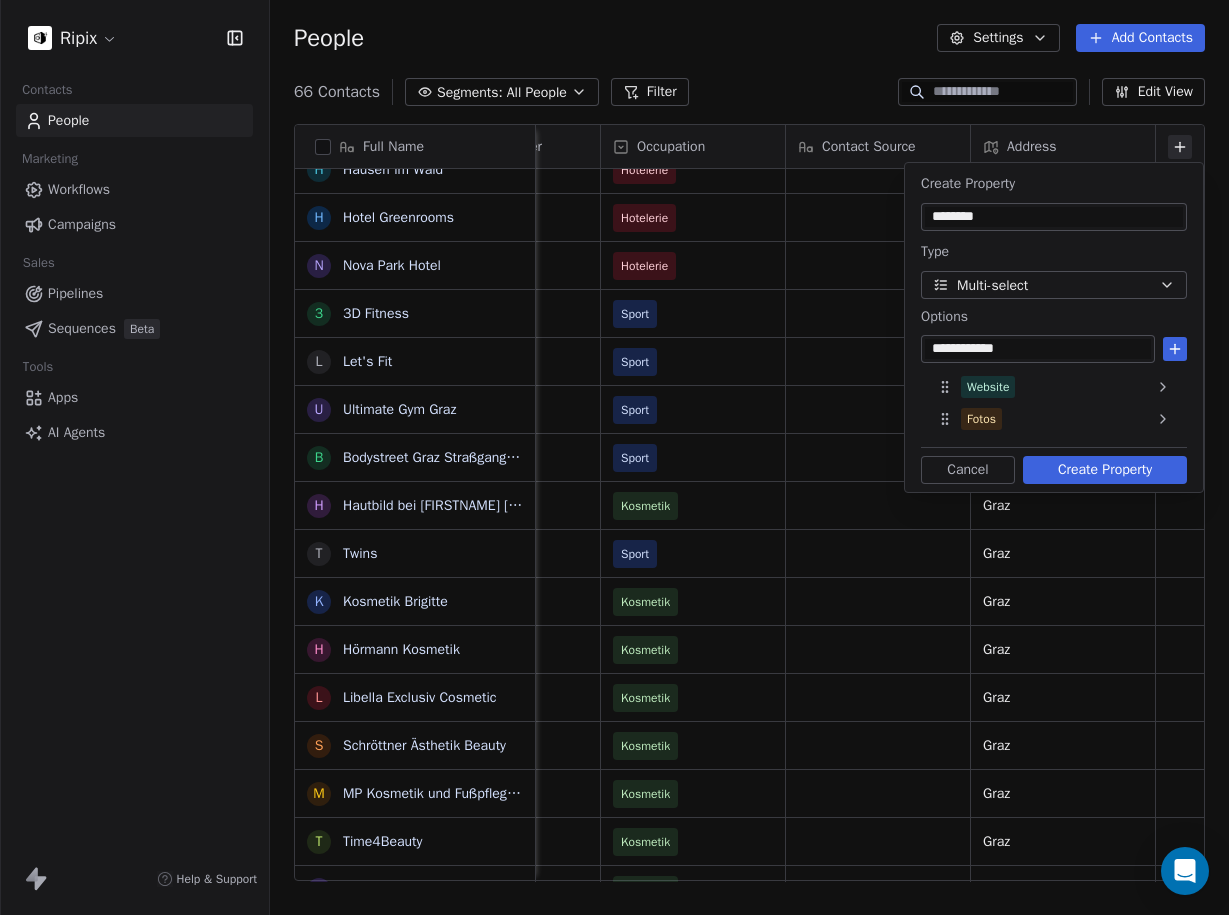 type on "**********" 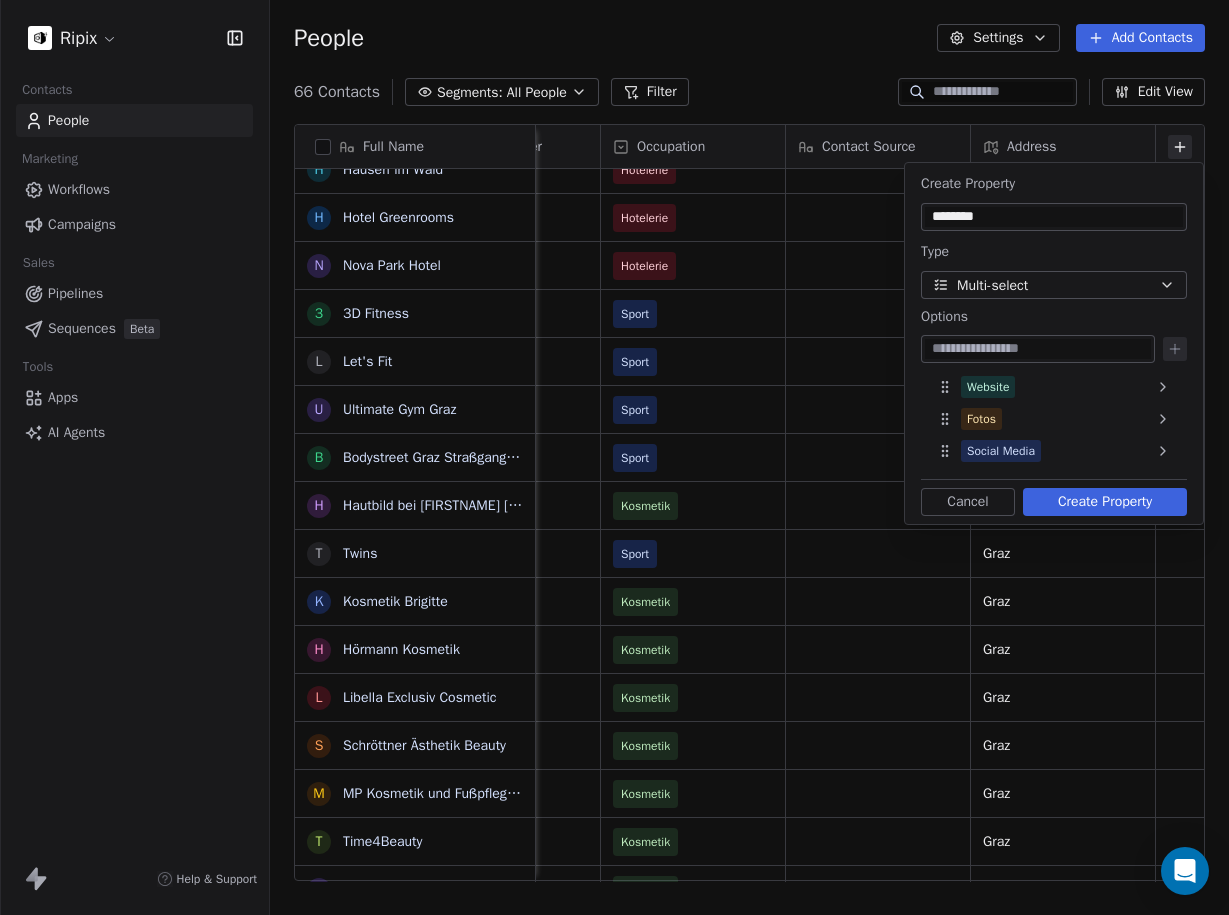 click on "Create Property" at bounding box center (1105, 502) 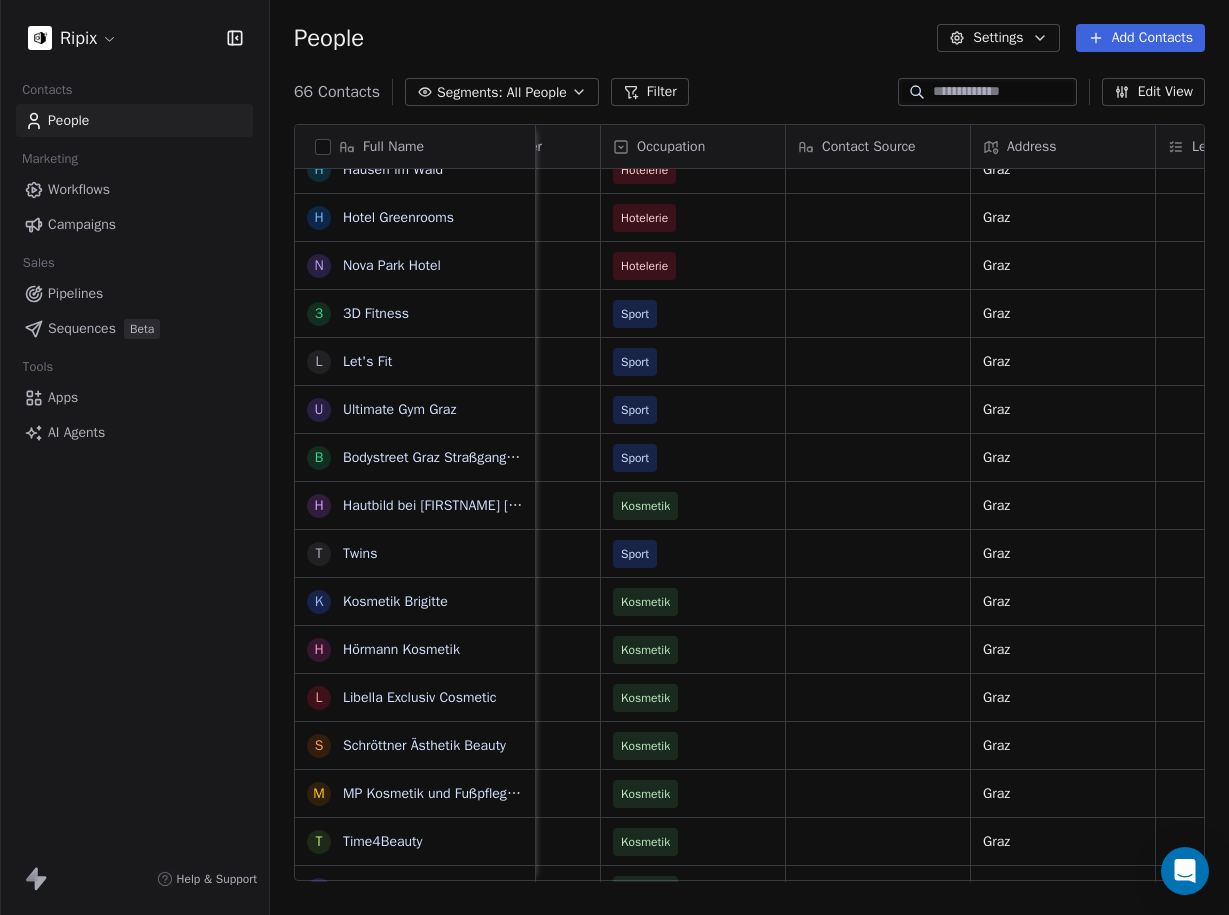 scroll, scrollTop: 0, scrollLeft: 860, axis: horizontal 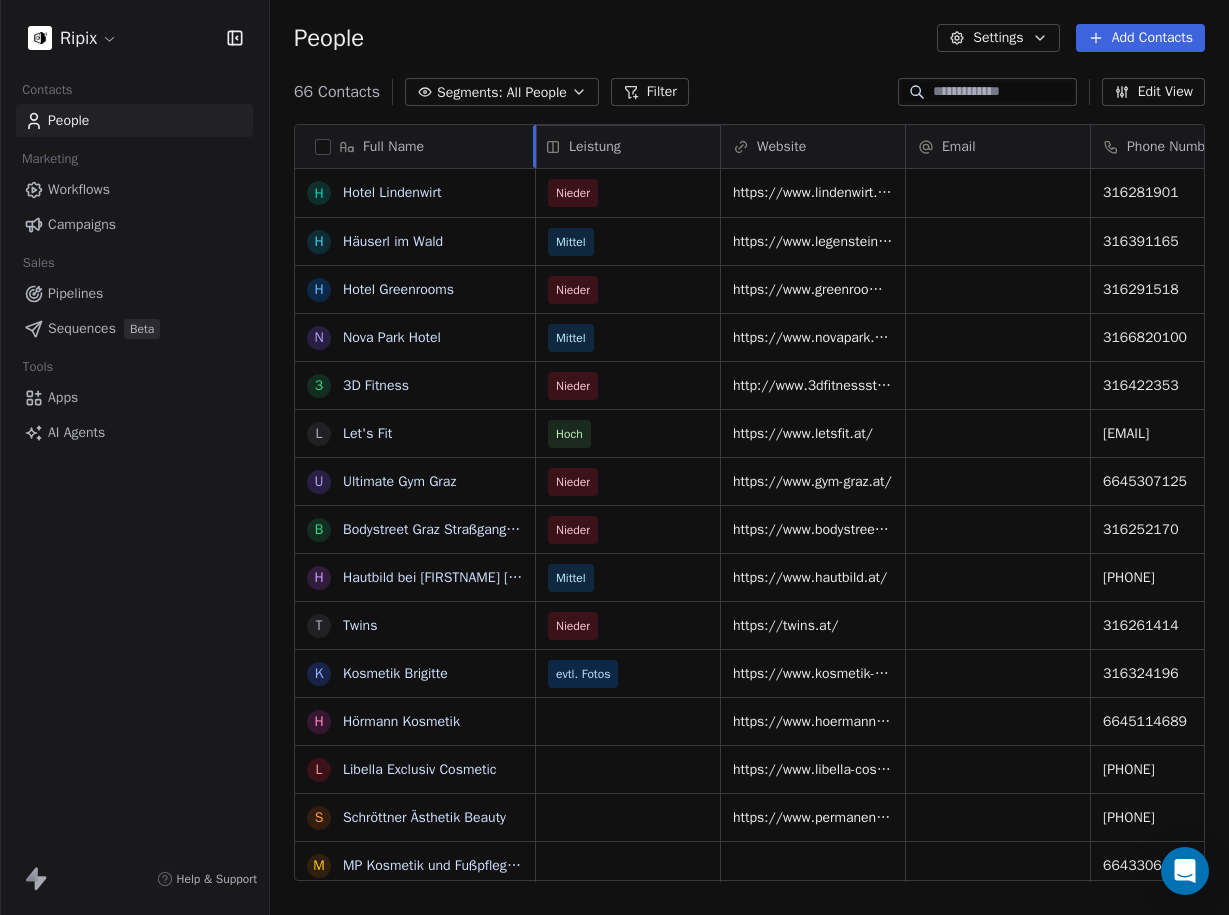 drag, startPoint x: 1068, startPoint y: 150, endPoint x: 613, endPoint y: 152, distance: 455.0044 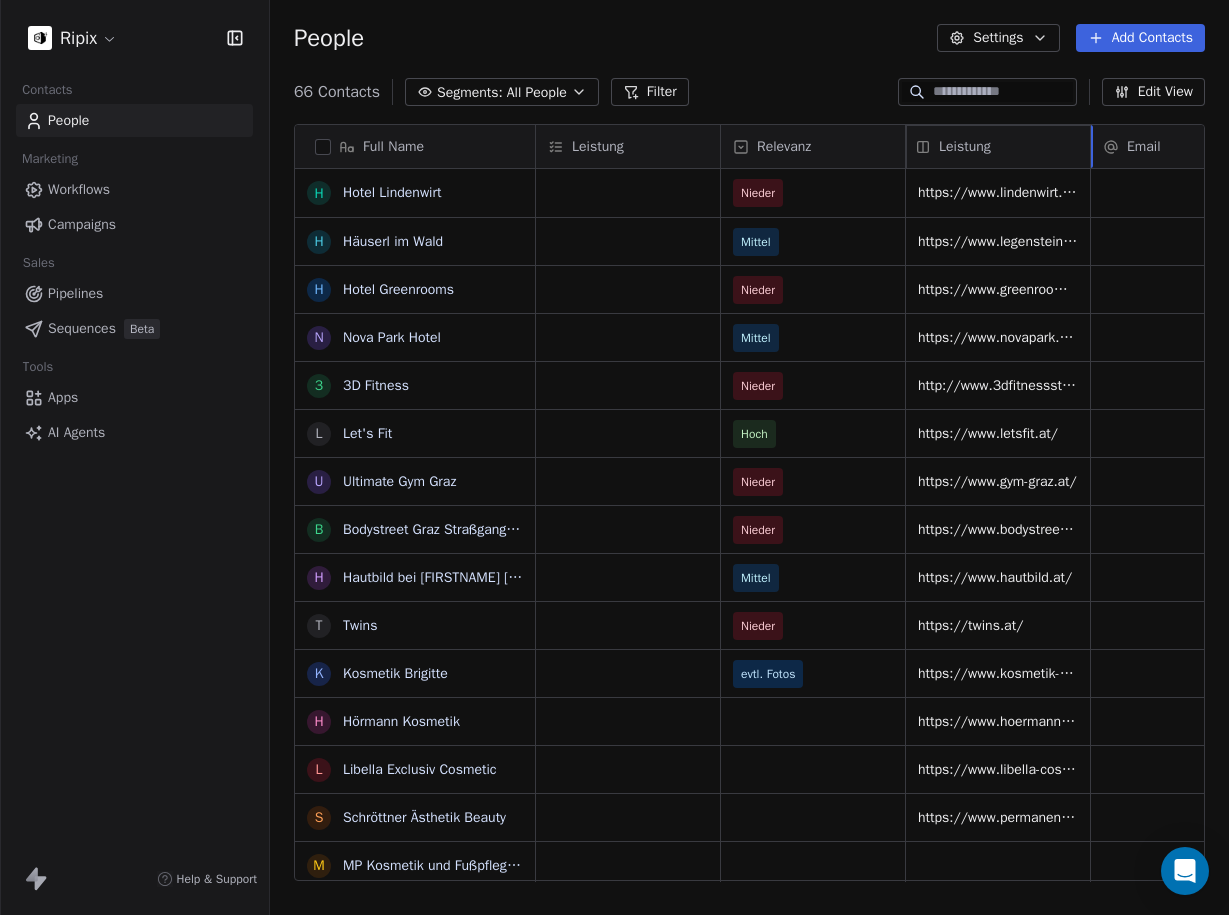 drag, startPoint x: 611, startPoint y: 157, endPoint x: 933, endPoint y: 162, distance: 322.03882 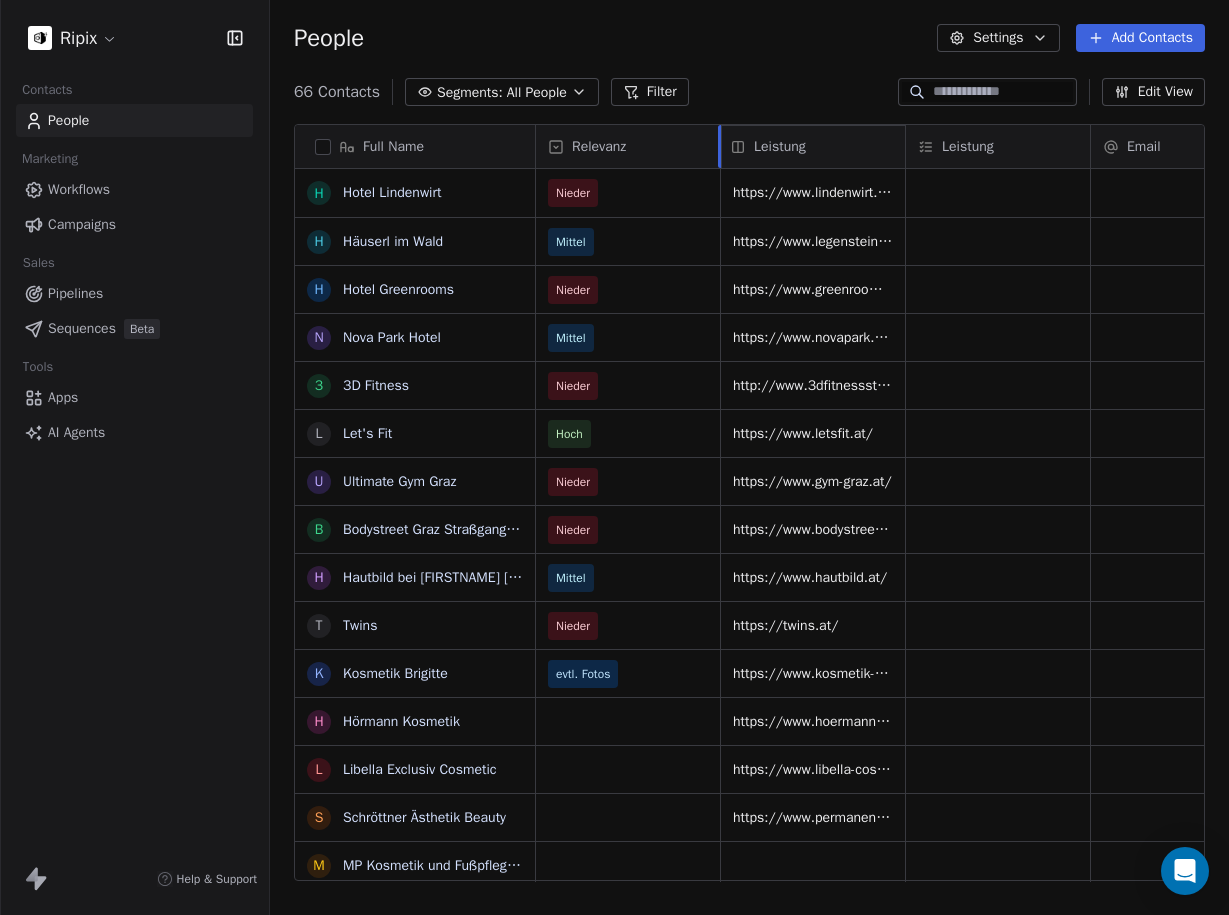 drag, startPoint x: 940, startPoint y: 137, endPoint x: 776, endPoint y: 141, distance: 164.04877 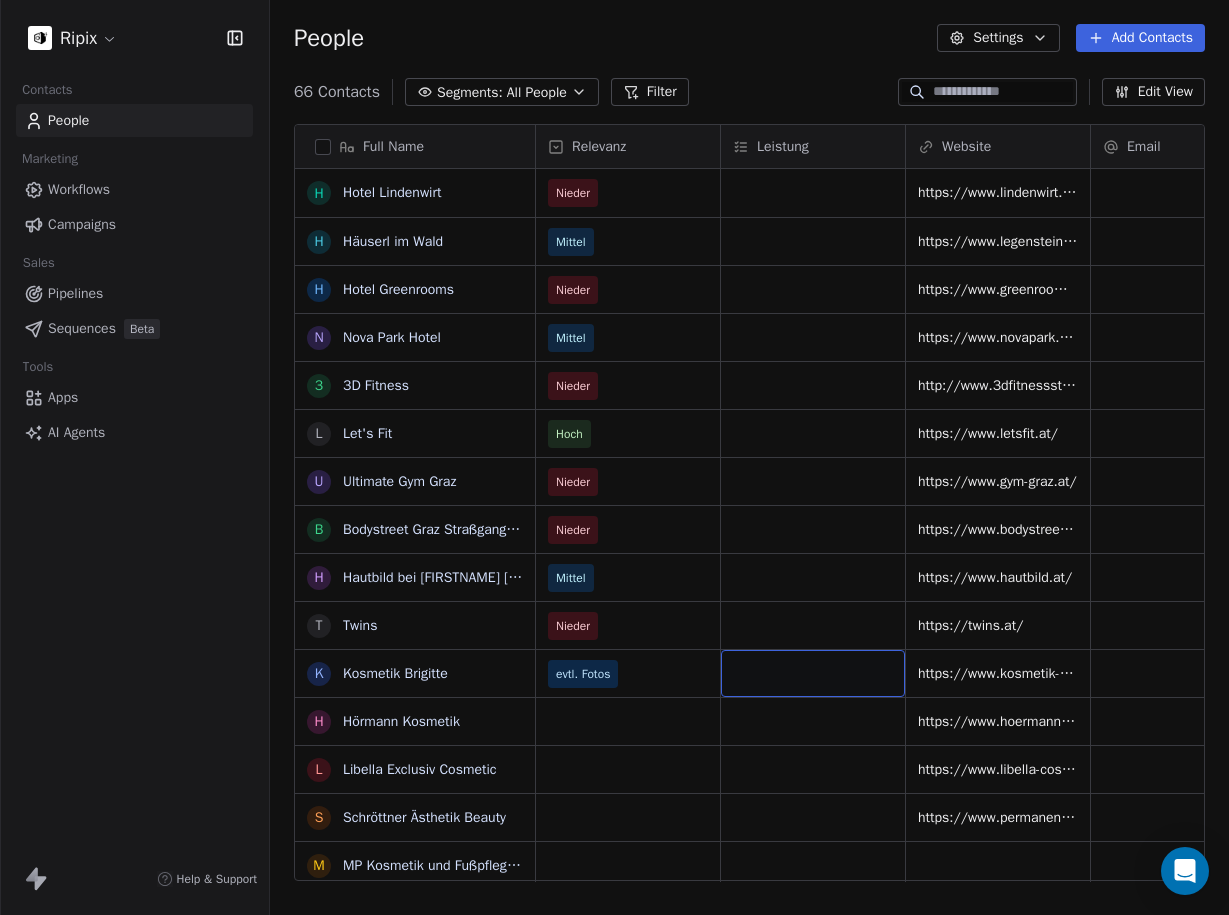 click at bounding box center (813, 673) 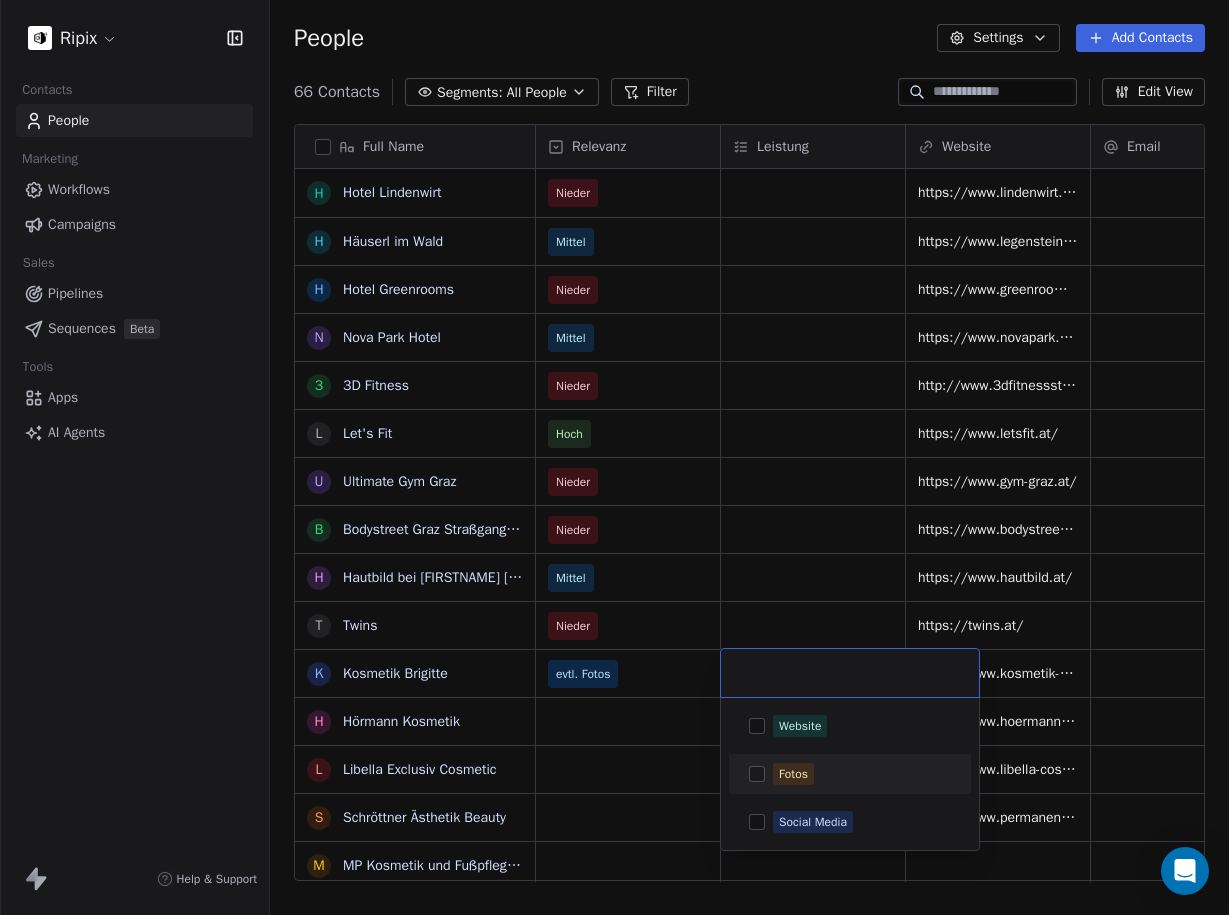 click on "Fotos" at bounding box center [850, 774] 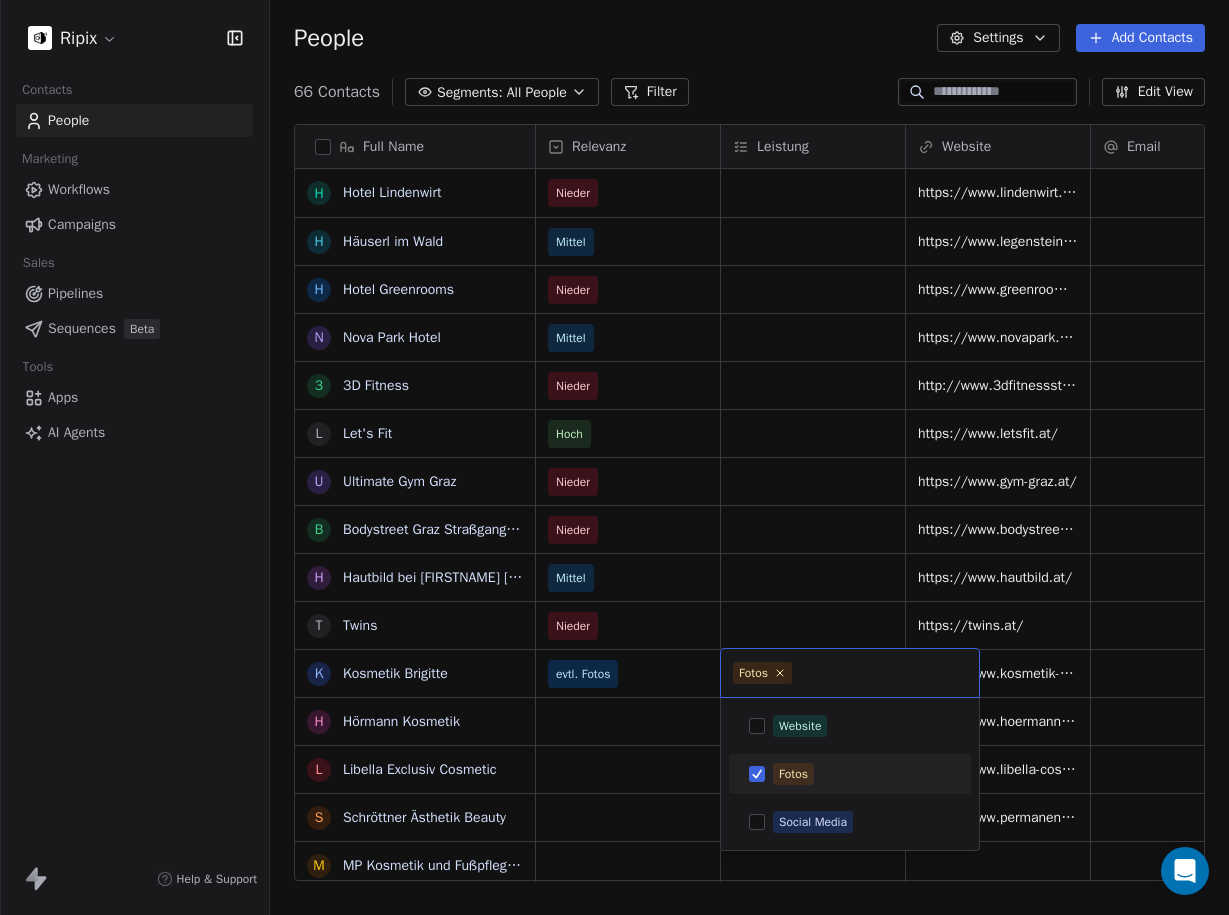 click on "Ripix Contacts People Marketing Workflows Campaigns Sales Pipelines Sequences Beta Tools Apps AI Agents Help & Support People Settings  Add Contacts 66 Contacts Segments: All People Filter  Edit View Tag Add to Sequence Export Full Name H Hotel Lindenwirt H Häuserl im Wald H Hotel Greenrooms N Nova Park Hotel 3 3D Fitness L Let's Fit U Ultimate Gym Graz B Bodystreet Graz Straßgangerstraße H Hautbild bei Rosemarie Wilfling T Twins K Kosmetik Brigitte H Hörmann Kosmetik L Libella Exclusiv Cosmetic S Schröttner Ästhetik Beauty M MP Kosmetik und Fußpflege Permanent Makeup T Time4Beauty E Eleganza Kosmetik H Hautvision R Ralu Kosmetik Graz F Fachstudio LasKoNa F Franz Pirker KFZ-Handels GmbH S Schlacher KFZ GmbH J Josef Martin Schlacher F Fredy Binder H Heimo Pöchtrager KFZ - Verwertung H Herk GmbH C Christian Kohlbacher (KFZ & Zweirad Kohlbacher) S Stückelschwaiger OEG E EBC Bremsen Österreich Haindl Vertriebs GmbH S Sandro Bruxmeier e.U. B Bernhard Eisendle Künstler K KFZ - PLETZ Meisterbetrieb GmbH" at bounding box center [614, 457] 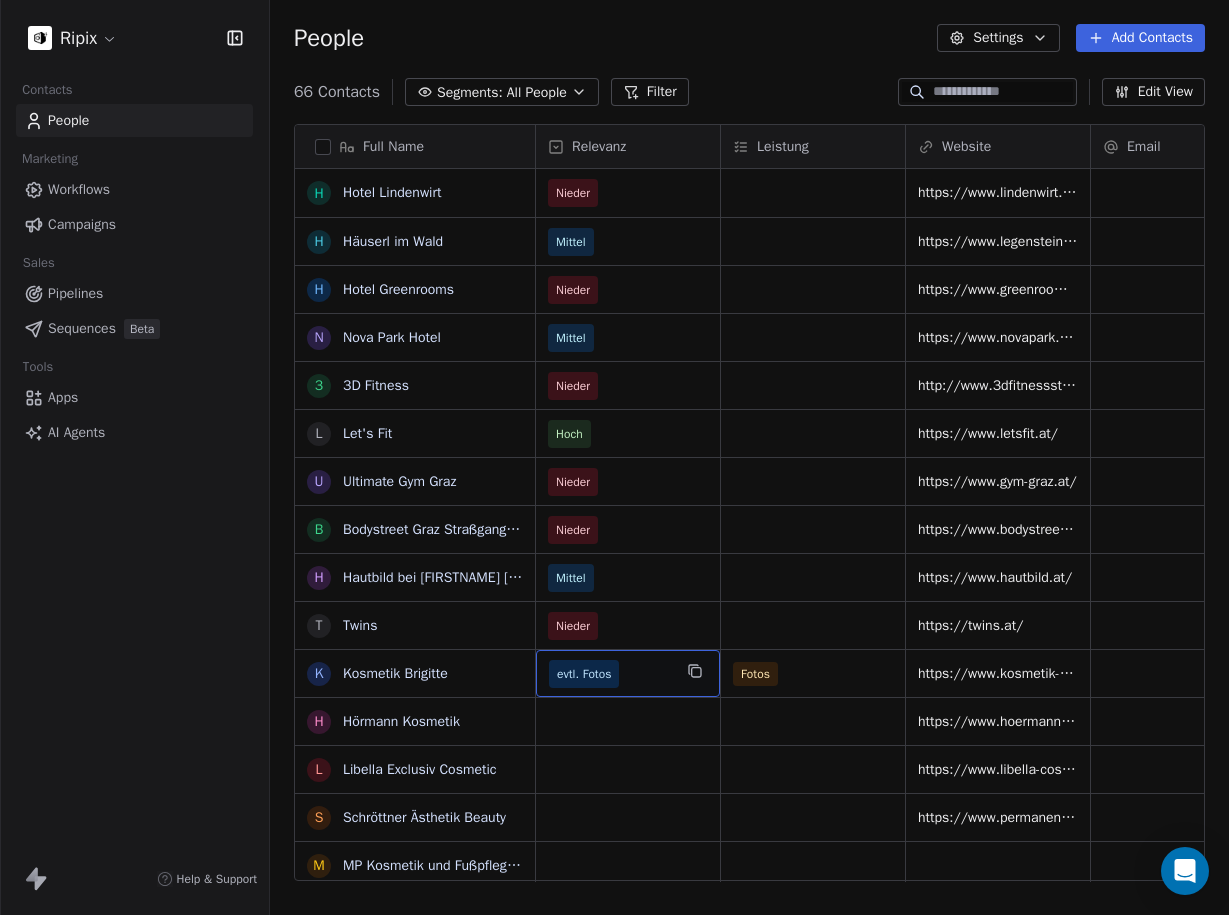 click on "evtl. Fotos" at bounding box center (610, 674) 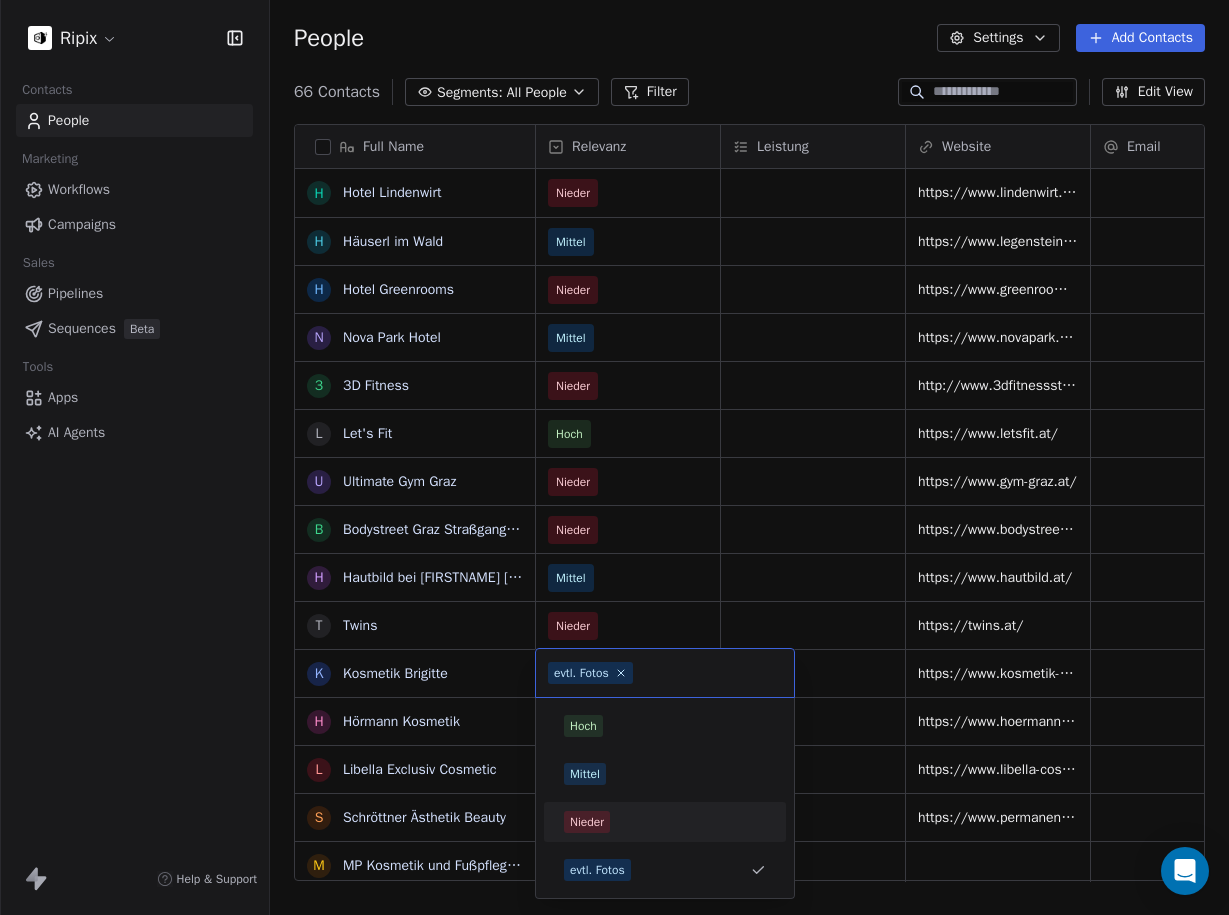 click on "Nieder" at bounding box center [665, 822] 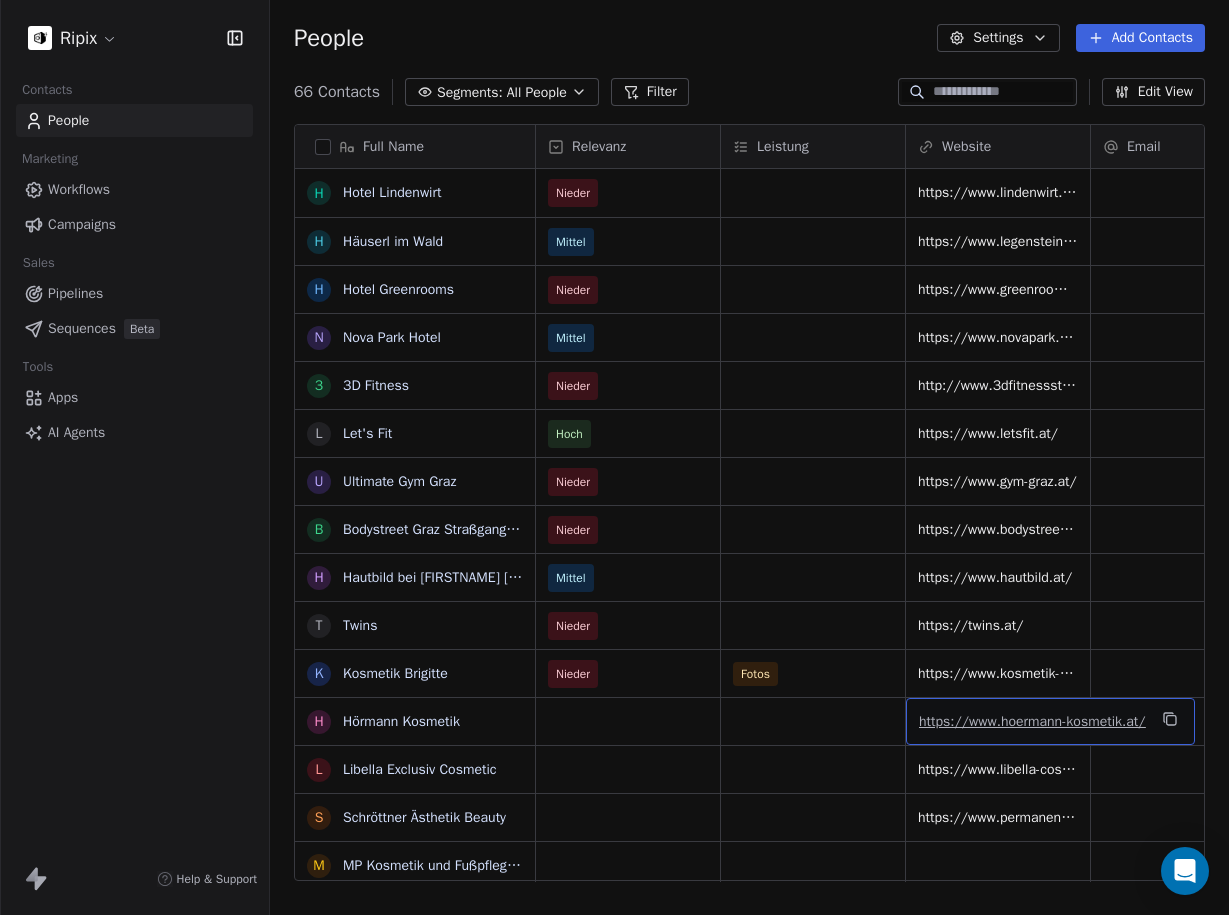 click on "https://www.hoermann-kosmetik.at/" at bounding box center (1032, 721) 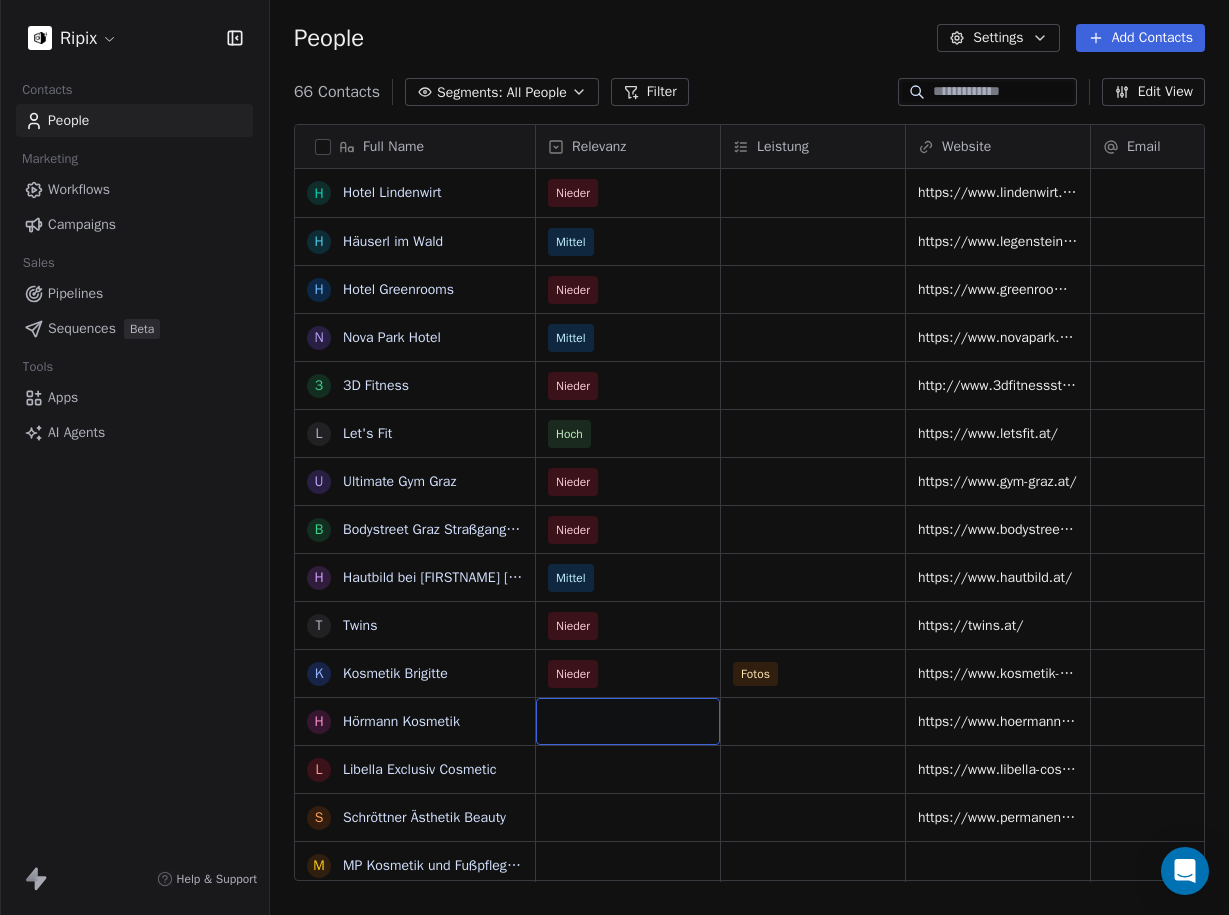 click at bounding box center (628, 721) 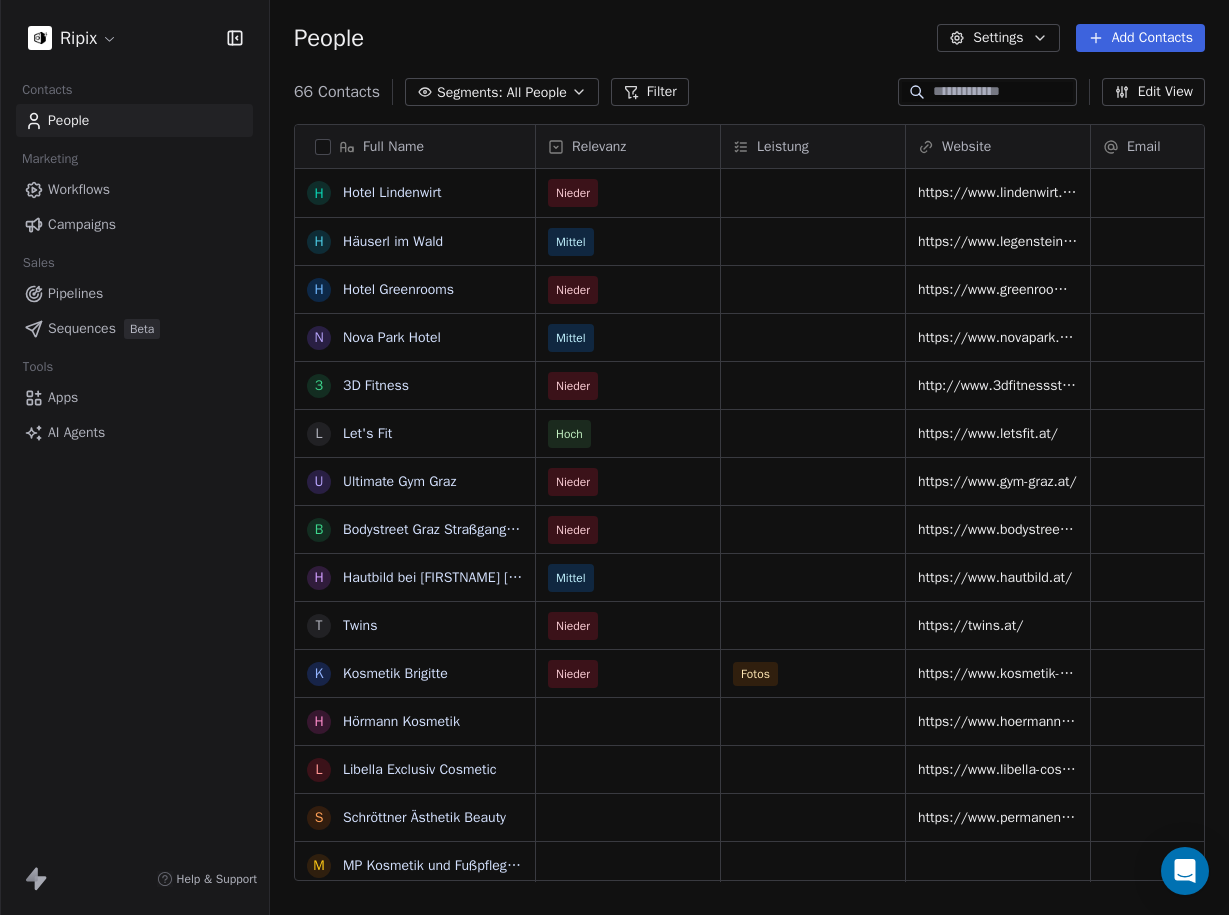 click on "Ripix Contacts People Marketing Workflows Campaigns Sales Pipelines Sequences Beta Tools Apps AI Agents Help & Support People Settings  Add Contacts 66 Contacts Segments: All People Filter  Edit View Tag Add to Sequence Export Full Name H Hotel Lindenwirt H Häuserl im Wald H Hotel Greenrooms N Nova Park Hotel 3 3D Fitness L Let's Fit U Ultimate Gym Graz B Bodystreet Graz Straßgangerstraße H Hautbild bei Rosemarie Wilfling T Twins K Kosmetik Brigitte H Hörmann Kosmetik L Libella Exclusiv Cosmetic S Schröttner Ästhetik Beauty M MP Kosmetik und Fußpflege Permanent Makeup T Time4Beauty E Eleganza Kosmetik H Hautvision R Ralu Kosmetik Graz F Fachstudio LasKoNa F Franz Pirker KFZ-Handels GmbH S Schlacher KFZ GmbH J Josef Martin Schlacher F Fredy Binder H Heimo Pöchtrager KFZ - Verwertung H Herk GmbH C Christian Kohlbacher (KFZ & Zweirad Kohlbacher) S Stückelschwaiger OEG E EBC Bremsen Österreich Haindl Vertriebs GmbH S Sandro Bruxmeier e.U. B Bernhard Eisendle Künstler K KFZ - PLETZ Meisterbetrieb GmbH" at bounding box center (614, 457) 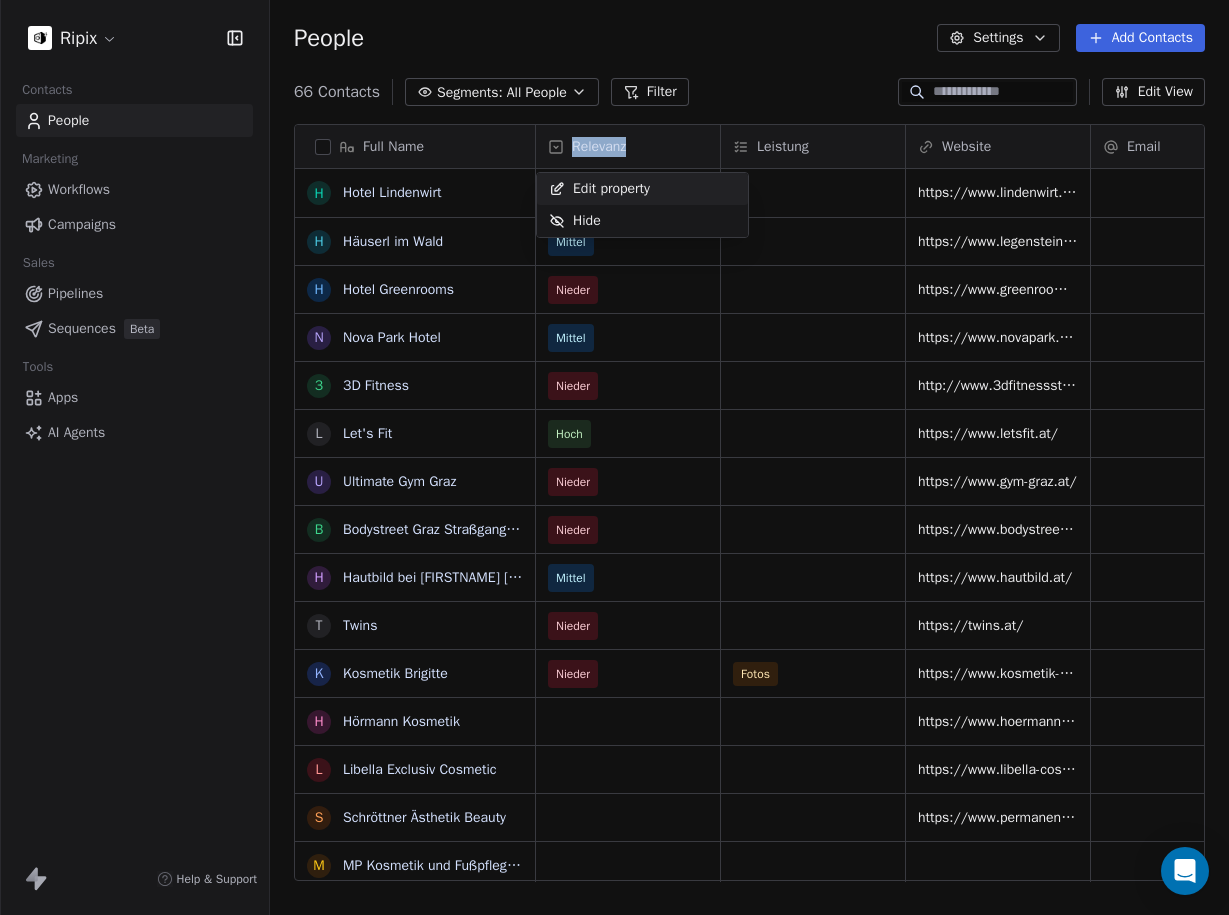 click on "Ripix Contacts People Marketing Workflows Campaigns Sales Pipelines Sequences Beta Tools Apps AI Agents Help & Support People Settings  Add Contacts 66 Contacts Segments: All People Filter  Edit View Tag Add to Sequence Export Full Name H Hotel Lindenwirt H Häuserl im Wald H Hotel Greenrooms N Nova Park Hotel 3 3D Fitness L Let's Fit U Ultimate Gym Graz B Bodystreet Graz Straßgangerstraße H Hautbild bei Rosemarie Wilfling T Twins K Kosmetik Brigitte H Hörmann Kosmetik L Libella Exclusiv Cosmetic S Schröttner Ästhetik Beauty M MP Kosmetik und Fußpflege Permanent Makeup T Time4Beauty E Eleganza Kosmetik H Hautvision R Ralu Kosmetik Graz F Fachstudio LasKoNa F Franz Pirker KFZ-Handels GmbH S Schlacher KFZ GmbH J Josef Martin Schlacher F Fredy Binder H Heimo Pöchtrager KFZ - Verwertung H Herk GmbH C Christian Kohlbacher (KFZ & Zweirad Kohlbacher) S Stückelschwaiger OEG E EBC Bremsen Österreich Haindl Vertriebs GmbH S Sandro Bruxmeier e.U. B Bernhard Eisendle Künstler K KFZ - PLETZ Meisterbetrieb GmbH" at bounding box center [614, 457] 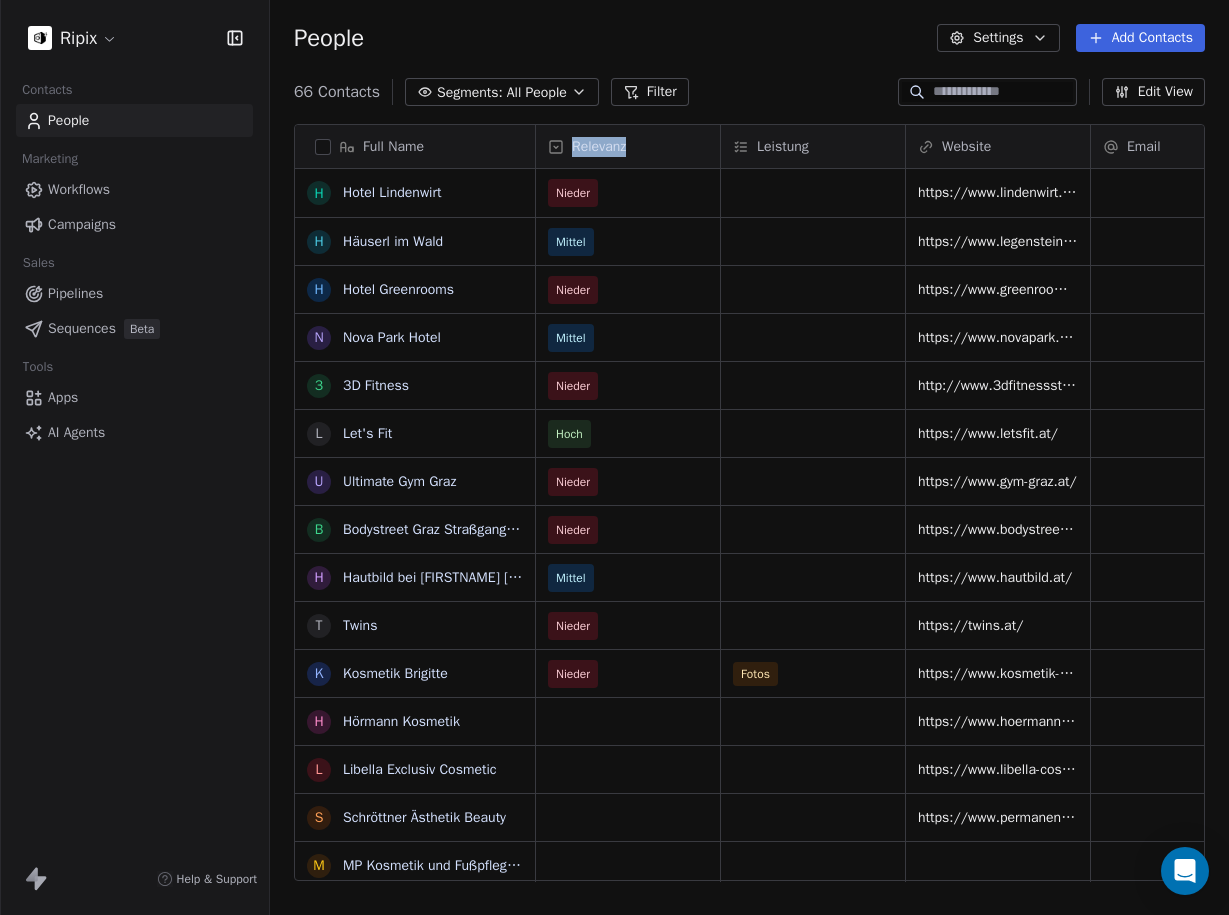 click on "Relevanz" at bounding box center [599, 147] 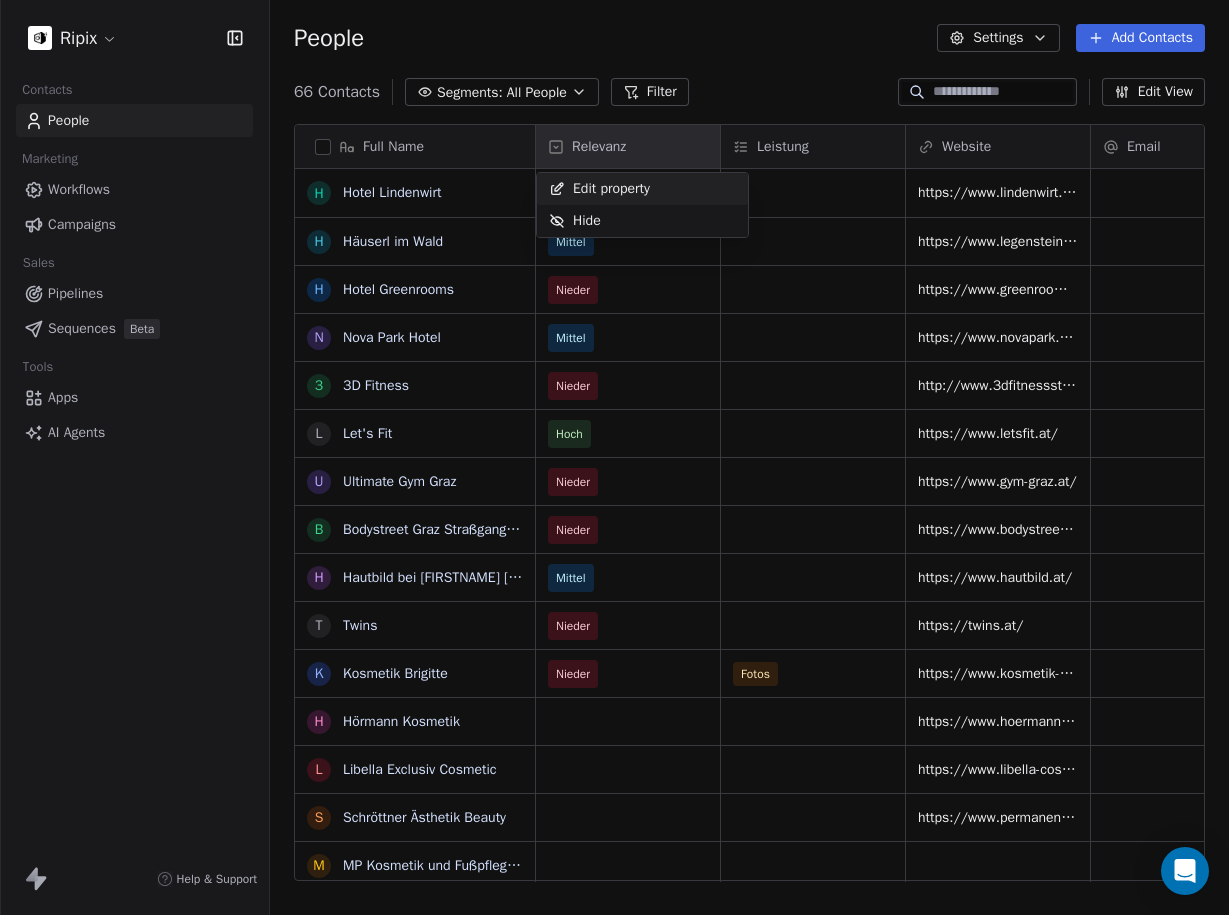 click on "Edit property" at bounding box center [611, 189] 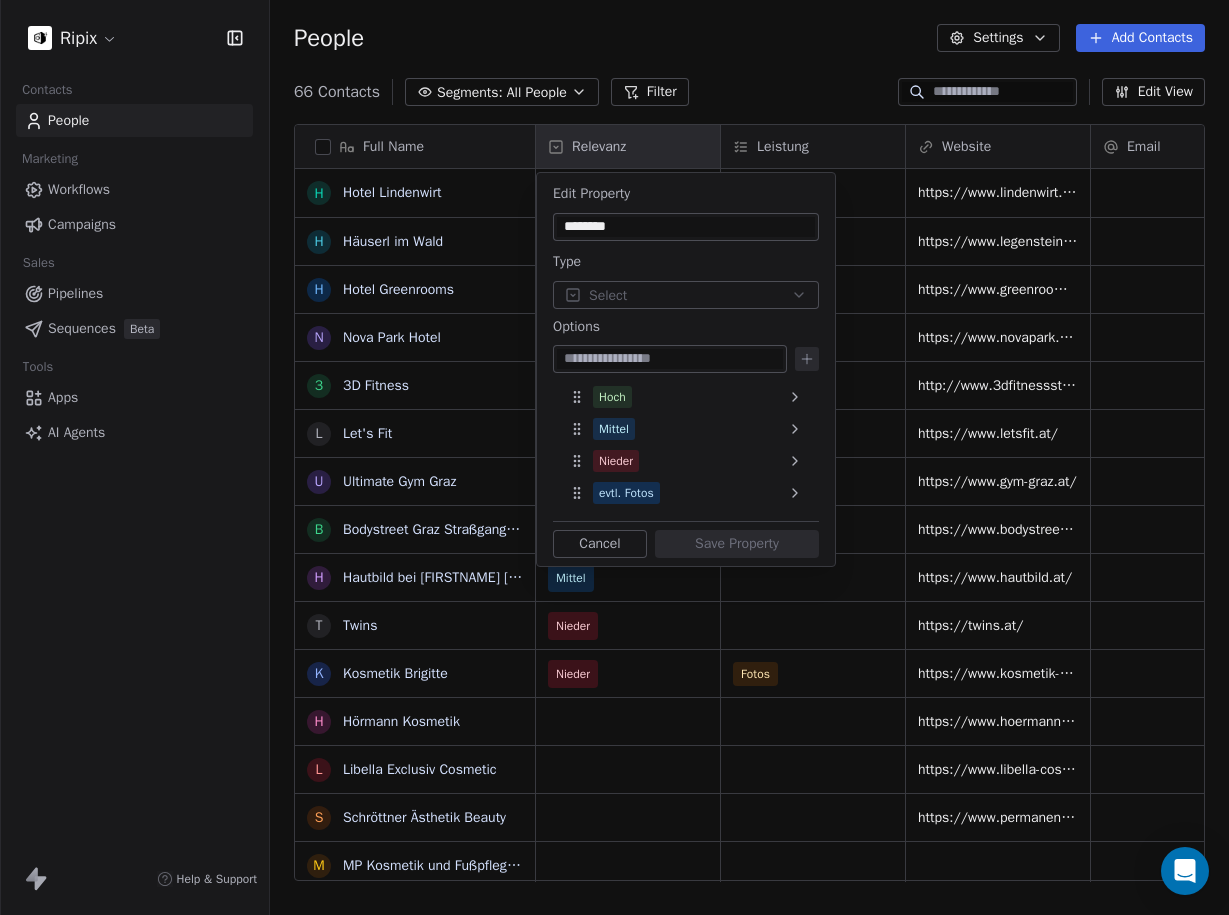 click on "********" at bounding box center [686, 227] 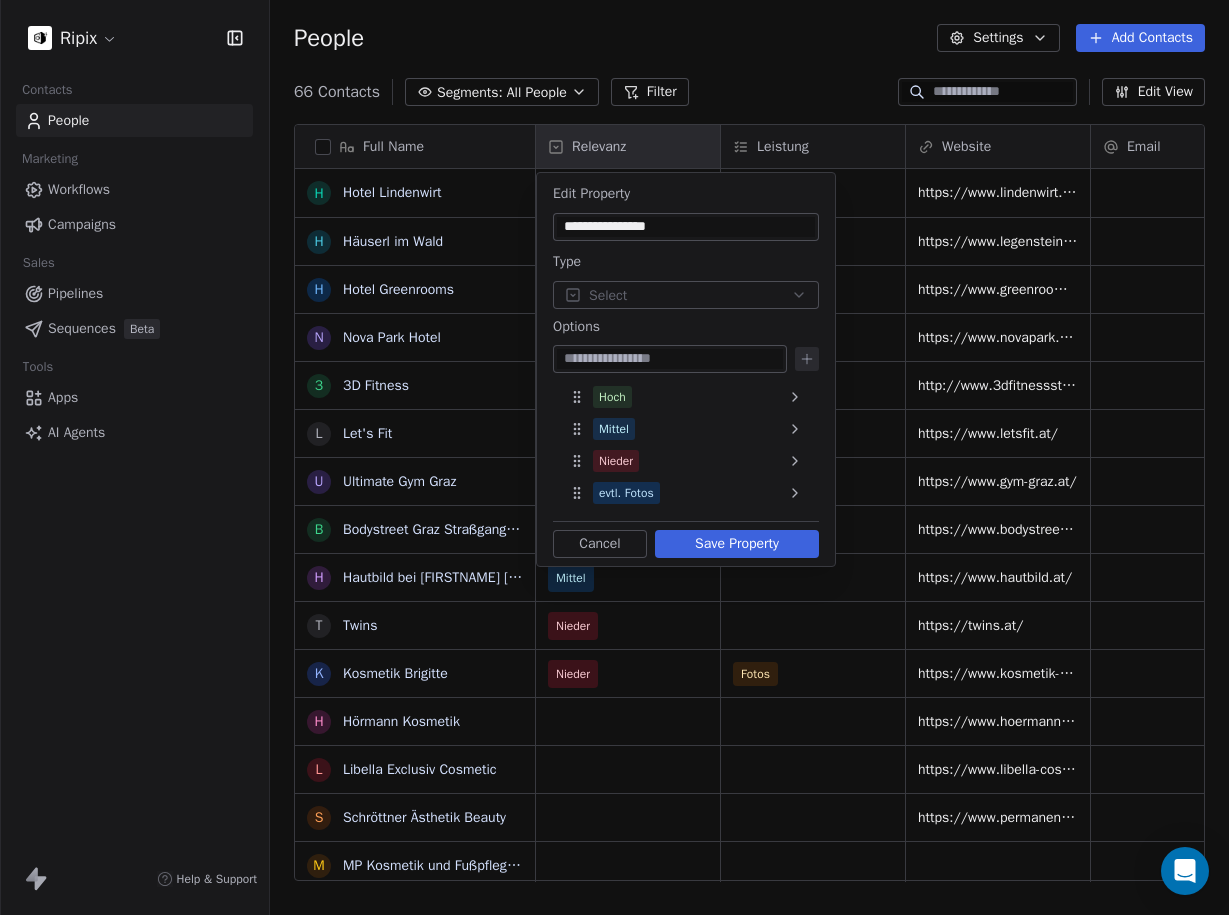 type on "**********" 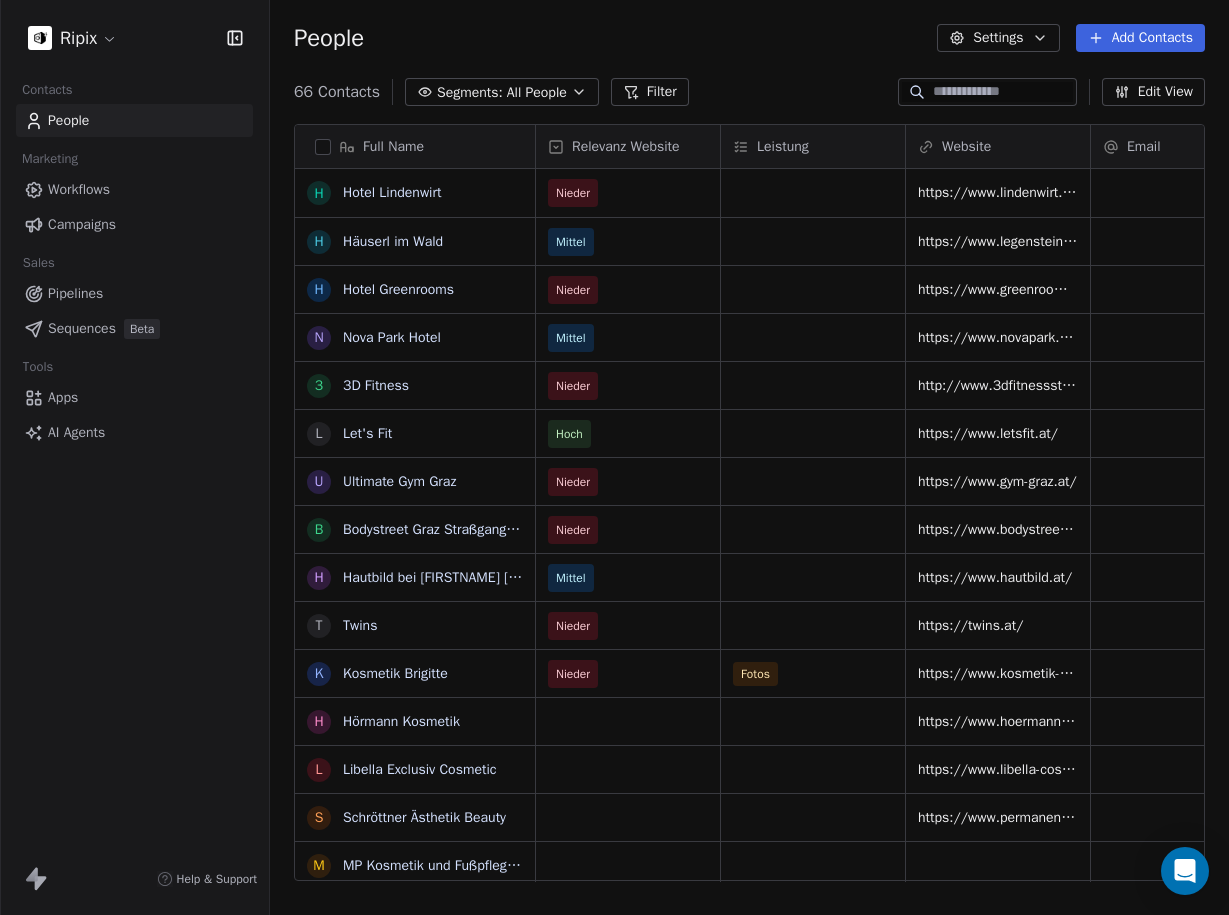 click on "Relevanz Website" at bounding box center (626, 147) 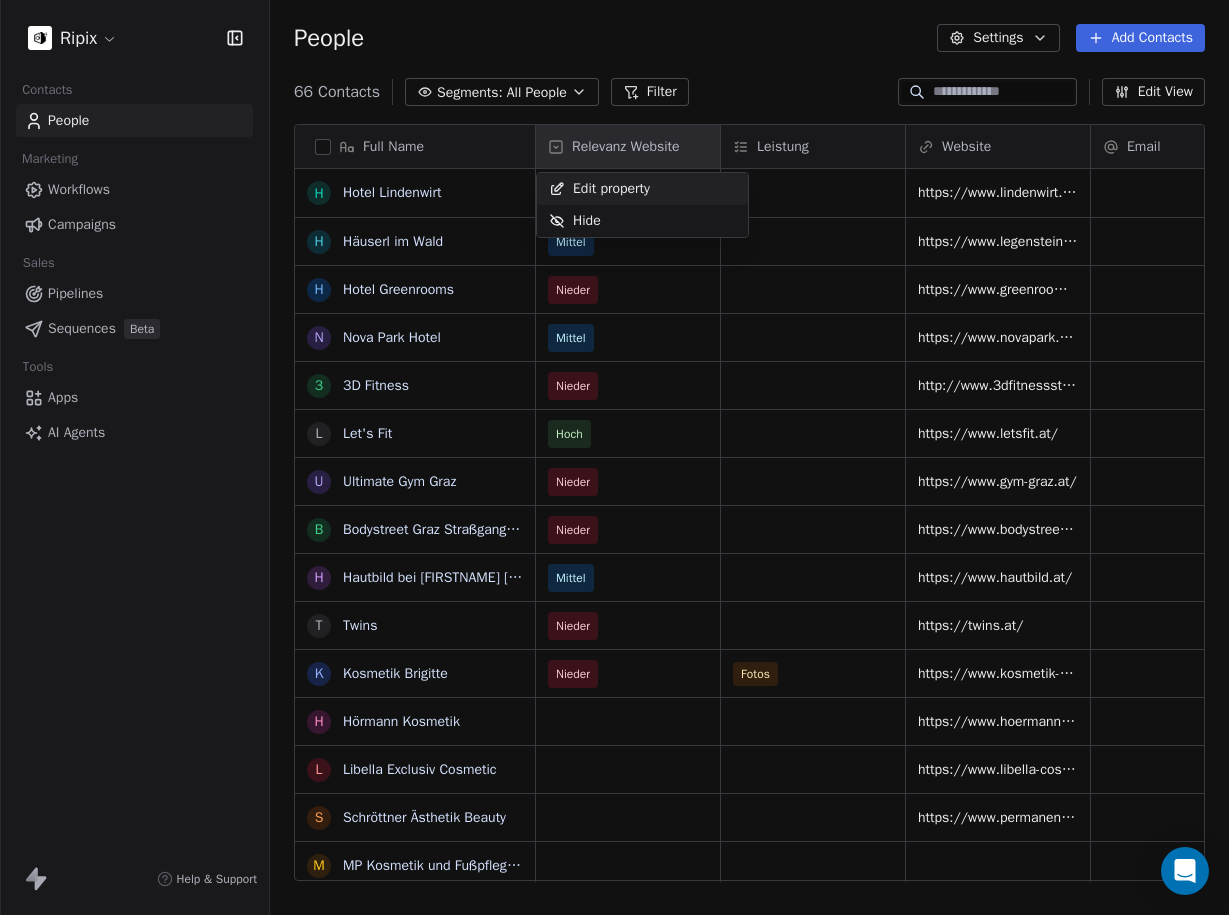 click on "Edit property" at bounding box center (642, 189) 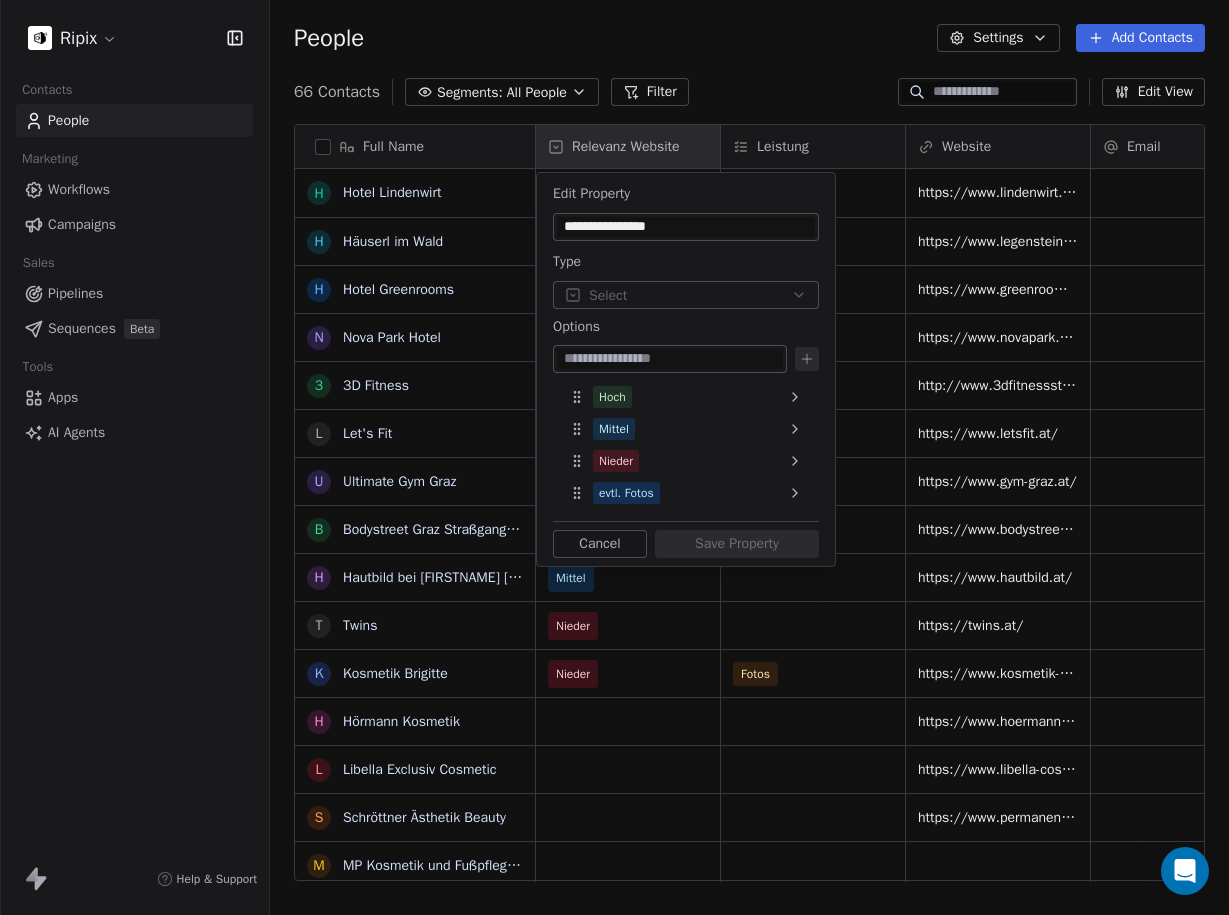 click on "**********" at bounding box center (686, 227) 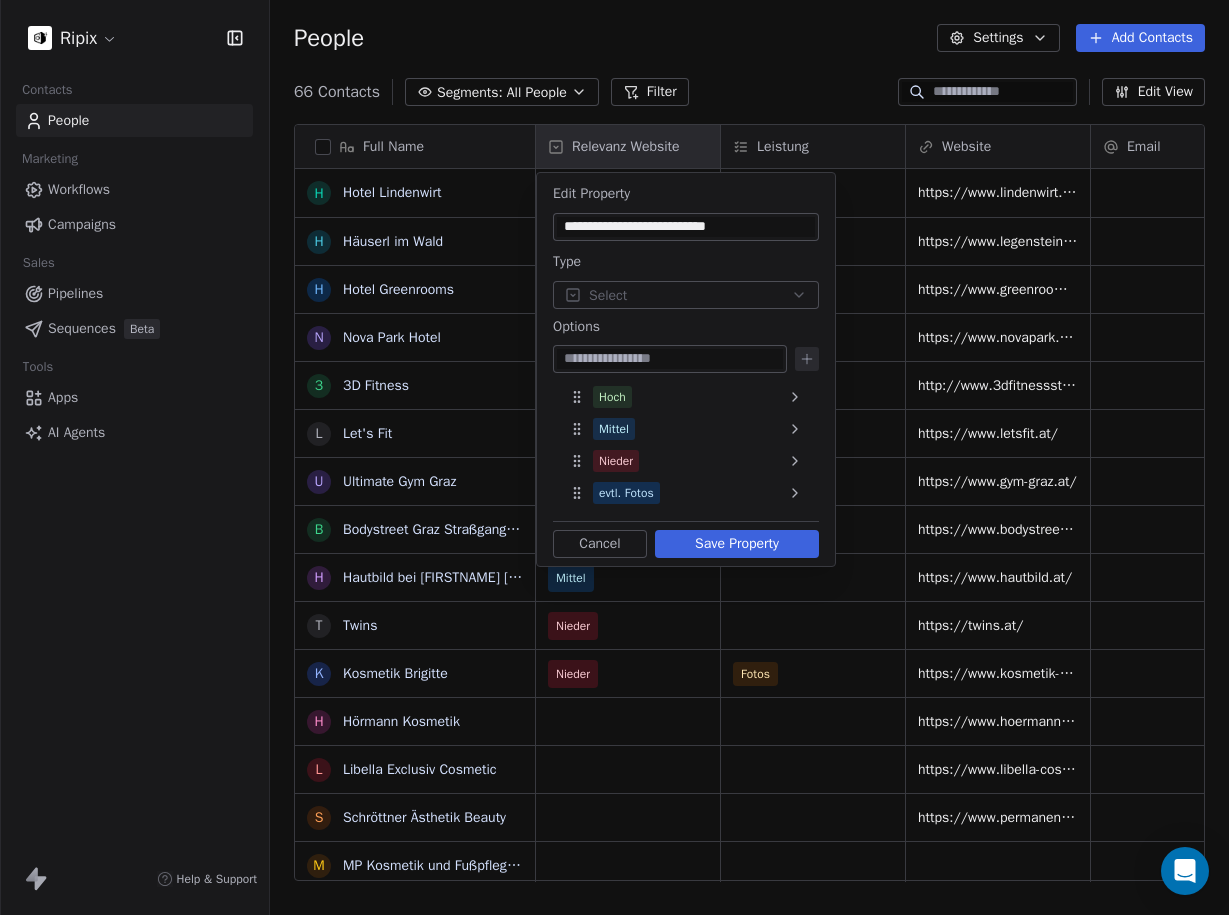 type on "**********" 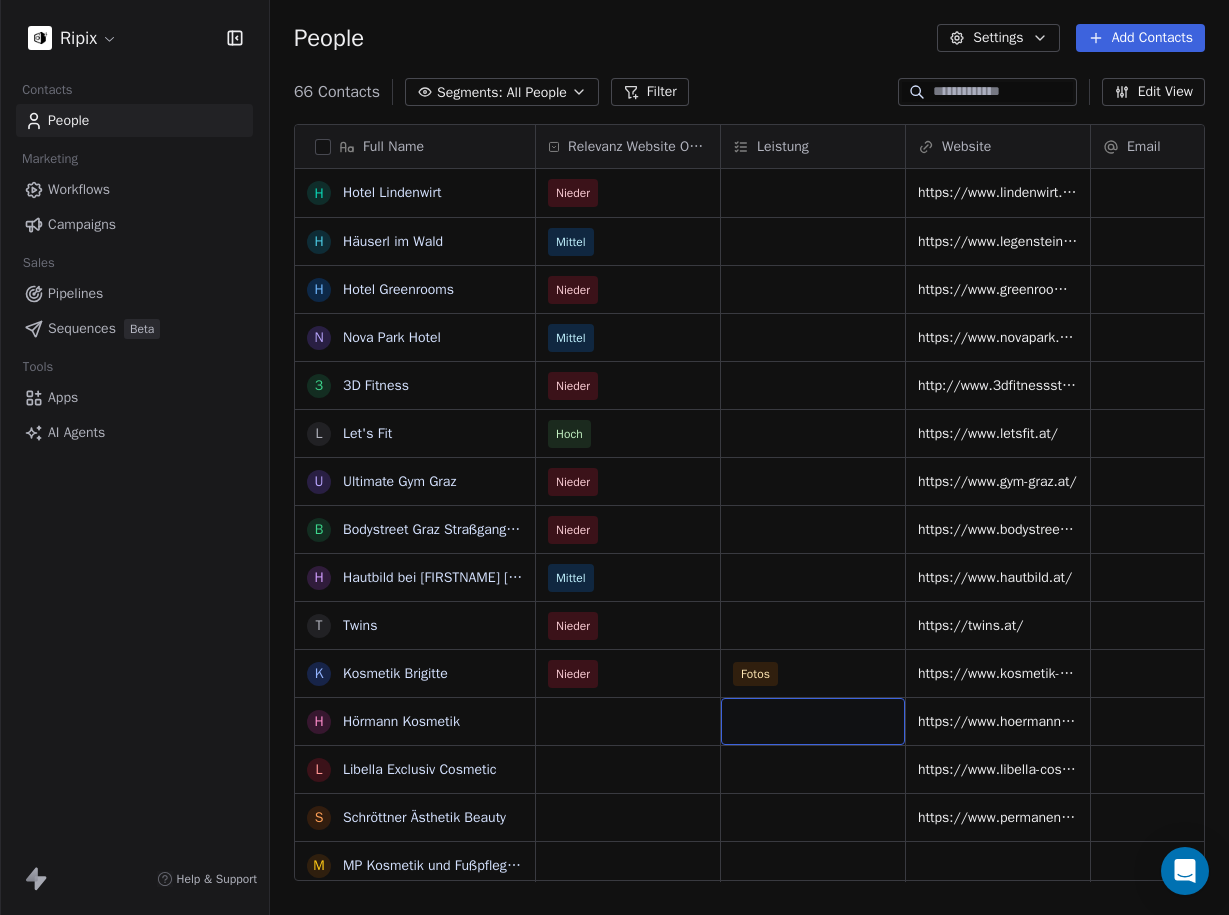 click at bounding box center [813, 721] 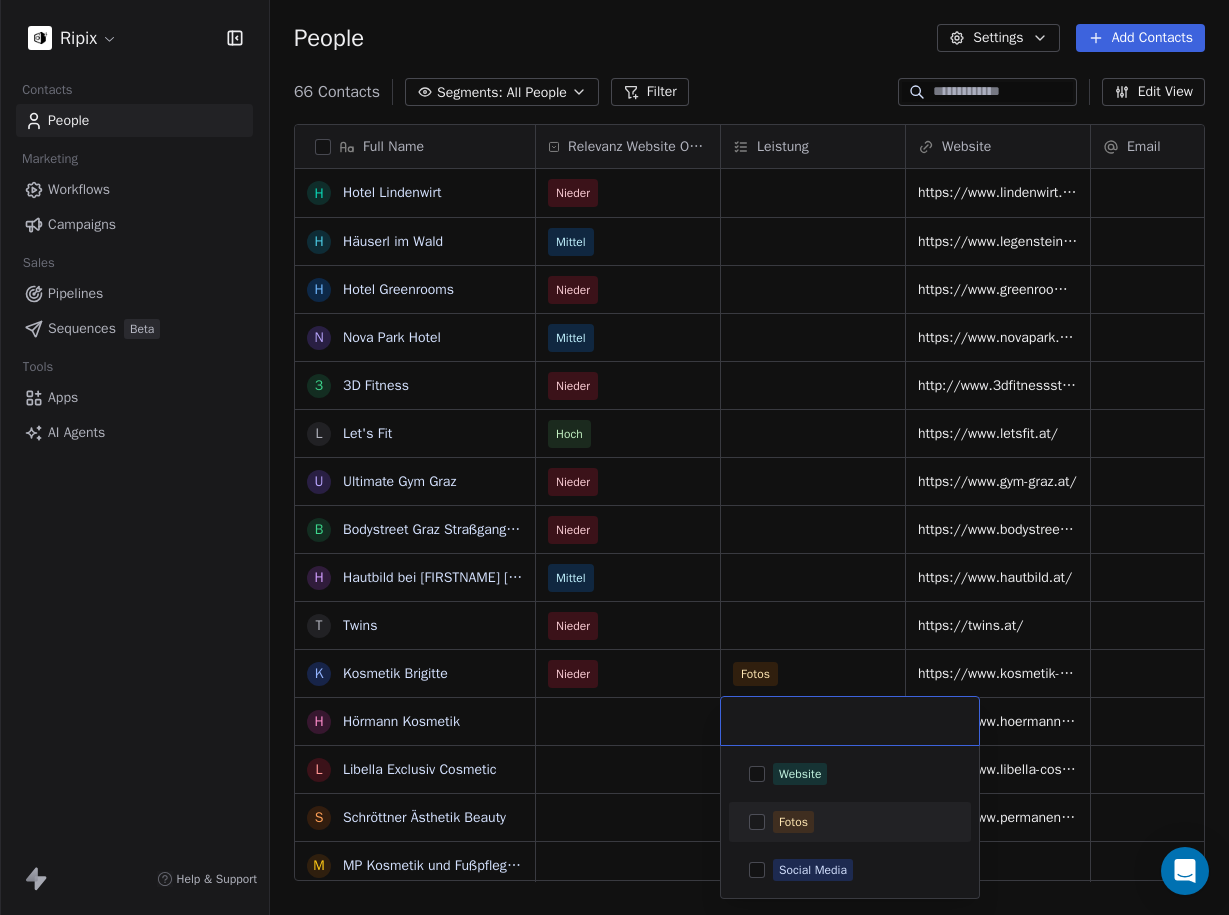 drag, startPoint x: 785, startPoint y: 820, endPoint x: 754, endPoint y: 812, distance: 32.01562 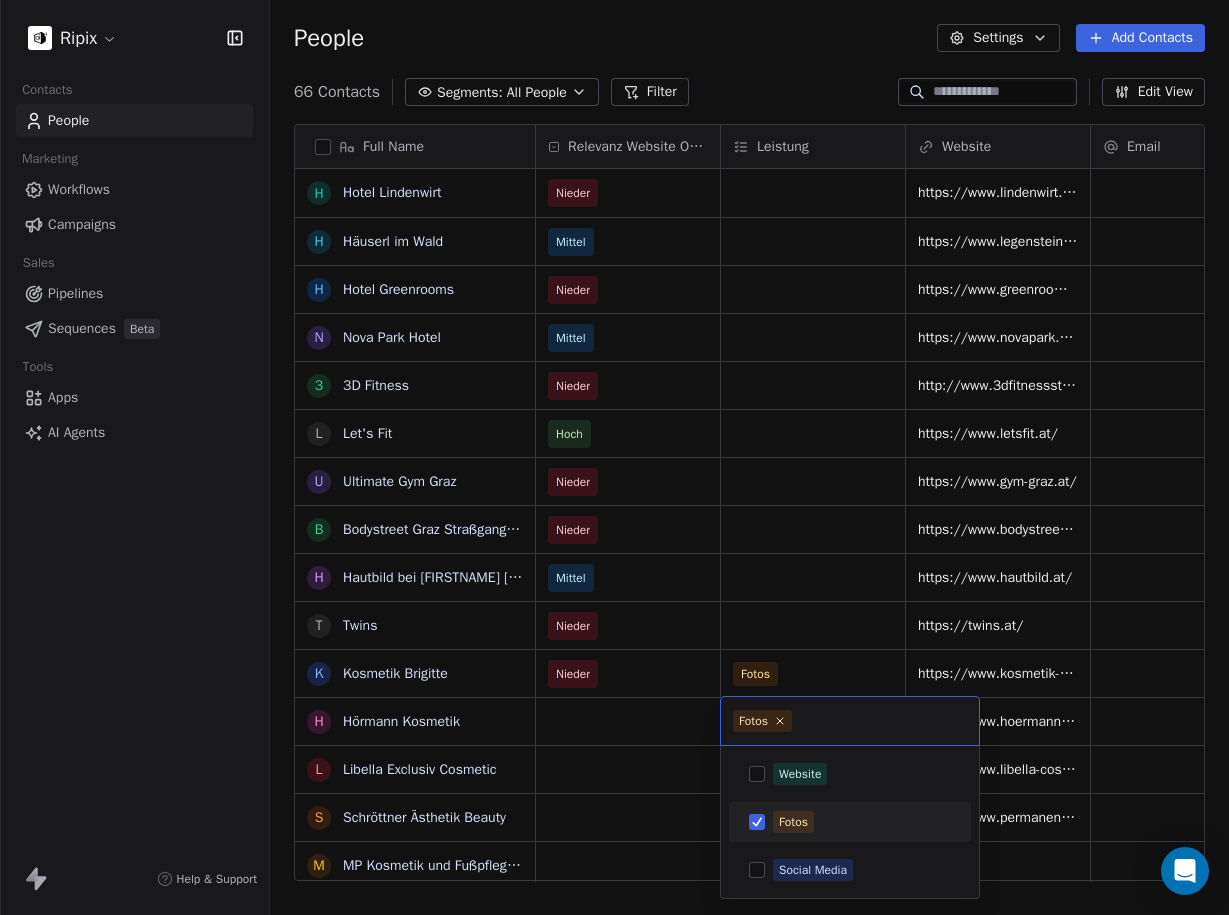 click on "Ripix Contacts People Marketing Workflows Campaigns Sales Pipelines Sequences Beta Tools Apps AI Agents Help & Support People Settings  Add Contacts 66 Contacts Segments: All People Filter  Edit View Tag Add to Sequence Export Full Name H Hotel Lindenwirt H Häuserl im Wald H Hotel Greenrooms N Nova Park Hotel 3 3D Fitness L Let's Fit U Ultimate Gym Graz B Bodystreet Graz Straßgangerstraße H Hautbild bei Rosemarie Wilfling T Twins K Kosmetik Brigitte H Hörmann Kosmetik L Libella Exclusiv Cosmetic S Schröttner Ästhetik Beauty M MP Kosmetik und Fußpflege Permanent Makeup T Time4Beauty E Eleganza Kosmetik H Hautvision R Ralu Kosmetik Graz F Fachstudio LasKoNa F Franz Pirker KFZ-Handels GmbH S Schlacher KFZ GmbH J Josef Martin Schlacher F Fredy Binder H Heimo Pöchtrager KFZ - Verwertung H Herk GmbH C Christian Kohlbacher (KFZ & Zweirad Kohlbacher) S Stückelschwaiger OEG E EBC Bremsen Österreich Haindl Vertriebs GmbH S Sandro Bruxmeier e.U. B Bernhard Eisendle Künstler K KFZ - PLETZ Meisterbetrieb GmbH" at bounding box center [614, 457] 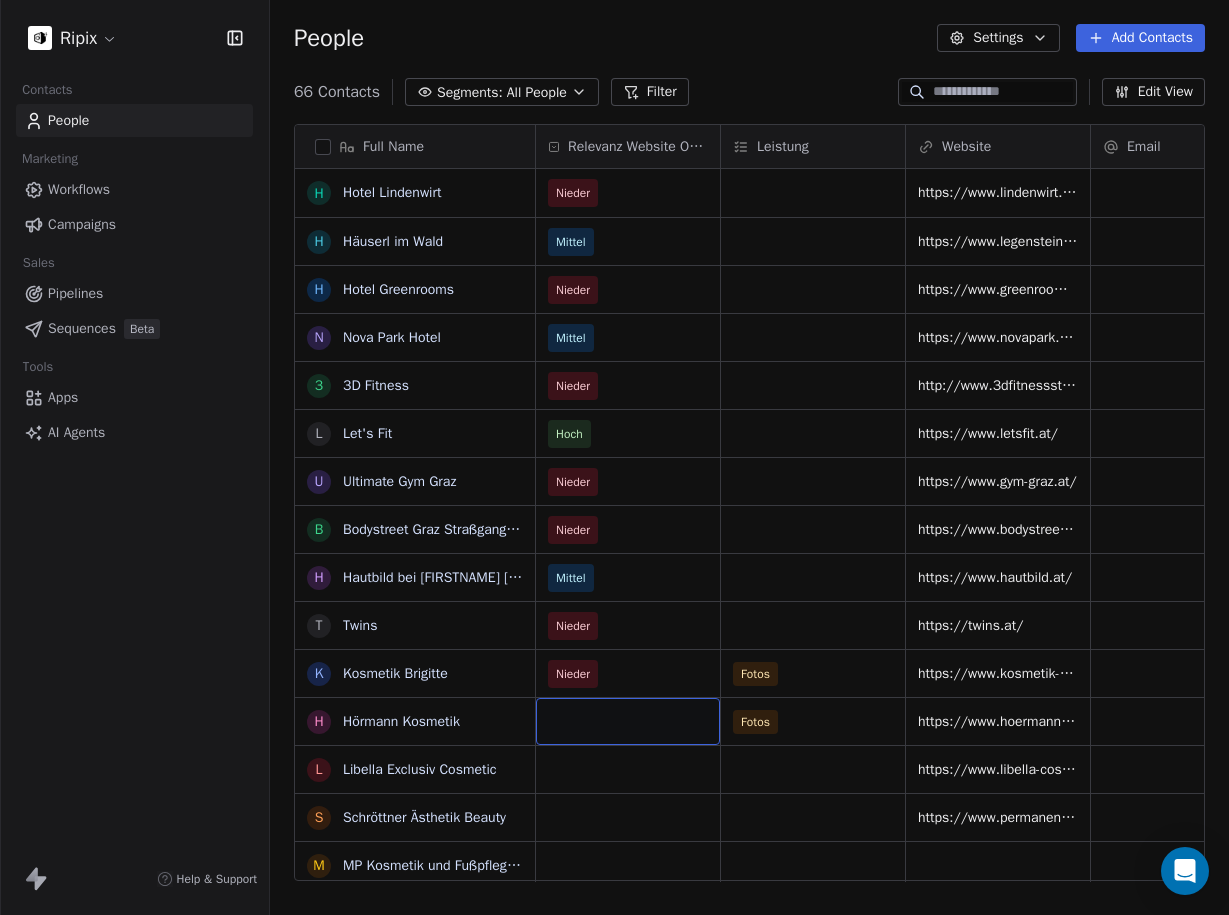 click at bounding box center (628, 721) 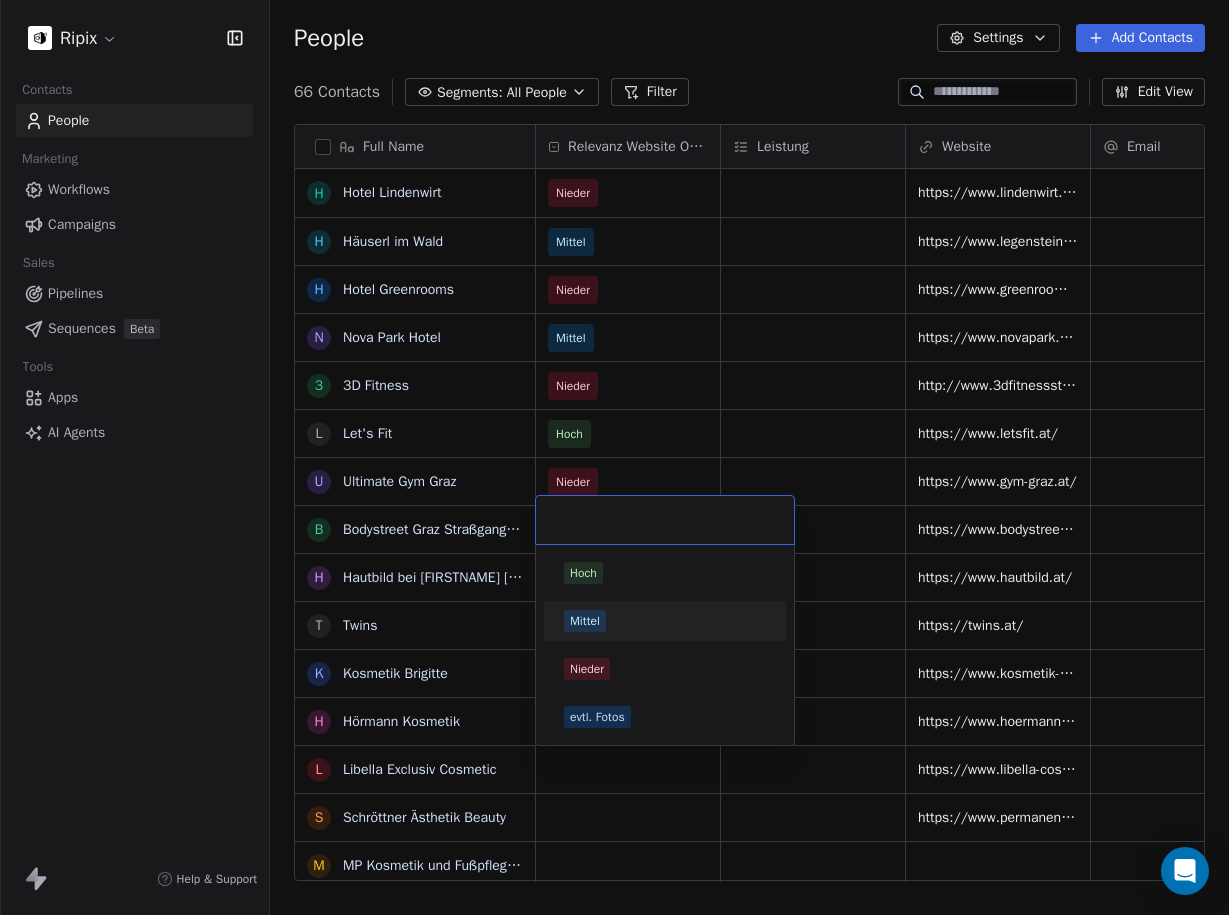 click on "Mittel" at bounding box center (665, 621) 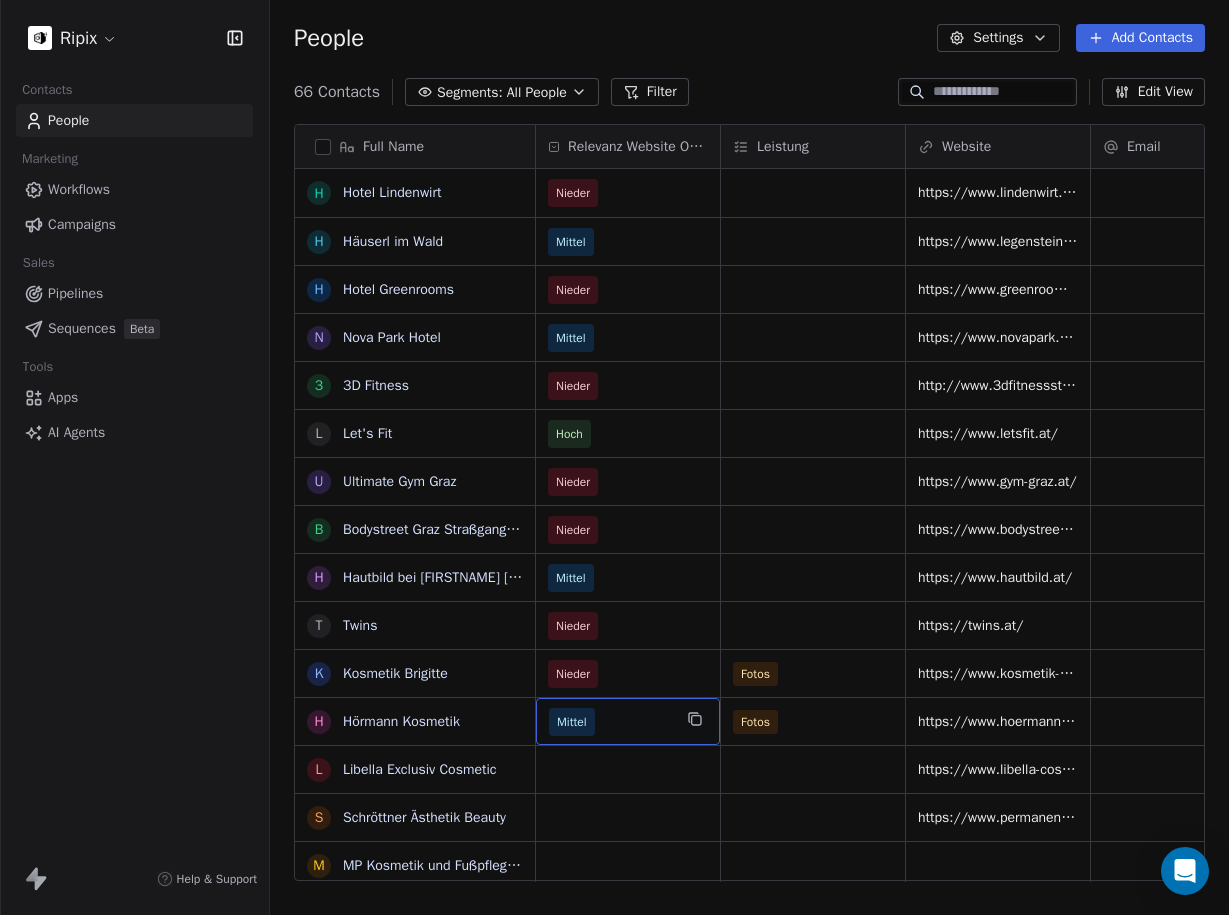 click on "Mittel" at bounding box center (610, 722) 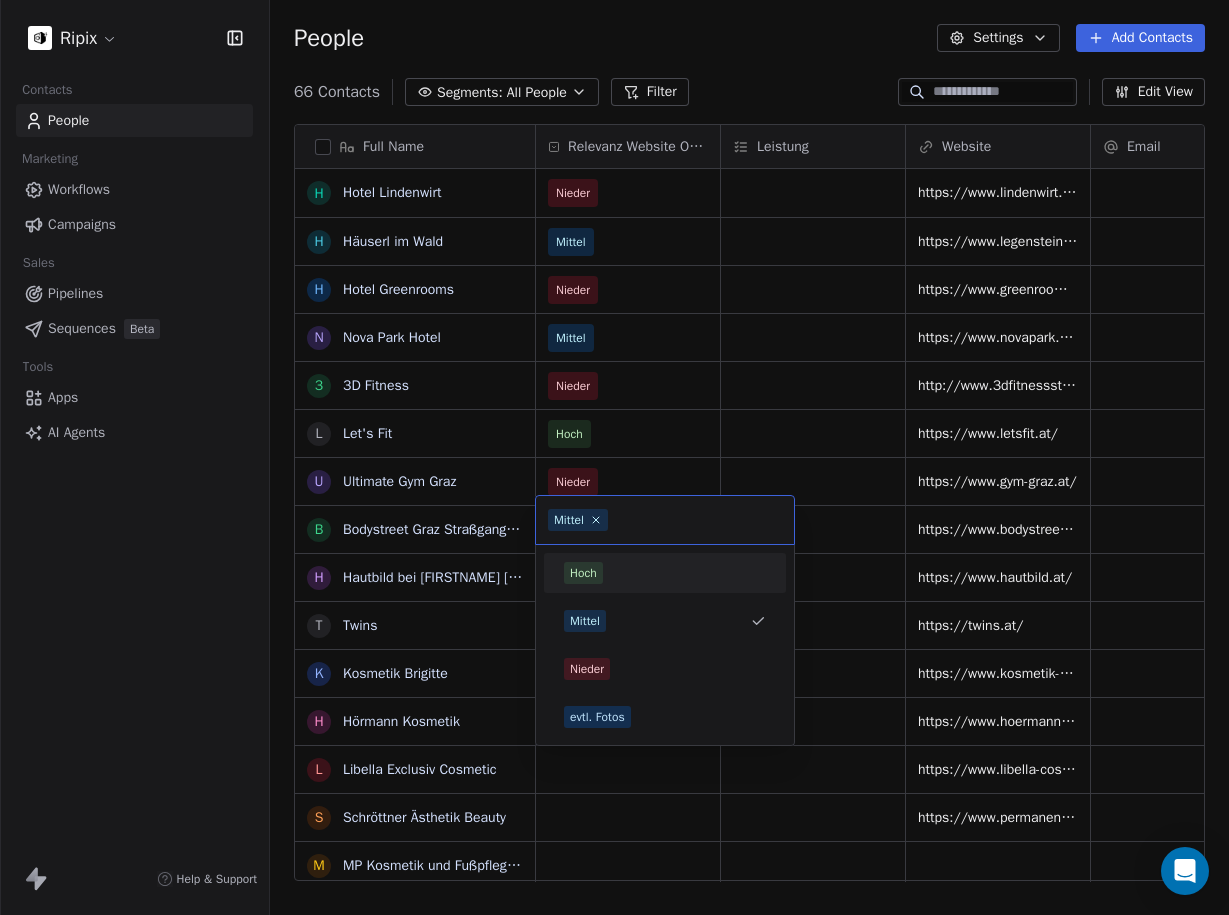 click on "Ripix Contacts People Marketing Workflows Campaigns Sales Pipelines Sequences Beta Tools Apps AI Agents Help & Support People Settings  Add Contacts 66 Contacts Segments: All People Filter  Edit View Tag Add to Sequence Export Full Name H Hotel Lindenwirt H Häuserl im Wald H Hotel Greenrooms N Nova Park Hotel 3 3D Fitness L Let's Fit U Ultimate Gym Graz B Bodystreet Graz Straßgangerstraße H Hautbild bei Rosemarie Wilfling T Twins K Kosmetik Brigitte H Hörmann Kosmetik L Libella Exclusiv Cosmetic S Schröttner Ästhetik Beauty M MP Kosmetik und Fußpflege Permanent Makeup T Time4Beauty E Eleganza Kosmetik H Hautvision R Ralu Kosmetik Graz F Fachstudio LasKoNa F Franz Pirker KFZ-Handels GmbH S Schlacher KFZ GmbH J Josef Martin Schlacher F Fredy Binder H Heimo Pöchtrager KFZ - Verwertung H Herk GmbH C Christian Kohlbacher (KFZ & Zweirad Kohlbacher) S Stückelschwaiger OEG E EBC Bremsen Österreich Haindl Vertriebs GmbH S Sandro Bruxmeier e.U. B Bernhard Eisendle Künstler K KFZ - PLETZ Meisterbetrieb GmbH" at bounding box center (614, 457) 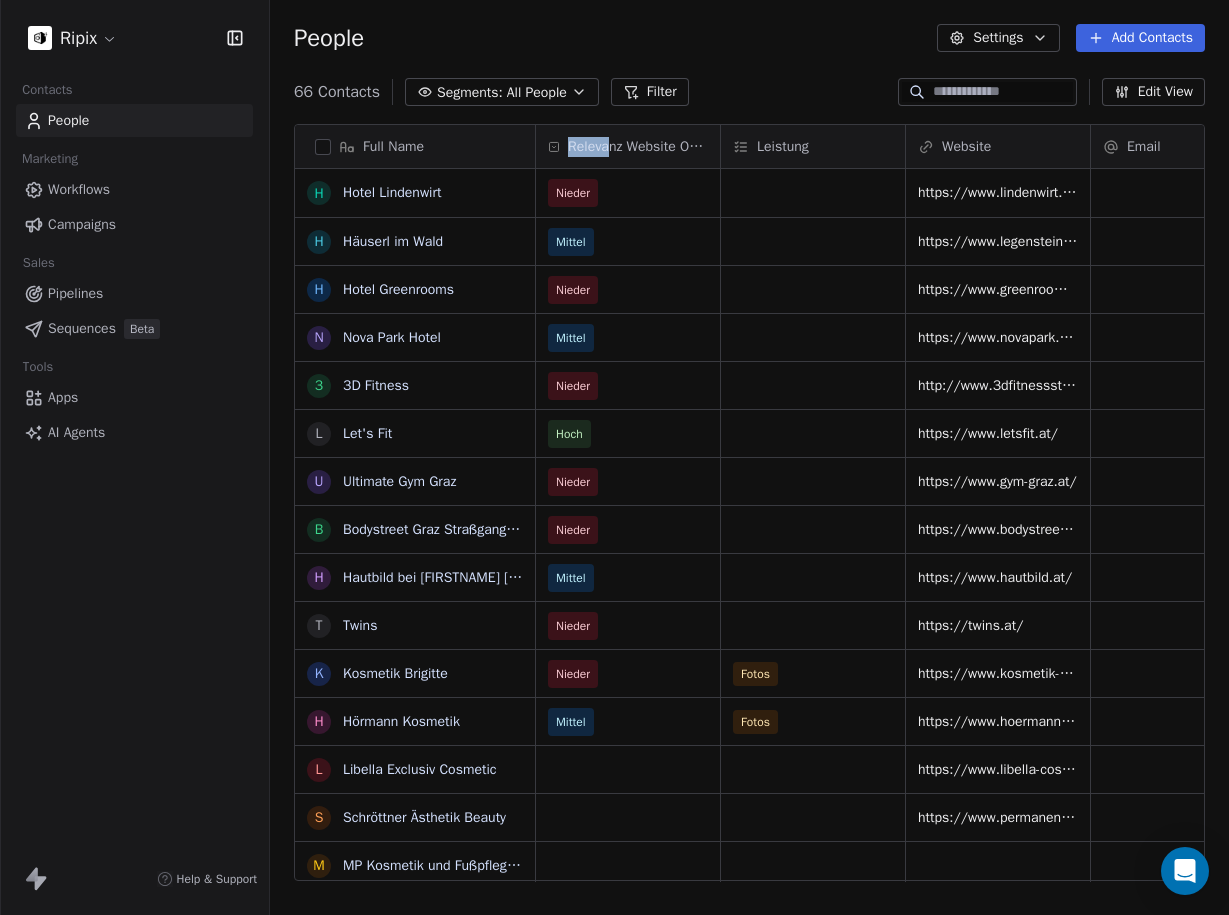 click on "Relevanz Website Optimierung" at bounding box center (638, 147) 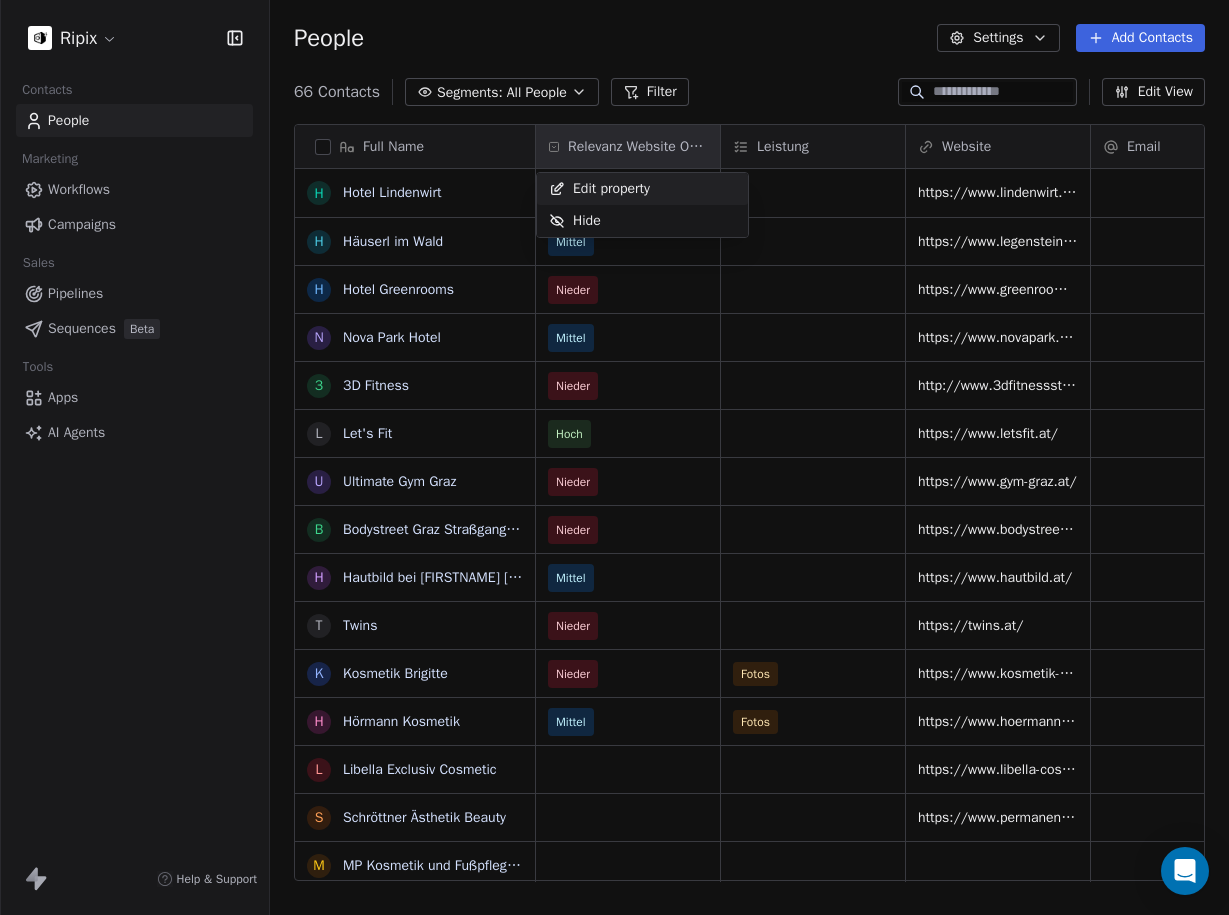 click on "Edit property" at bounding box center [611, 189] 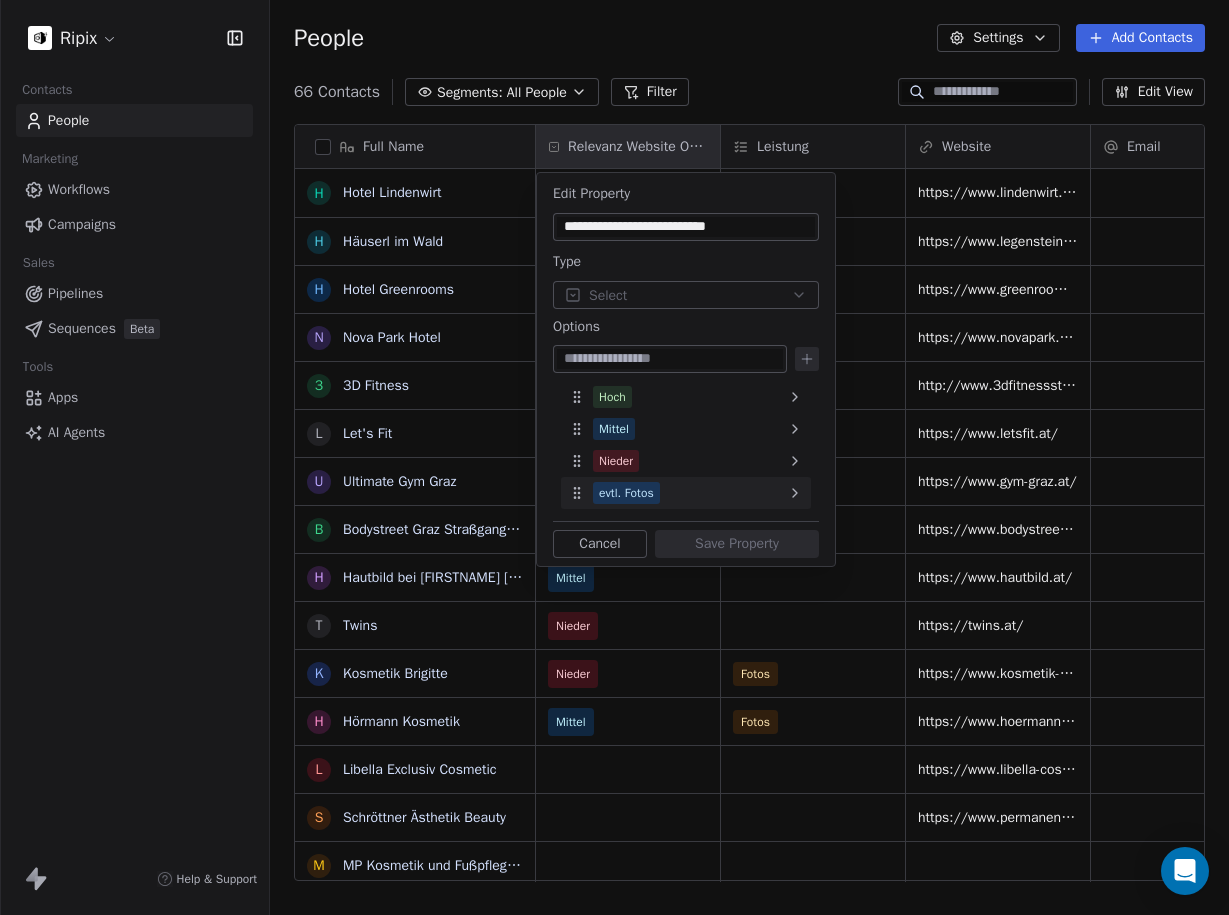 click on "evtl. Fotos" at bounding box center (686, 493) 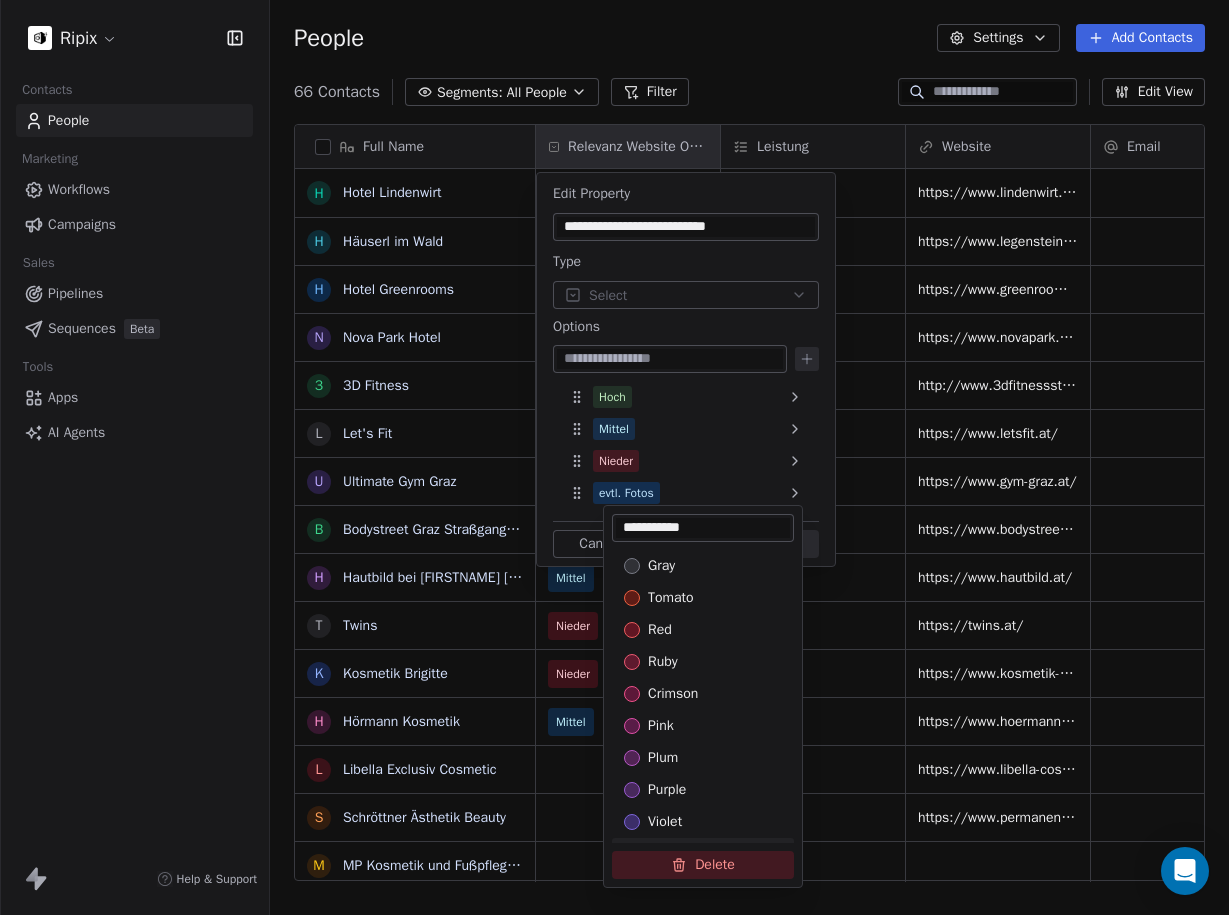 click on "Delete" at bounding box center [703, 865] 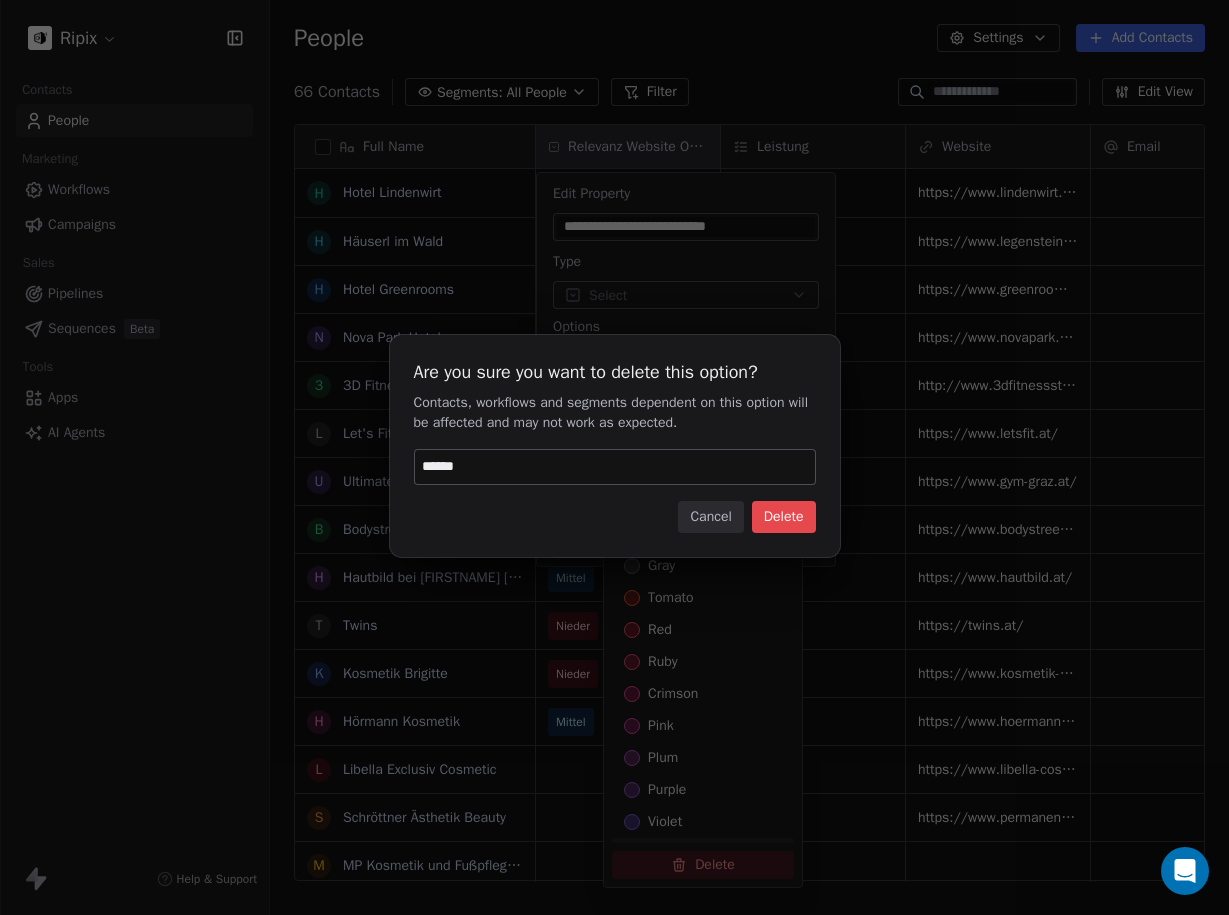 type on "******" 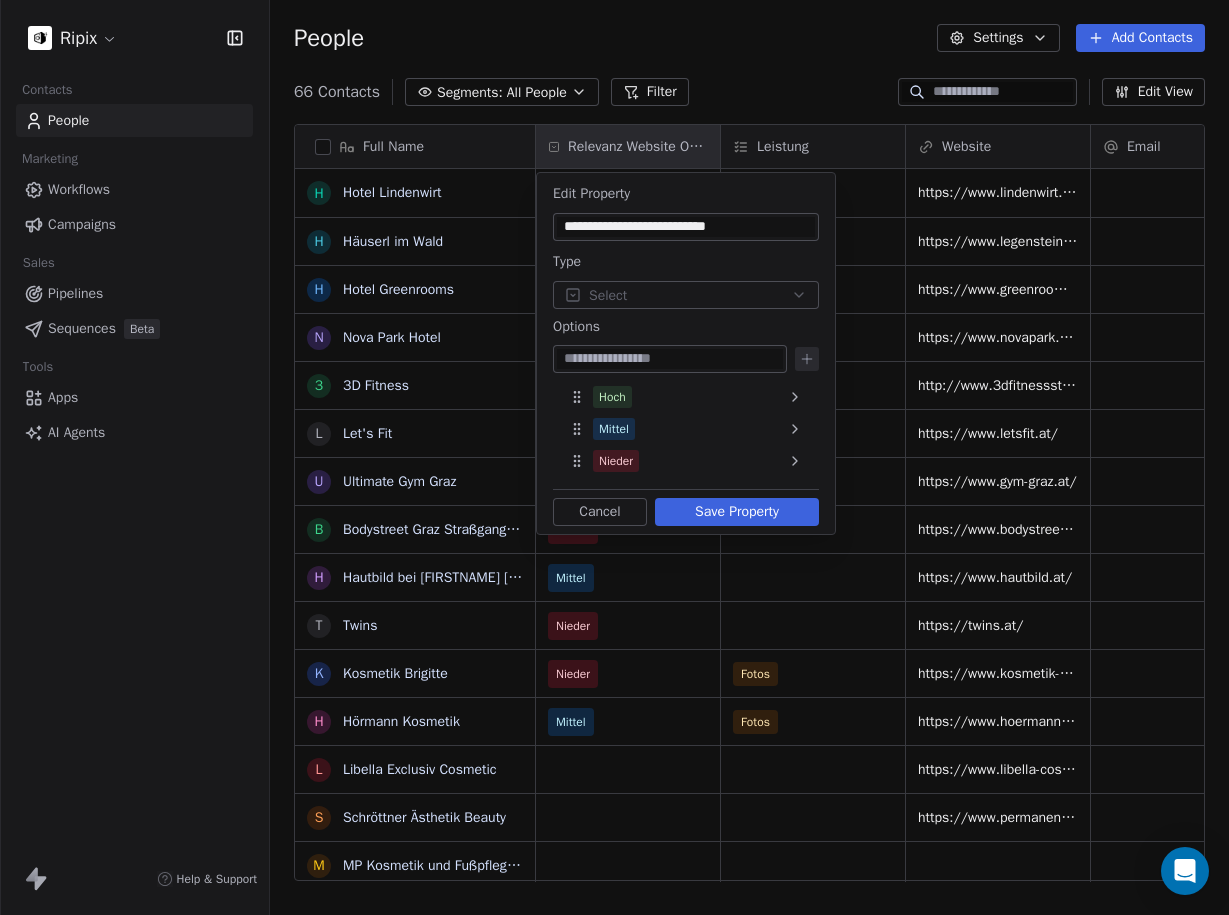 drag, startPoint x: 777, startPoint y: 773, endPoint x: 760, endPoint y: 768, distance: 17.720045 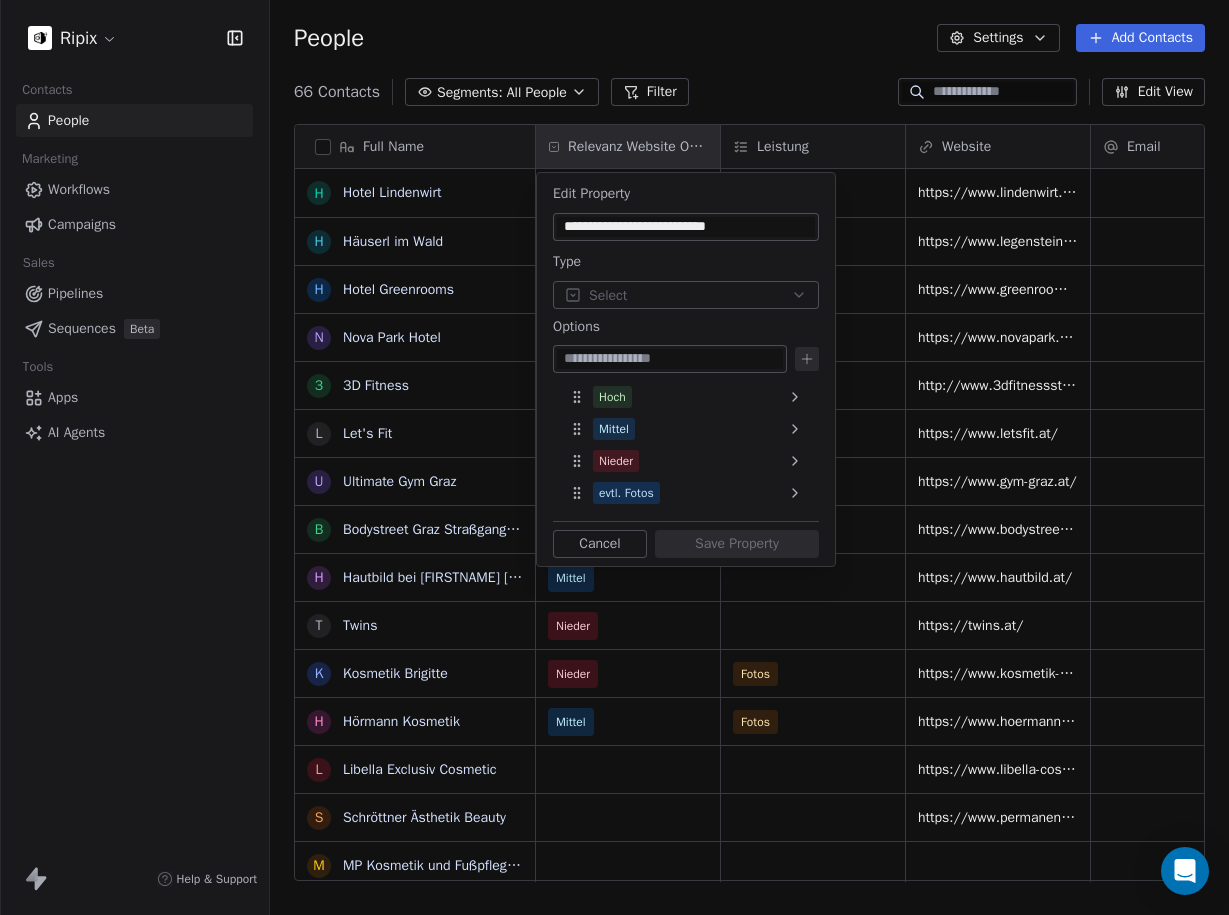 click on "Ripix Contacts People Marketing Workflows Campaigns Sales Pipelines Sequences Beta Tools Apps AI Agents Help & Support People Settings  Add Contacts 66 Contacts Segments: All People Filter  Edit View Tag Add to Sequence Export Full Name H Hotel Lindenwirt H Häuserl im Wald H Hotel Greenrooms N Nova Park Hotel 3 3D Fitness L Let's Fit U Ultimate Gym Graz B Bodystreet Graz Straßgangerstraße H Hautbild bei Rosemarie Wilfling T Twins K Kosmetik Brigitte H Hörmann Kosmetik L Libella Exclusiv Cosmetic S Schröttner Ästhetik Beauty M MP Kosmetik und Fußpflege Permanent Makeup T Time4Beauty E Eleganza Kosmetik H Hautvision R Ralu Kosmetik Graz F Fachstudio LasKoNa F Franz Pirker KFZ-Handels GmbH S Schlacher KFZ GmbH J Josef Martin Schlacher F Fredy Binder H Heimo Pöchtrager KFZ - Verwertung H Herk GmbH C Christian Kohlbacher (KFZ & Zweirad Kohlbacher) S Stückelschwaiger OEG E EBC Bremsen Österreich Haindl Vertriebs GmbH S Sandro Bruxmeier e.U. B Bernhard Eisendle Künstler K KFZ - PLETZ Meisterbetrieb GmbH" at bounding box center (614, 457) 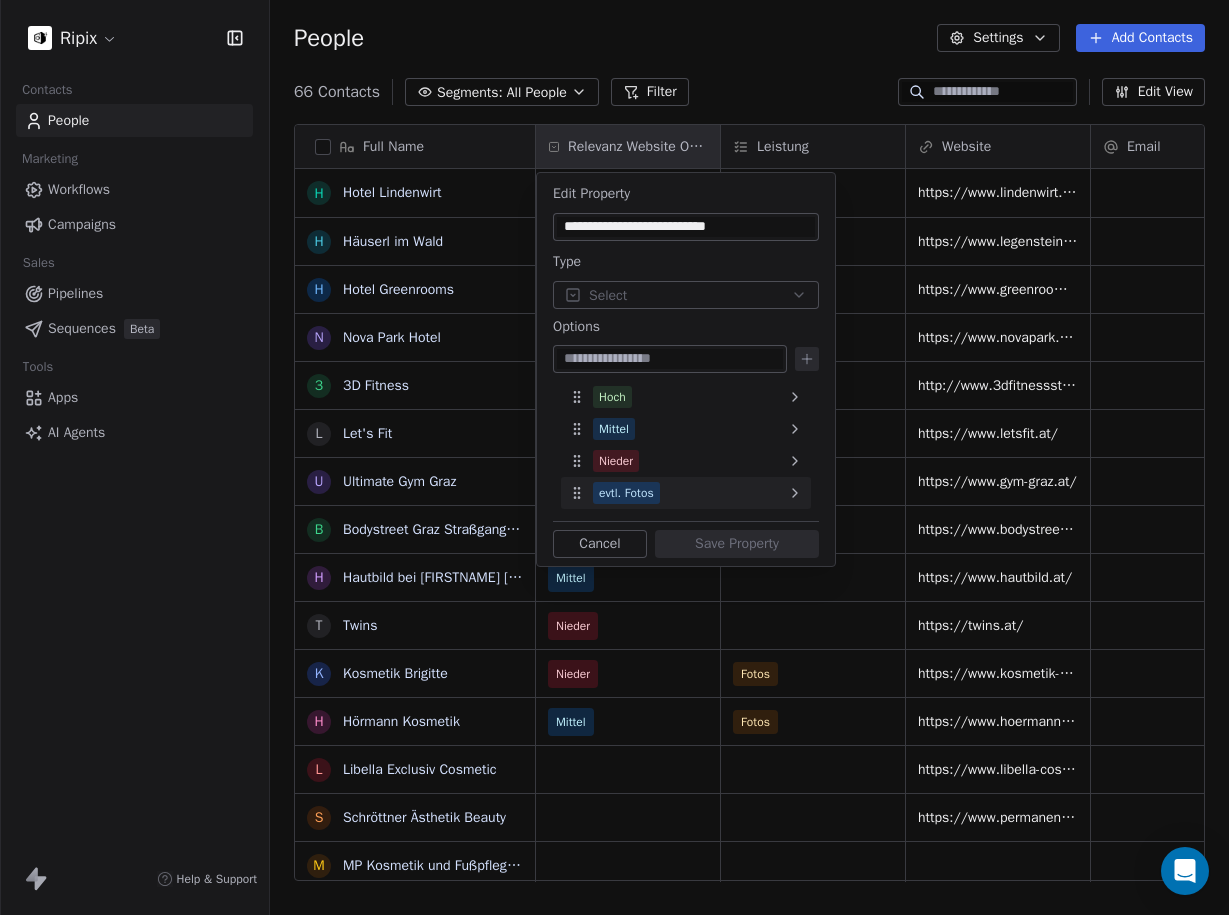 click on "evtl. Fotos" at bounding box center (686, 493) 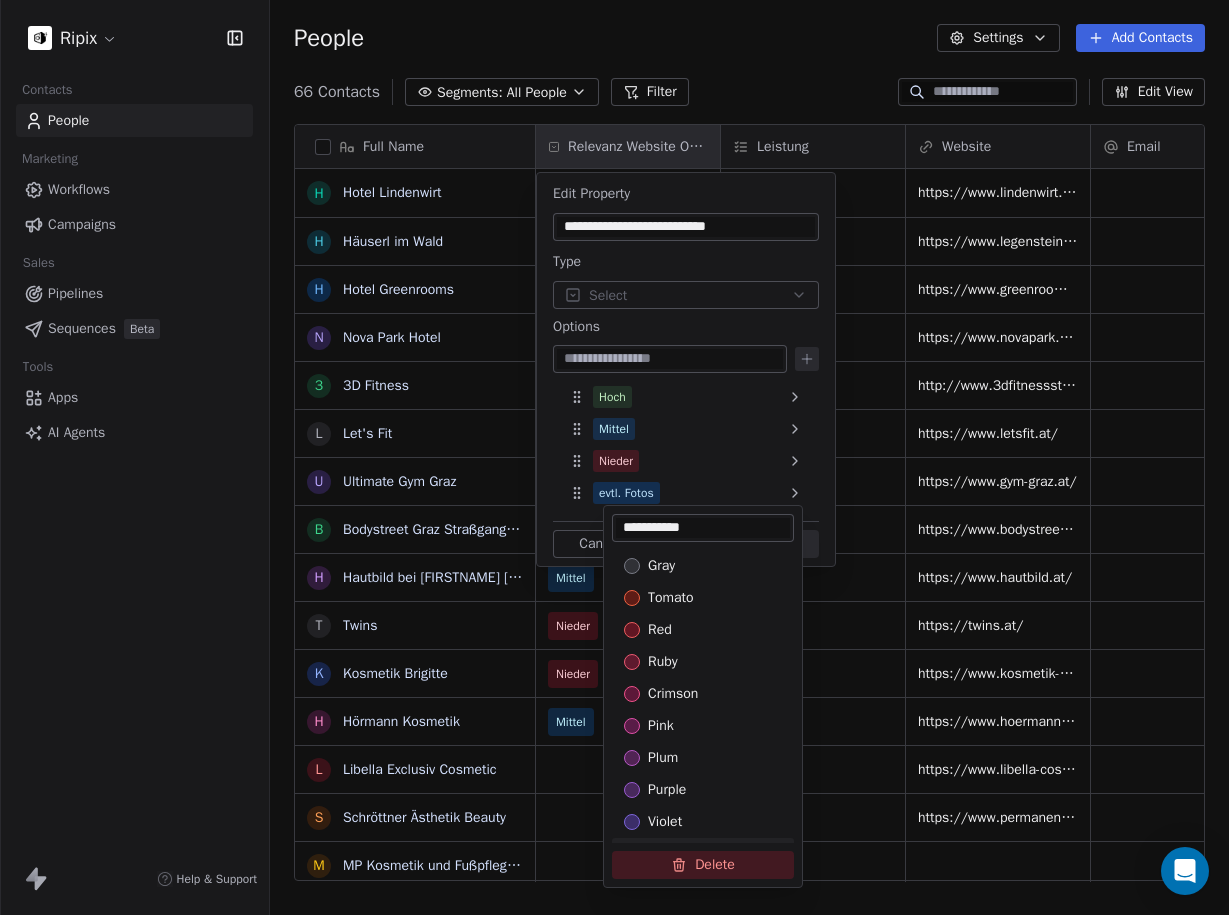 click on "Delete" at bounding box center [703, 865] 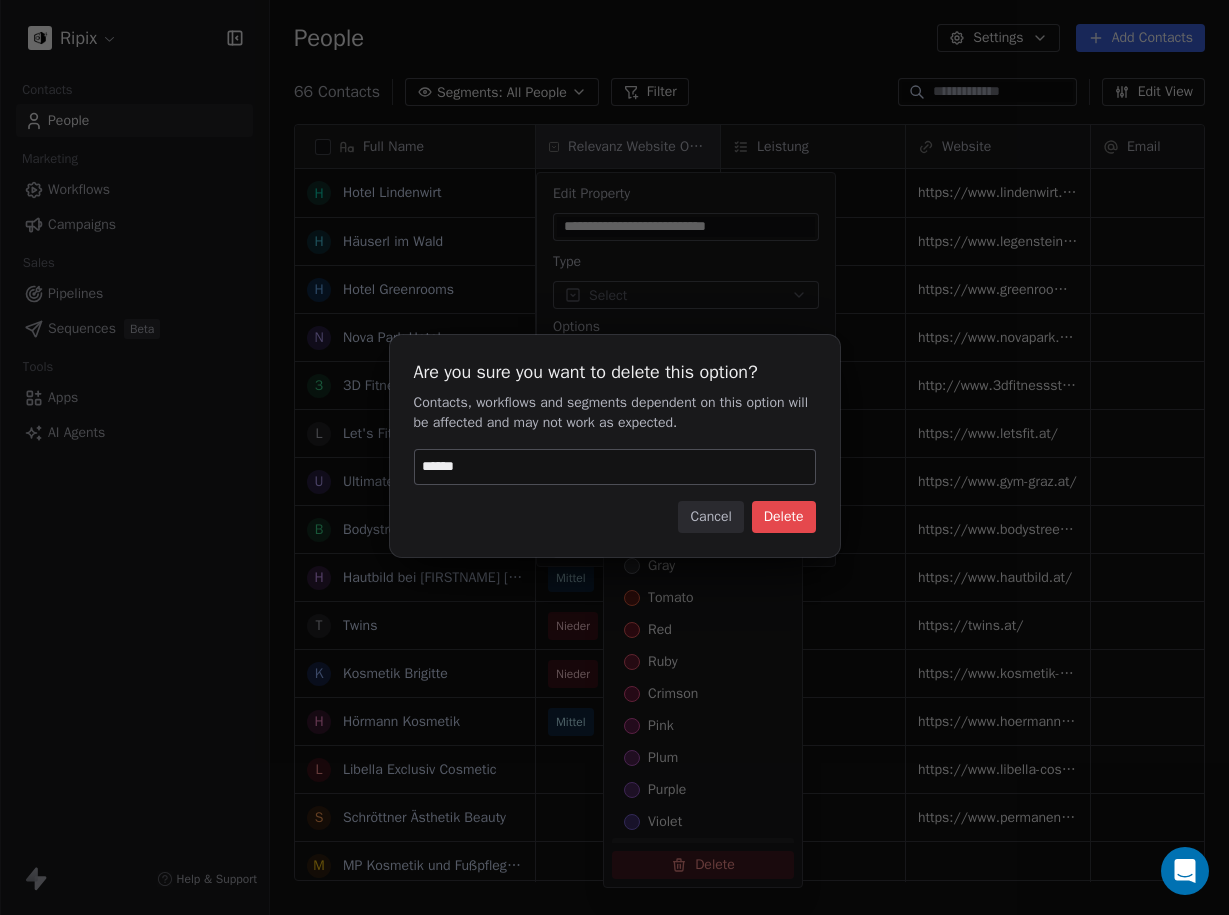 type on "******" 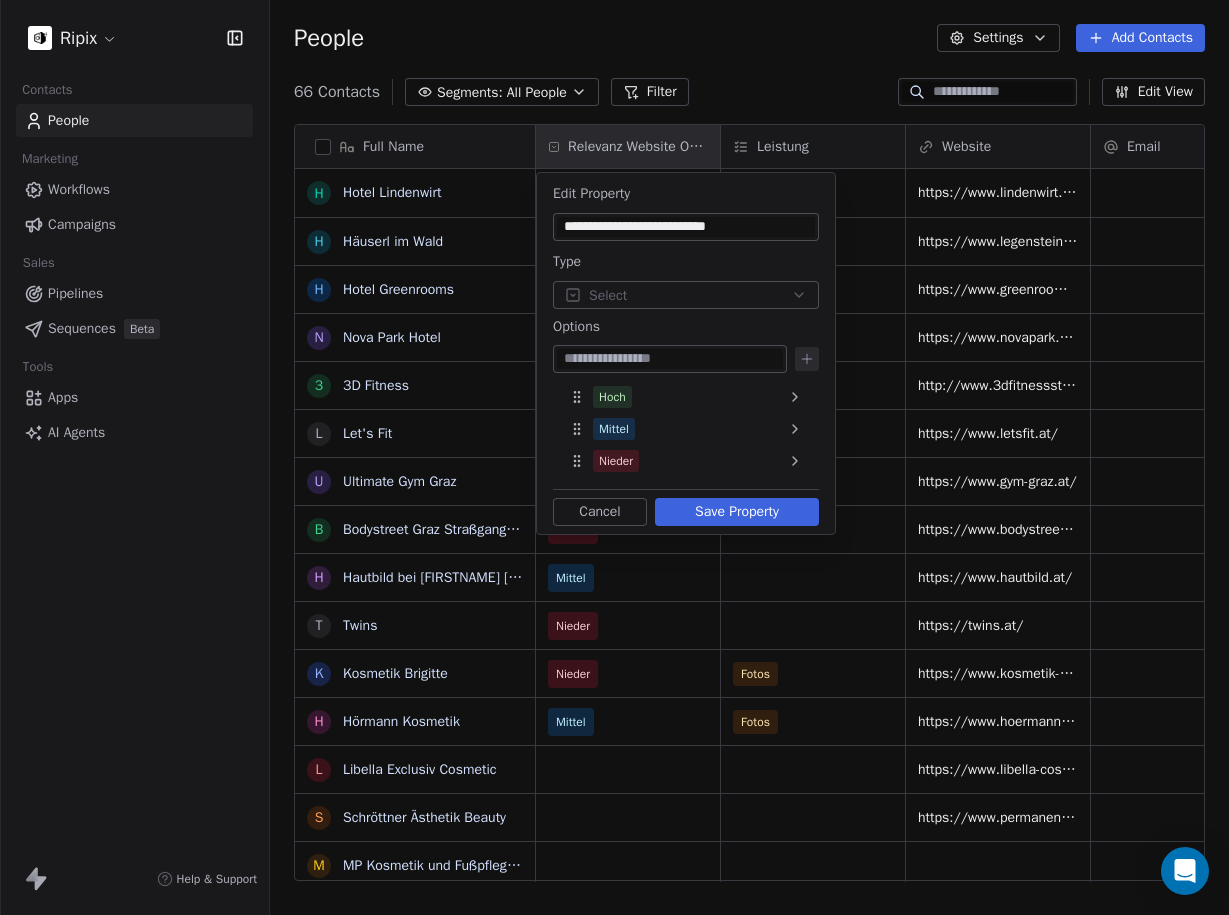 click on "Save Property" at bounding box center (737, 512) 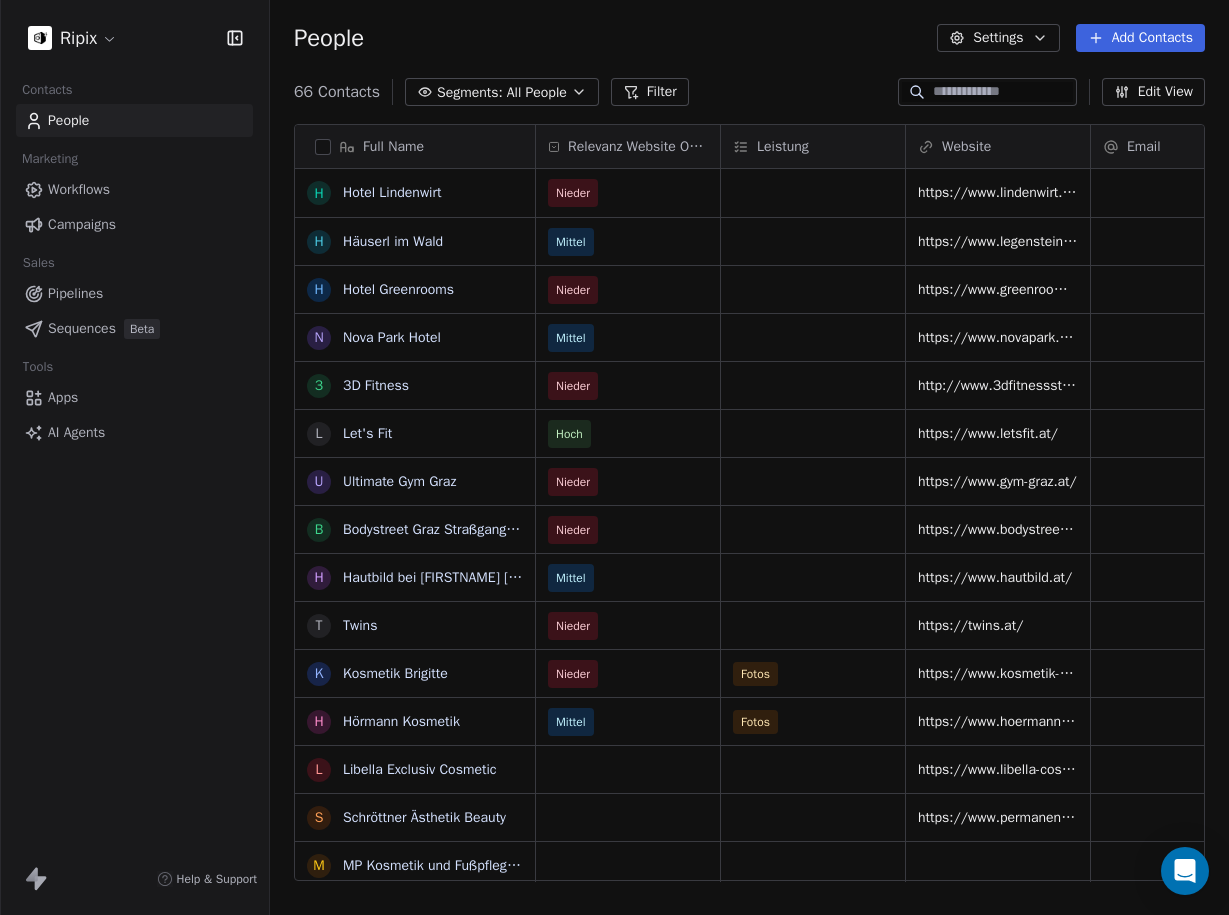 scroll, scrollTop: 132, scrollLeft: 0, axis: vertical 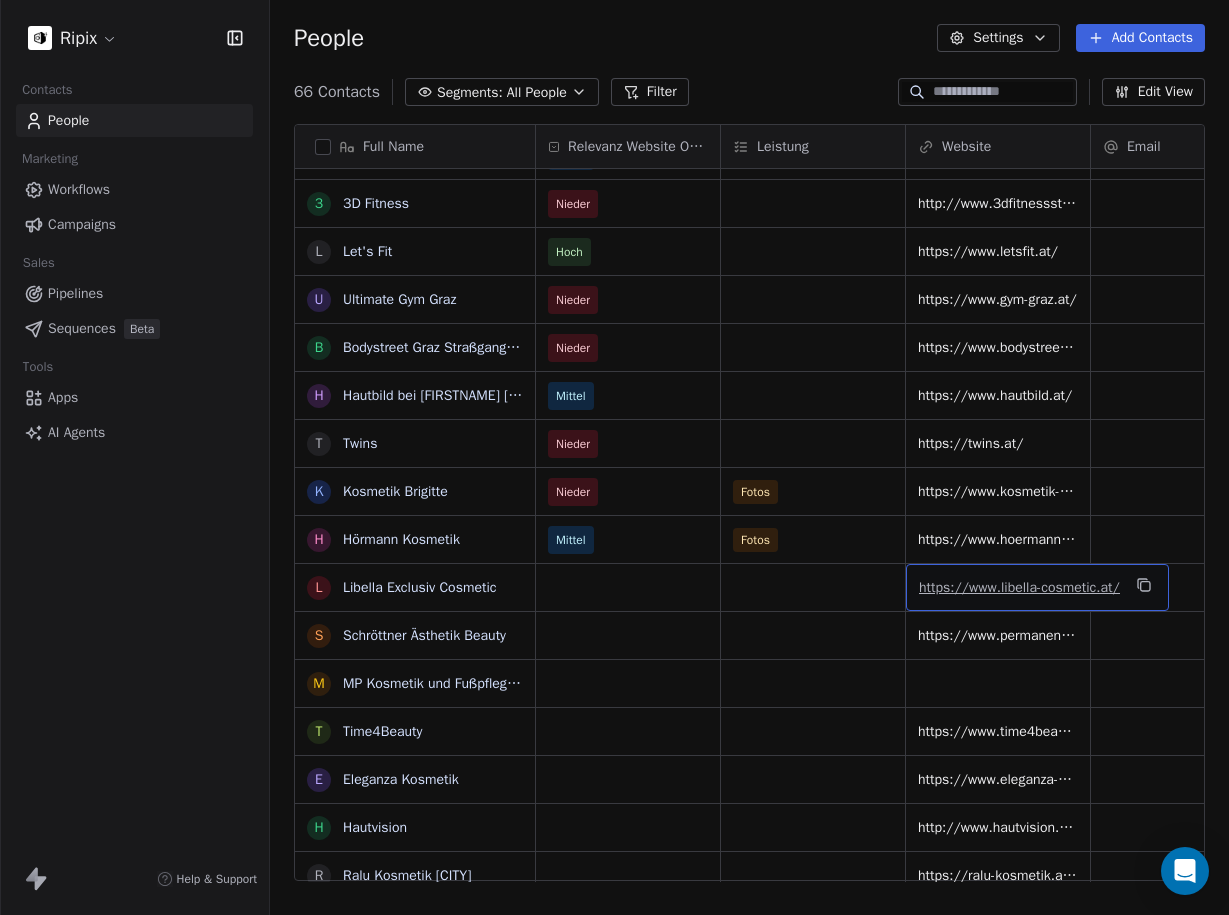 click on "https://www.libella-cosmetic.at/" at bounding box center [1019, 587] 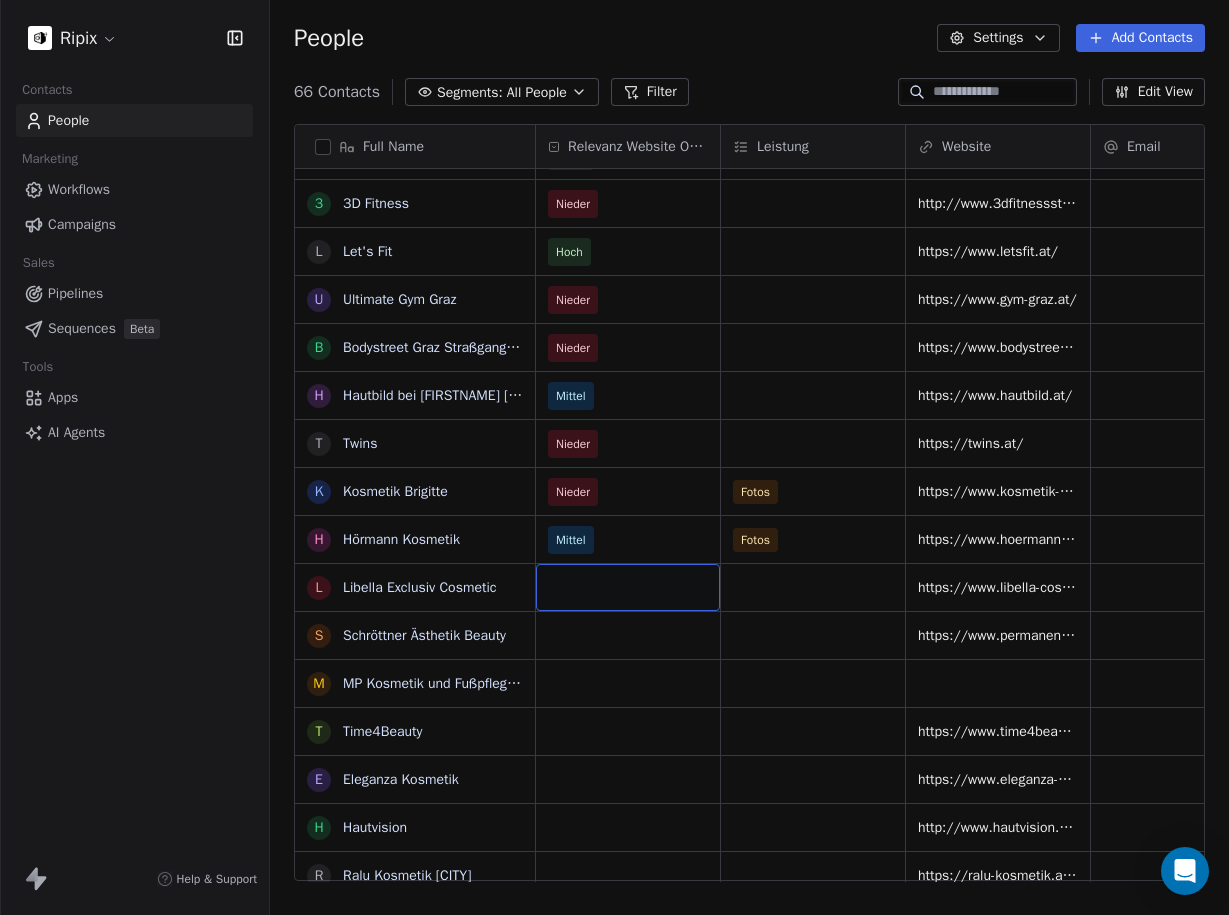 click at bounding box center (628, 587) 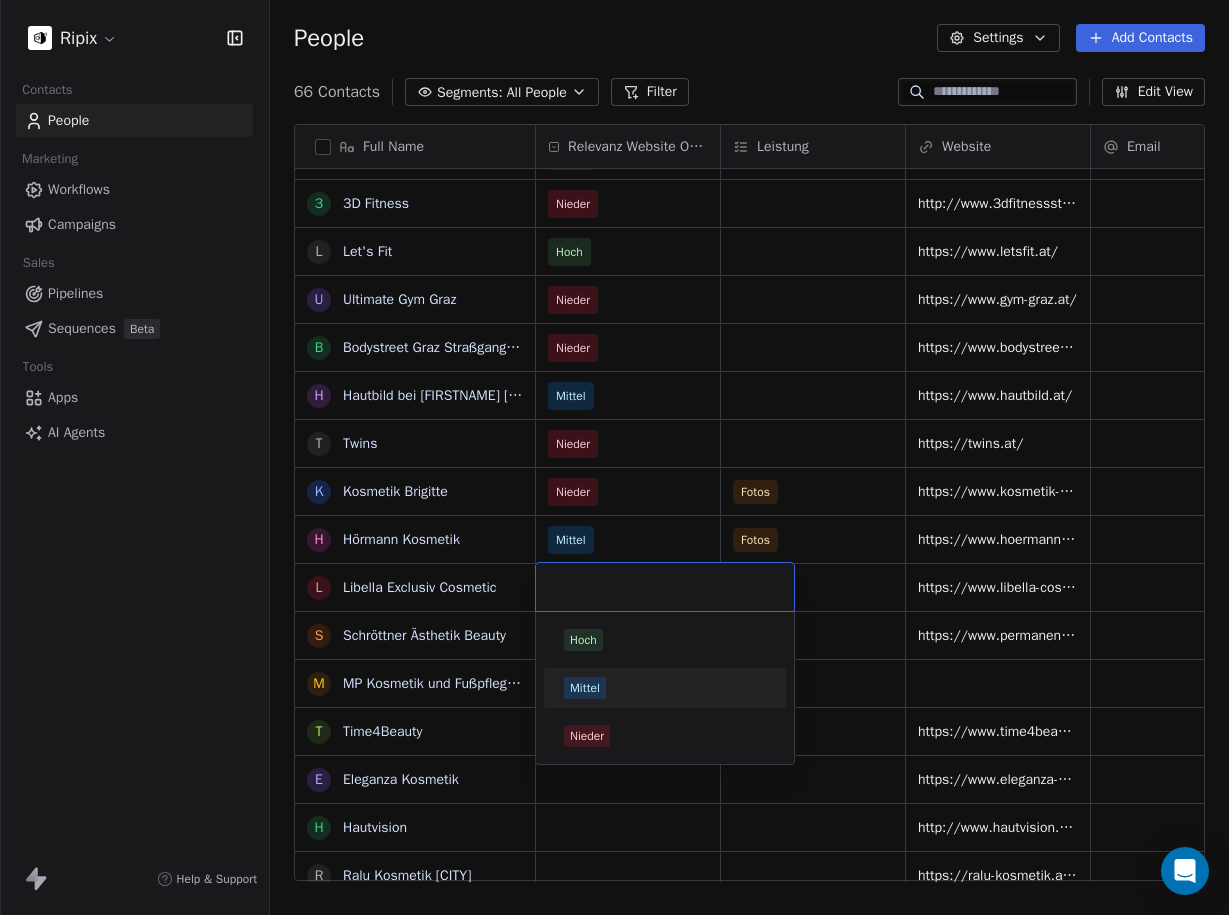 click on "Mittel" at bounding box center (665, 688) 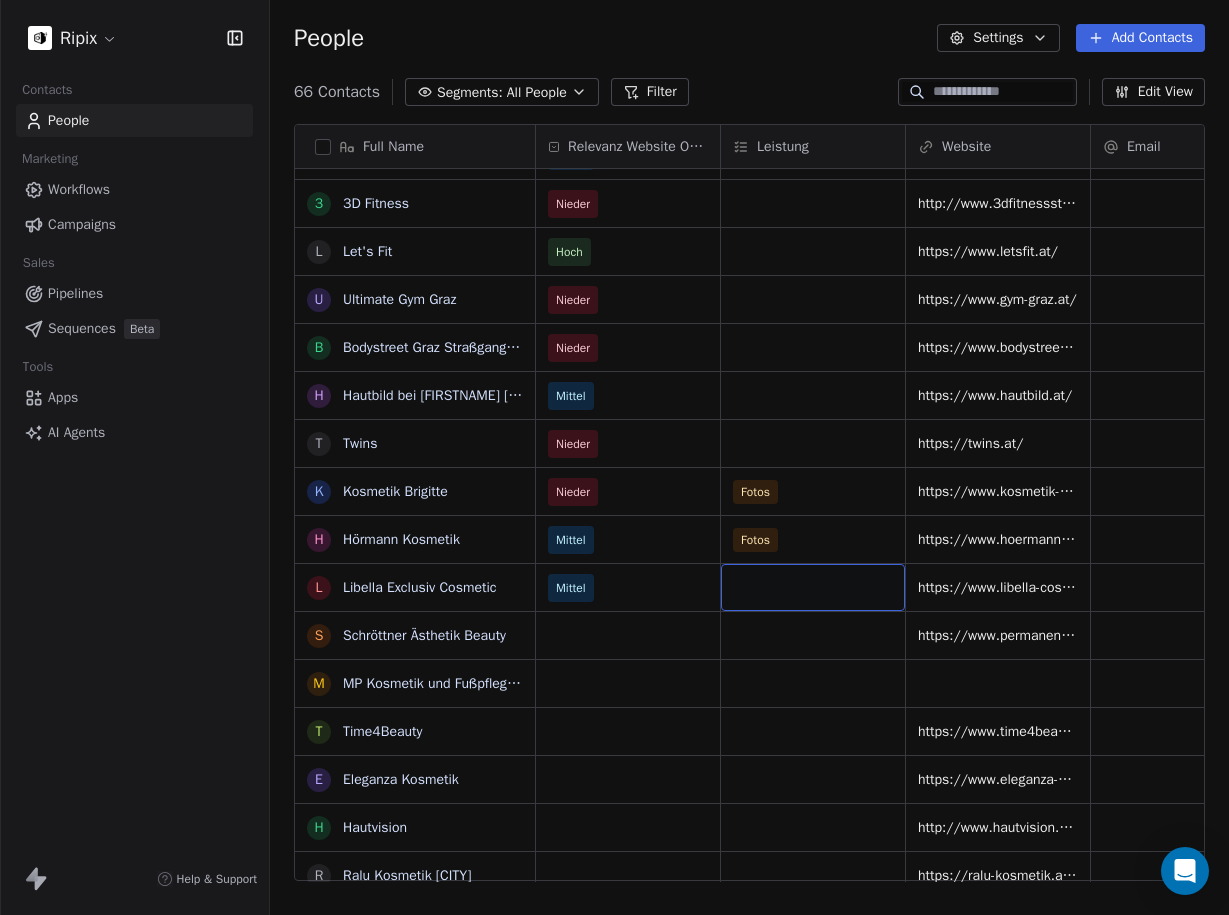 click at bounding box center (813, 587) 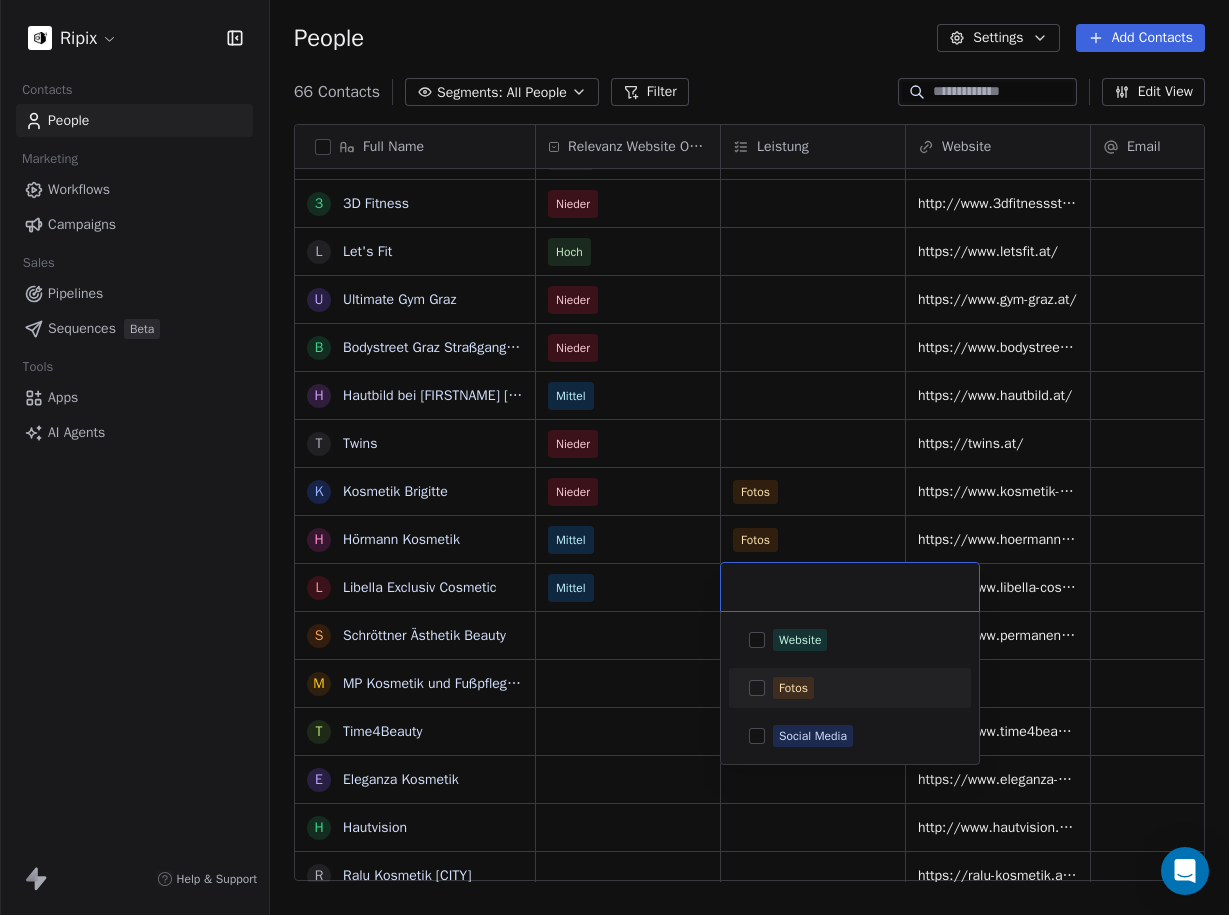 click on "Fotos" at bounding box center (793, 688) 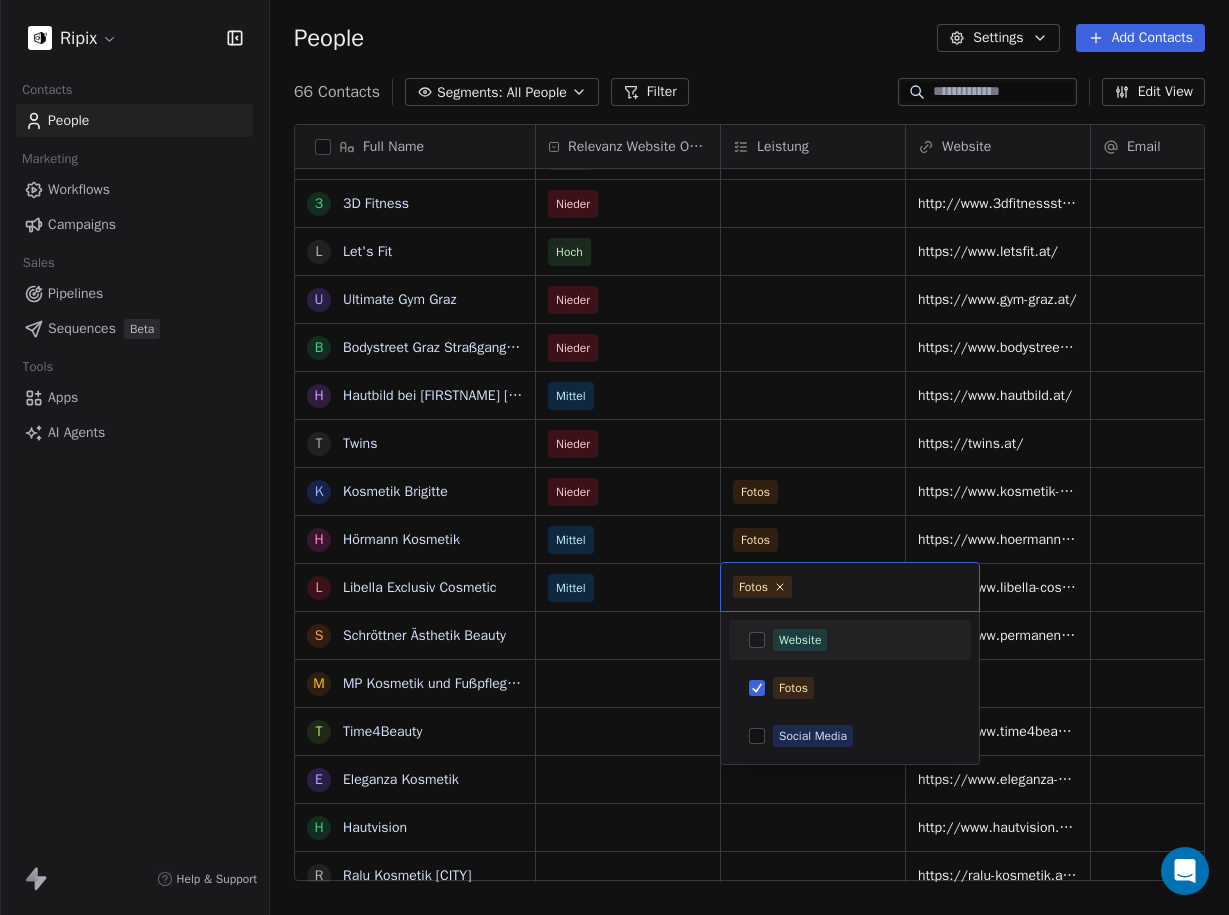click on "Ripix Contacts People Marketing Workflows Campaigns Sales Pipelines Sequences Beta Tools Apps AI Agents Help & Support People Settings  Add Contacts 66 Contacts Segments: All People Filter  Edit View Tag Add to Sequence Export Full Name H Hotel Lindenwirt H Häuserl im Wald H Hotel Greenrooms N Nova Park Hotel 3 3D Fitness L Let's Fit U Ultimate Gym Graz B Bodystreet Graz Straßgangerstraße H Hautbild bei Rosemarie Wilfling T Twins K Kosmetik Brigitte H Hörmann Kosmetik L Libella Exclusiv Cosmetic S Schröttner Ästhetik Beauty M MP Kosmetik und Fußpflege Permanent Makeup T Time4Beauty E Eleganza Kosmetik H Hautvision R Ralu Kosmetik Graz F Fachstudio LasKoNa F Franz Pirker KFZ-Handels GmbH S Schlacher KFZ GmbH J Josef Martin Schlacher F Fredy Binder H Heimo Pöchtrager KFZ - Verwertung H Herk GmbH C Christian Kohlbacher (KFZ & Zweirad Kohlbacher) S Stückelschwaiger OEG E EBC Bremsen Österreich Haindl Vertriebs GmbH S Sandro Bruxmeier e.U. B Bernhard Eisendle Künstler K KFZ - PLETZ Meisterbetrieb GmbH" at bounding box center (614, 457) 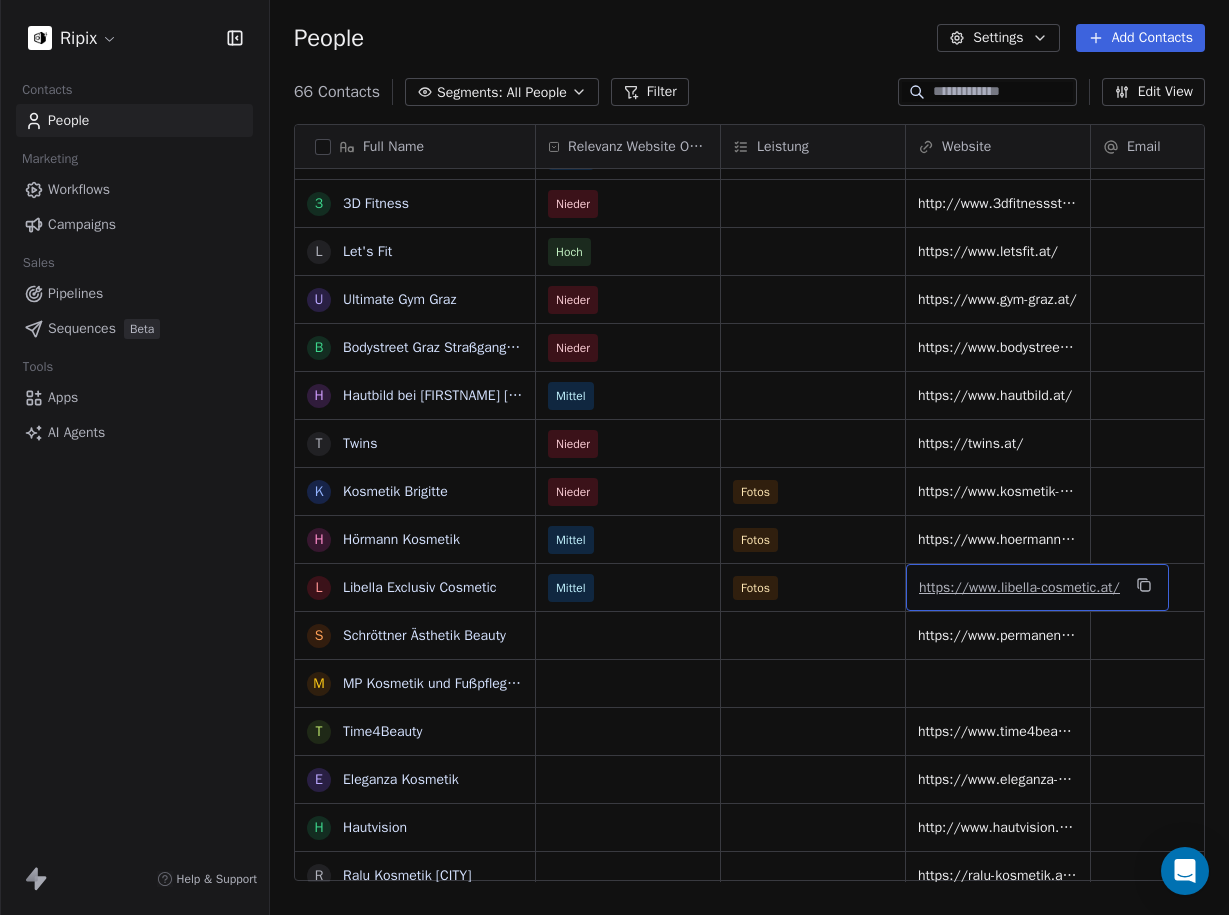 click on "https://www.libella-cosmetic.at/" at bounding box center [1019, 587] 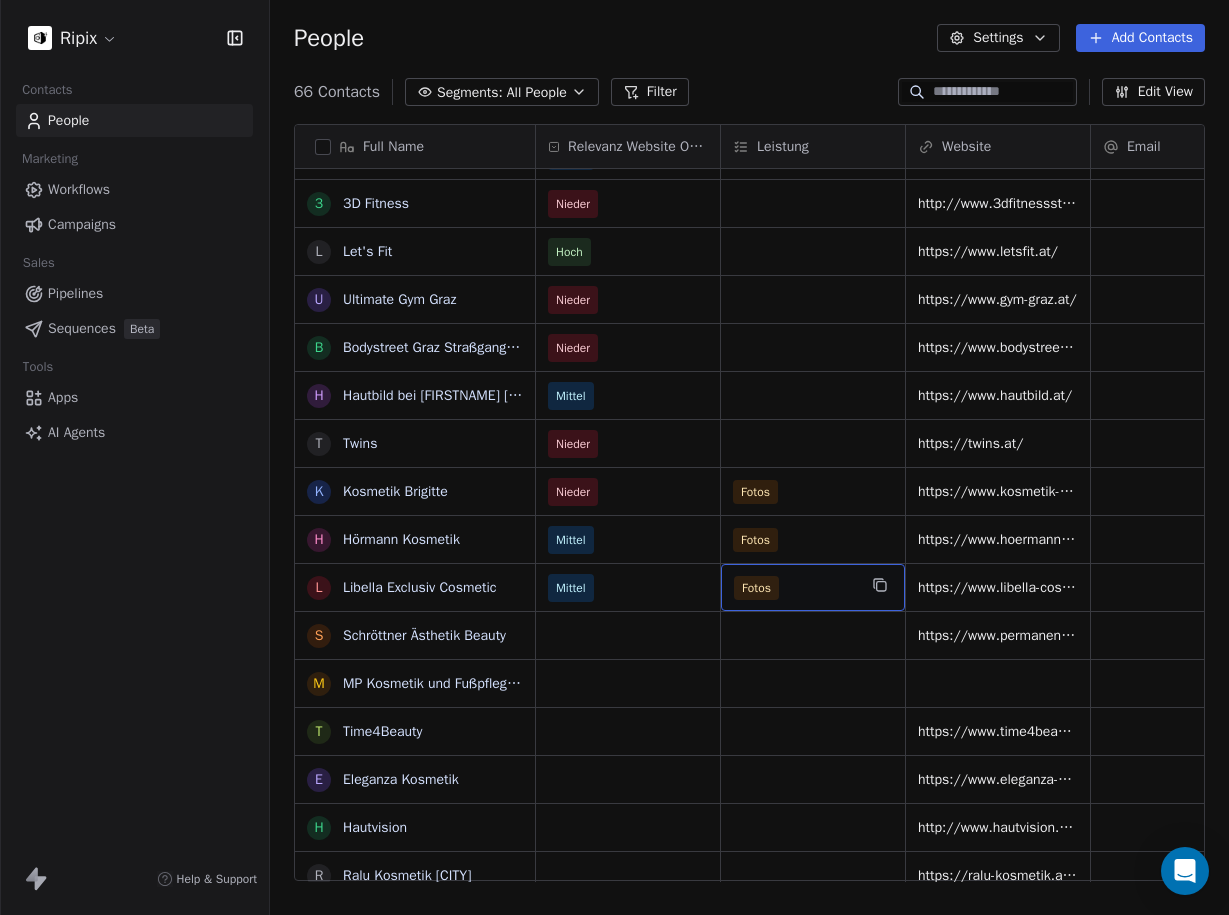 click on "Leistung" at bounding box center [783, 147] 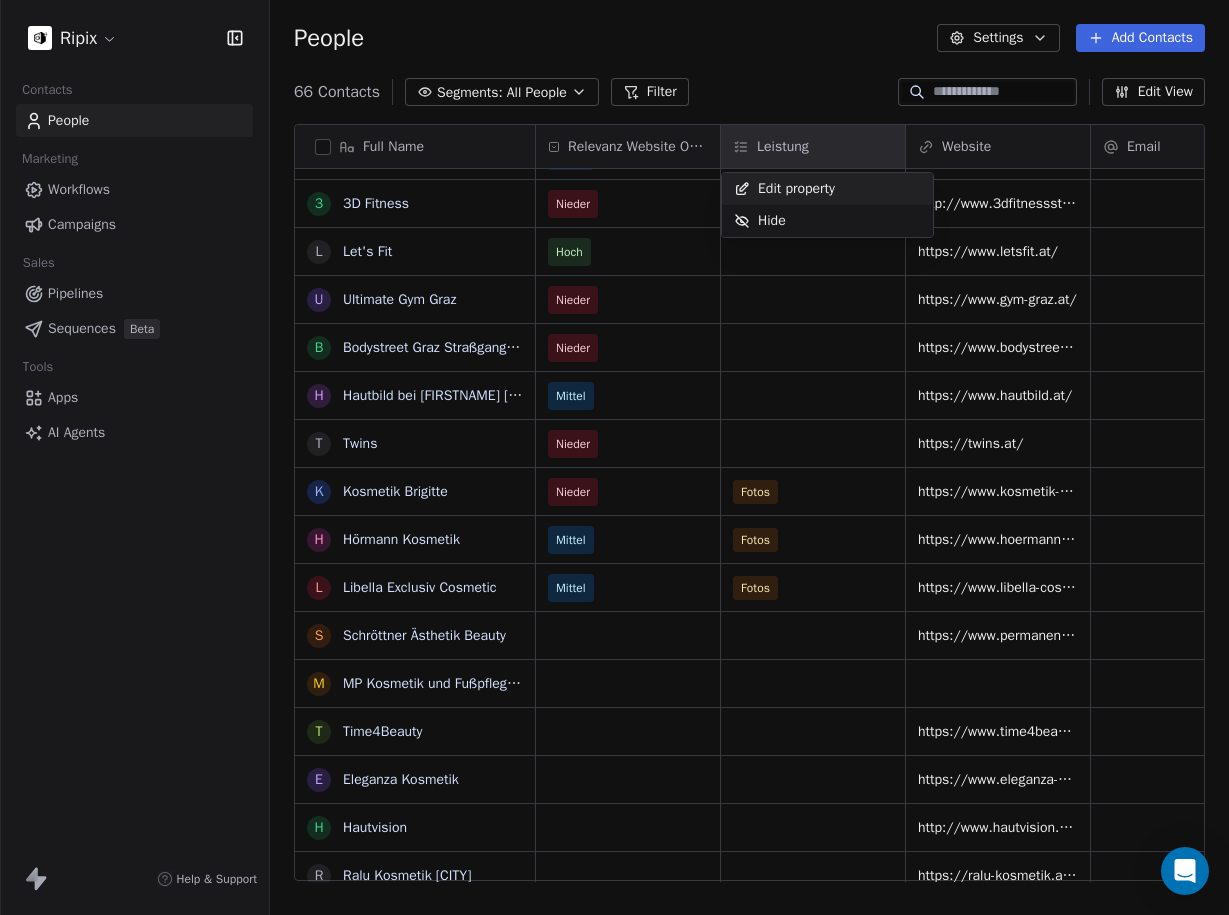 click on "Edit property" at bounding box center (796, 189) 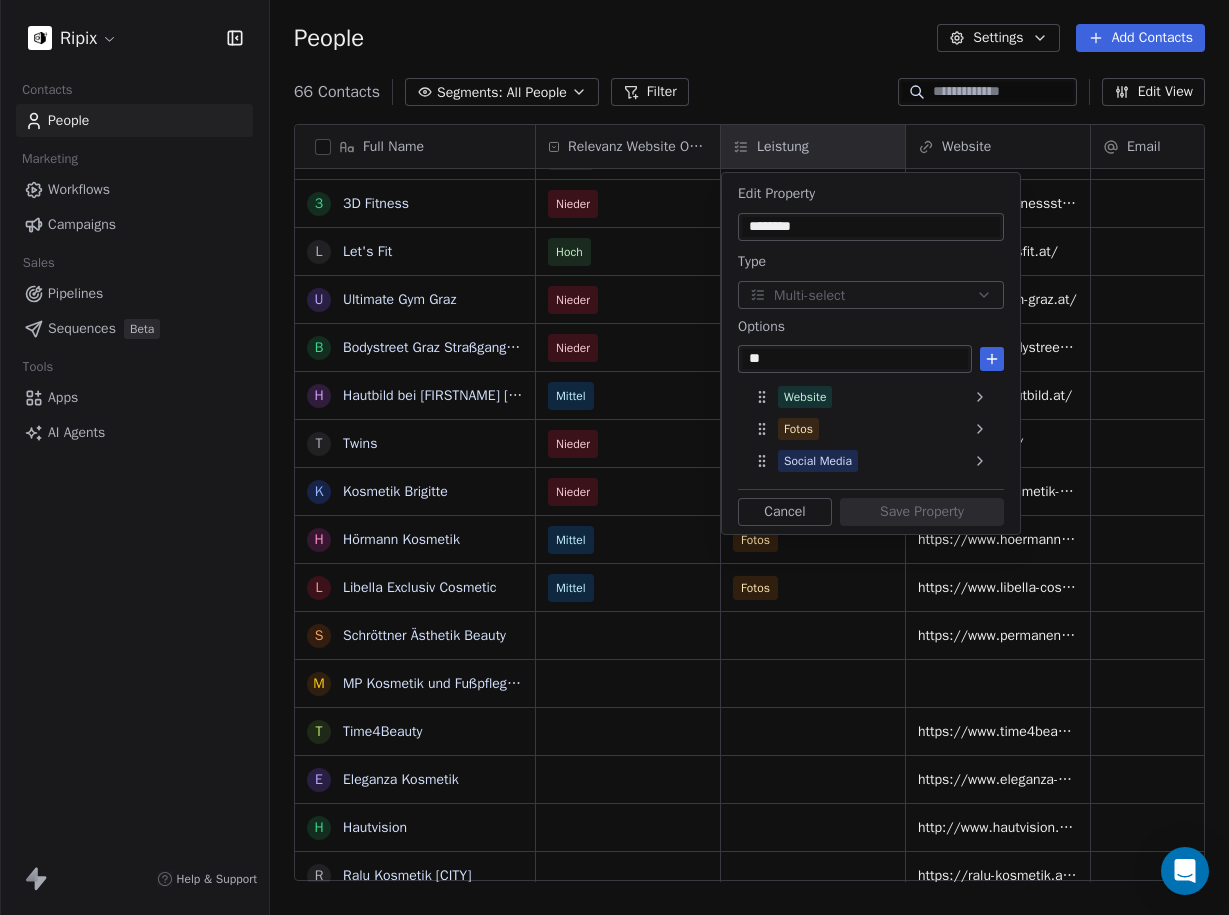 type on "*" 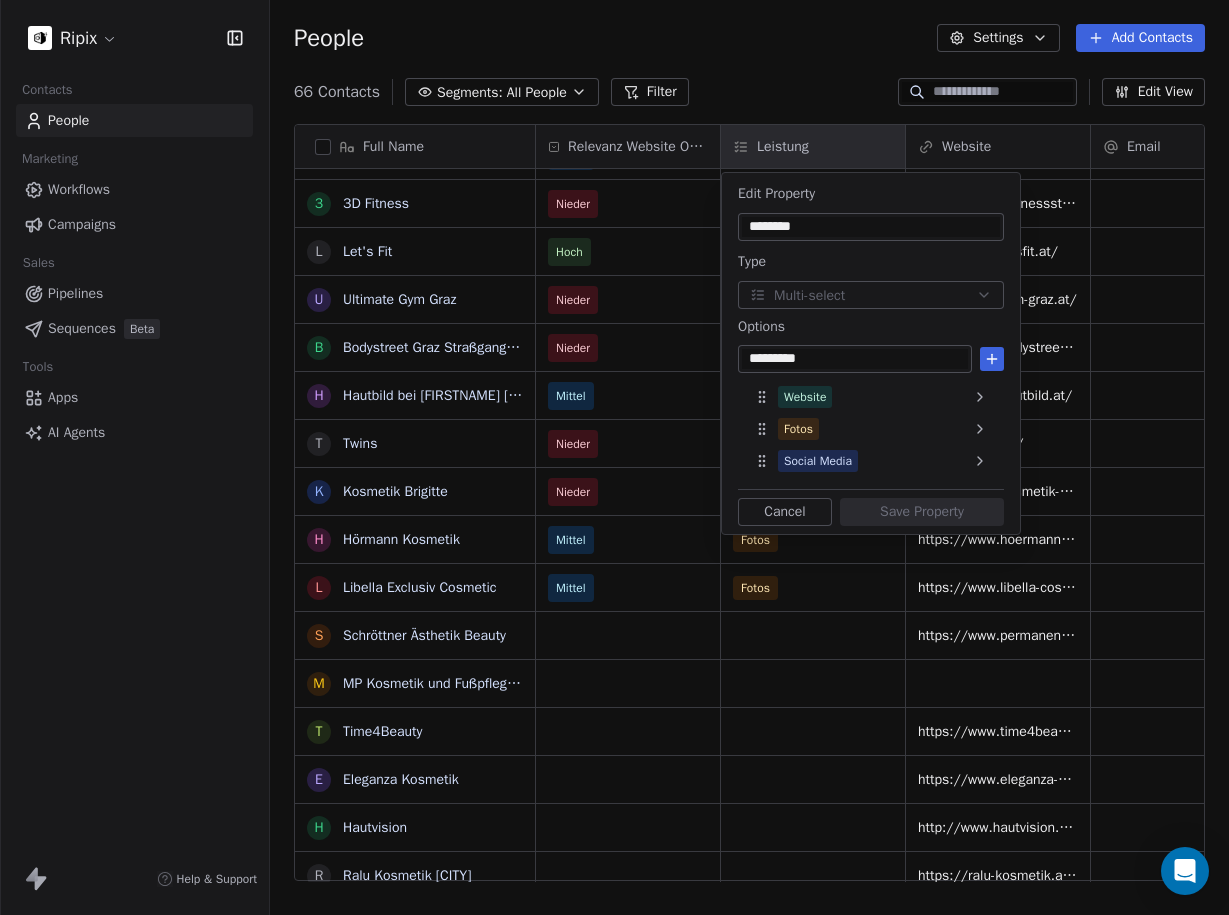 type on "*********" 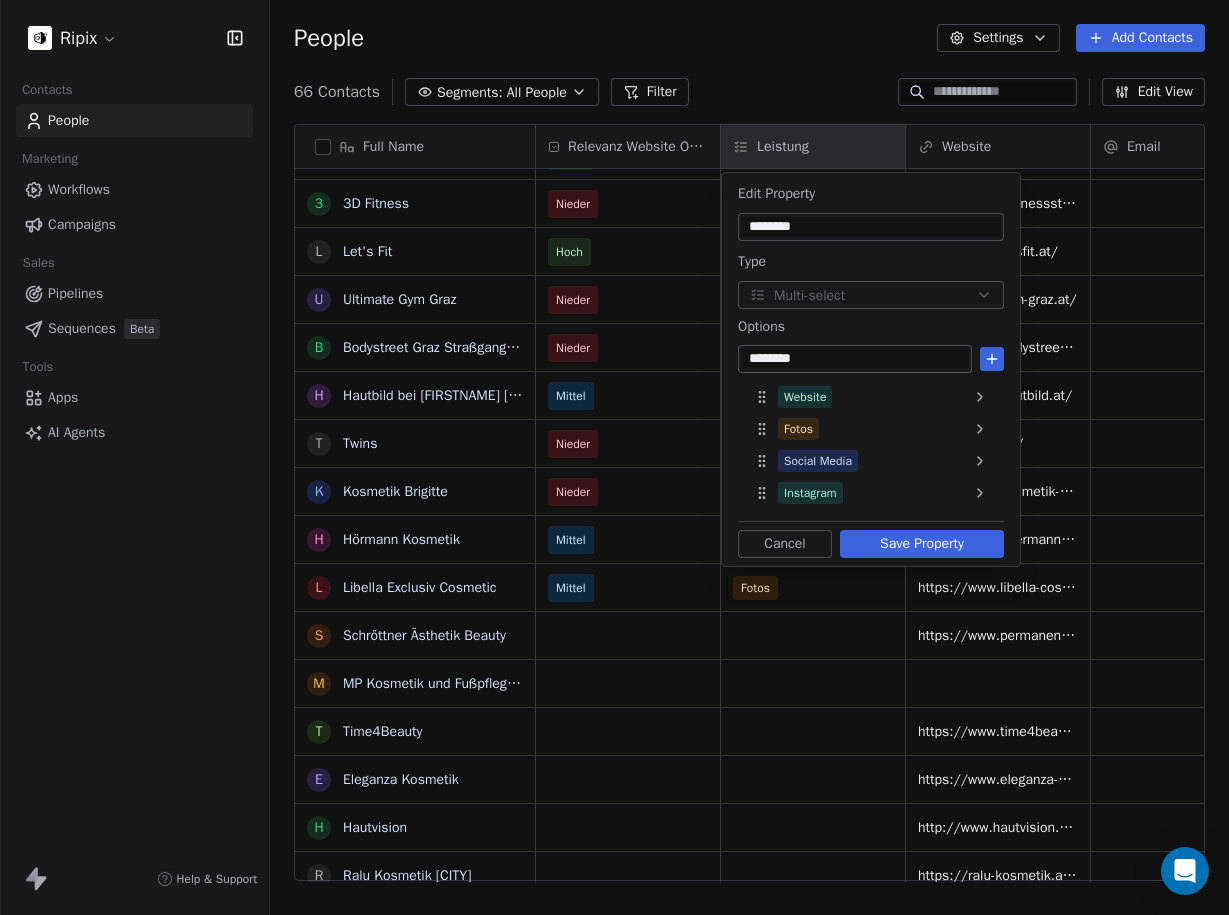 type on "********" 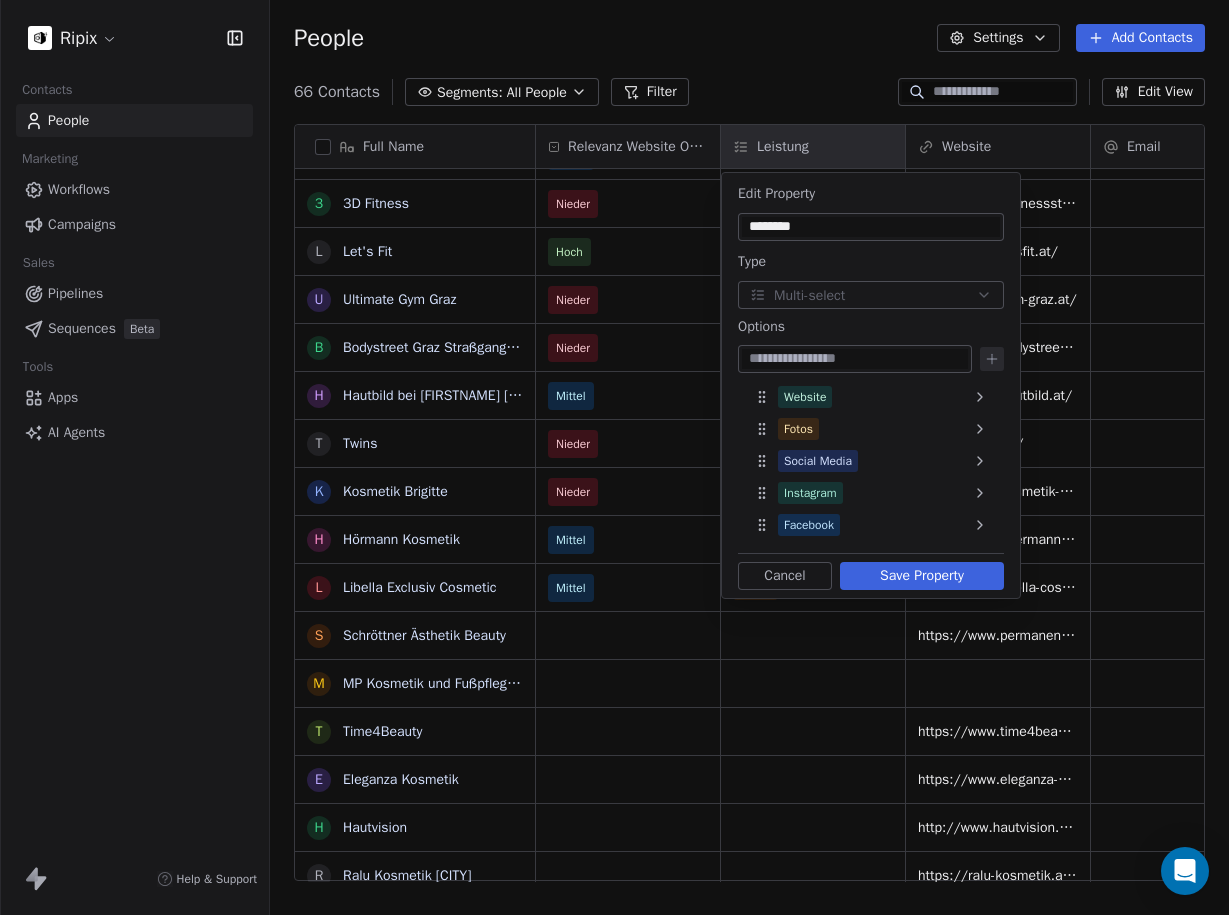 click on "Save Property" at bounding box center (922, 576) 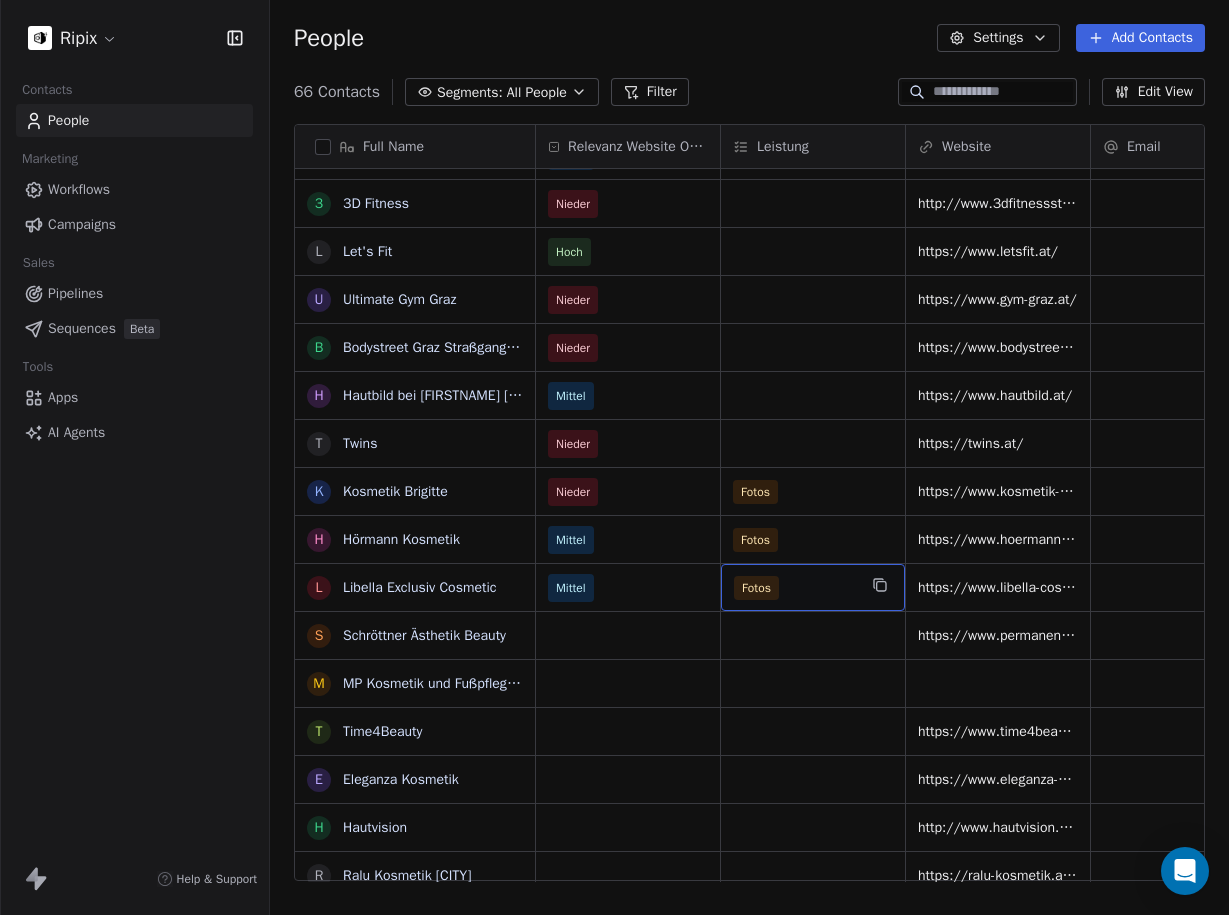click on "Fotos" at bounding box center [795, 588] 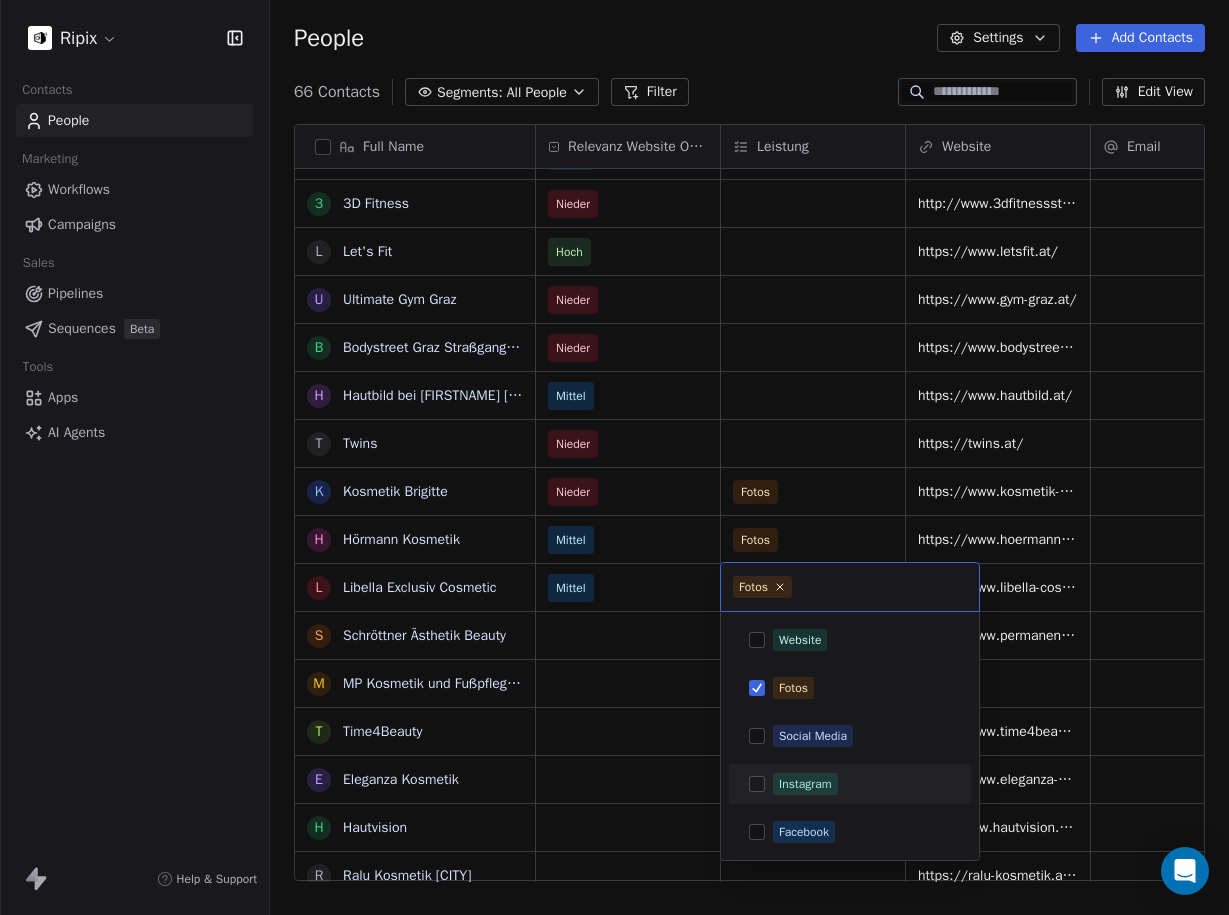 click on "Instagram" at bounding box center (805, 784) 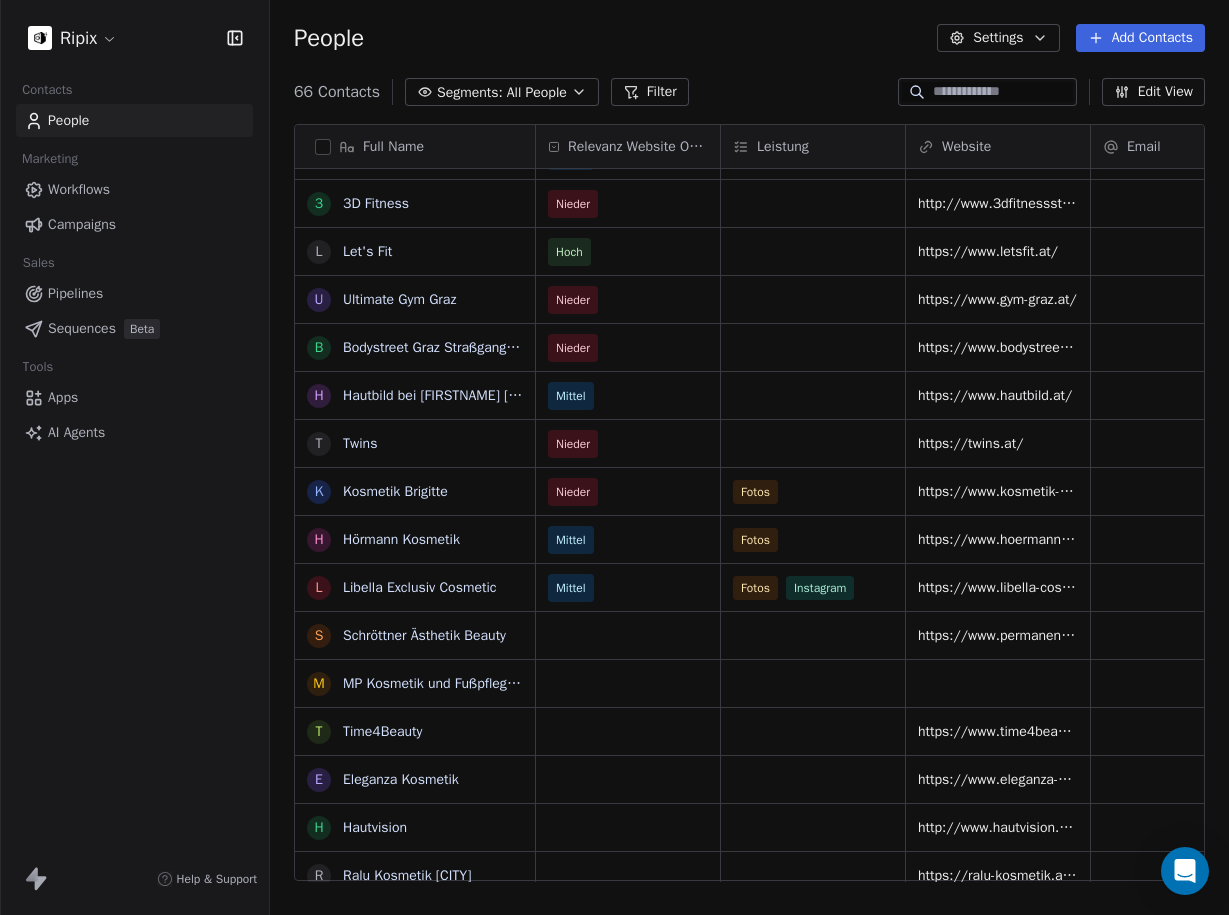 click on "Ripix Contacts People Marketing Workflows Campaigns Sales Pipelines Sequences Beta Tools Apps AI Agents Help & Support People Settings  Add Contacts 66 Contacts Segments: All People Filter  Edit View Tag Add to Sequence Export Full Name H Hotel Lindenwirt H Häuserl im Wald H Hotel Greenrooms N Nova Park Hotel 3 3D Fitness L Let's Fit U Ultimate Gym Graz B Bodystreet Graz Straßgangerstraße H Hautbild bei Rosemarie Wilfling T Twins K Kosmetik Brigitte H Hörmann Kosmetik L Libella Exclusiv Cosmetic S Schröttner Ästhetik Beauty M MP Kosmetik und Fußpflege Permanent Makeup T Time4Beauty E Eleganza Kosmetik H Hautvision R Ralu Kosmetik Graz F Fachstudio LasKoNa F Franz Pirker KFZ-Handels GmbH S Schlacher KFZ GmbH J Josef Martin Schlacher F Fredy Binder H Heimo Pöchtrager KFZ - Verwertung H Herk GmbH C Christian Kohlbacher (KFZ & Zweirad Kohlbacher) S Stückelschwaiger OEG E EBC Bremsen Österreich Haindl Vertriebs GmbH S Sandro Bruxmeier e.U. B Bernhard Eisendle Künstler K KFZ - PLETZ Meisterbetrieb GmbH" at bounding box center (614, 457) 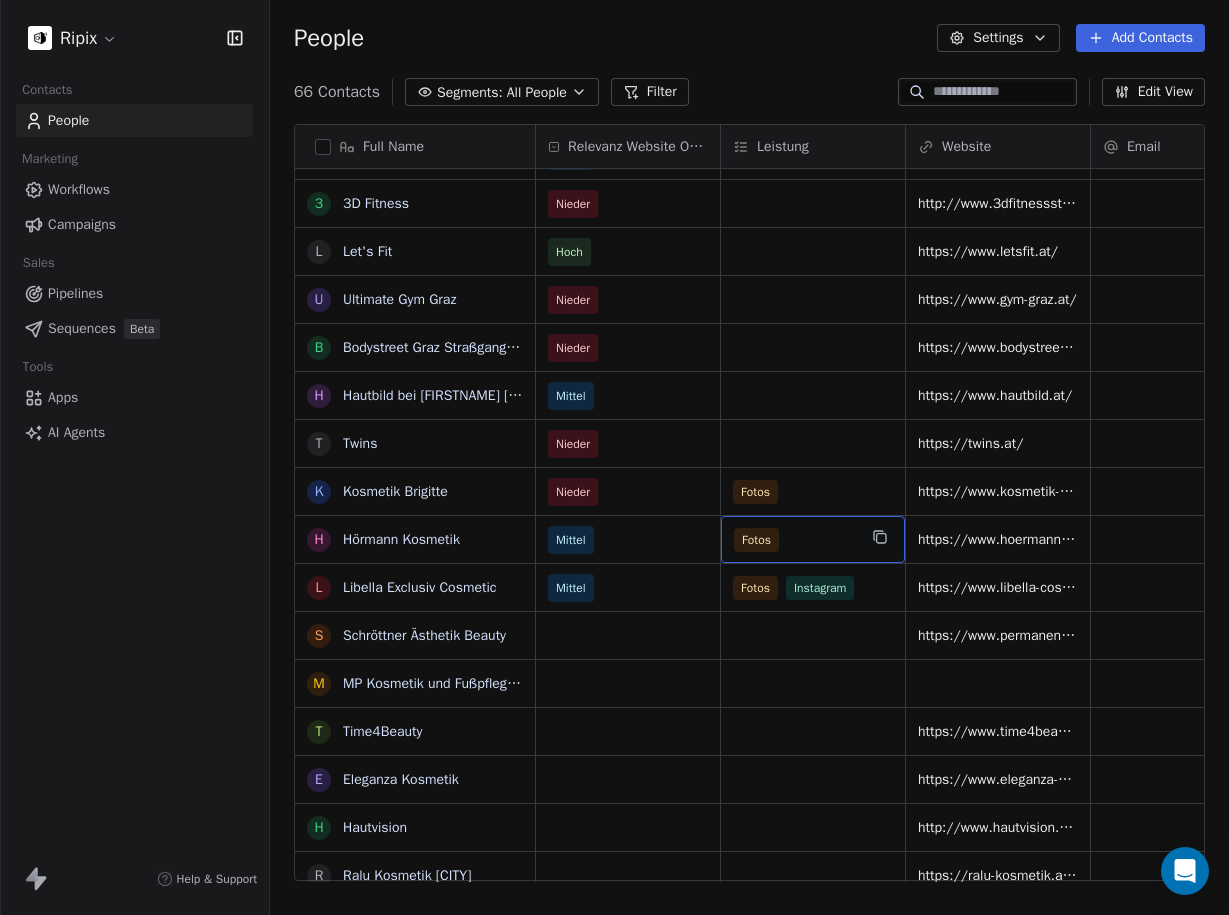 click on "Fotos" at bounding box center [795, 540] 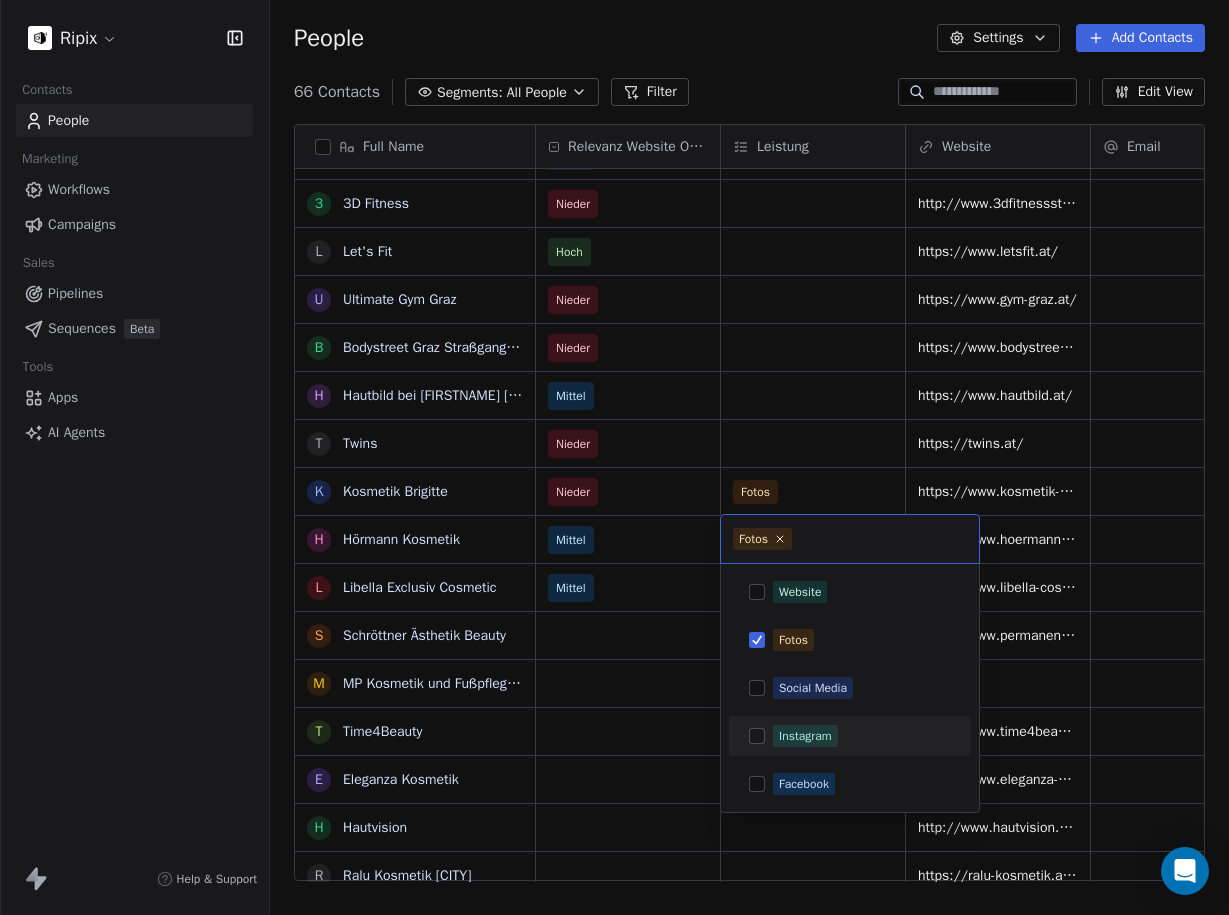 click on "Instagram" at bounding box center [850, 736] 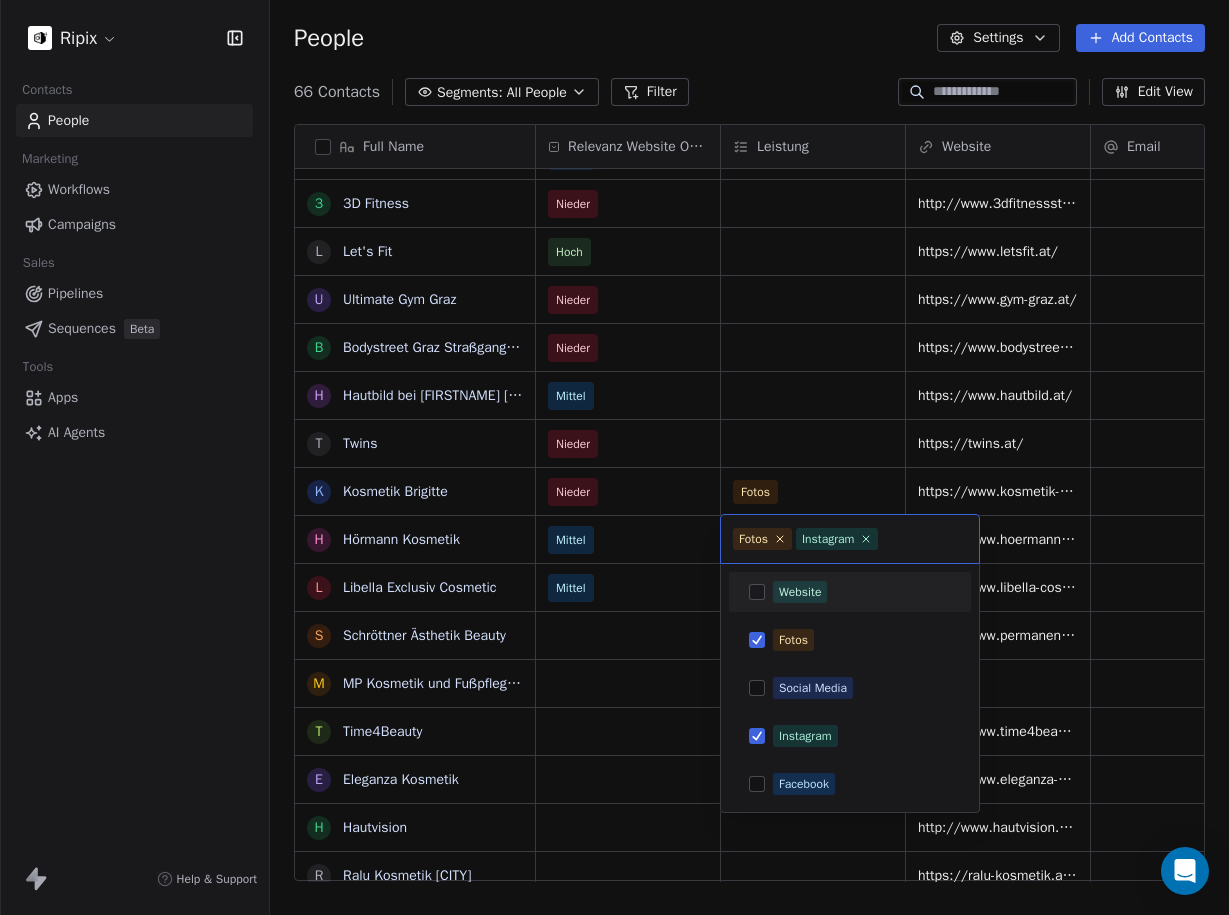 click on "Ripix Contacts People Marketing Workflows Campaigns Sales Pipelines Sequences Beta Tools Apps AI Agents Help & Support People Settings  Add Contacts 66 Contacts Segments: All People Filter  Edit View Tag Add to Sequence Export Full Name H Hotel Lindenwirt H Häuserl im Wald H Hotel Greenrooms N Nova Park Hotel 3 3D Fitness L Let's Fit U Ultimate Gym Graz B Bodystreet Graz Straßgangerstraße H Hautbild bei Rosemarie Wilfling T Twins K Kosmetik Brigitte H Hörmann Kosmetik L Libella Exclusiv Cosmetic S Schröttner Ästhetik Beauty M MP Kosmetik und Fußpflege Permanent Makeup T Time4Beauty E Eleganza Kosmetik H Hautvision R Ralu Kosmetik Graz F Fachstudio LasKoNa F Franz Pirker KFZ-Handels GmbH S Schlacher KFZ GmbH J Josef Martin Schlacher F Fredy Binder H Heimo Pöchtrager KFZ - Verwertung H Herk GmbH C Christian Kohlbacher (KFZ & Zweirad Kohlbacher) S Stückelschwaiger OEG E EBC Bremsen Österreich Haindl Vertriebs GmbH S Sandro Bruxmeier e.U. B Bernhard Eisendle Künstler K KFZ - PLETZ Meisterbetrieb GmbH" at bounding box center [614, 457] 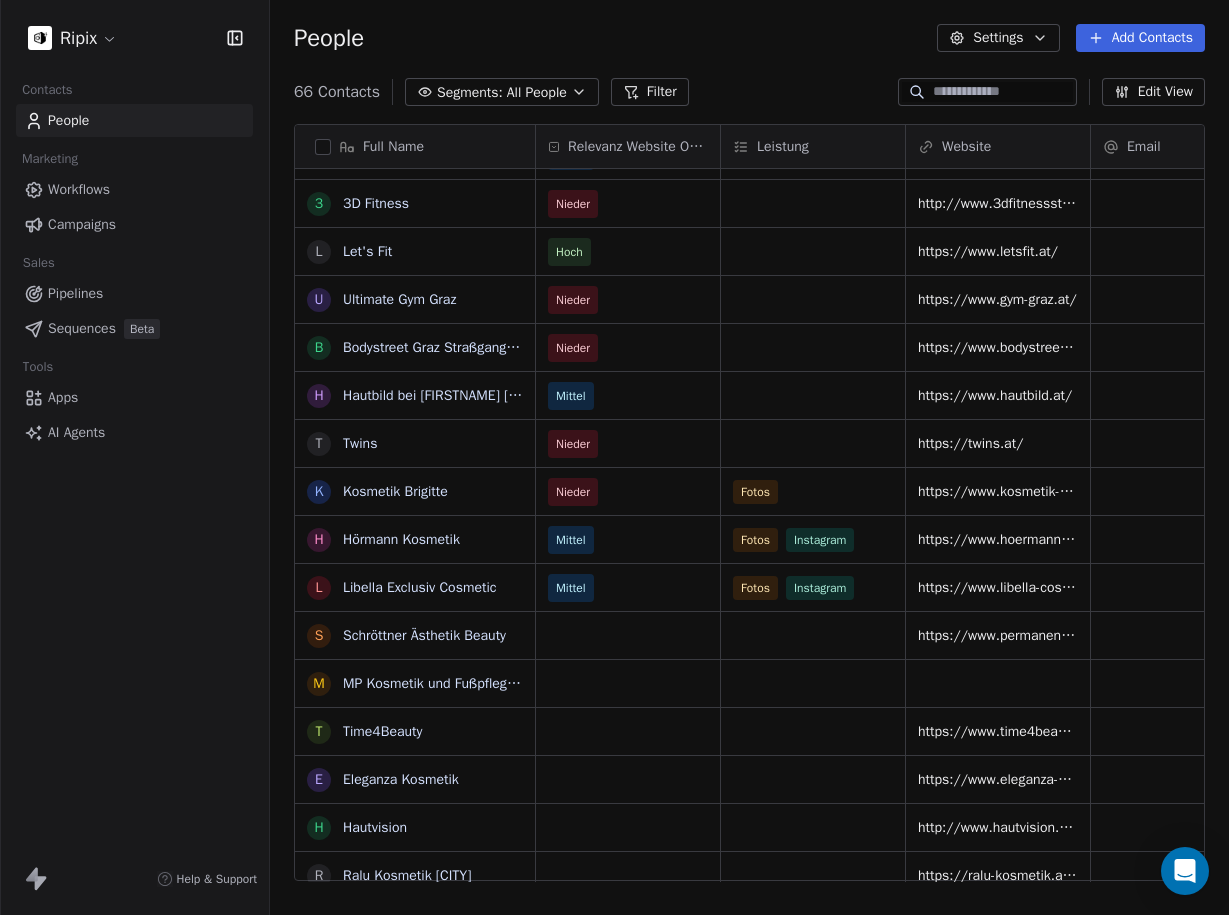 scroll, scrollTop: 0, scrollLeft: 4, axis: horizontal 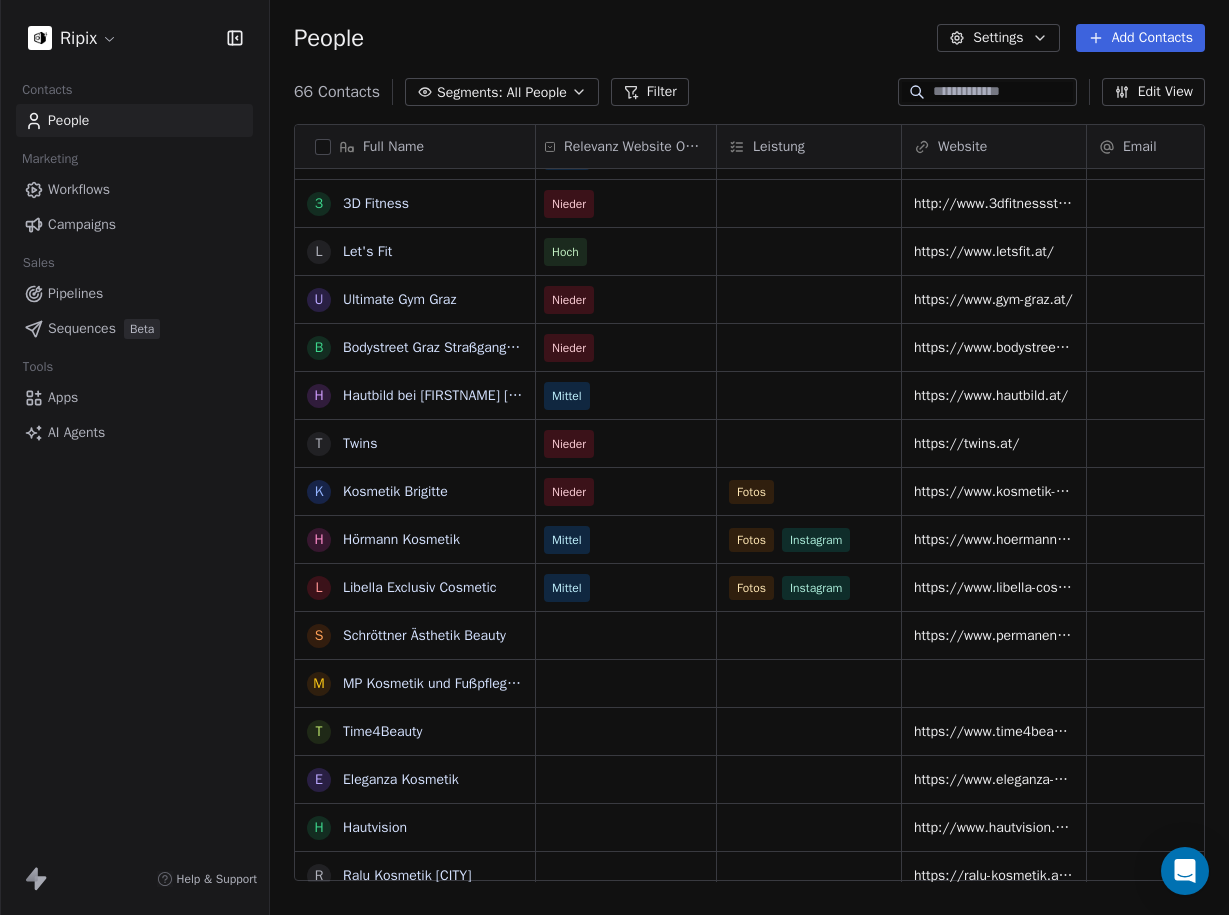 click on "Leistung" at bounding box center (779, 147) 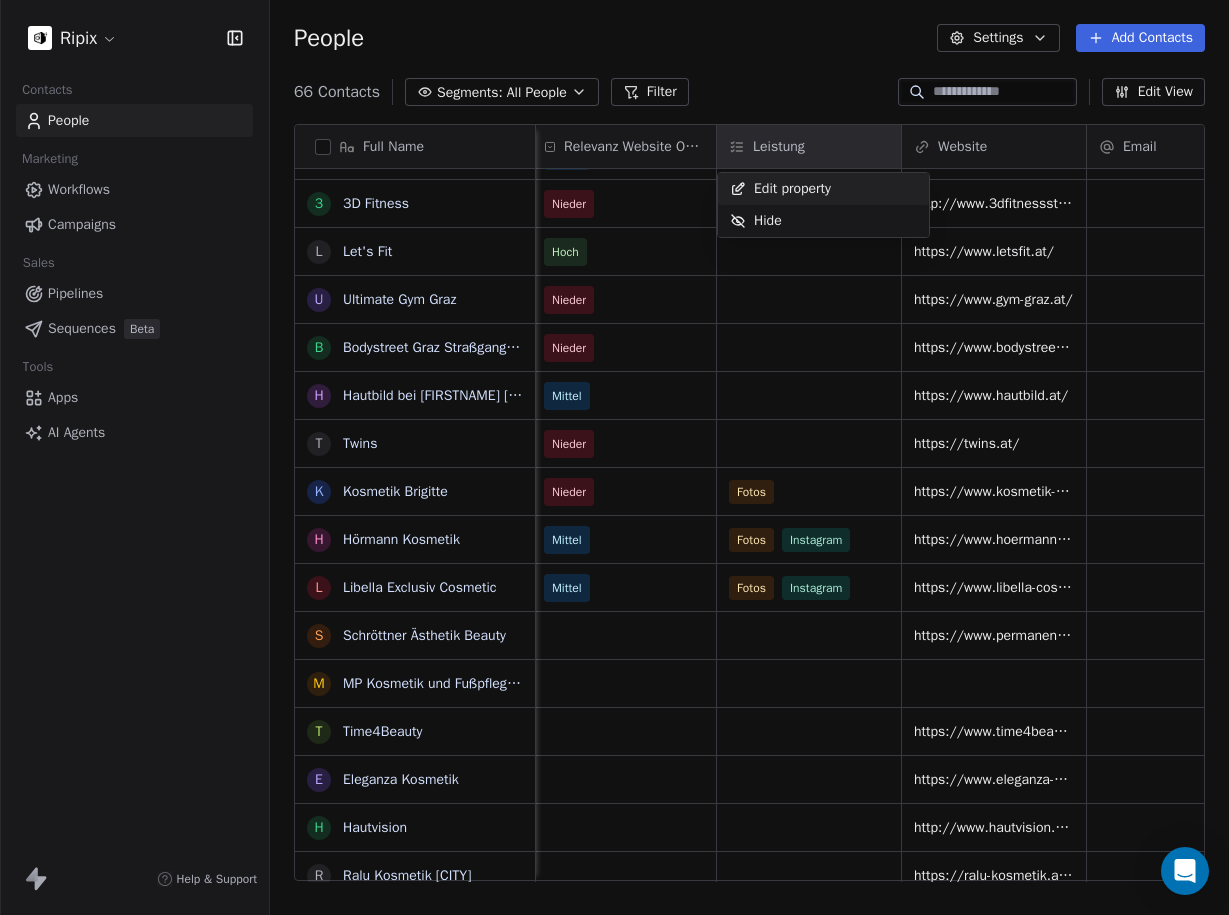 click on "Edit property" at bounding box center [792, 189] 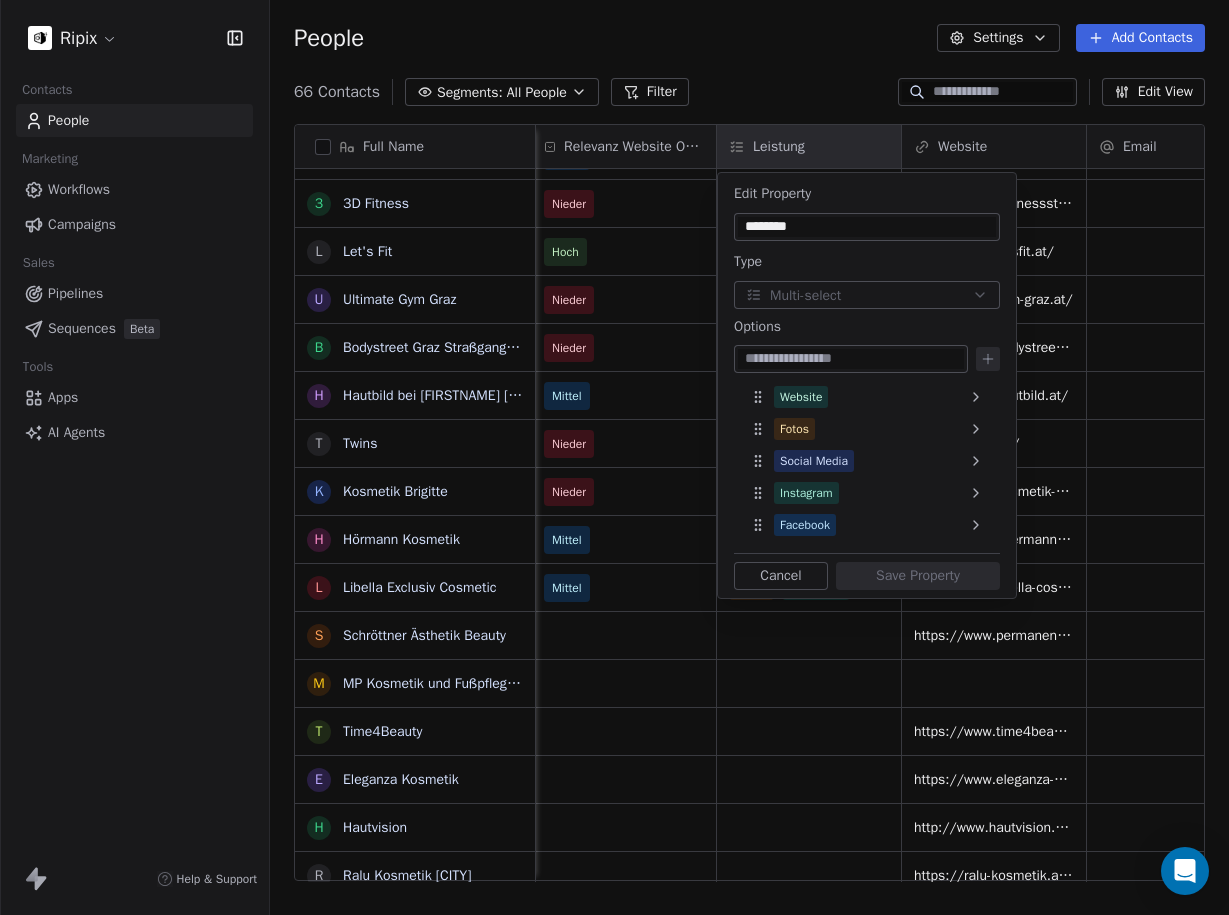 click on "********" at bounding box center (867, 227) 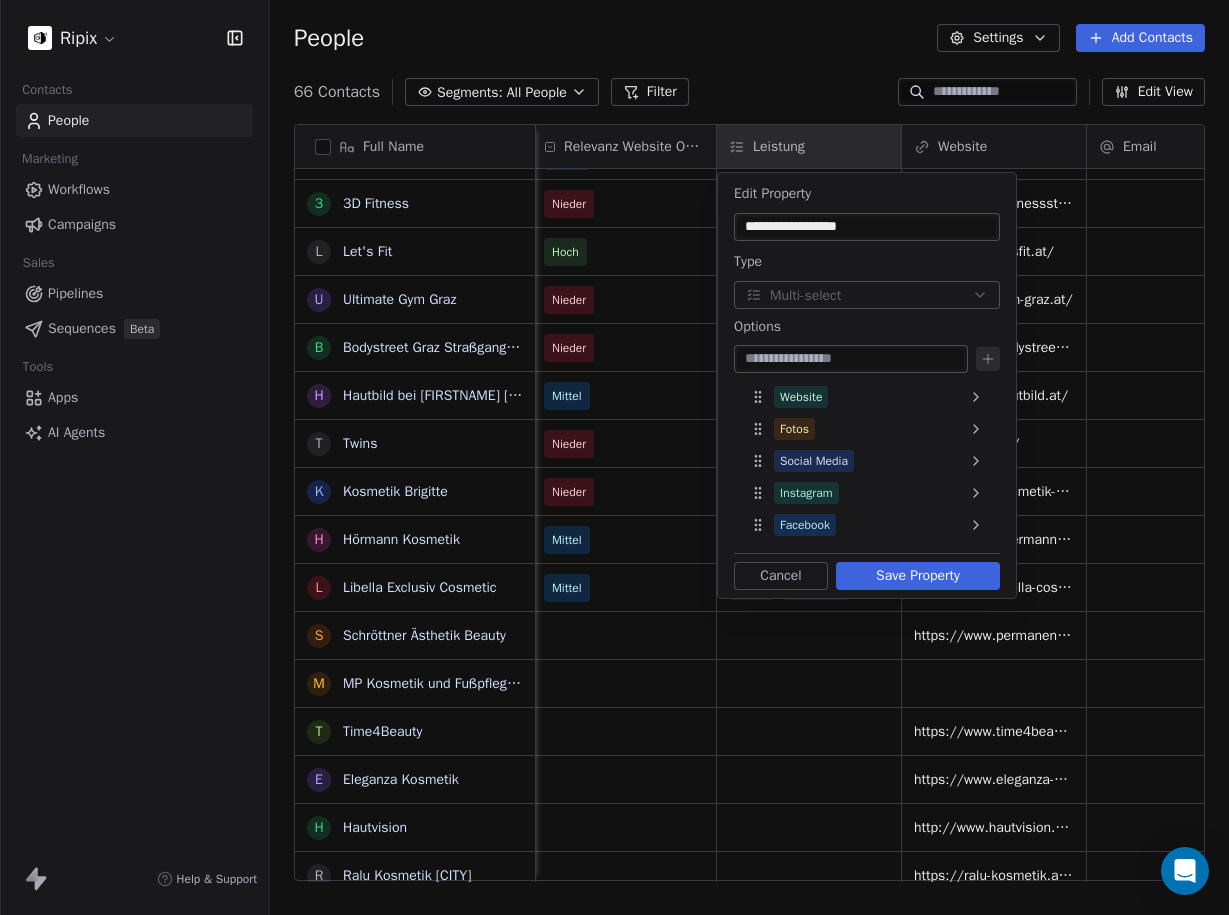 type on "**********" 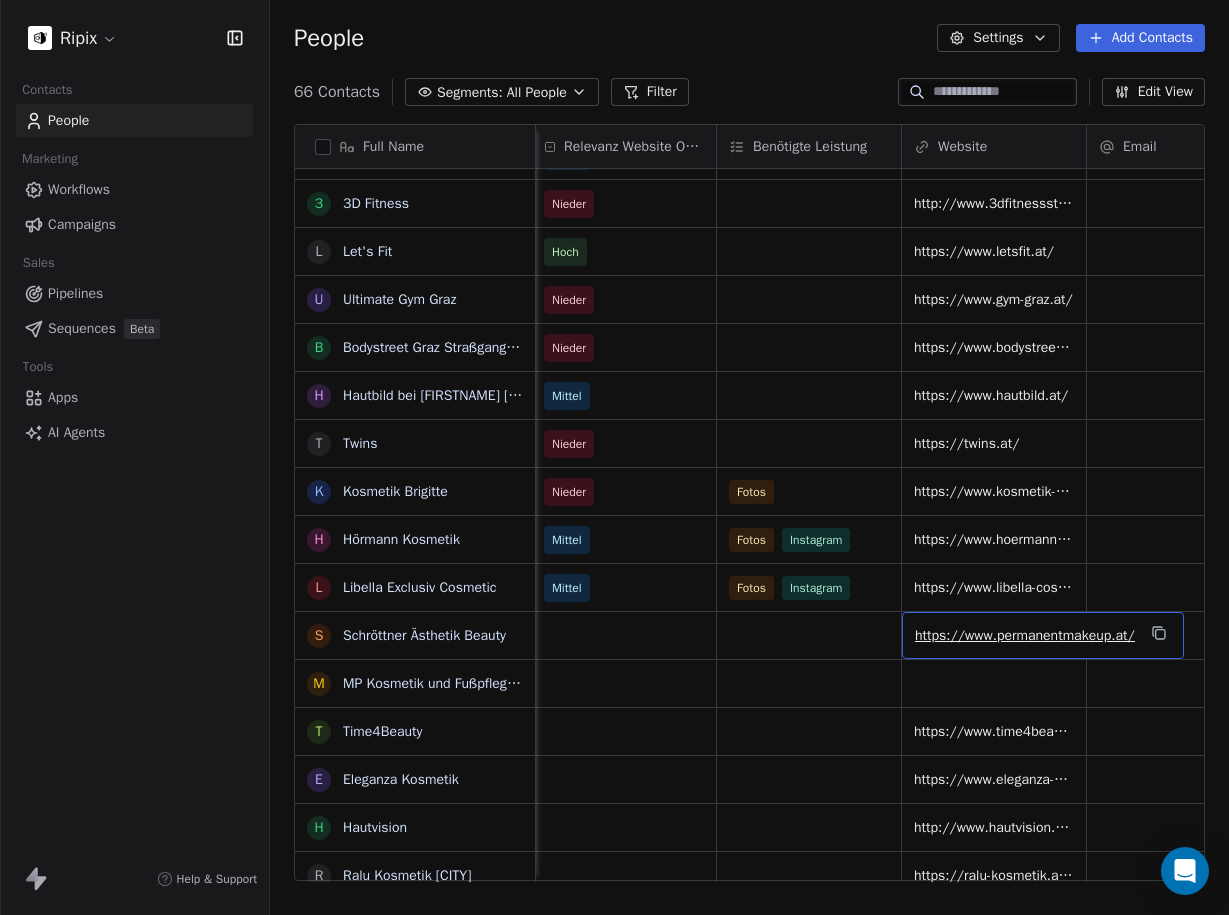 scroll, scrollTop: 0, scrollLeft: 0, axis: both 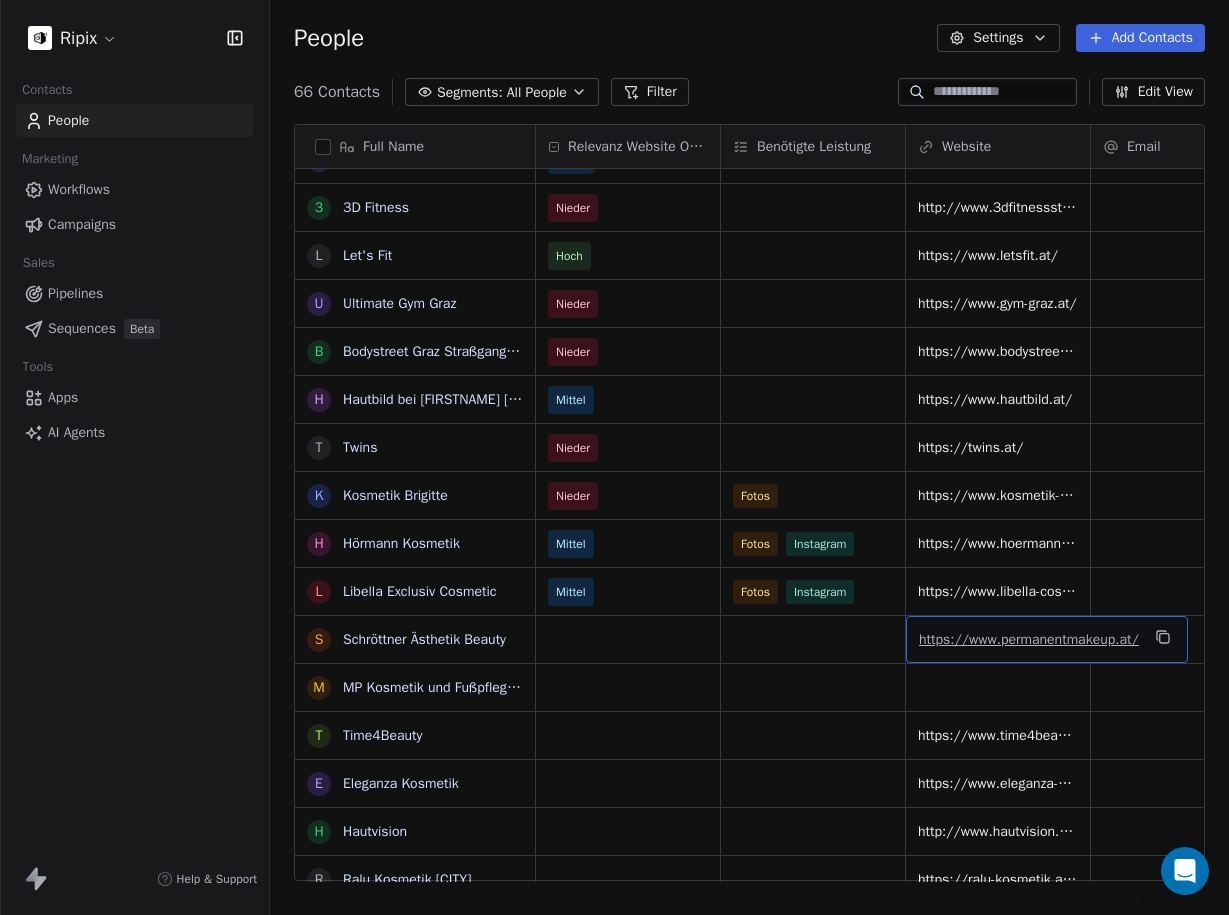 click on "https://www.permanentmakeup.at/" at bounding box center [1029, 639] 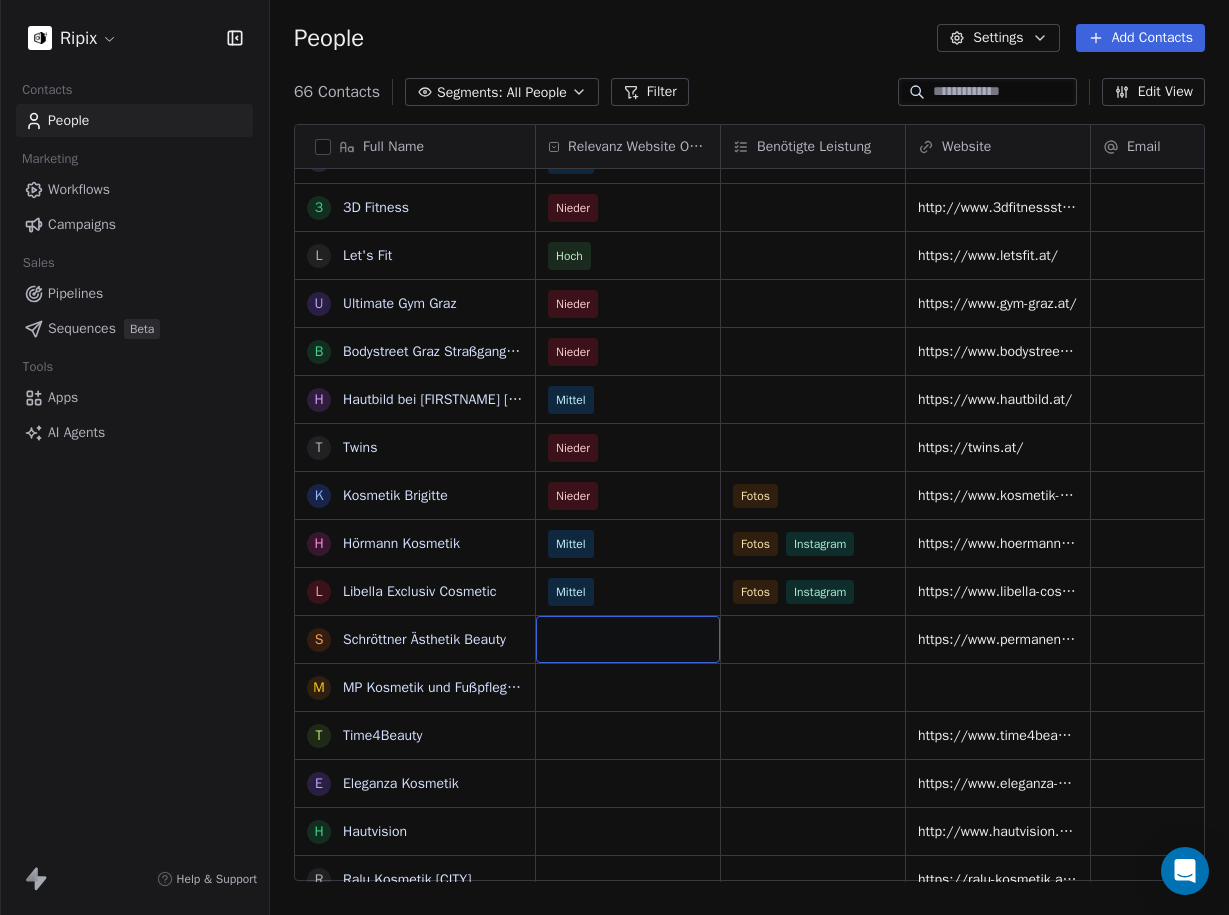 click at bounding box center [628, 639] 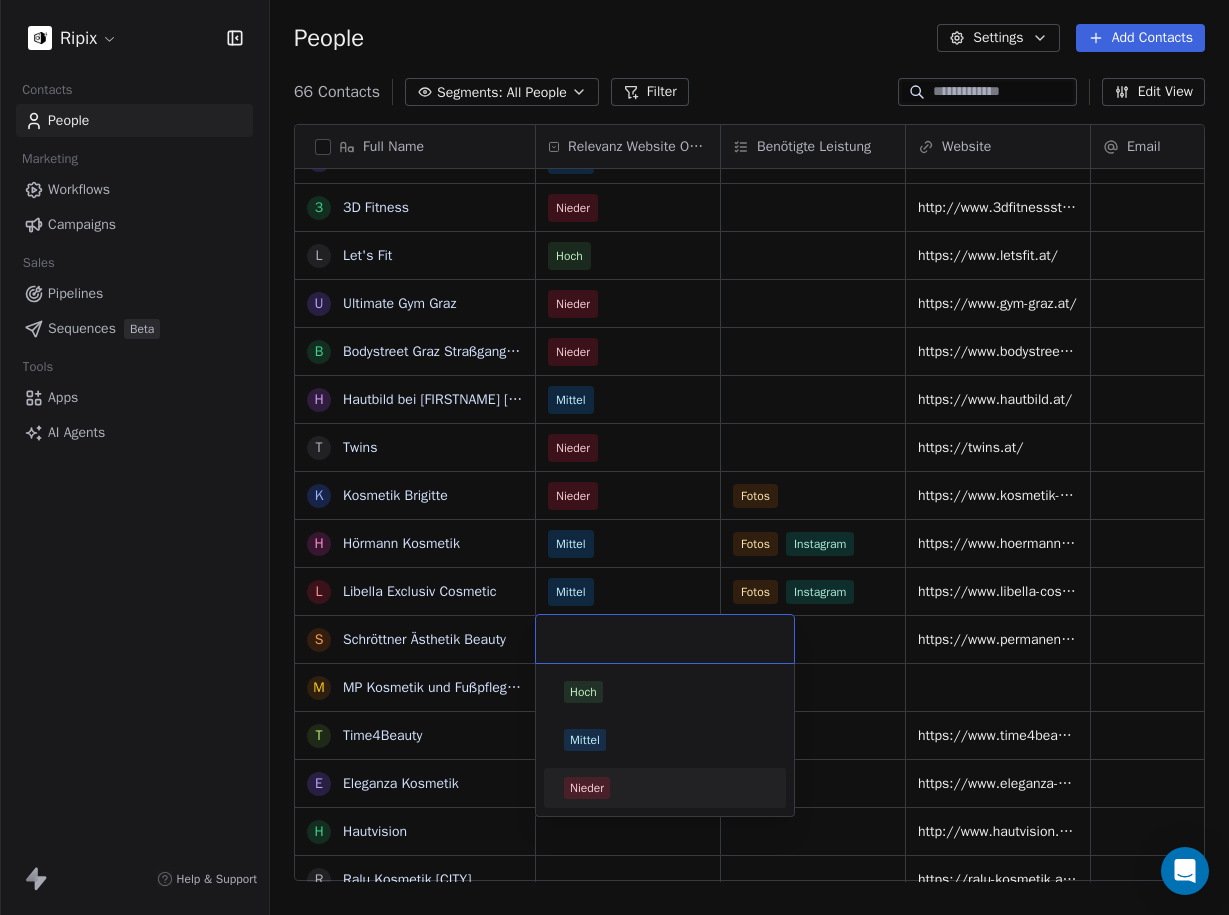 click on "Nieder" at bounding box center (665, 788) 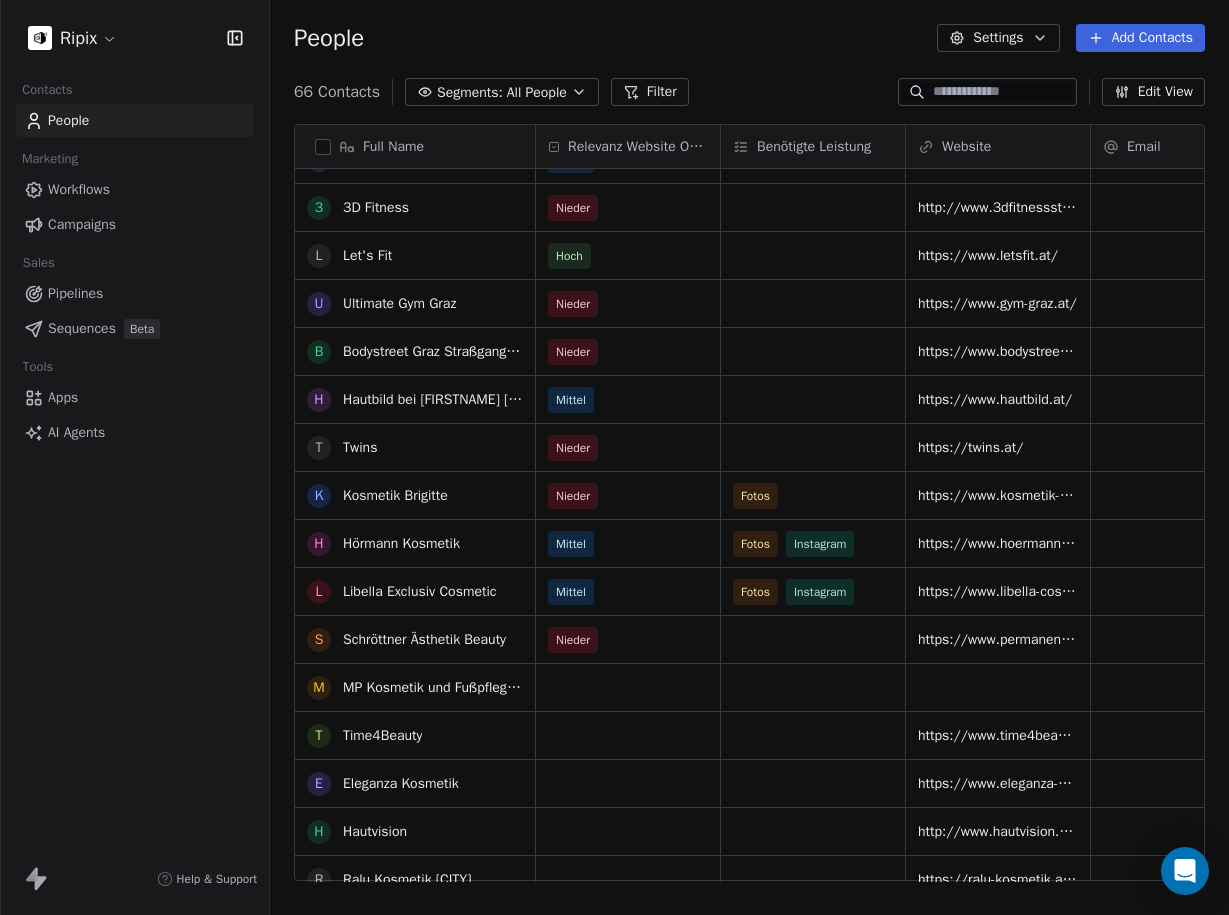 scroll, scrollTop: 167, scrollLeft: 0, axis: vertical 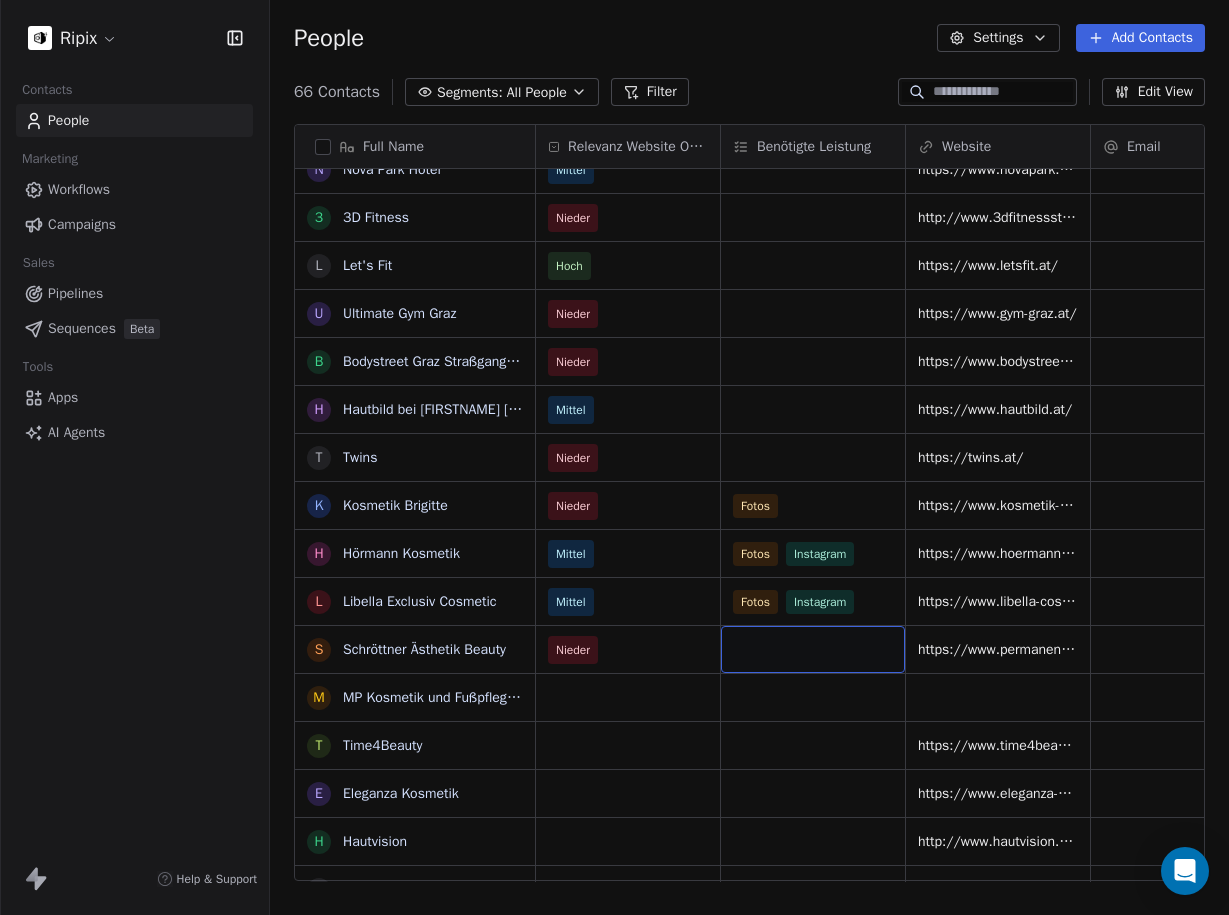 click at bounding box center (813, 649) 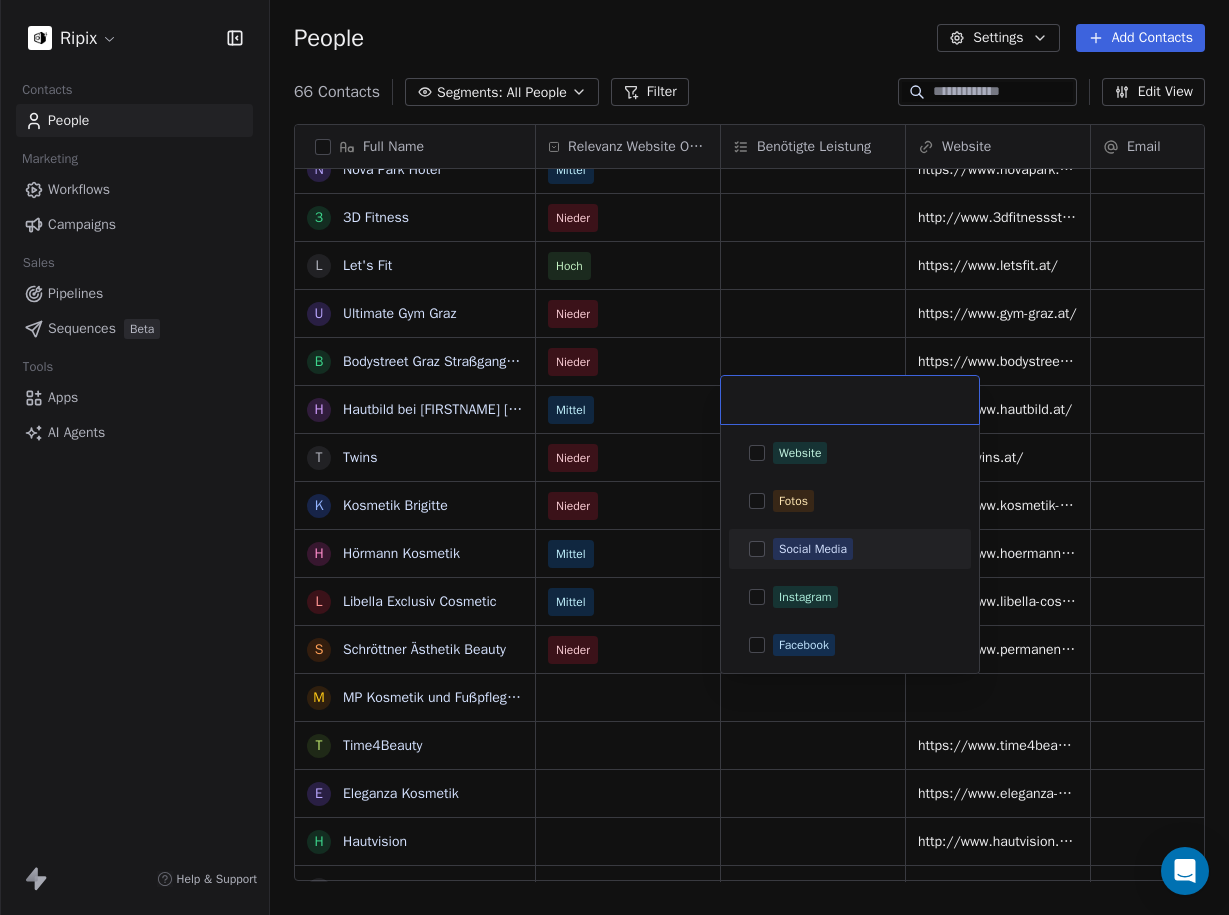 click on "Social Media" at bounding box center [850, 549] 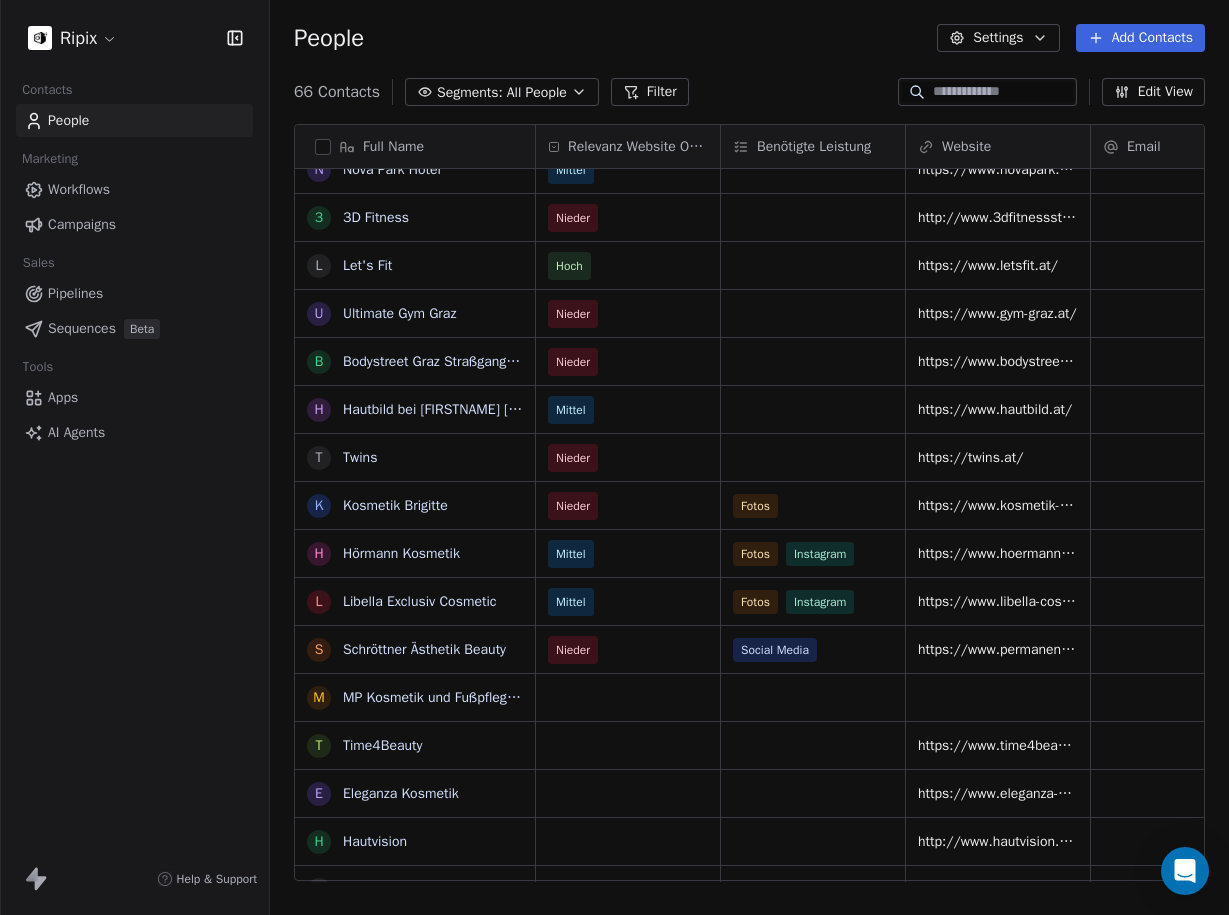 click on "Ripix Contacts People Marketing Workflows Campaigns Sales Pipelines Sequences Beta Tools Apps AI Agents Help & Support People Settings  Add Contacts 66 Contacts Segments: All People Filter  Edit View Tag Add to Sequence Export Full Name H Hotel Lindenwirt H Häuserl im Wald H Hotel Greenrooms N Nova Park Hotel 3 3D Fitness L Let's Fit U Ultimate Gym Graz B Bodystreet Graz Straßgangerstraße H Hautbild bei Rosemarie Wilfling T Twins K Kosmetik Brigitte H Hörmann Kosmetik L Libella Exclusiv Cosmetic S Schröttner Ästhetik Beauty M MP Kosmetik und Fußpflege Permanent Makeup T Time4Beauty E Eleganza Kosmetik H Hautvision R Ralu Kosmetik Graz F Fachstudio LasKoNa F Franz Pirker KFZ-Handels GmbH S Schlacher KFZ GmbH J Josef Martin Schlacher F Fredy Binder H Heimo Pöchtrager KFZ - Verwertung H Herk GmbH C Christian Kohlbacher (KFZ & Zweirad Kohlbacher) S Stückelschwaiger OEG E EBC Bremsen Österreich Haindl Vertriebs GmbH S Sandro Bruxmeier e.U. B Bernhard Eisendle Künstler K KFZ - PLETZ Meisterbetrieb GmbH" at bounding box center [614, 457] 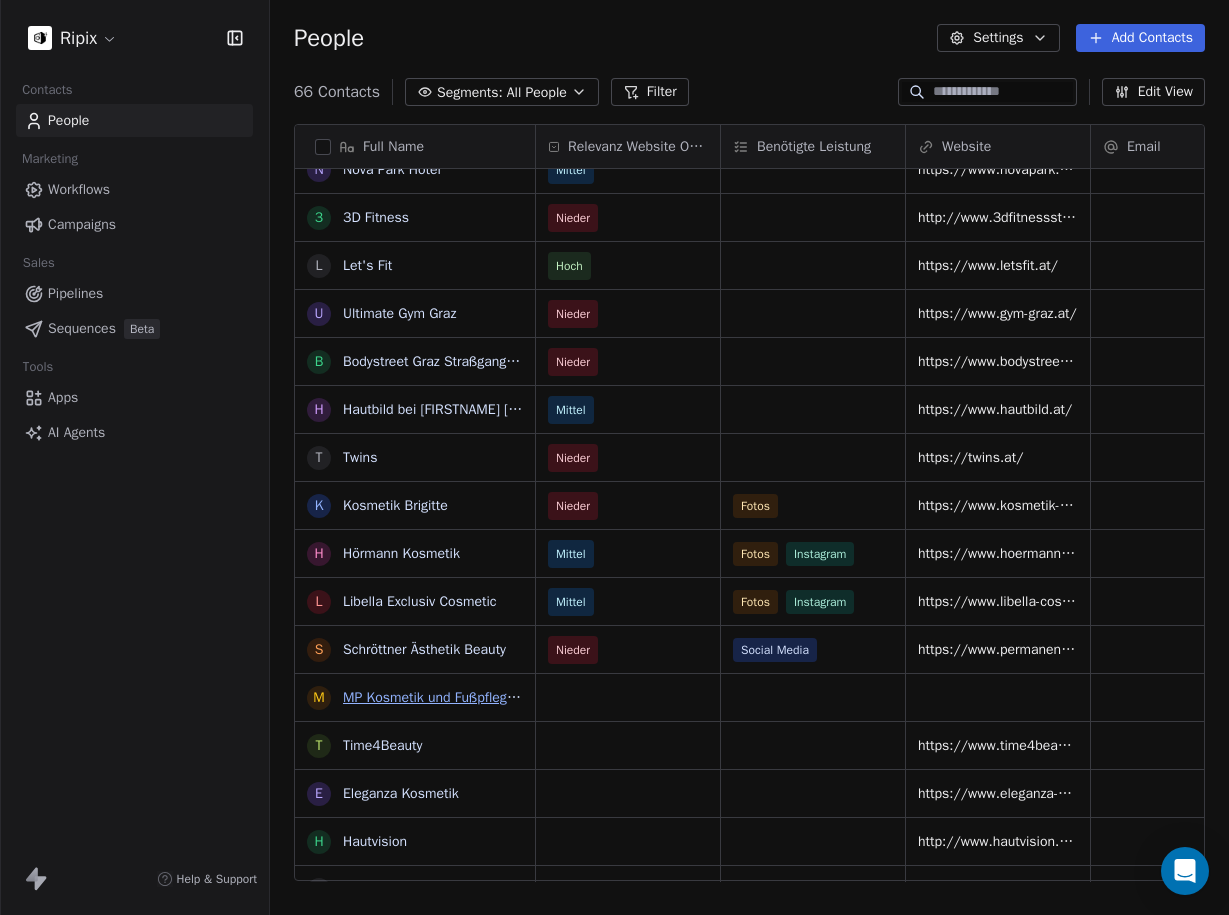 click on "MP Kosmetik und Fußpflege Permanent Makeup" at bounding box center (490, 697) 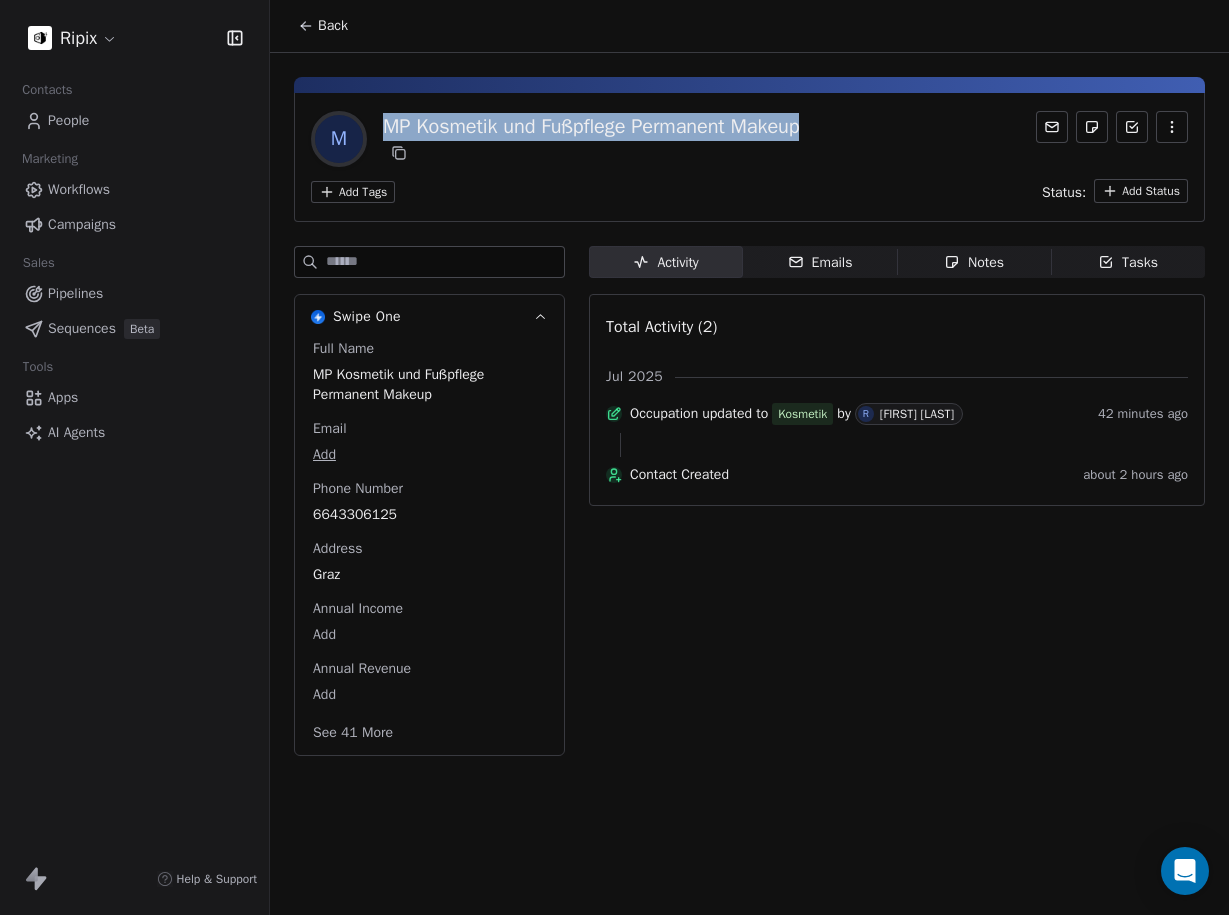 drag, startPoint x: 835, startPoint y: 116, endPoint x: 383, endPoint y: 117, distance: 452.0011 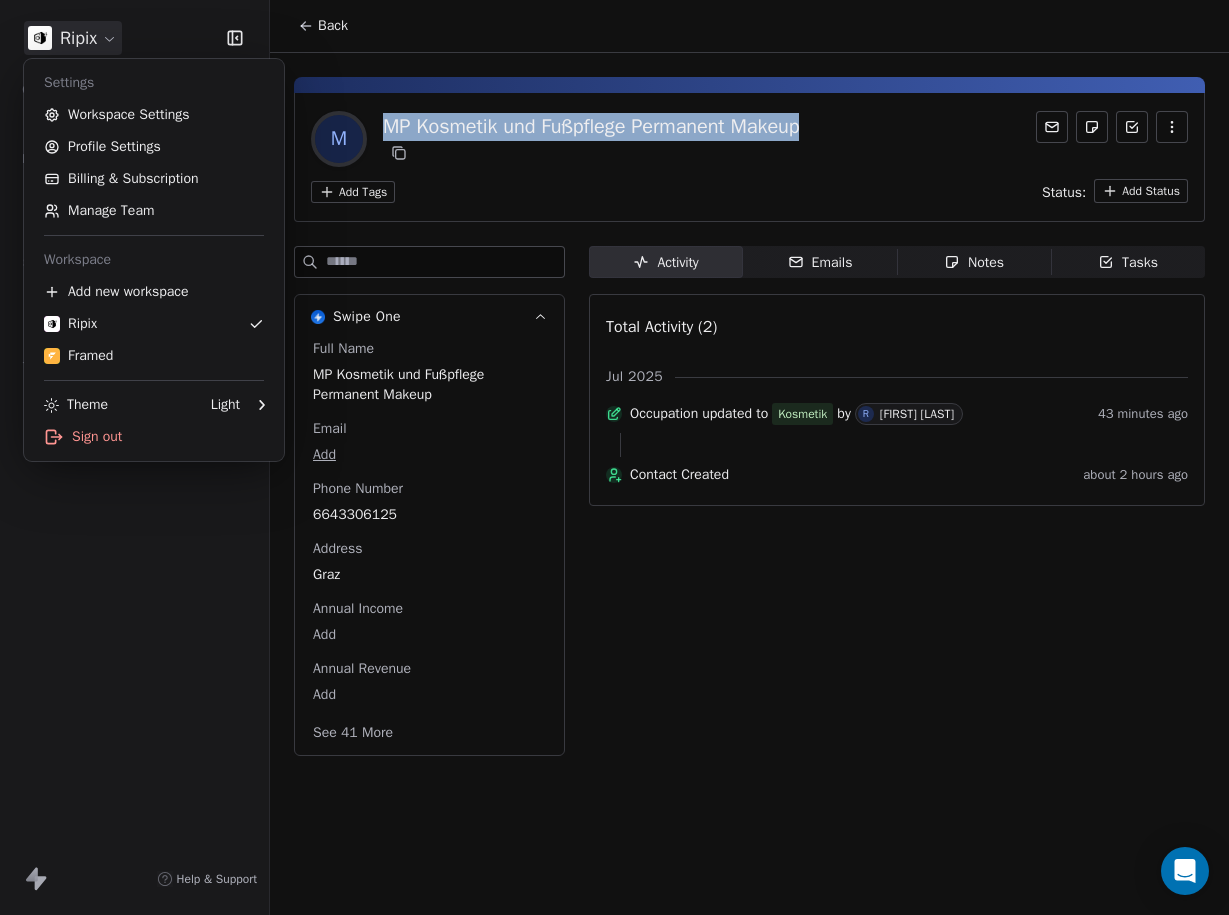 click on "Ripix Contacts People Marketing Workflows Campaigns Sales Pipelines Sequences Beta Tools Apps AI Agents Help & Support Back M MP Kosmetik und Fußpflege Permanent Makeup  Add Tags Status:   Add Status Swipe One Full Name MP Kosmetik und Fußpflege Permanent Makeup Email Add Phone Number 6643306125 Address Graz Annual Income Add Annual Revenue Add See   41   More   Activity Activity Emails Emails   Notes   Notes Tasks Tasks Total Activity (2) Jul 2025 Occupation updated to Kosmetik by R Richard Großschädl   43 minutes ago Contact Created   about 2 hours ago
Settings Workspace Settings Profile Settings Billing & Subscription Manage Team   Workspace Add new workspace Ripix Framed Theme Light Sign out" at bounding box center [614, 457] 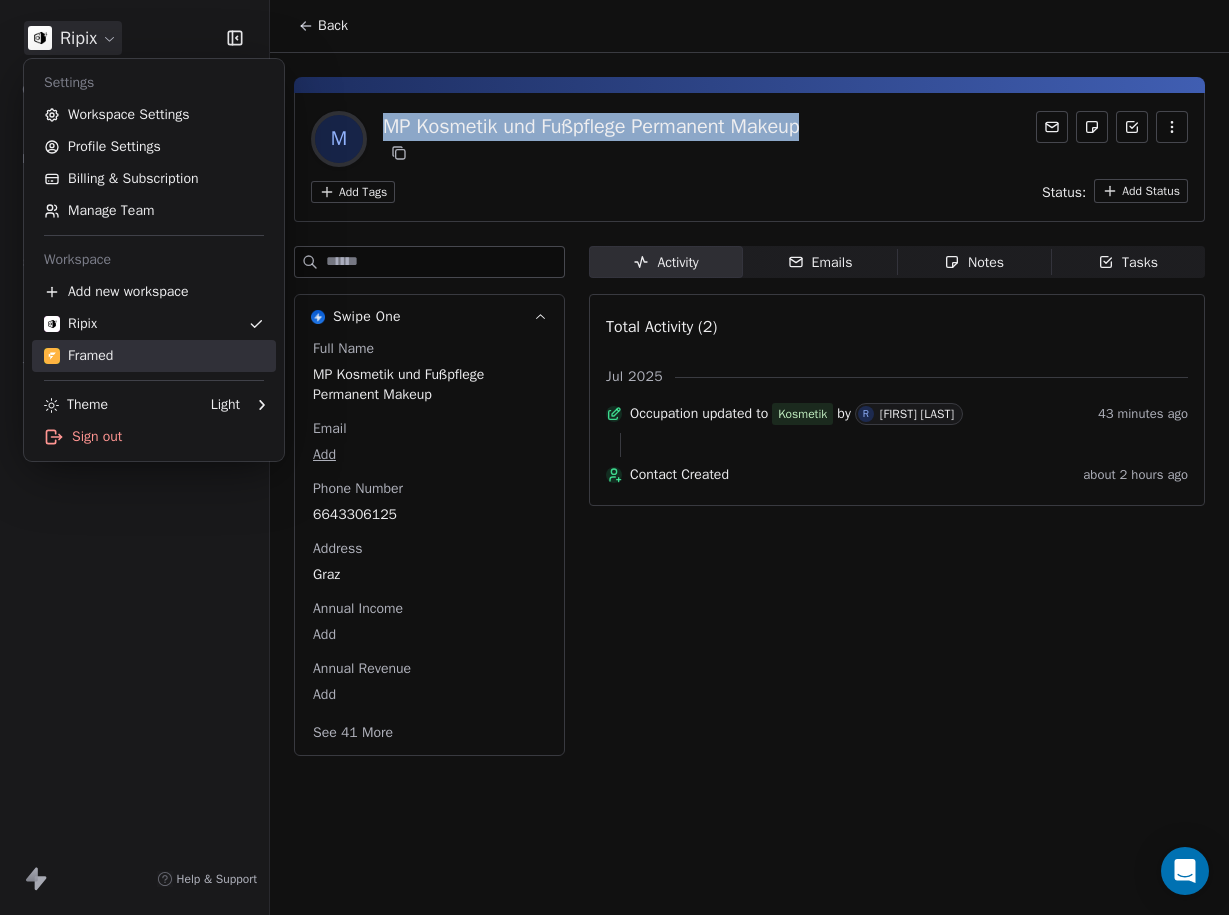 click on "Framed" at bounding box center [78, 356] 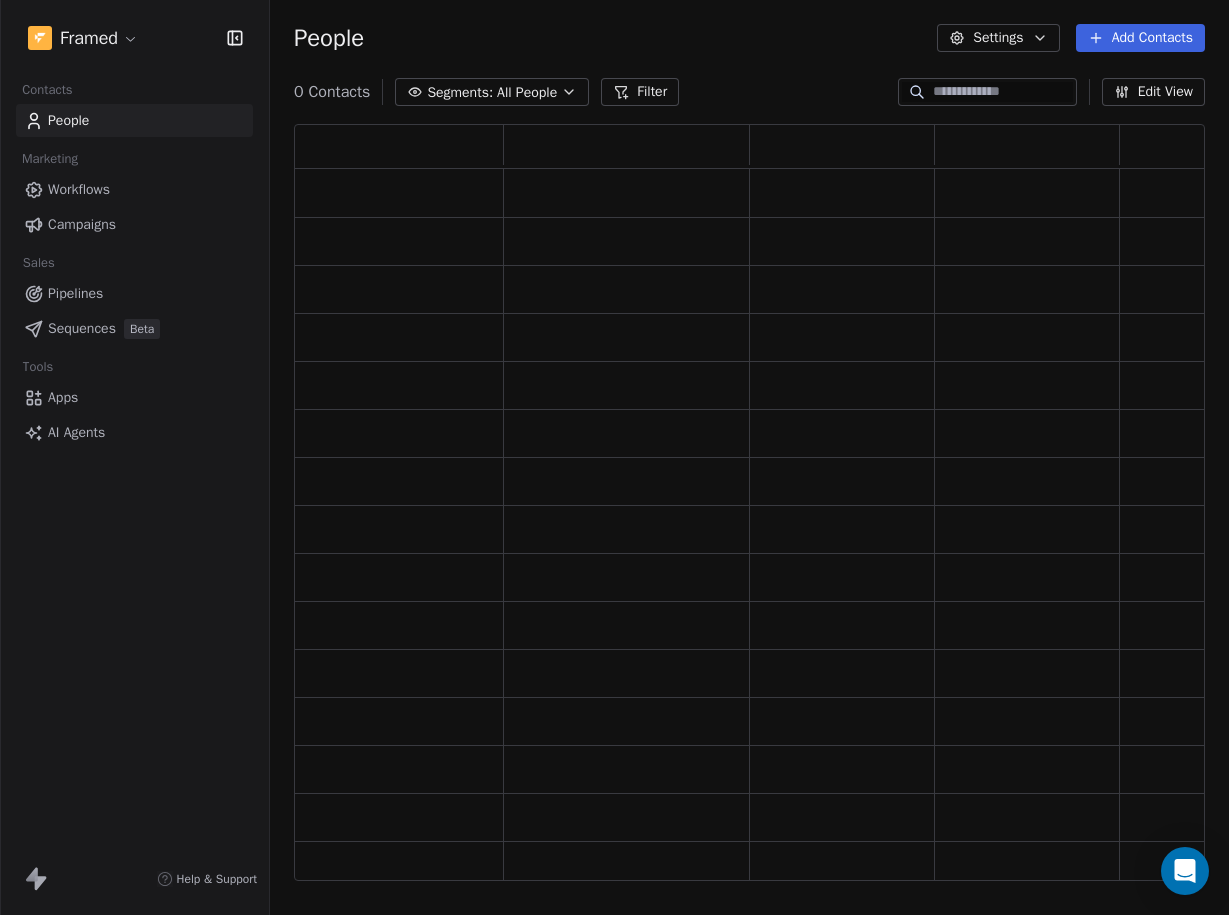 scroll, scrollTop: 1, scrollLeft: 1, axis: both 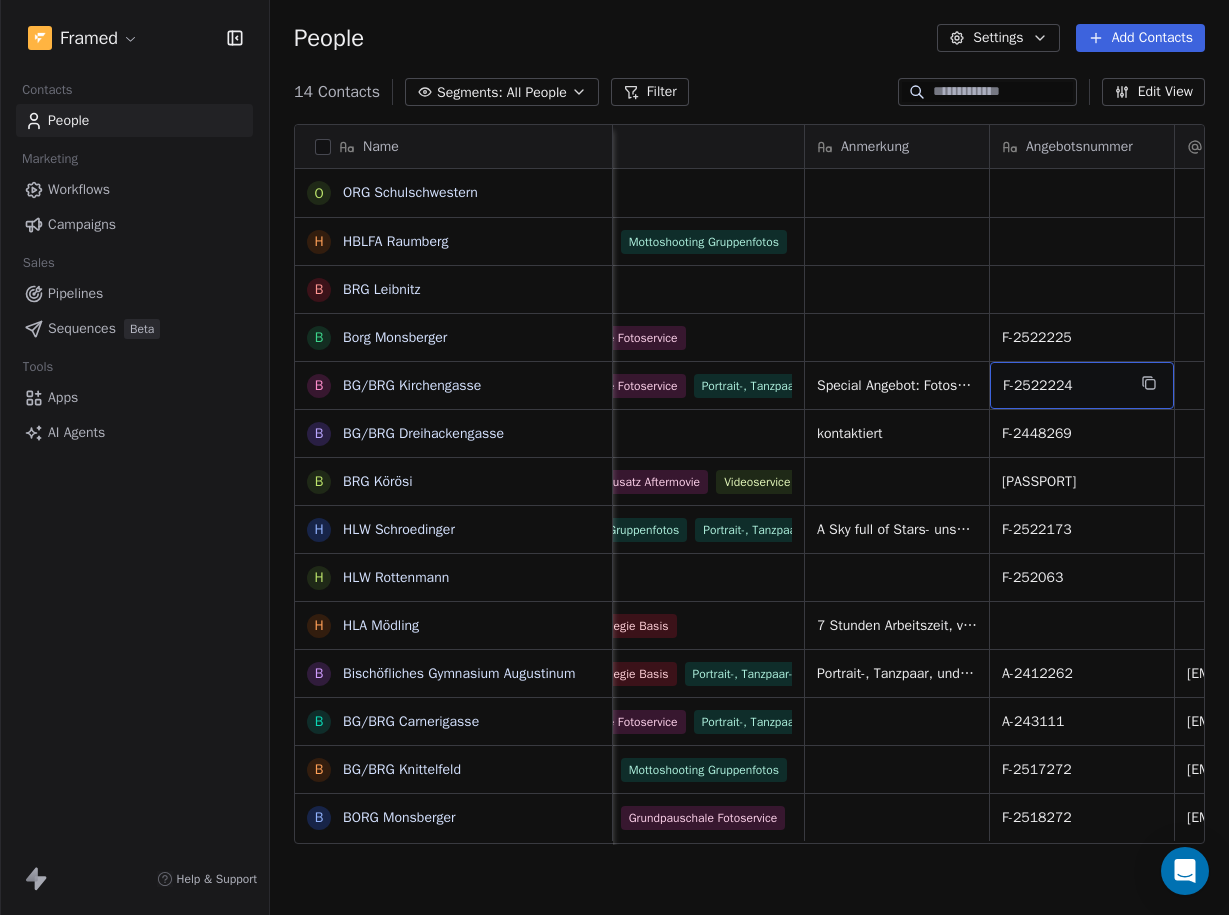 drag, startPoint x: 1100, startPoint y: 381, endPoint x: 1001, endPoint y: 389, distance: 99.32271 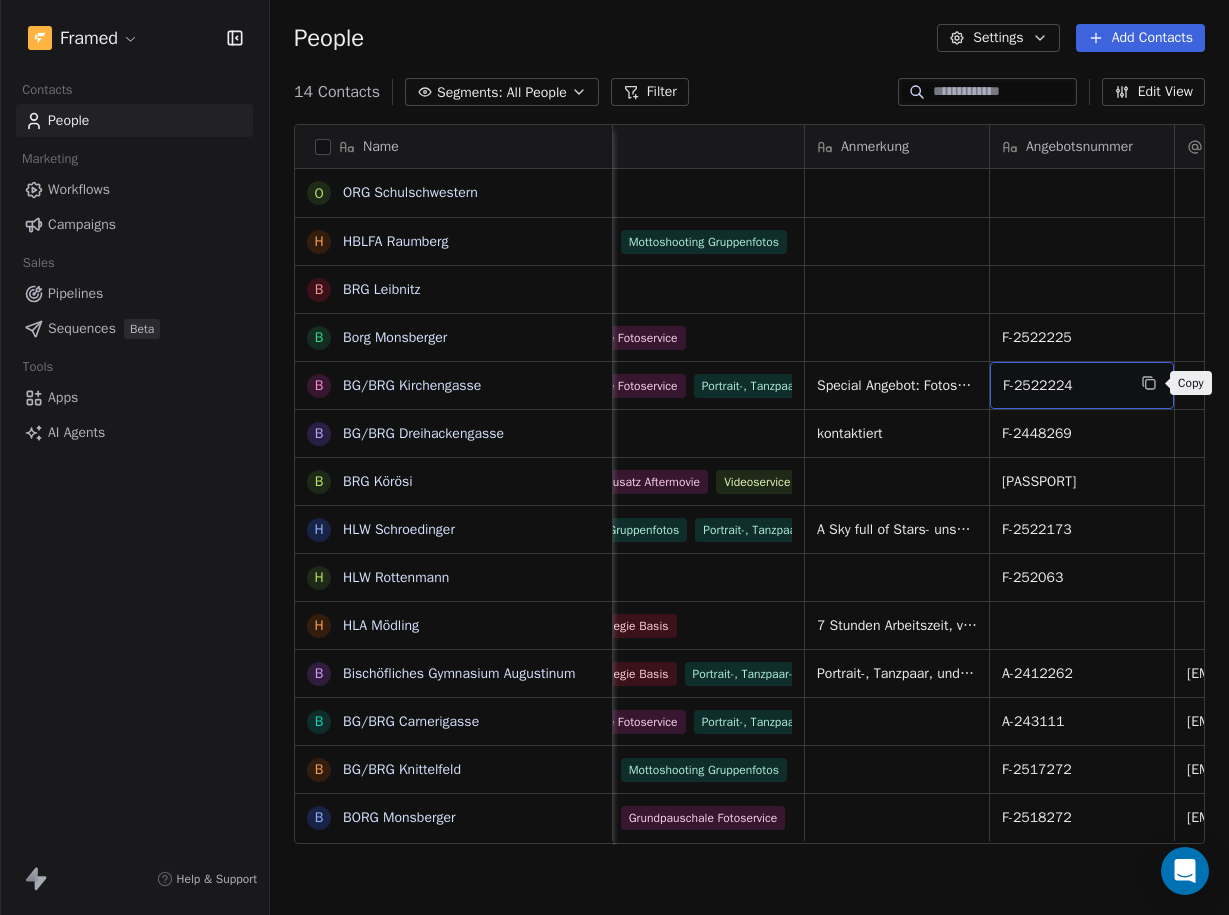 click at bounding box center (1149, 383) 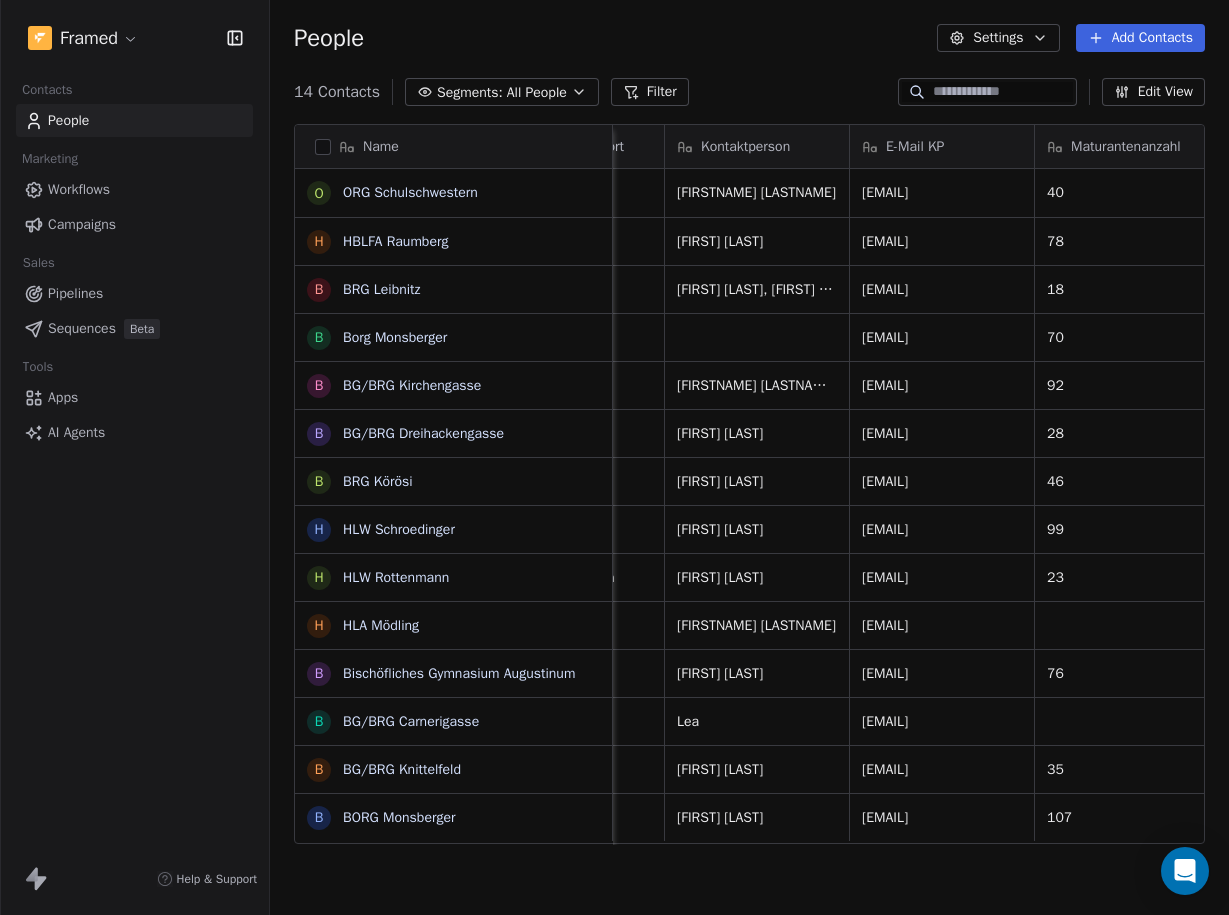 scroll, scrollTop: 0, scrollLeft: 509, axis: horizontal 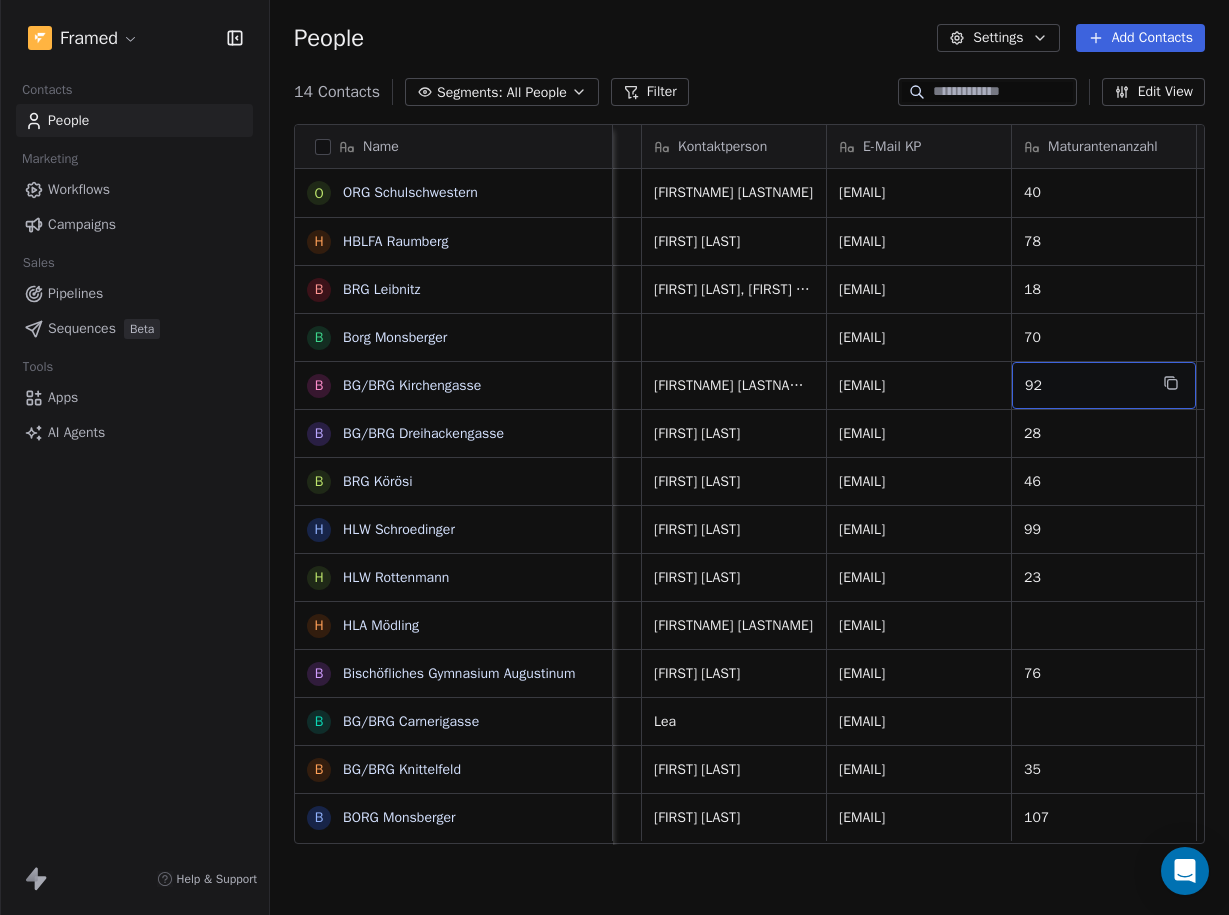 click on "92" at bounding box center [1086, 386] 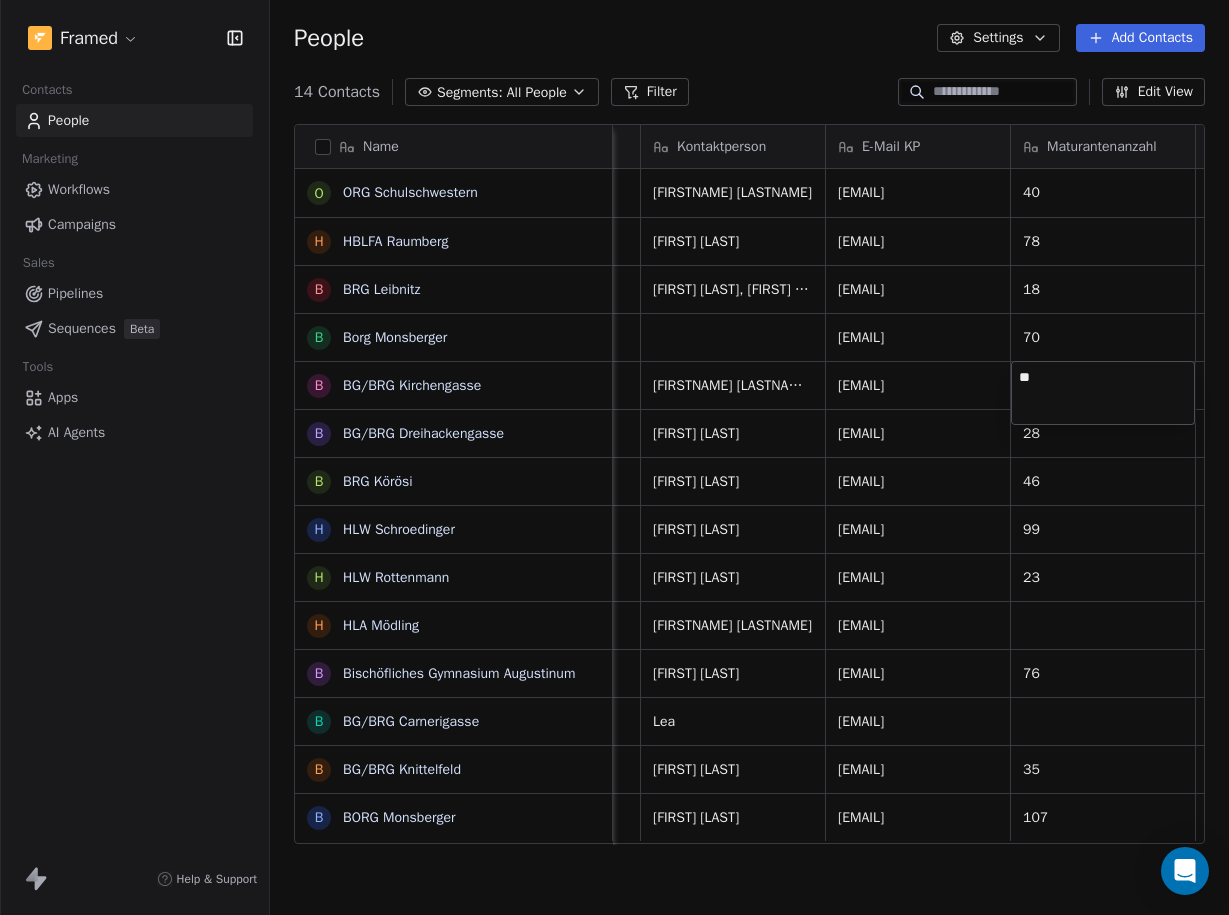 type on "*" 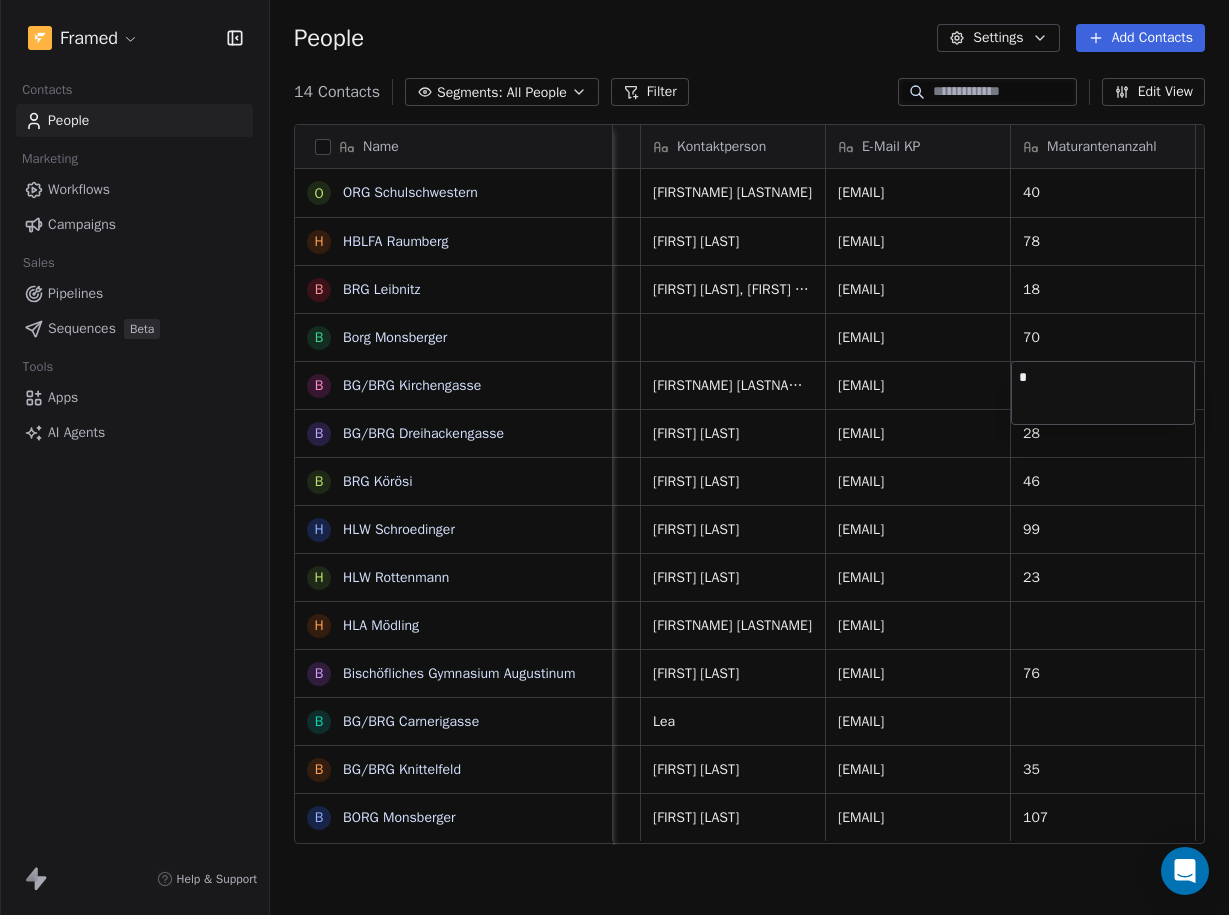 type on "**" 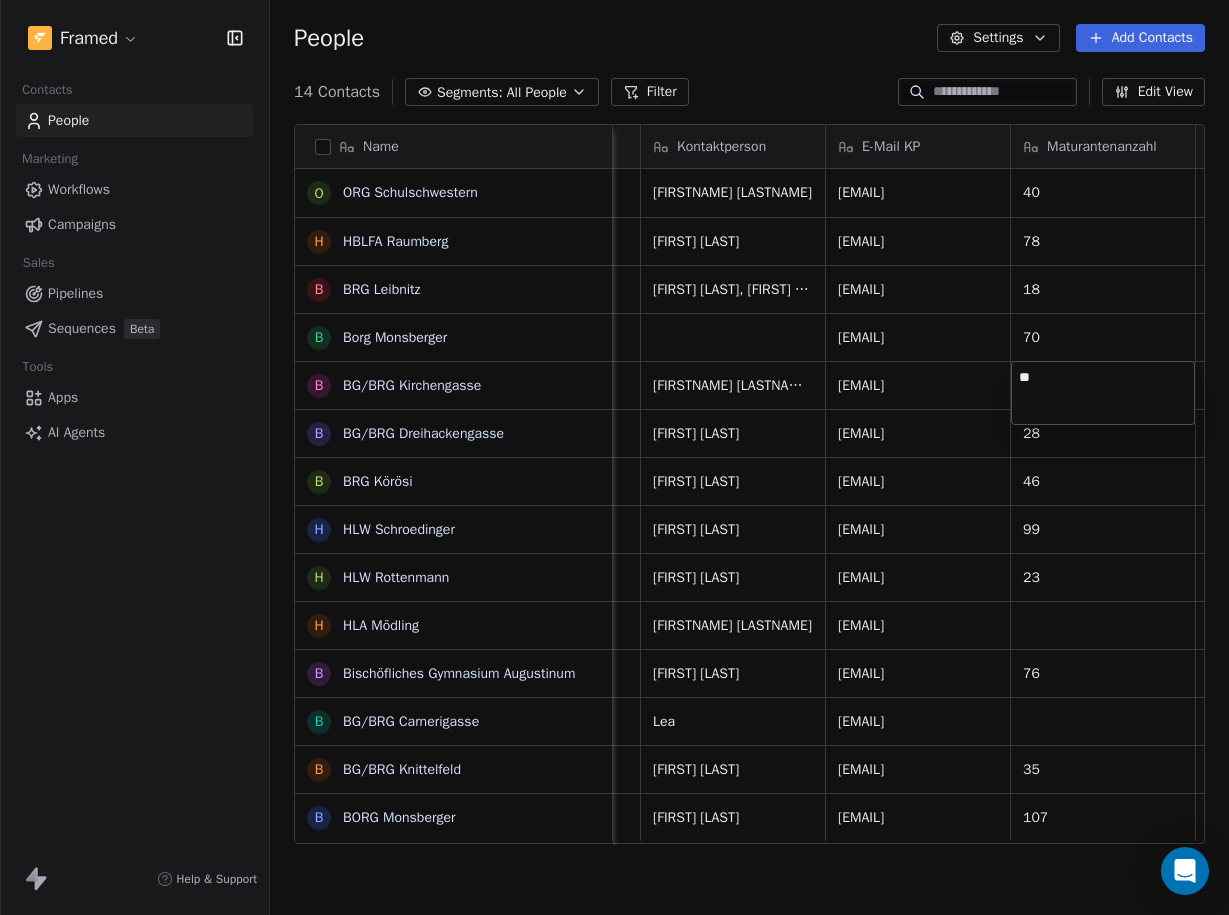 click on "Framed Contacts People Marketing Workflows Campaigns Sales Pipelines Sequences Beta Tools Apps AI Agents Help & Support People Settings  Add Contacts 14 Contacts Segments: All People Filter  Edit View Tag Add to Sequence Export Name O ORG Schulschwestern H HBLFA Raumberg B BRG Leibnitz B Borg Monsberger B BG/BRG Kirchengasse B BG/BRG Dreihackengasse B BRG Körösi H HLW Schroedinger H HLW Rottenmann H HLA Mödling B Bischöfliches Gymnasium Augustinum B BG/BRG Carnerigasse B BG/BRG Knittelfeld B BORG Monsberger Tags Balldatum Veranstaltungsort Kontaktperson E-Mail KP Maturantenanzahl Leistungen  Anmerkung Angebotsnummer Sekreteriat-Mail Erstkontakt ✉️ 20.11.2027 Setayesh Hoseini hoseinisetayesh0590@icloud.com 40 Erstkontakt ✉️ 10.01.2026 Paul Baier paul.baier@schule-raumberg.at 78 Mottoshooting Mottoshooting Gruppenfotos Portrait-, Tanzpaar- und Freundschaftsfotos Grundpauschale Fotoservice Videoservice - Zusatz Aftermovie Videoservice - Prime Videoservice - Regie Basis Mottoshooting prime (Zusatz)" at bounding box center (614, 457) 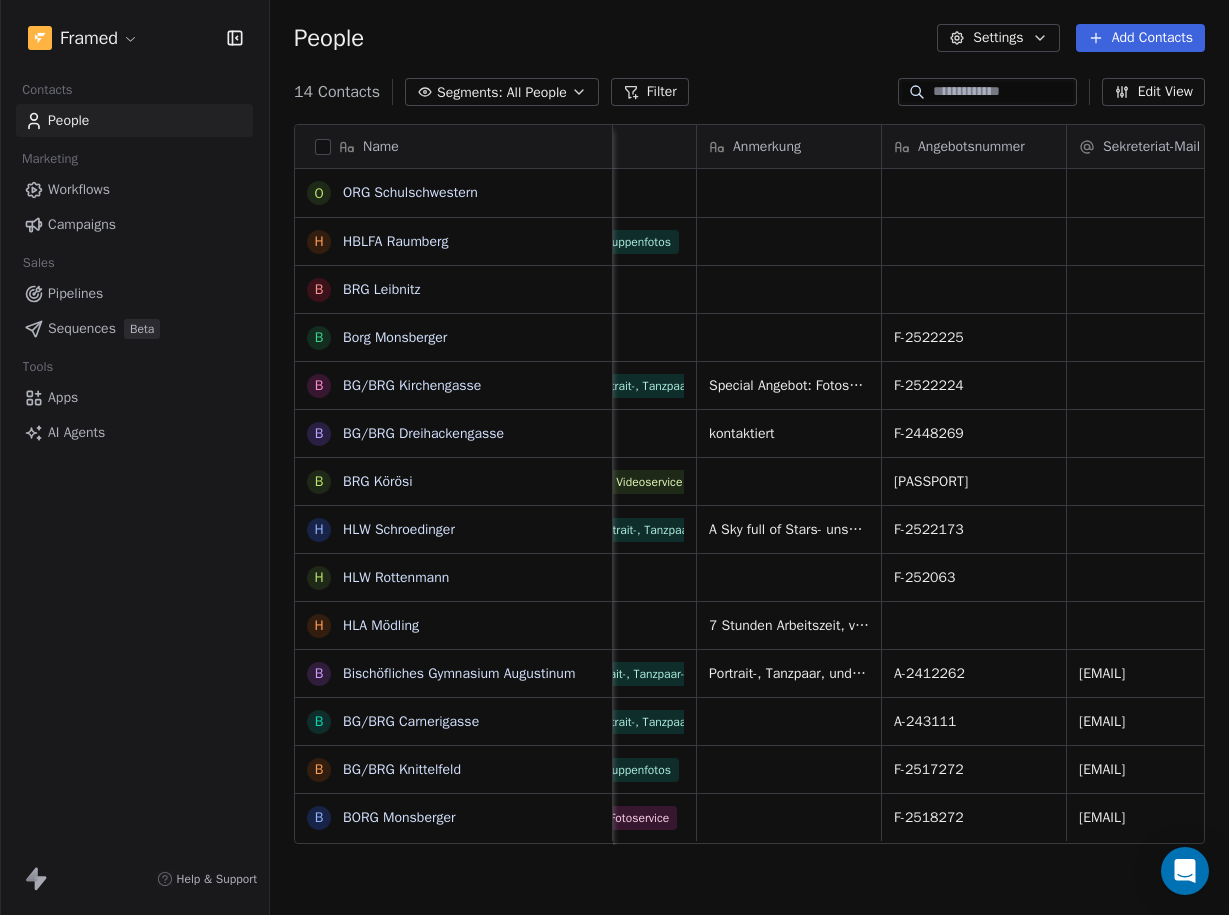 scroll, scrollTop: 0, scrollLeft: 1311, axis: horizontal 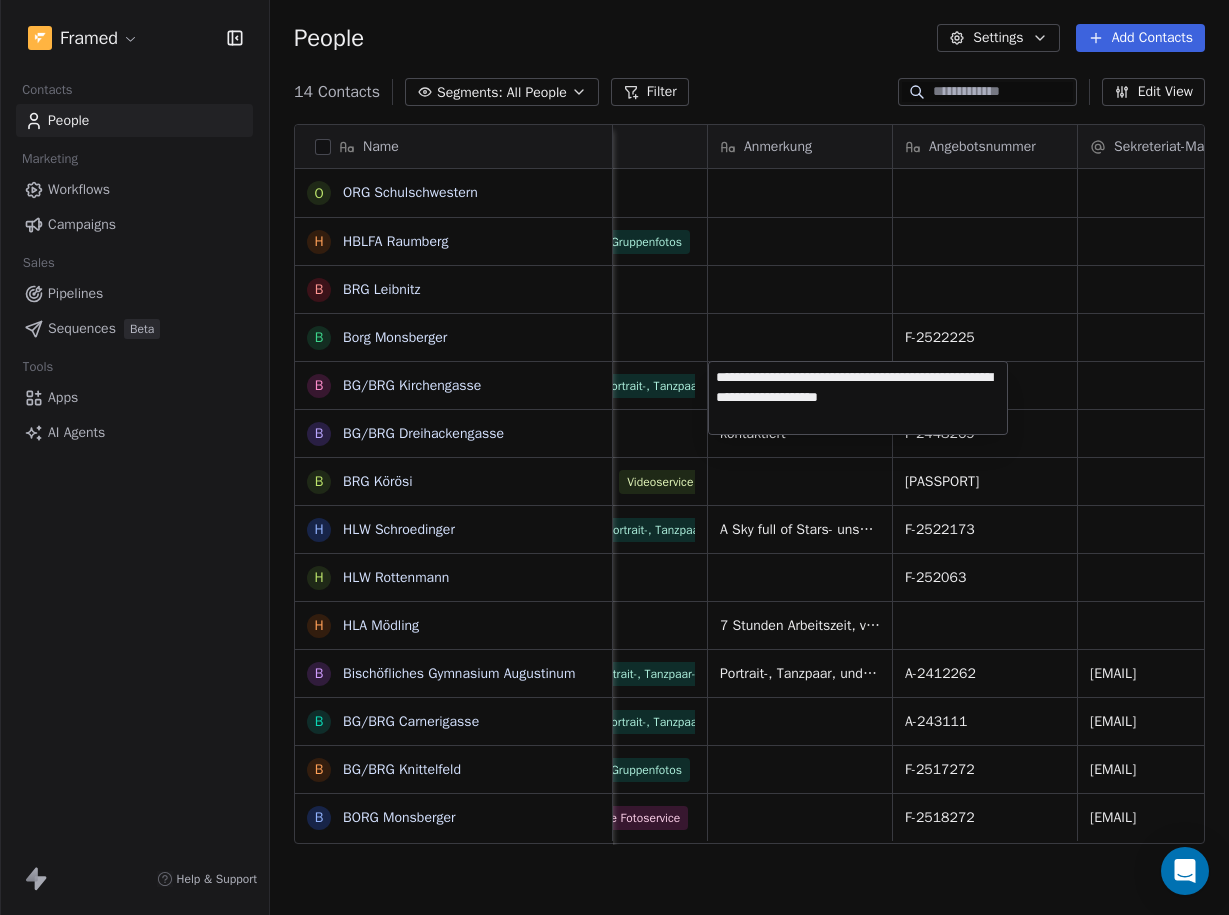 type on "**********" 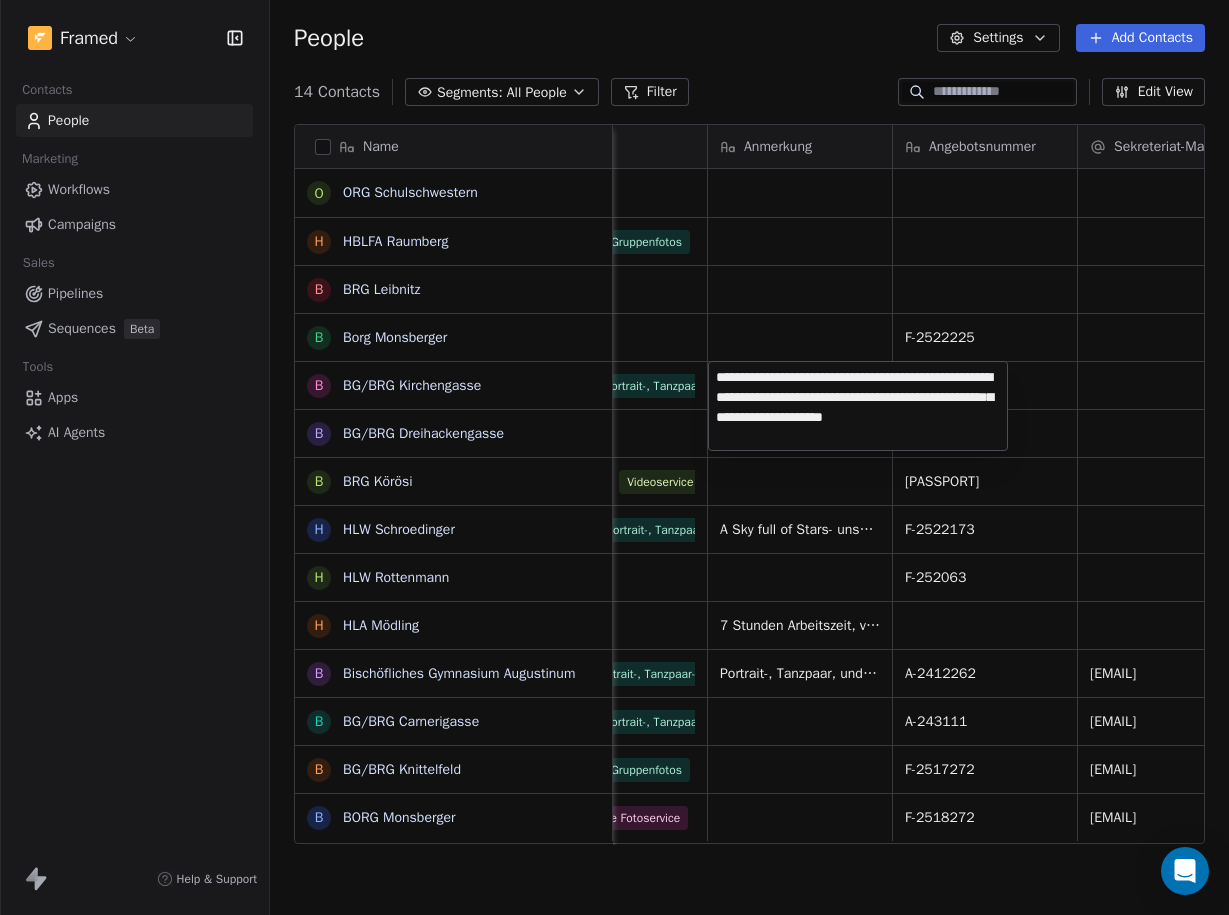 click on "Framed Contacts People Marketing Workflows Campaigns Sales Pipelines Sequences Beta Tools Apps AI Agents Help & Support People Settings  Add Contacts 14 Contacts Segments: All People Filter  Edit View Tag Add to Sequence Export Name O ORG Schulschwestern H HBLFA Raumberg B BRG Leibnitz B Borg Monsberger B BG/BRG Kirchengasse B BG/BRG Dreihackengasse B BRG Körösi H HLW Schroedinger H HLW Rottenmann H HLA Mödling B Bischöfliches Gymnasium Augustinum B BG/BRG Carnerigasse B BG/BRG Knittelfeld B BORG Monsberger Kontaktperson E-Mail KP Maturantenanzahl Leistungen  Anmerkung Angebotsnummer Sekreteriat-Mail Angebot ausgestellt am Angebot unterschrieben Instagram   Setayesh Hoseini hoseinisetayesh0590@icloud.com 40   Paul Baier paul.baier@schule-raumberg.at 78 Mottoshooting Mottoshooting Gruppenfotos Portrait-, Tanzpaar- und Freundschaftsfotos Grundpauschale Fotoservice Videoservice - Zusatz Aftermovie Videoservice - Prime Videoservice - Regie Basis Videoservice - Reportage Basis Mottoshooting prime (Zusatz)" at bounding box center (614, 457) 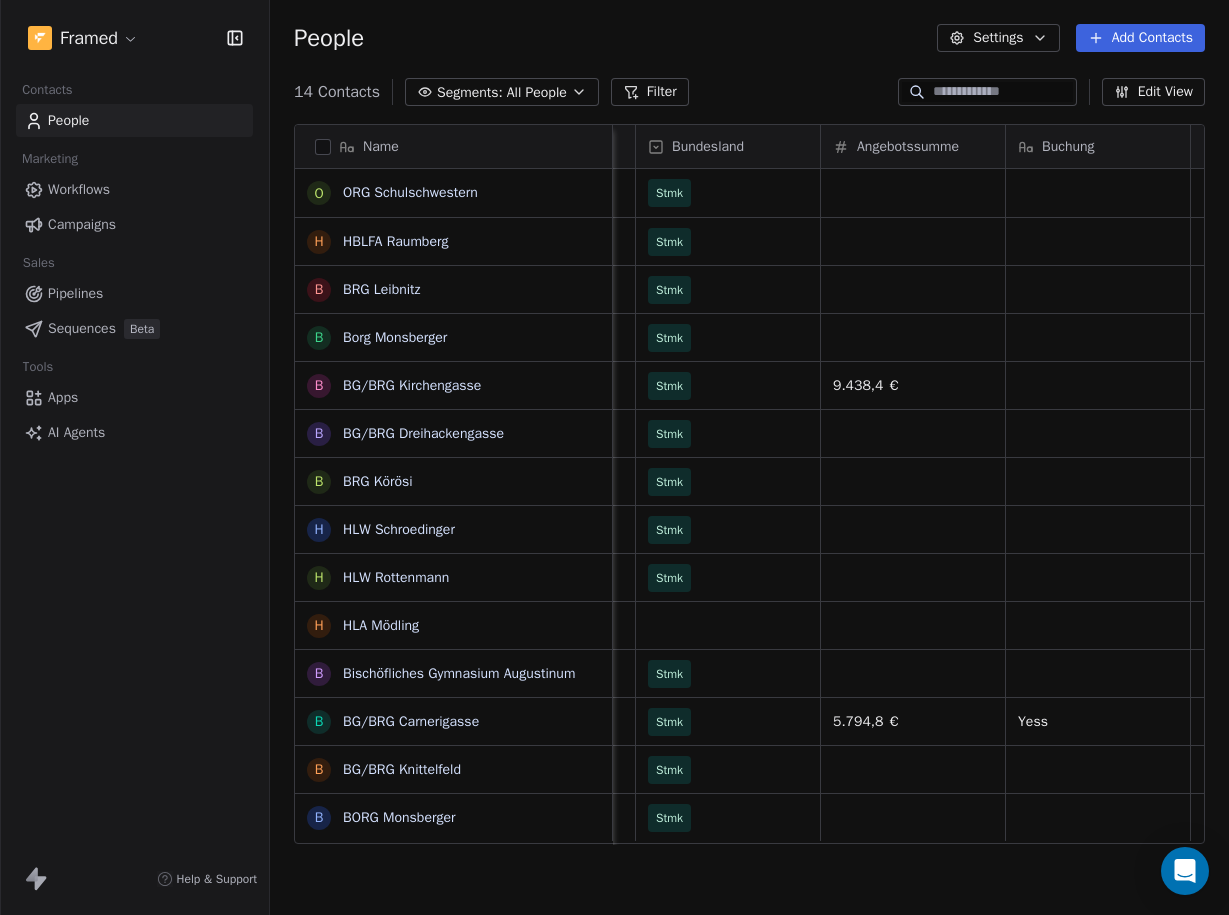 scroll, scrollTop: 0, scrollLeft: 3083, axis: horizontal 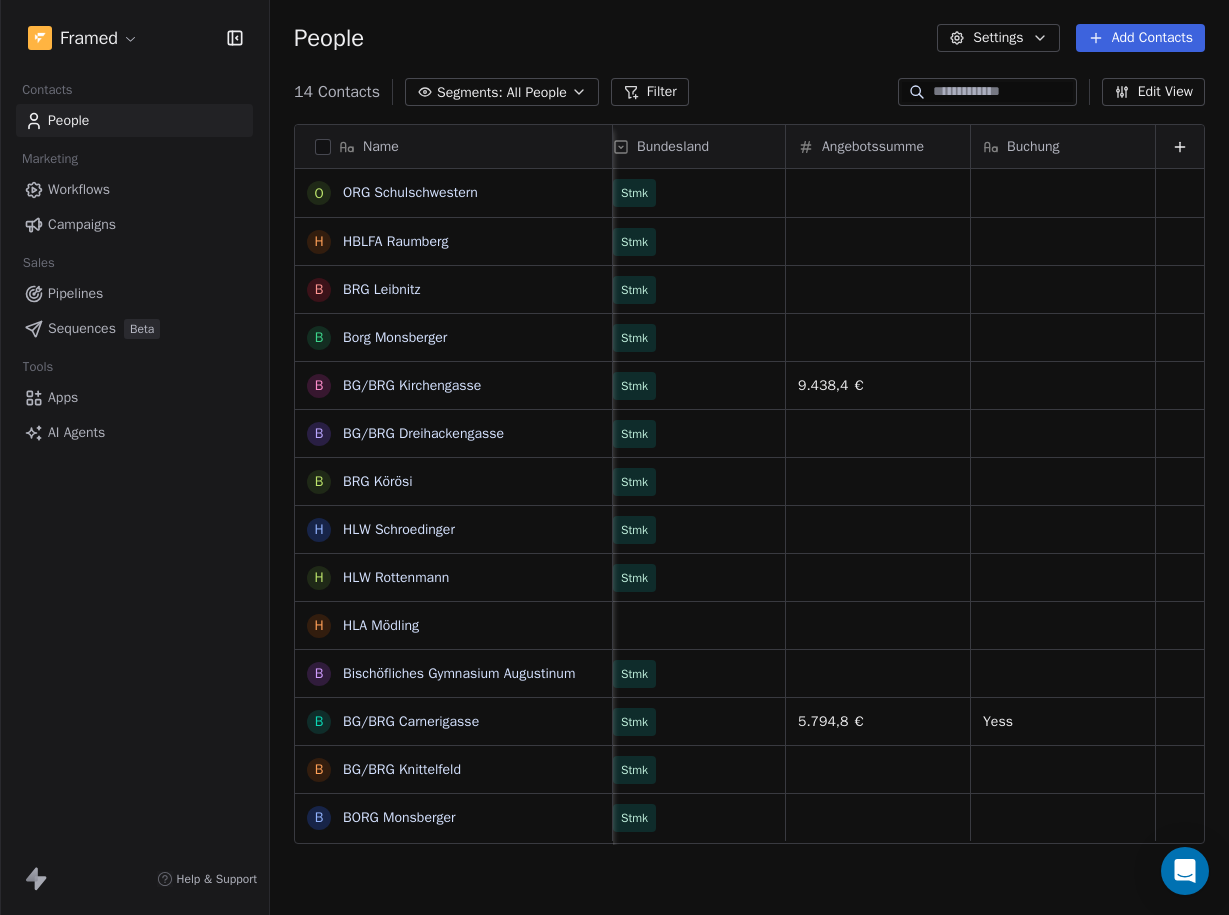click 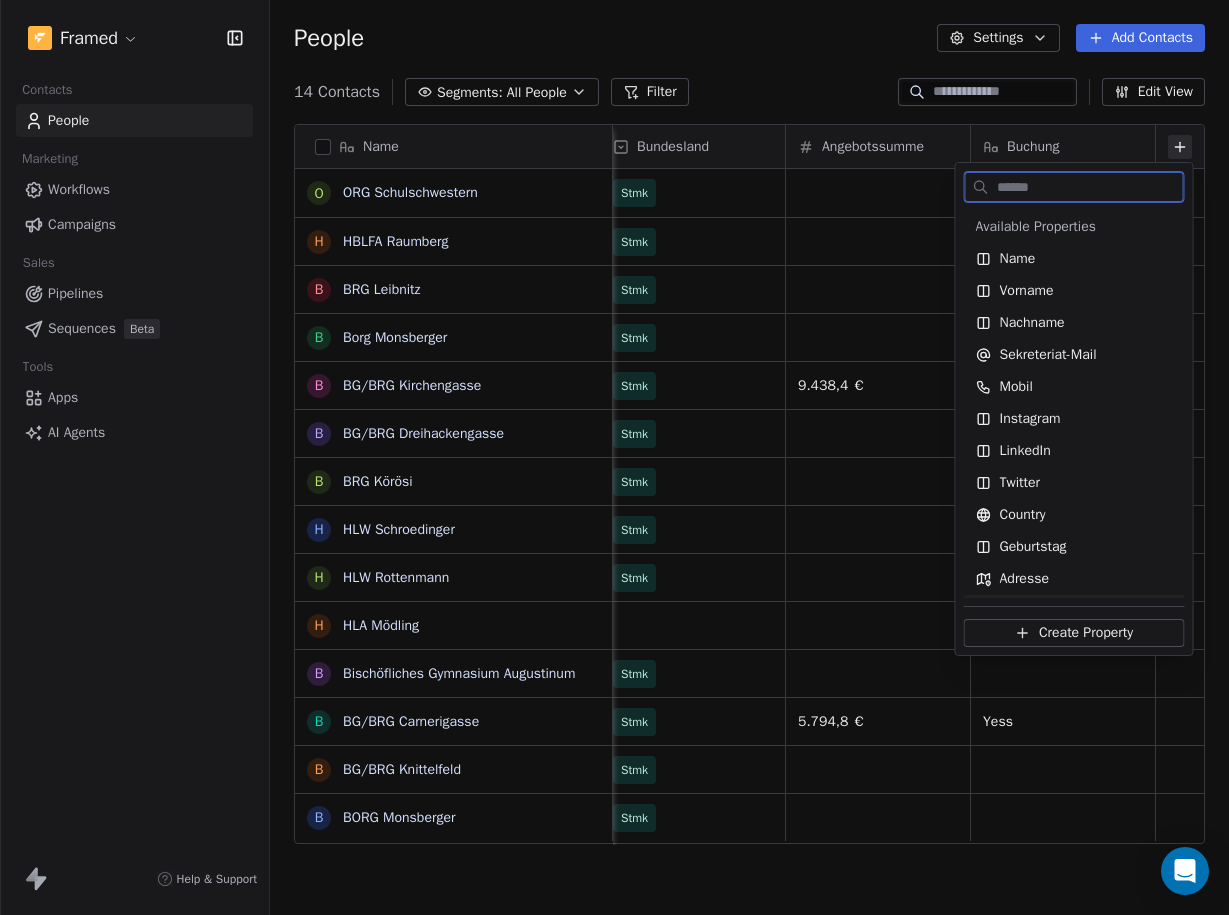 click on "Create Property" at bounding box center (1086, 633) 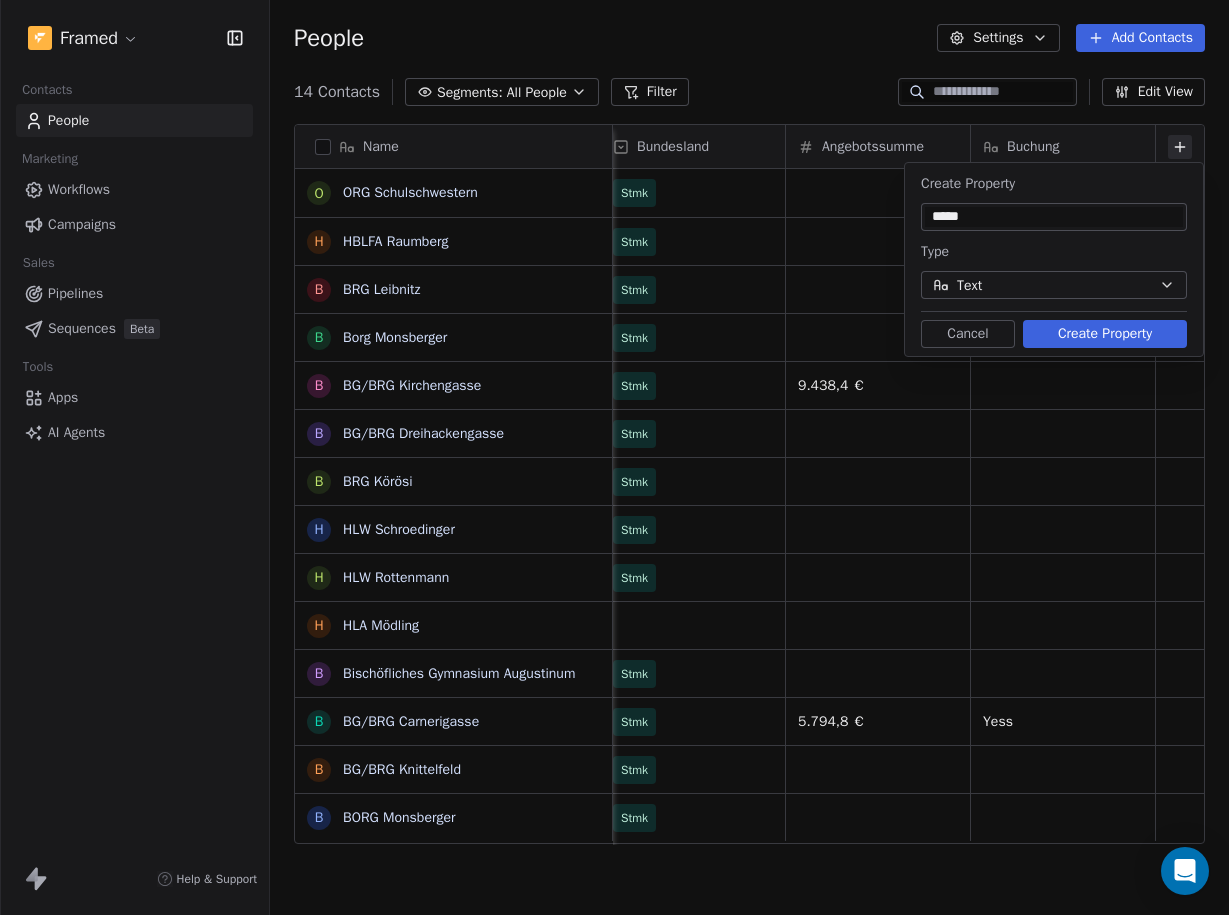 type on "*****" 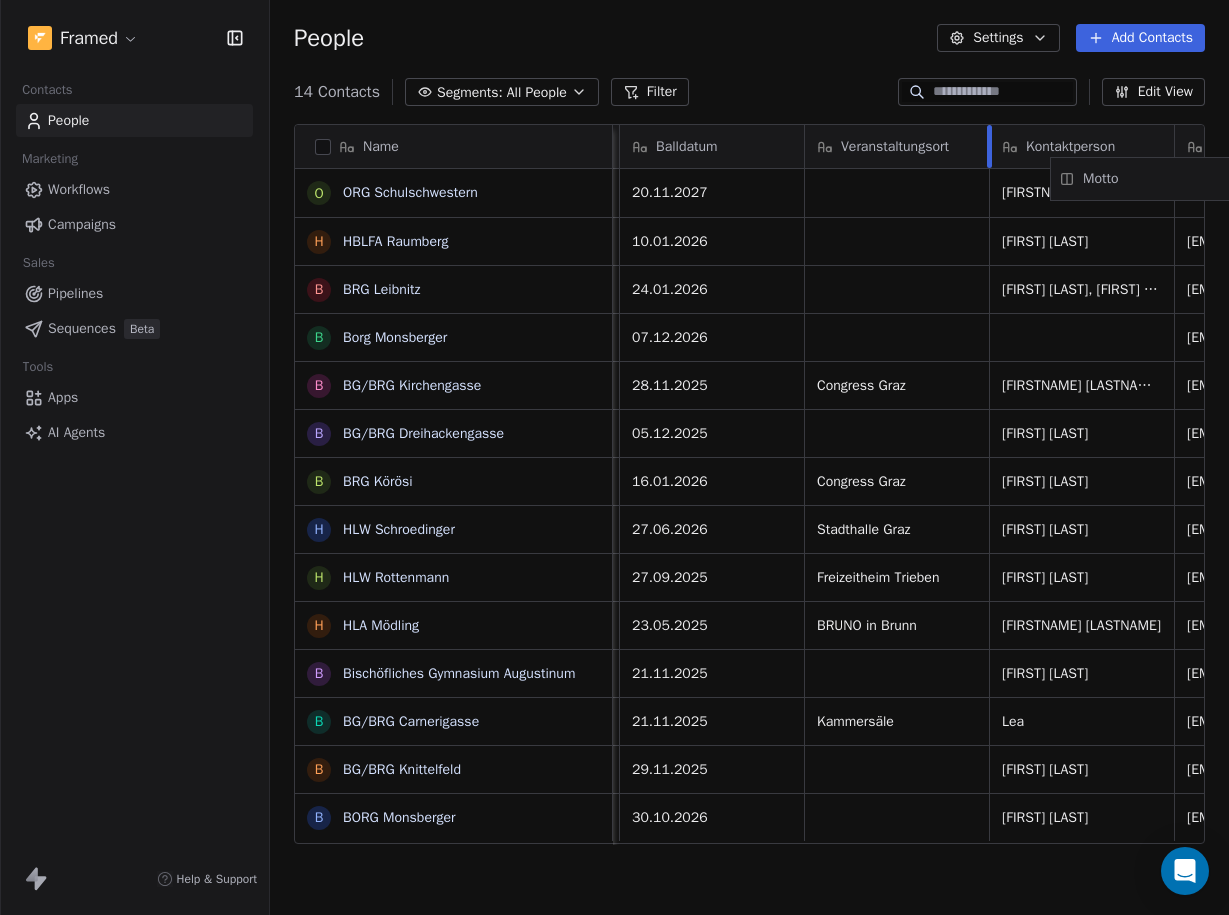 scroll, scrollTop: 0, scrollLeft: 183, axis: horizontal 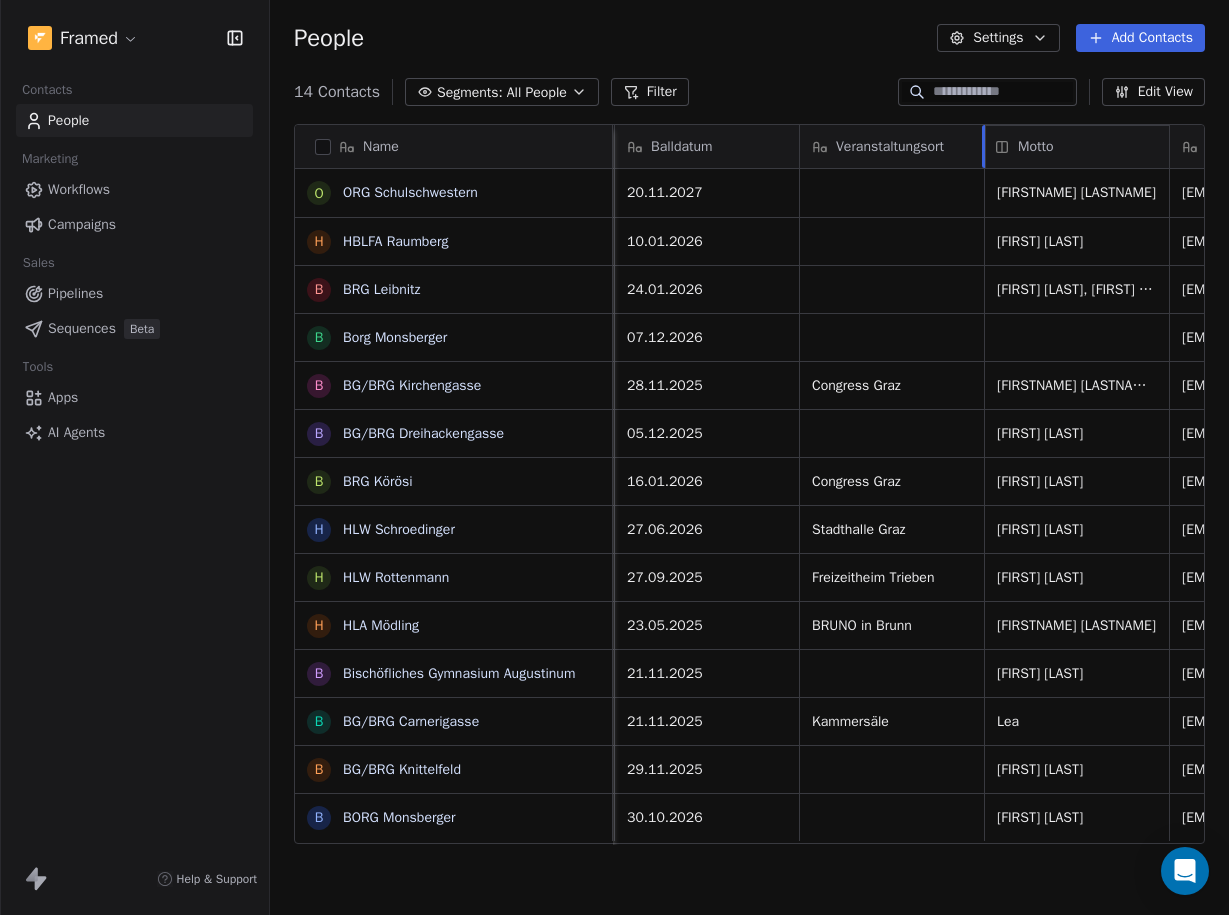 drag, startPoint x: 1179, startPoint y: 150, endPoint x: 1004, endPoint y: 162, distance: 175.41095 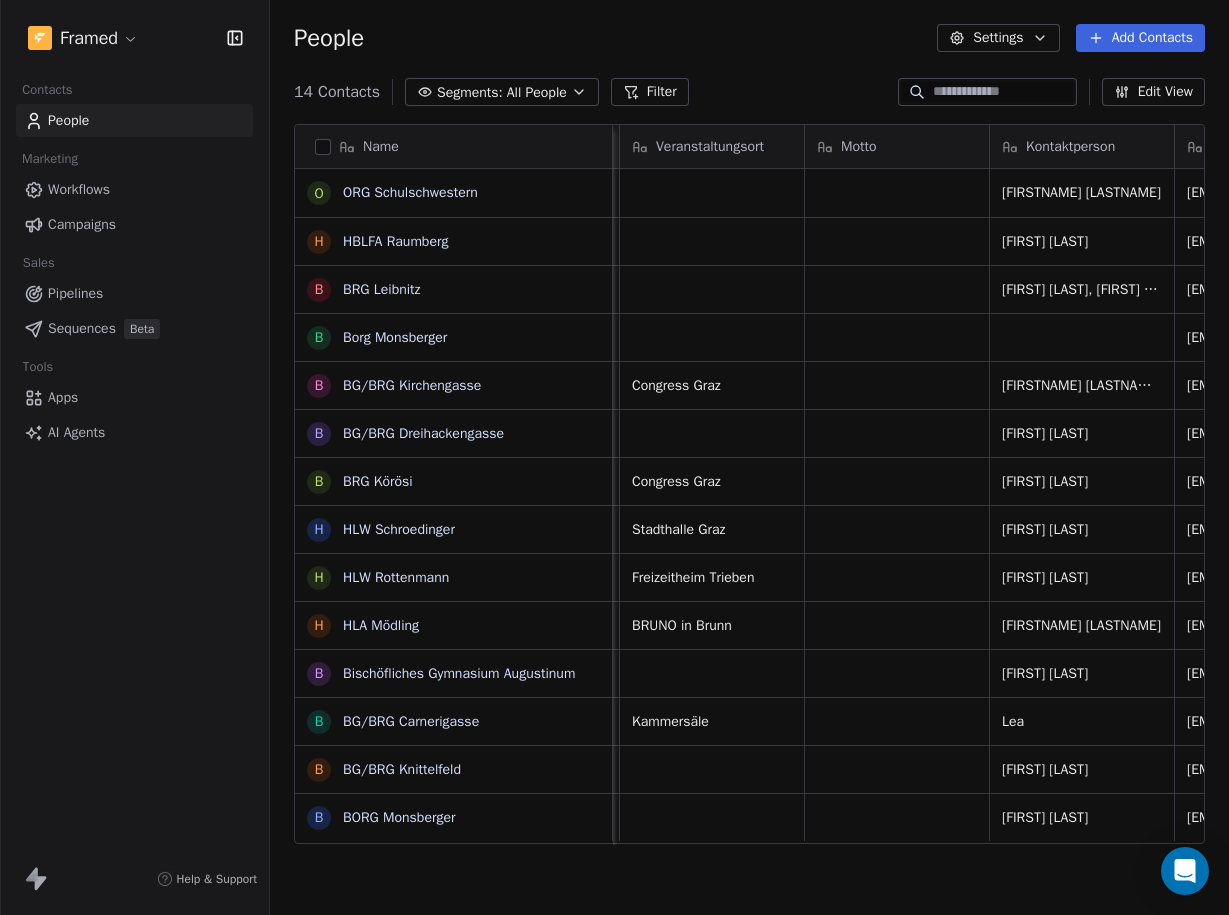 scroll, scrollTop: 0, scrollLeft: 441, axis: horizontal 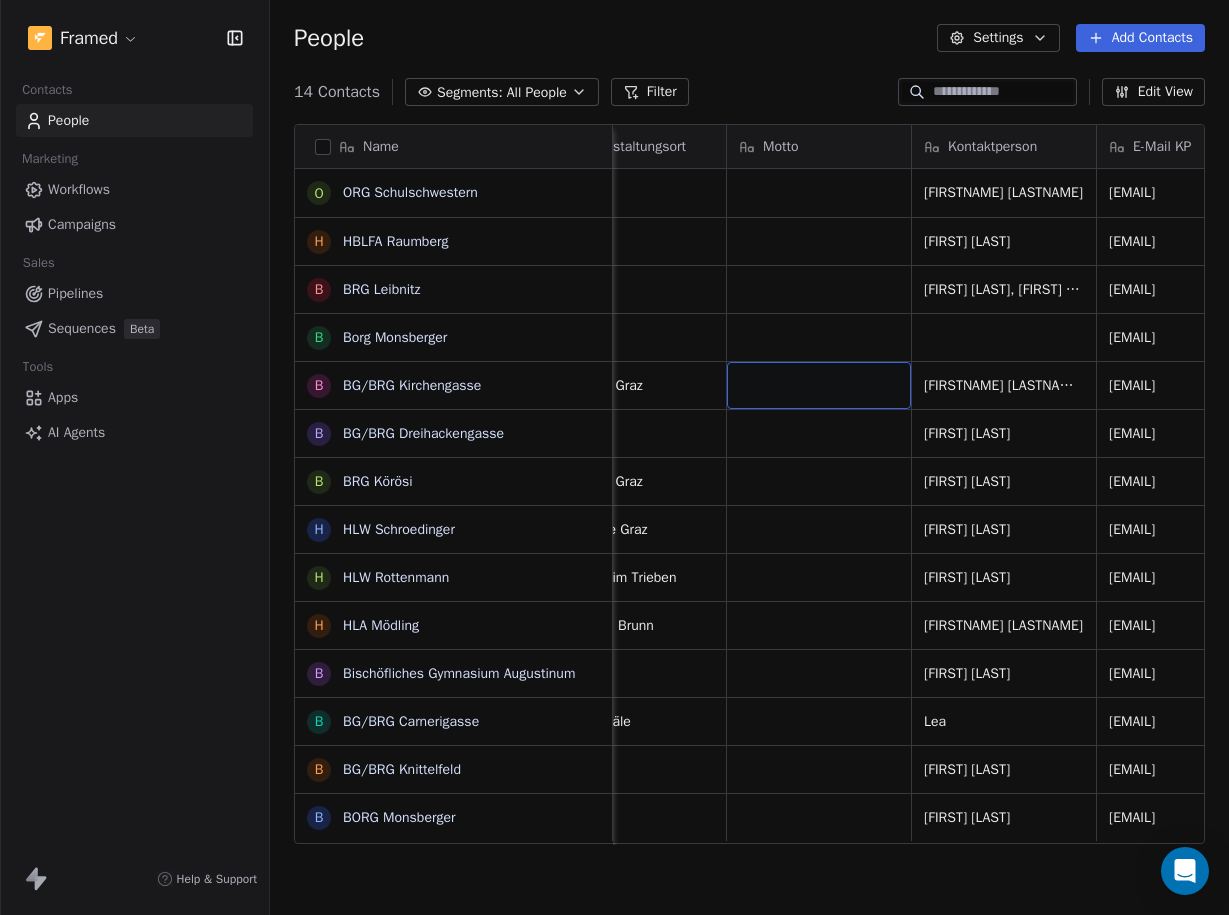 click at bounding box center [819, 385] 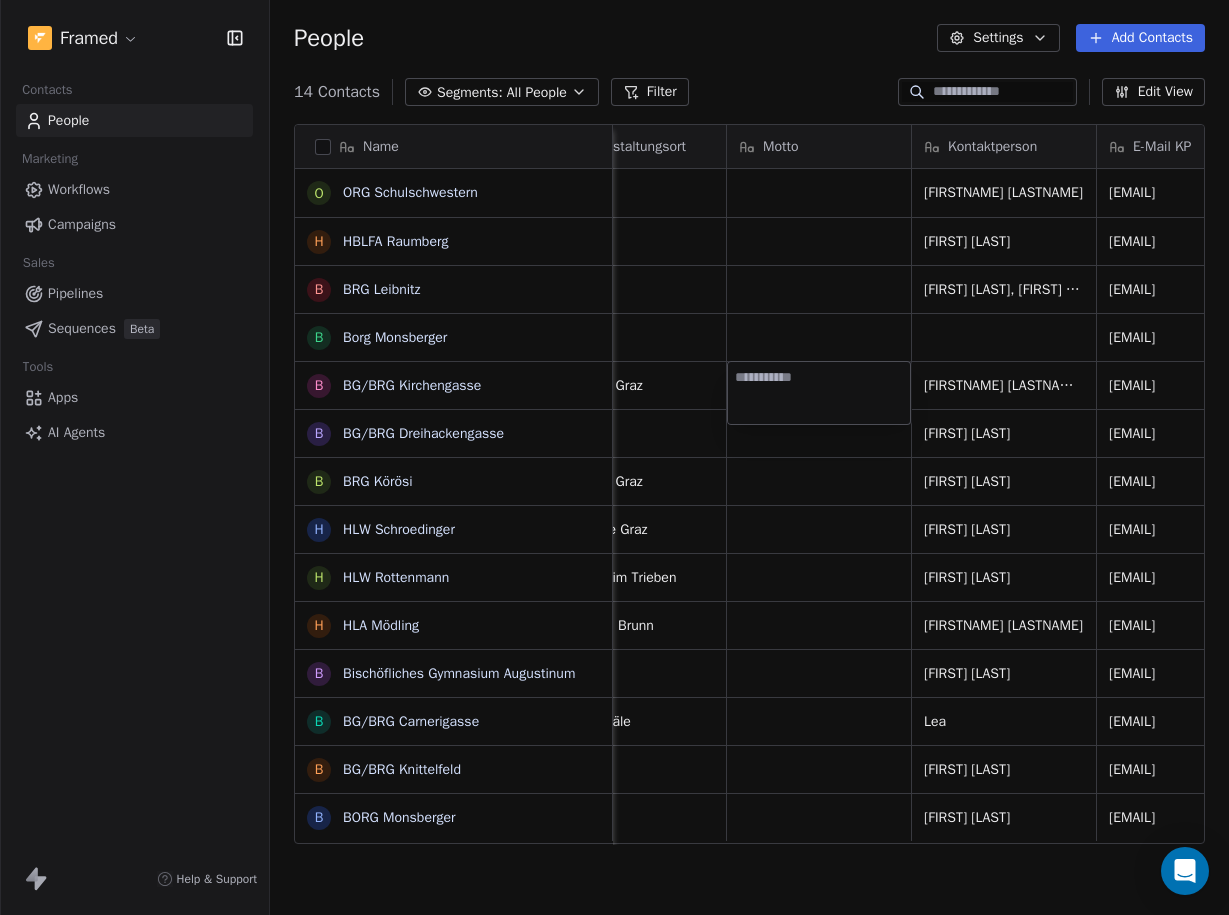 type on "**********" 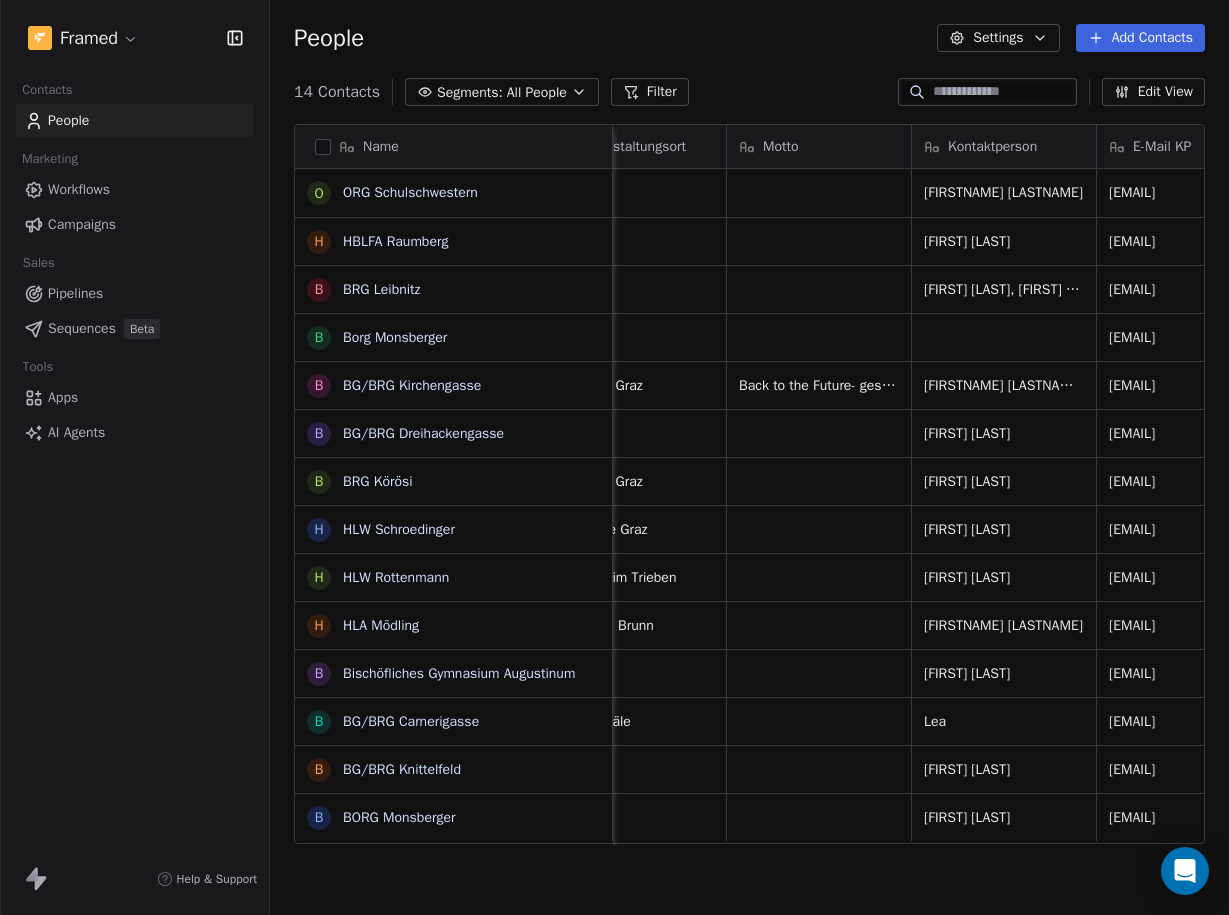 click on "Framed Contacts People Marketing Workflows Campaigns Sales Pipelines Sequences Beta Tools Apps AI Agents Help & Support People Settings  Add Contacts 14 Contacts Segments: All People Filter  Edit View Tag Add to Sequence Export Name O ORG Schulschwestern H HBLFA Raumberg B BRG Leibnitz B Borg Monsberger B BG/BRG Kirchengasse B BG/BRG Dreihackengasse B BRG Körösi H HLW Schroedinger H HLW Rottenmann H HLA Mödling B Bischöfliches Gymnasium Augustinum B BG/BRG Carnerigasse B BG/BRG Knittelfeld B BORG Monsberger Tags Balldatum Veranstaltungsort Motto Kontaktperson E-Mail KP Maturantenanzahl Leistungen  Anmerkung Erstkontakt ✉️ 20.11.2027 Setayesh Hoseini hoseinisetayesh0590@icloud.com 40 Erstkontakt ✉️ 10.01.2026 Paul Baier paul.baier@schule-raumberg.at 78 Mottoshooting Mottoshooting Gruppenfotos Portrait-, Tanzpaar- und Freundschaftsfotos Grundpauschale Fotoservice Videoservice - Zusatz Aftermovie Videoservice - Prime Videoservice - Regie Basis Videoservice - Reportage Basis Abendstudio Prime 18 70" at bounding box center (614, 457) 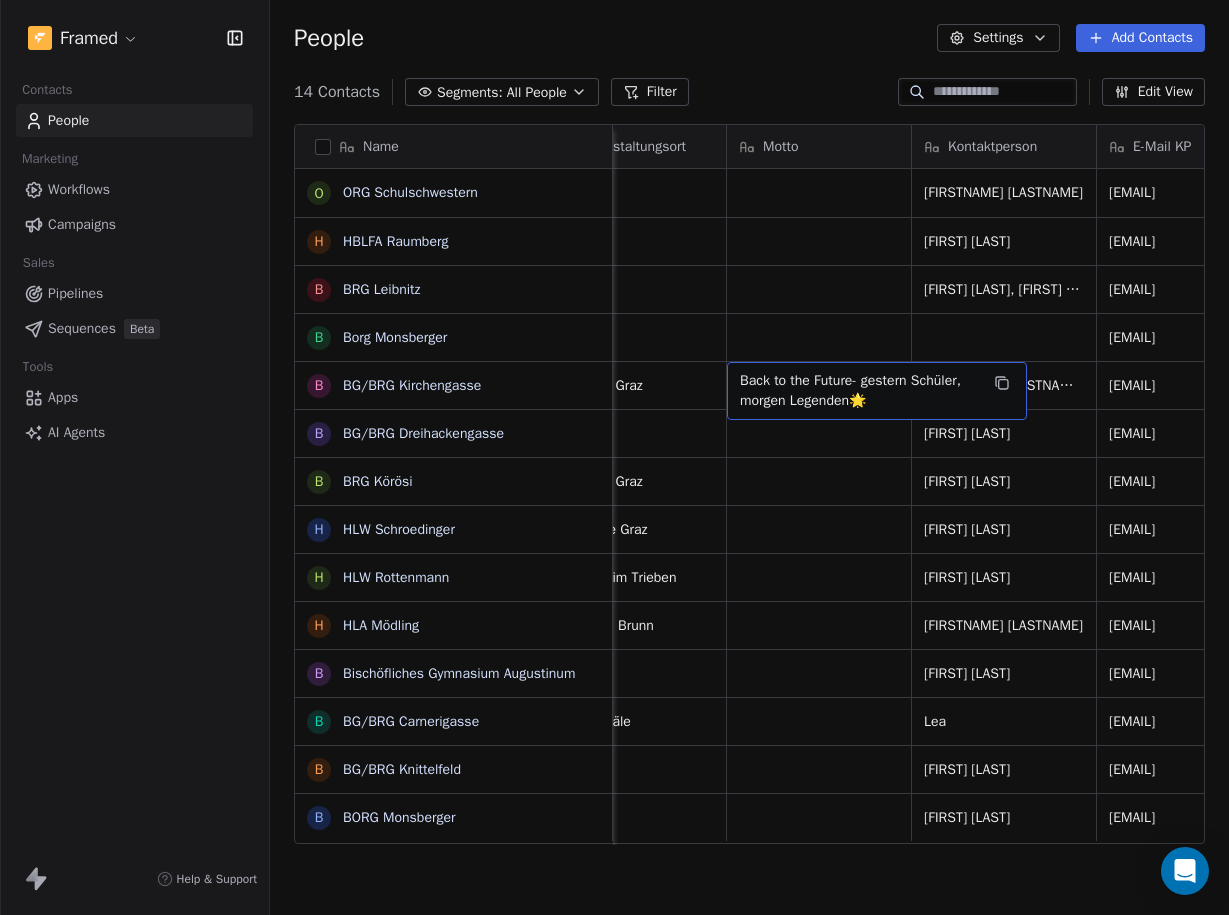 click on "Back to the Future- gestern Schüler, morgen Legenden🌟" at bounding box center [859, 391] 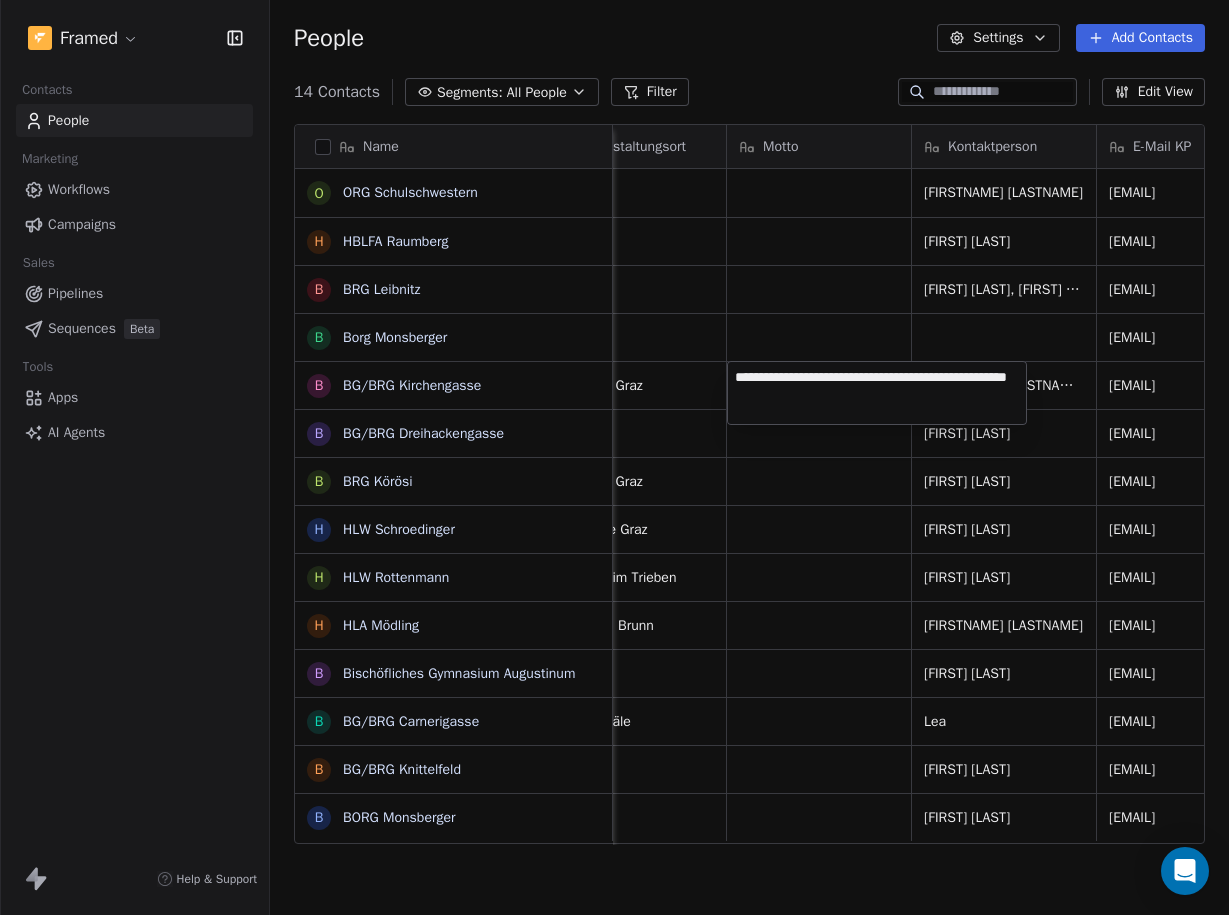 click on "Framed Contacts People Marketing Workflows Campaigns Sales Pipelines Sequences Beta Tools Apps AI Agents Help & Support People Settings  Add Contacts 14 Contacts Segments: All People Filter  Edit View Tag Add to Sequence Export Name O ORG Schulschwestern H HBLFA Raumberg B BRG Leibnitz B Borg Monsberger B BG/BRG Kirchengasse B BG/BRG Dreihackengasse B BRG Körösi H HLW Schroedinger H HLW Rottenmann H HLA Mödling B Bischöfliches Gymnasium Augustinum B BG/BRG Carnerigasse B BG/BRG Knittelfeld B BORG Monsberger Tags Balldatum Veranstaltungsort Motto Kontaktperson E-Mail KP Maturantenanzahl Leistungen  Anmerkung Erstkontakt ✉️ 20.11.2027 Setayesh Hoseini hoseinisetayesh0590@icloud.com 40 Erstkontakt ✉️ 10.01.2026 Paul Baier paul.baier@schule-raumberg.at 78 Mottoshooting Mottoshooting Gruppenfotos Portrait-, Tanzpaar- und Freundschaftsfotos Grundpauschale Fotoservice Videoservice - Zusatz Aftermovie Videoservice - Prime Videoservice - Regie Basis Videoservice - Reportage Basis Abendstudio Prime 18 70" at bounding box center (614, 457) 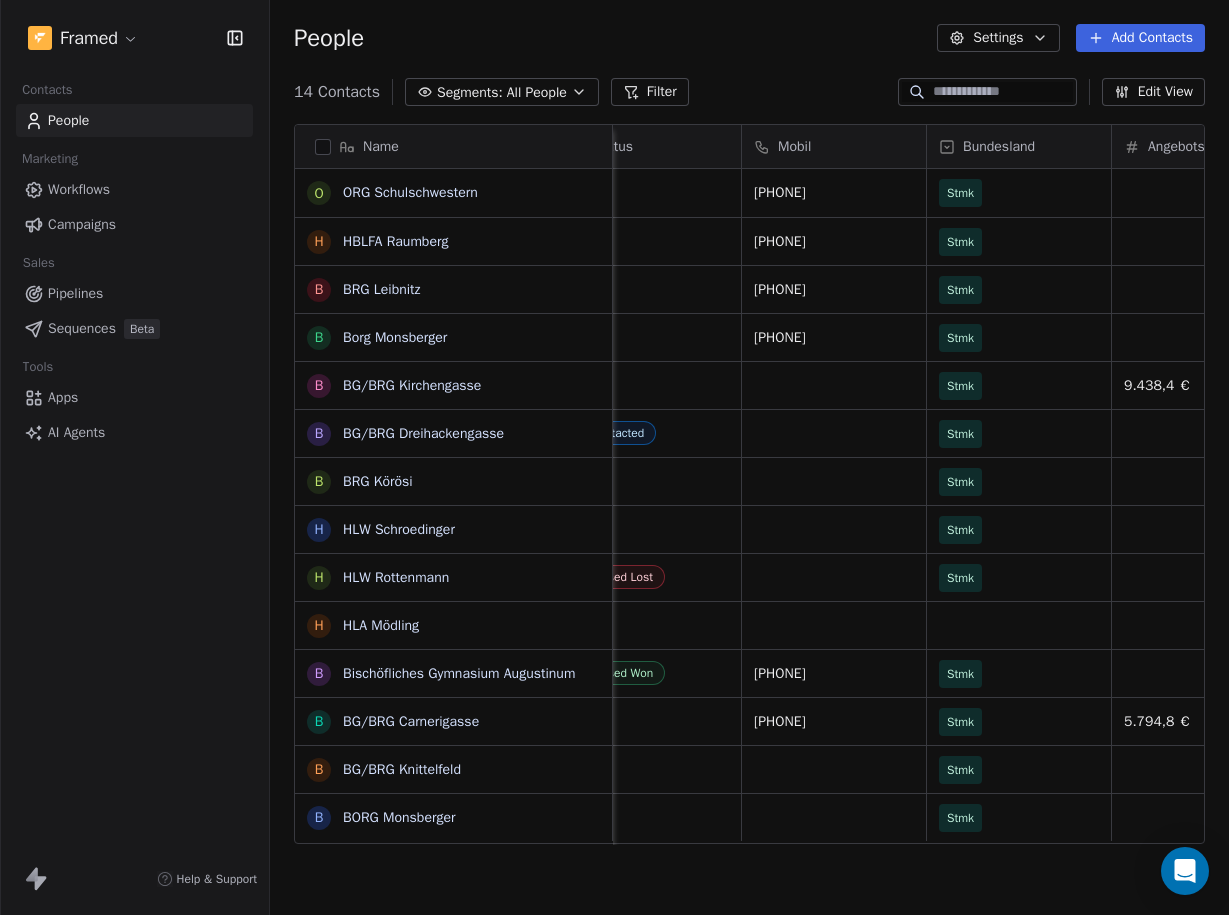 scroll, scrollTop: 0, scrollLeft: 2960, axis: horizontal 